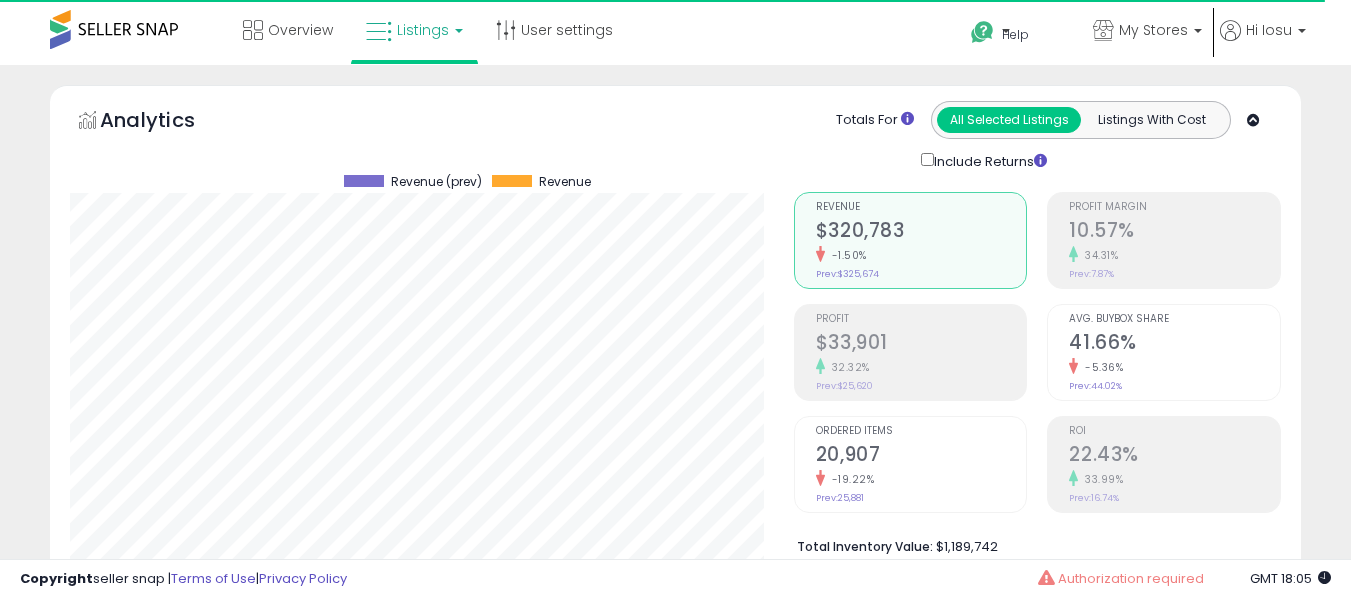select on "**" 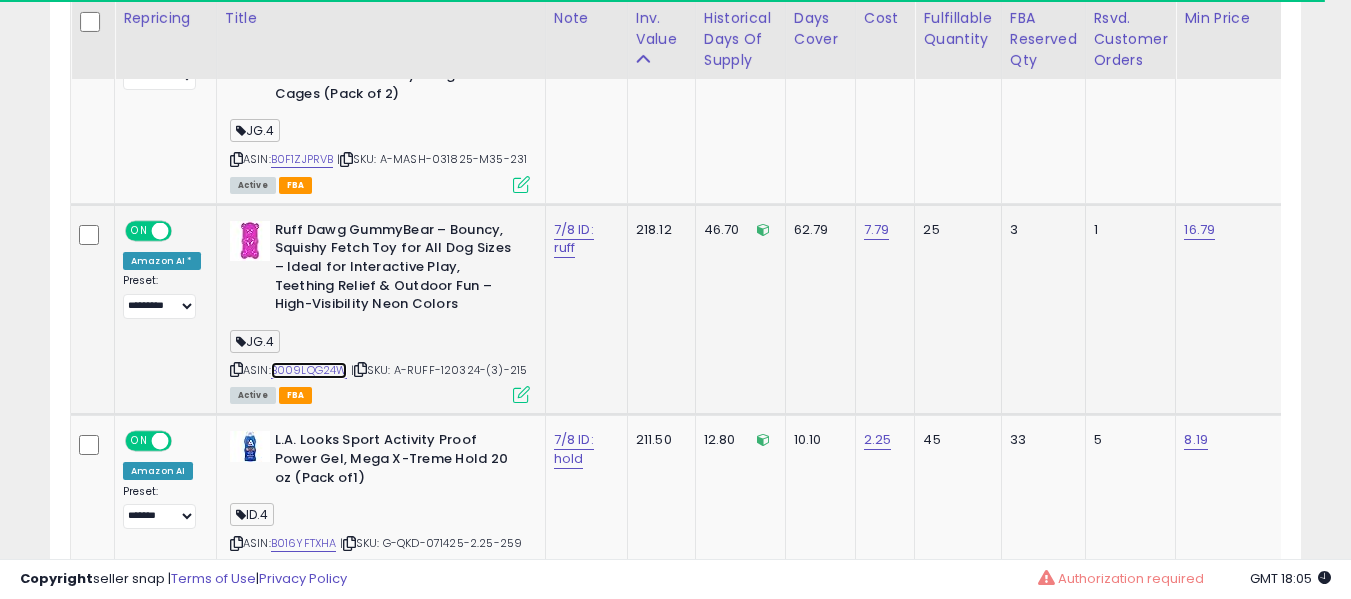 scroll, scrollTop: 2190, scrollLeft: 0, axis: vertical 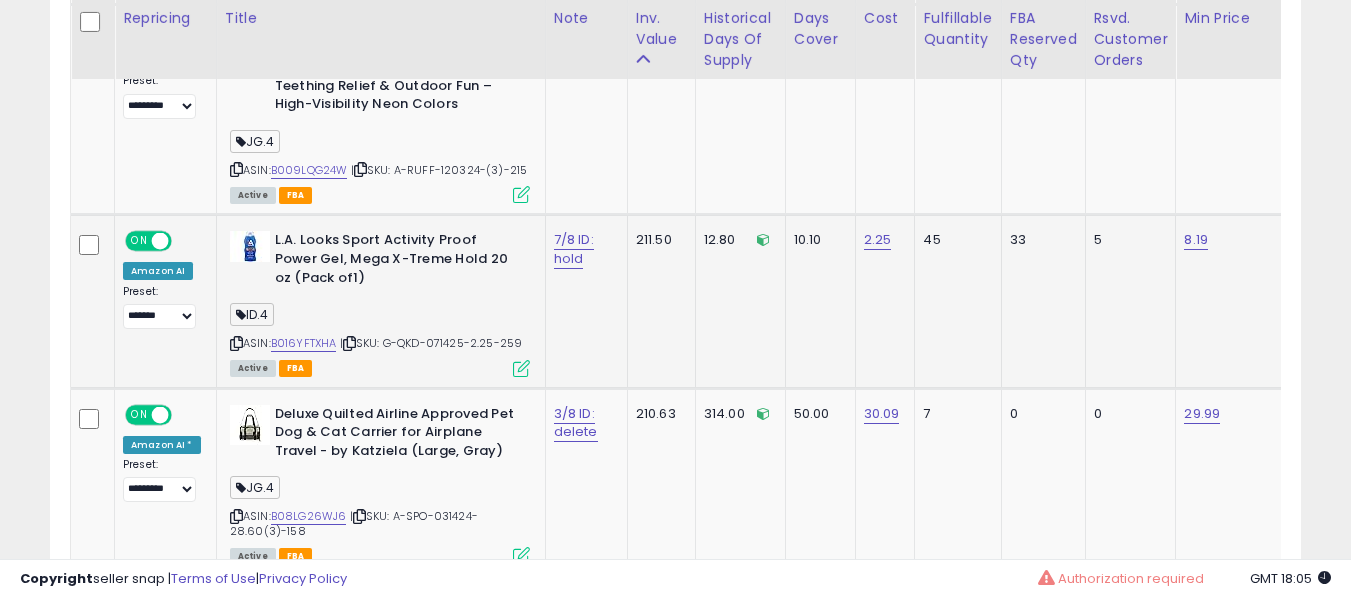drag, startPoint x: 325, startPoint y: 313, endPoint x: 294, endPoint y: 327, distance: 34.0147 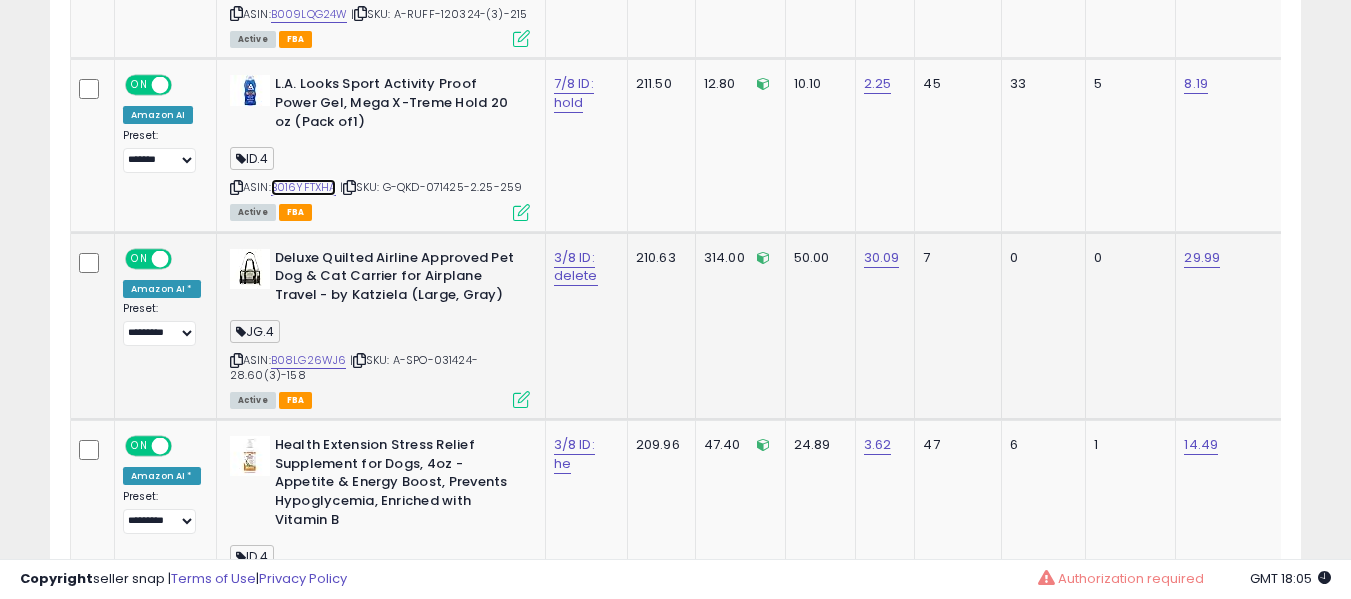 scroll, scrollTop: 2590, scrollLeft: 0, axis: vertical 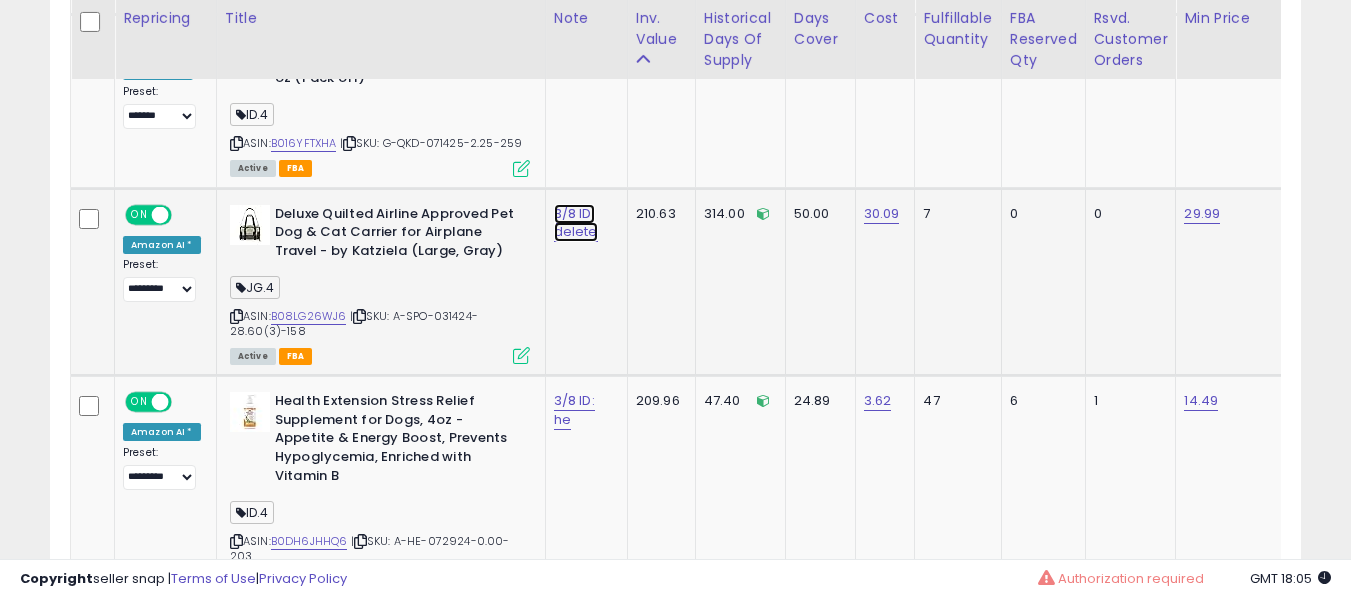click on "3/8 ID: delete" at bounding box center [574, -1457] 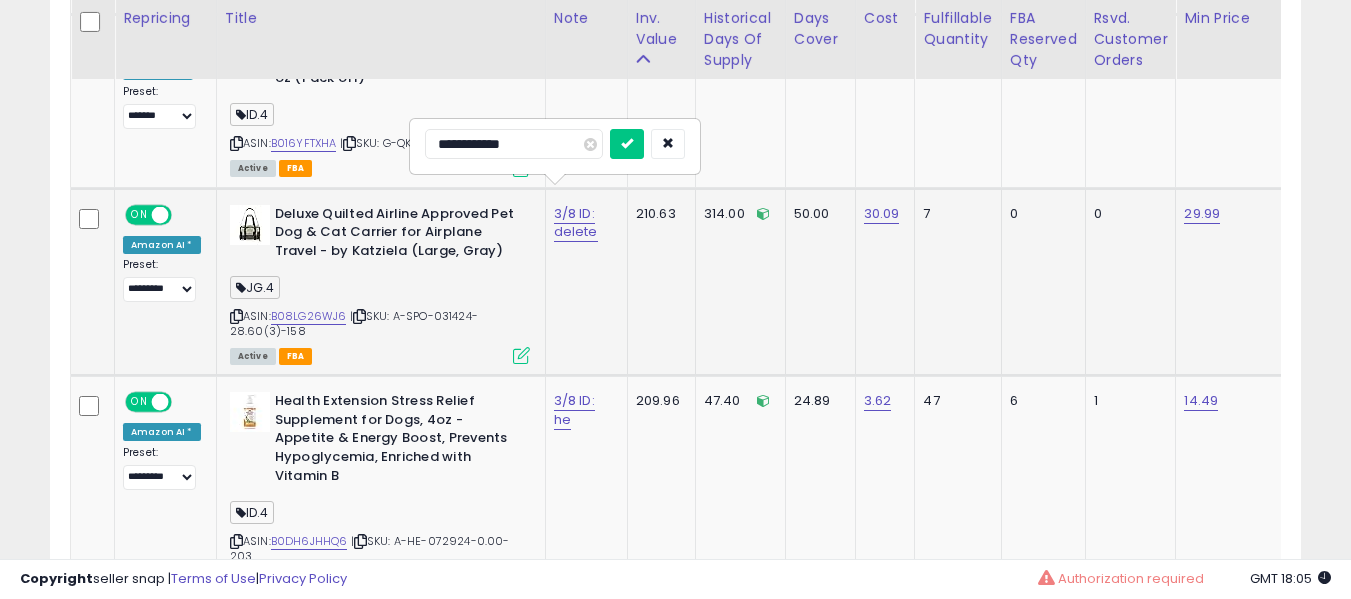 type on "**********" 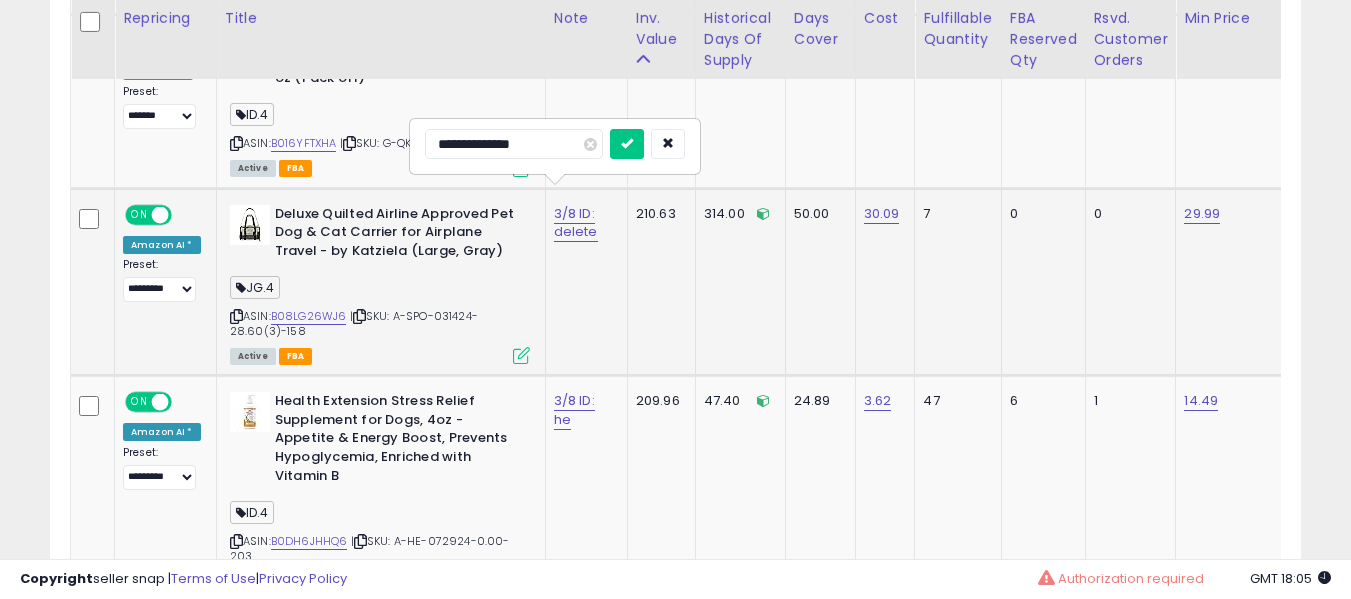 click at bounding box center [627, 144] 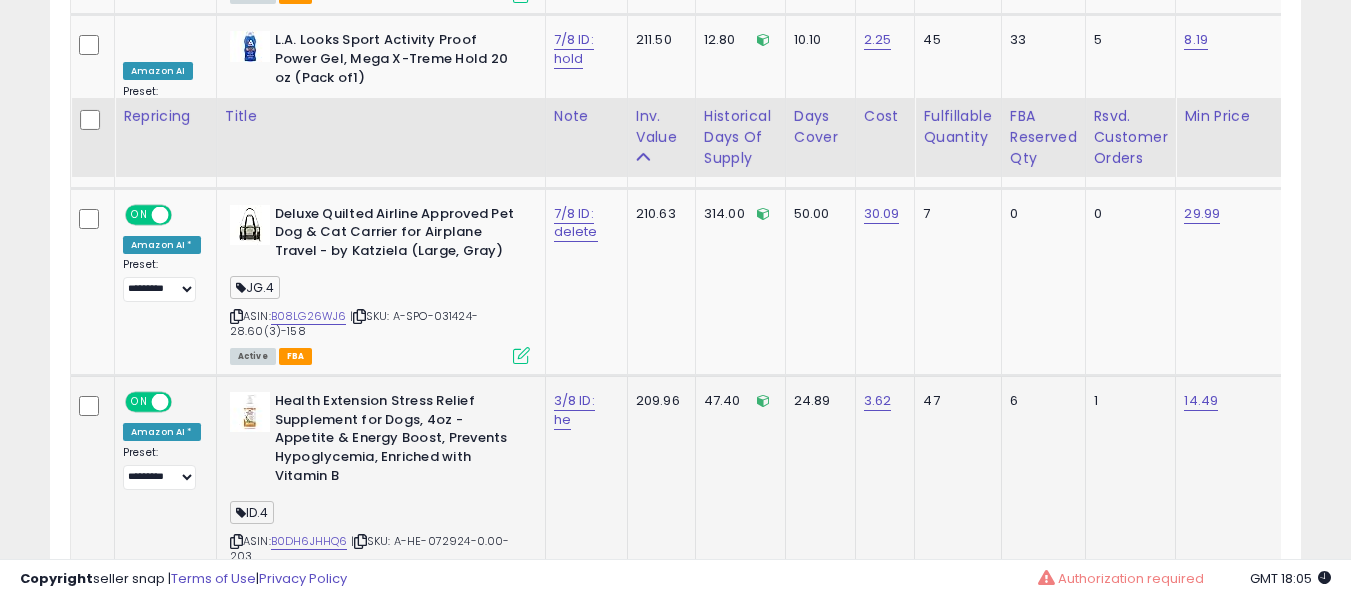 scroll, scrollTop: 2790, scrollLeft: 0, axis: vertical 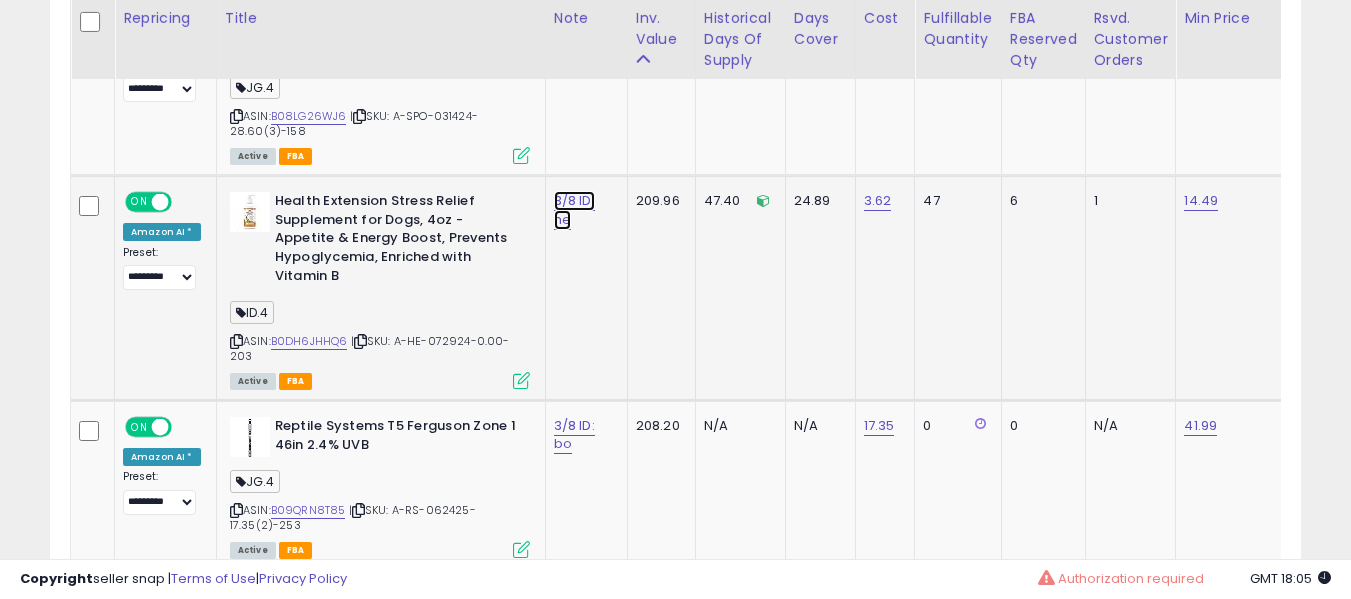 click on "3/8 ID: he" at bounding box center (574, -1657) 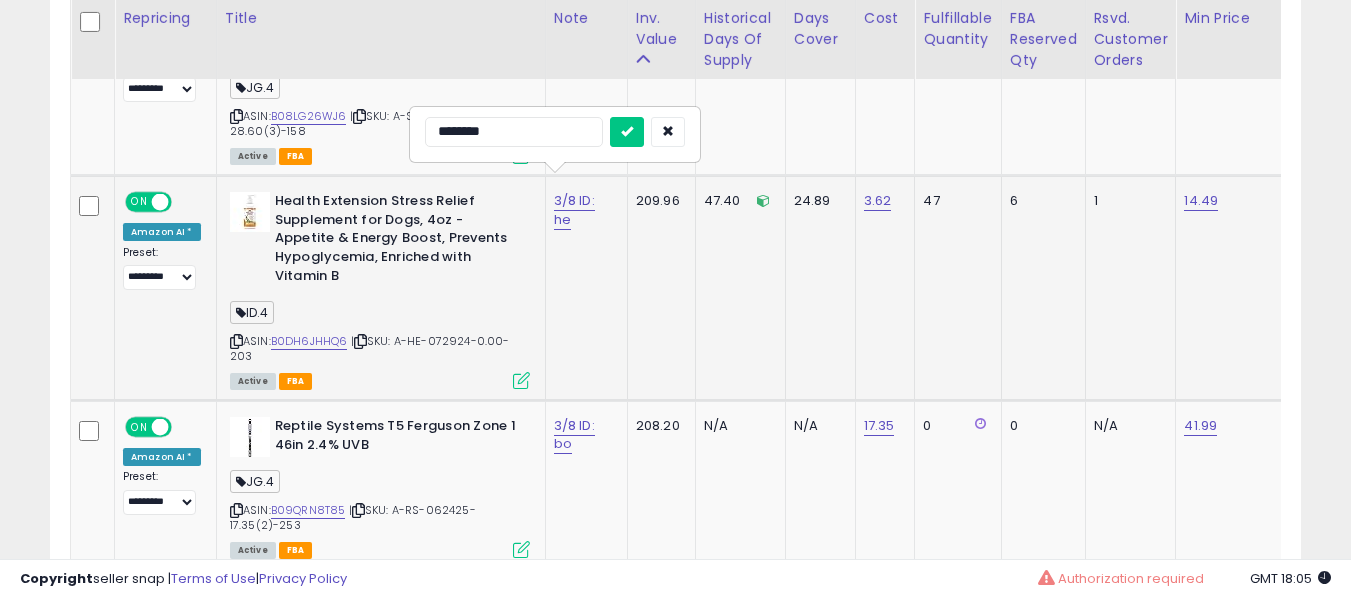 type on "*********" 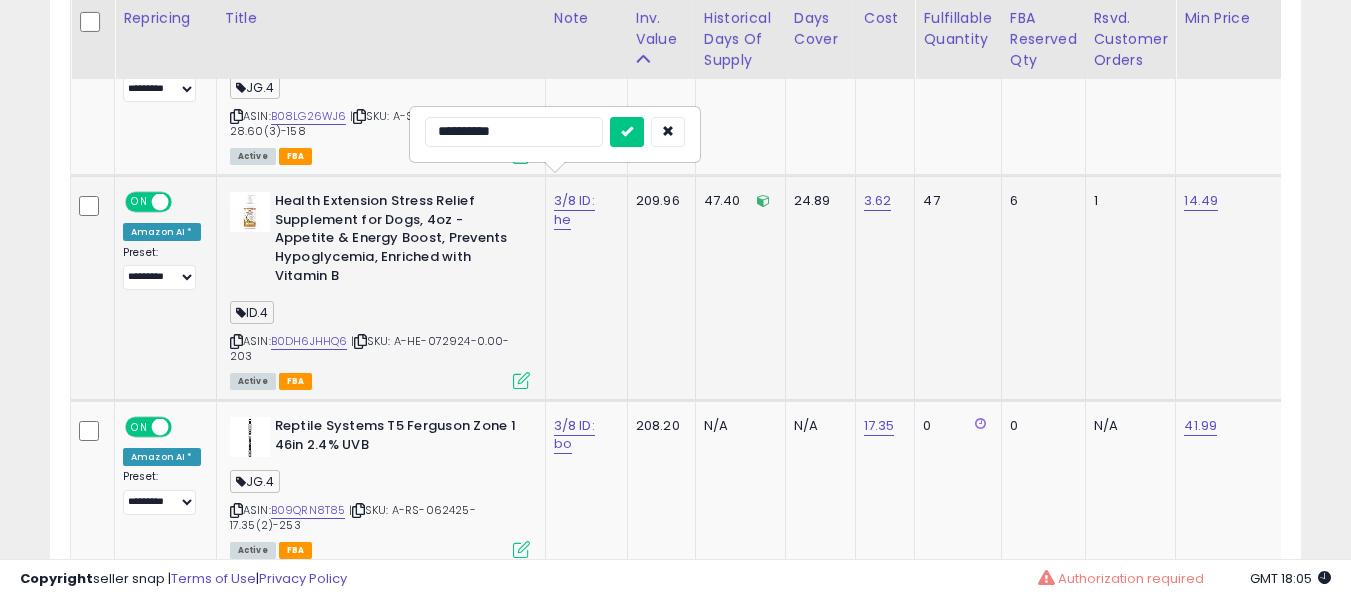 click at bounding box center (627, 132) 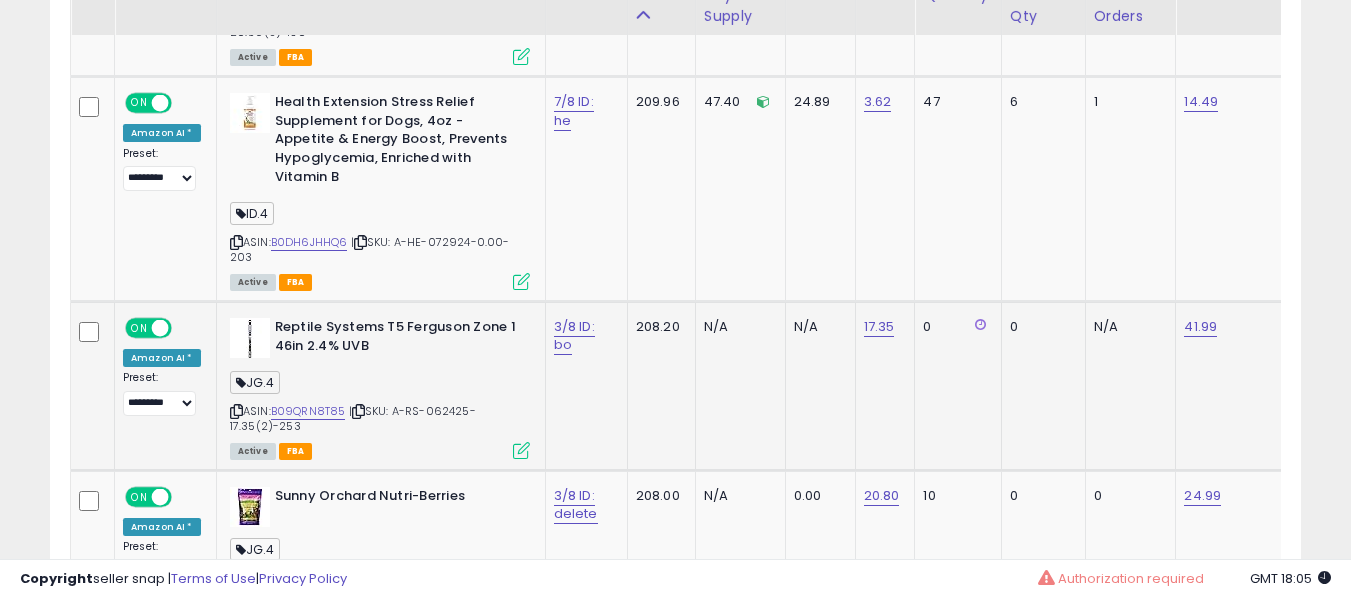 scroll, scrollTop: 2890, scrollLeft: 0, axis: vertical 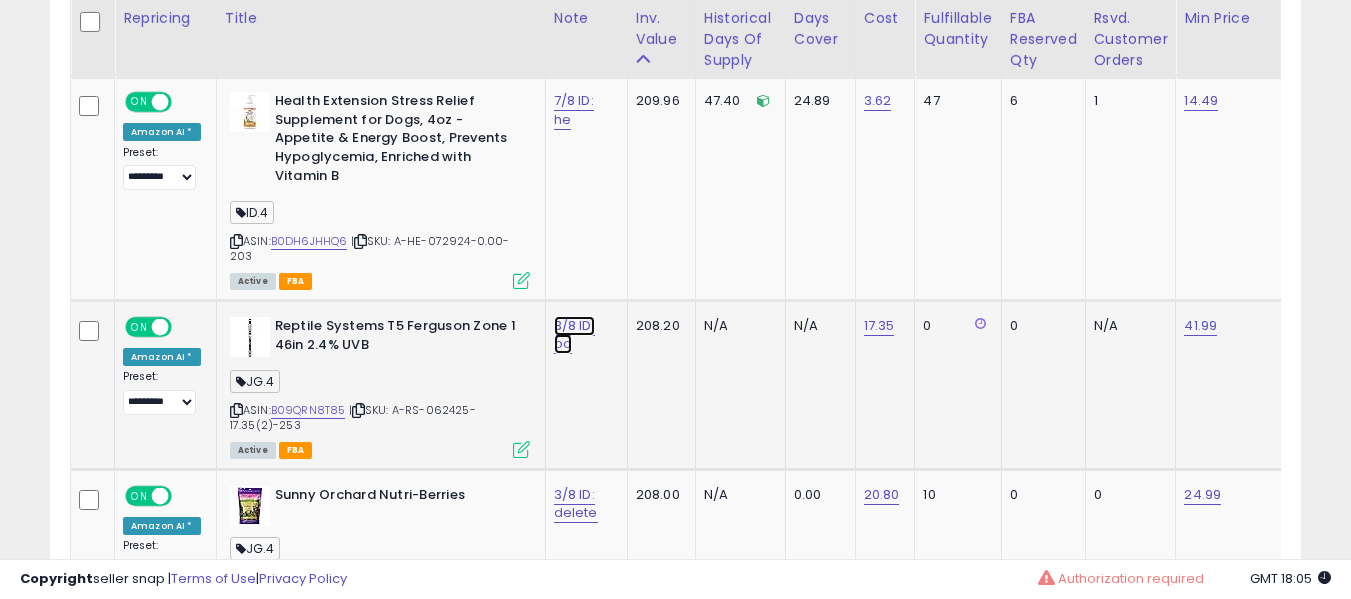 click on "3/8 ID: bo" at bounding box center [574, -1757] 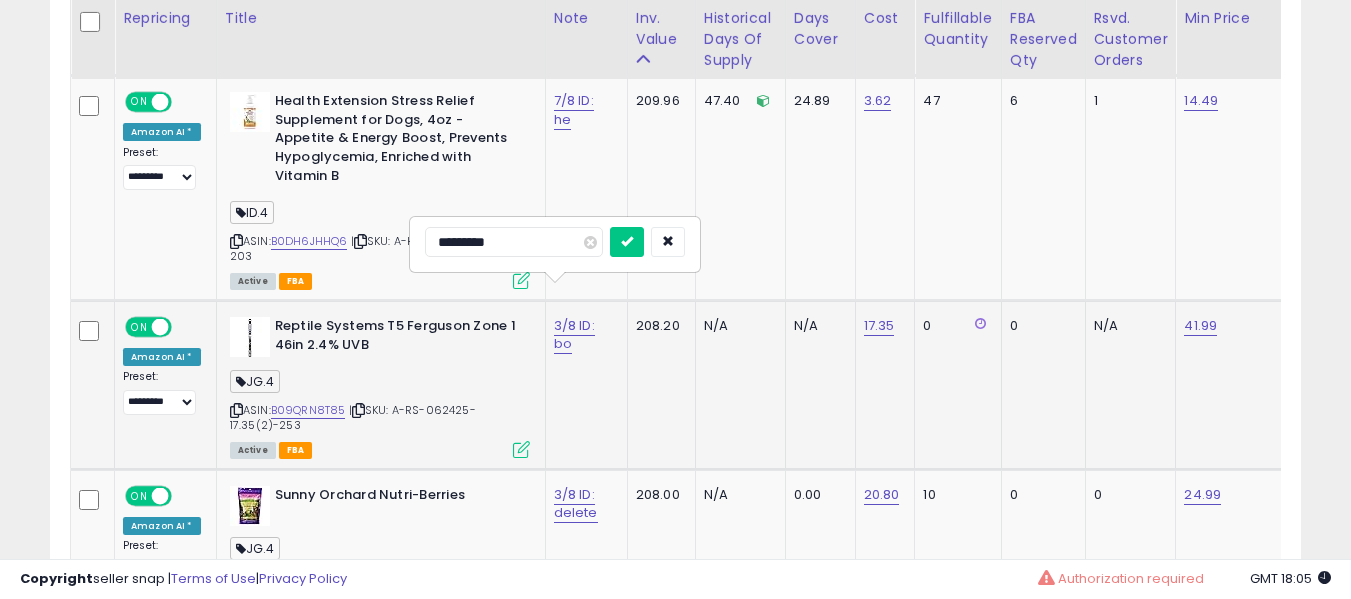 type on "**********" 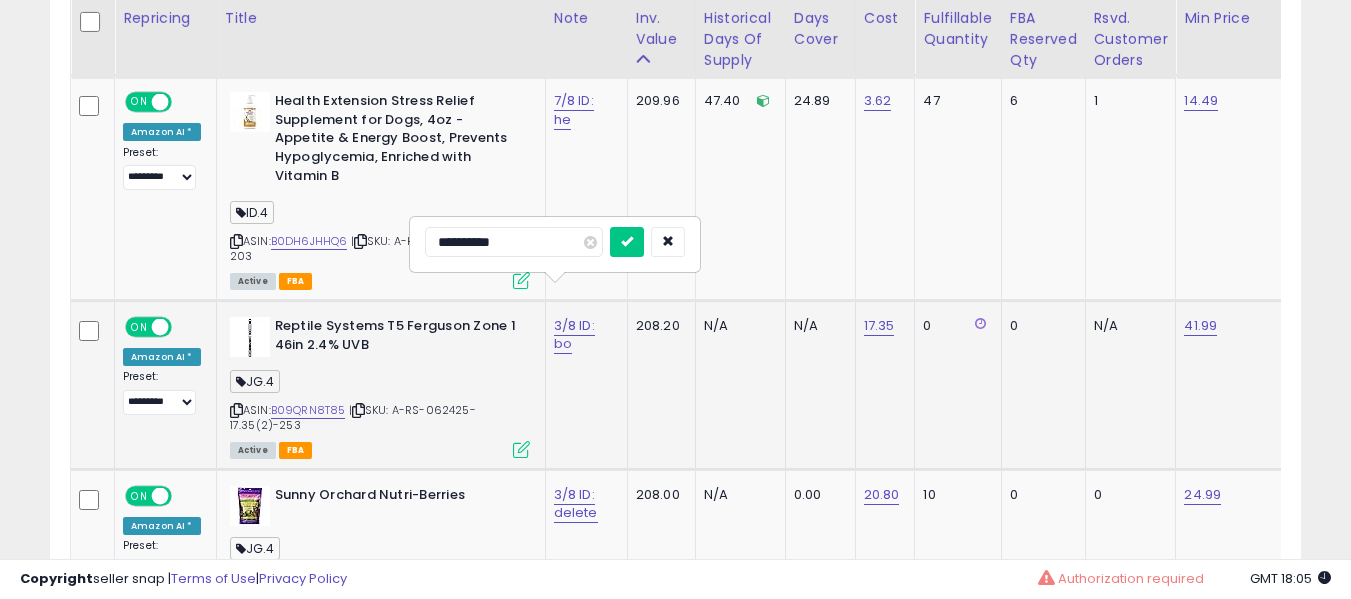 click at bounding box center (627, 242) 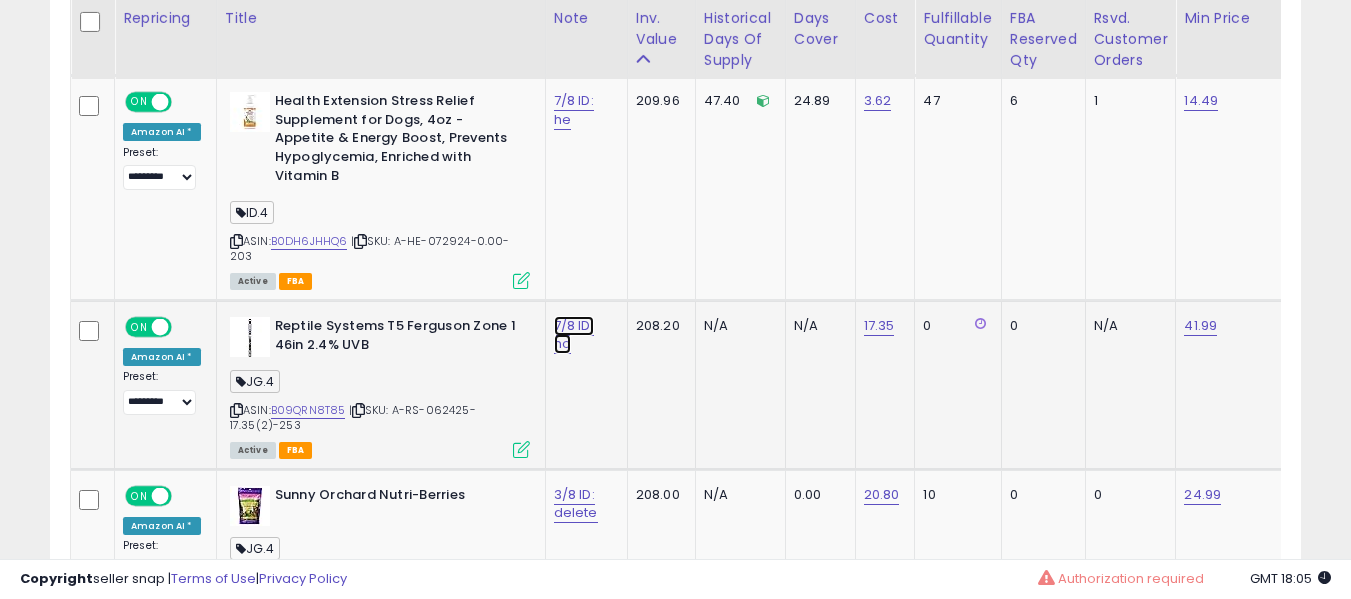 click on "7/8 ID: no" at bounding box center (574, 335) 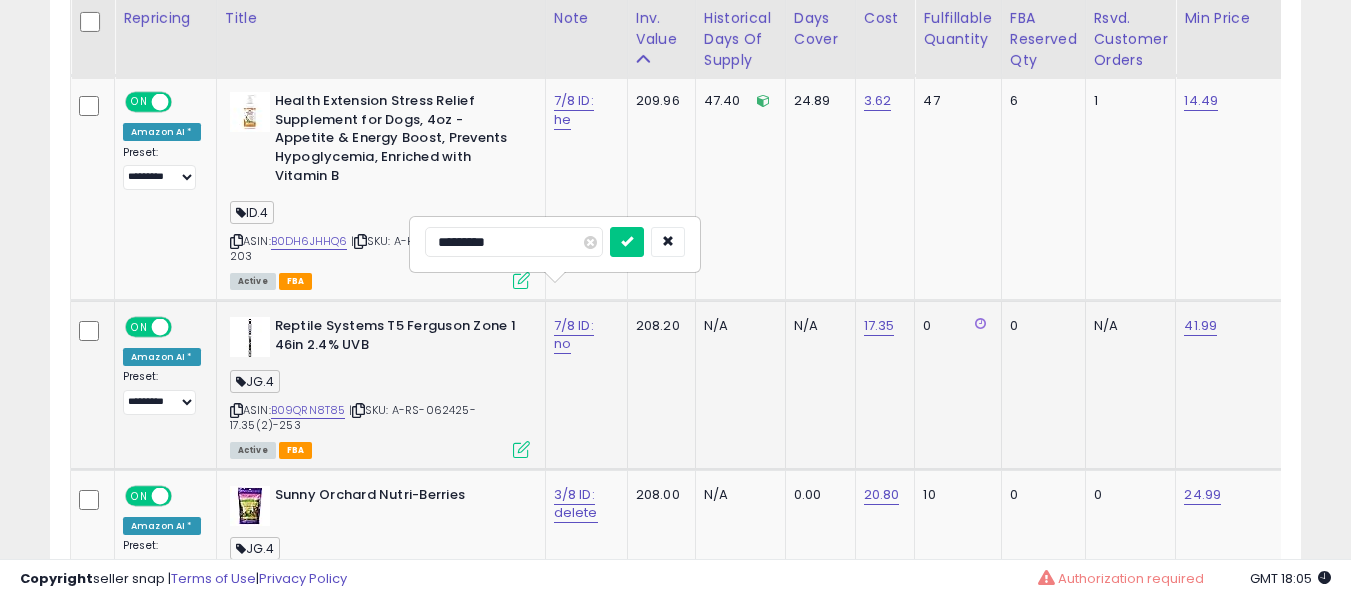 type on "**********" 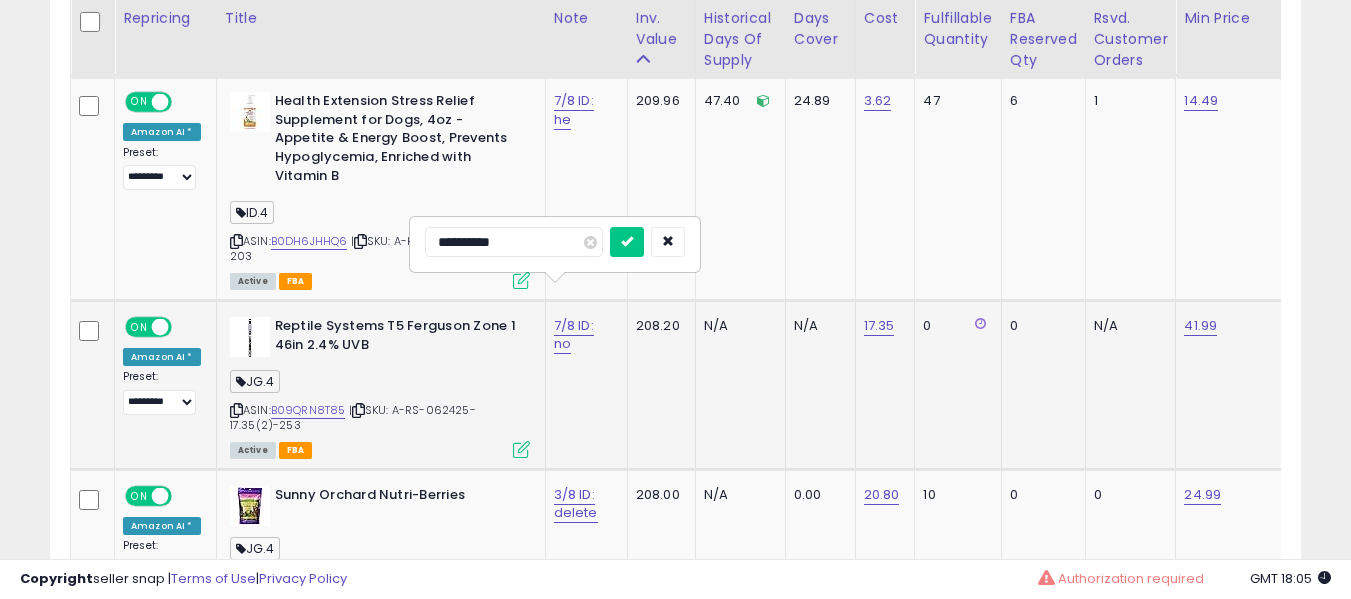 click at bounding box center (627, 242) 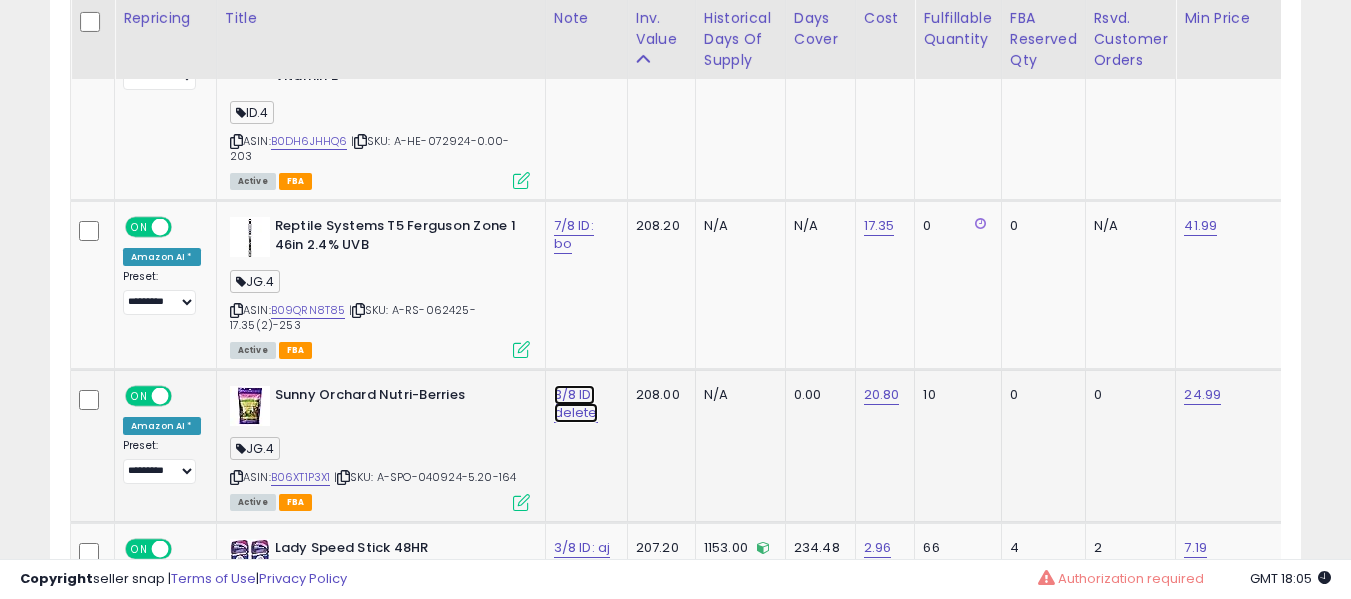 click on "3/8 ID: delete" at bounding box center [574, -1857] 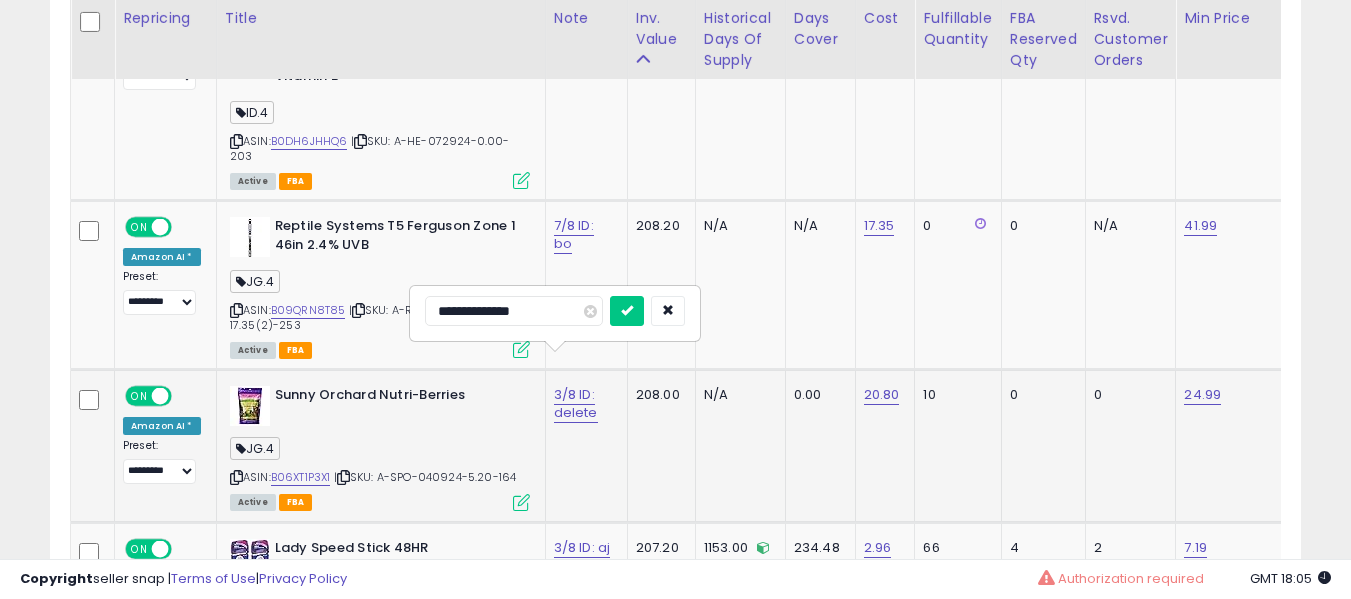 scroll, scrollTop: 3090, scrollLeft: 0, axis: vertical 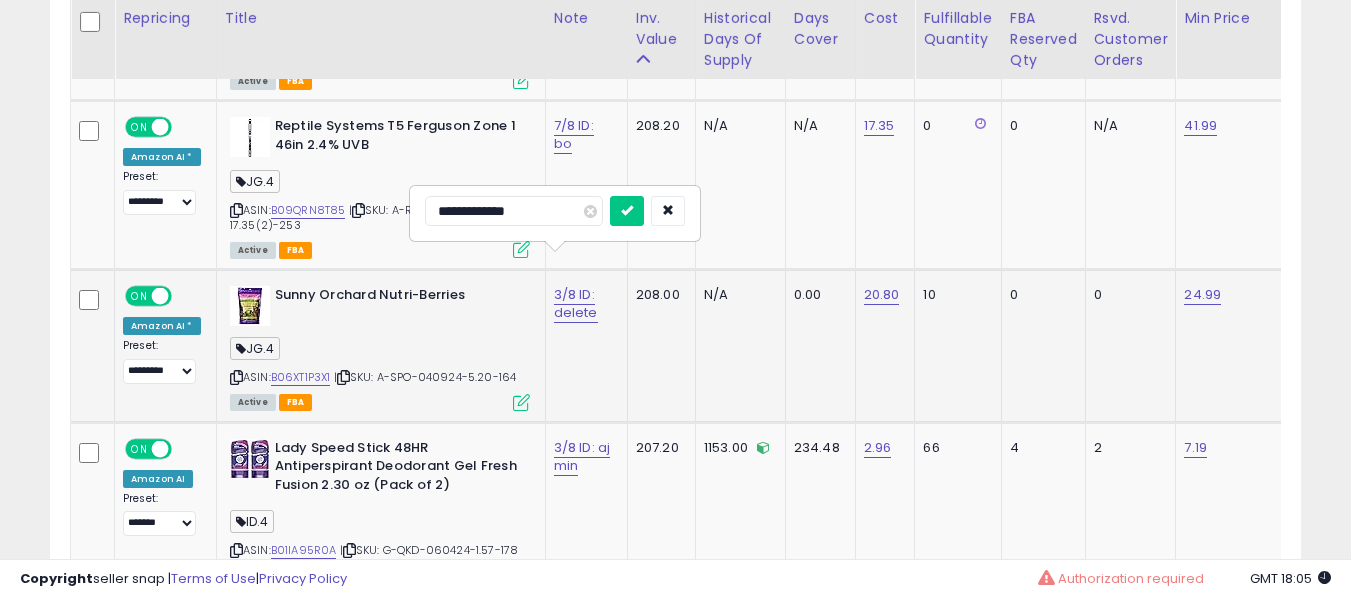 type on "**********" 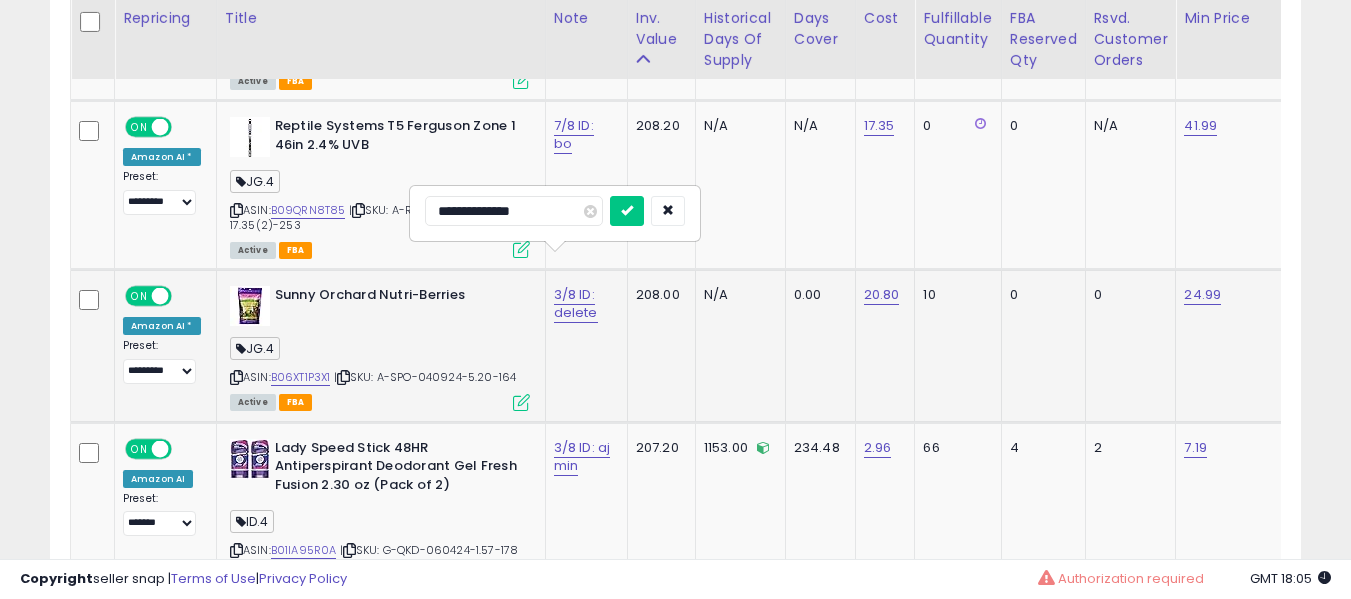 click at bounding box center (627, 211) 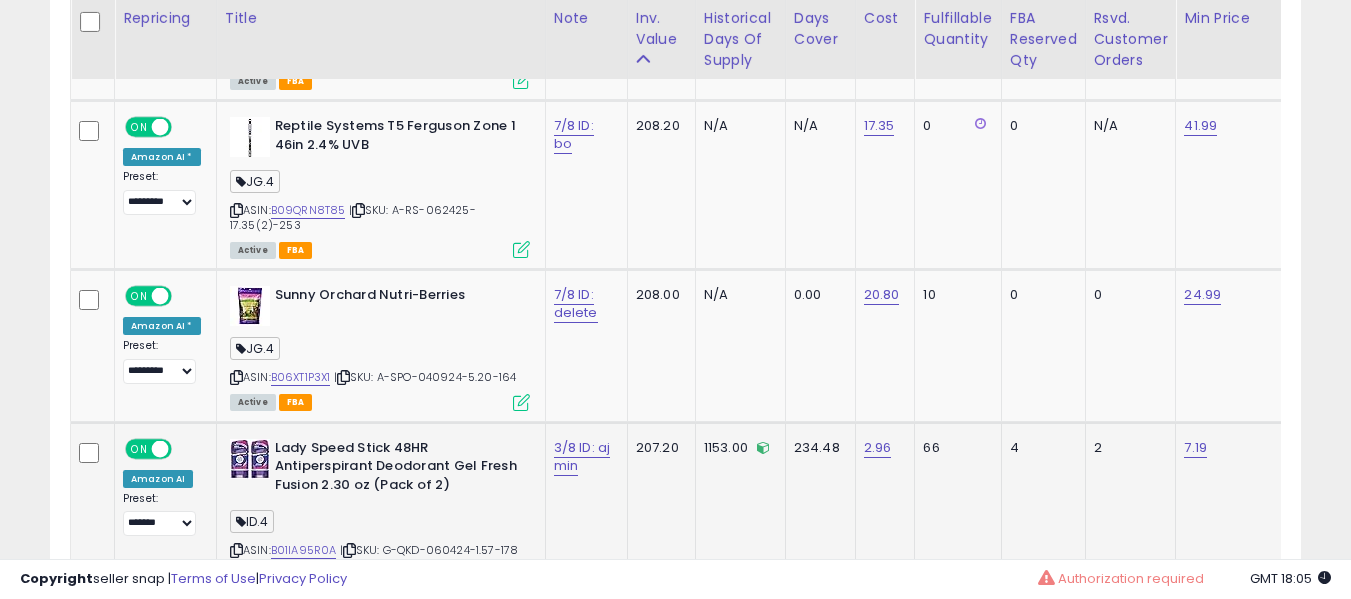 click on "3/8 ID: aj min" 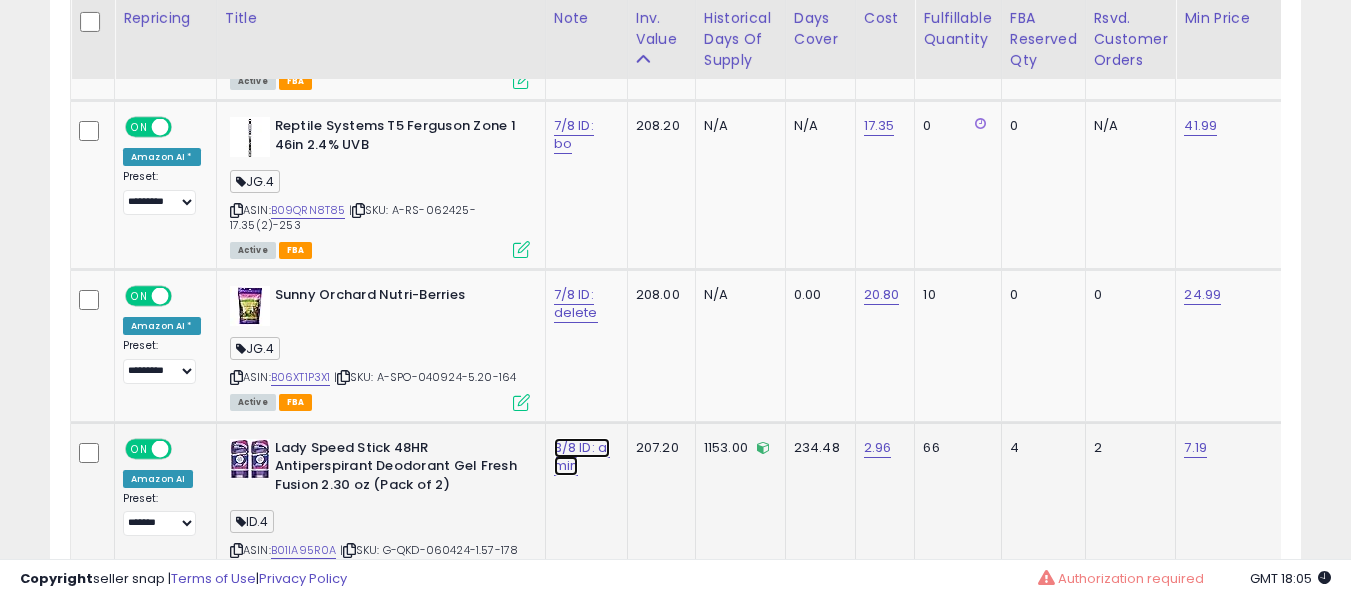 click on "3/8 ID: aj min" at bounding box center (574, -1957) 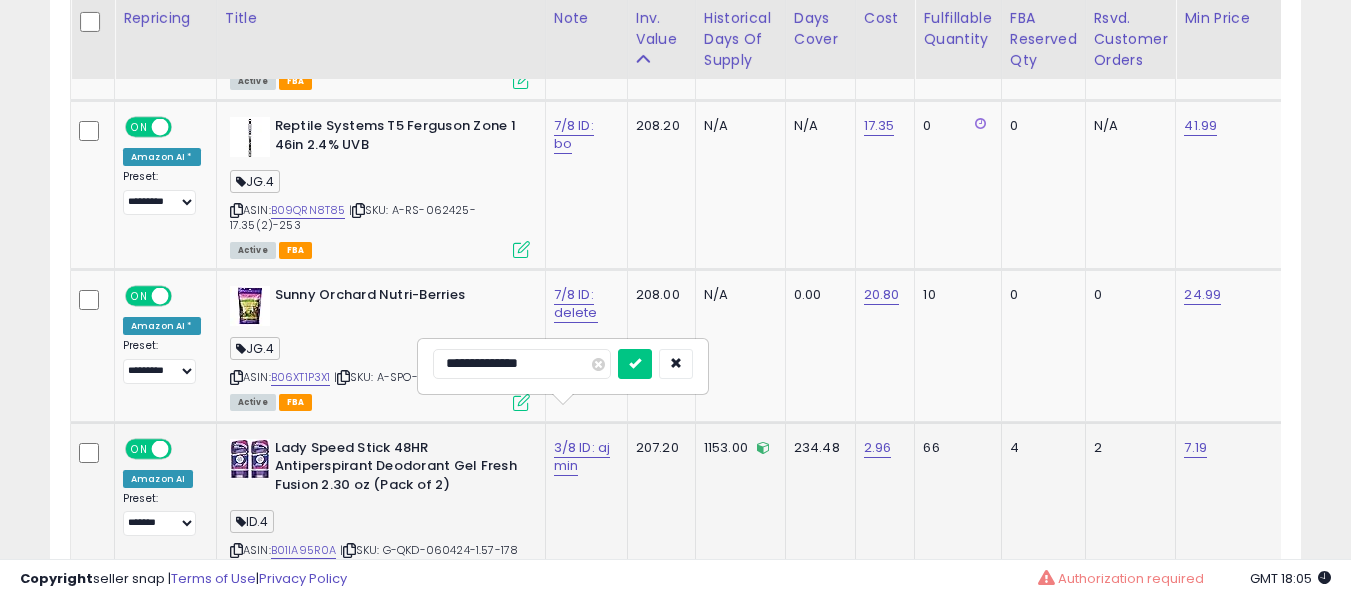 scroll, scrollTop: 3190, scrollLeft: 0, axis: vertical 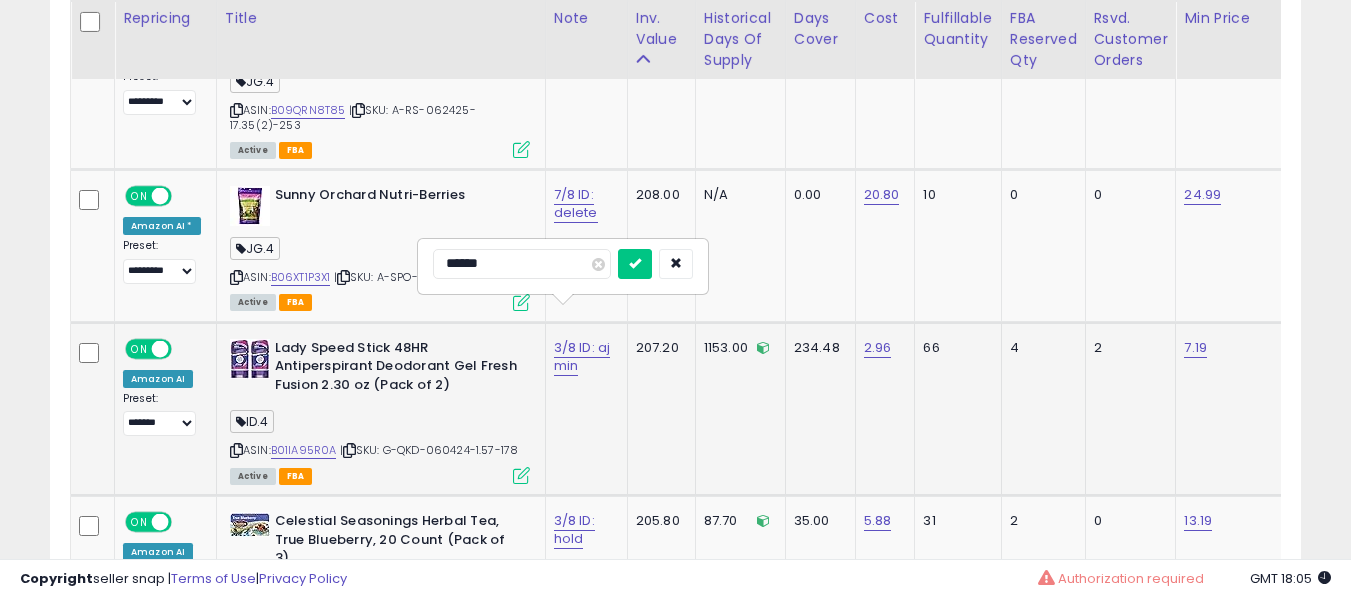 type on "*******" 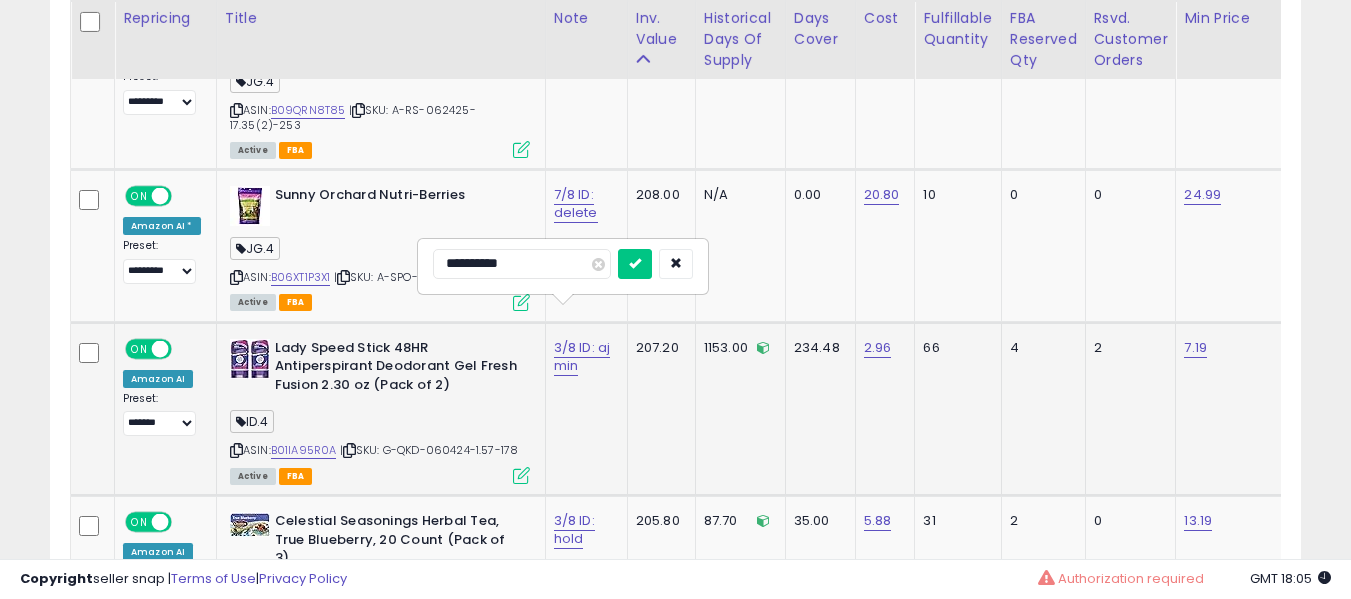 type on "**********" 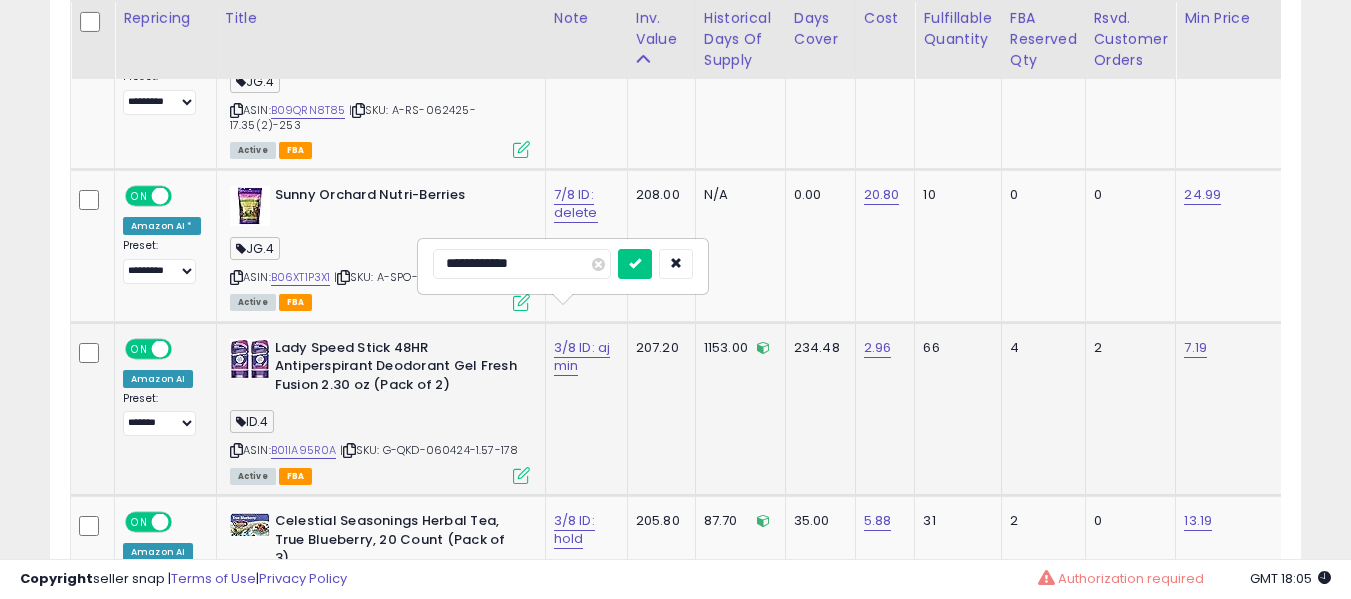 click at bounding box center (635, 264) 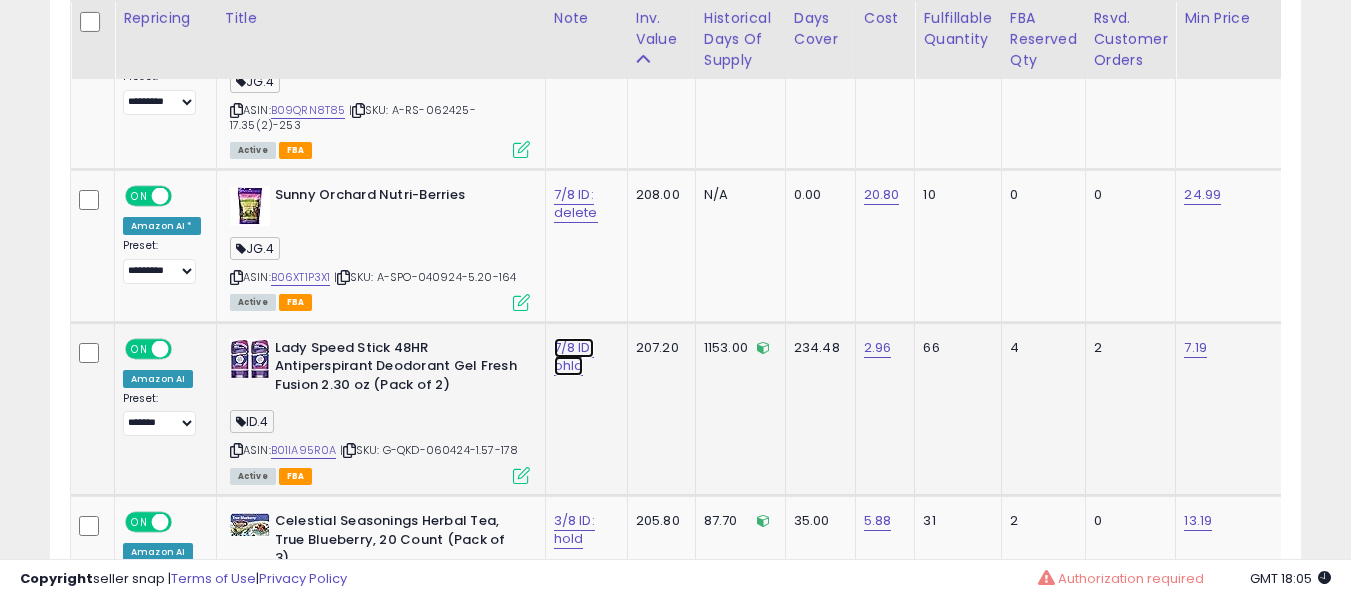click on "7/8 ID: ohld" at bounding box center (574, -2057) 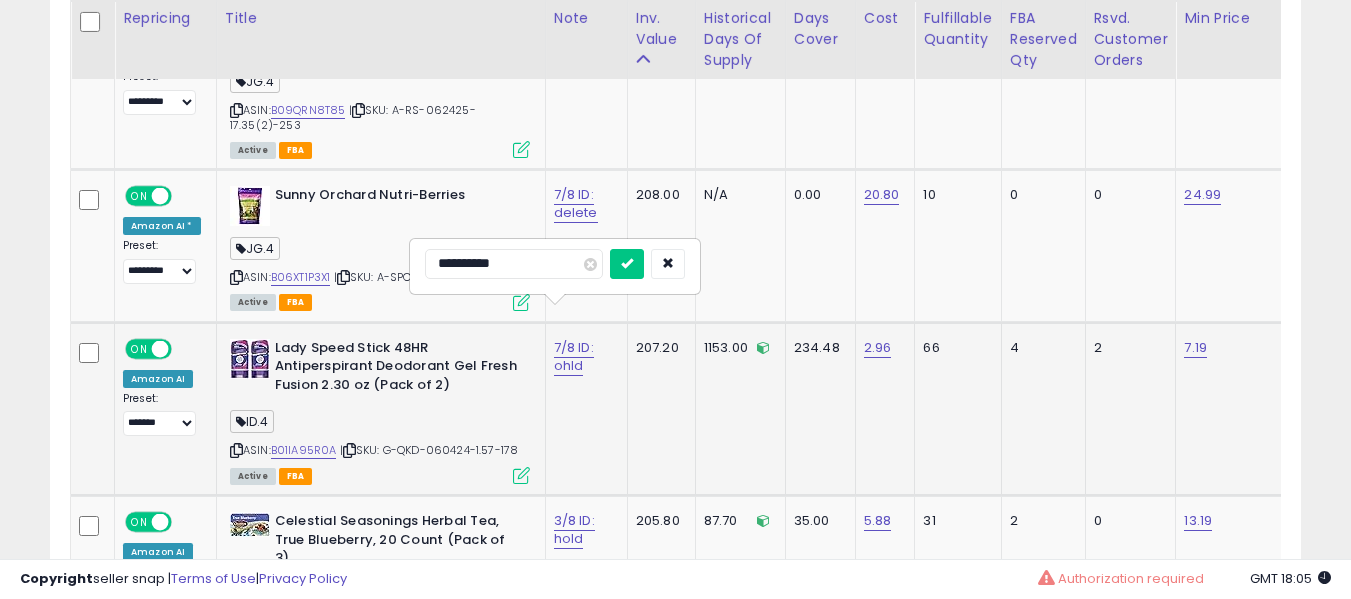 type on "**********" 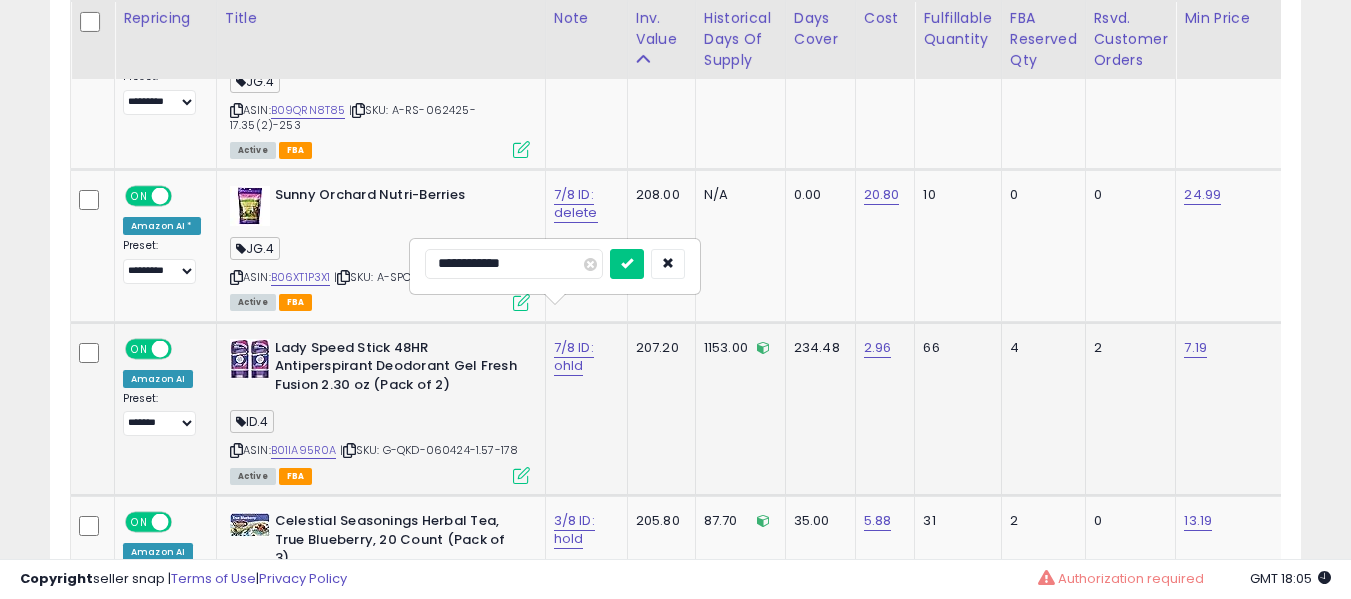 click at bounding box center (627, 264) 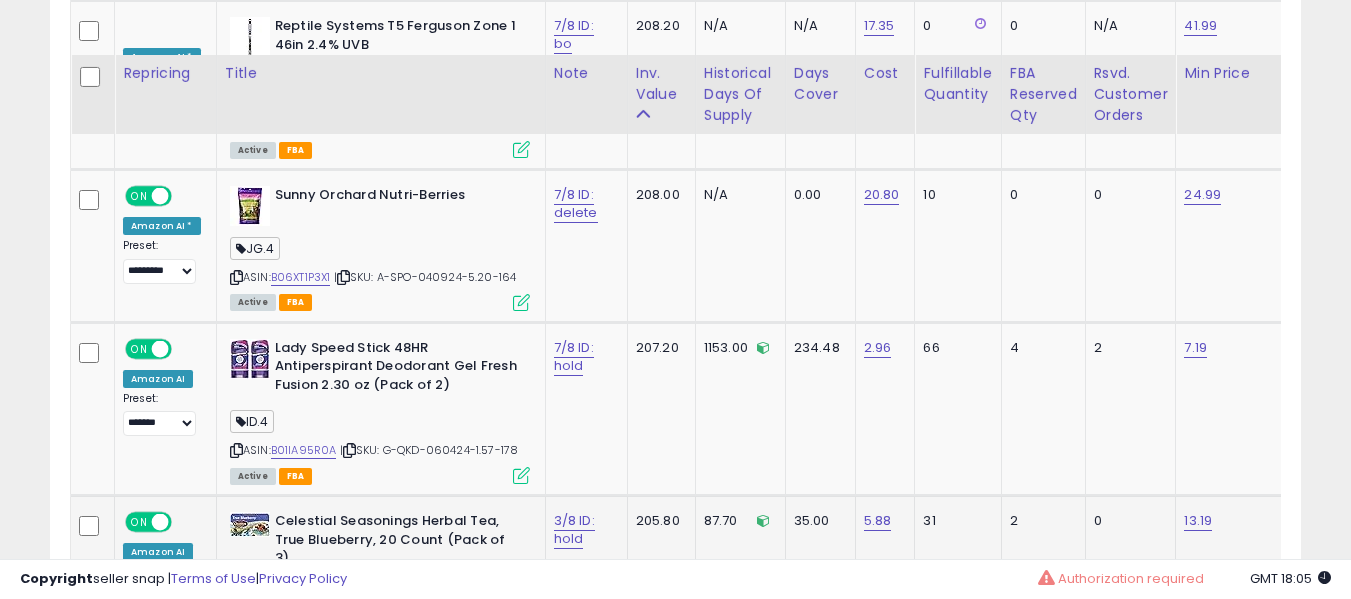 scroll, scrollTop: 3290, scrollLeft: 0, axis: vertical 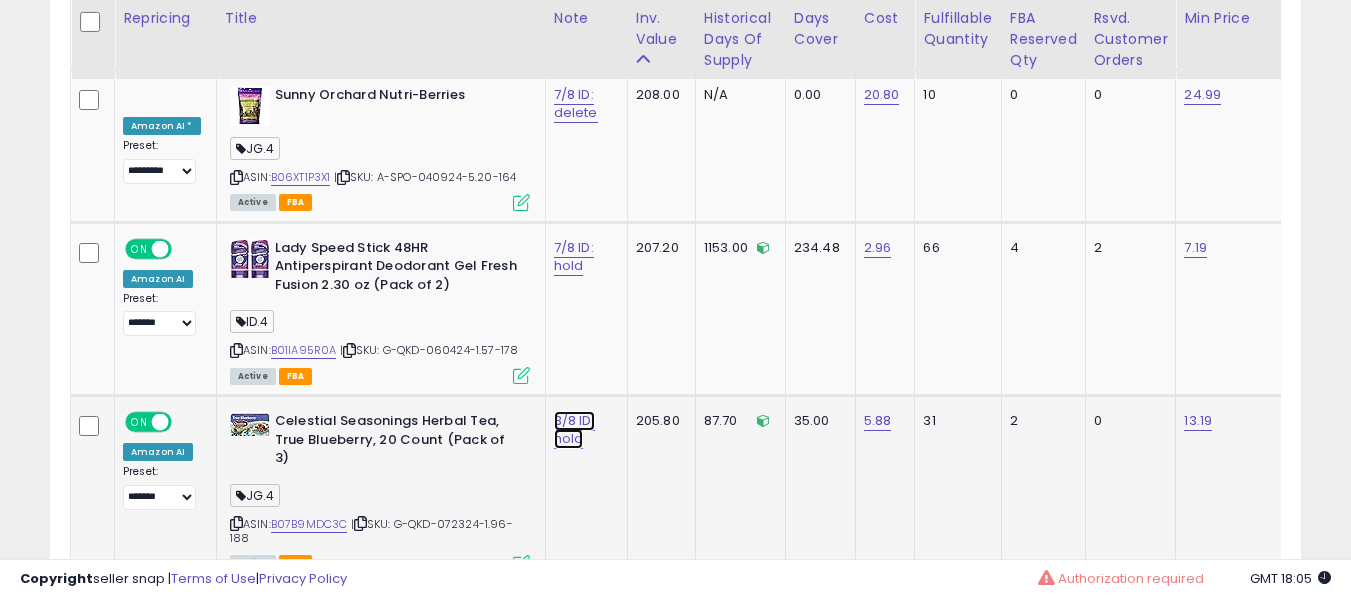 click on "3/8 ID: hold" at bounding box center (574, -2157) 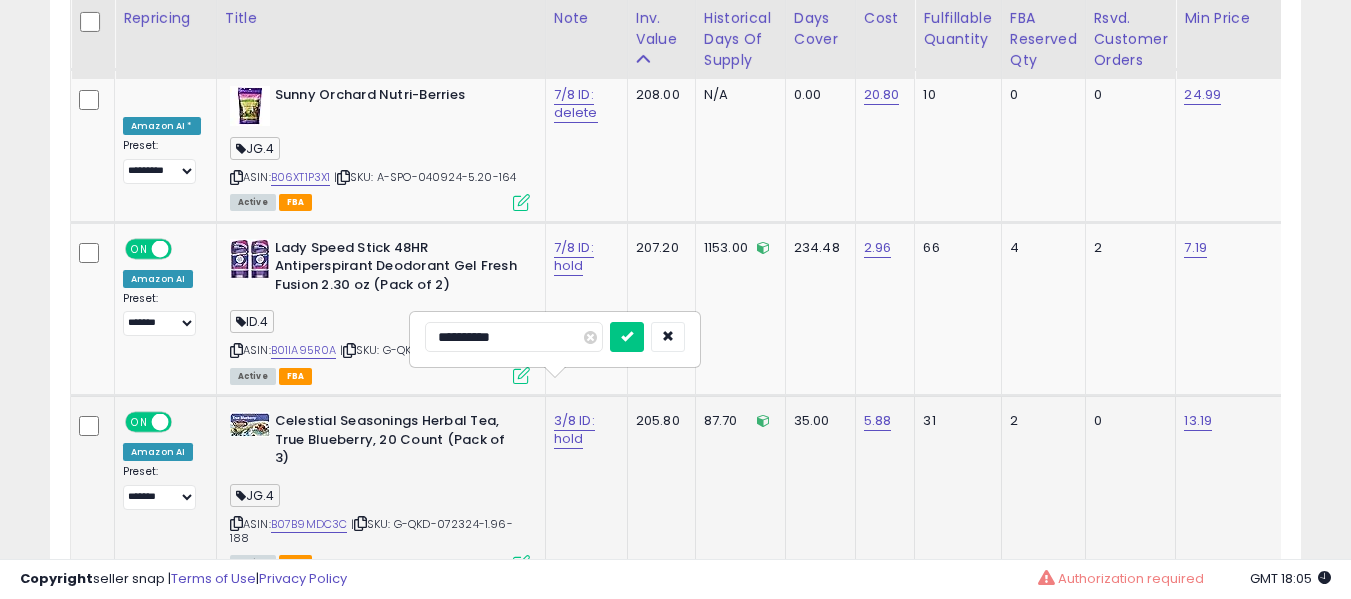 type on "**********" 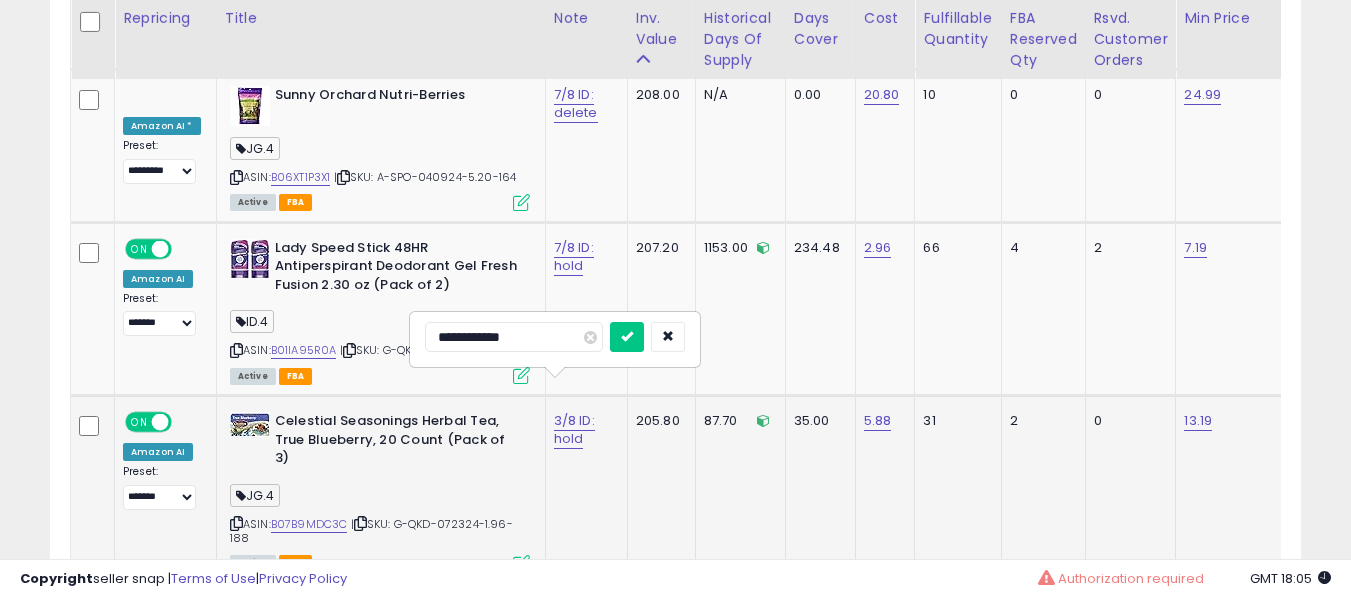 click at bounding box center (627, 337) 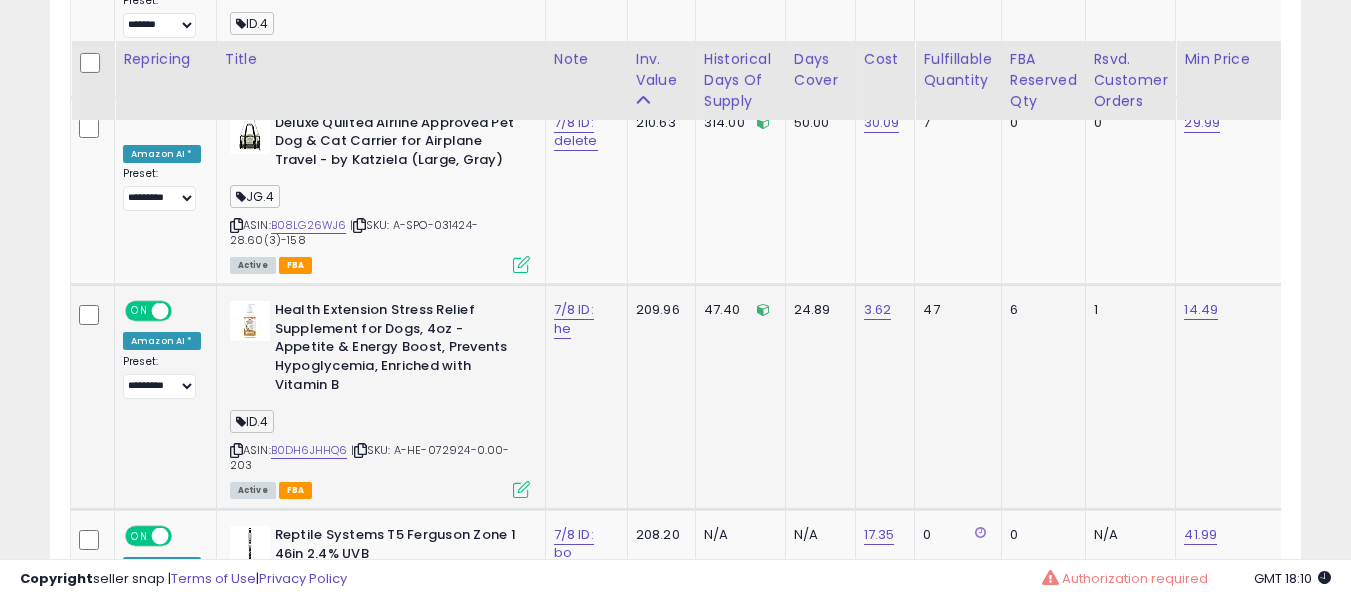 scroll, scrollTop: 2790, scrollLeft: 0, axis: vertical 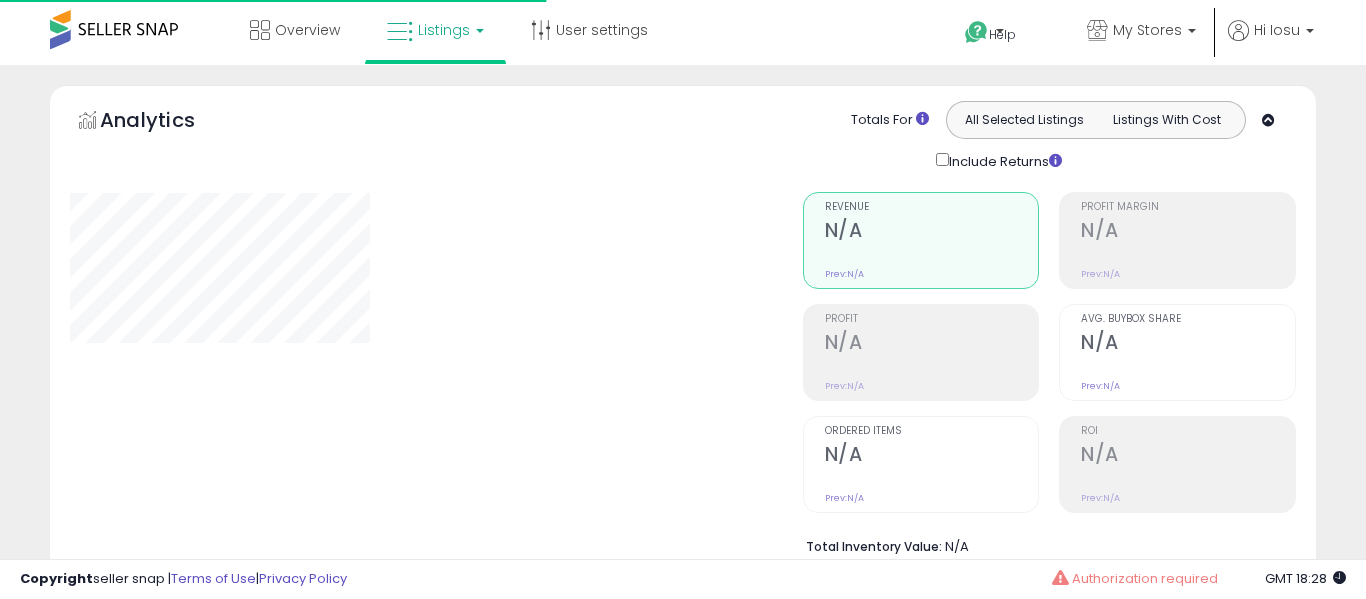 select on "**" 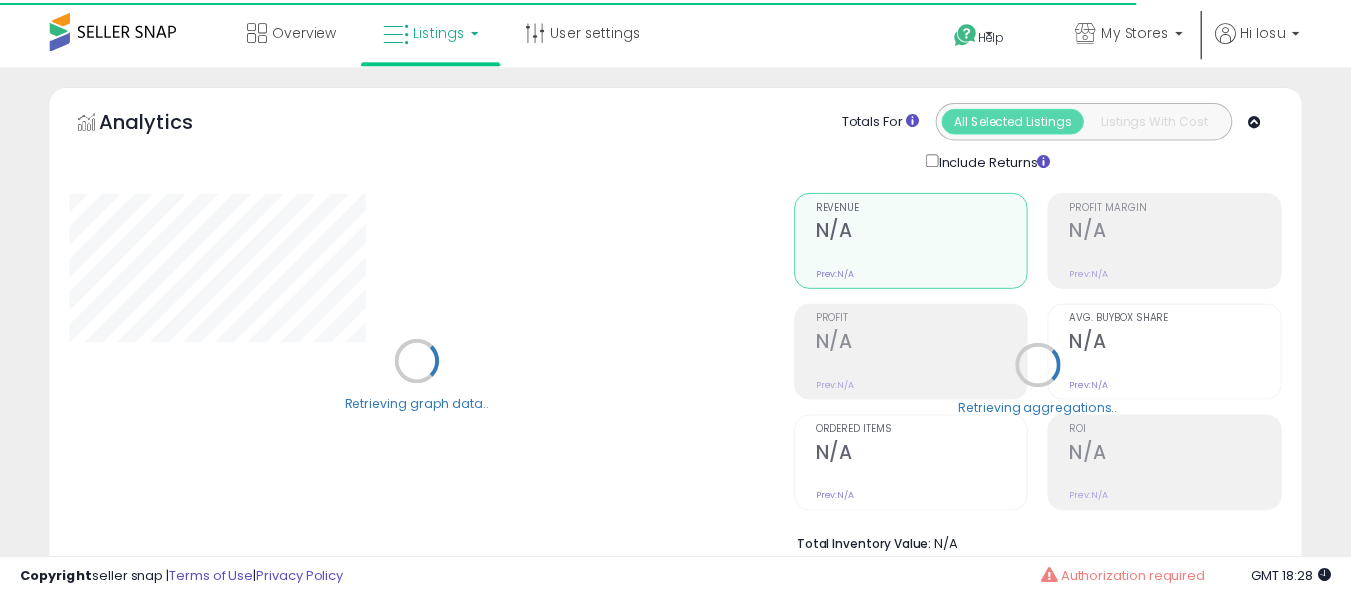 scroll, scrollTop: 692, scrollLeft: 0, axis: vertical 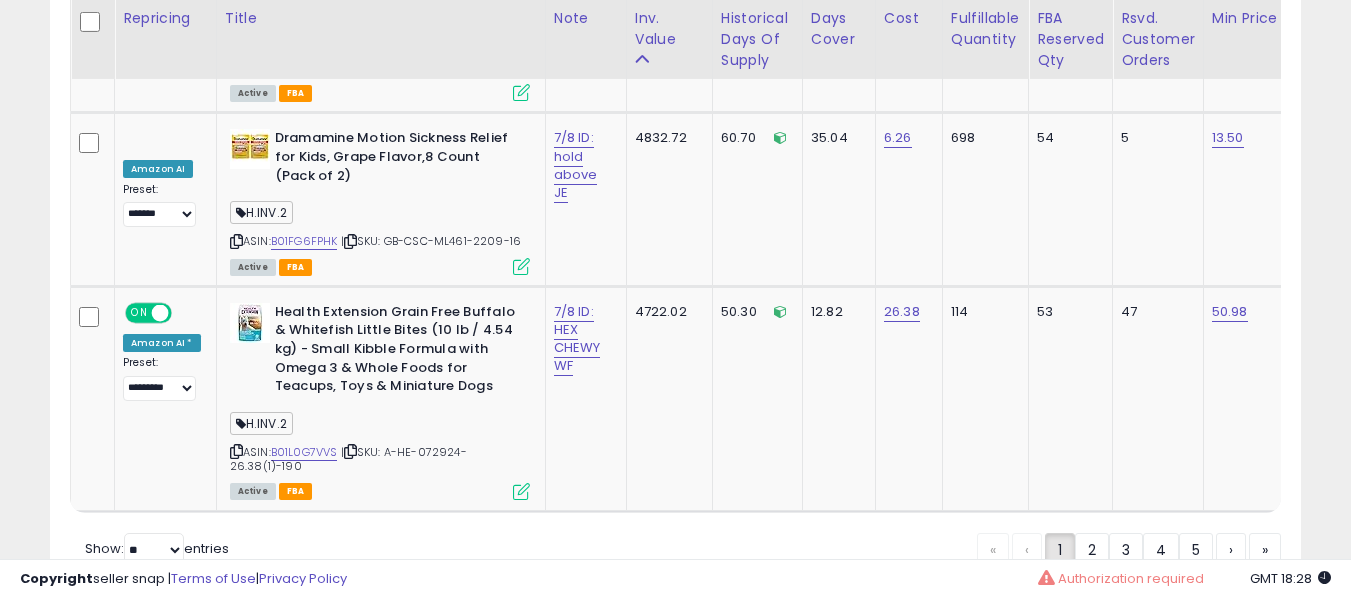 drag, startPoint x: 1180, startPoint y: 452, endPoint x: 852, endPoint y: 556, distance: 344.09302 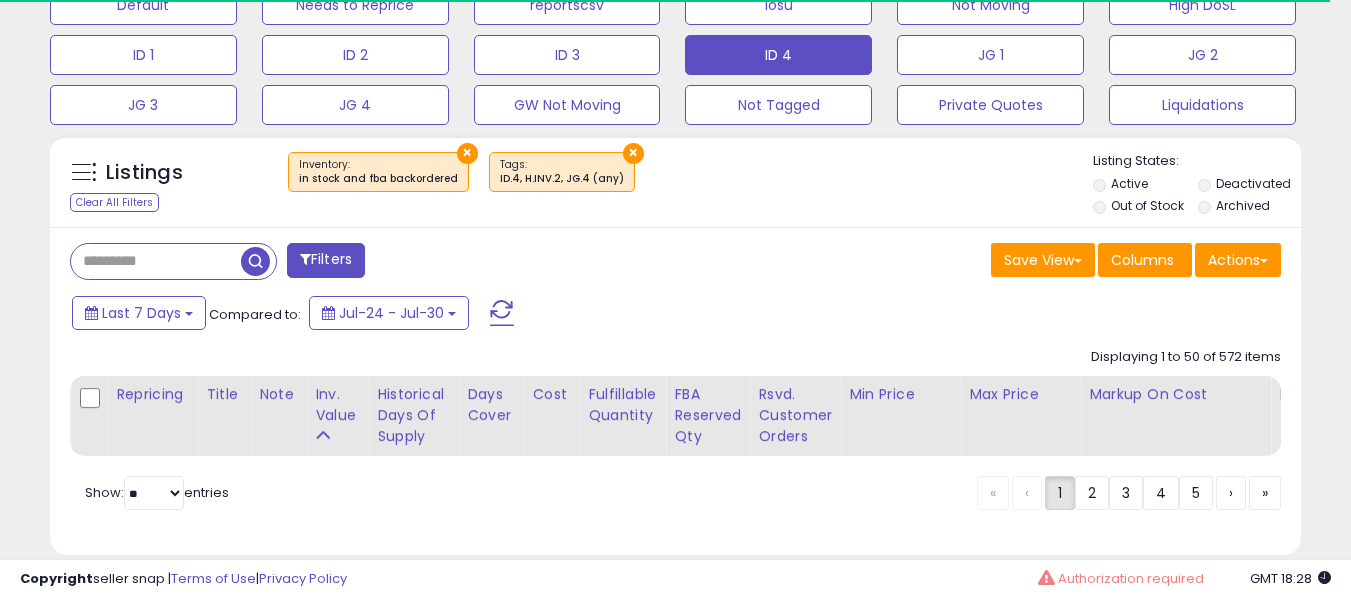 scroll, scrollTop: 691, scrollLeft: 0, axis: vertical 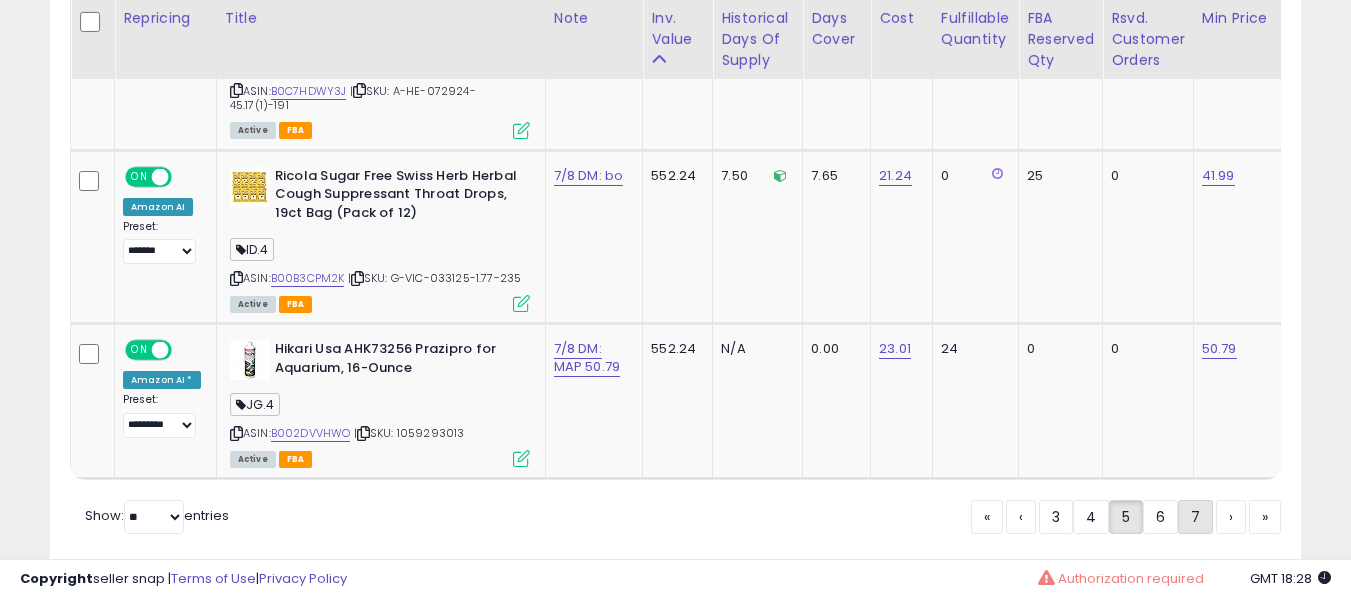 click on "7" 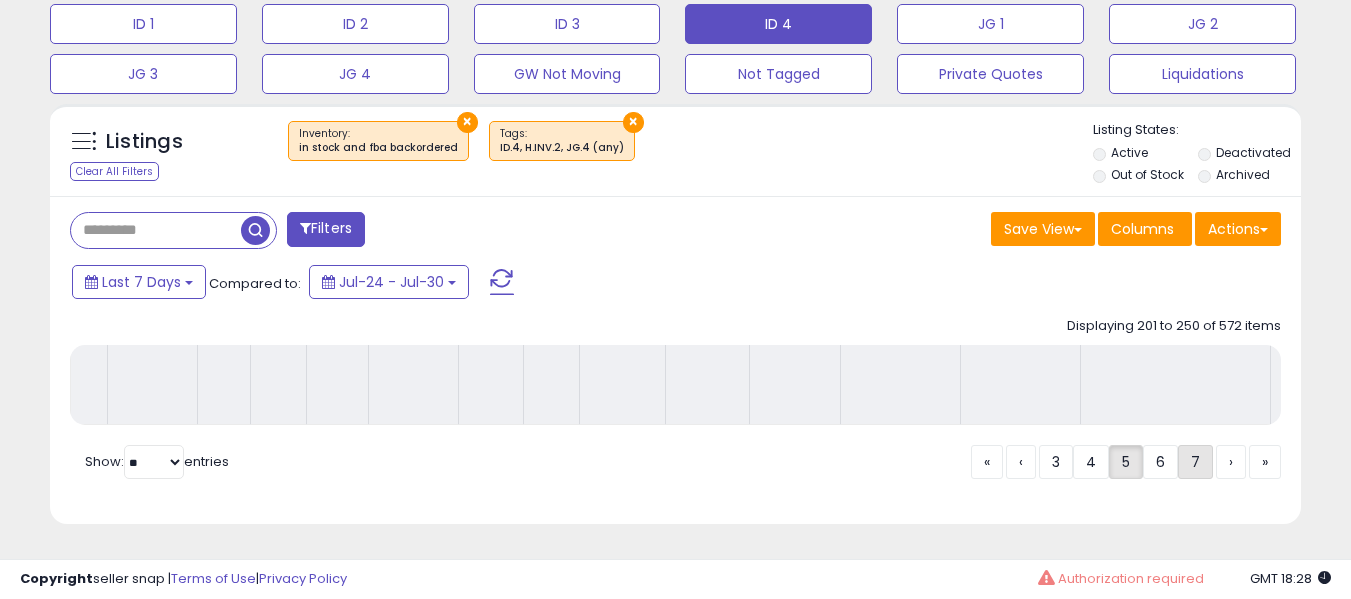 scroll, scrollTop: 691, scrollLeft: 0, axis: vertical 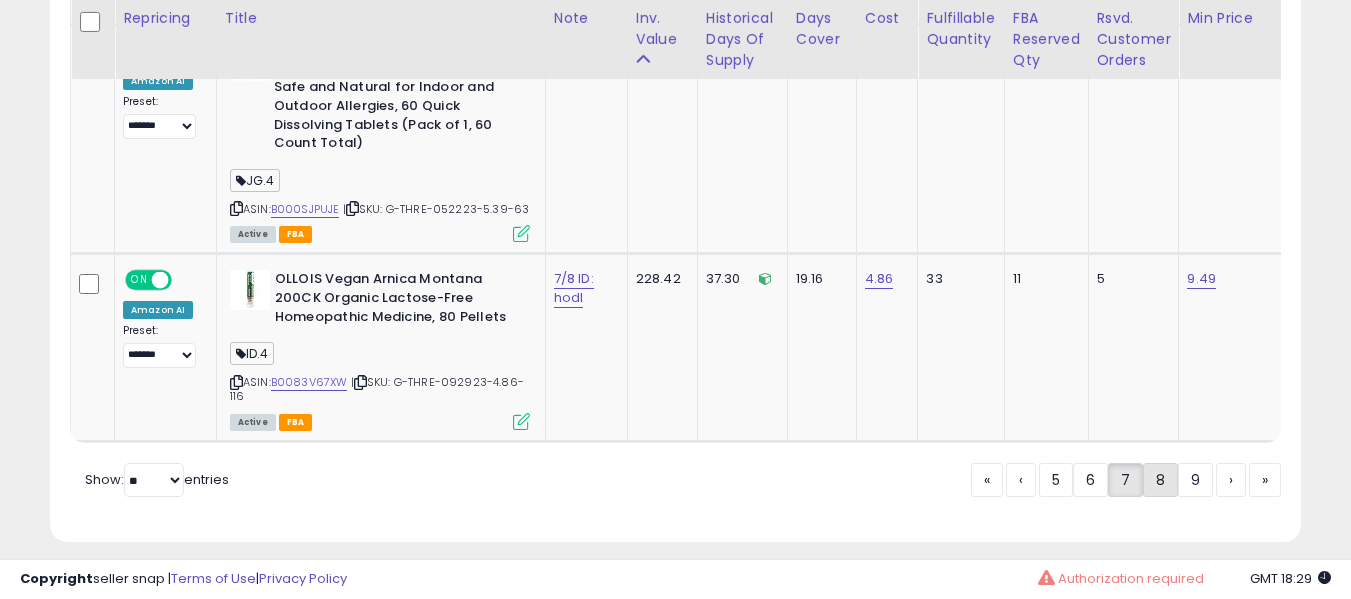click on "8" 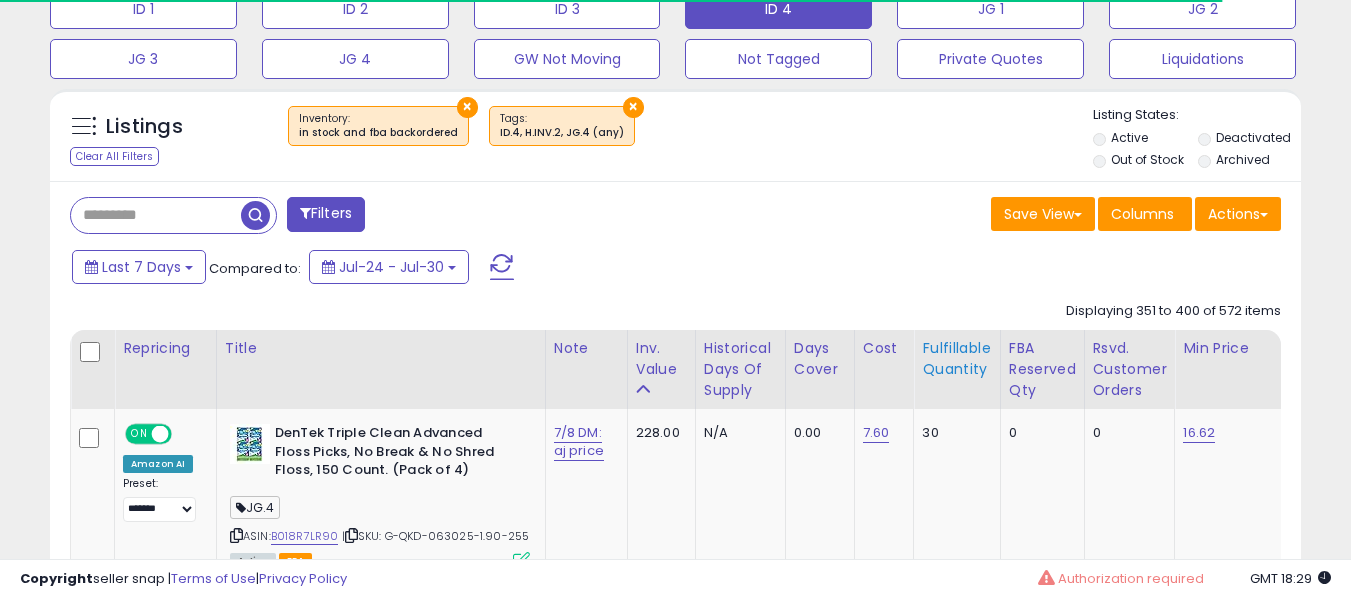 scroll, scrollTop: 2355, scrollLeft: 0, axis: vertical 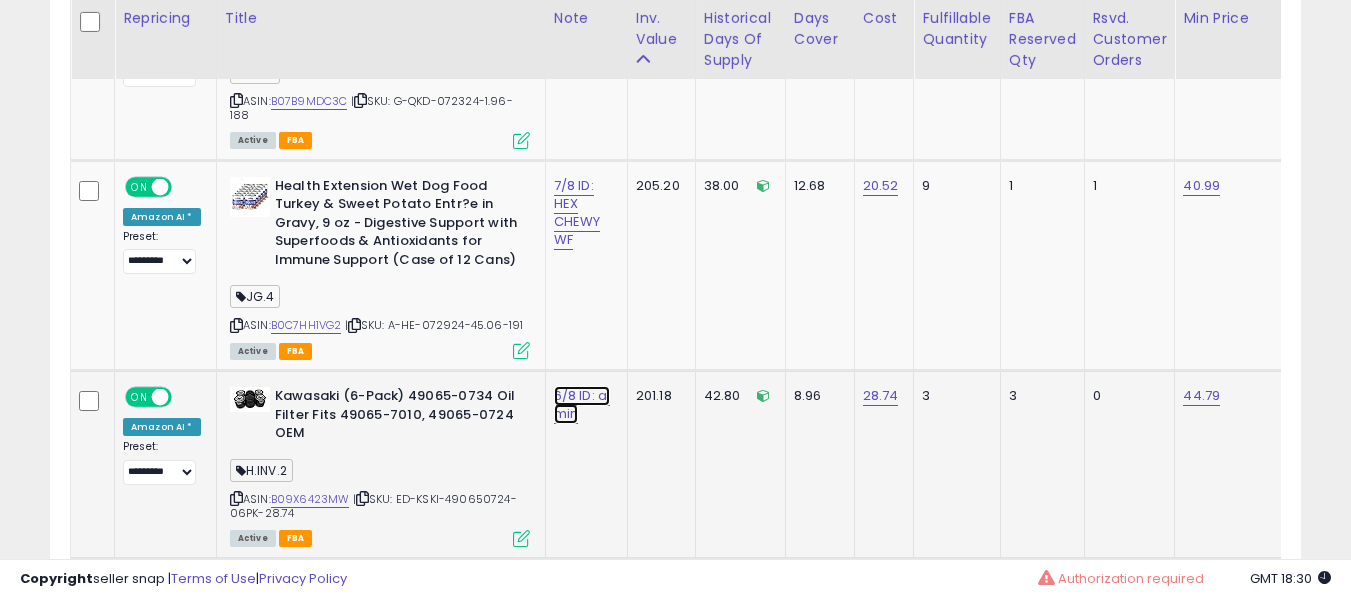 click on "6/8 ID: aj min" at bounding box center (579, -2122) 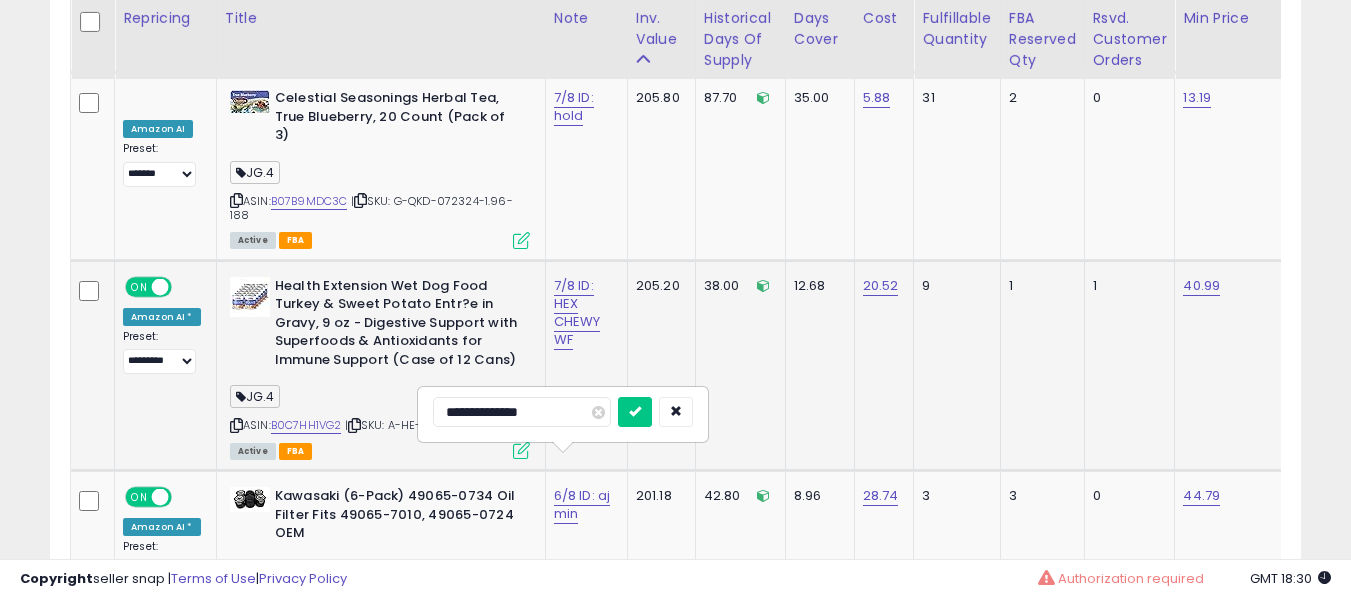 scroll, scrollTop: 3255, scrollLeft: 0, axis: vertical 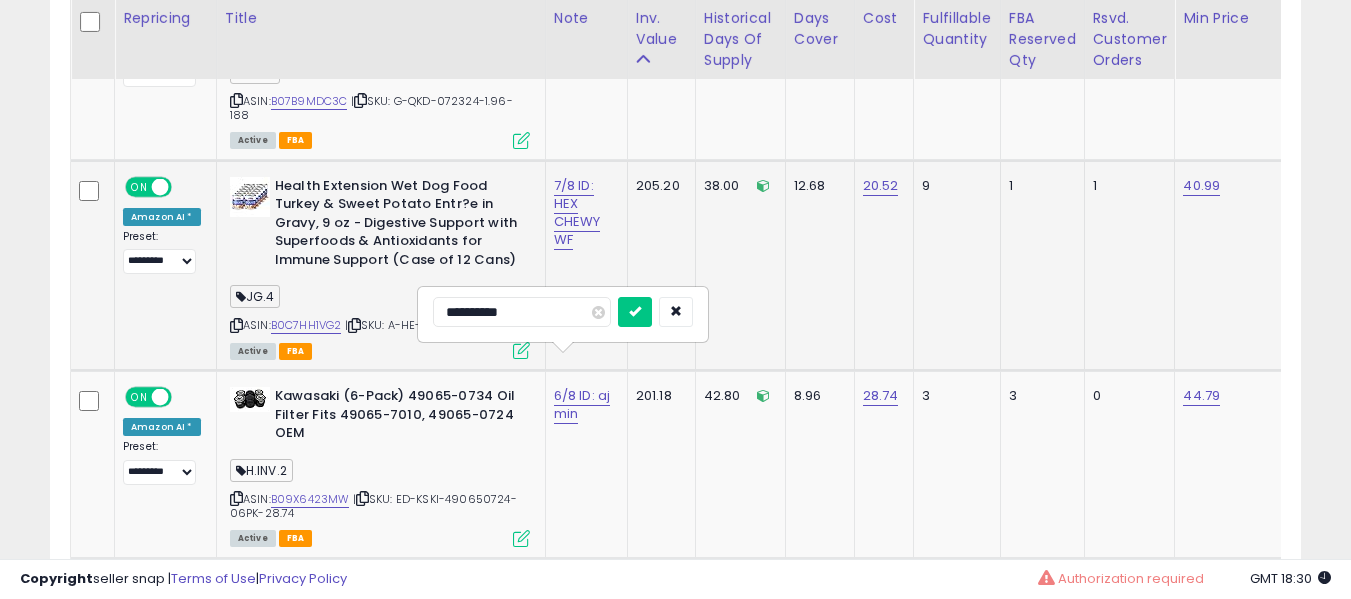 type on "**********" 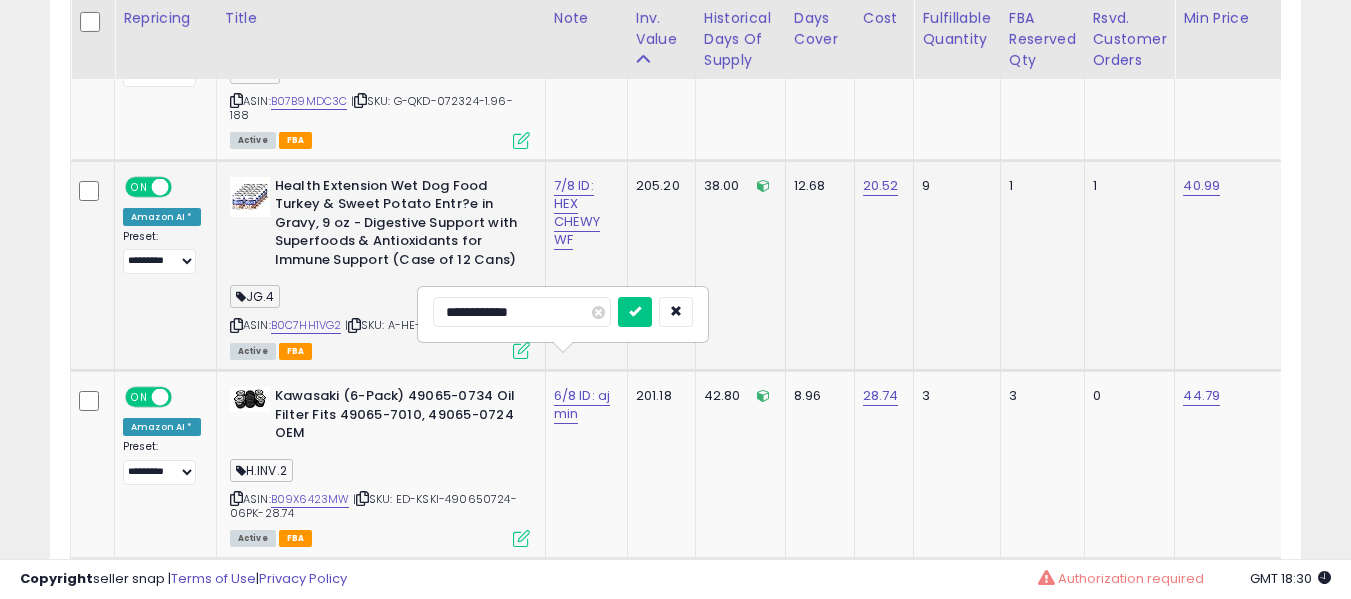 click at bounding box center (635, 312) 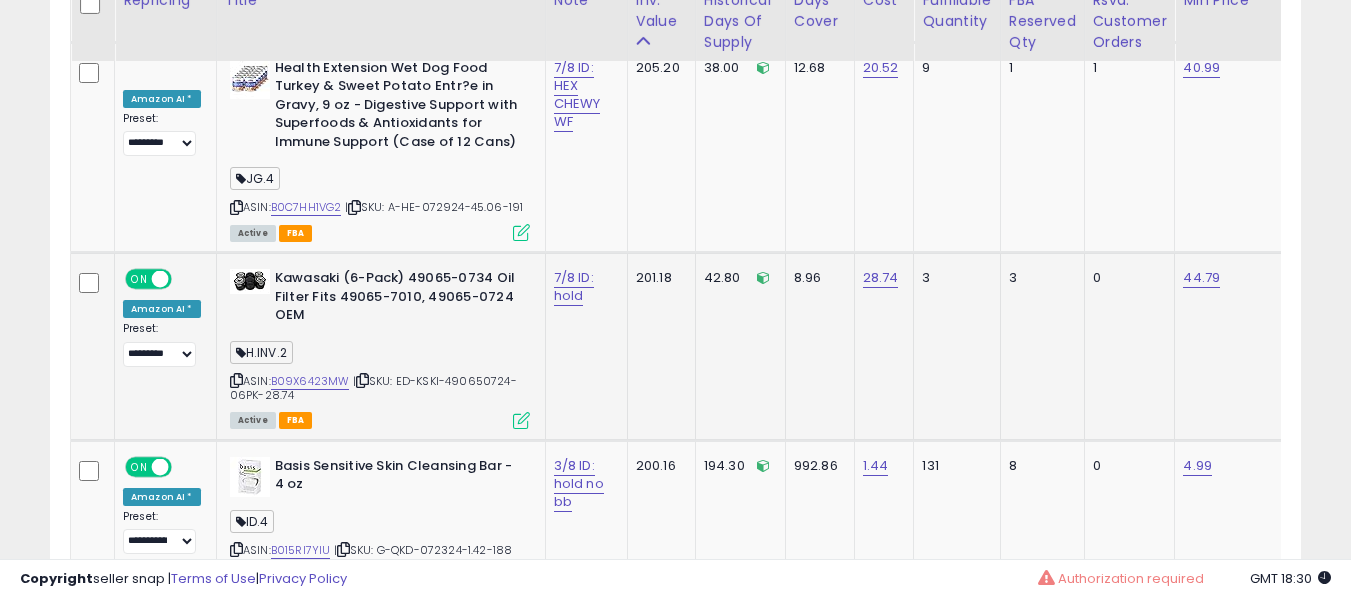 scroll, scrollTop: 3355, scrollLeft: 0, axis: vertical 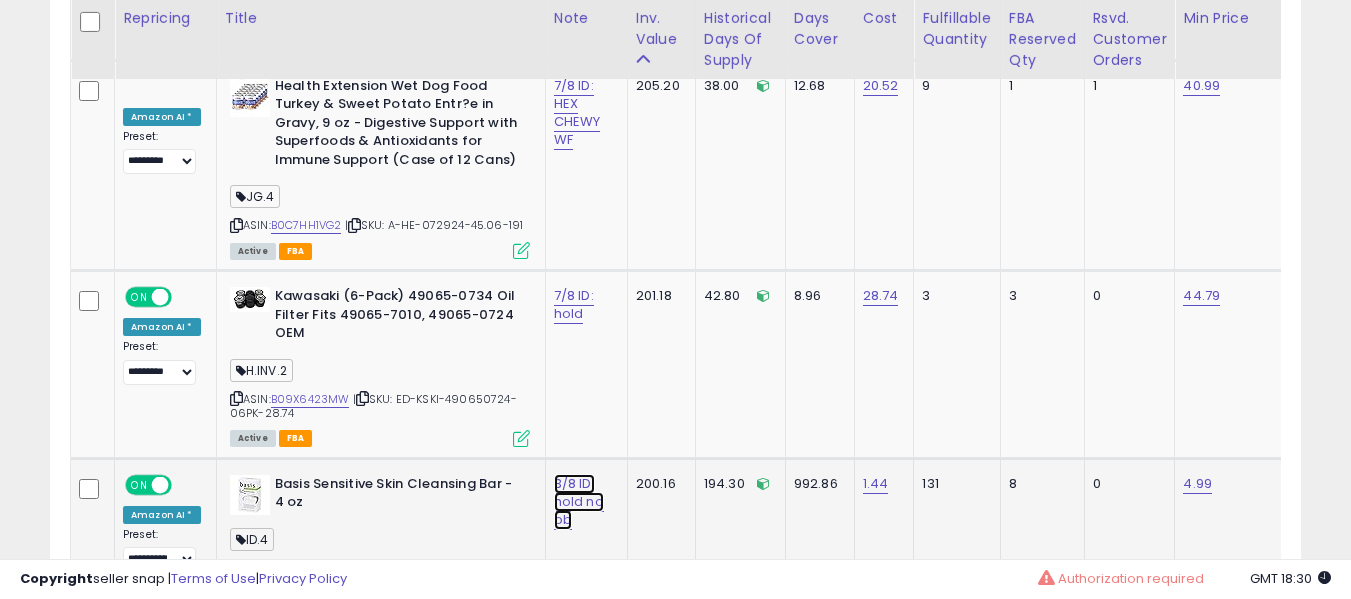 click on "3/8 ID: hold no bb" at bounding box center (579, -2222) 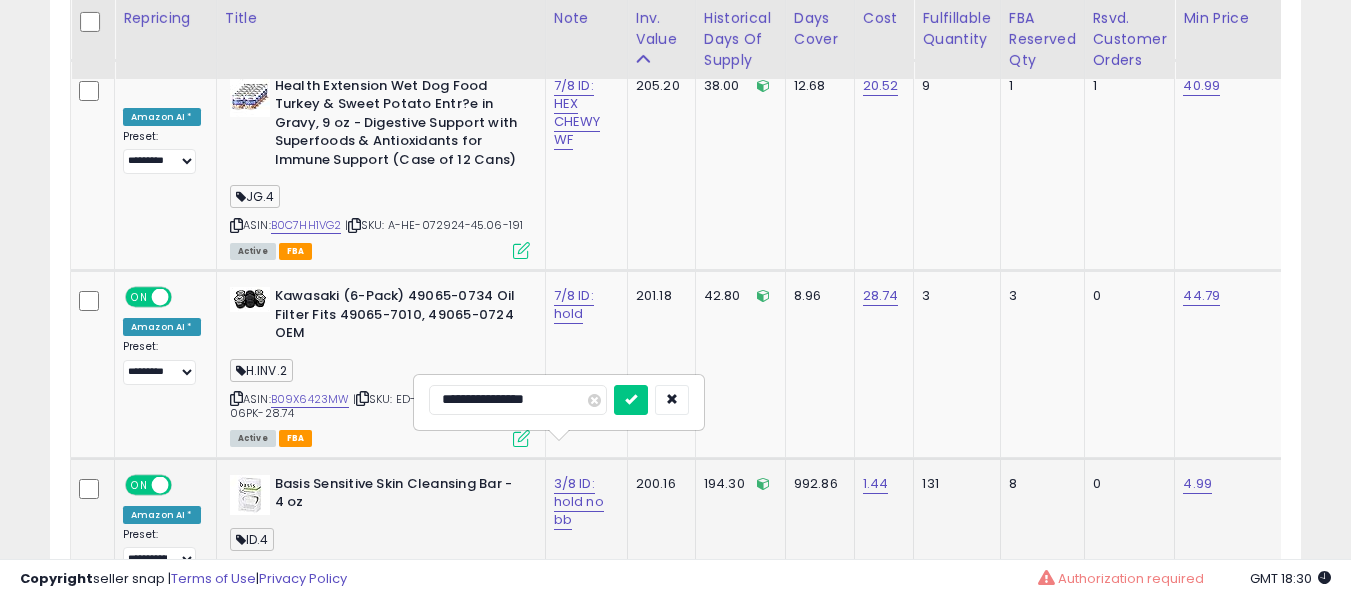 type on "**********" 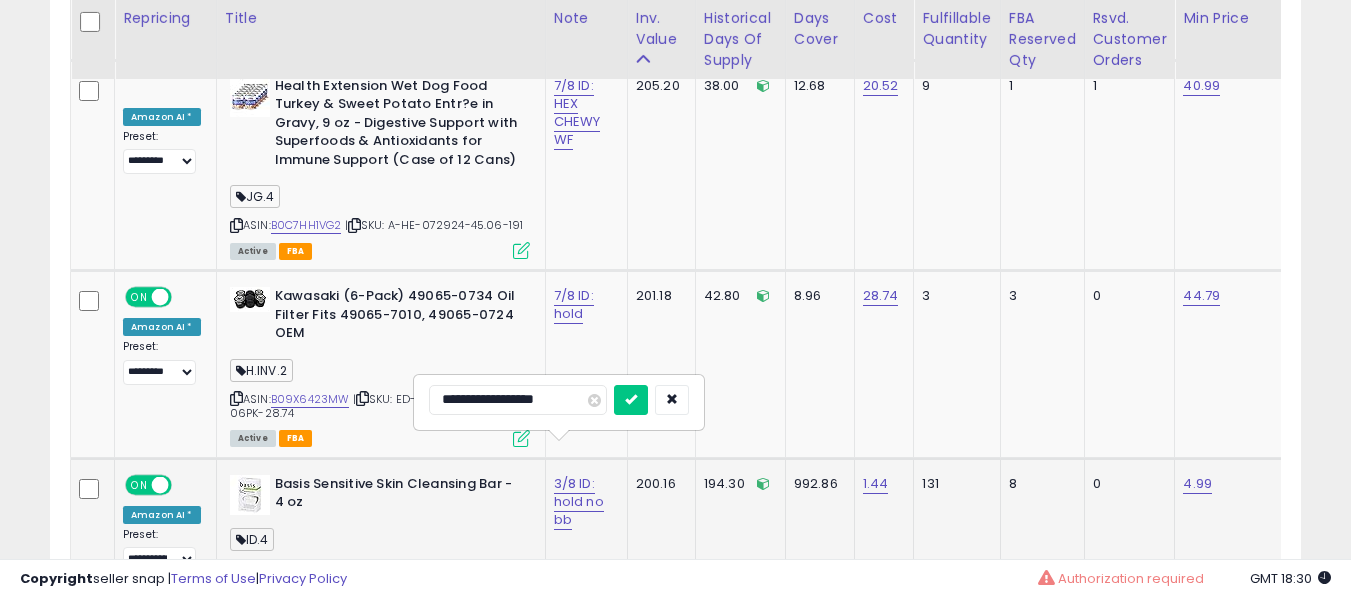click at bounding box center (631, 400) 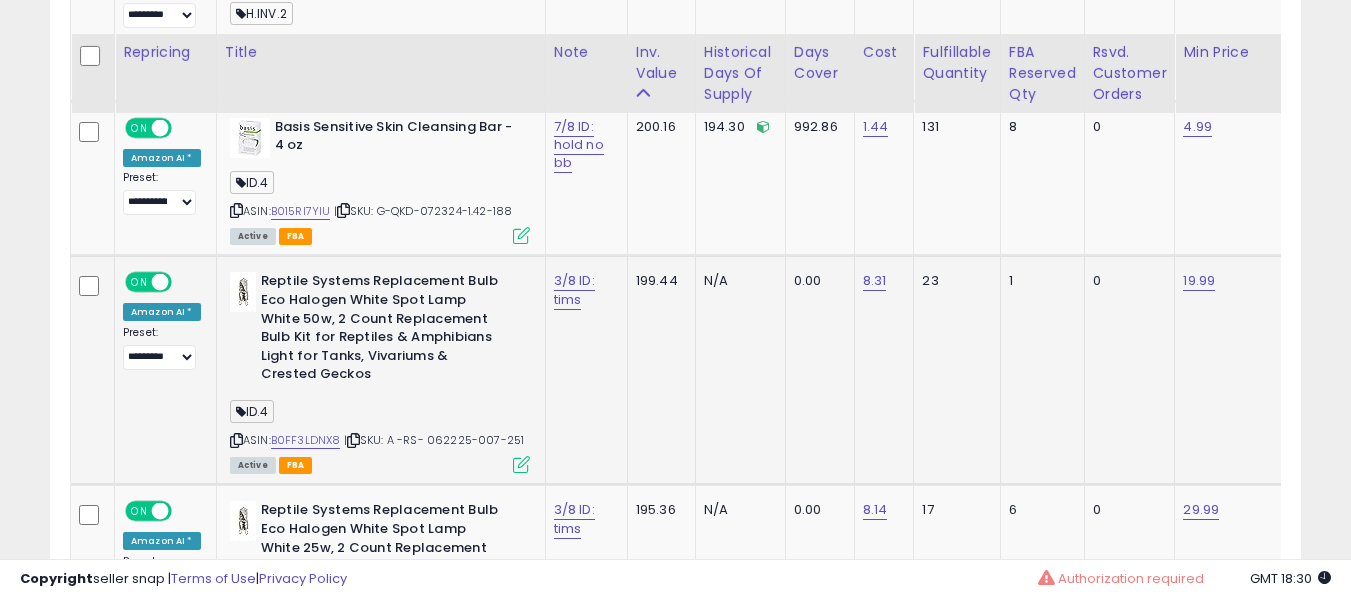 scroll, scrollTop: 3755, scrollLeft: 0, axis: vertical 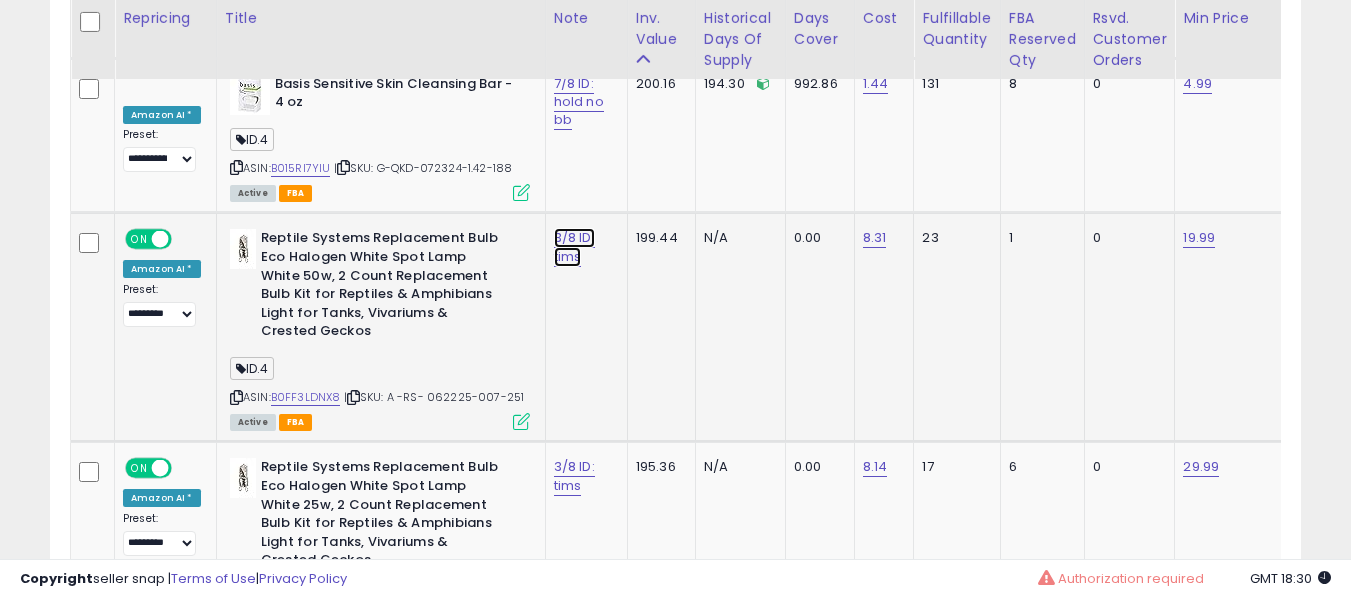 click on "3/8 ID: tims" at bounding box center (579, -2622) 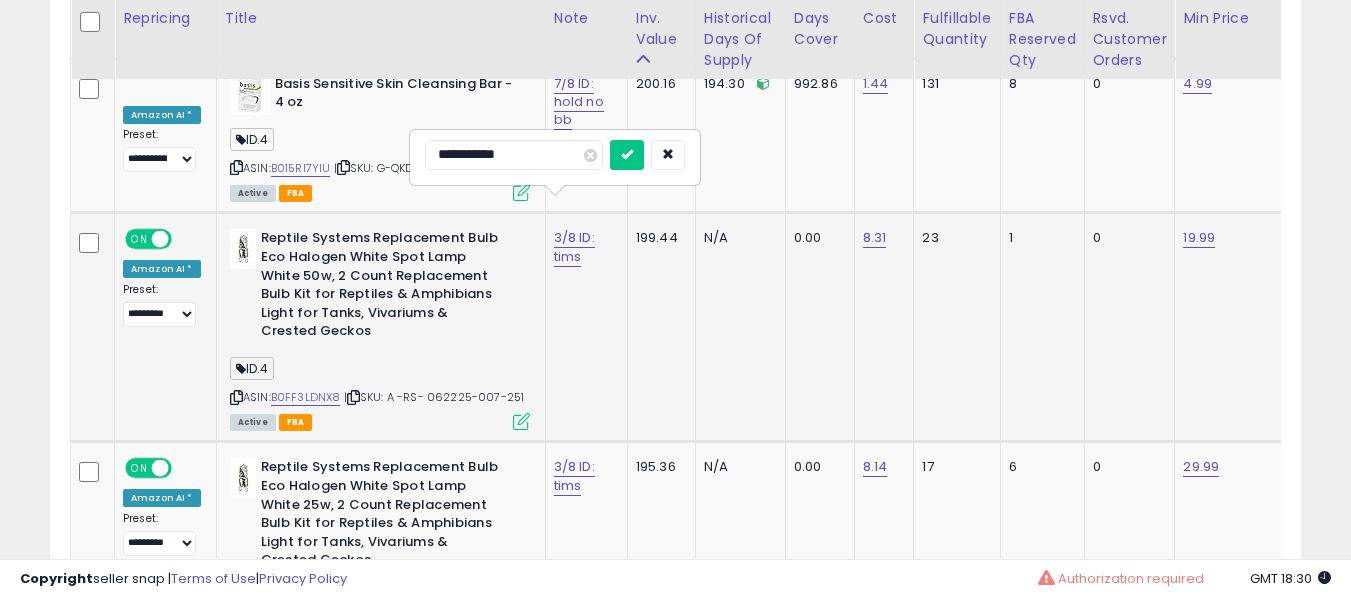 type on "**********" 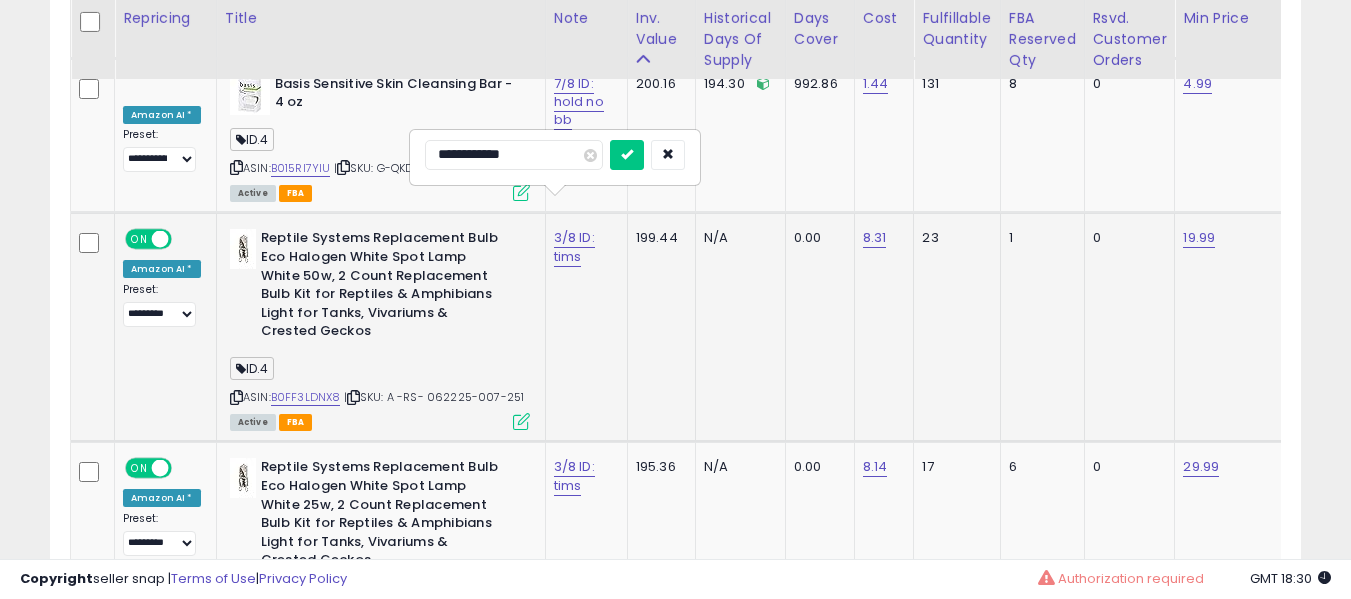 click at bounding box center [627, 155] 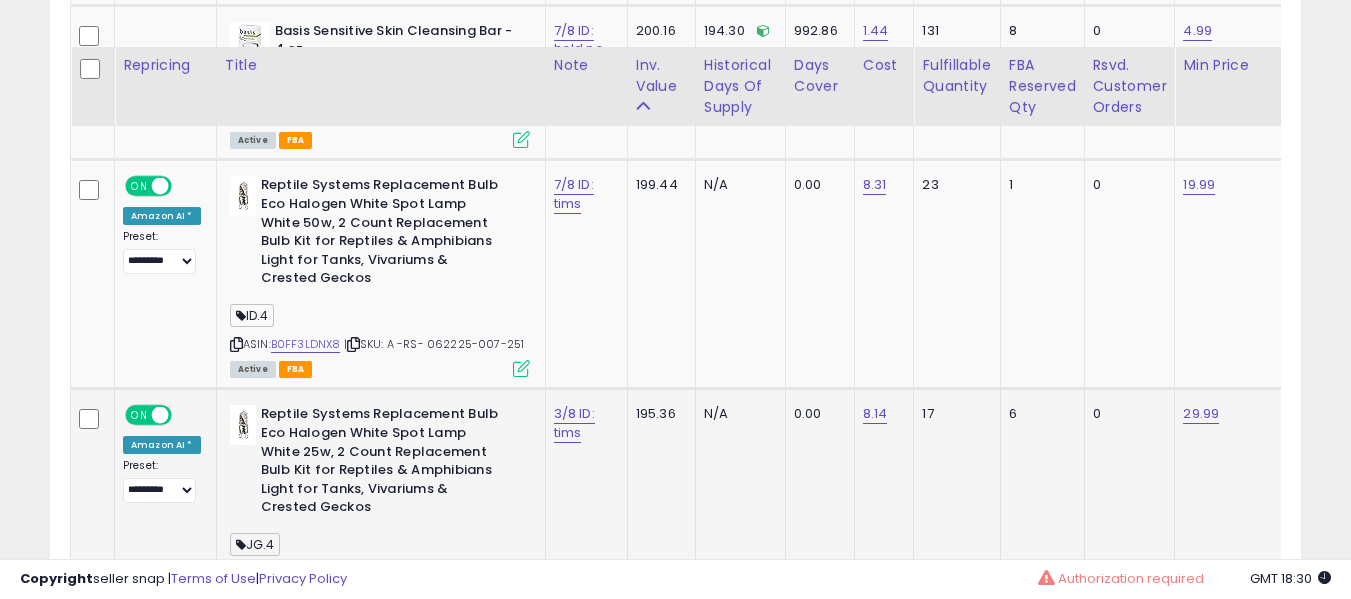 scroll, scrollTop: 3855, scrollLeft: 0, axis: vertical 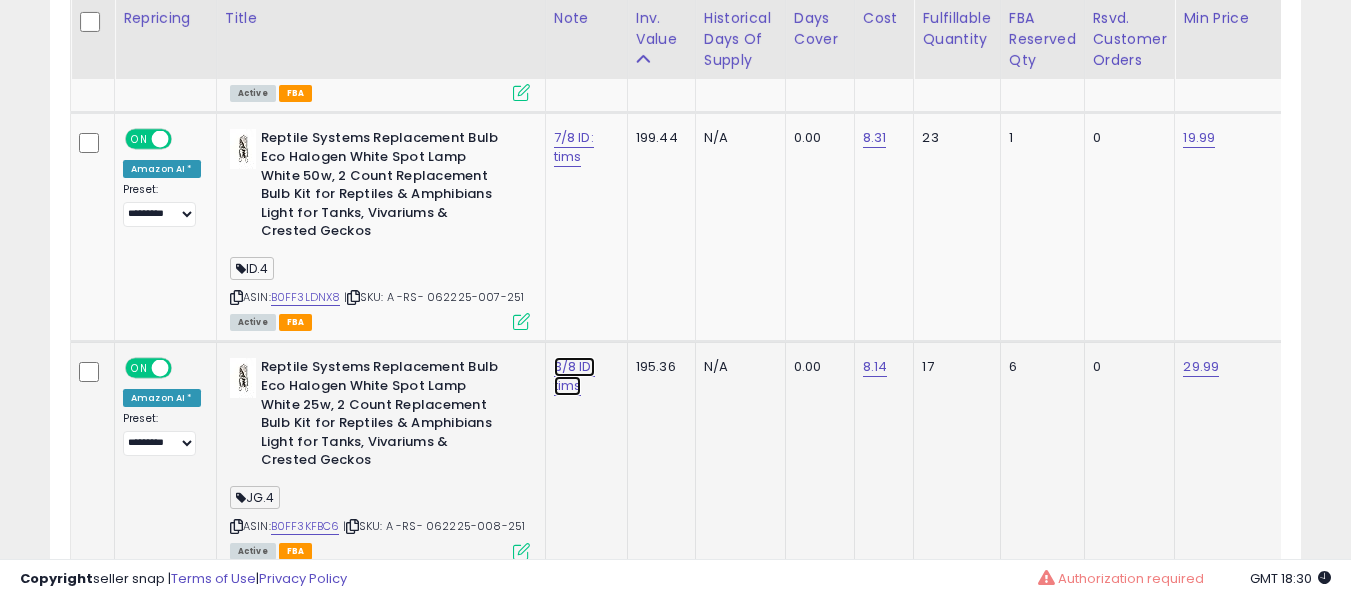 click on "3/8 ID: tims" at bounding box center [579, -2722] 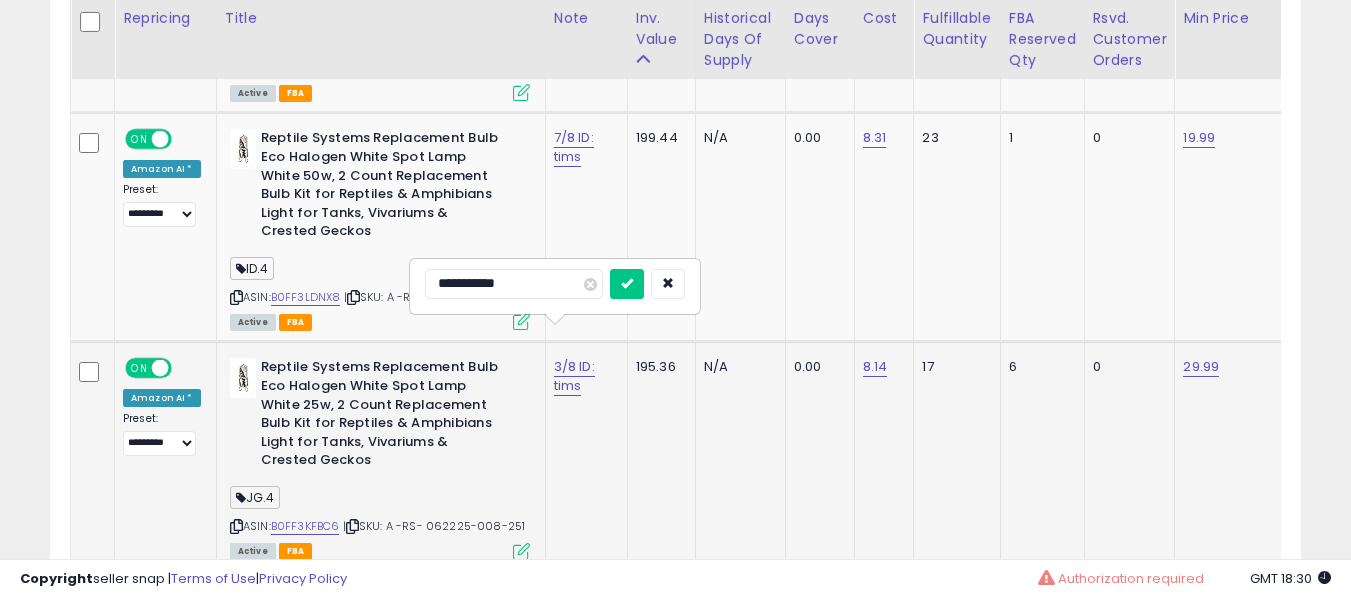 type on "**********" 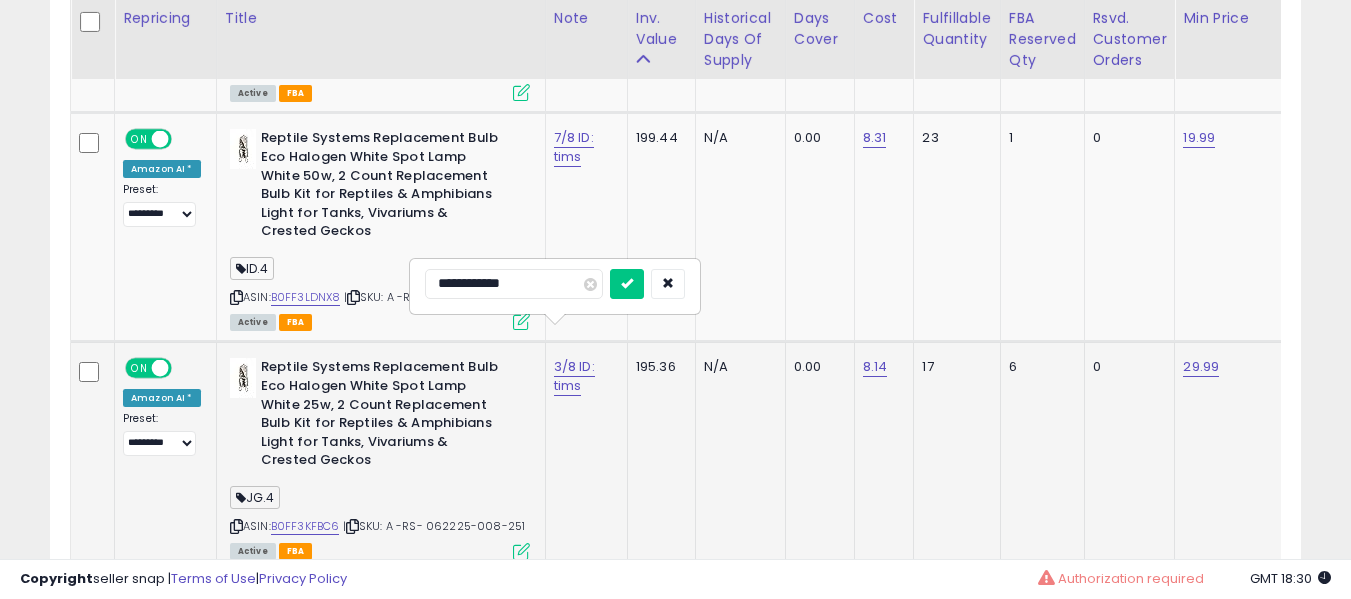 click at bounding box center [627, 284] 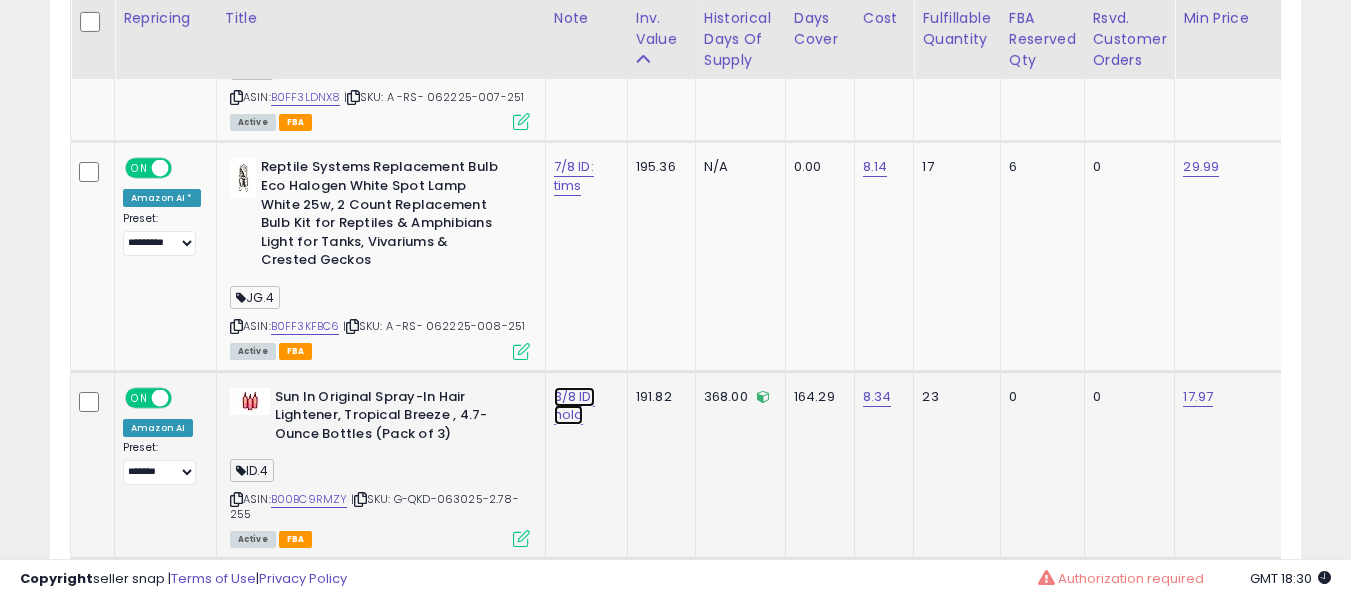 click on "3/8 ID: hold" at bounding box center (579, -2922) 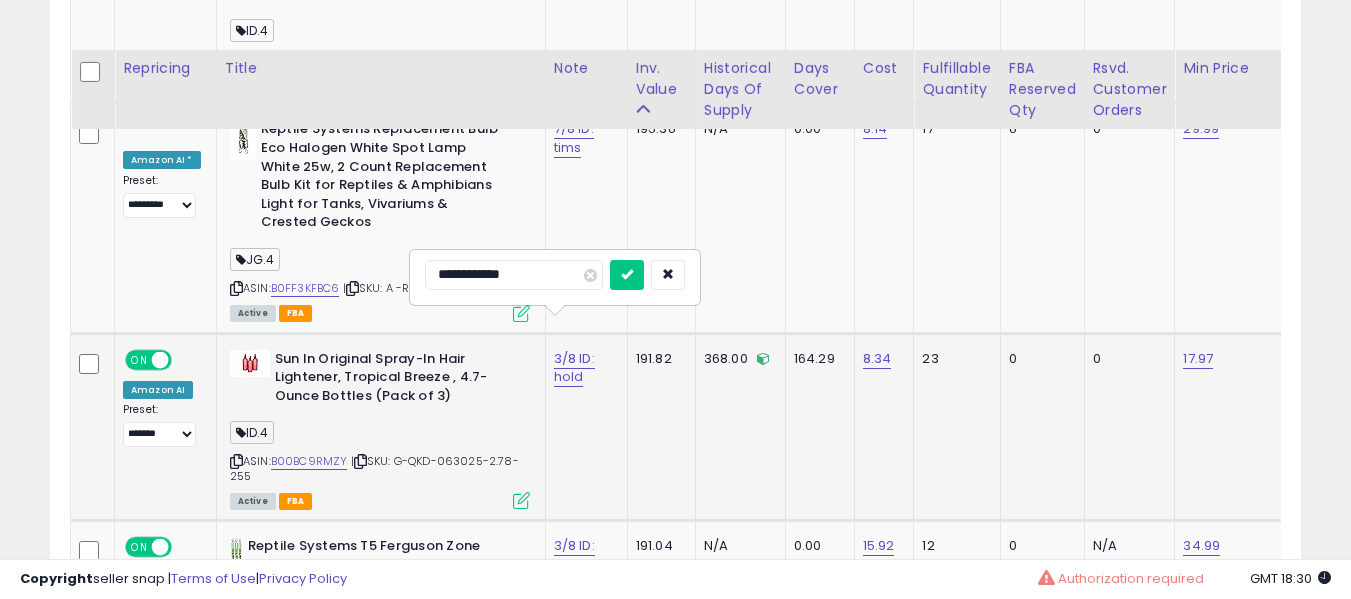 scroll, scrollTop: 4155, scrollLeft: 0, axis: vertical 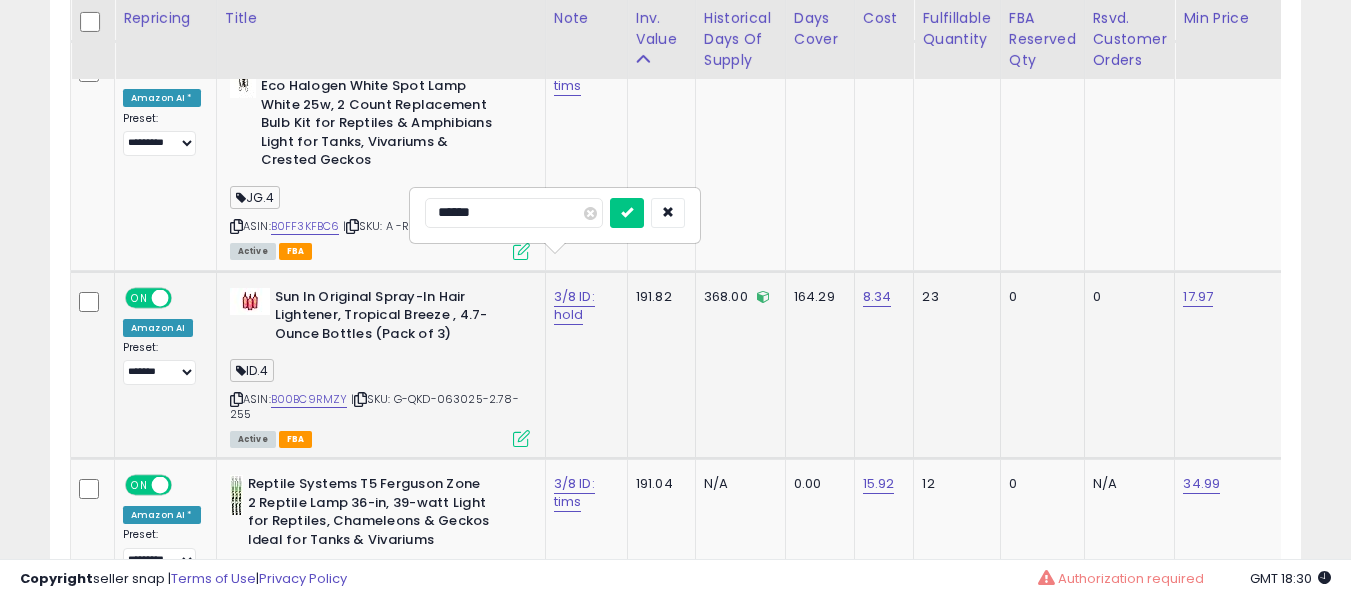 type on "****" 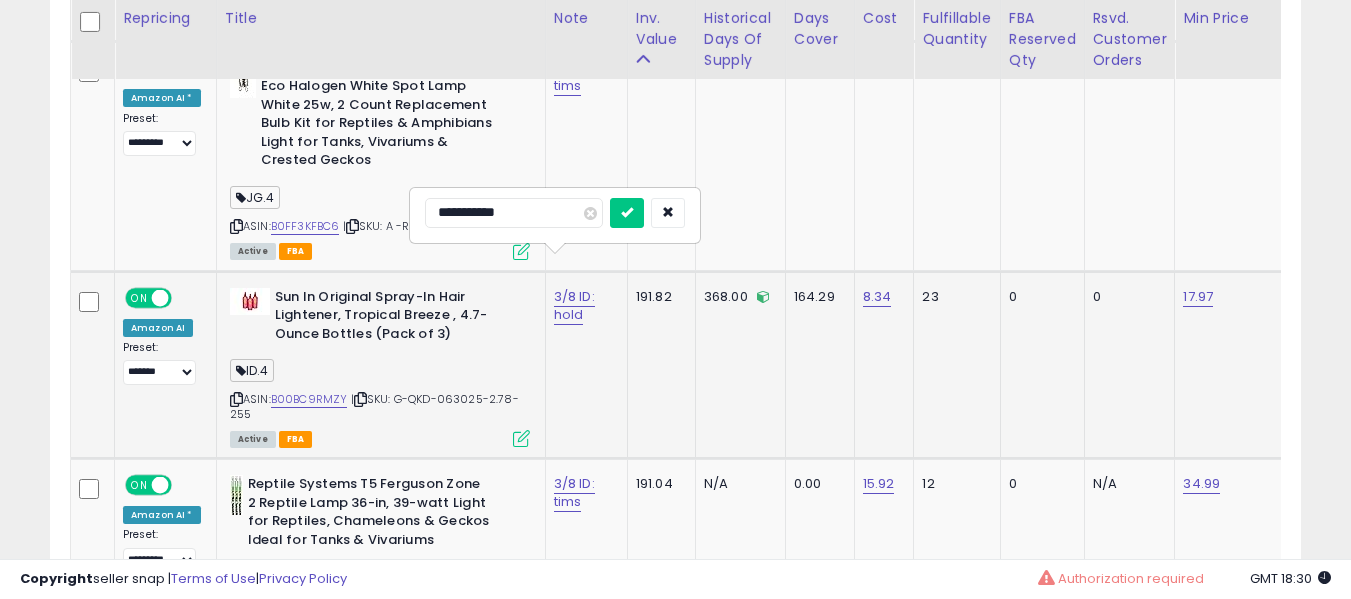 type on "**********" 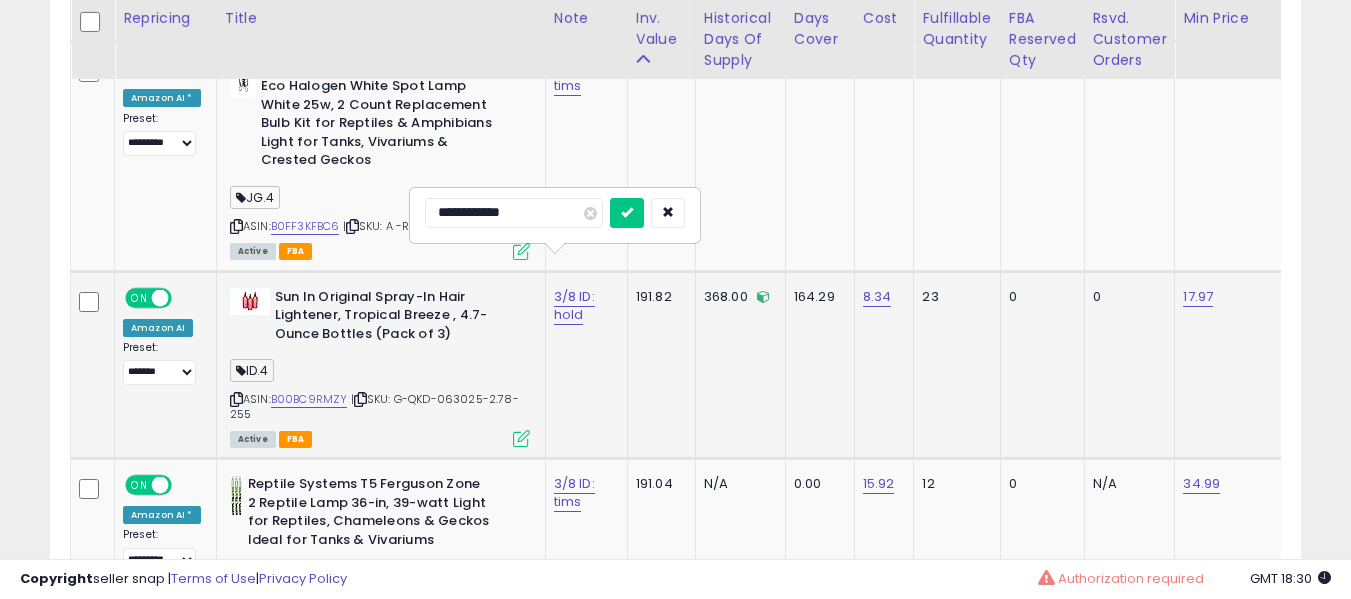 click at bounding box center [627, 213] 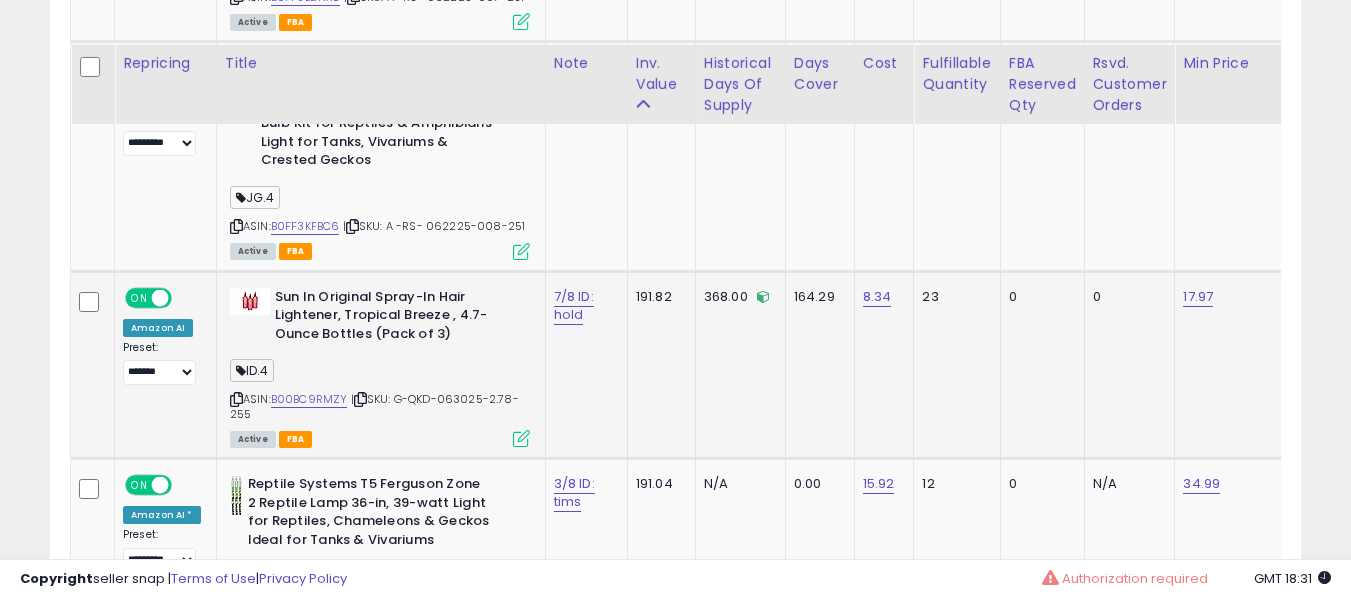 scroll, scrollTop: 4355, scrollLeft: 0, axis: vertical 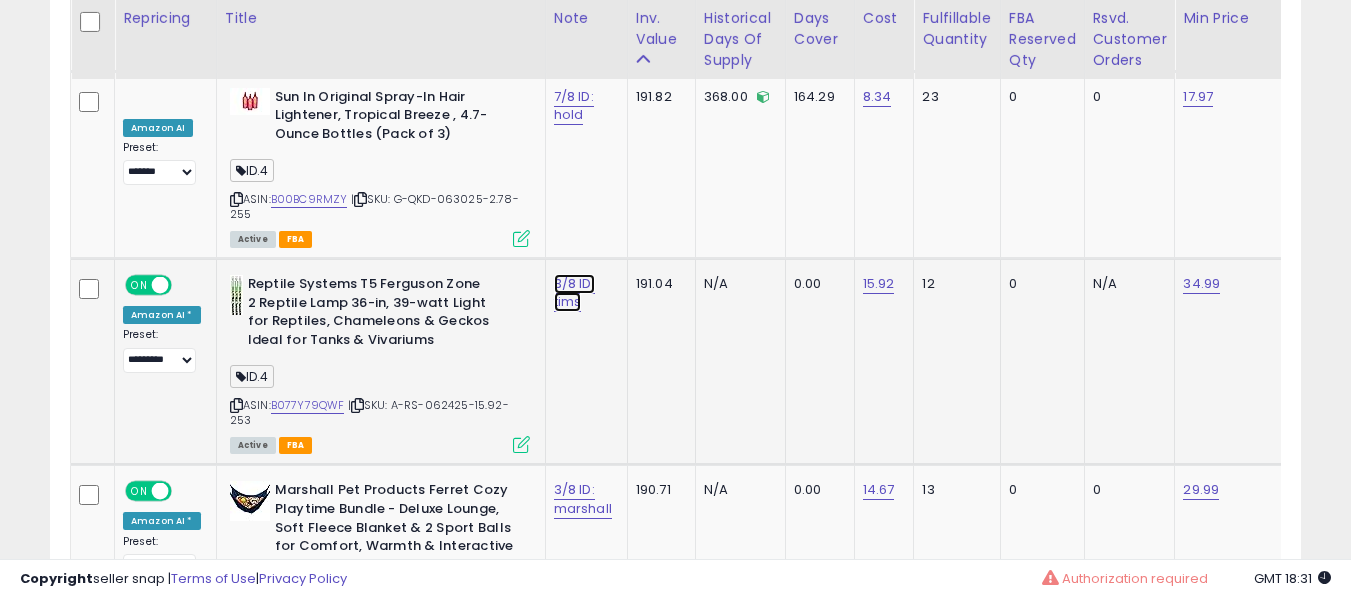 click on "3/8 ID: tims" at bounding box center [579, -3222] 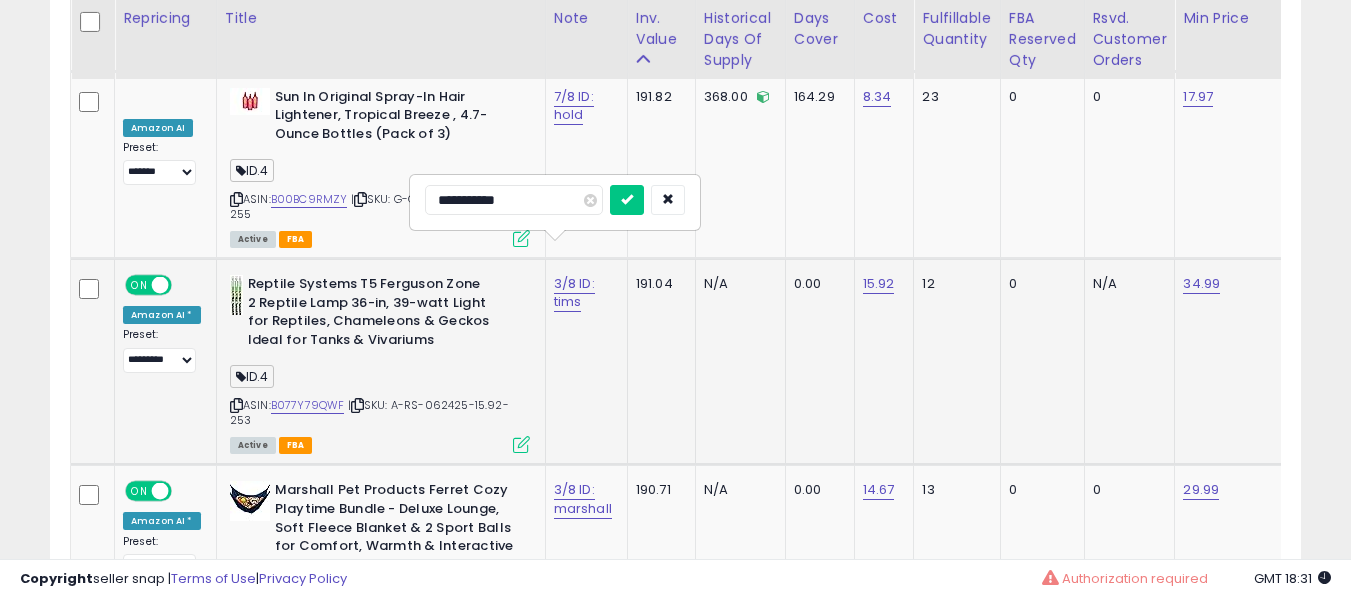 type on "**********" 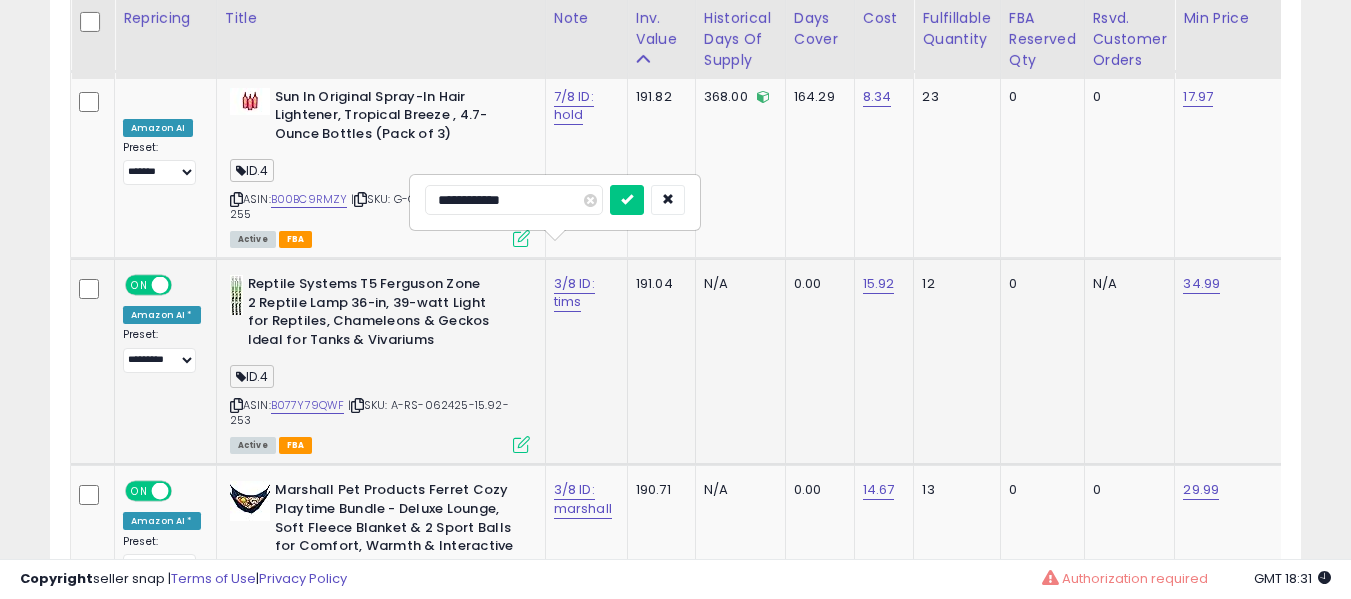 click at bounding box center [627, 200] 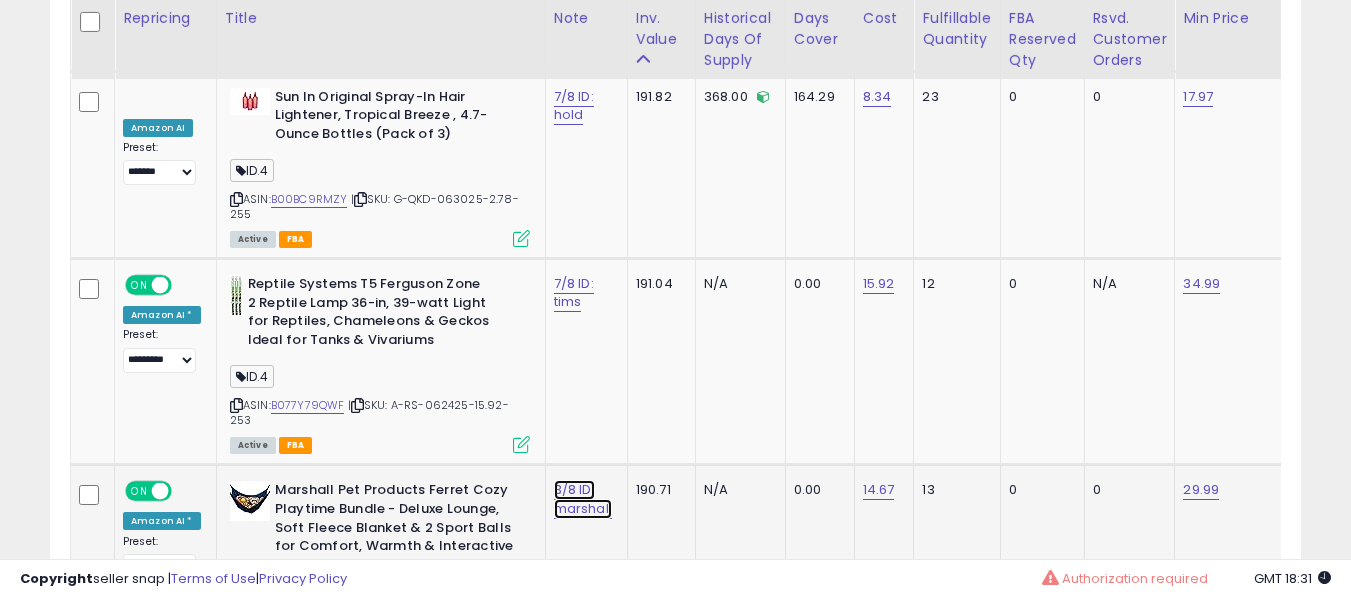 click on "3/8 ID: marshall" at bounding box center (579, -3222) 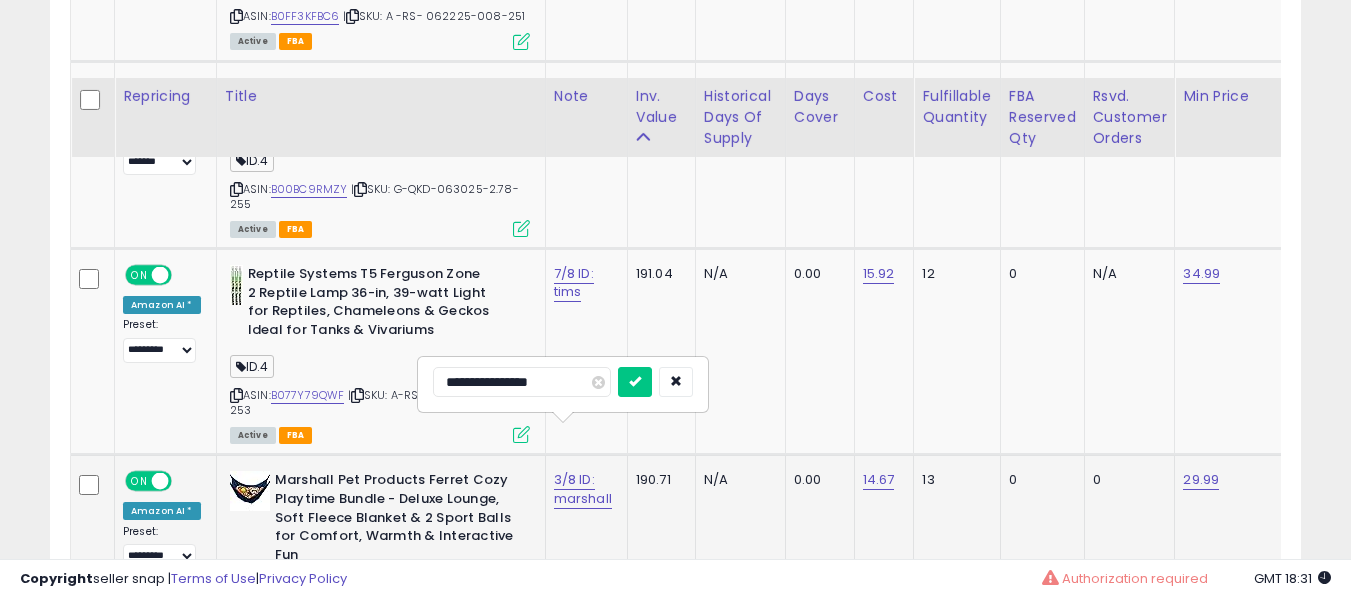 scroll, scrollTop: 4555, scrollLeft: 0, axis: vertical 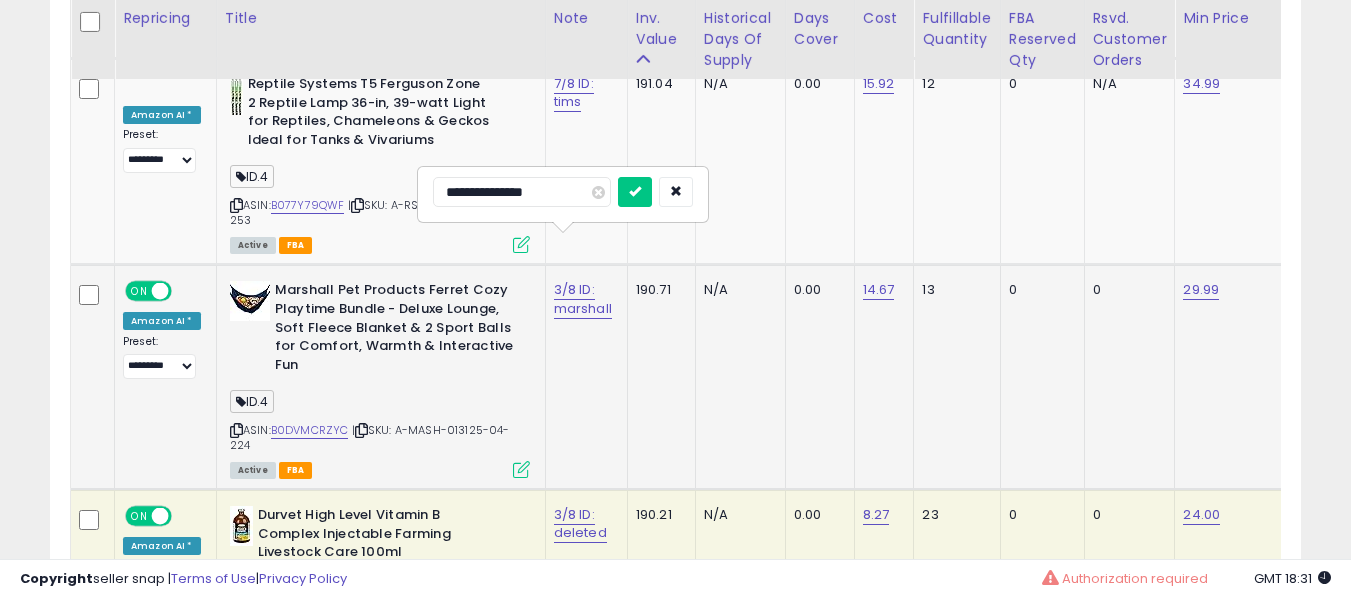 type on "**********" 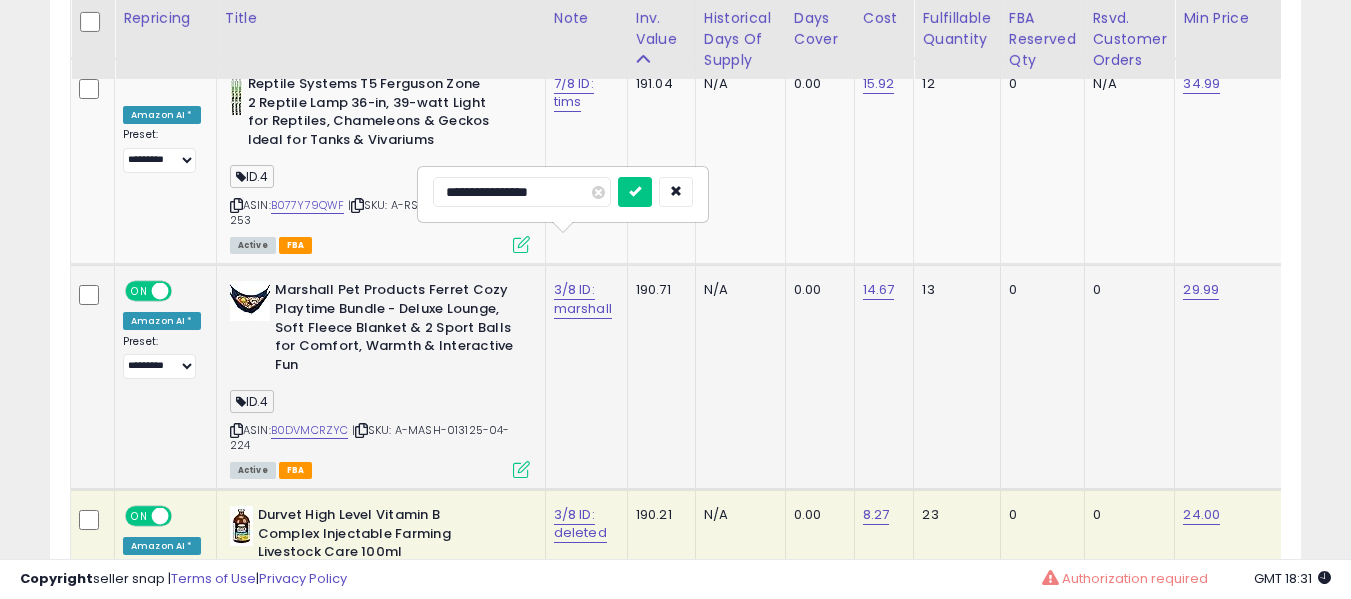 click at bounding box center (635, 192) 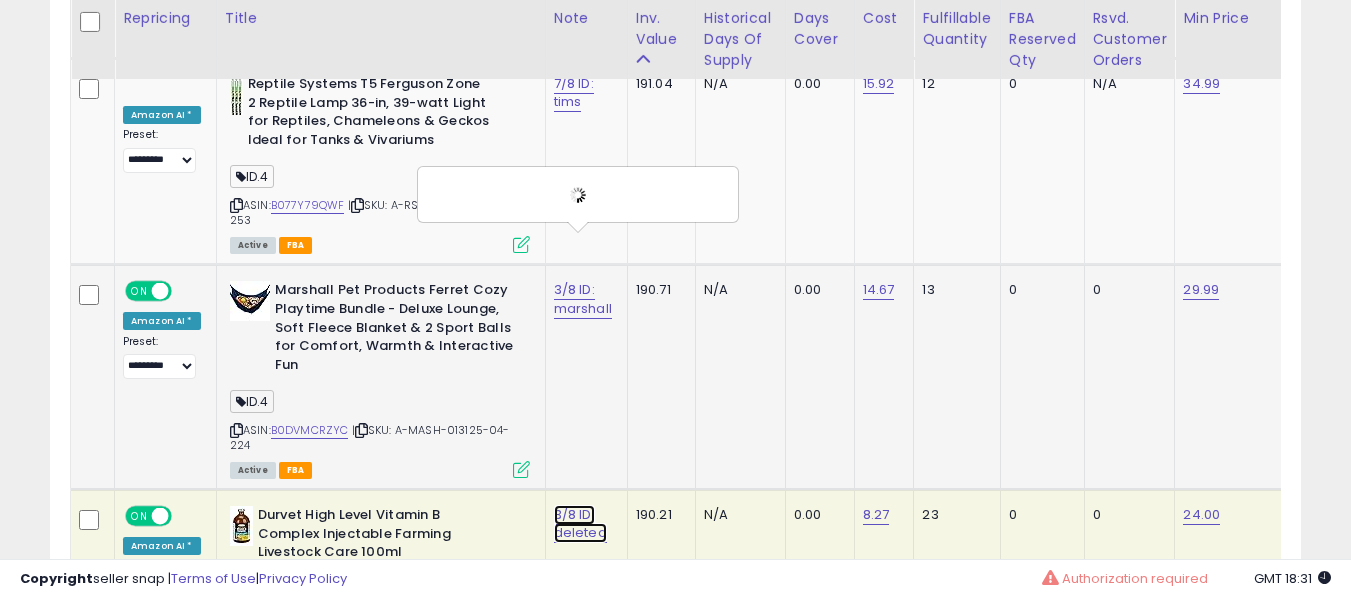 click on "3/8 ID: deleted" at bounding box center [580, 524] 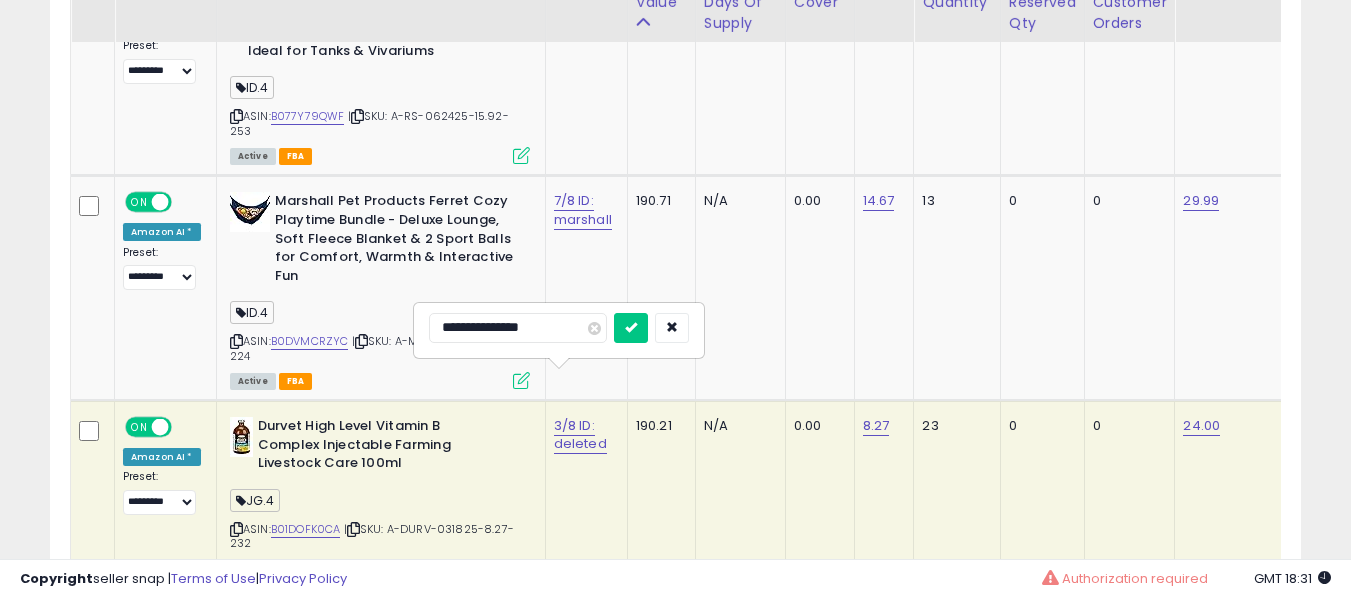 scroll, scrollTop: 4655, scrollLeft: 0, axis: vertical 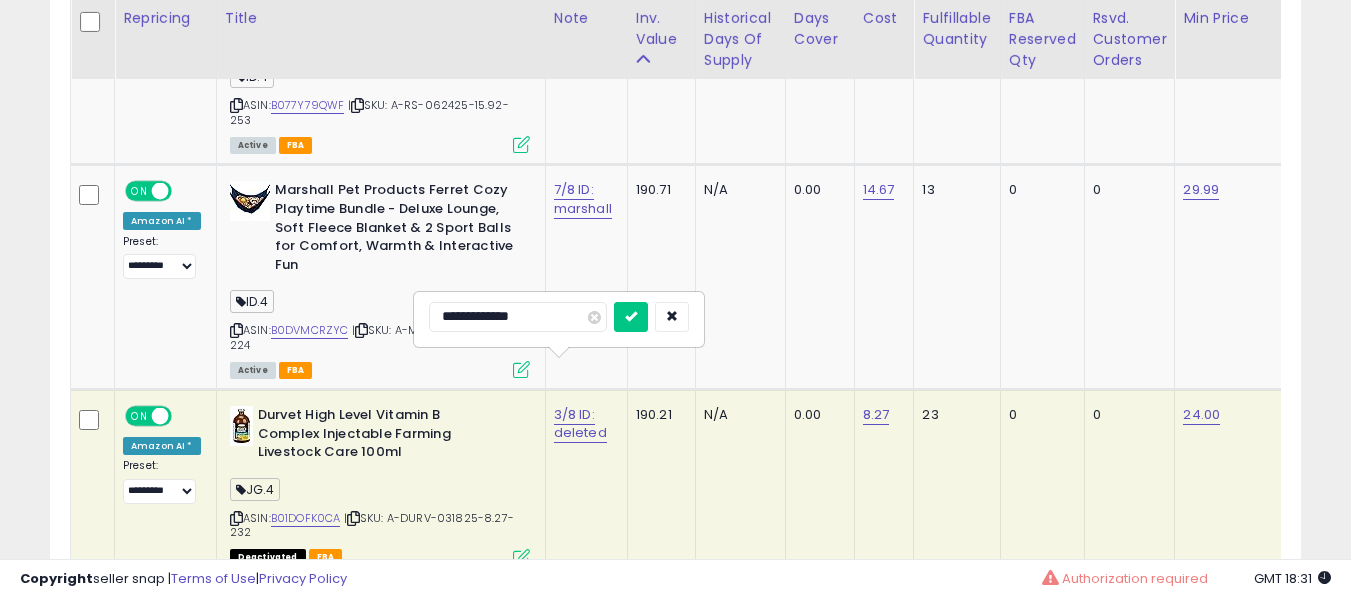 type on "**********" 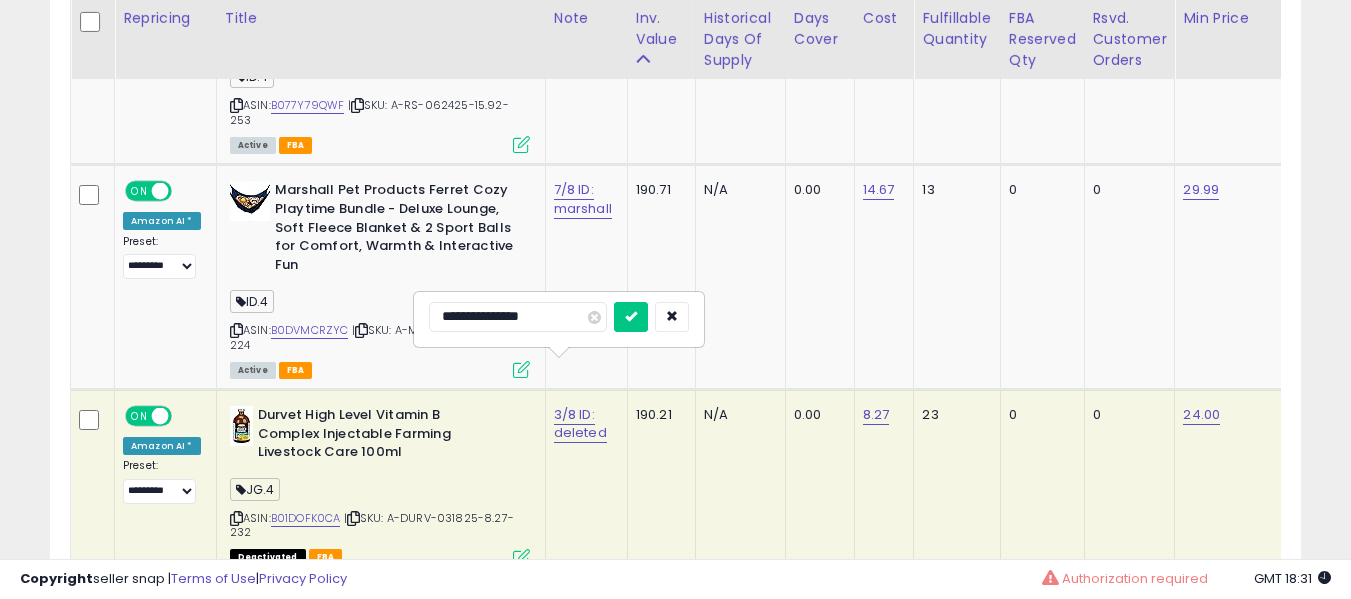 click at bounding box center [631, 317] 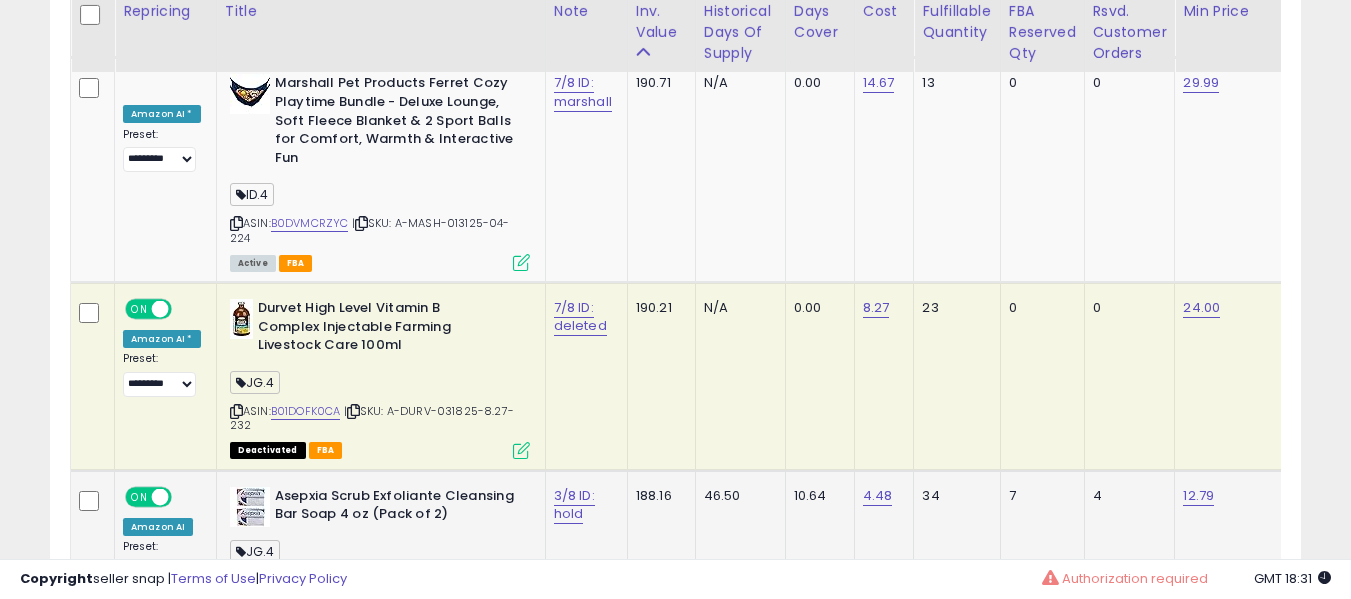 scroll, scrollTop: 4755, scrollLeft: 0, axis: vertical 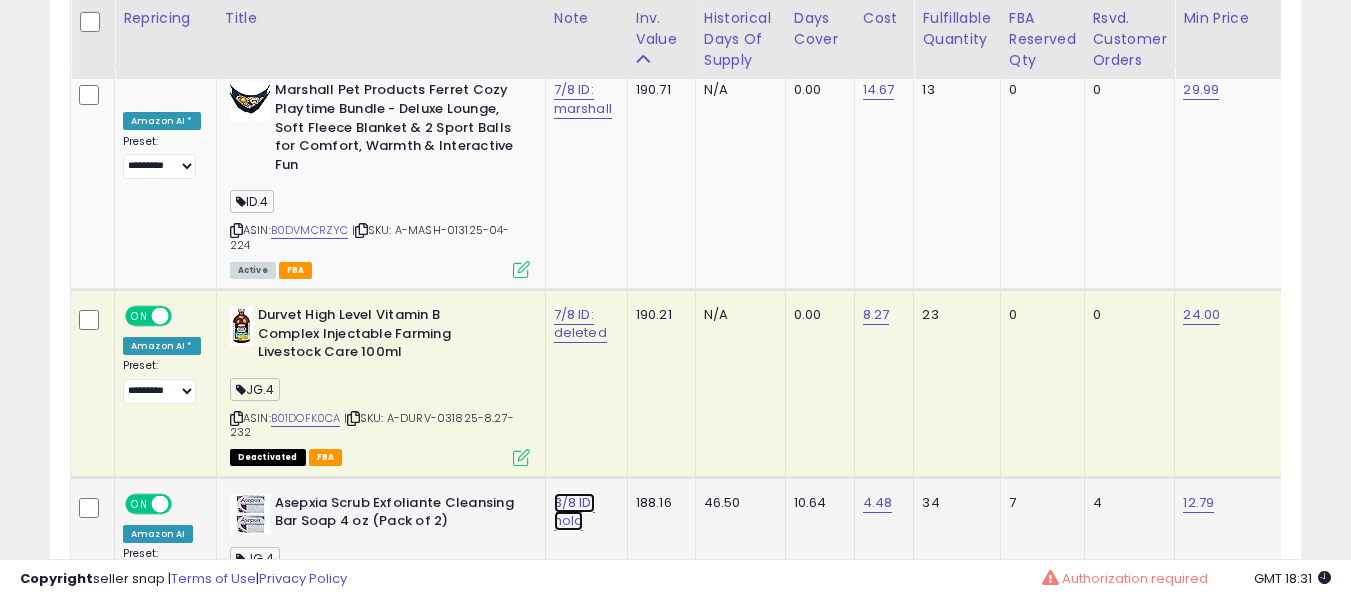 click on "3/8 ID: hold" at bounding box center (579, -3622) 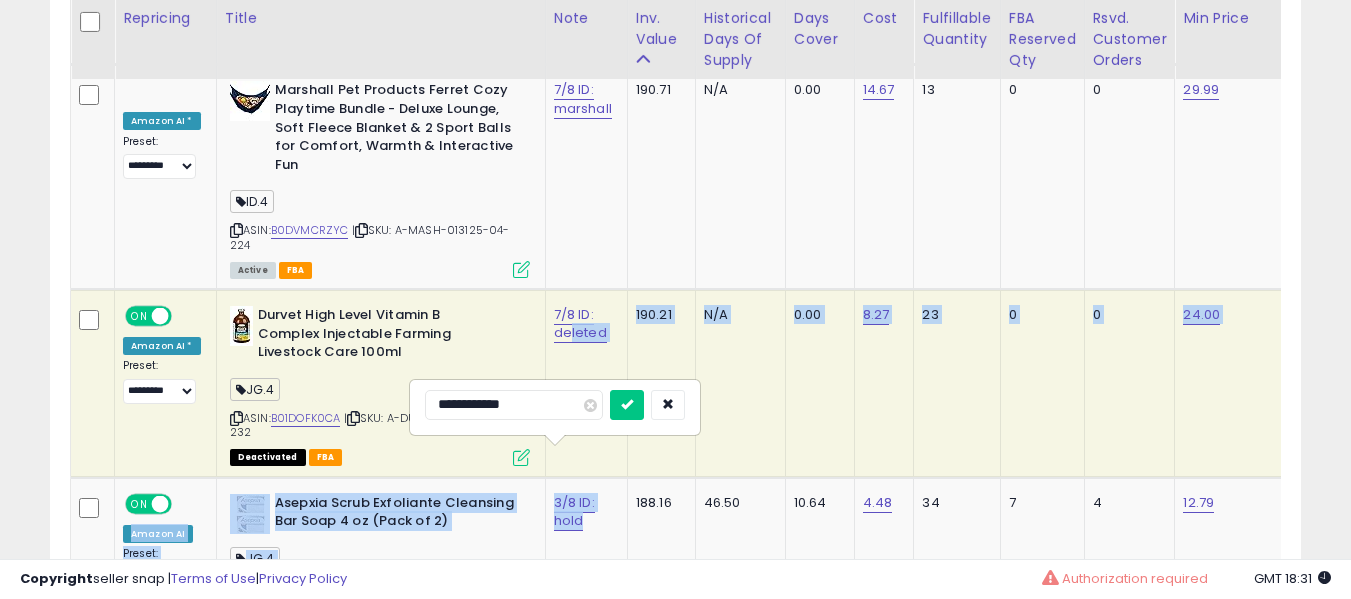 click on "**********" at bounding box center [1329, 1205] 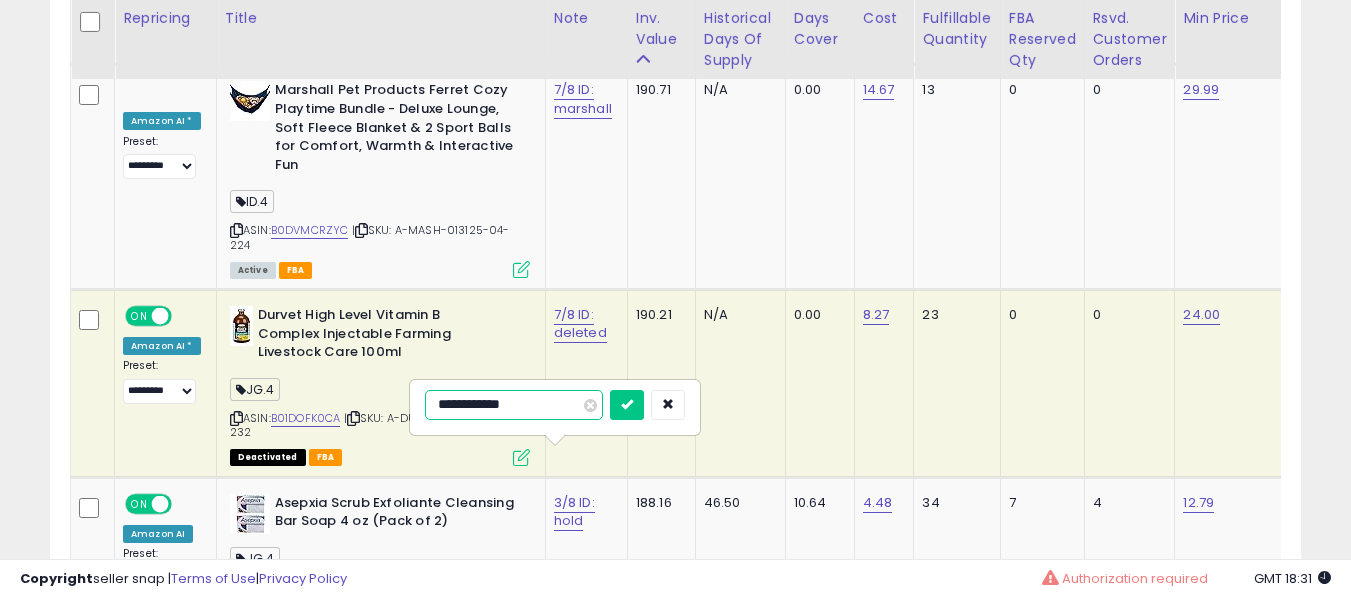 drag, startPoint x: 550, startPoint y: 398, endPoint x: 142, endPoint y: 406, distance: 408.07843 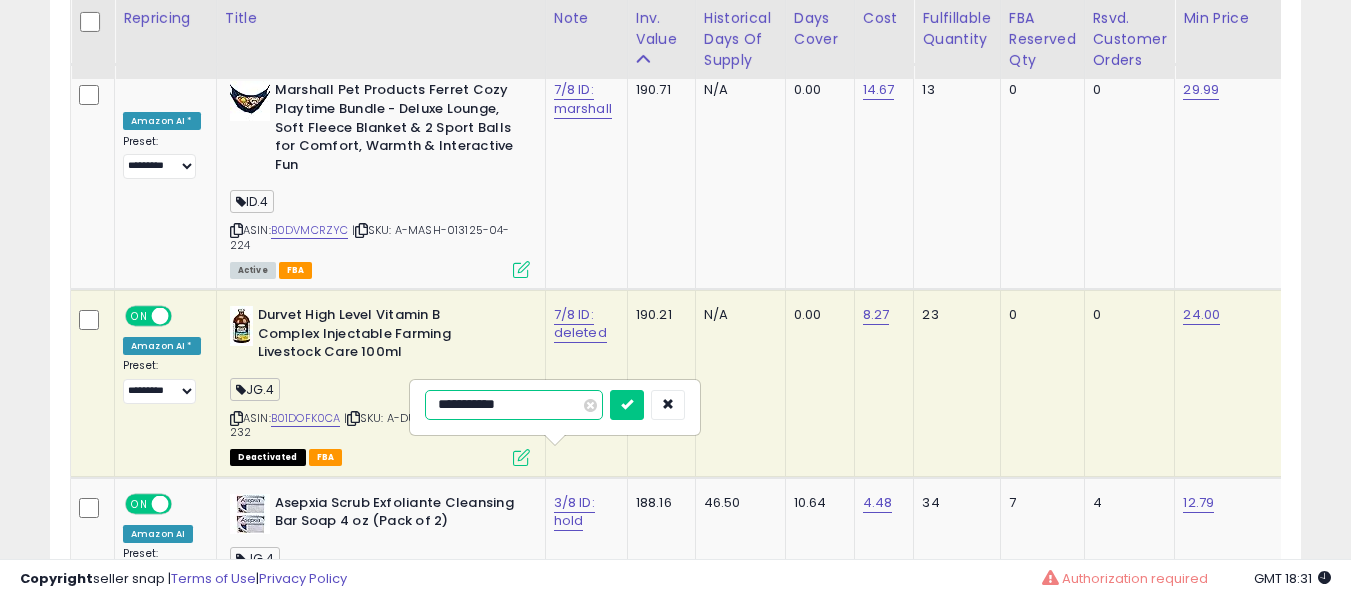 type on "**********" 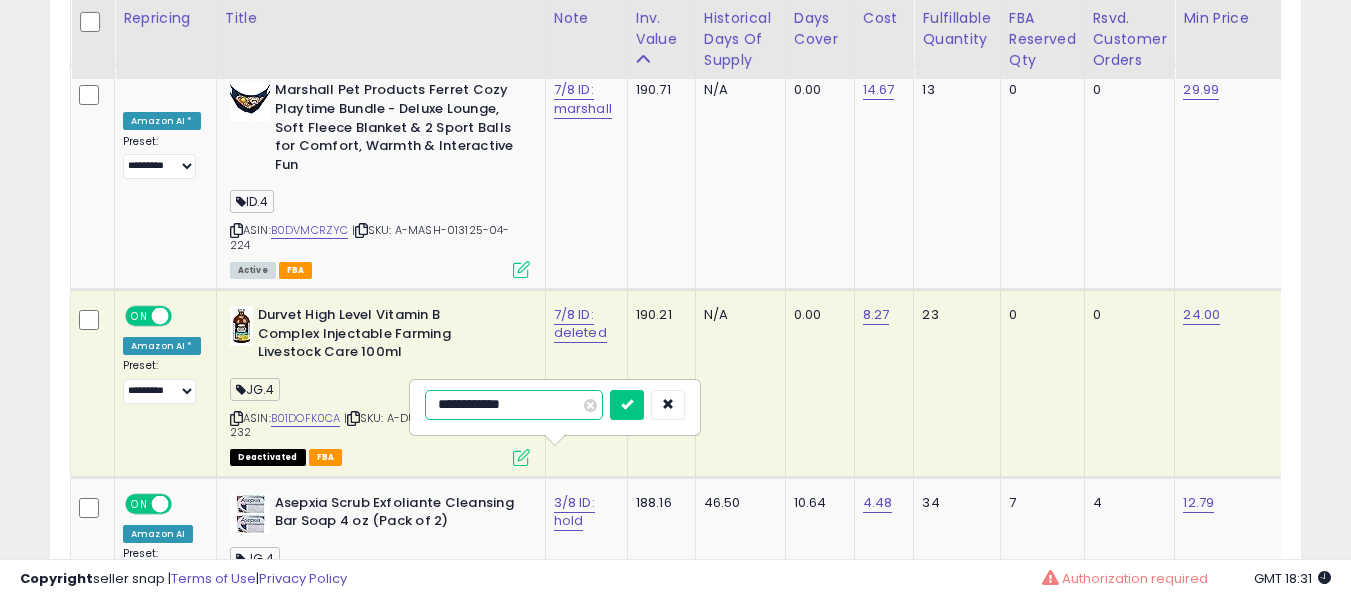 click at bounding box center (627, 405) 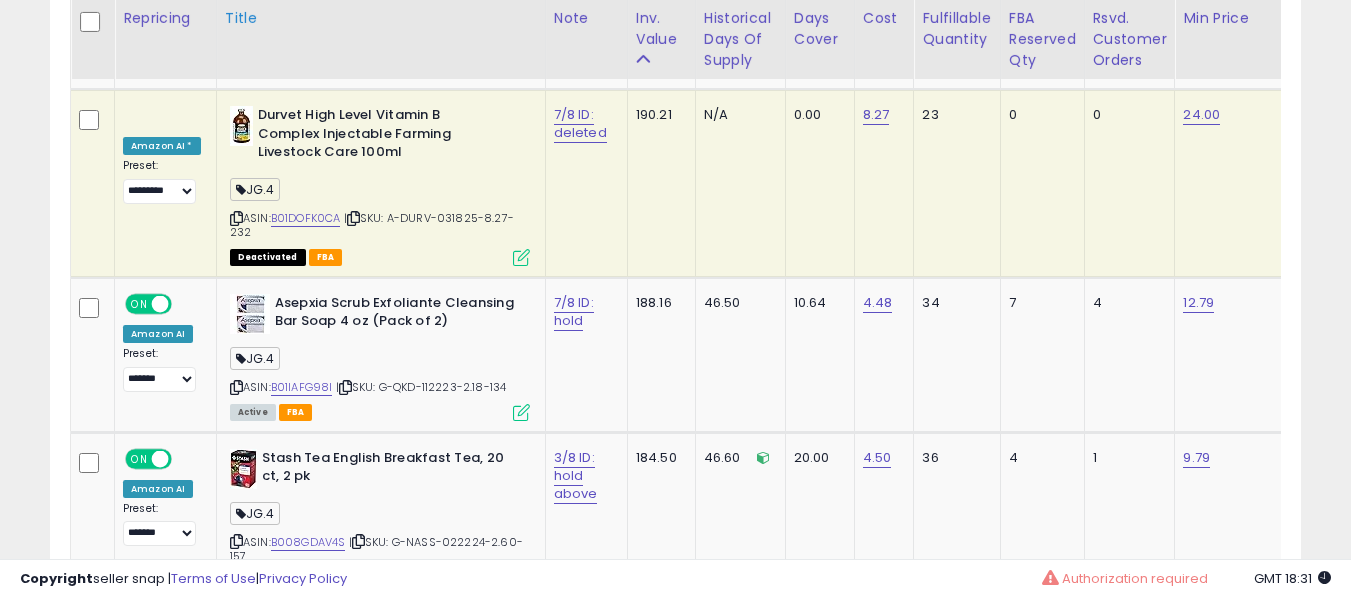 scroll, scrollTop: 3248, scrollLeft: 0, axis: vertical 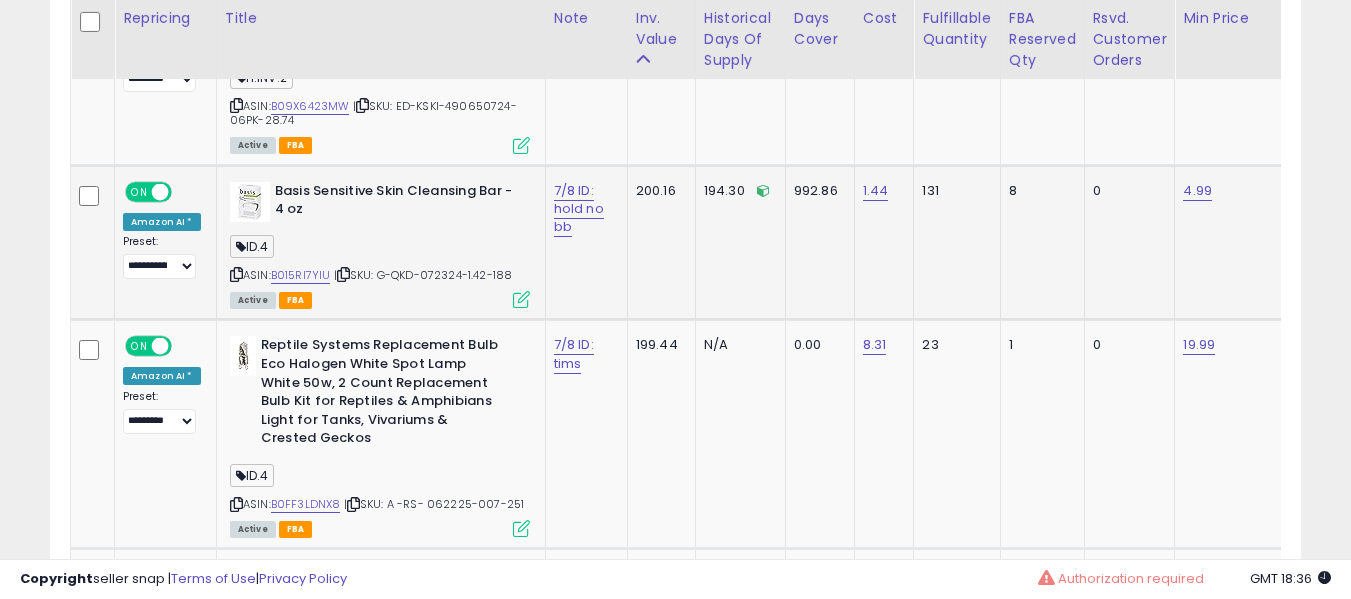 drag, startPoint x: 290, startPoint y: 233, endPoint x: 280, endPoint y: 247, distance: 17.20465 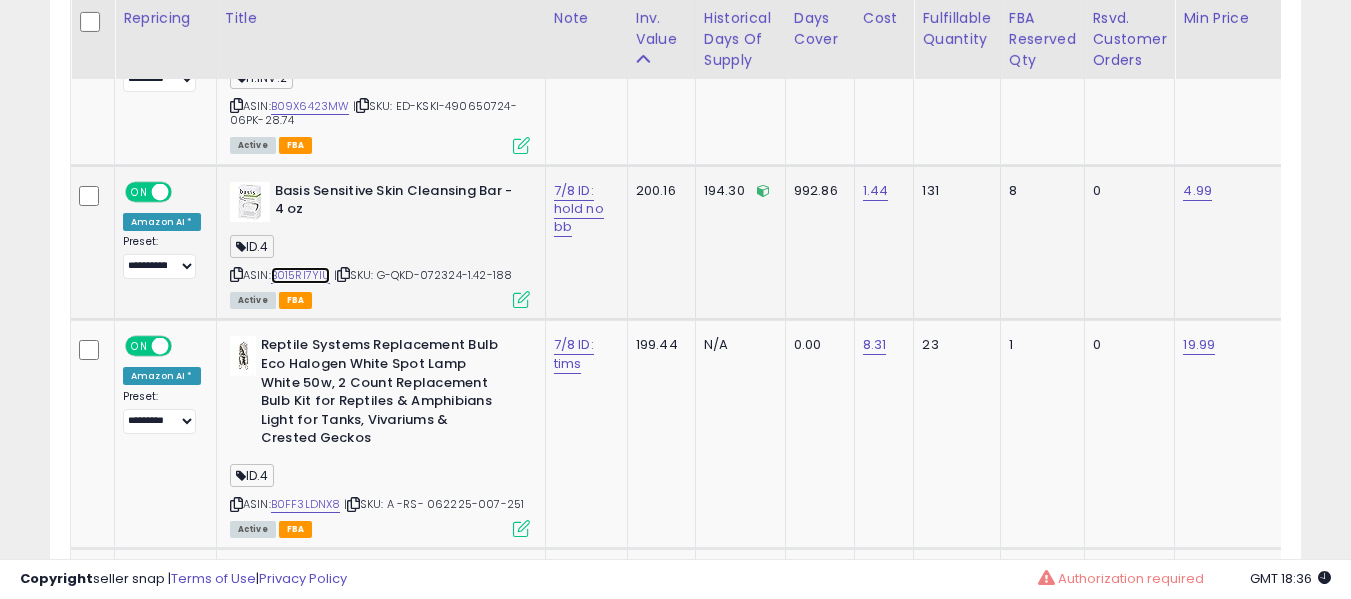 scroll, scrollTop: 0, scrollLeft: 272, axis: horizontal 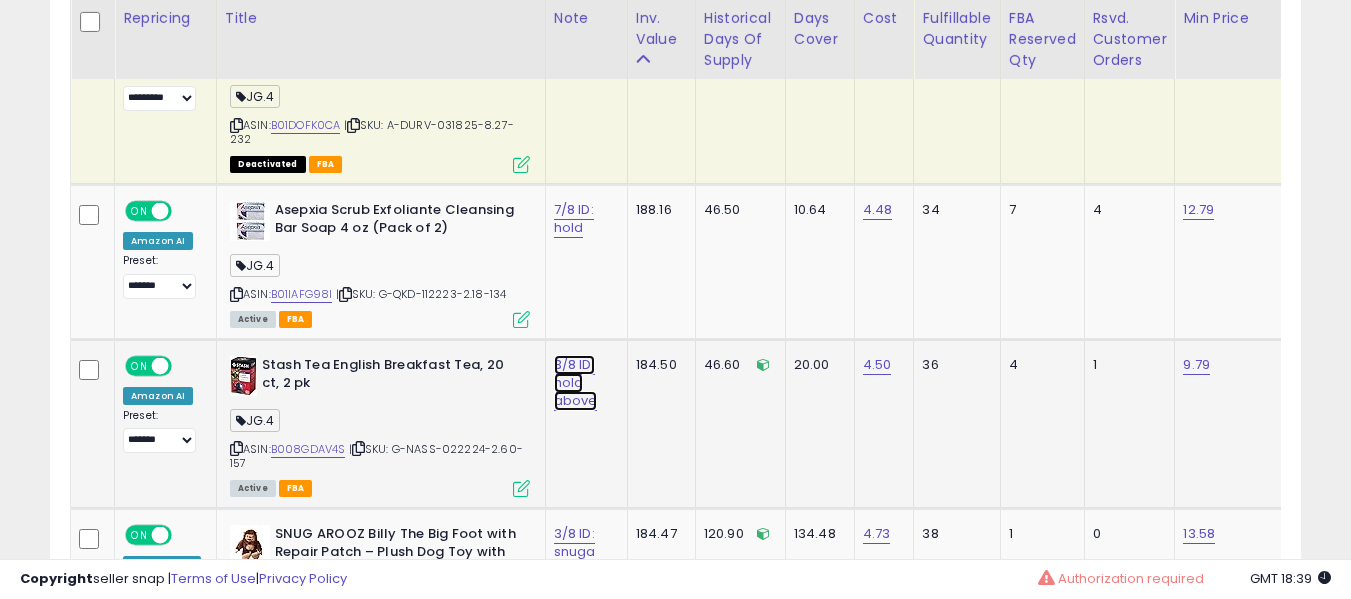 click on "3/8 ID: hold above" at bounding box center (579, -3915) 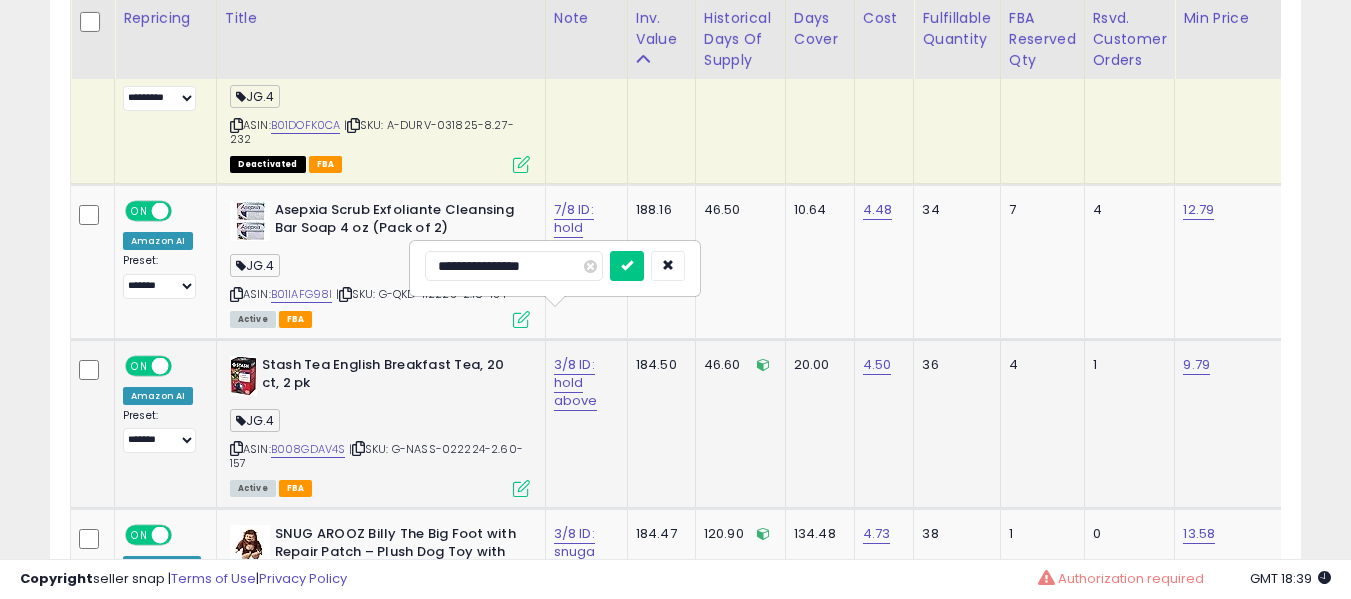 type on "**********" 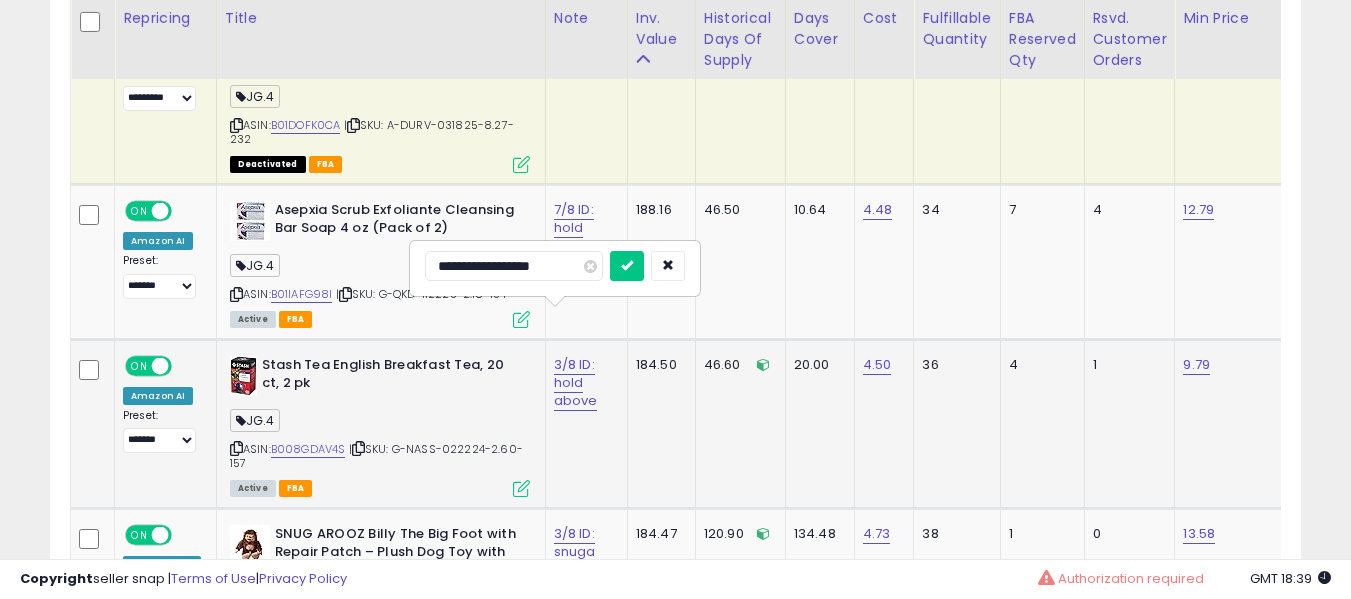 click at bounding box center (627, 266) 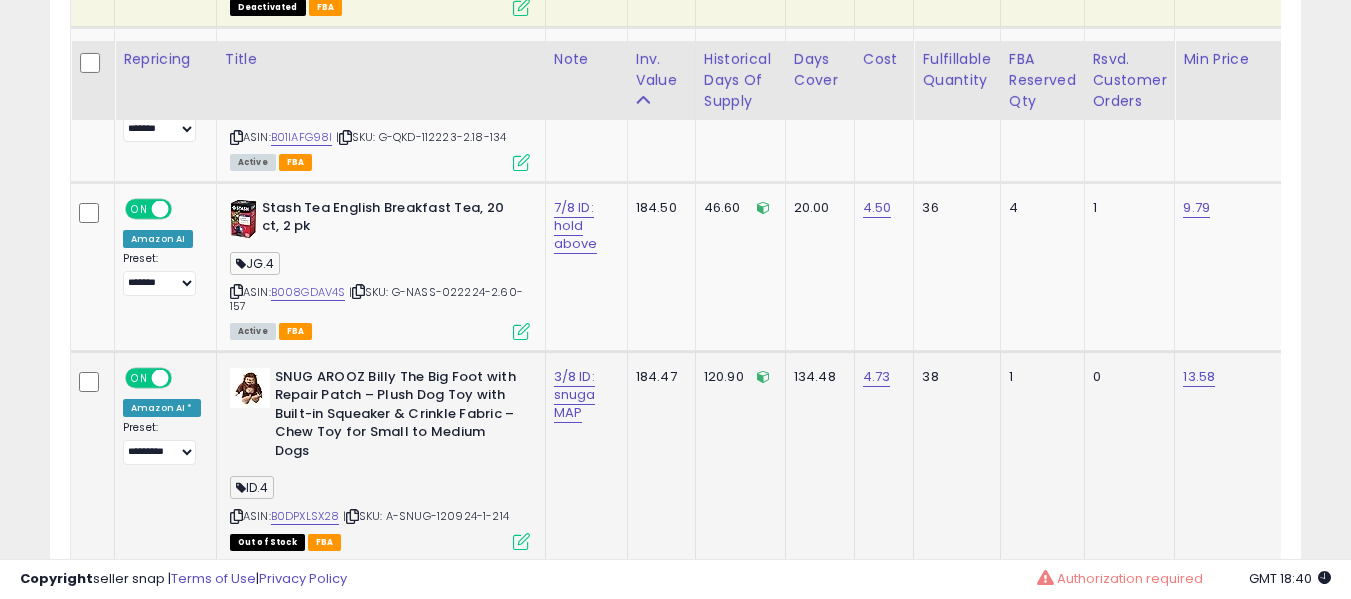 scroll, scrollTop: 5248, scrollLeft: 0, axis: vertical 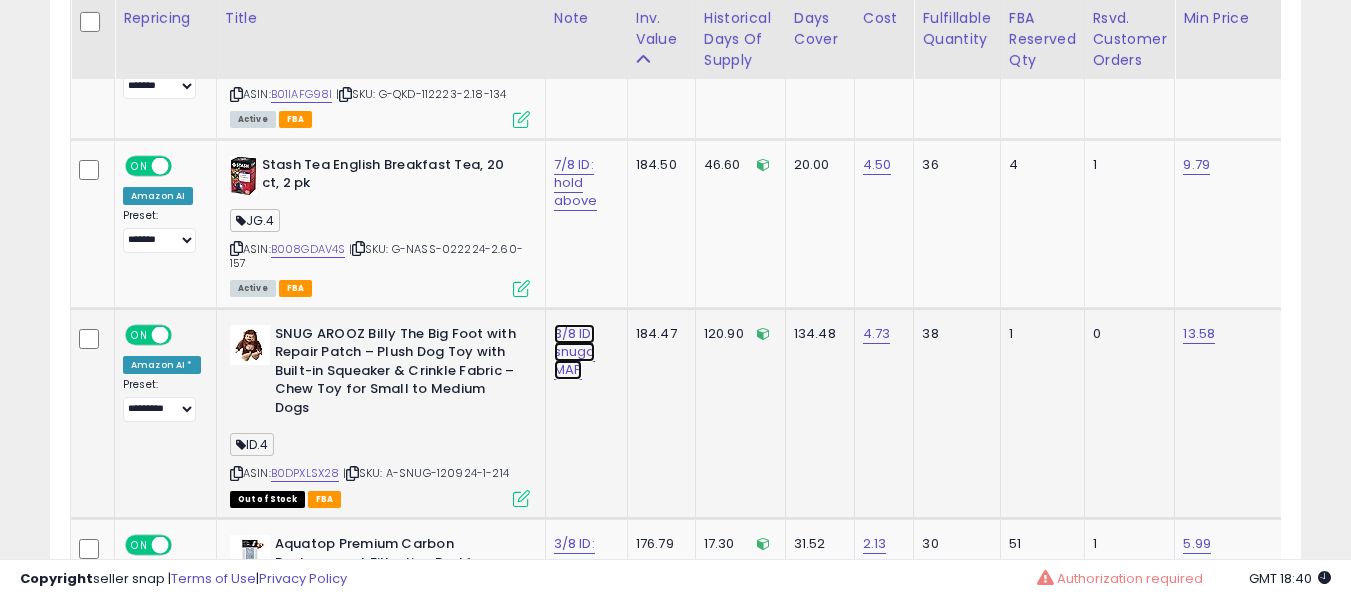 click on "3/8 ID: snuga MAP" at bounding box center (579, -4115) 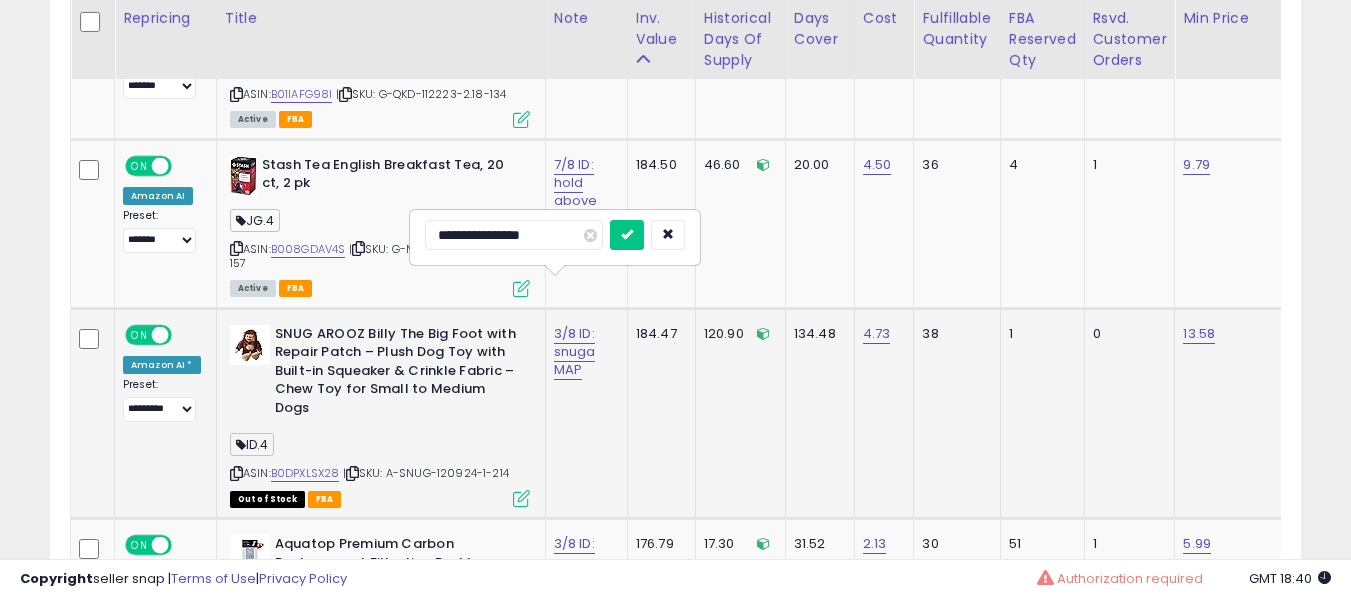type on "**********" 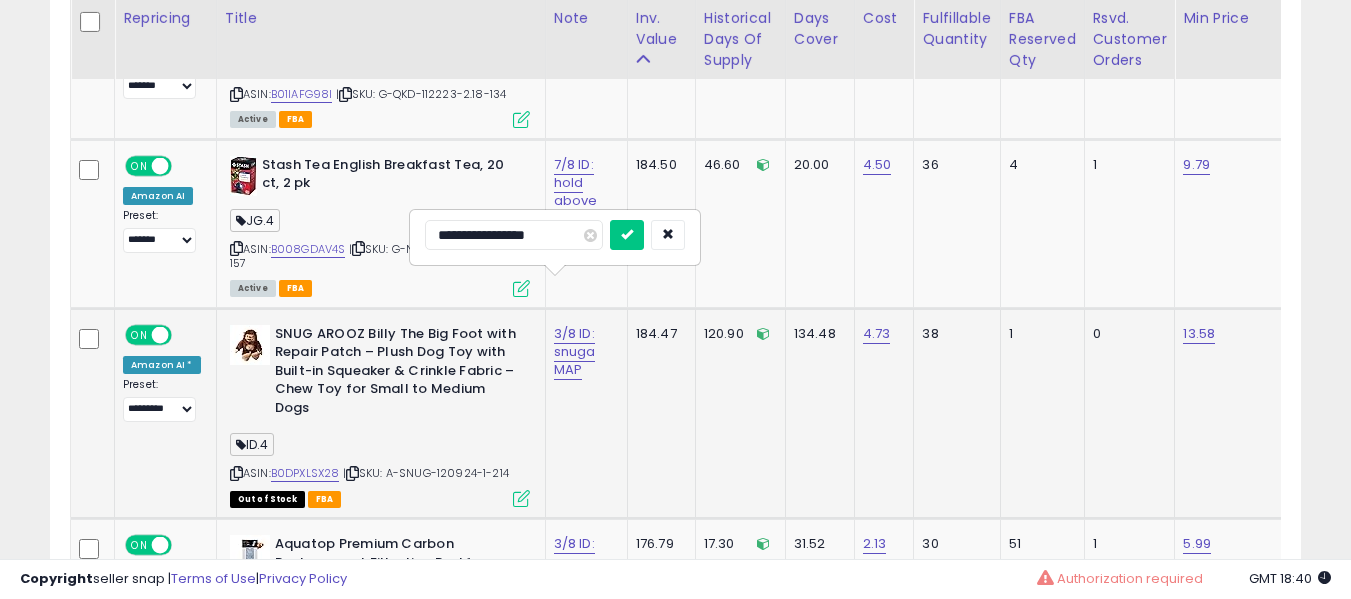 click at bounding box center [627, 235] 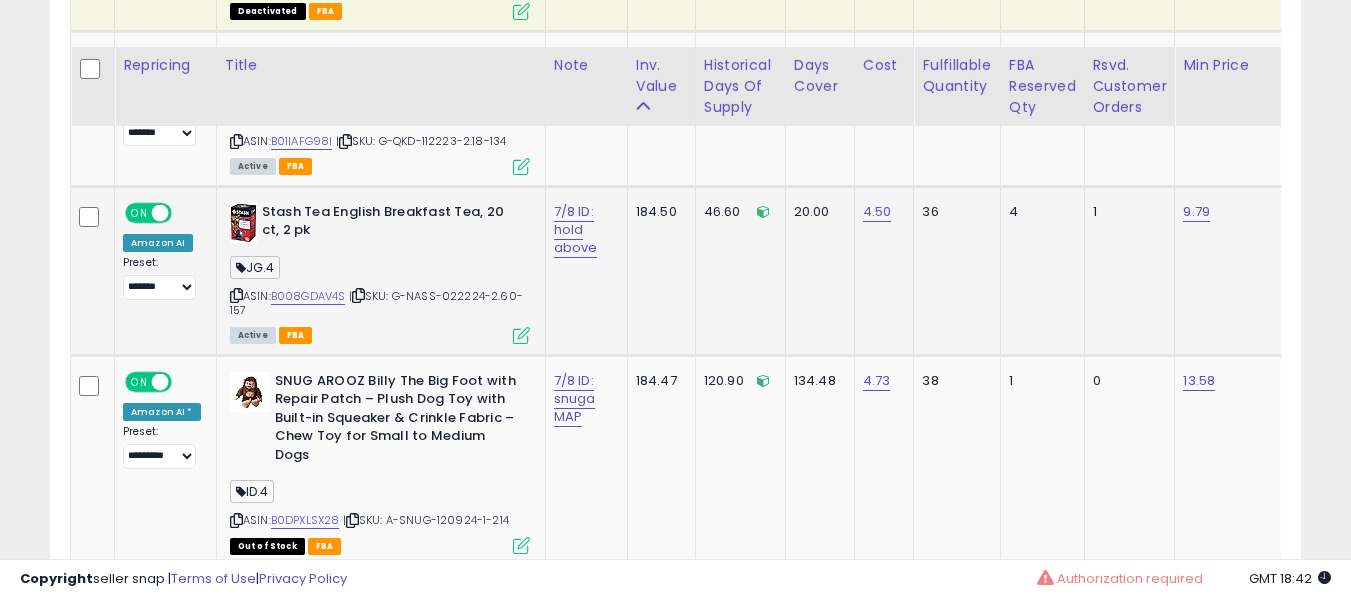 scroll, scrollTop: 5248, scrollLeft: 0, axis: vertical 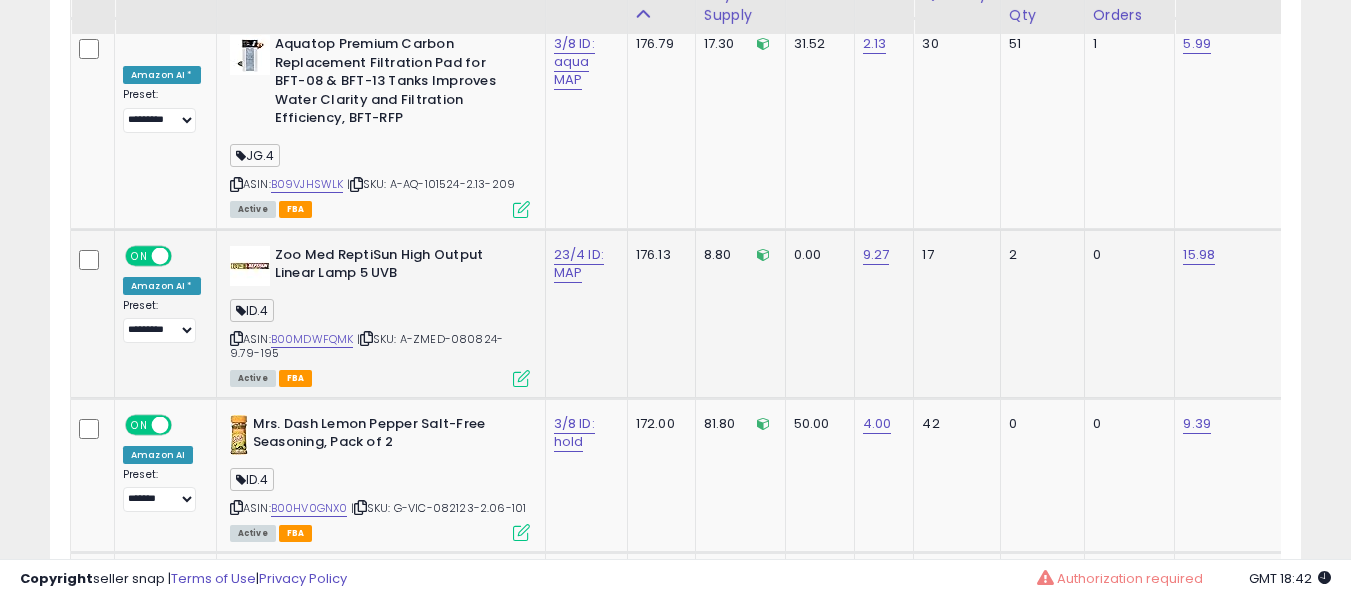 drag, startPoint x: 314, startPoint y: 243, endPoint x: 310, endPoint y: 226, distance: 17.464249 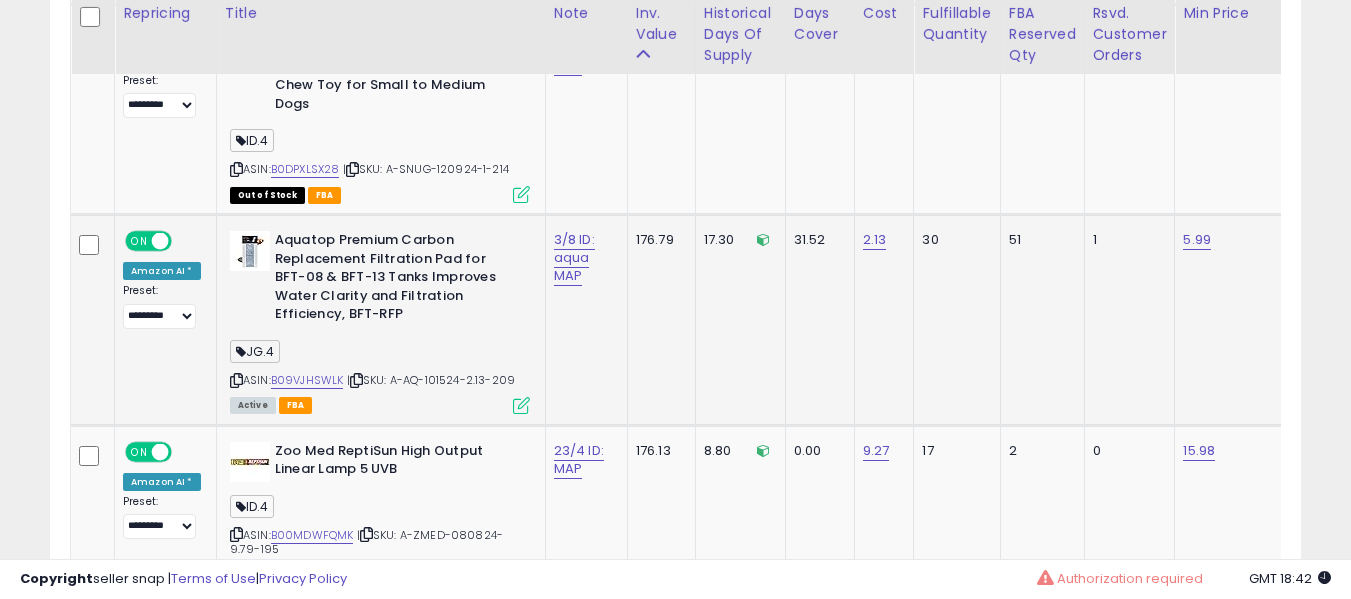 scroll, scrollTop: 5547, scrollLeft: 0, axis: vertical 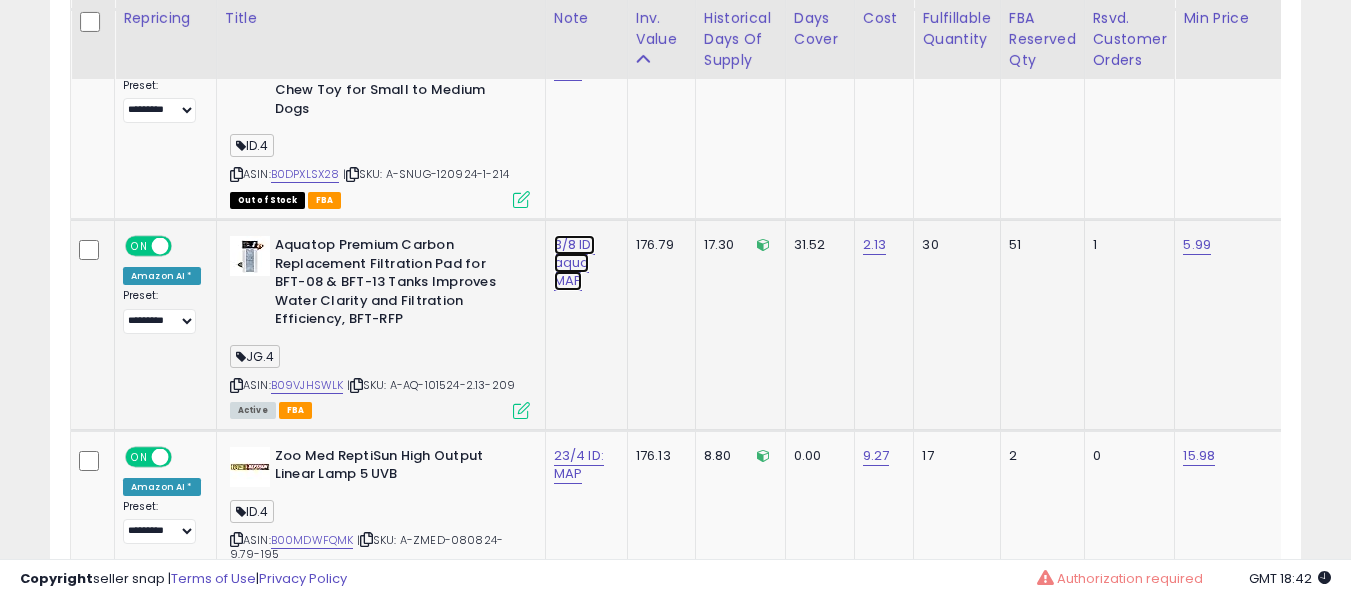 click on "3/8 ID: aqua MAP" at bounding box center [579, -4414] 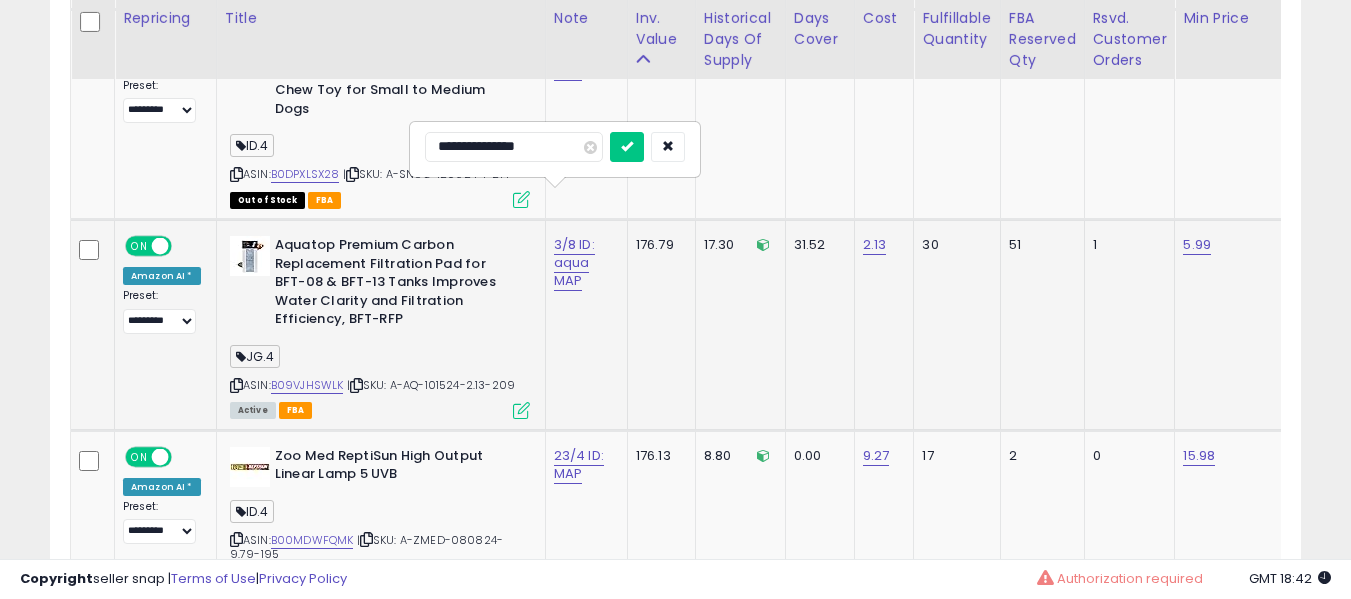 type on "**********" 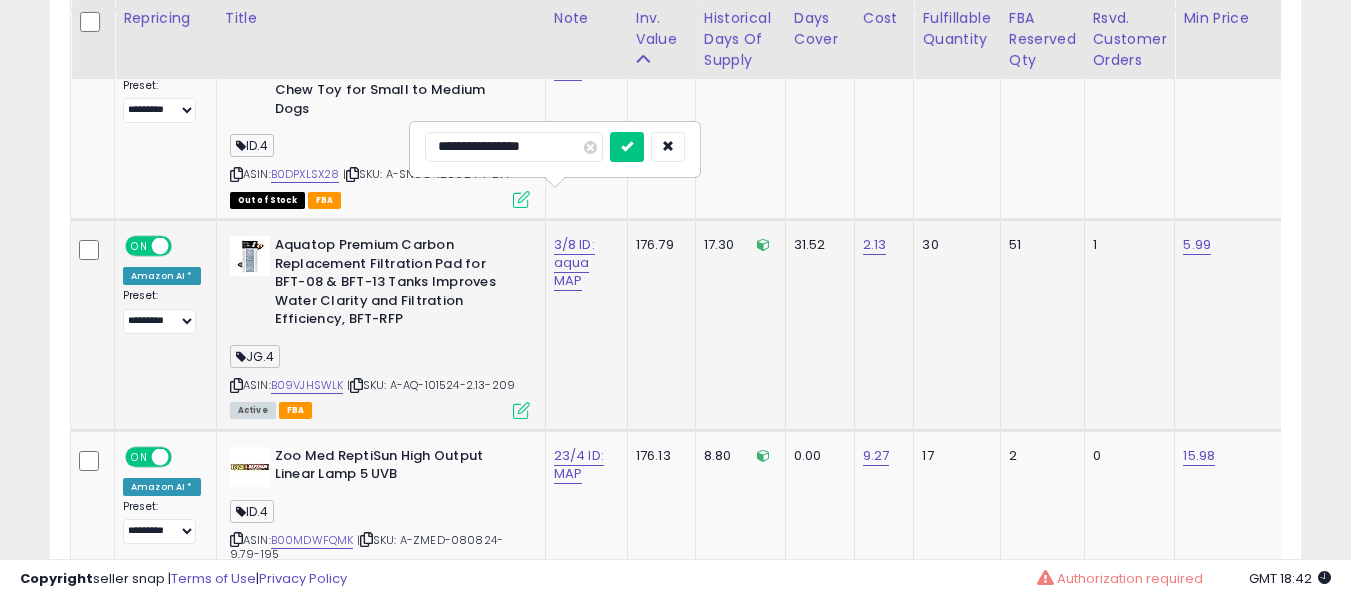 click at bounding box center (627, 147) 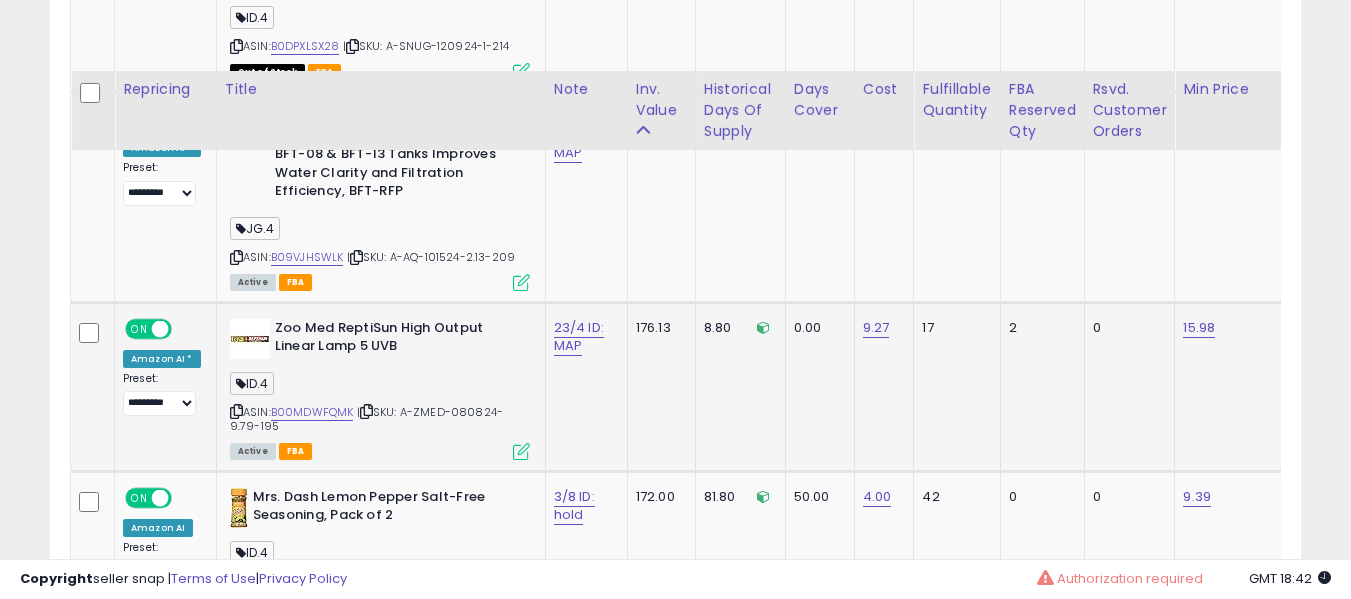 scroll, scrollTop: 5747, scrollLeft: 0, axis: vertical 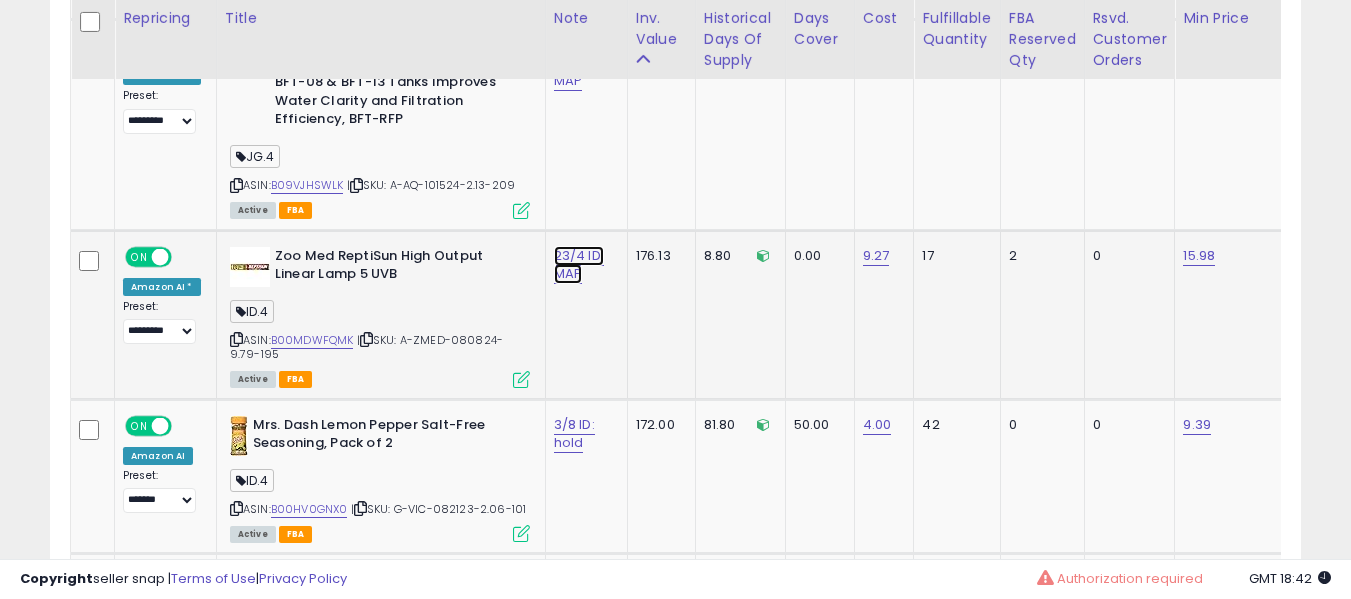 click on "23/4 ID: MAP" at bounding box center (579, -4614) 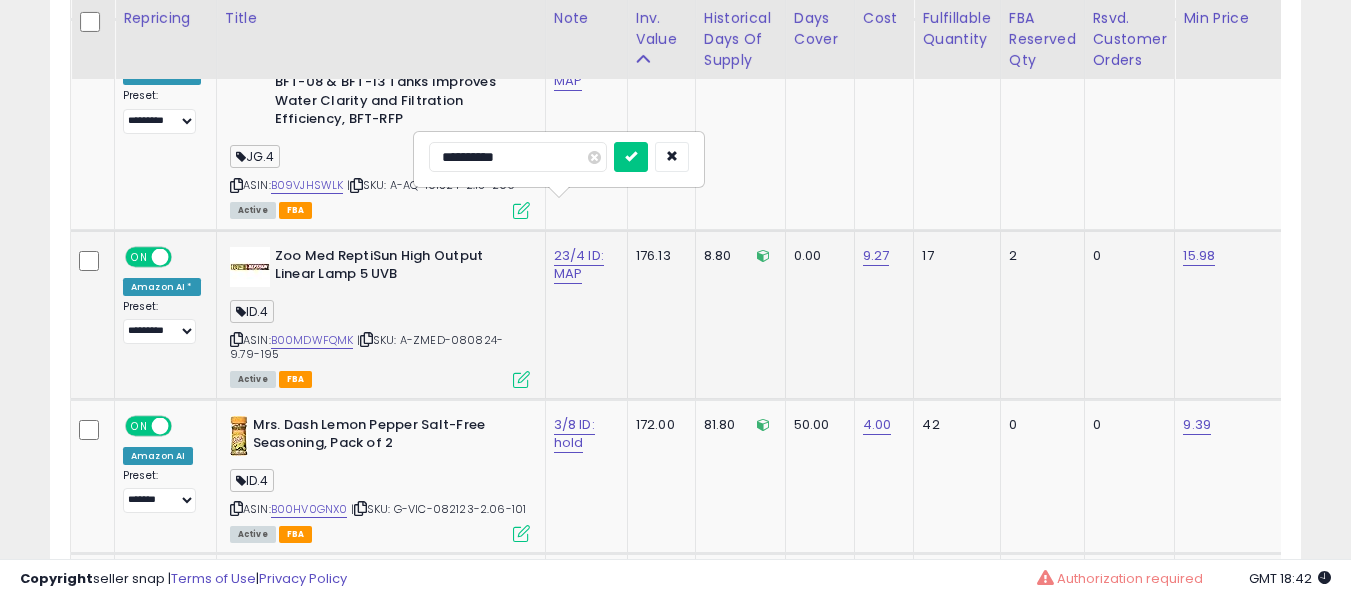 type on "**********" 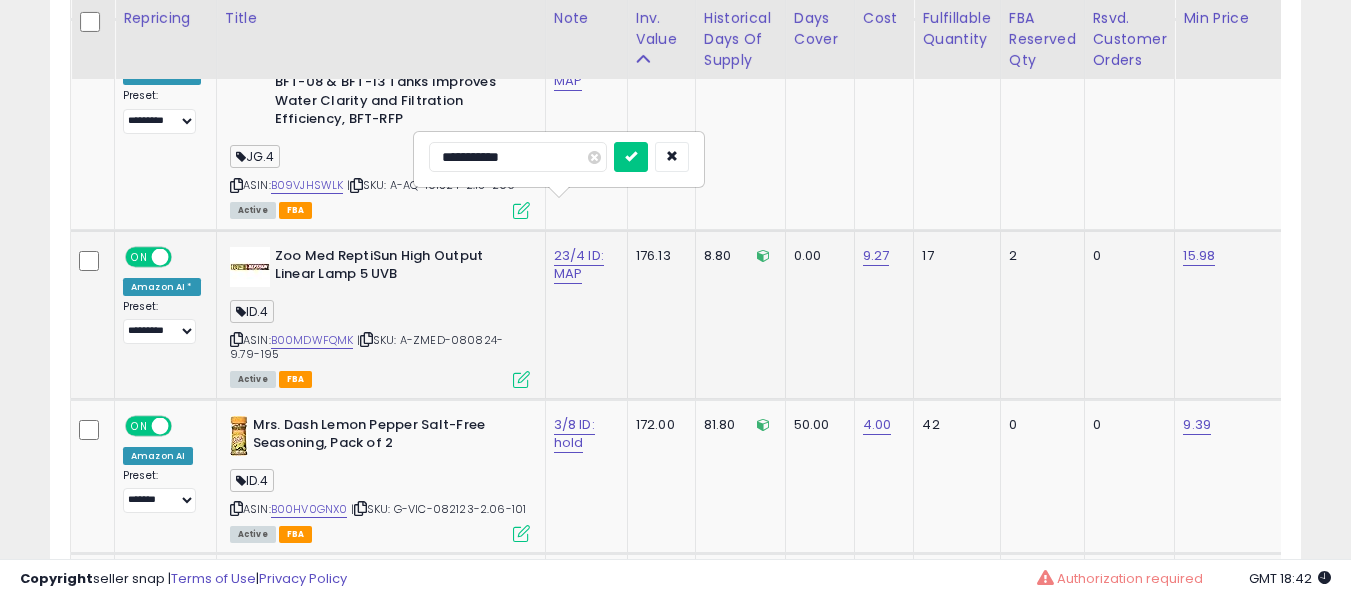 click at bounding box center [631, 157] 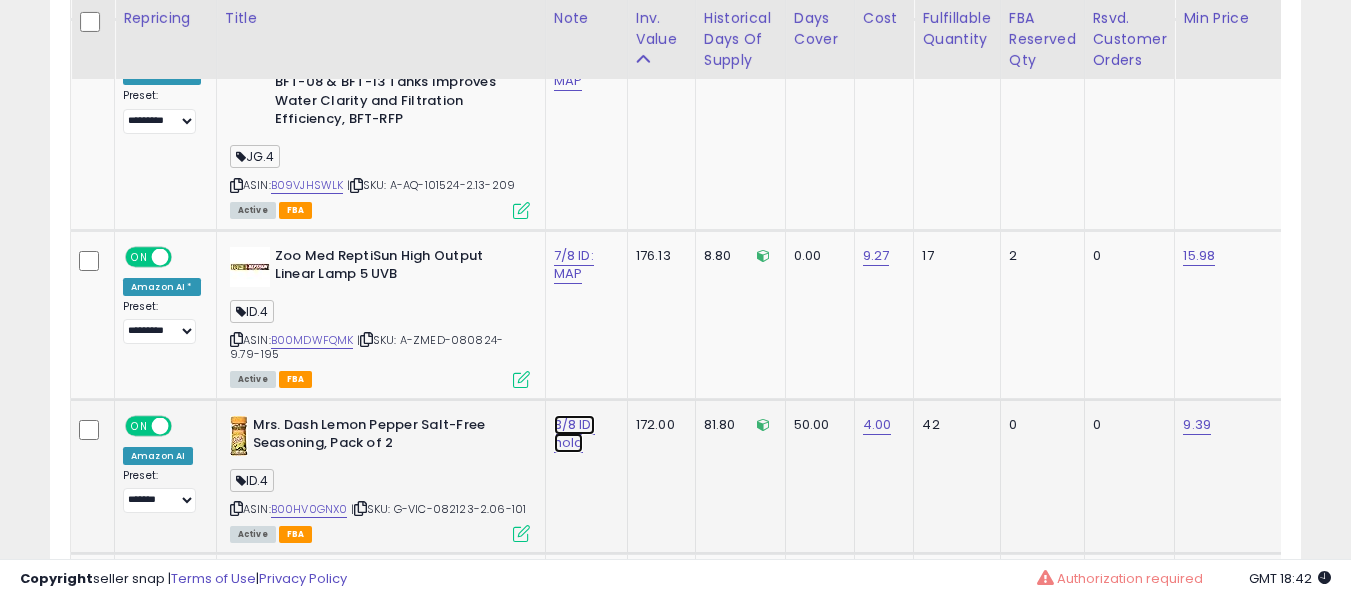 click on "3/8 ID: hold" at bounding box center (579, -4614) 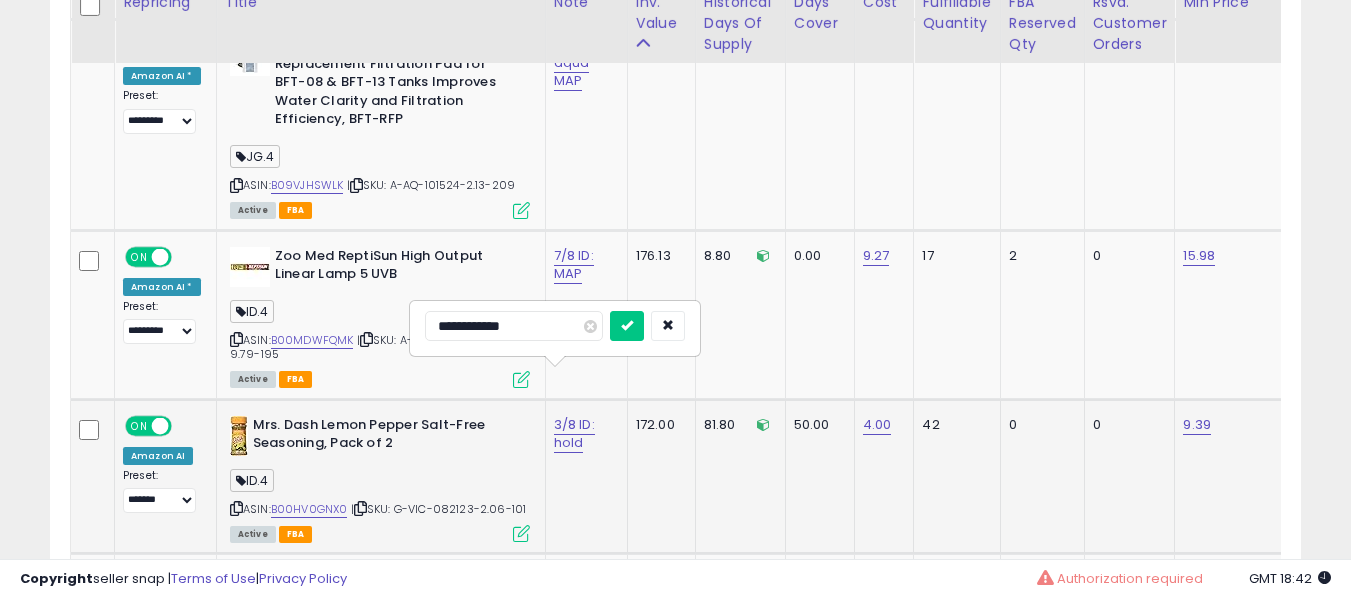 scroll, scrollTop: 5647, scrollLeft: 0, axis: vertical 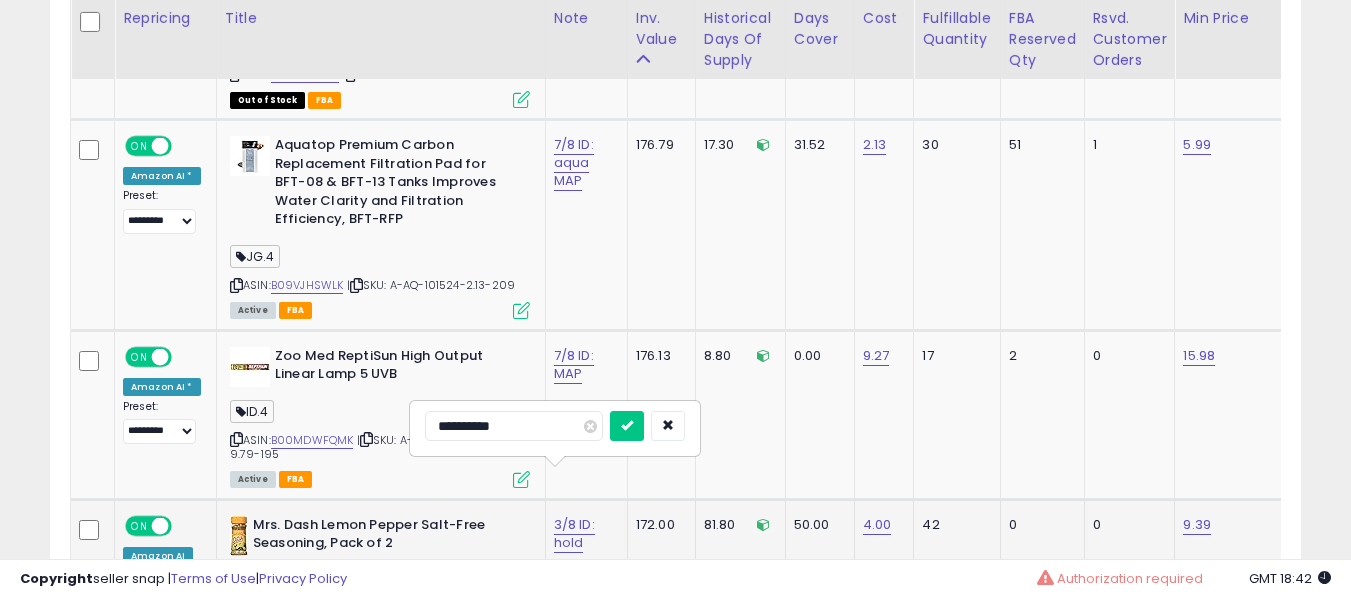 type on "**********" 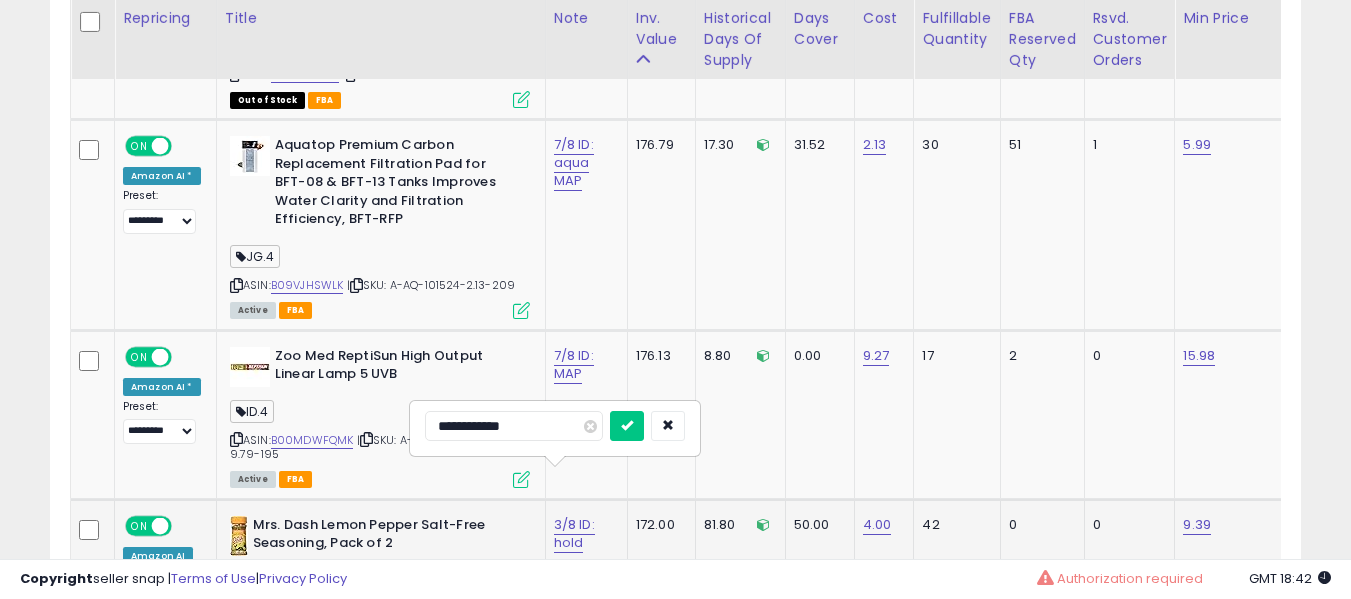 click at bounding box center [627, 426] 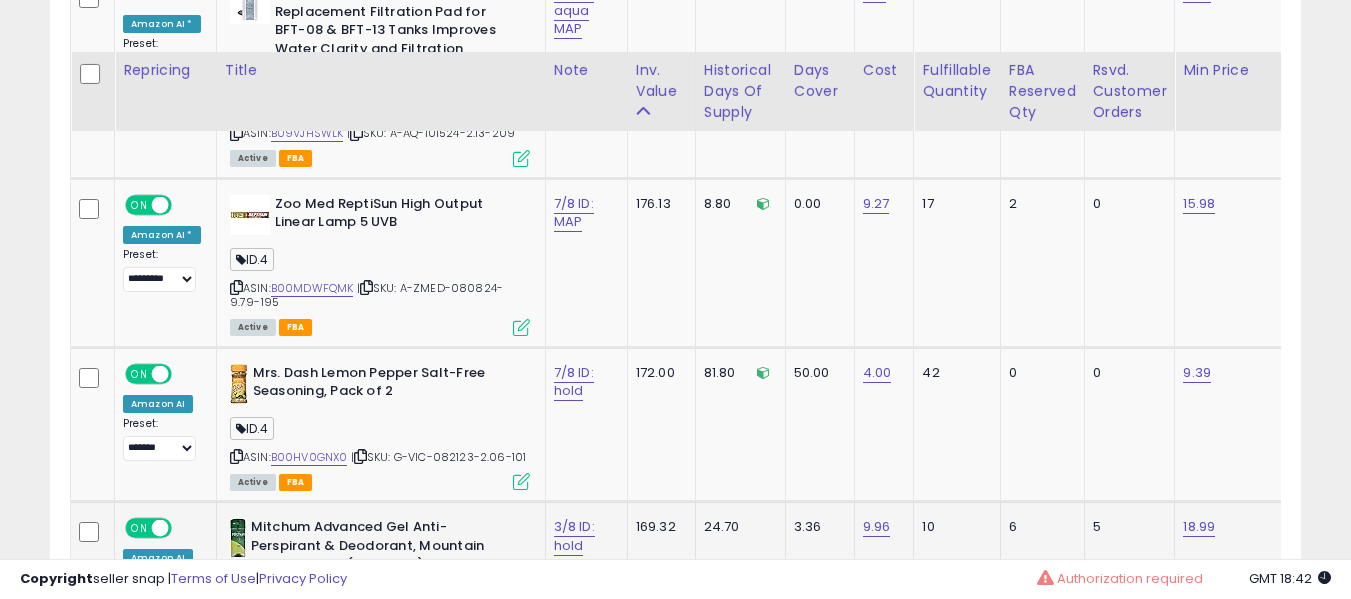 scroll, scrollTop: 5947, scrollLeft: 0, axis: vertical 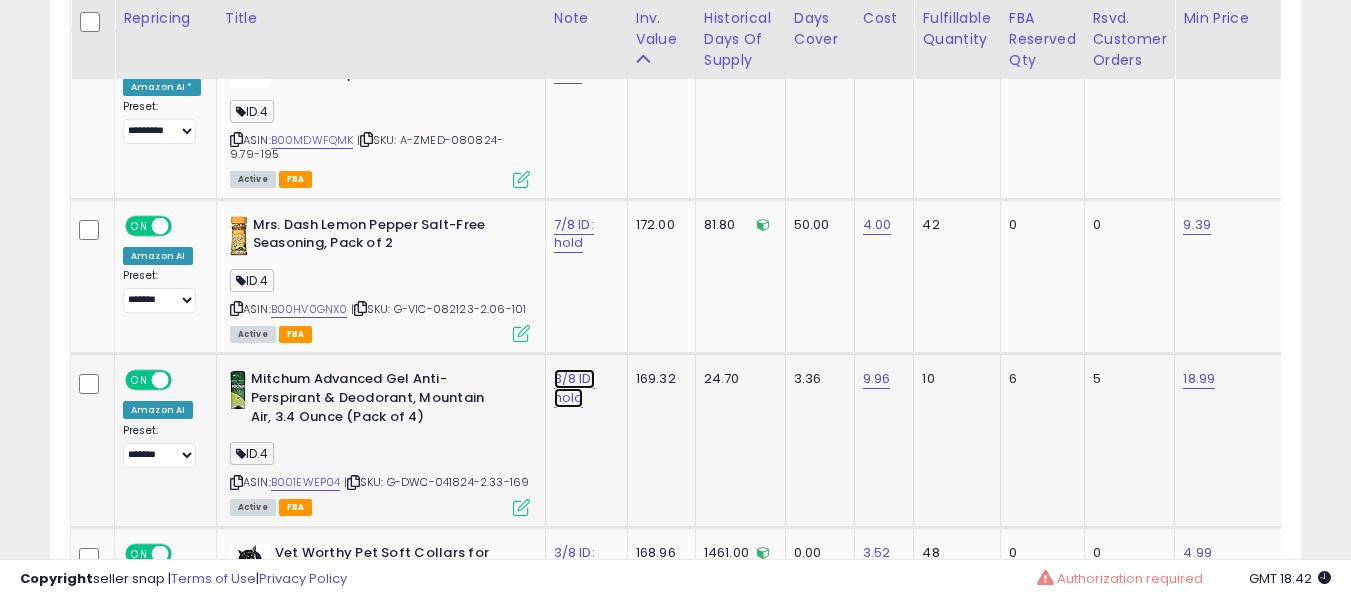 click on "3/8 ID: hold" at bounding box center [579, -4814] 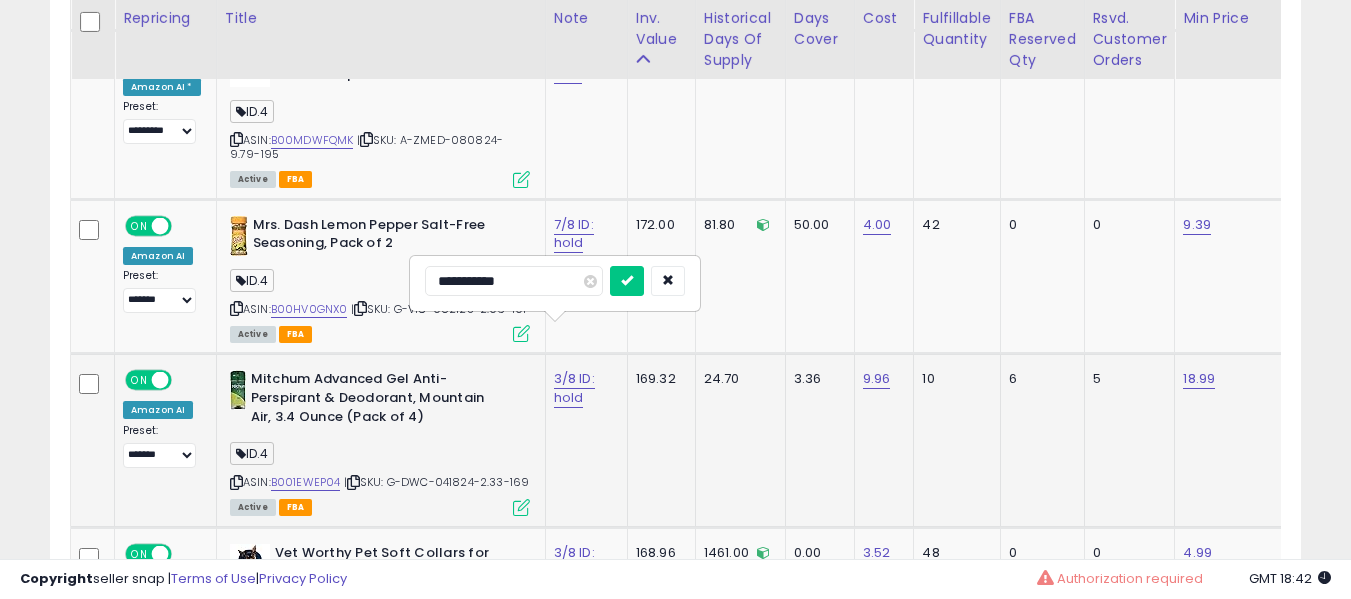 type on "**********" 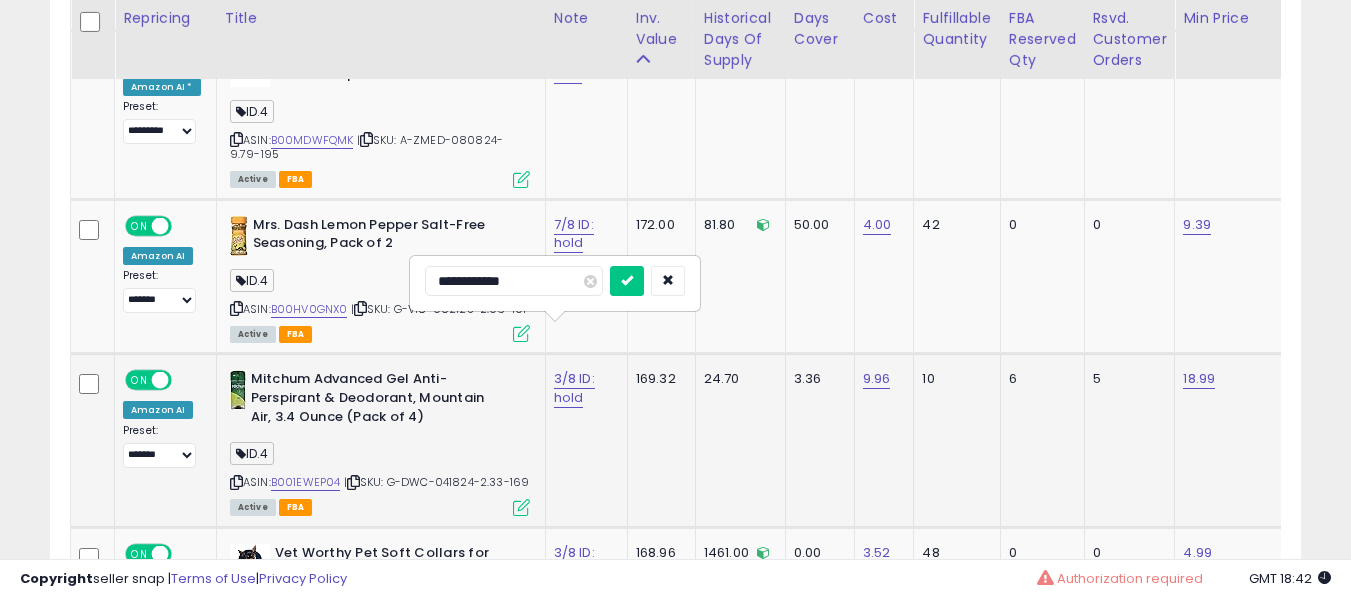 click at bounding box center [627, 281] 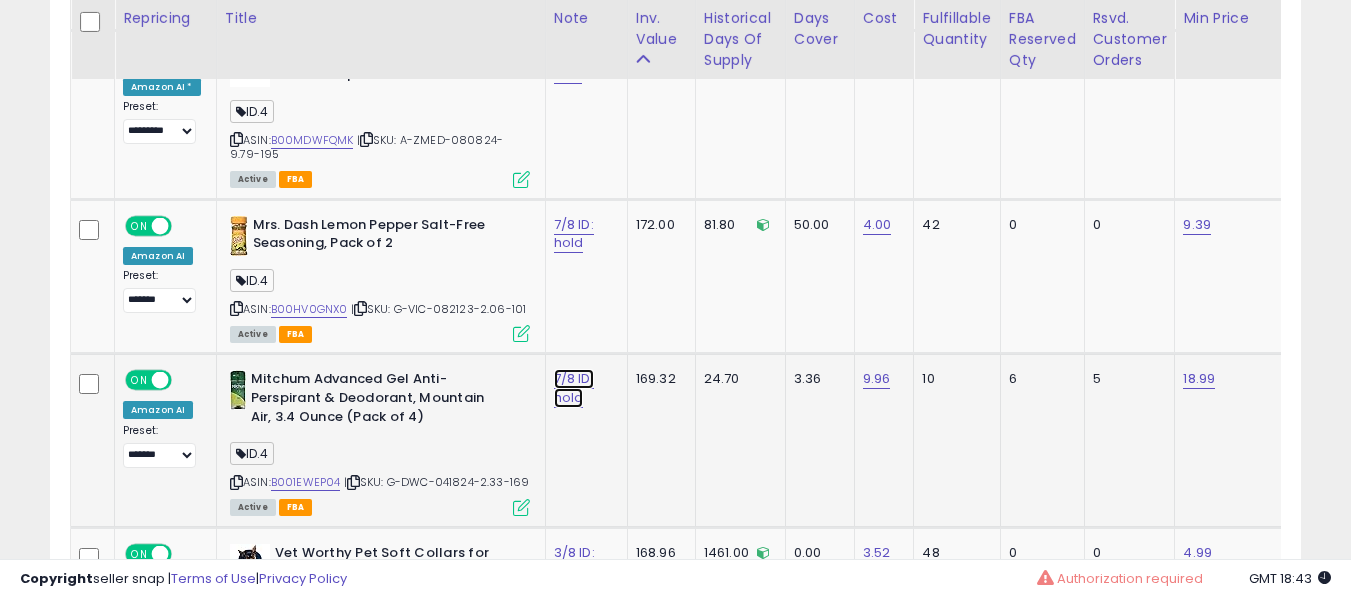 click on "7/8 ID: hold" at bounding box center [579, -4814] 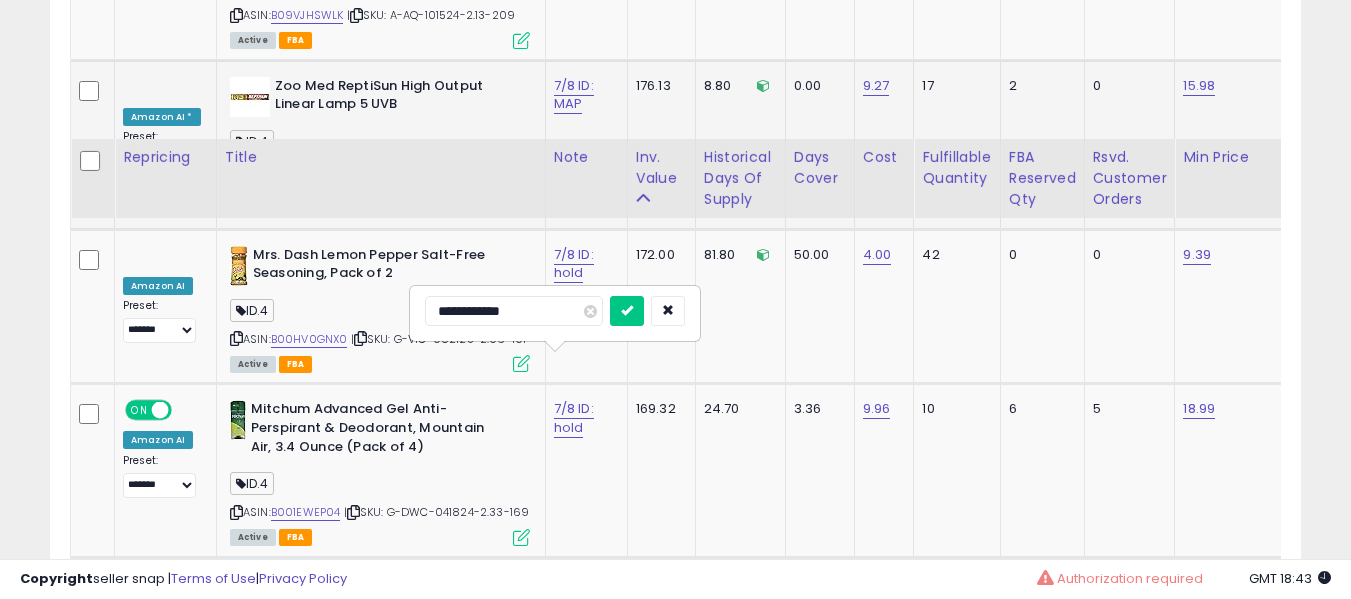 scroll, scrollTop: 5847, scrollLeft: 0, axis: vertical 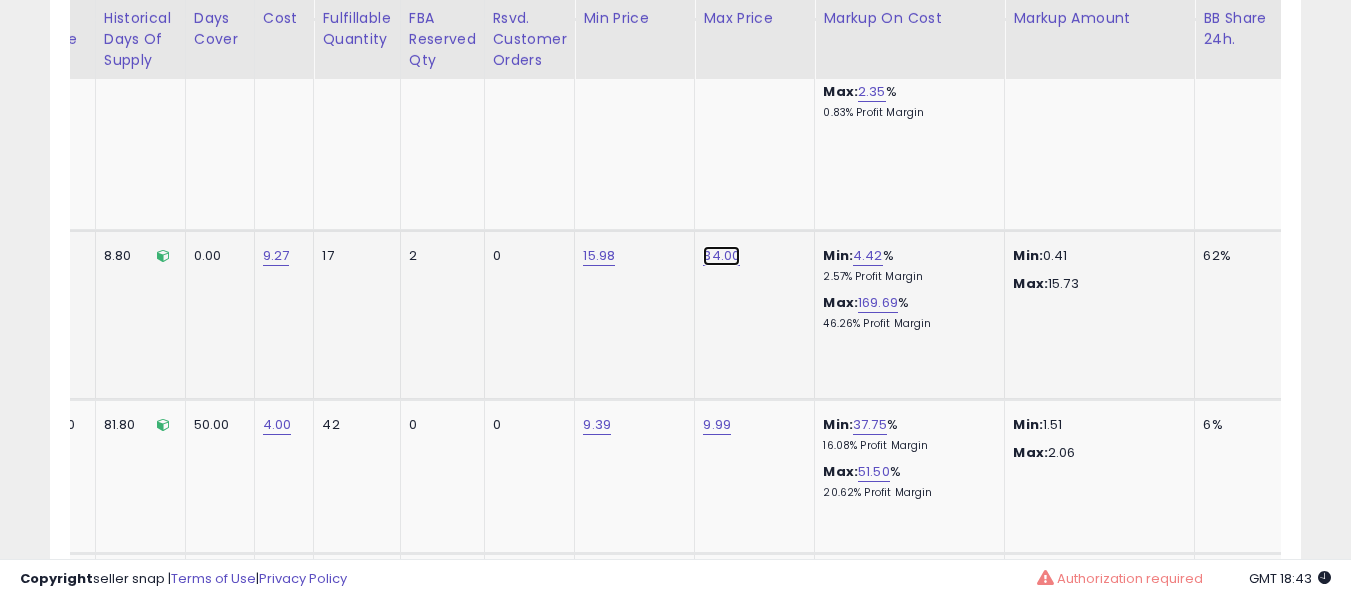 click on "34.00" at bounding box center [719, -4623] 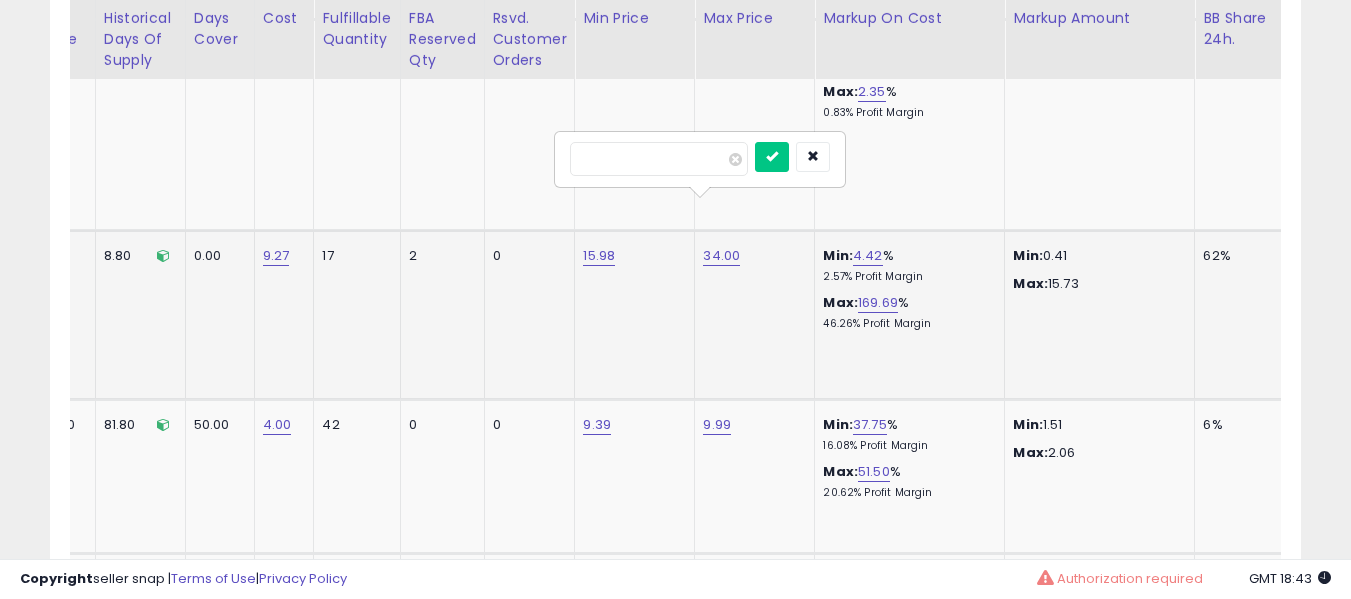 scroll, scrollTop: 0, scrollLeft: 863, axis: horizontal 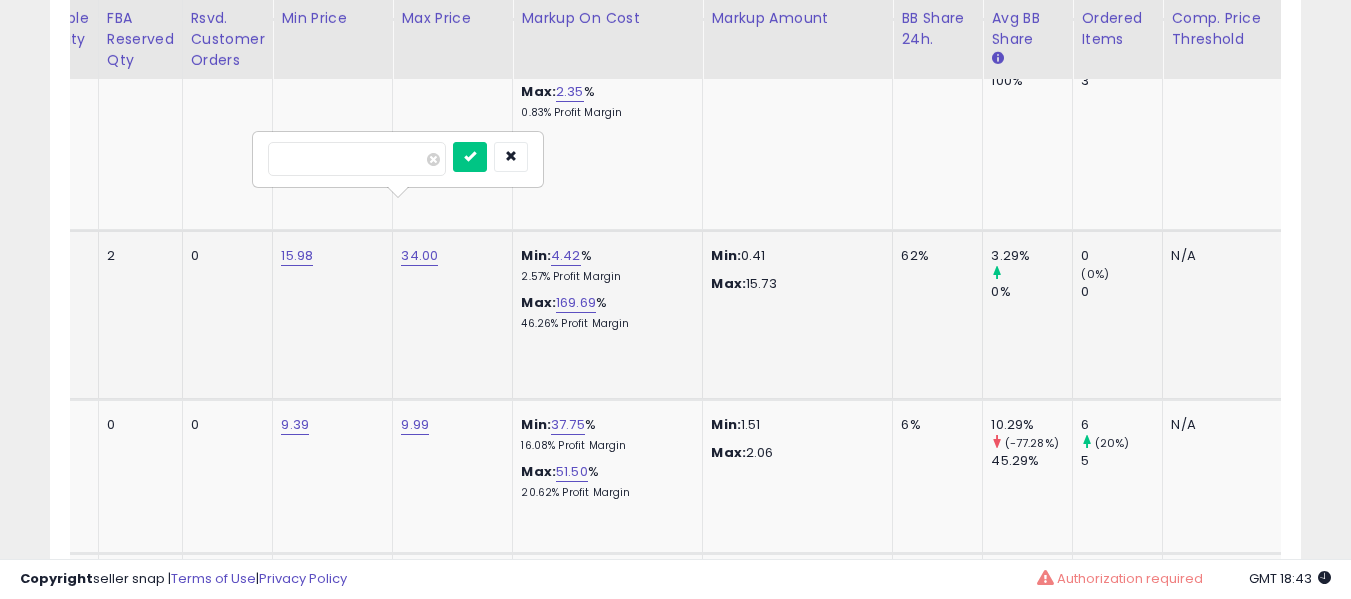 type on "*****" 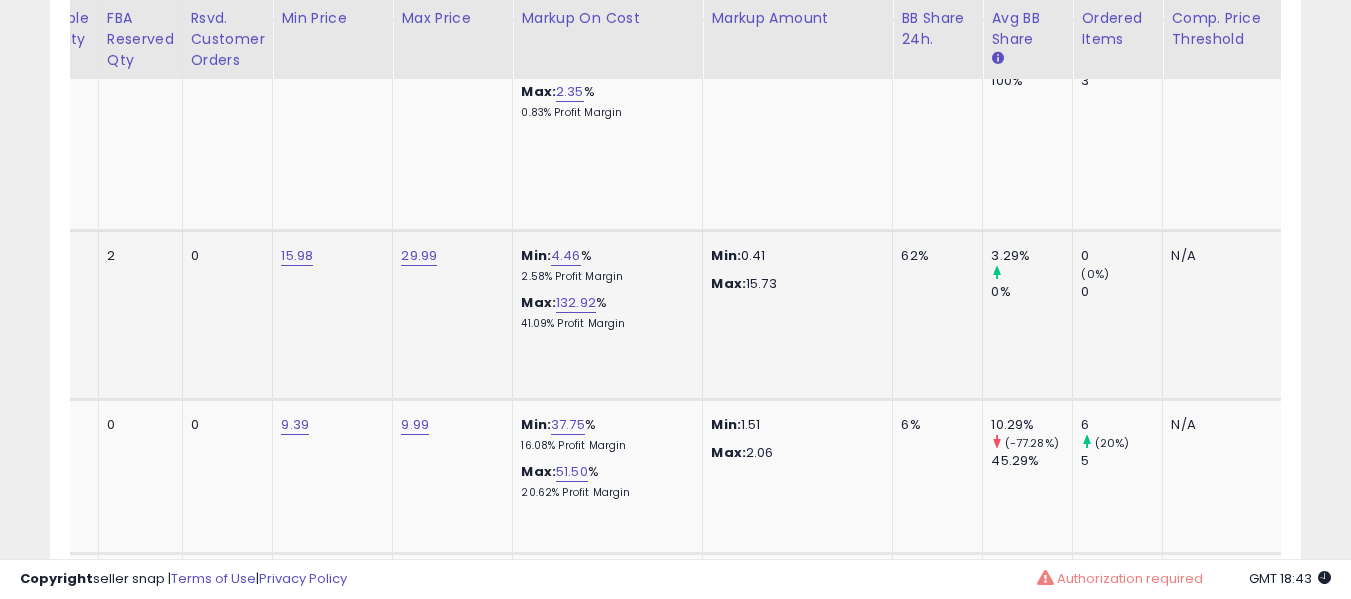 scroll, scrollTop: 0, scrollLeft: 446, axis: horizontal 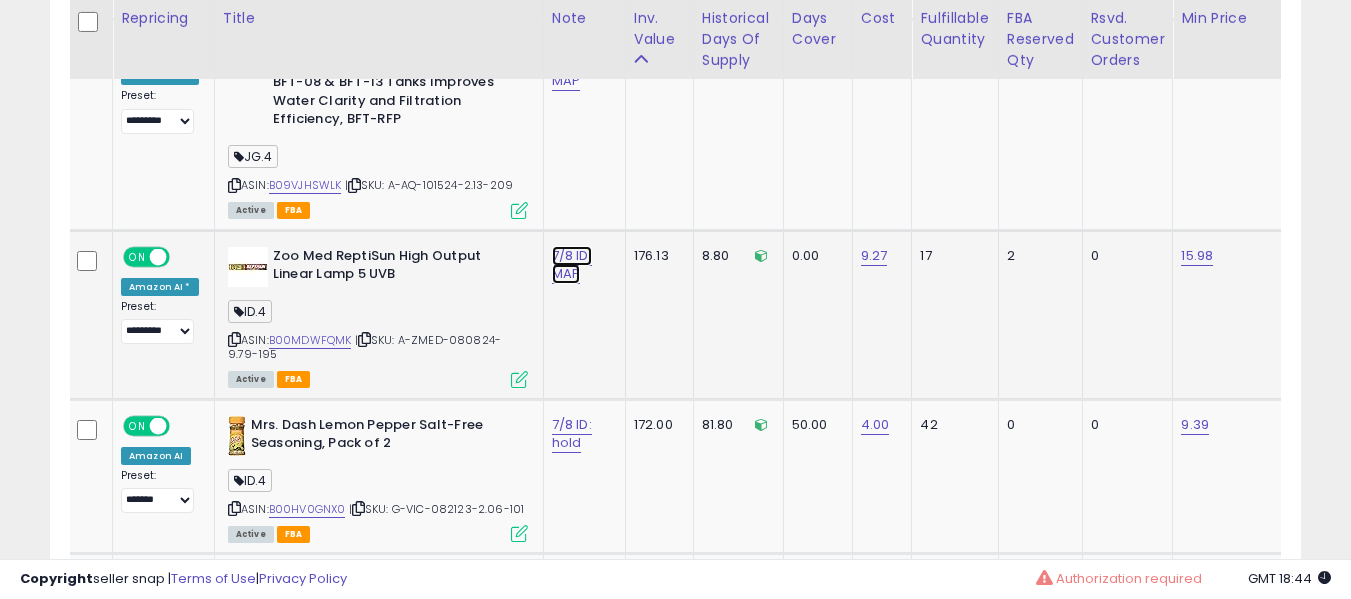 click on "7/8 ID: MAP" at bounding box center [577, -4614] 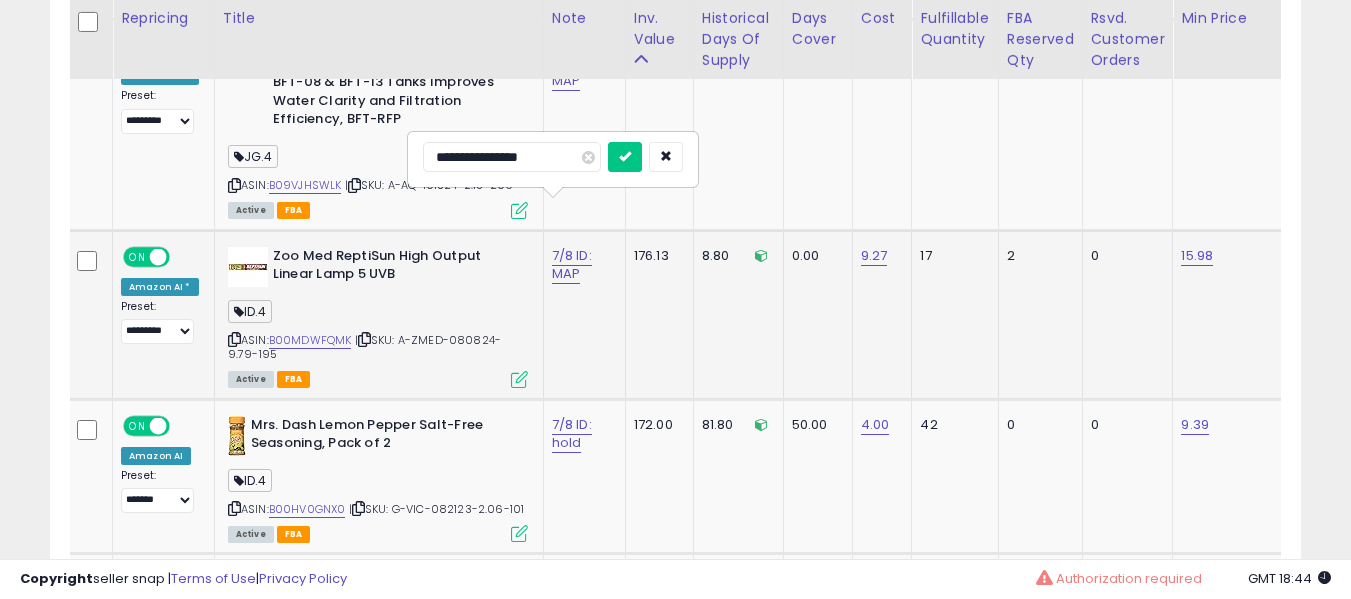 type on "**********" 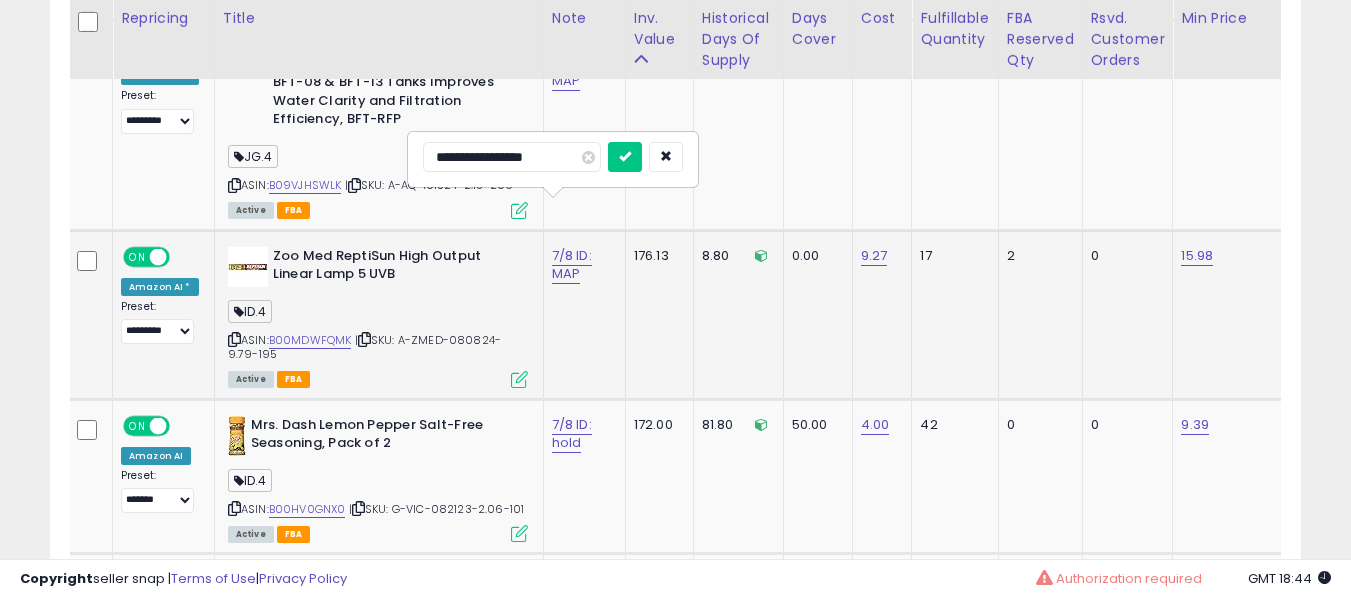 click at bounding box center (625, 157) 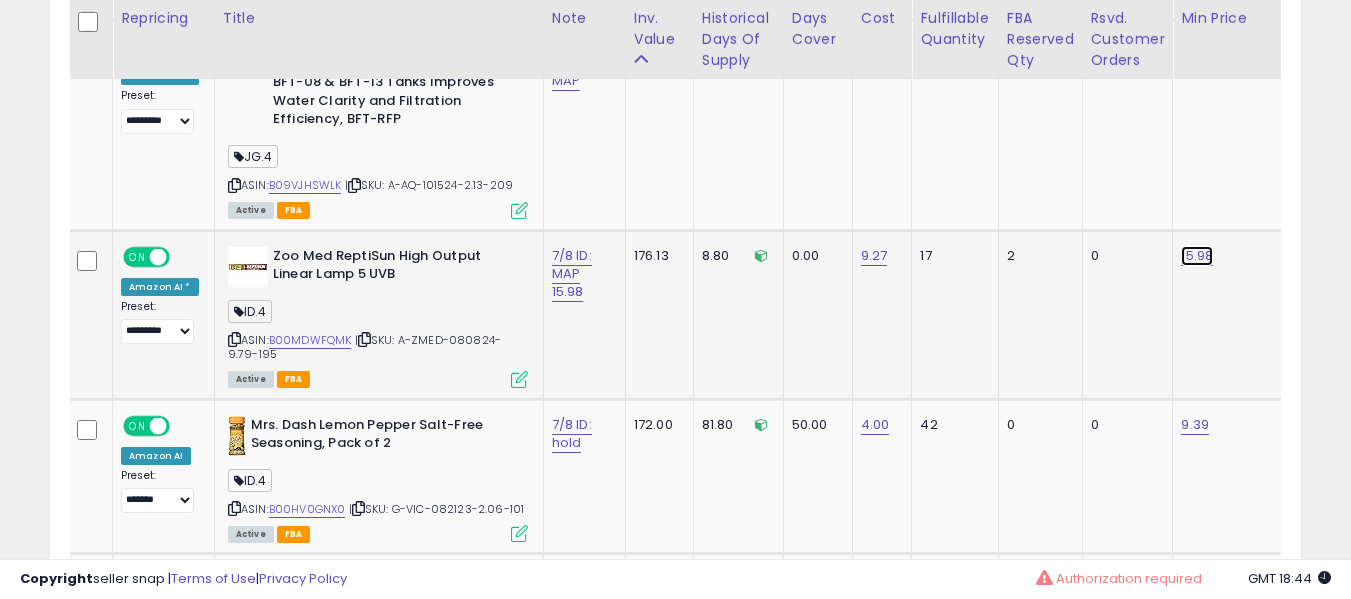 click on "15.98" at bounding box center (1197, -4623) 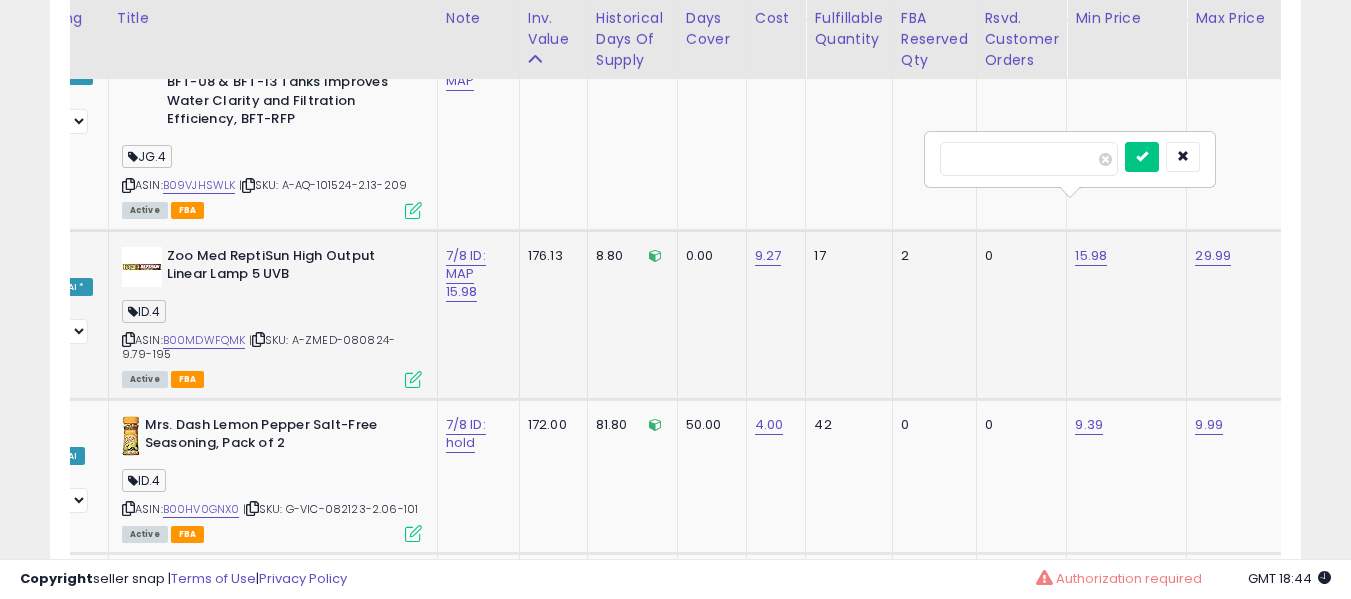 type on "*****" 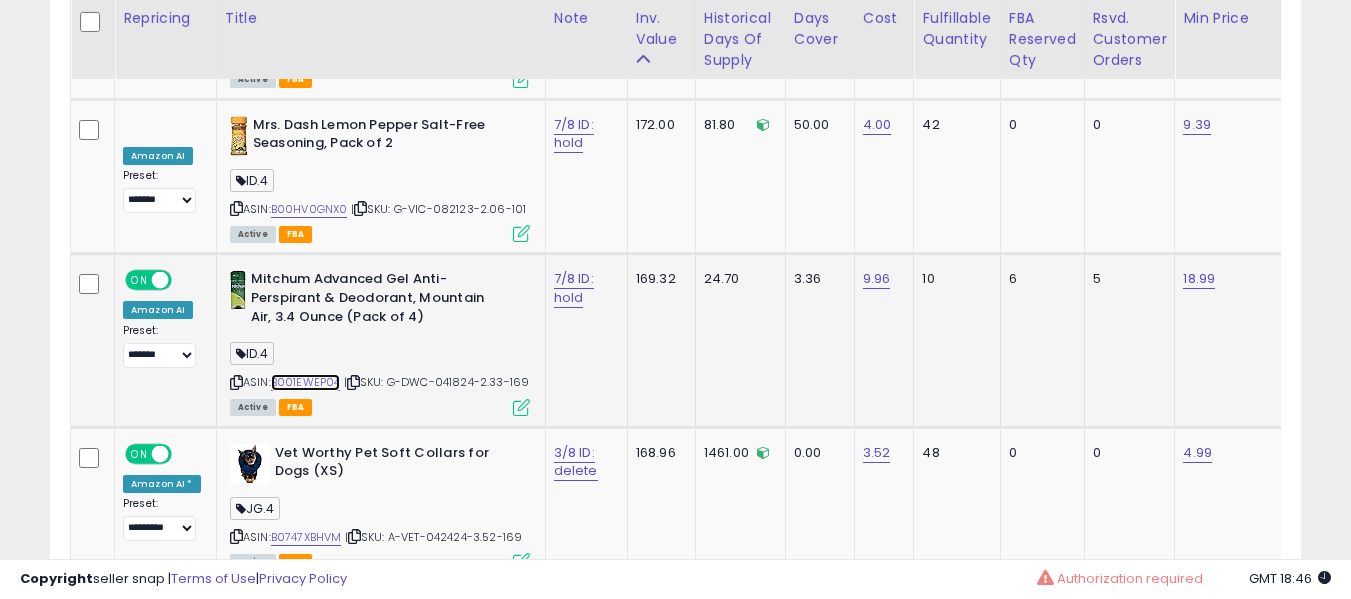 scroll, scrollTop: 0, scrollLeft: 761, axis: horizontal 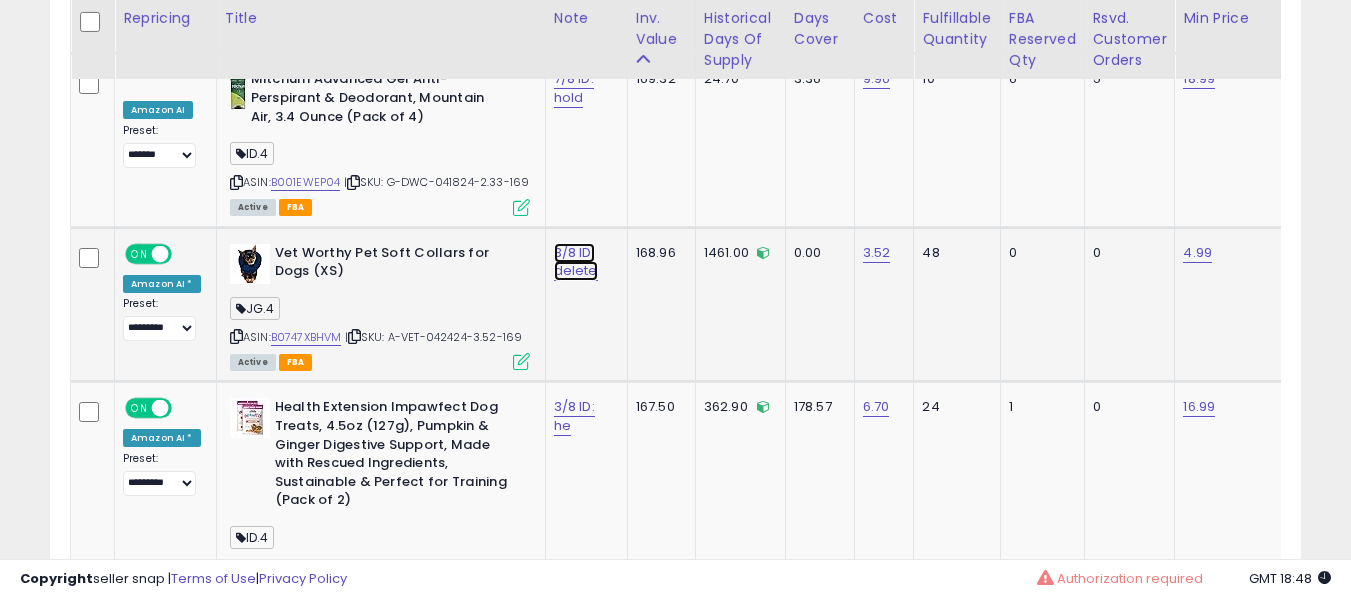 click on "3/8 ID: delete" at bounding box center (579, -5114) 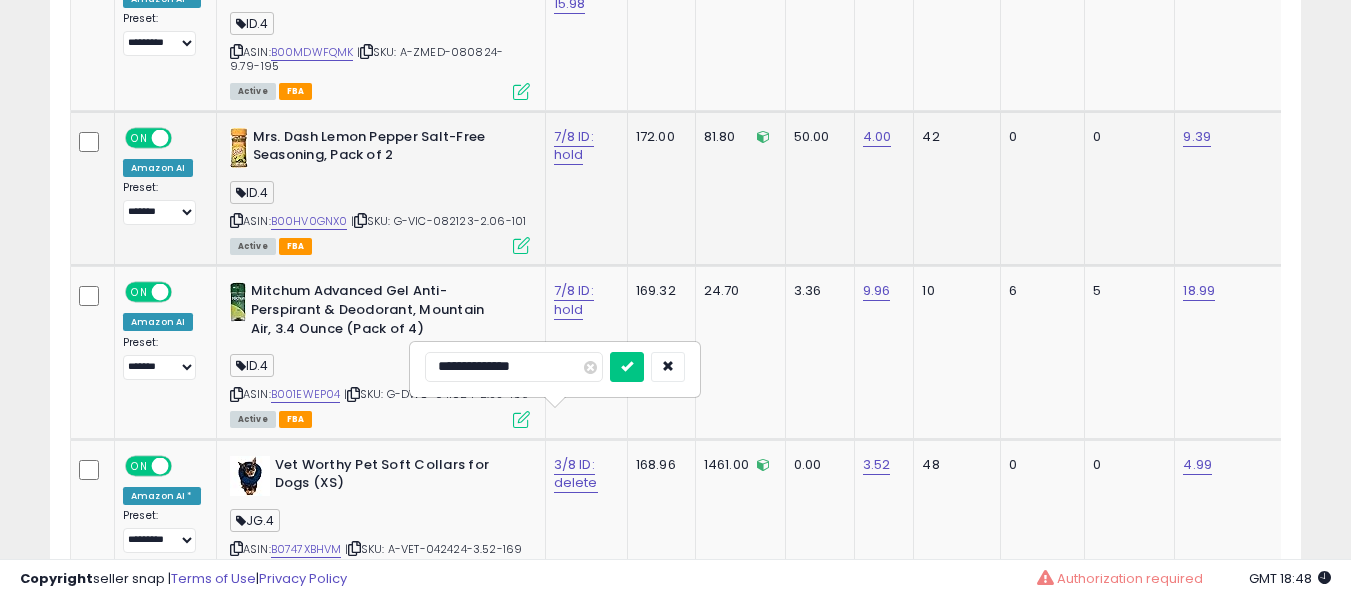 scroll, scrollTop: 6147, scrollLeft: 0, axis: vertical 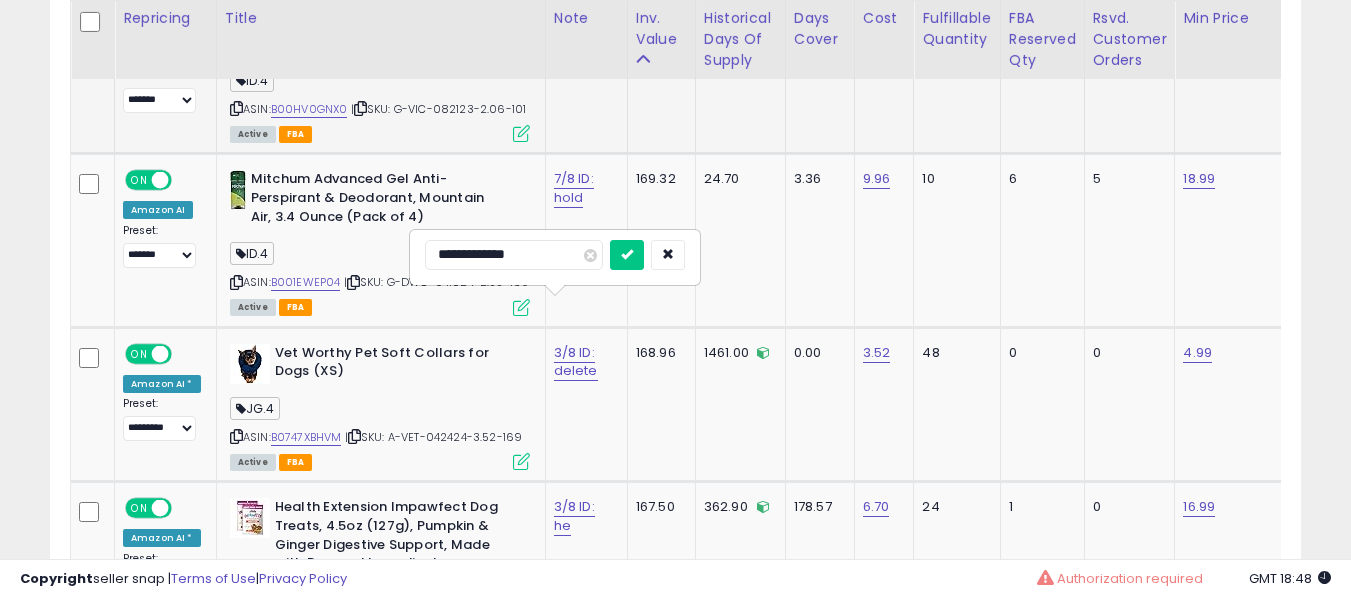 type on "**********" 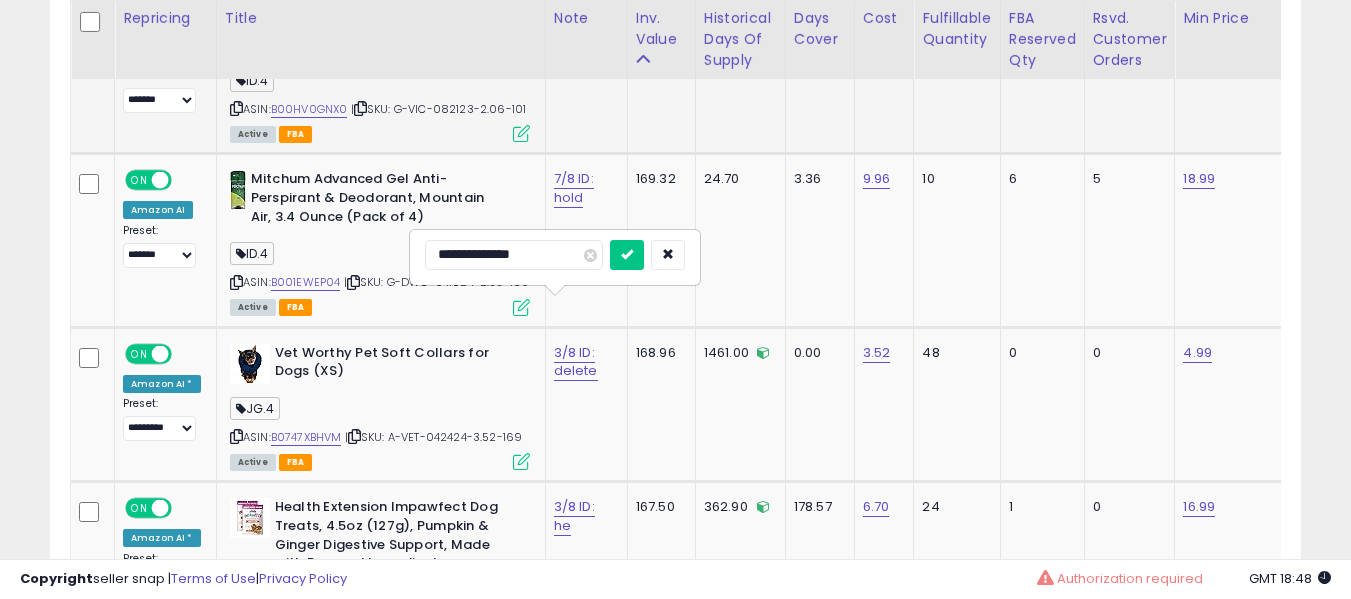 click at bounding box center (627, 255) 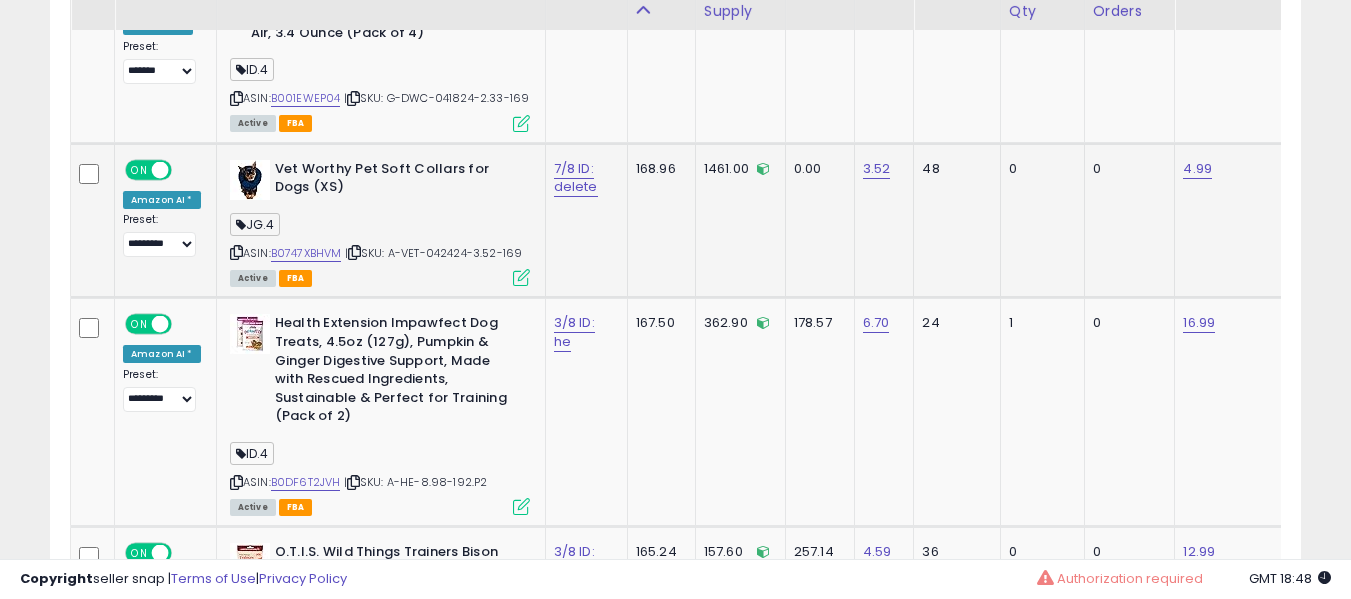 scroll, scrollTop: 6347, scrollLeft: 0, axis: vertical 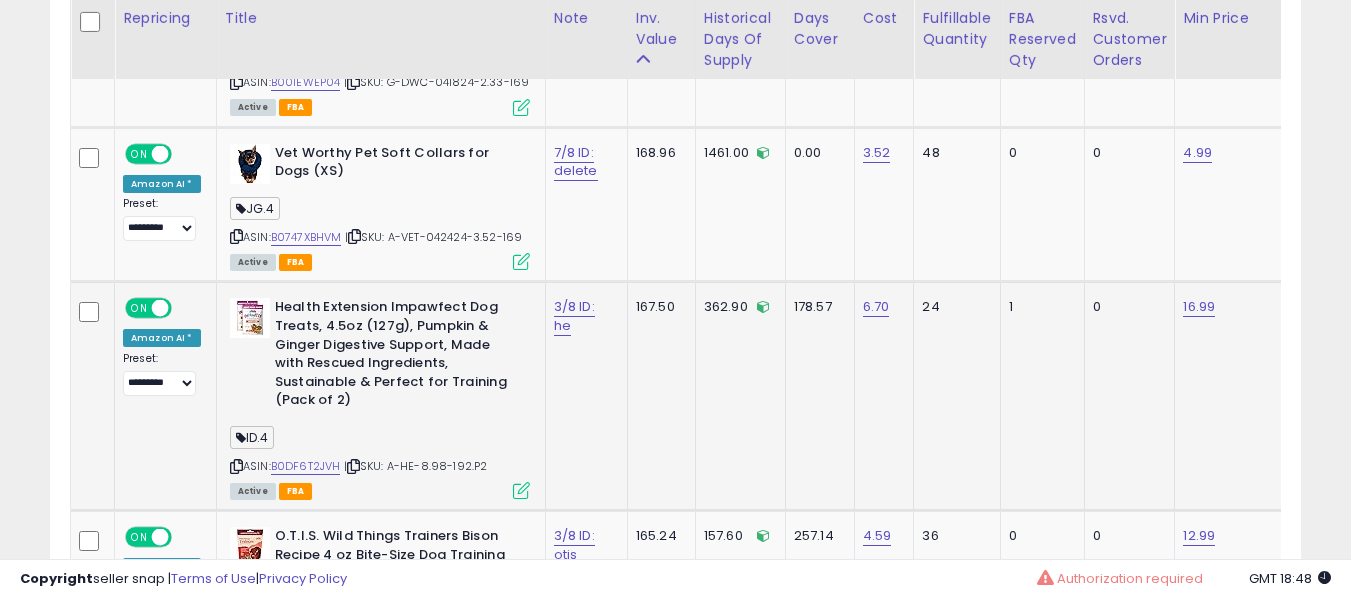 click on "3/8 ID: he" at bounding box center (583, 316) 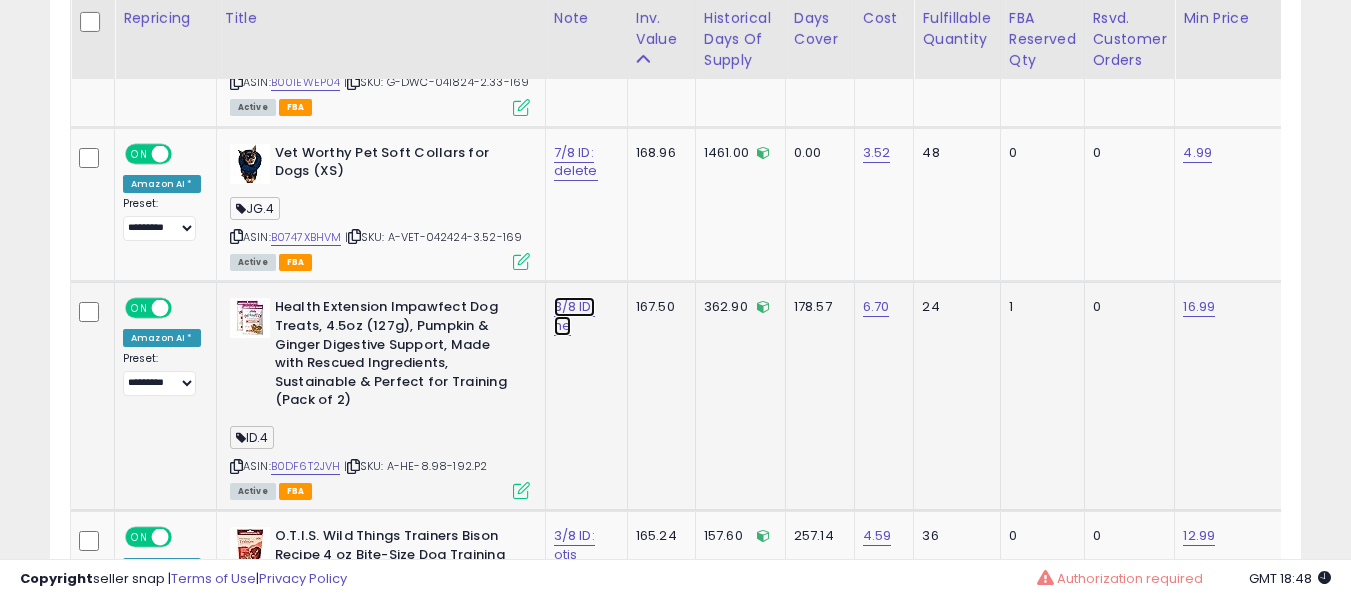 click on "3/8 ID: he" at bounding box center [579, -5214] 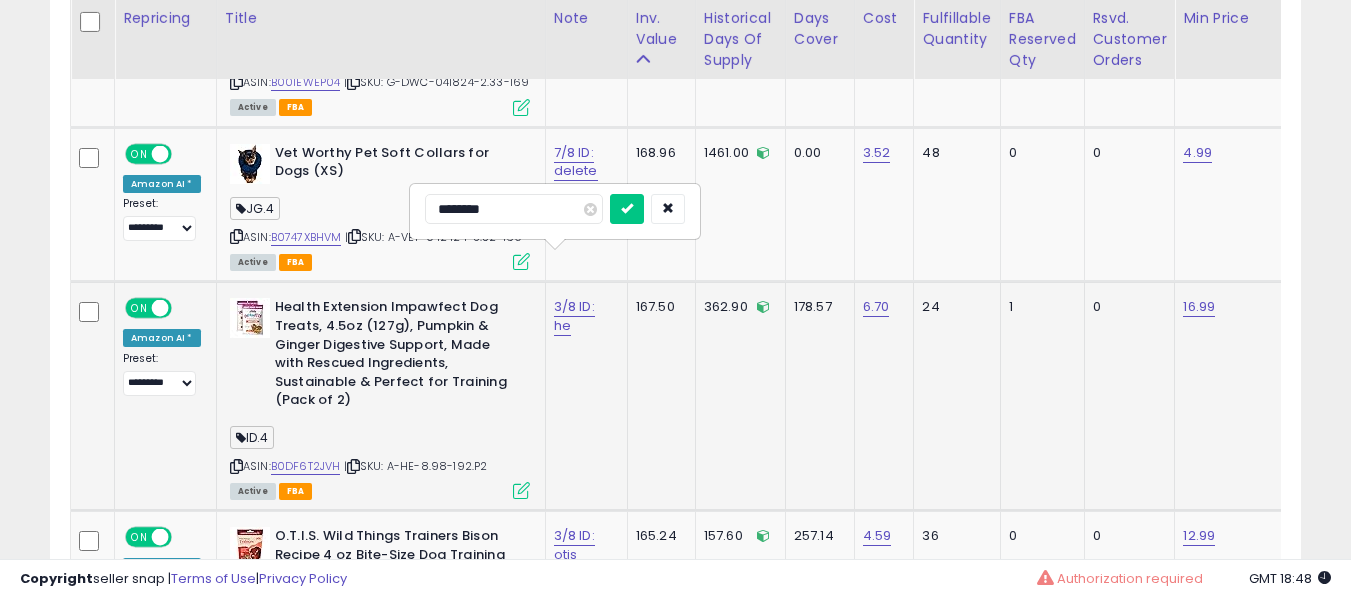 type on "*********" 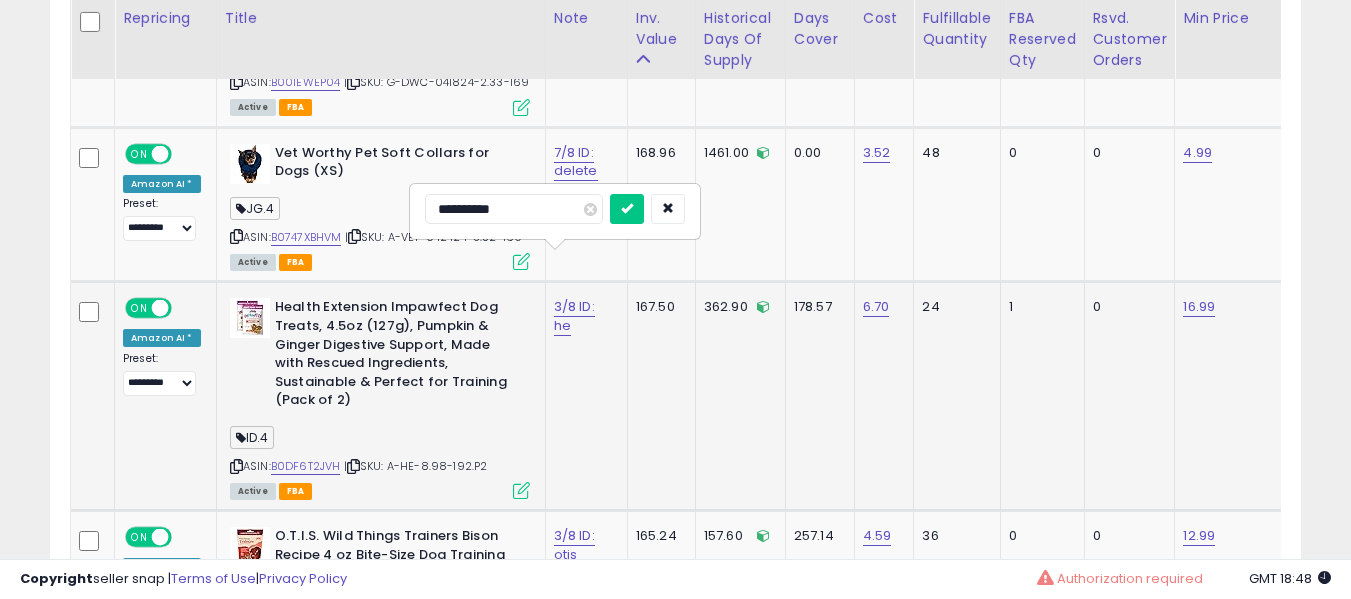 click at bounding box center [627, 209] 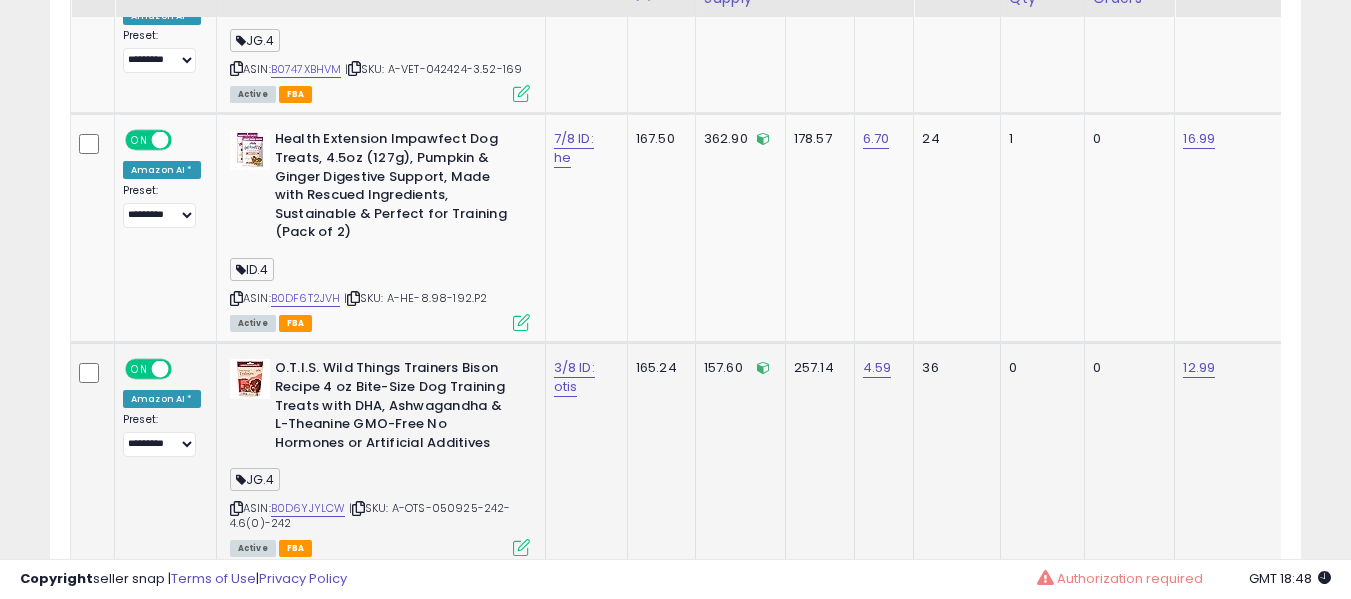 scroll, scrollTop: 6547, scrollLeft: 0, axis: vertical 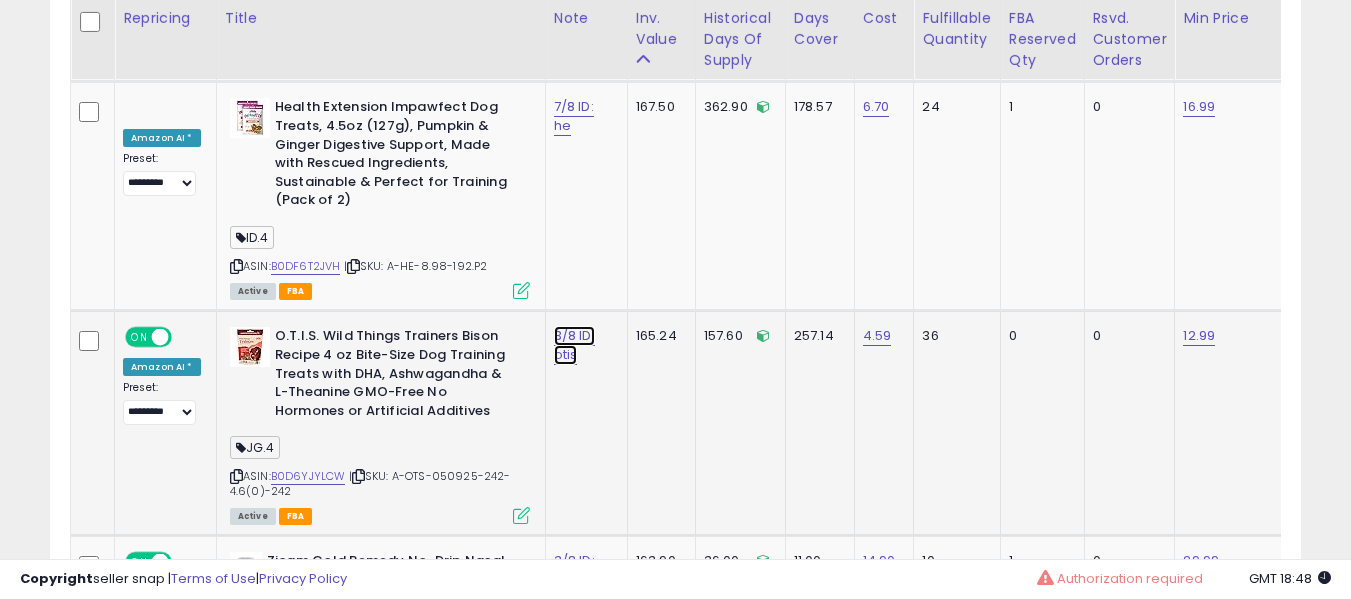 click on "3/8 ID: otis" at bounding box center (579, -5414) 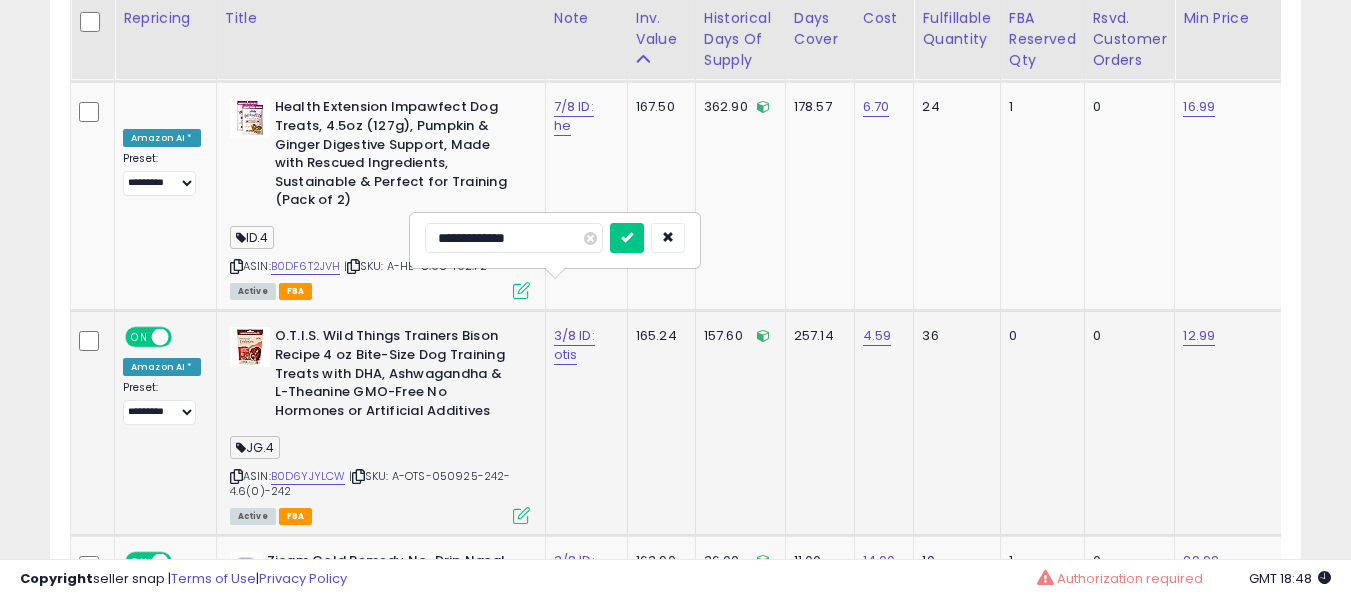 type on "**********" 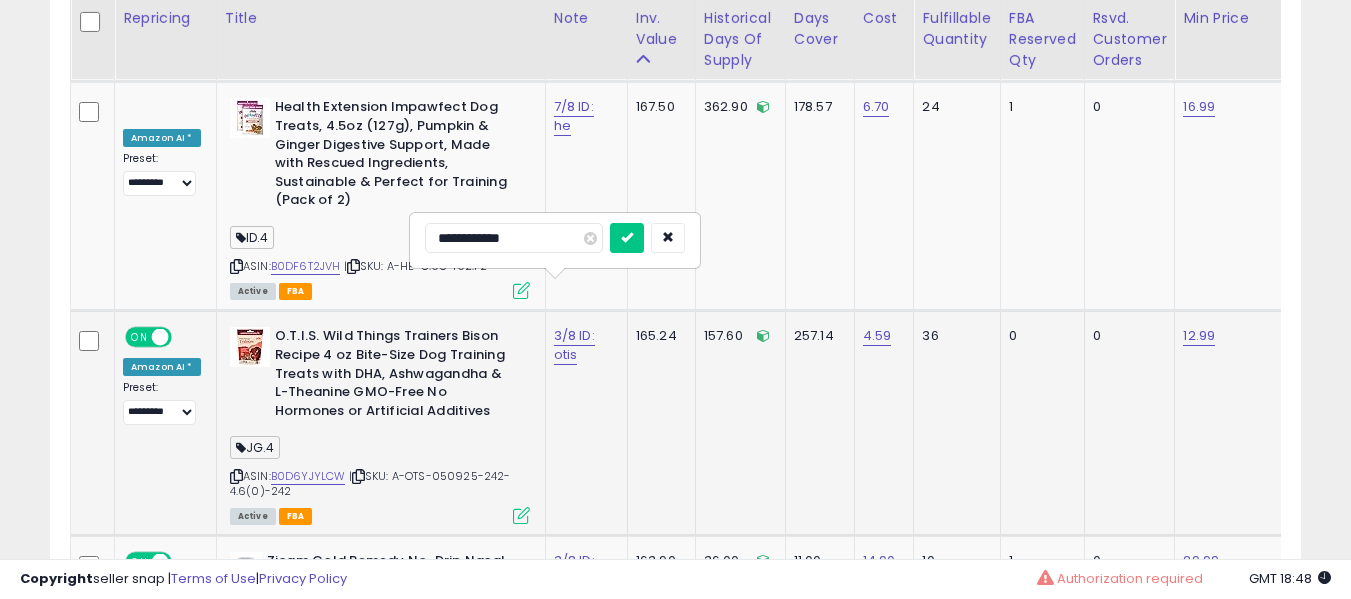 click at bounding box center [627, 238] 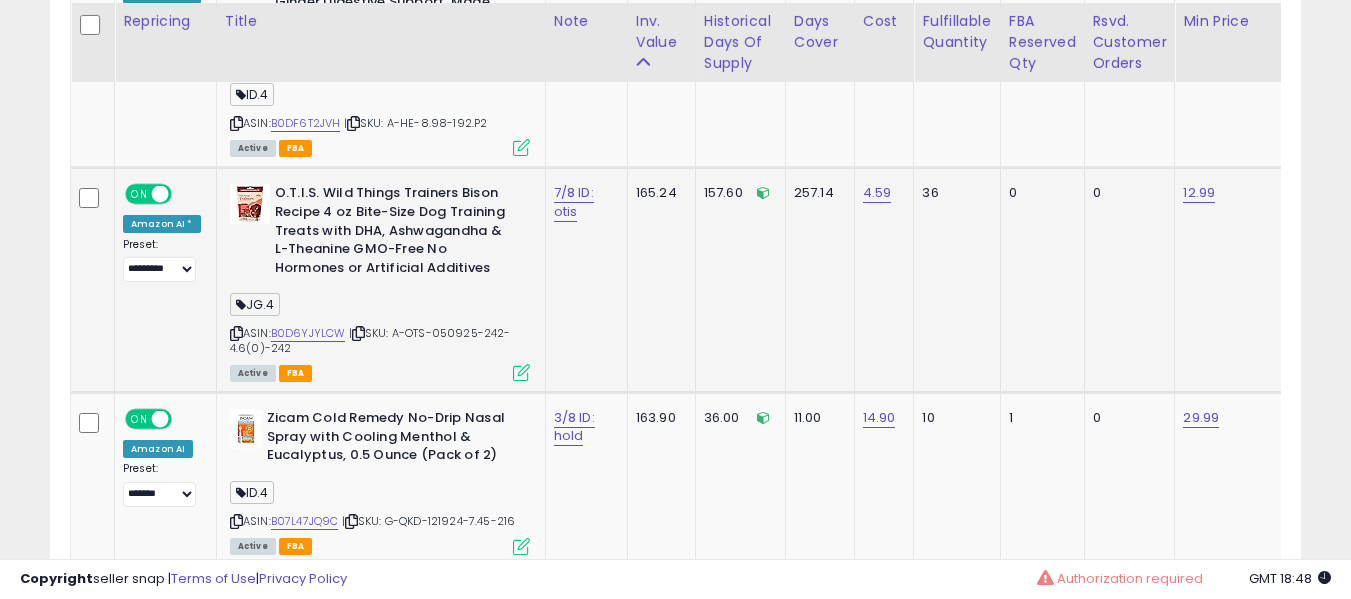 scroll, scrollTop: 6647, scrollLeft: 0, axis: vertical 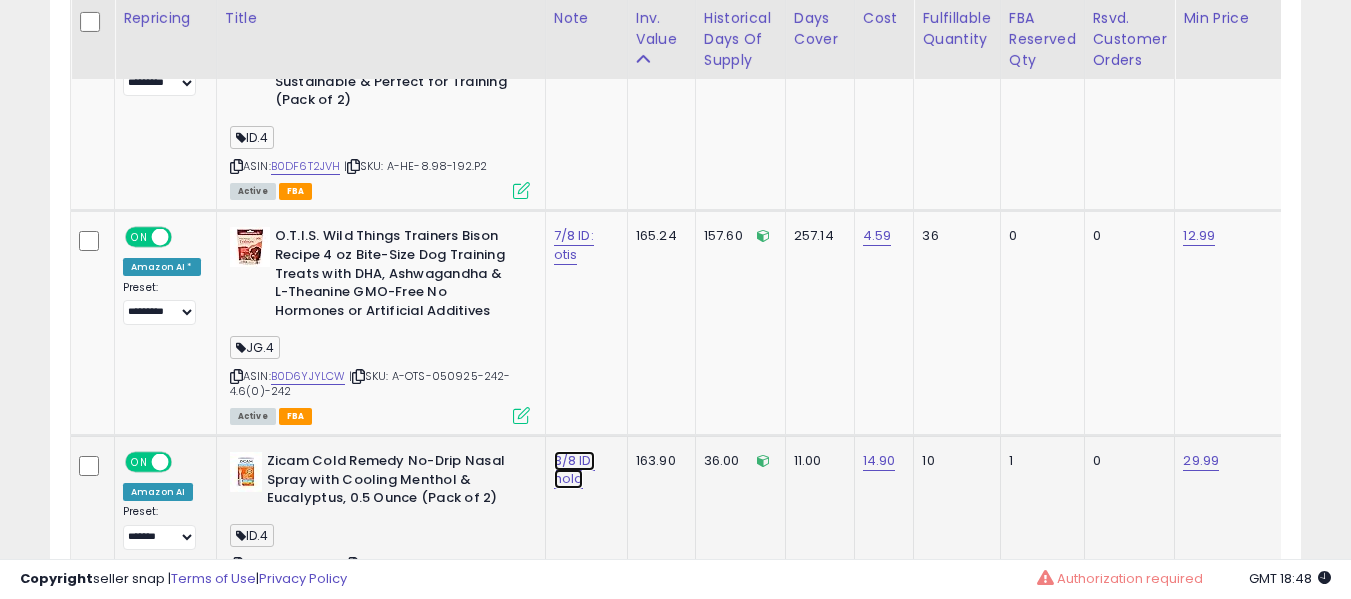 click on "3/8 ID: hold" at bounding box center [579, -5514] 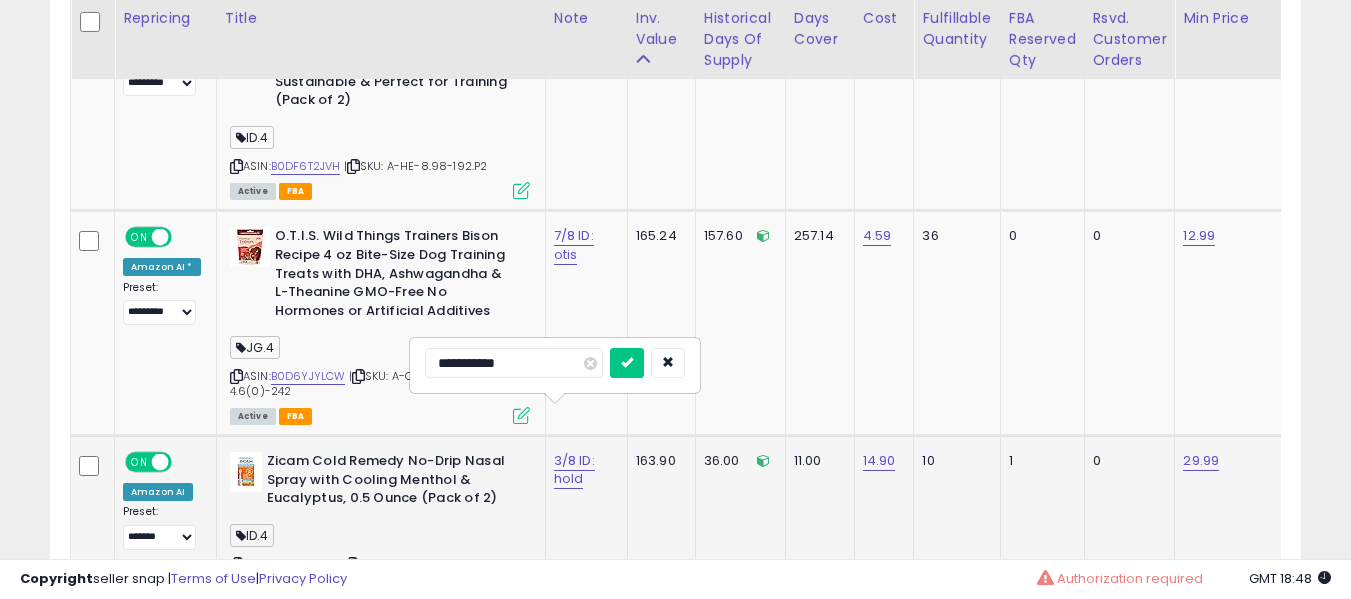 type on "**********" 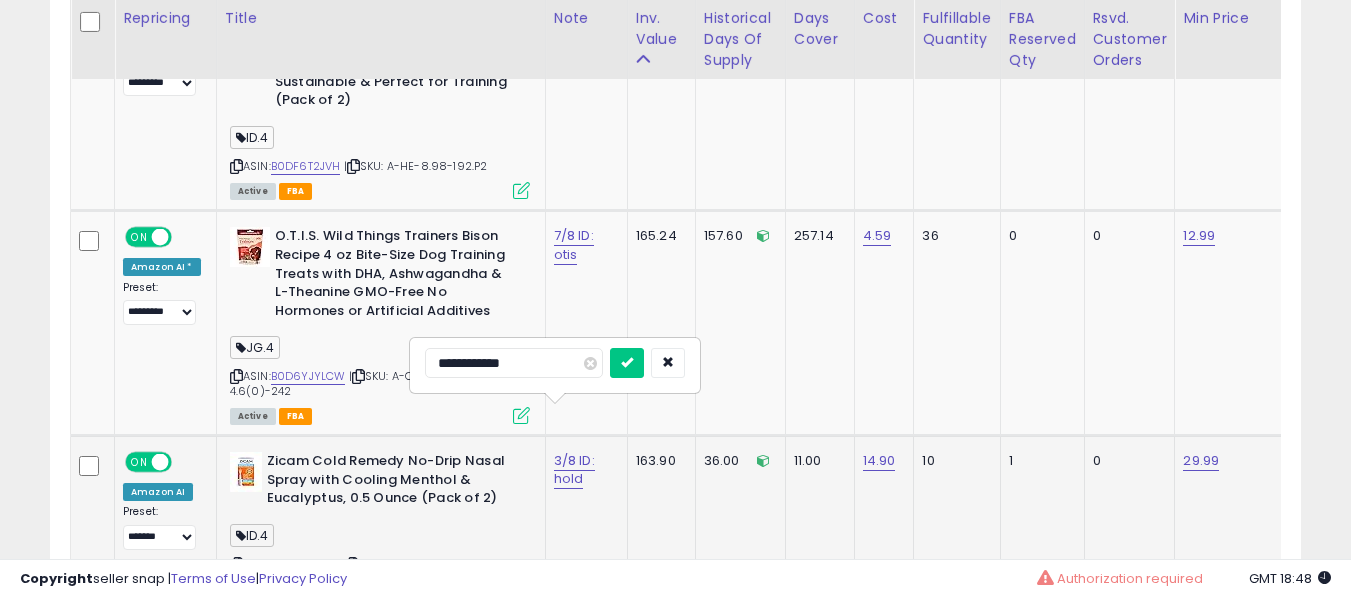 click at bounding box center [627, 363] 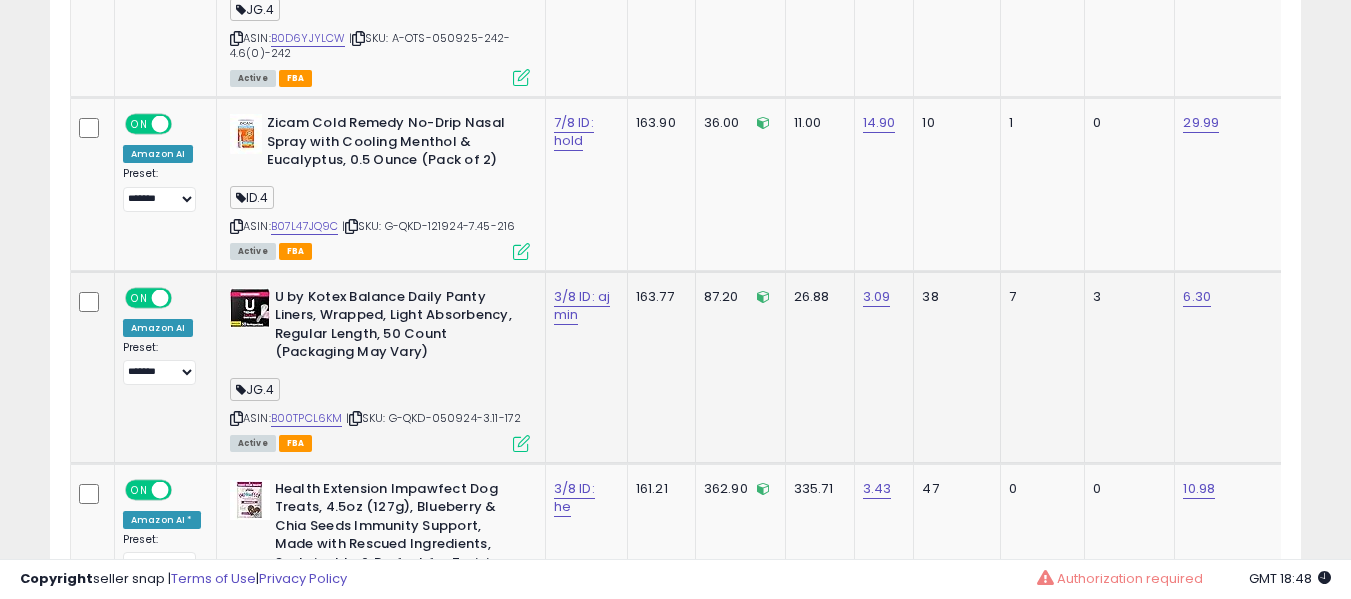 scroll, scrollTop: 7047, scrollLeft: 0, axis: vertical 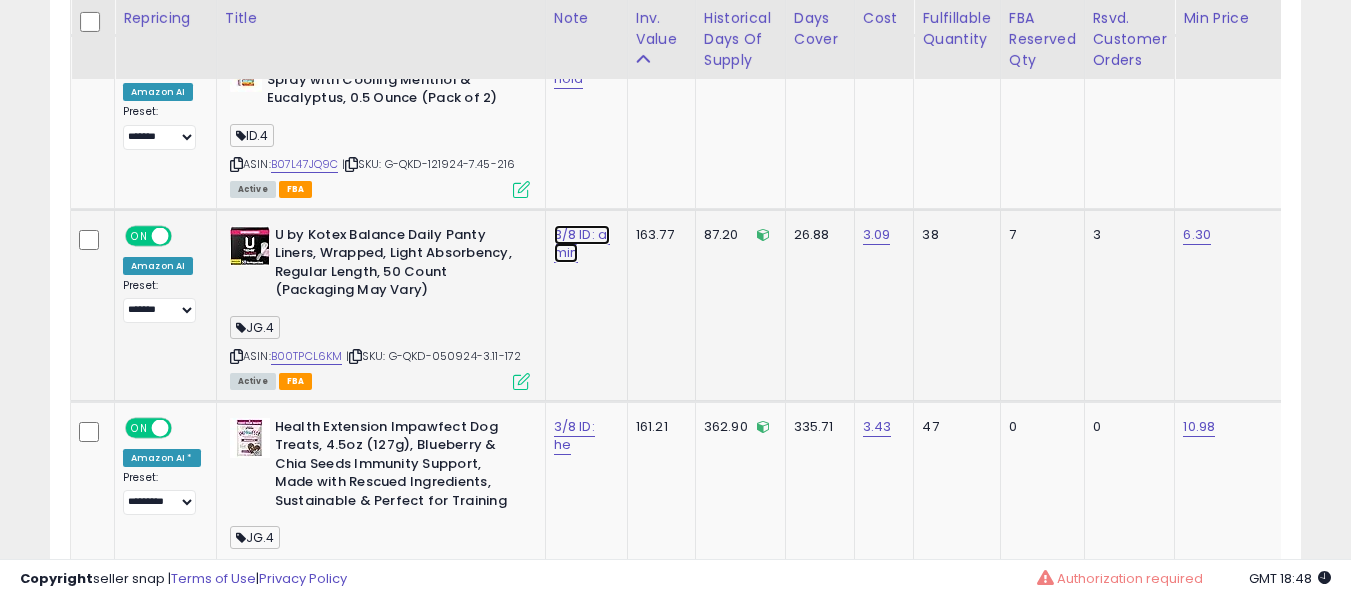 click on "3/8 ID: aj min" at bounding box center [579, -5914] 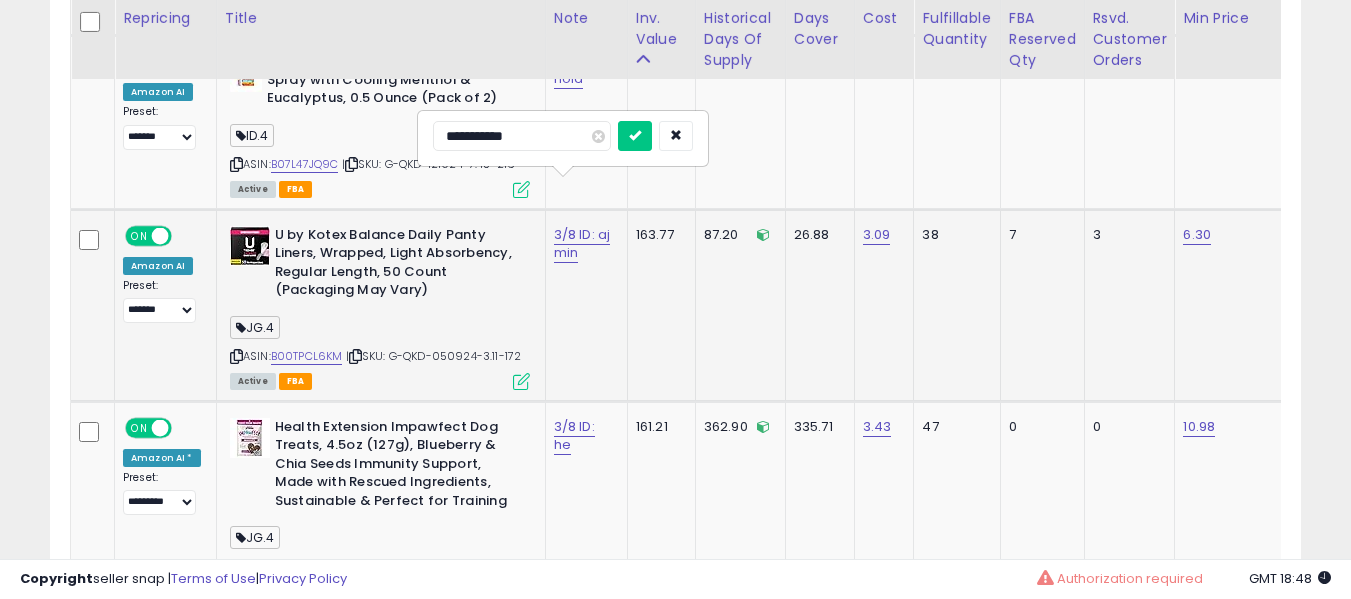 type on "**********" 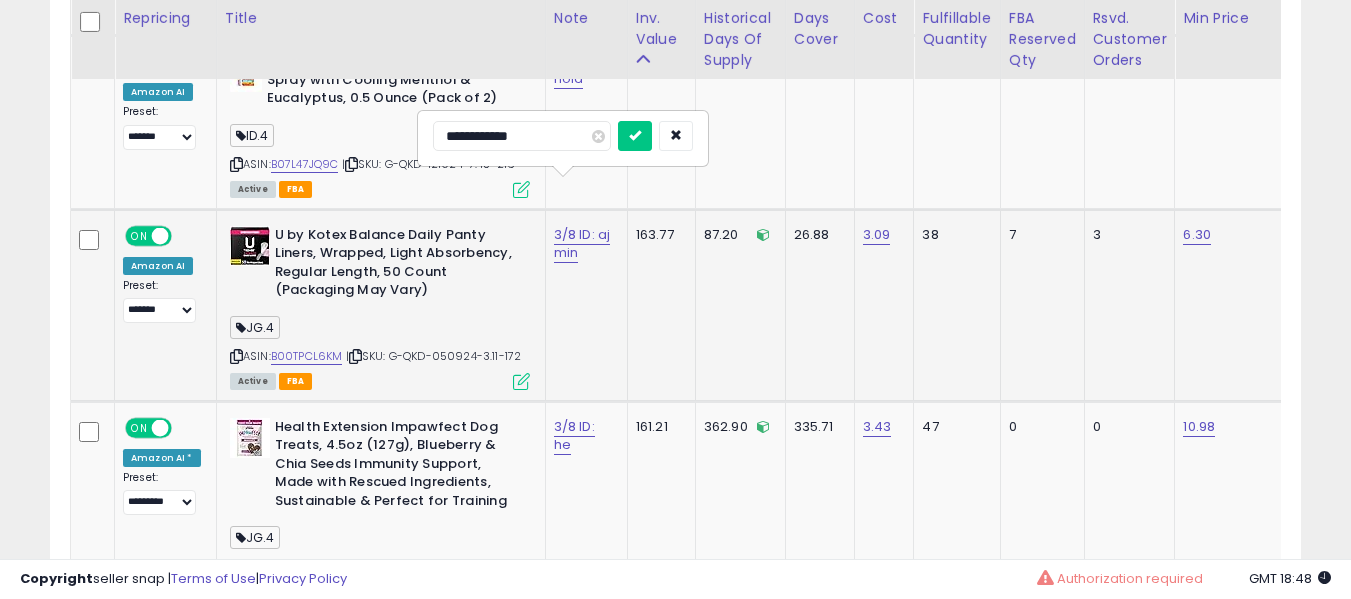 click at bounding box center [635, 136] 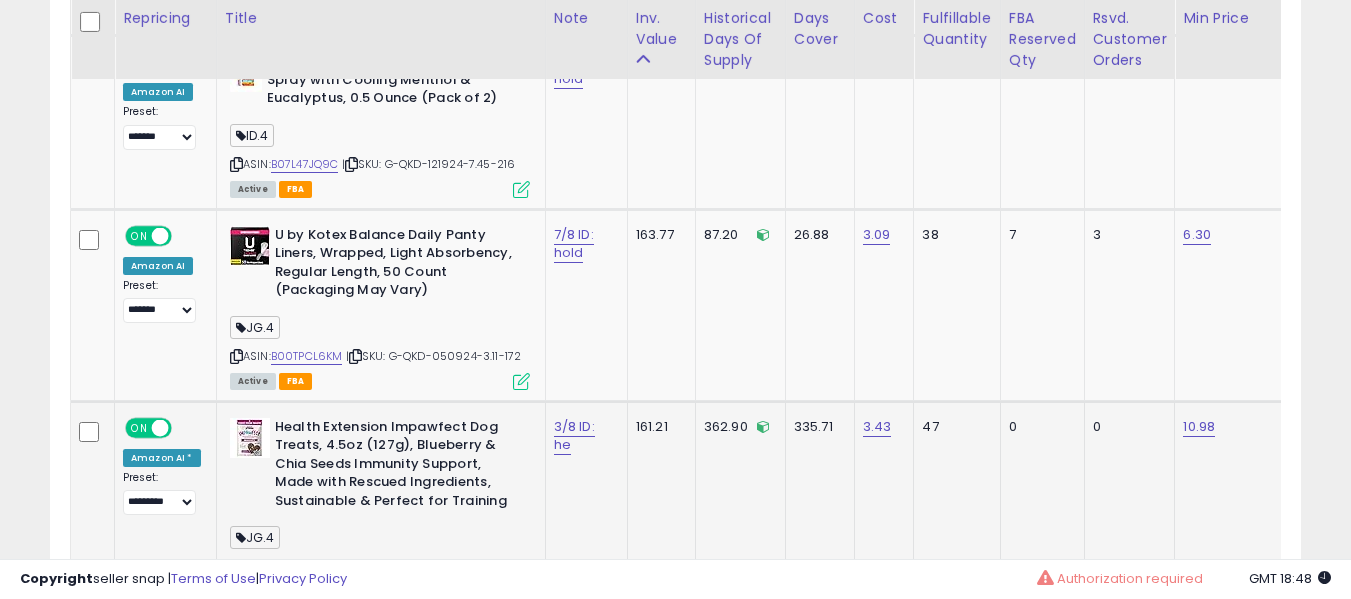 click on "3/8 ID: he" 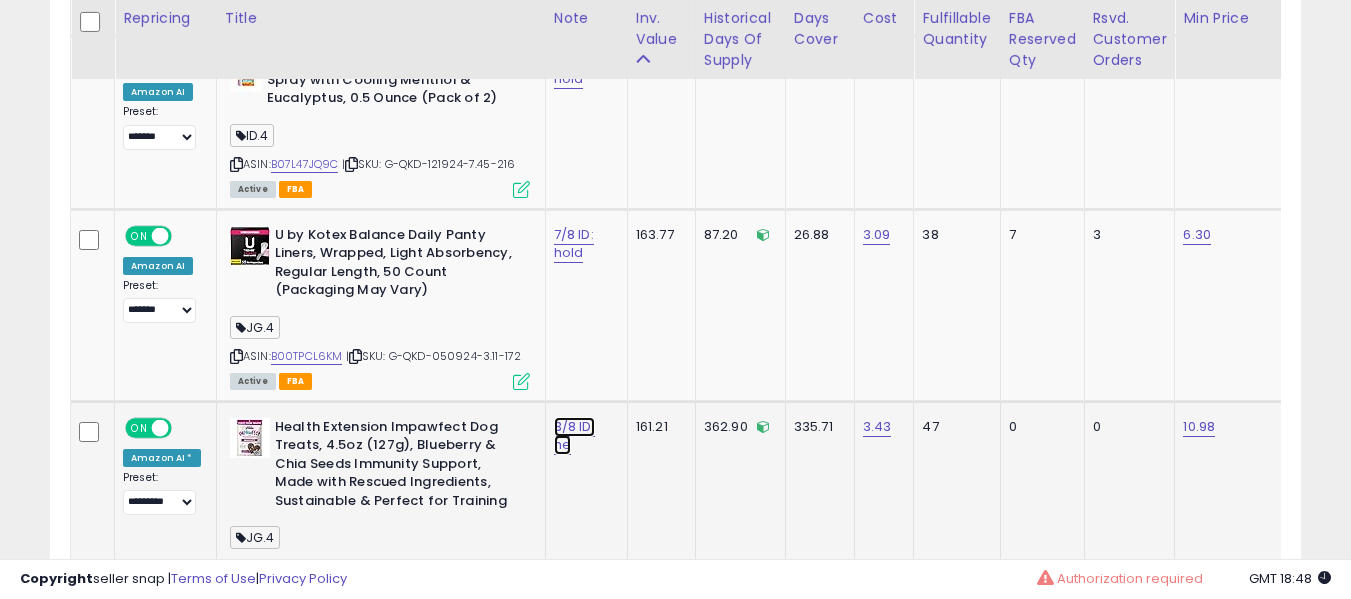 click on "3/8 ID: he" at bounding box center (579, -5914) 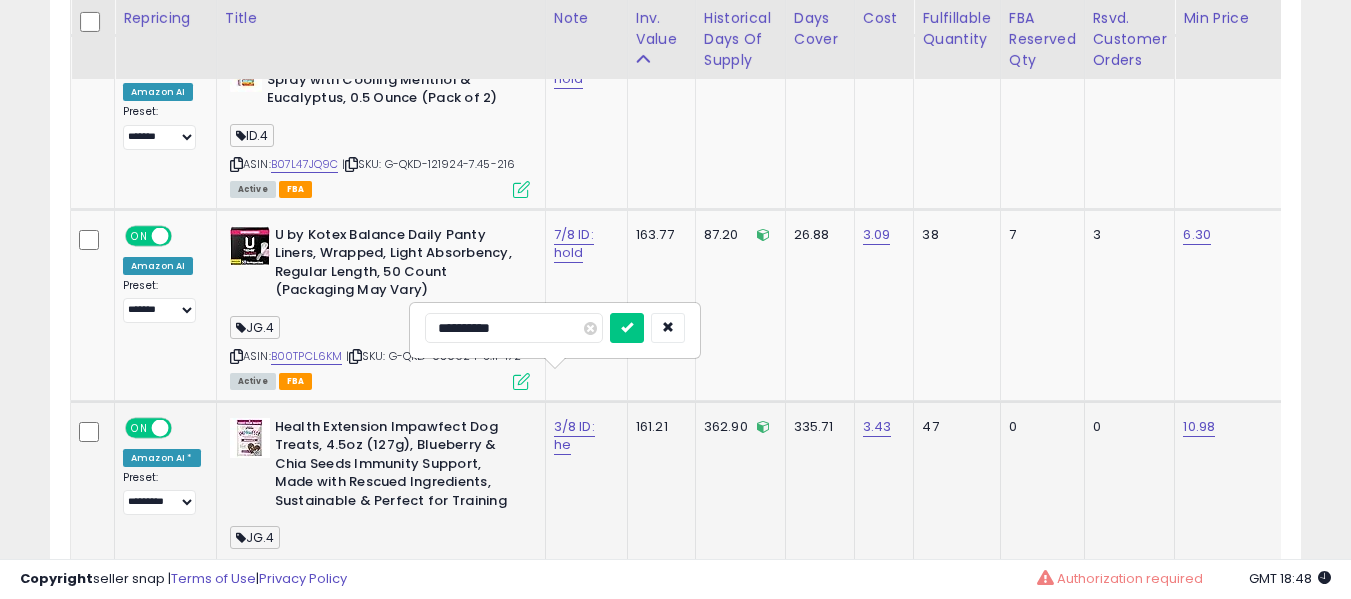 scroll, scrollTop: 7147, scrollLeft: 0, axis: vertical 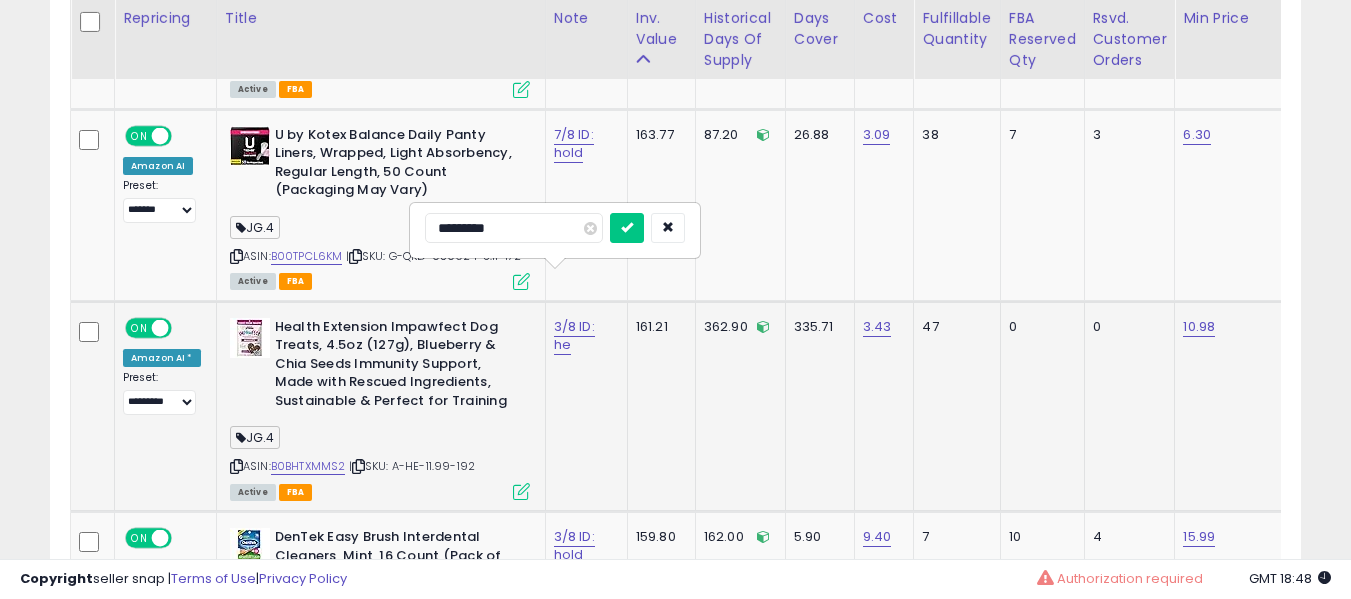 type on "**********" 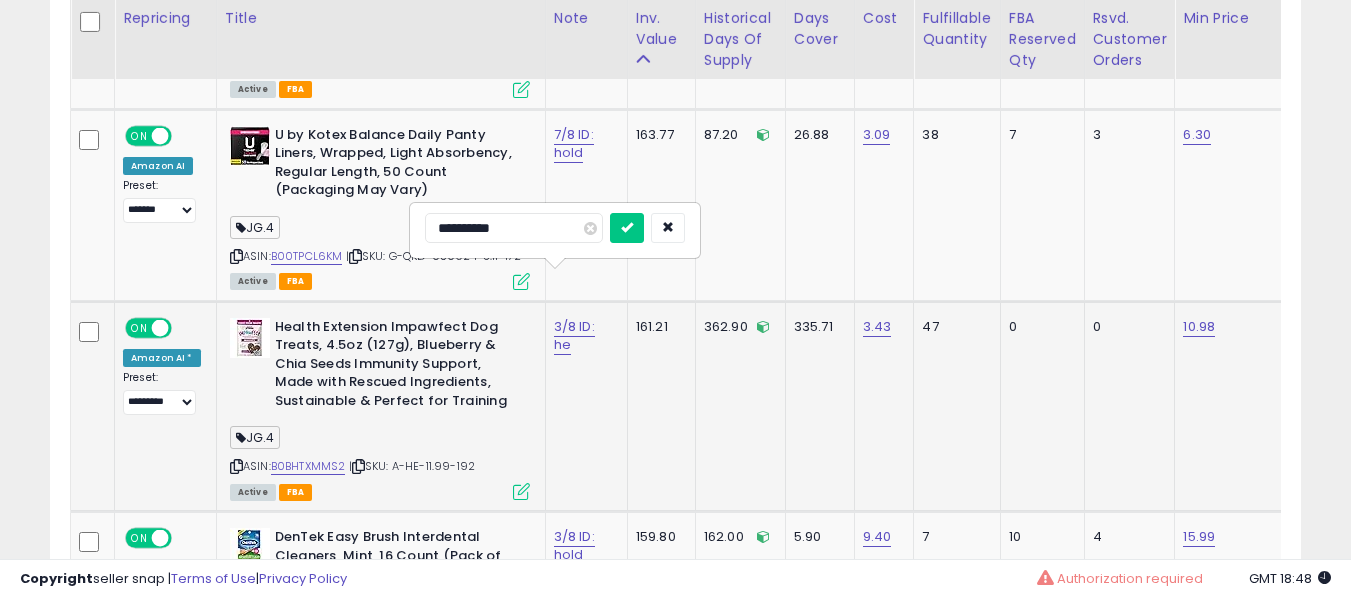 click at bounding box center [627, 228] 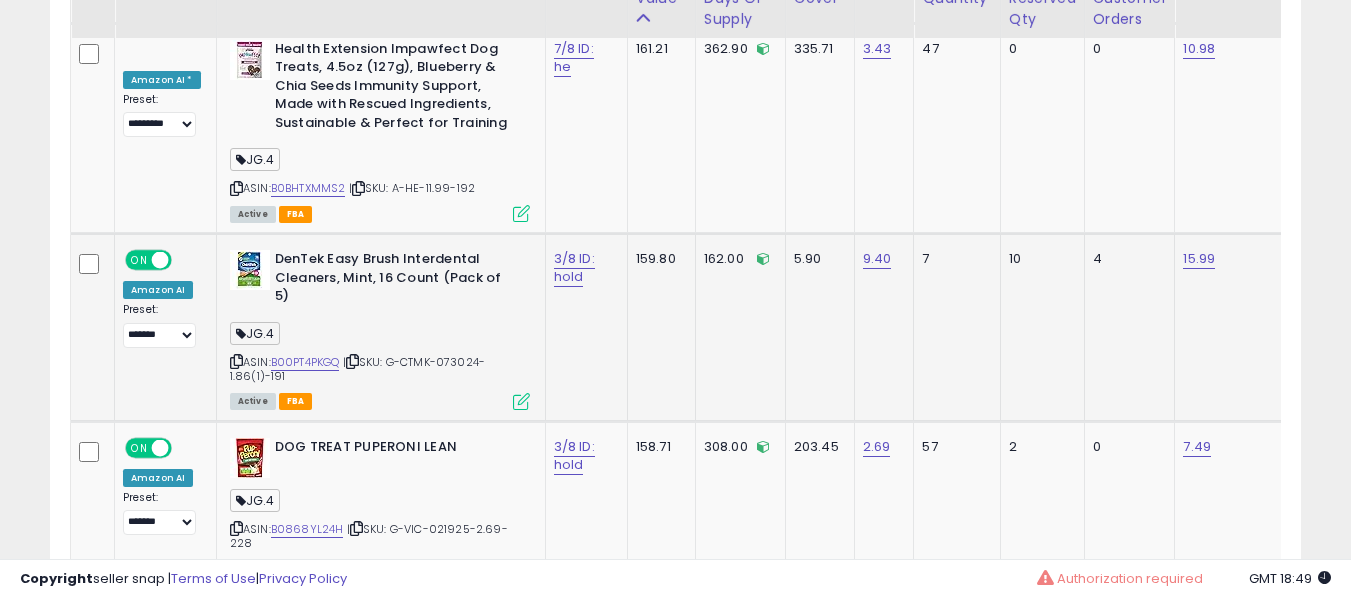 scroll, scrollTop: 7447, scrollLeft: 0, axis: vertical 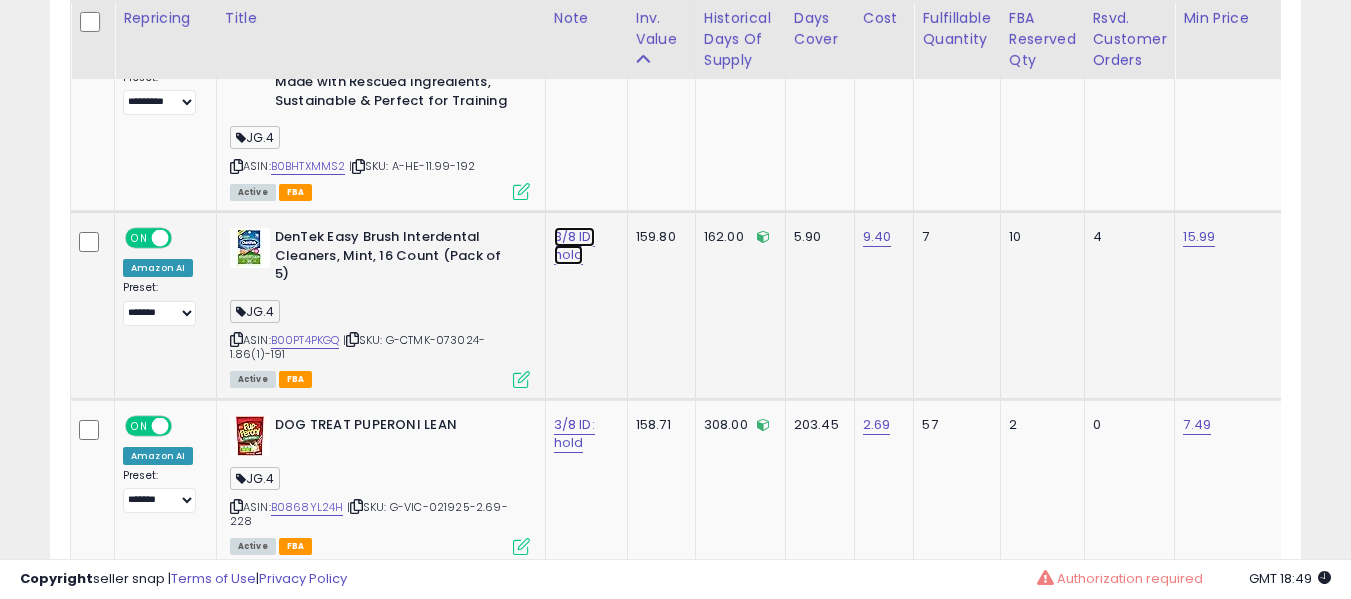click on "3/8 ID: hold" at bounding box center [579, -6314] 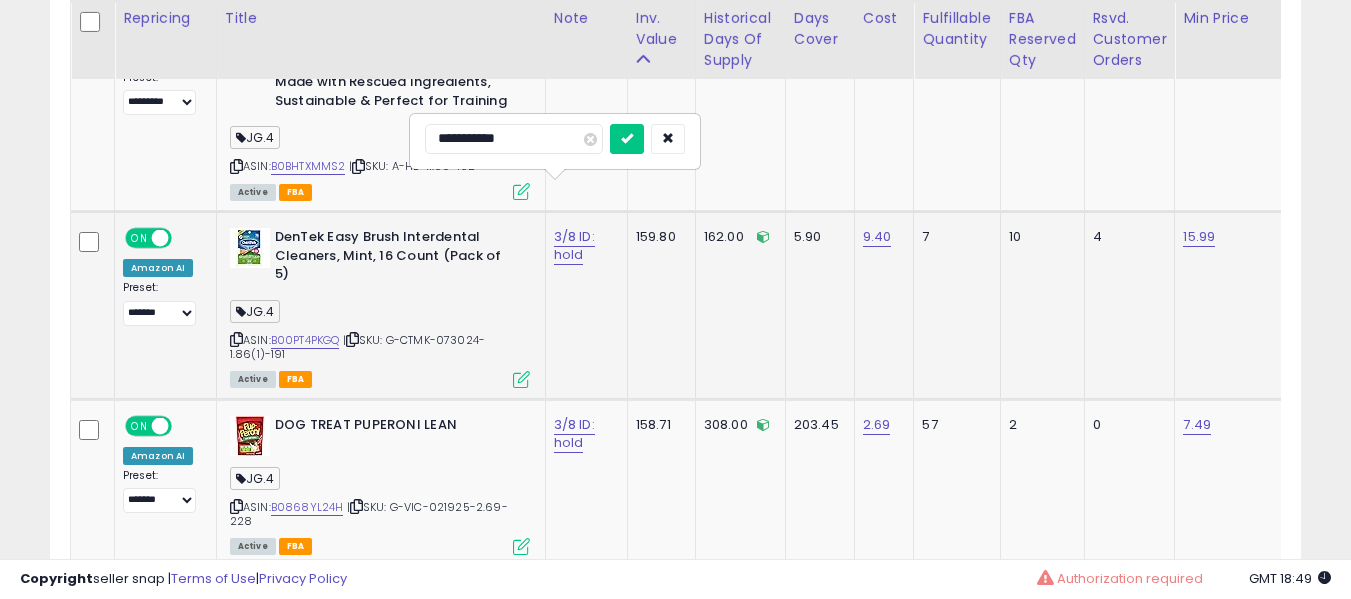 type on "**********" 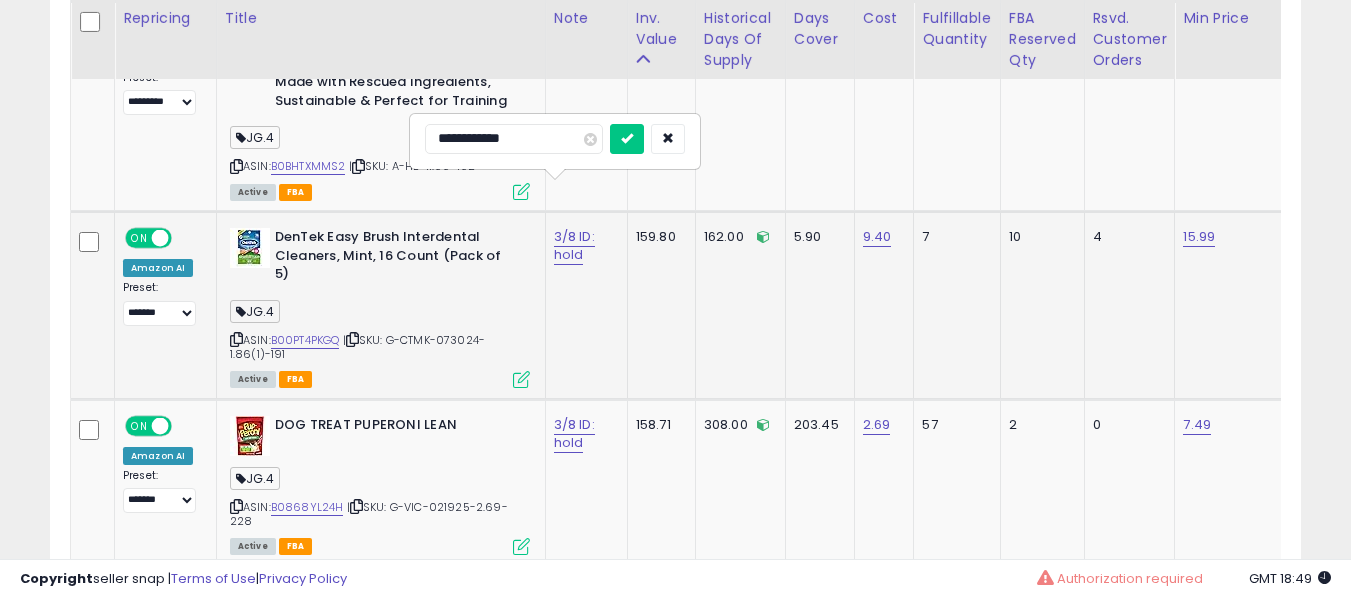 click at bounding box center (627, 139) 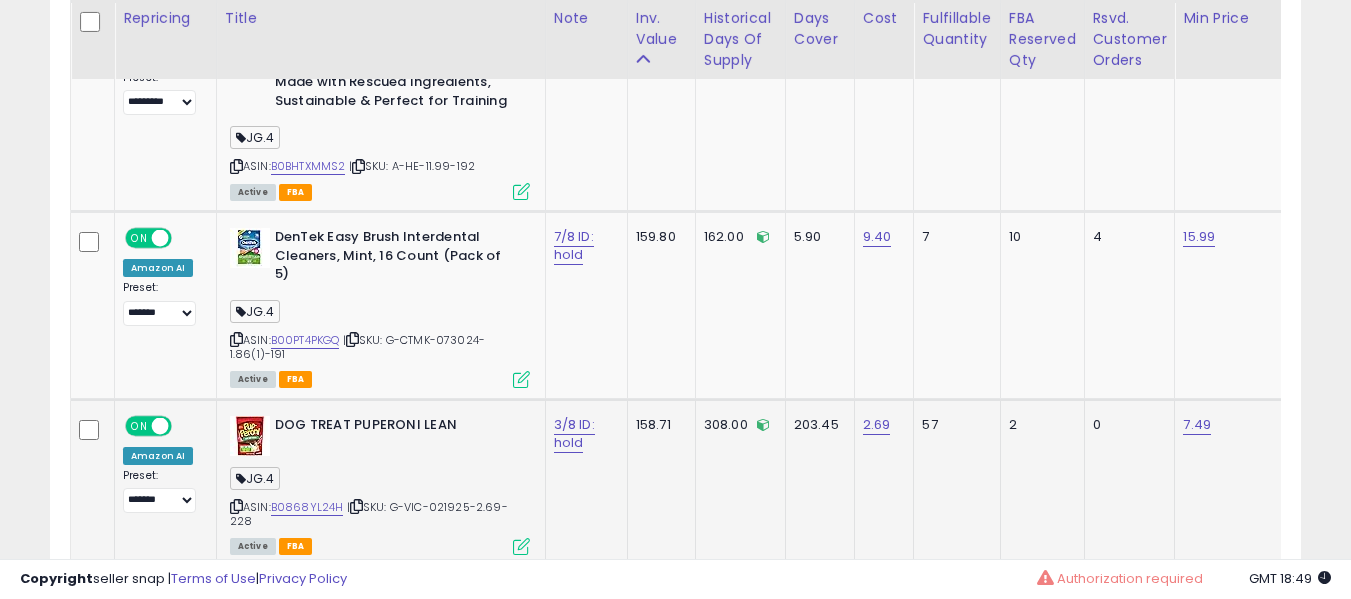 click on "DOG TREAT PUPERONI LEAN  JG.4  ASIN:  B0868YL24H    |   SKU: G-VIC-021925-2.69-228 Active FBA" 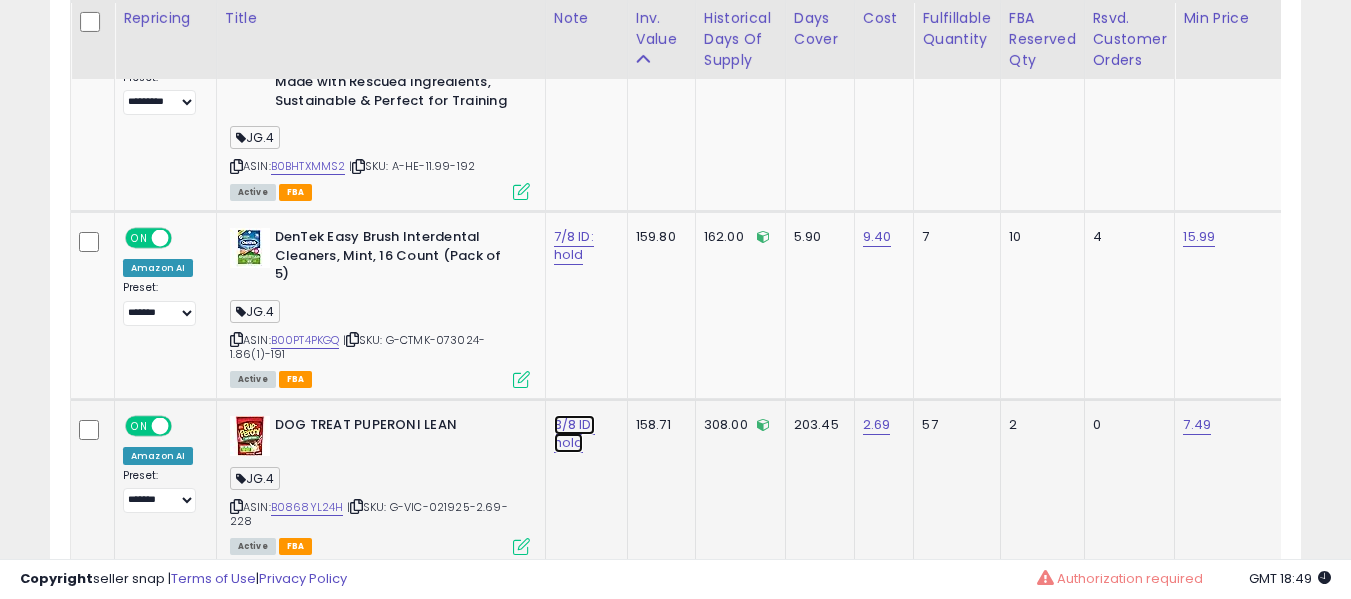 click on "3/8 ID: hold" at bounding box center (579, -6314) 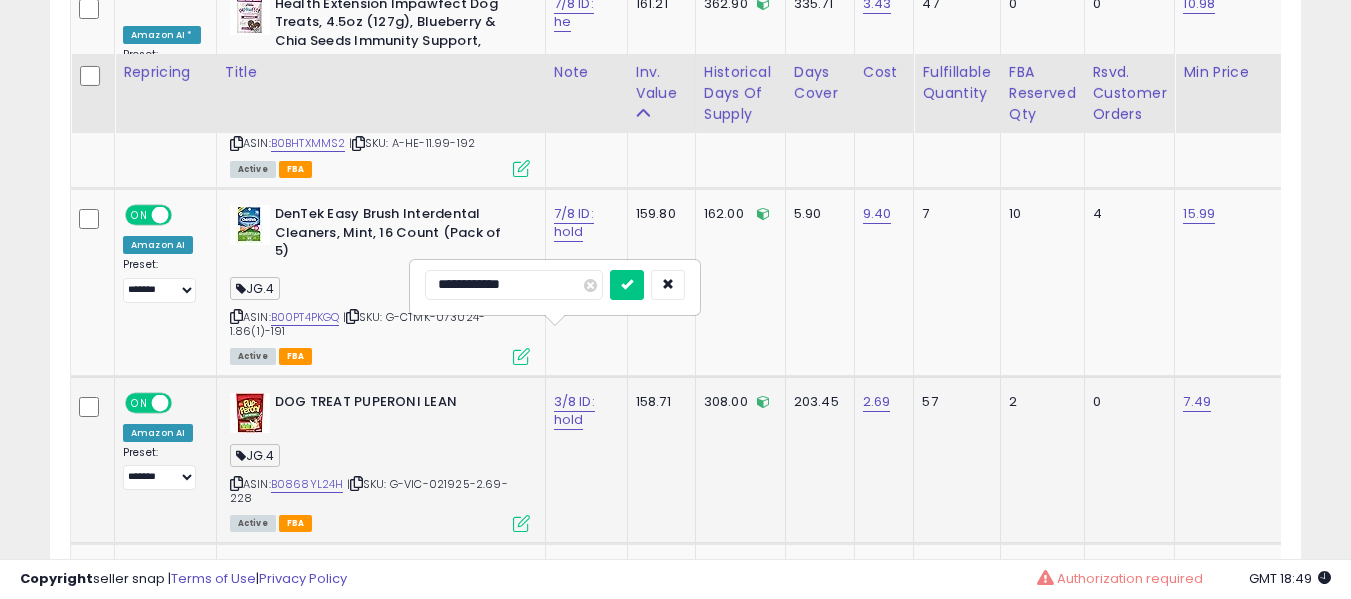 scroll, scrollTop: 7547, scrollLeft: 0, axis: vertical 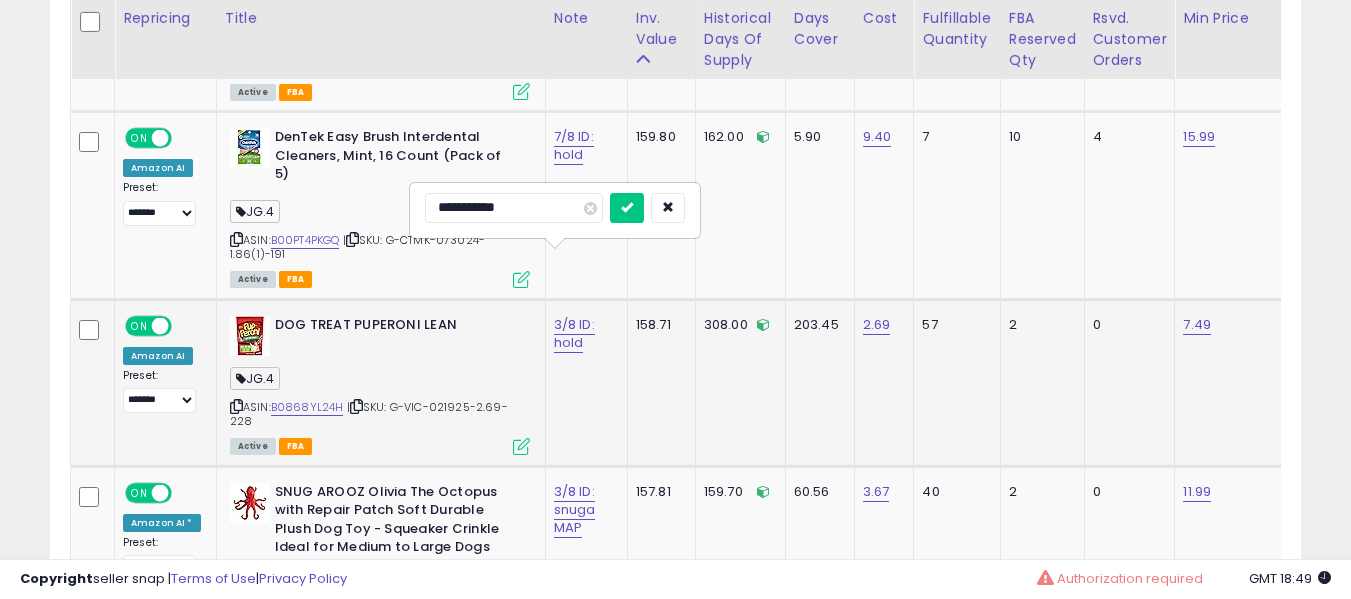type on "**********" 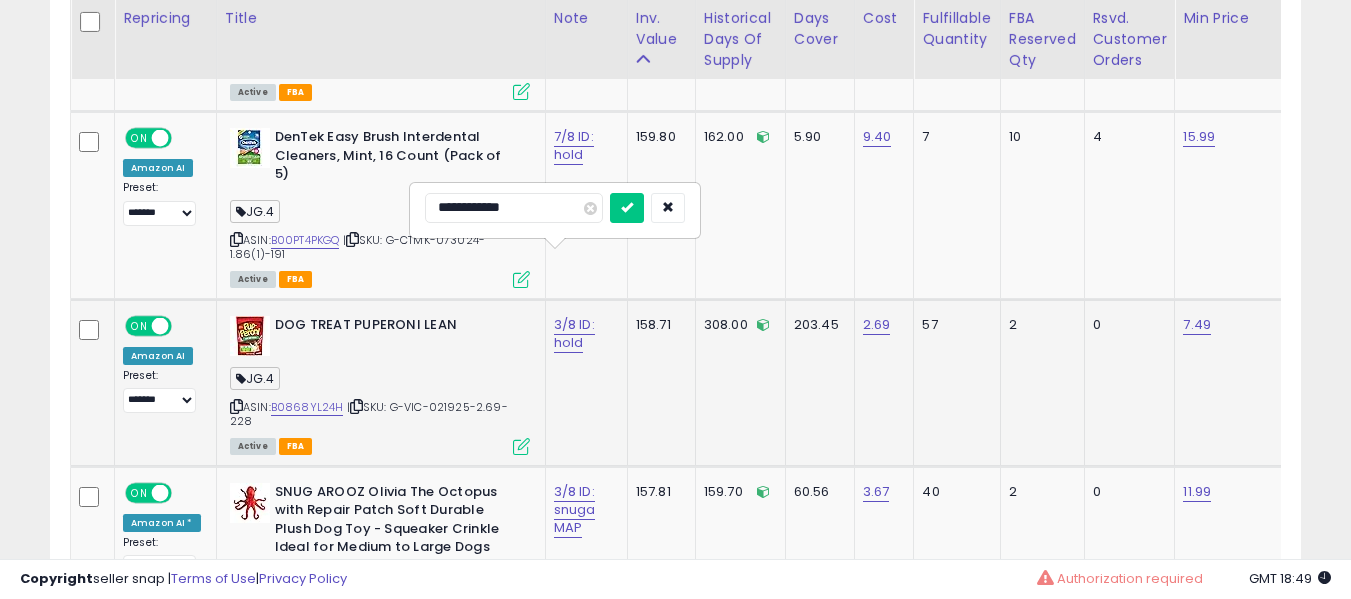 click at bounding box center (627, 208) 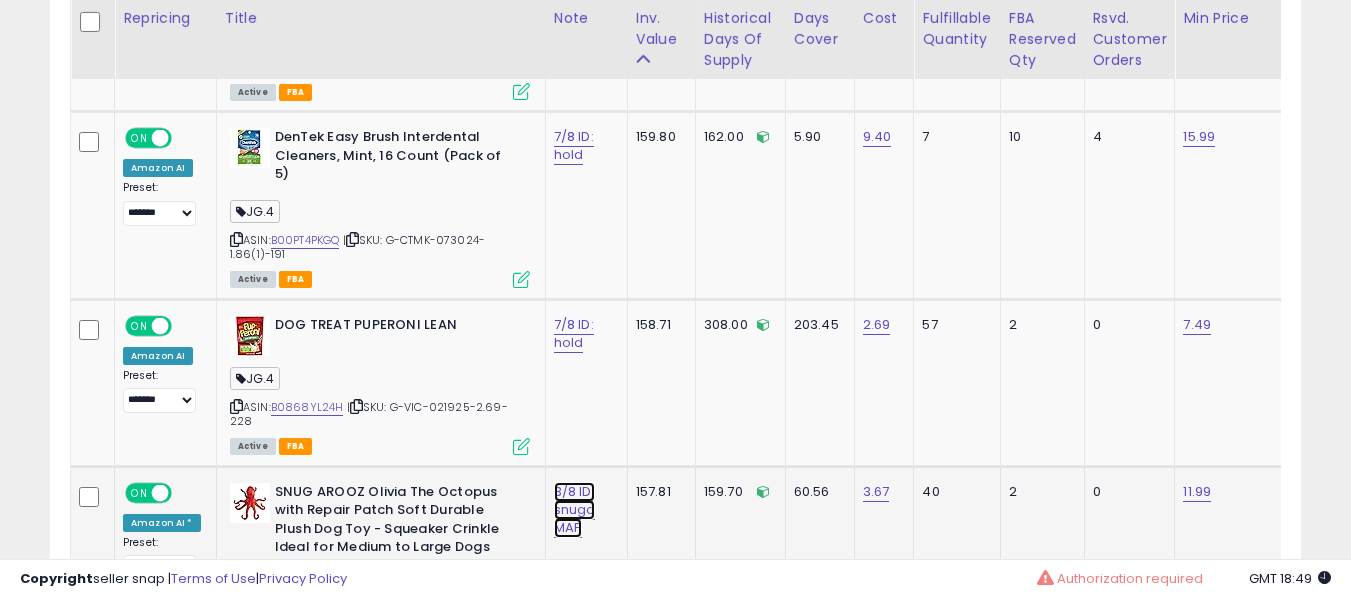 click on "3/8 ID: snuga MAP" at bounding box center [579, -6414] 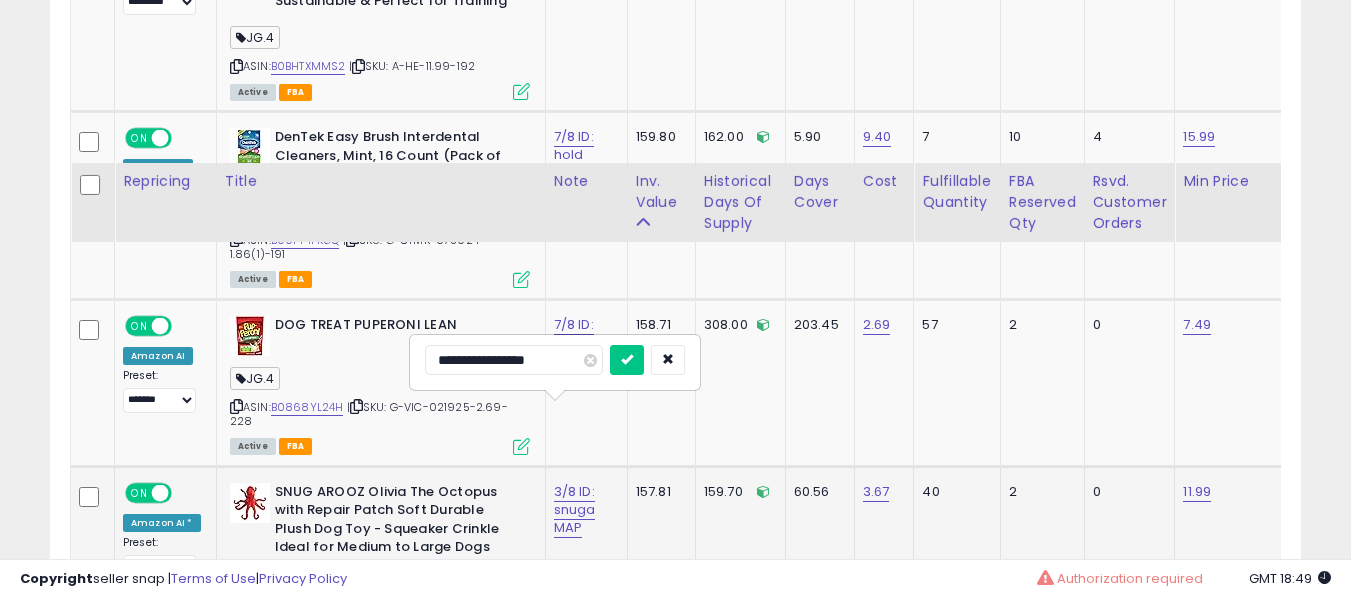 scroll, scrollTop: 7747, scrollLeft: 0, axis: vertical 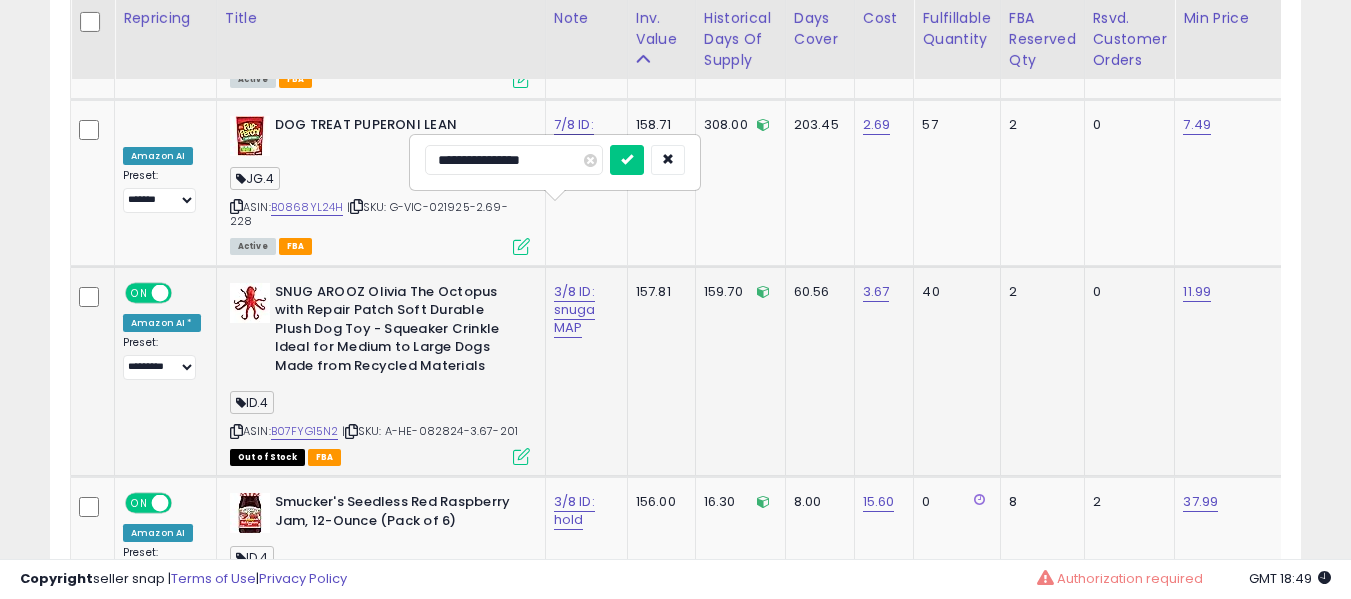 type on "**********" 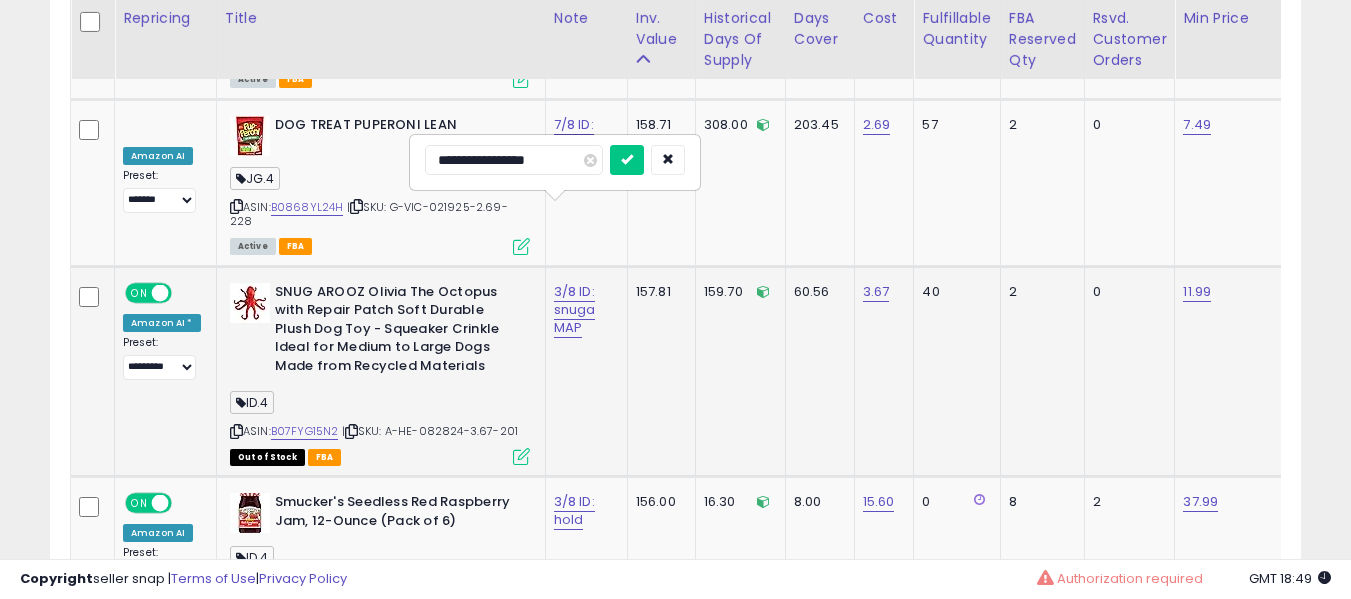 click at bounding box center (627, 160) 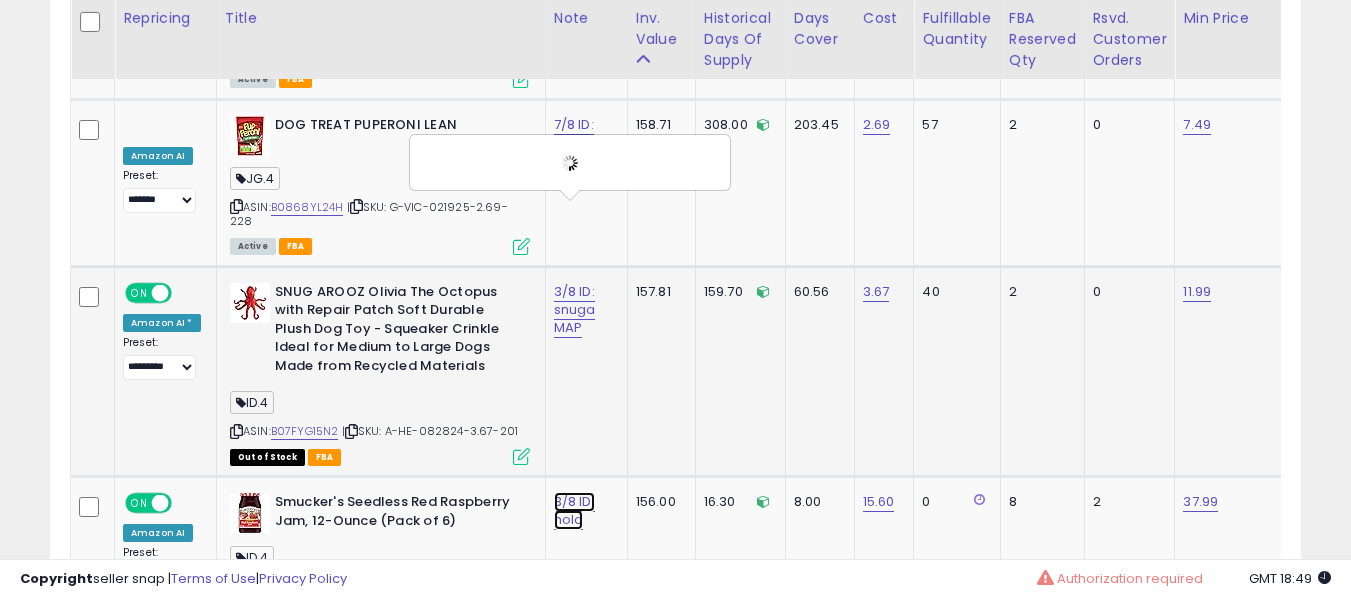 click on "3/8 ID: hold" at bounding box center (579, -6614) 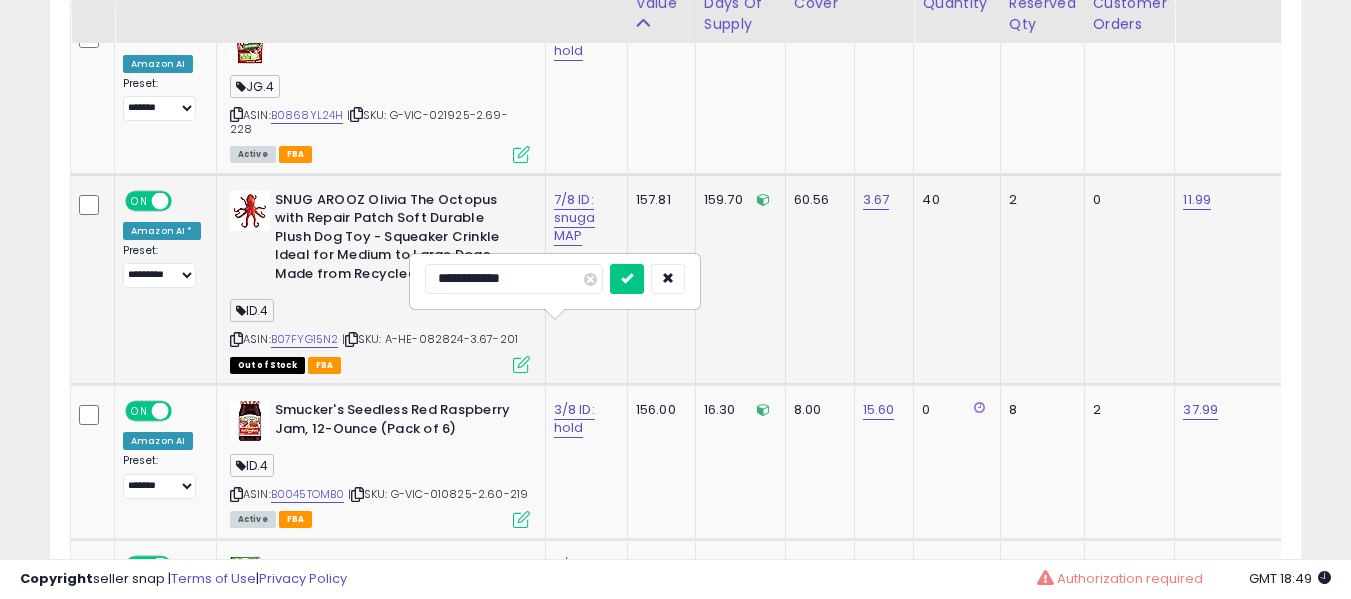 scroll, scrollTop: 7847, scrollLeft: 0, axis: vertical 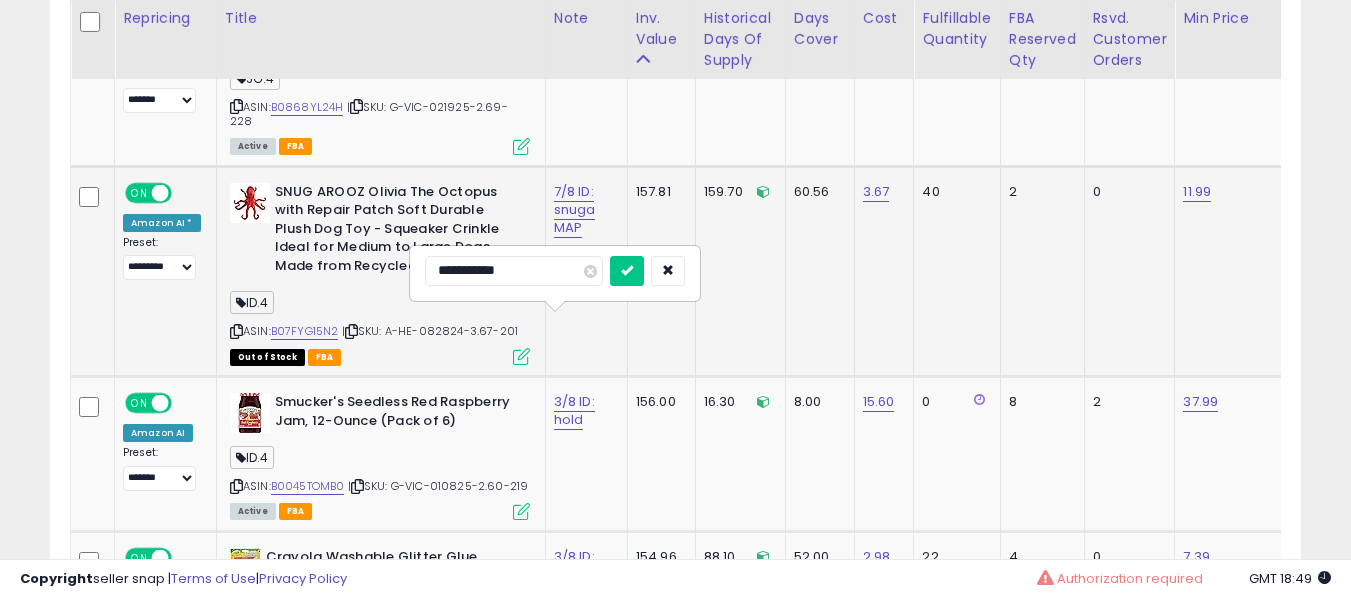 type on "**********" 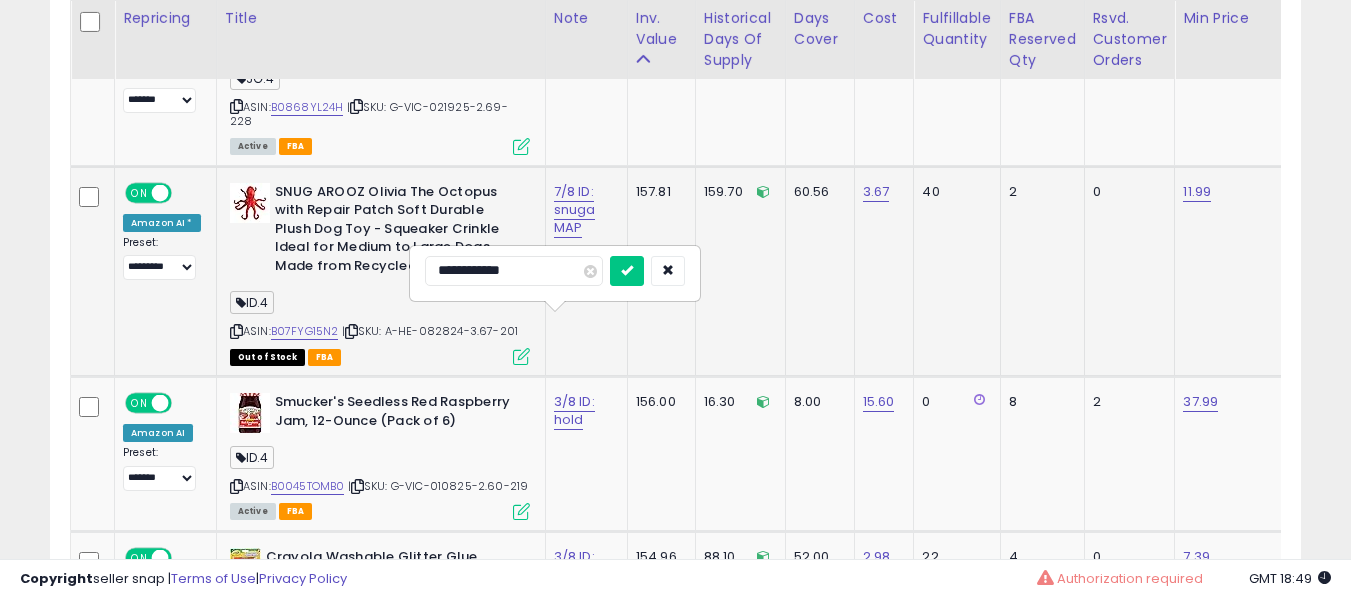 click at bounding box center (627, 271) 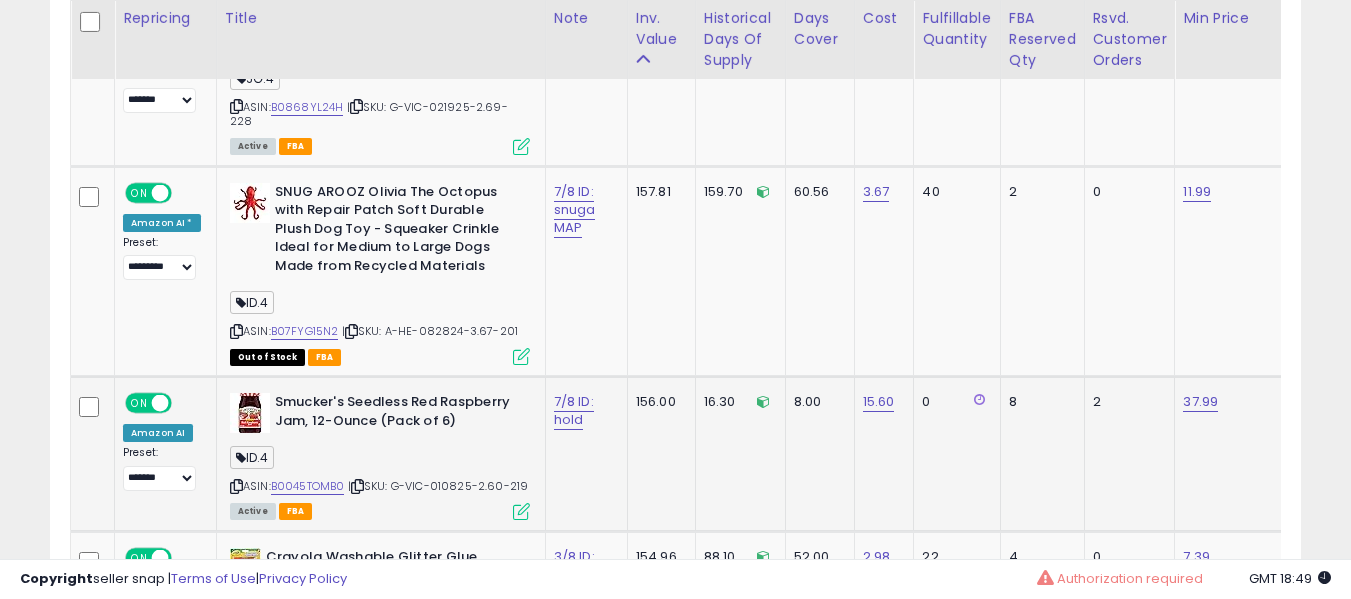 drag, startPoint x: 793, startPoint y: 353, endPoint x: 797, endPoint y: 321, distance: 32.24903 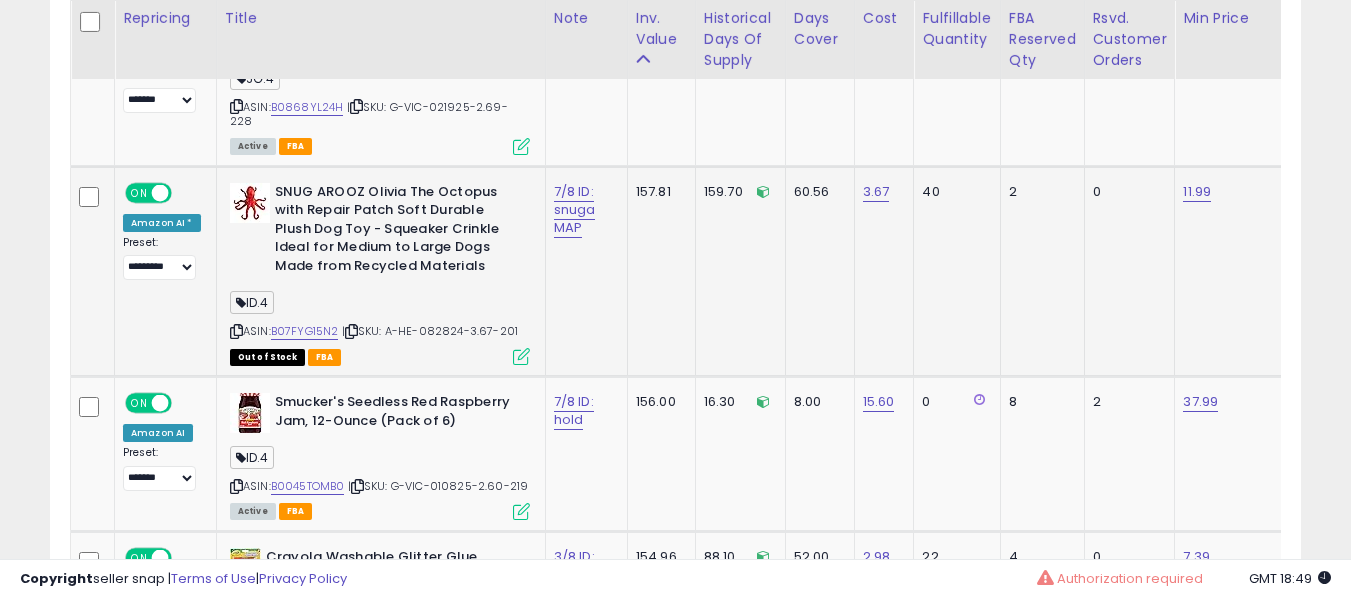 scroll, scrollTop: 6237, scrollLeft: 0, axis: vertical 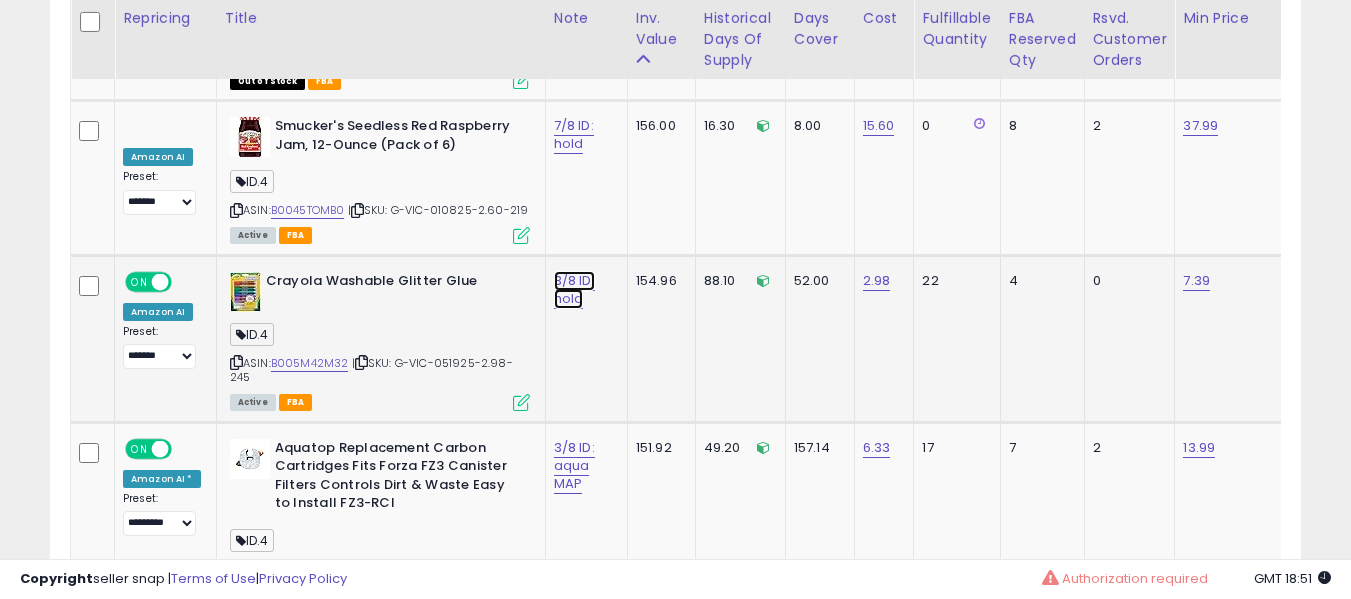click on "3/8 ID: hold" at bounding box center [579, -6990] 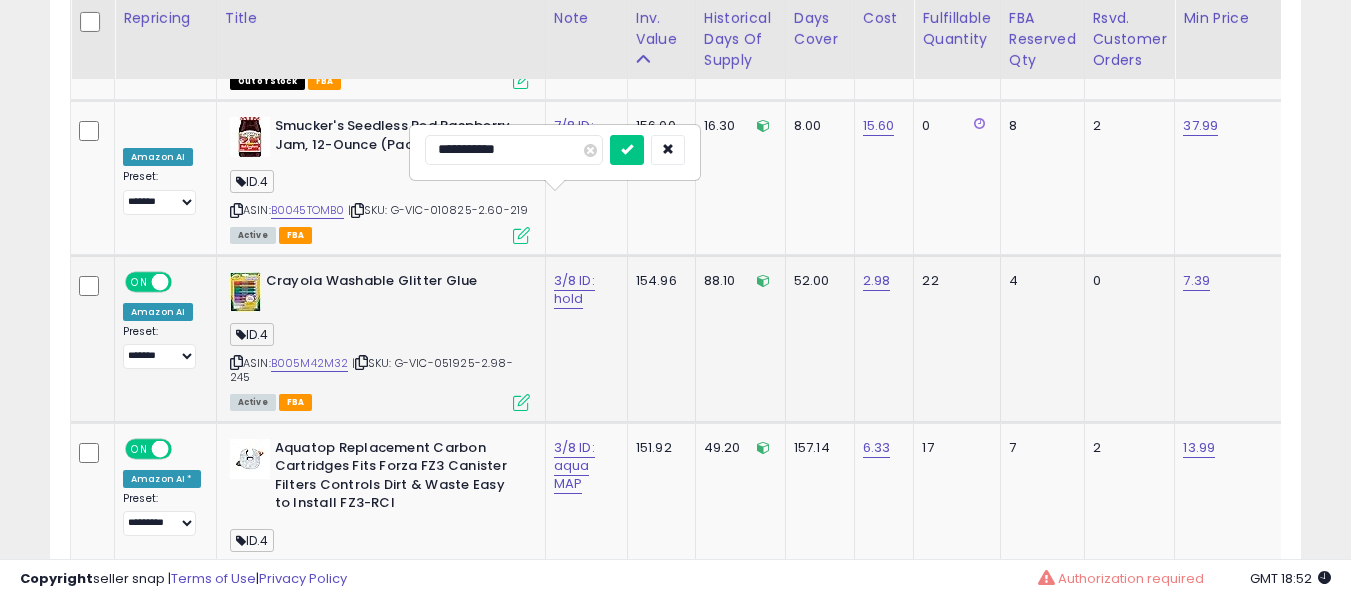 type on "**********" 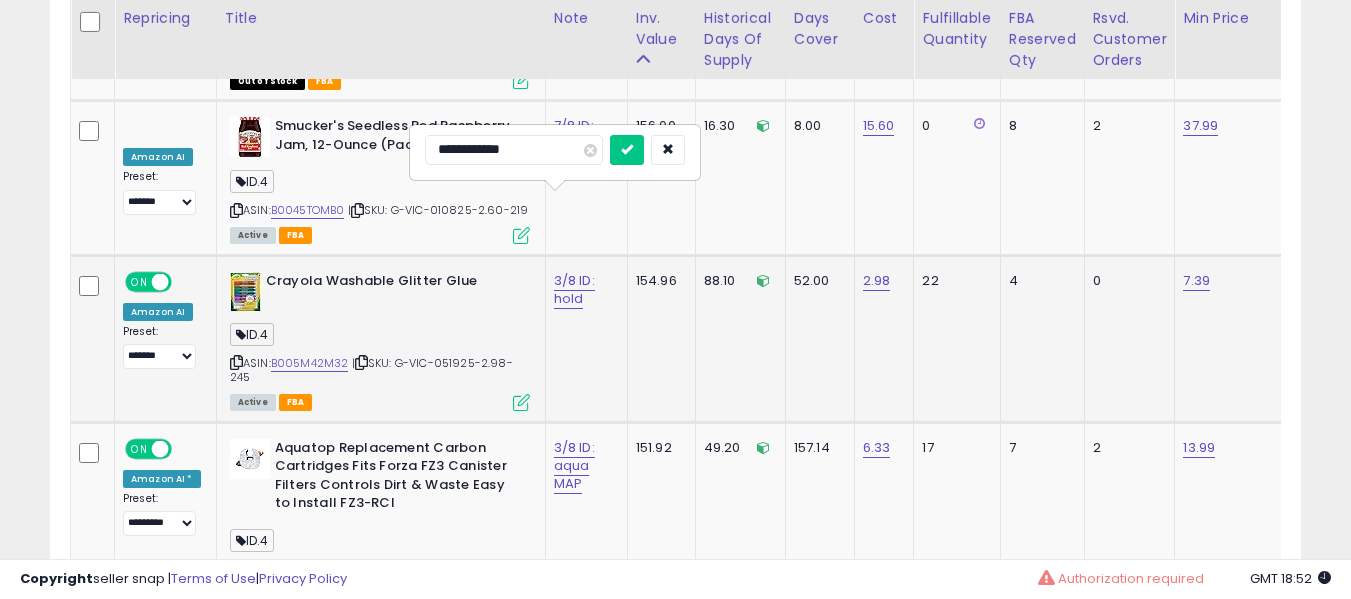 click at bounding box center [627, 150] 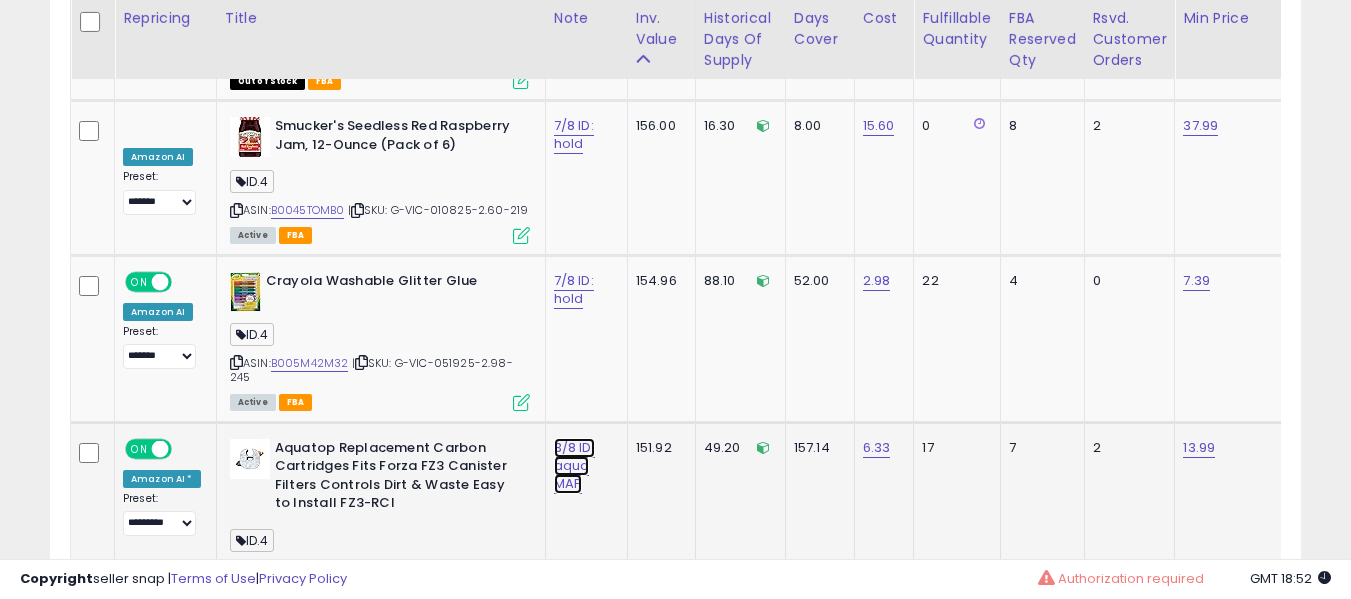 click on "3/8 ID: aqua MAP" at bounding box center [579, -6990] 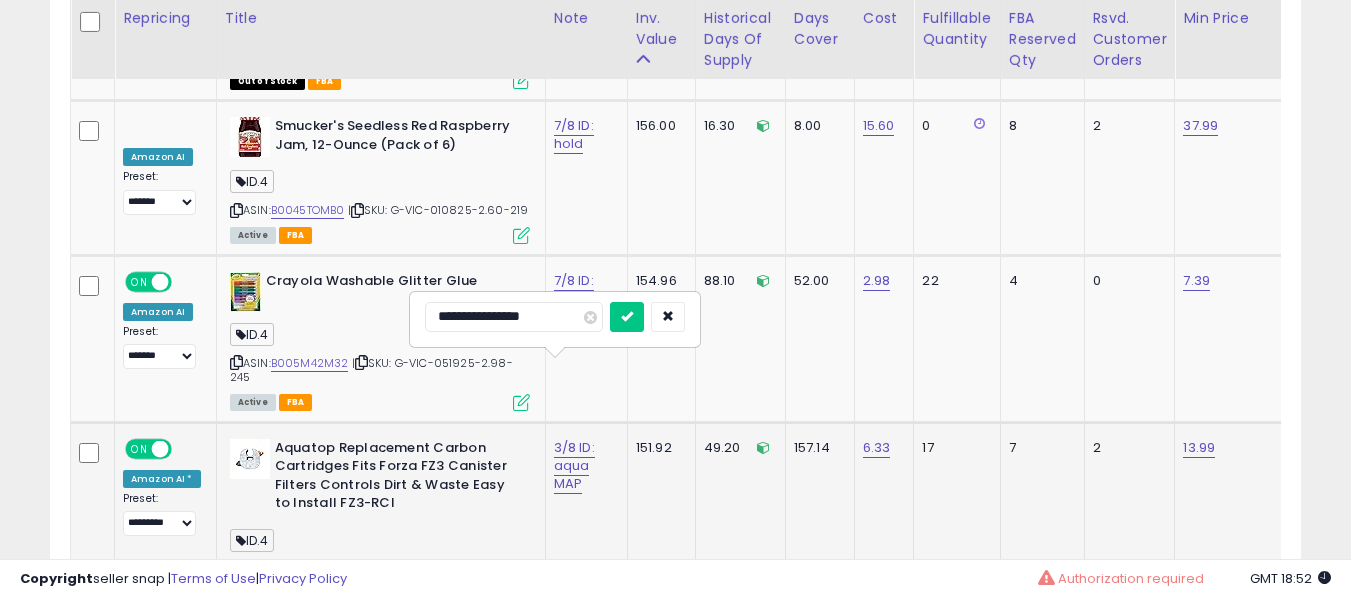 scroll, scrollTop: 8223, scrollLeft: 0, axis: vertical 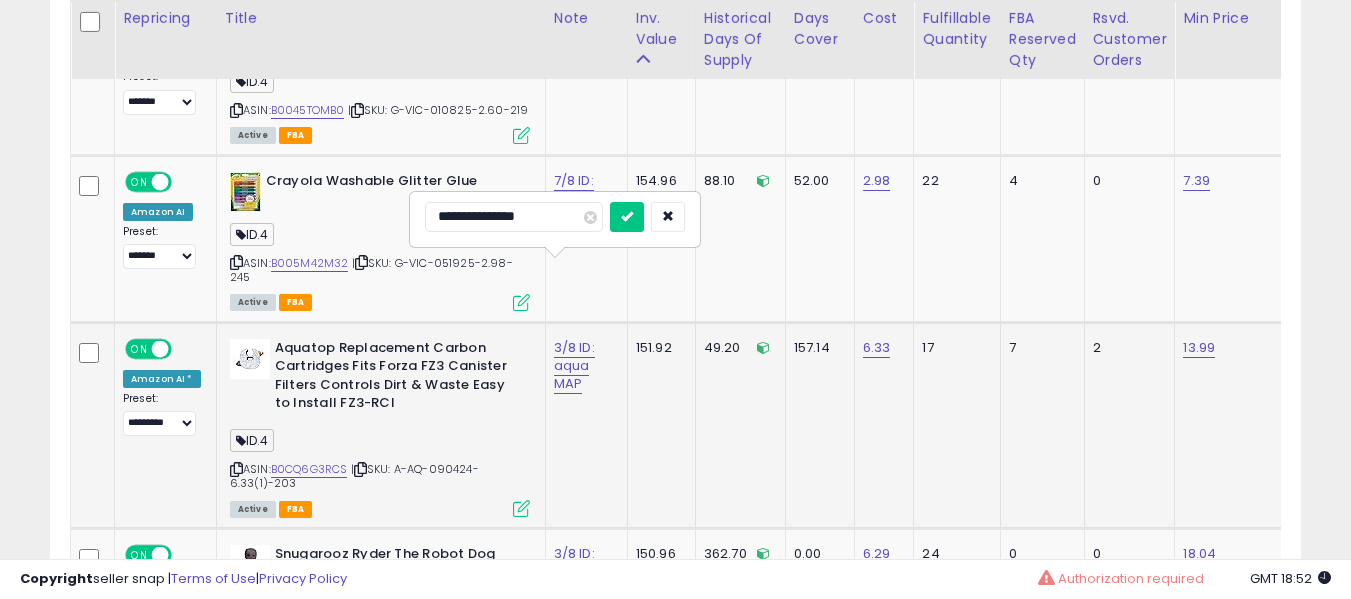type on "**********" 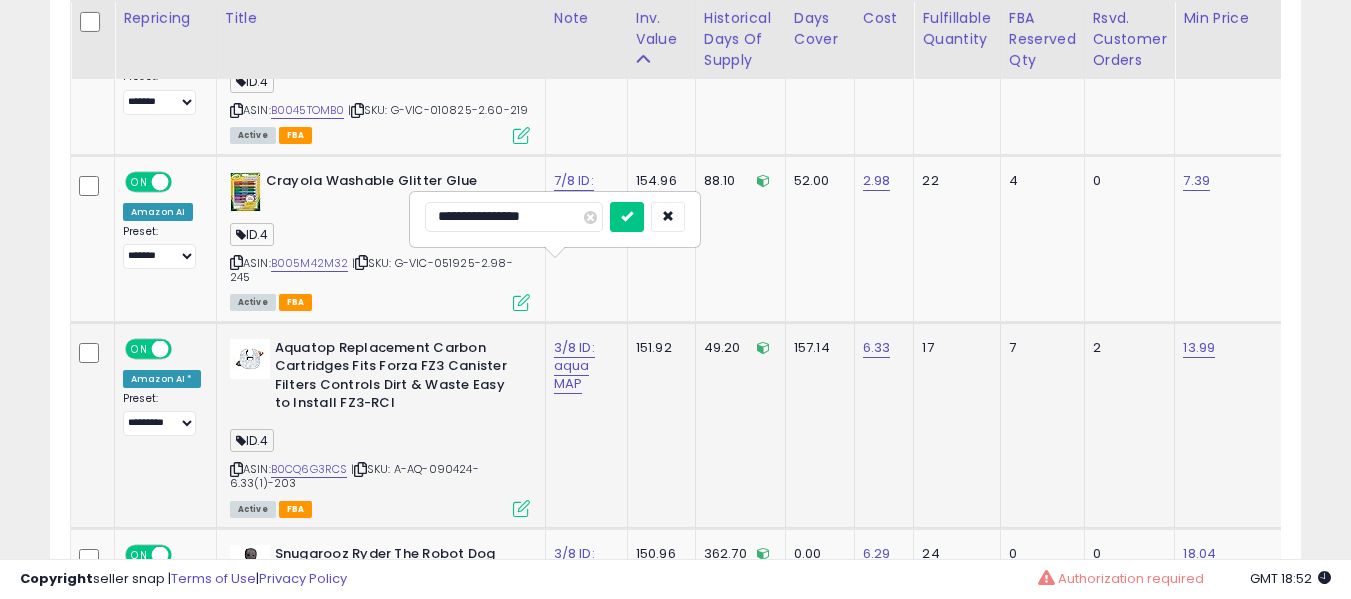 click at bounding box center (627, 217) 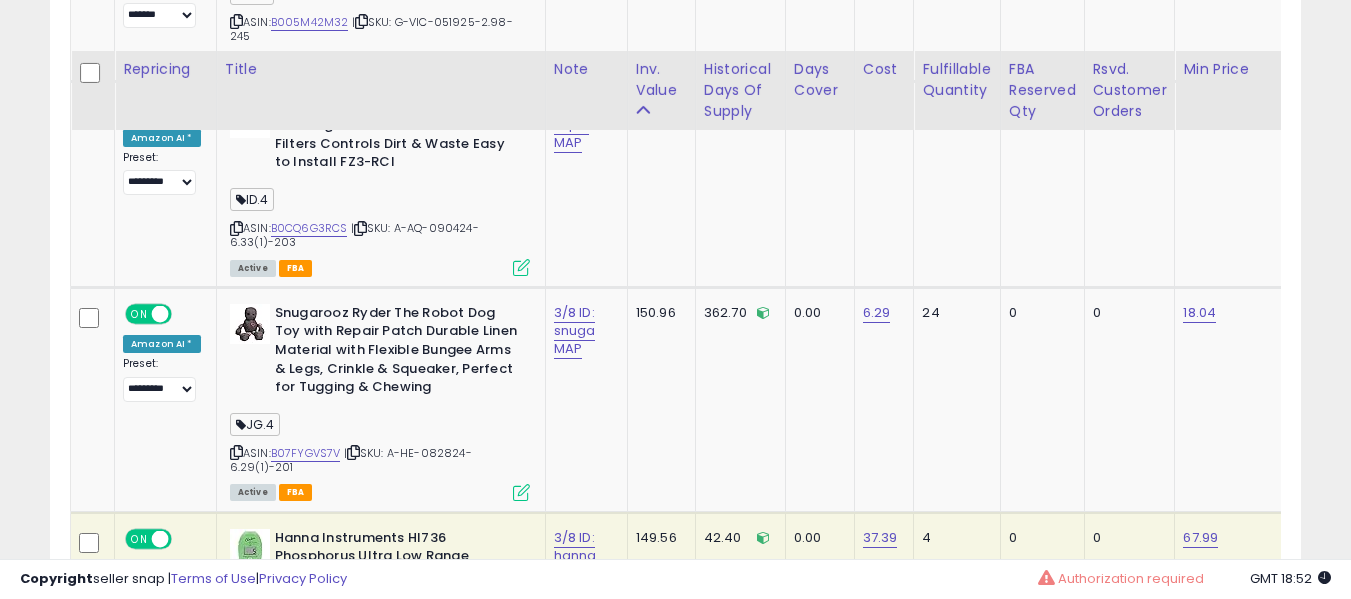 scroll, scrollTop: 8523, scrollLeft: 0, axis: vertical 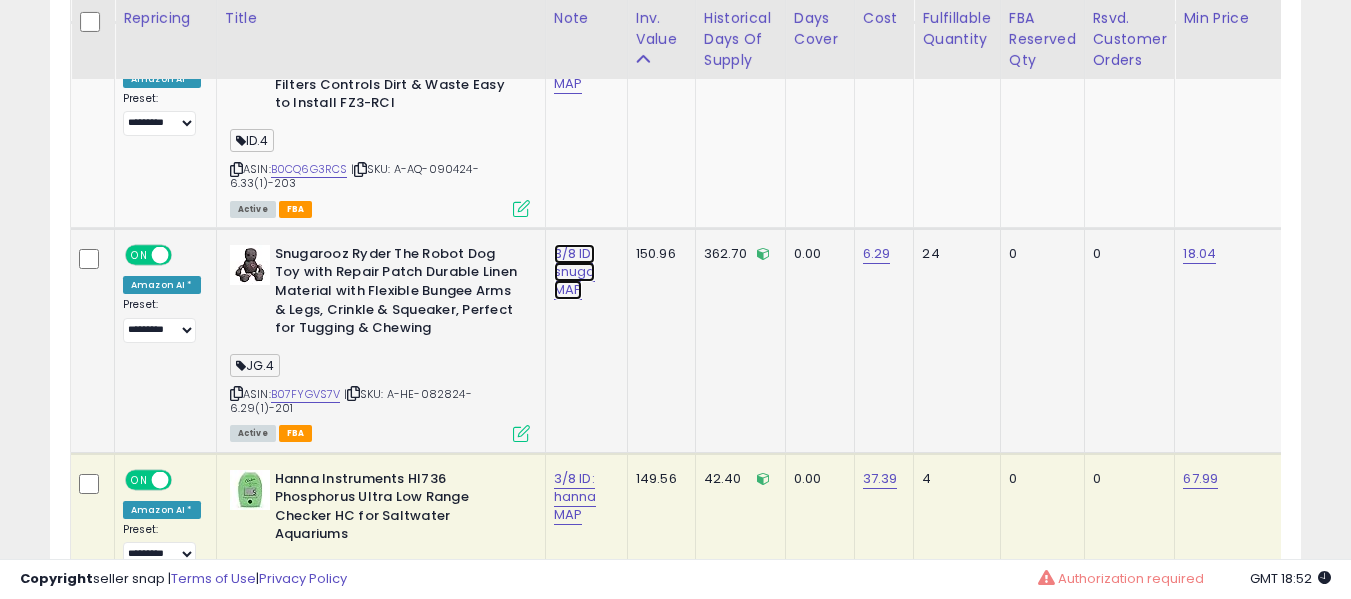 click on "3/8 ID: snuga MAP" at bounding box center (579, -7390) 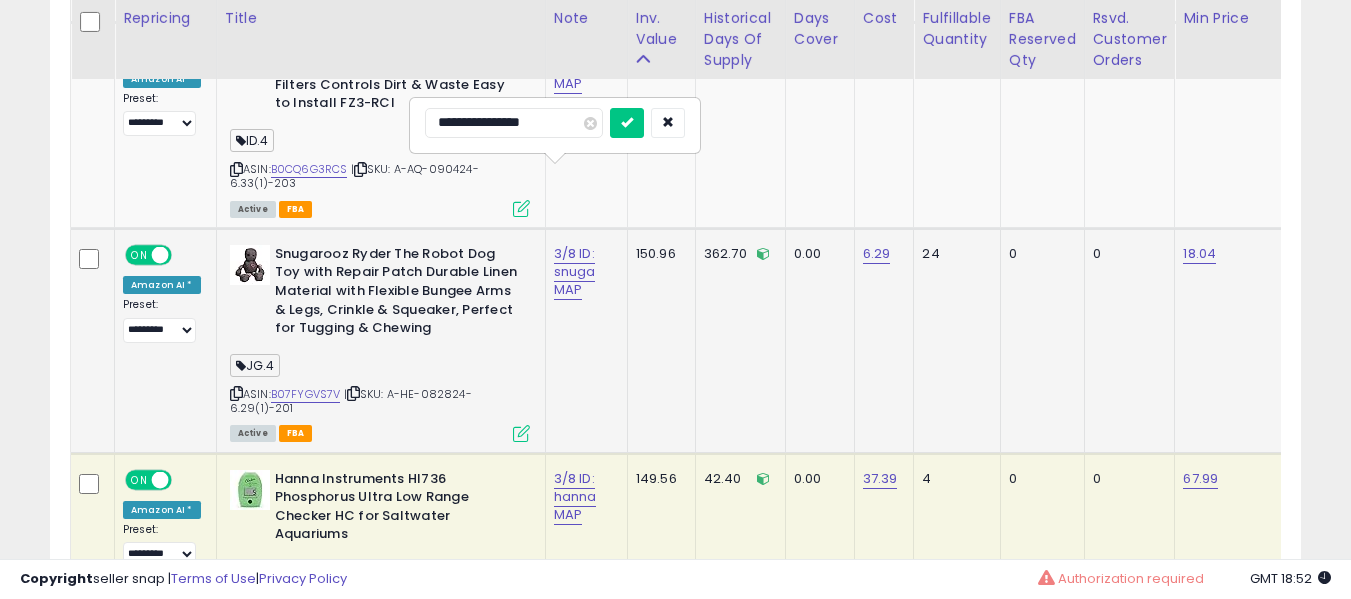 type on "**********" 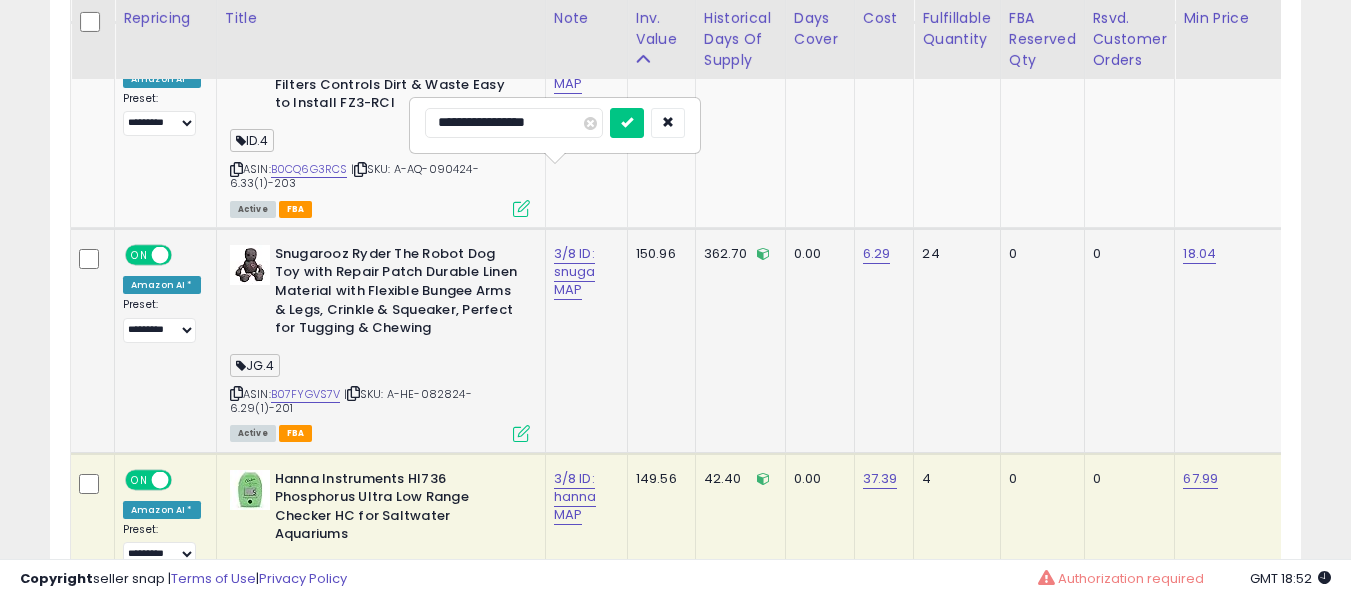 click at bounding box center (627, 123) 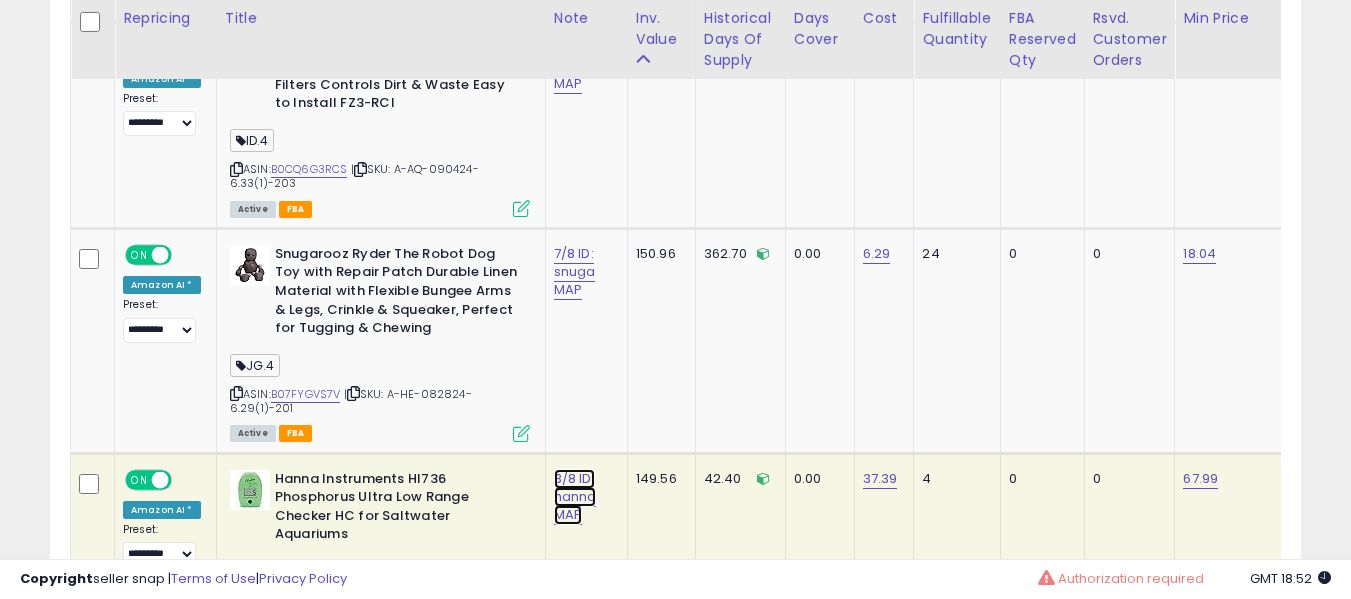click on "3/8 ID: hanna MAP" at bounding box center (580, -3444) 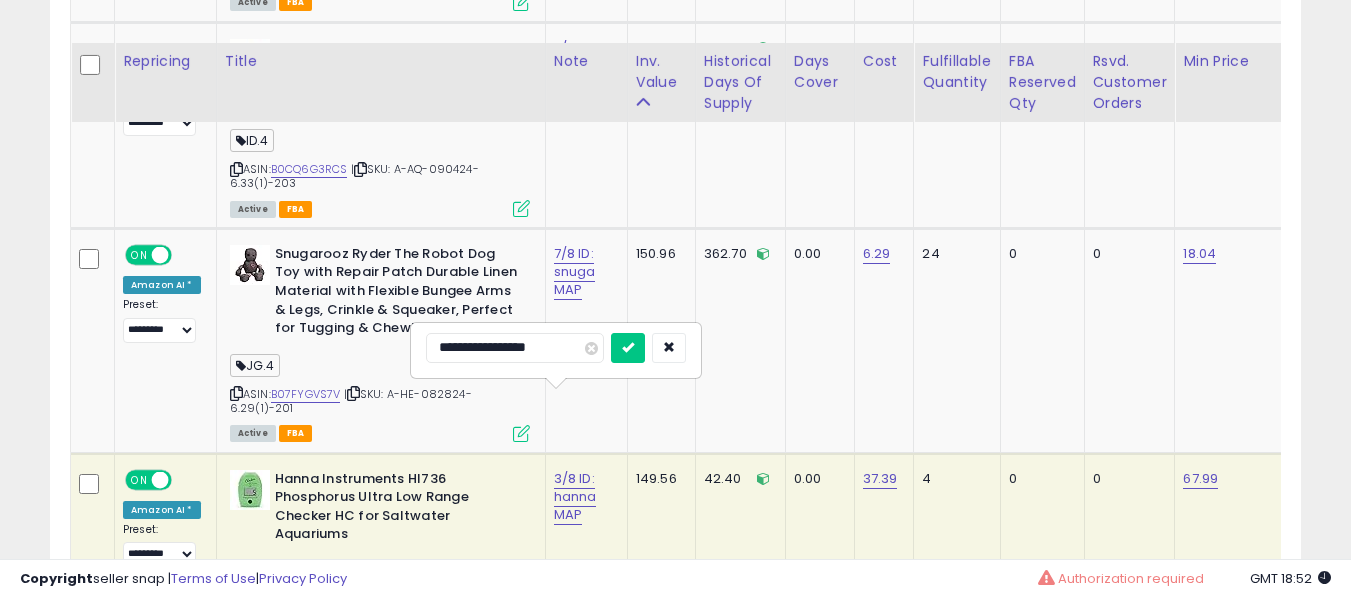scroll, scrollTop: 8623, scrollLeft: 0, axis: vertical 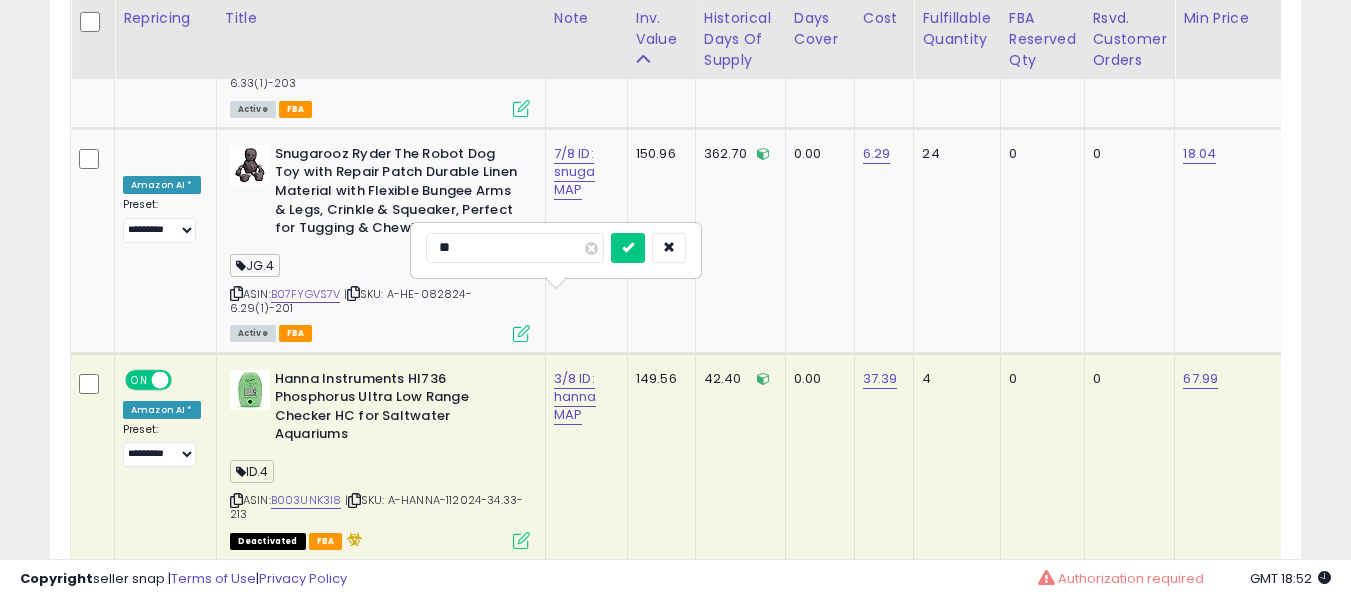 type on "*" 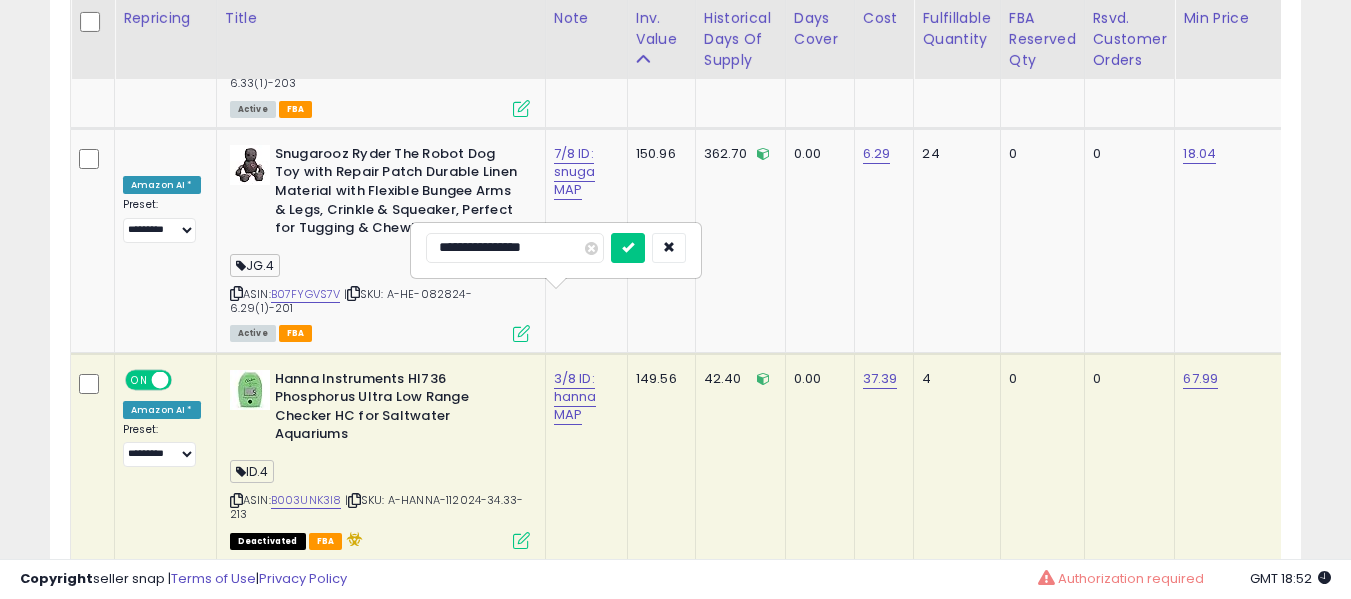 type on "**********" 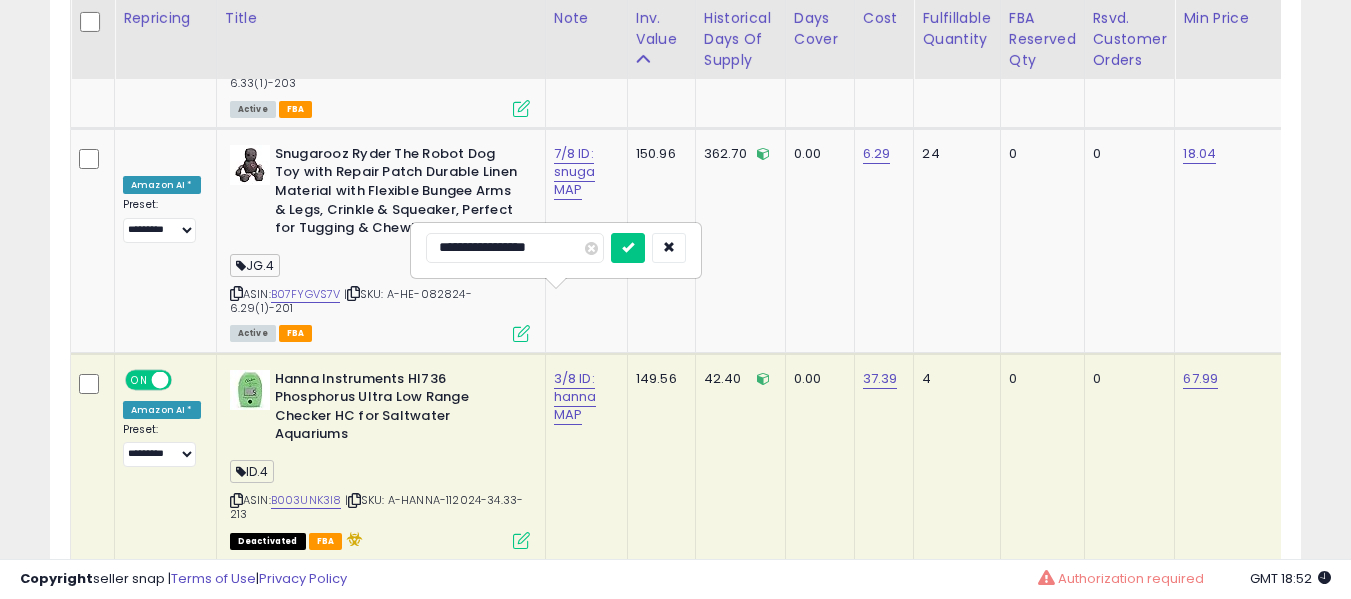 click at bounding box center (628, 248) 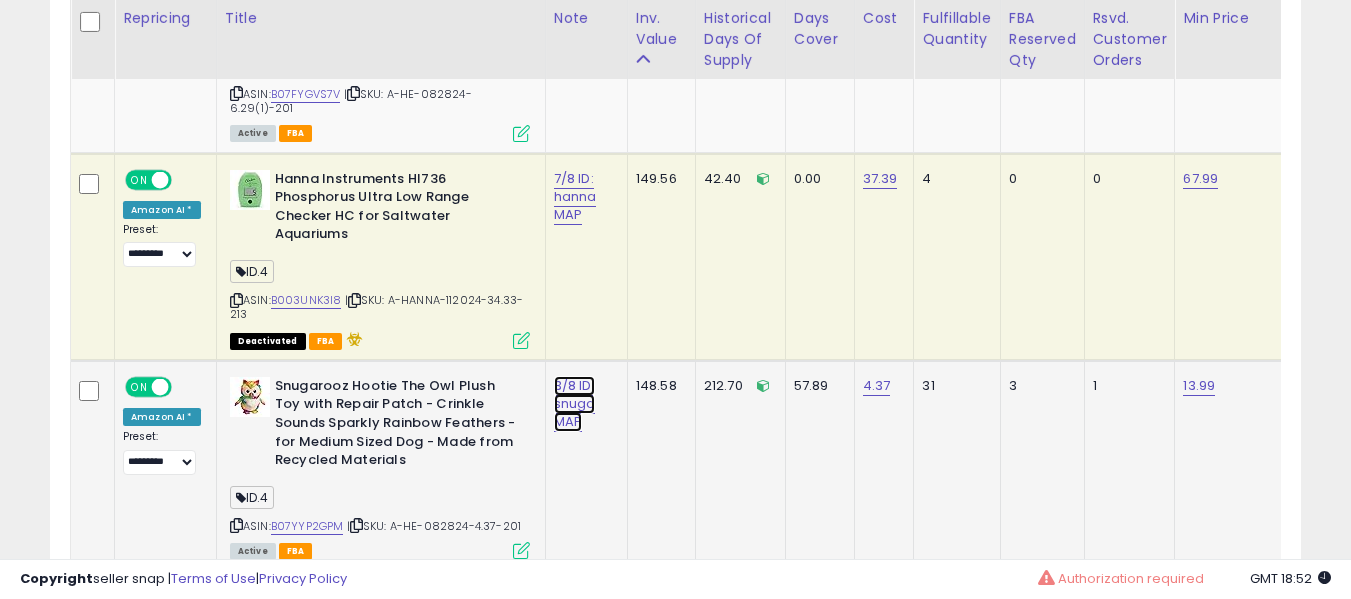click on "3/8 ID: snuga MAP" at bounding box center (579, -7690) 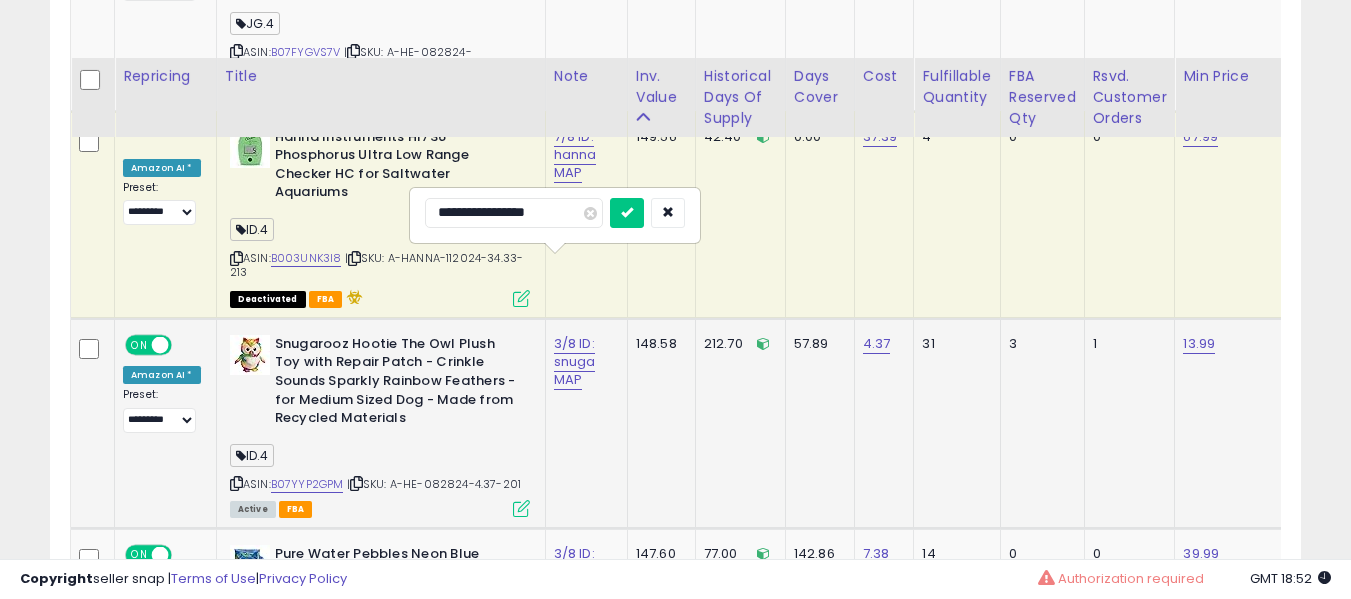 scroll, scrollTop: 8923, scrollLeft: 0, axis: vertical 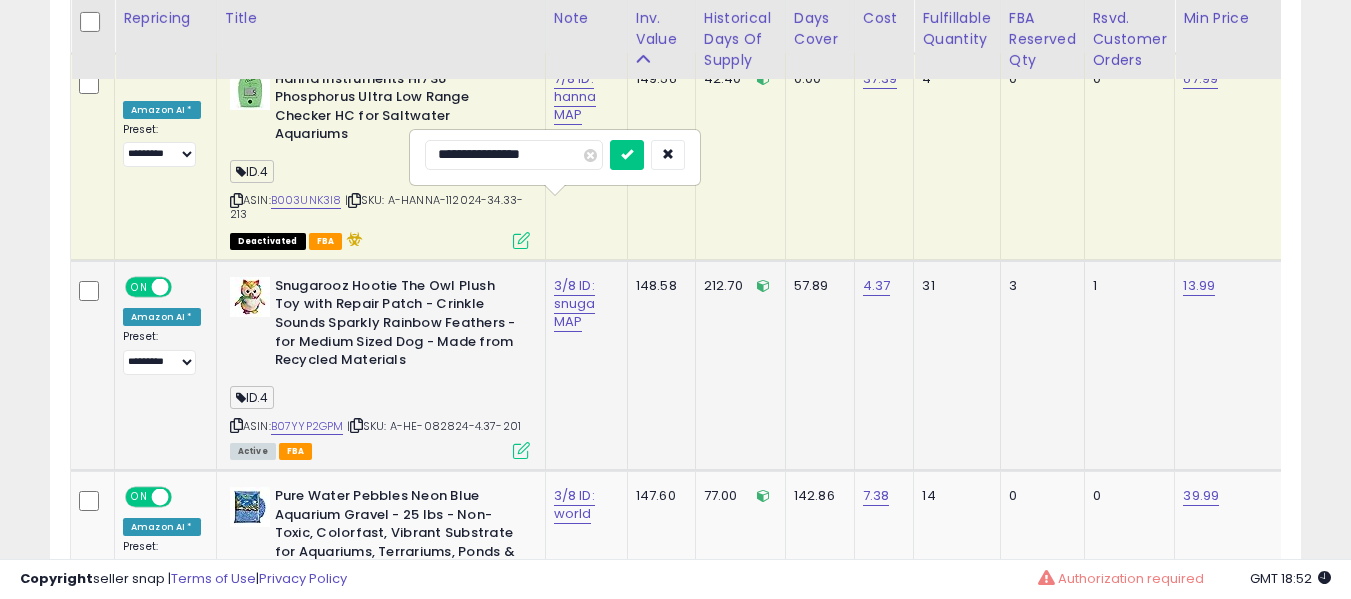 type on "**********" 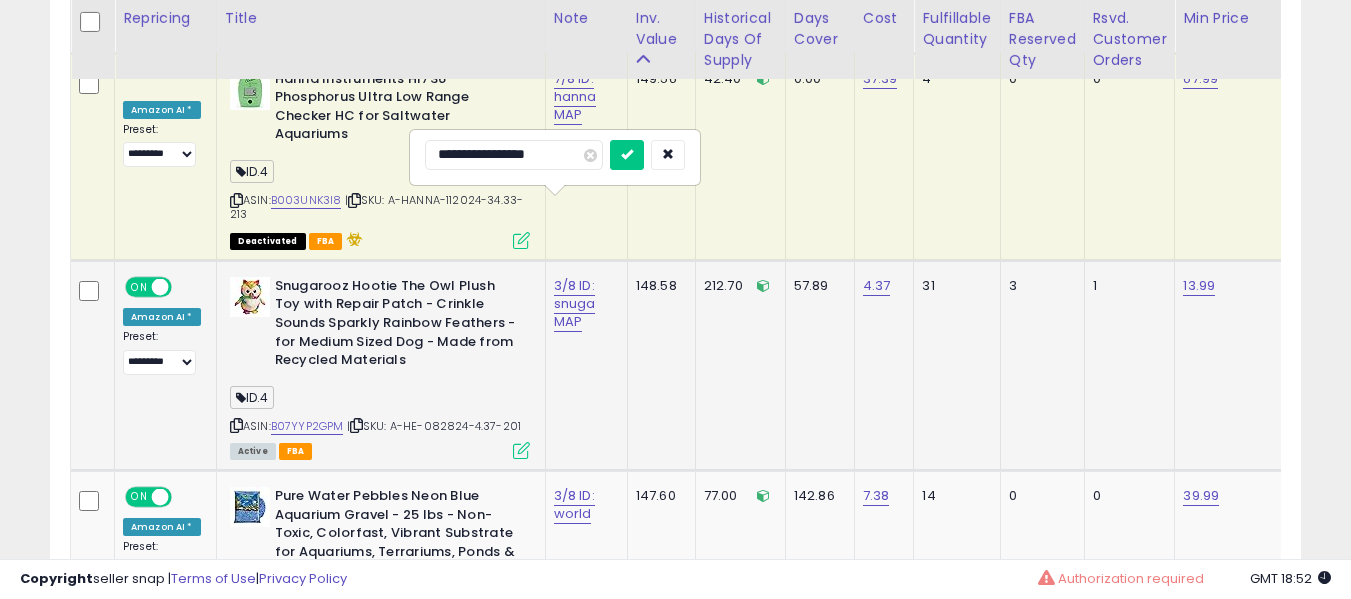 click at bounding box center (627, 155) 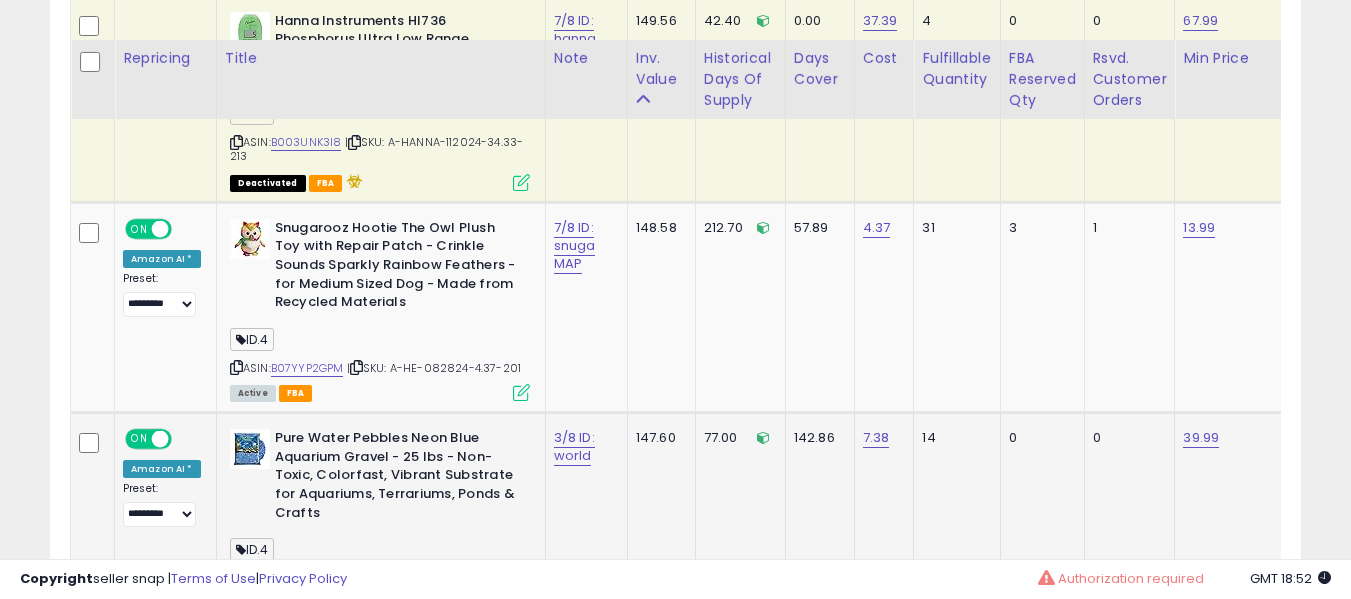 scroll, scrollTop: 9023, scrollLeft: 0, axis: vertical 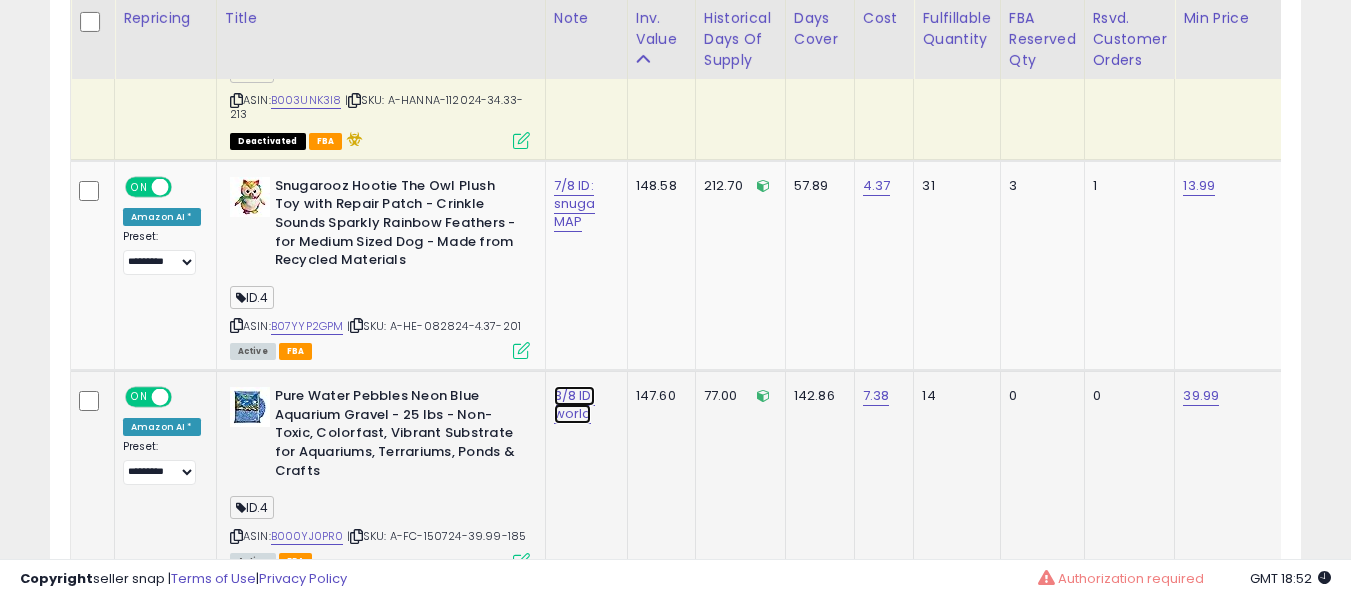 click on "3/8 ID: world" at bounding box center [579, -7890] 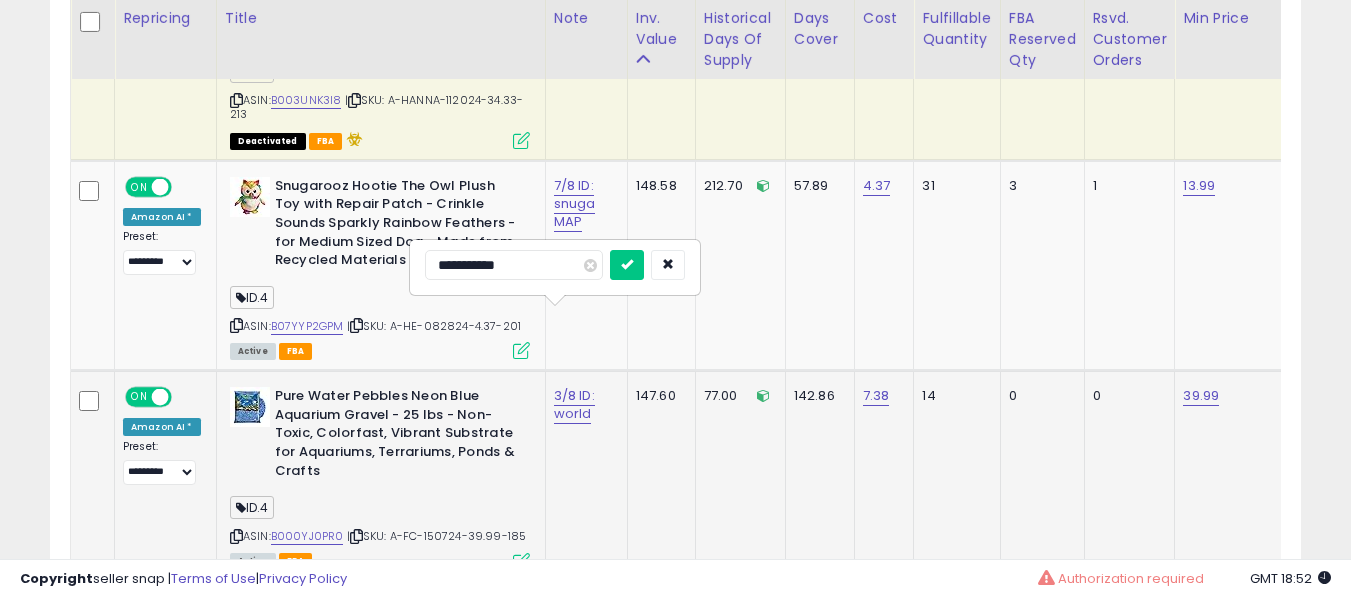 type on "**********" 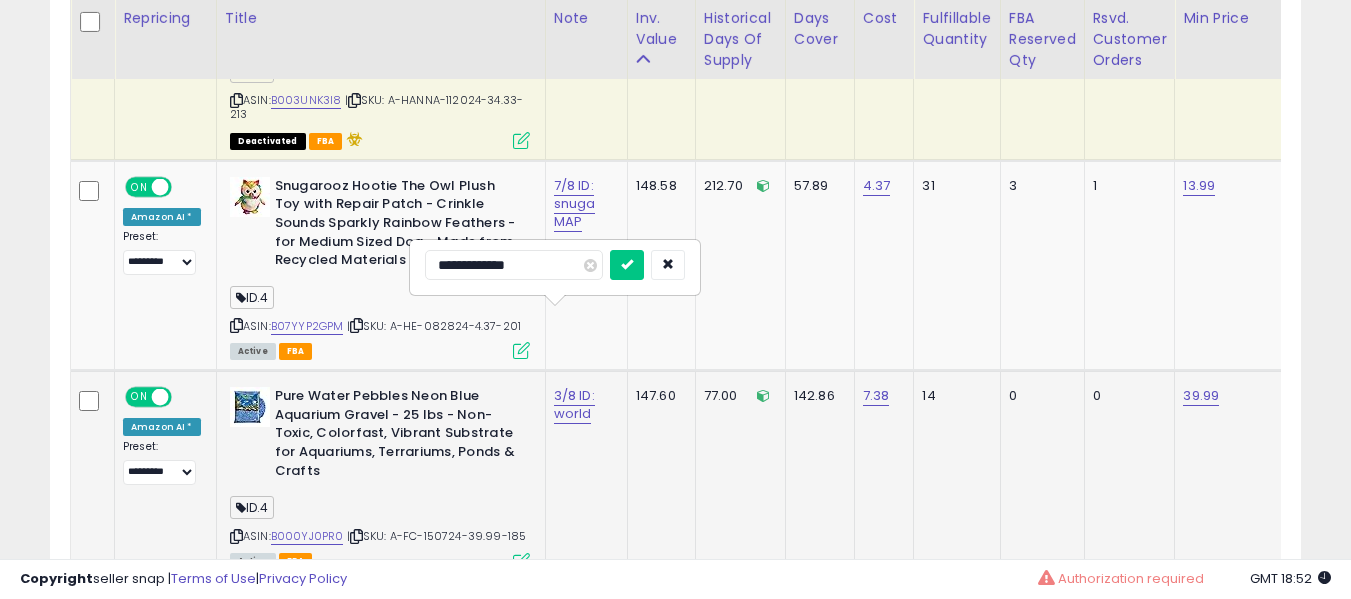 click at bounding box center (627, 265) 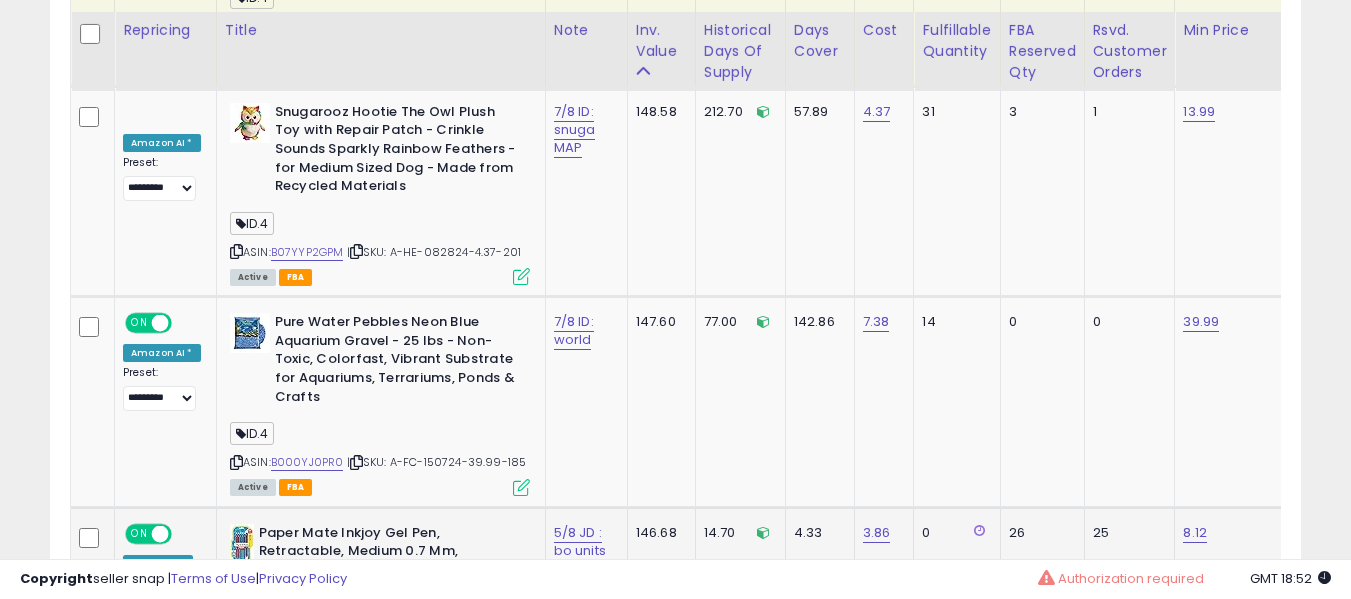 scroll, scrollTop: 9123, scrollLeft: 0, axis: vertical 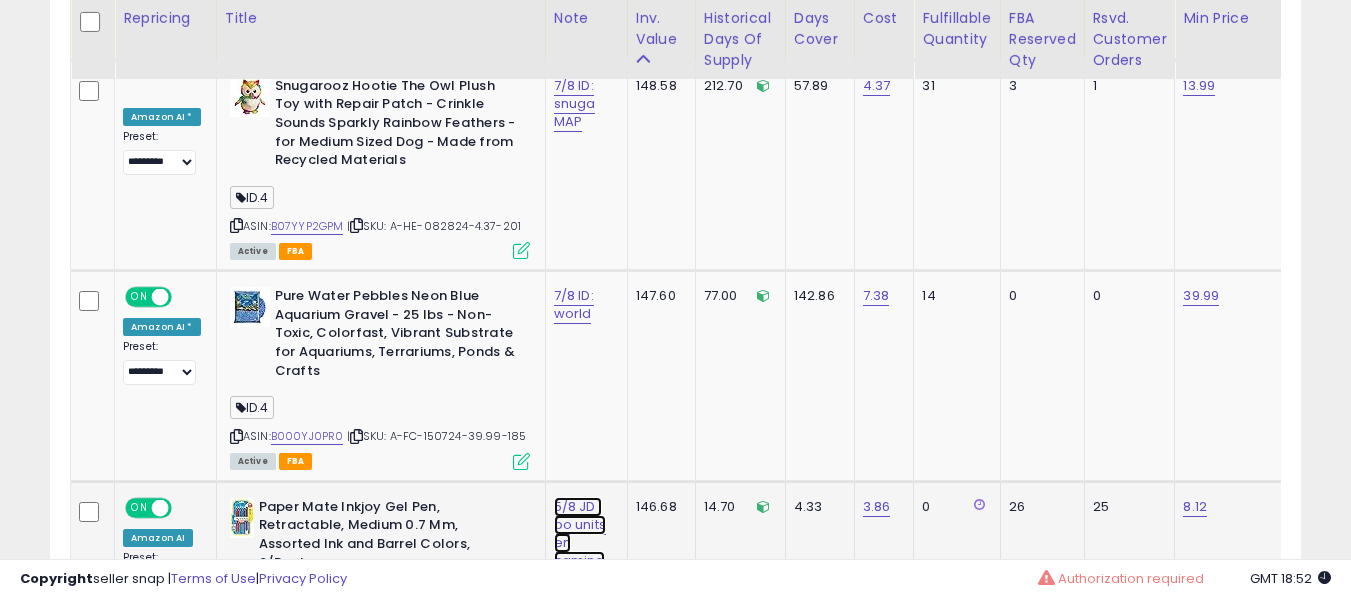 click on "5/8 JD : bo units en camino" at bounding box center [579, -7990] 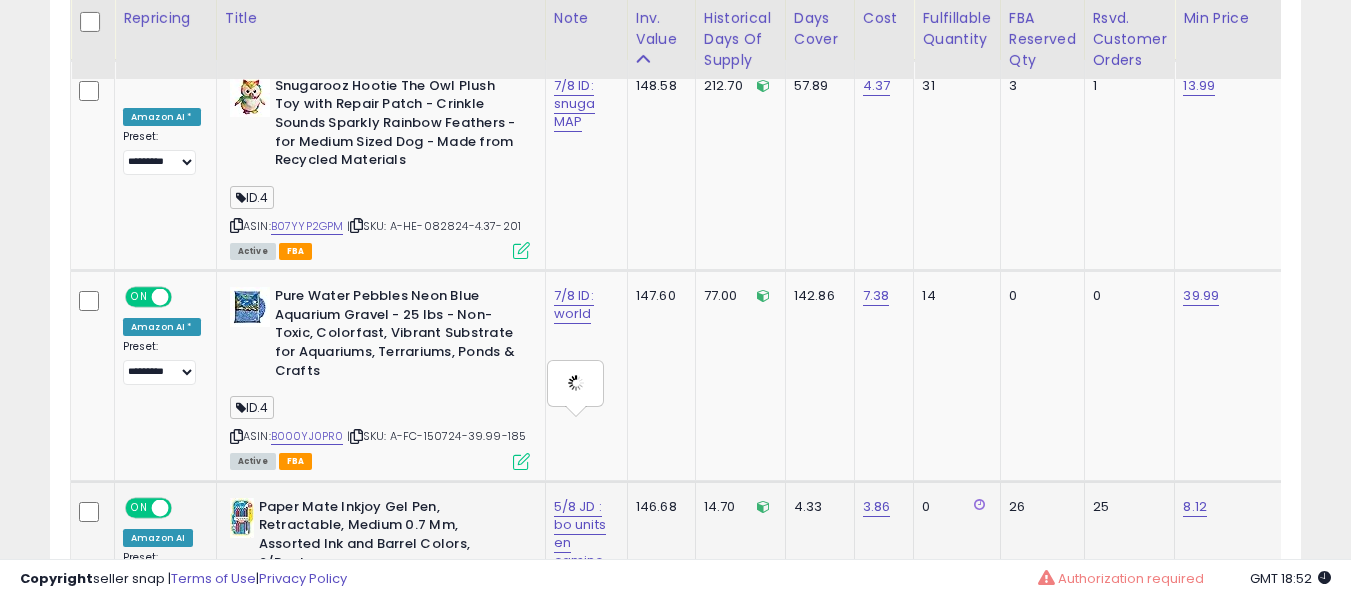 type on "**********" 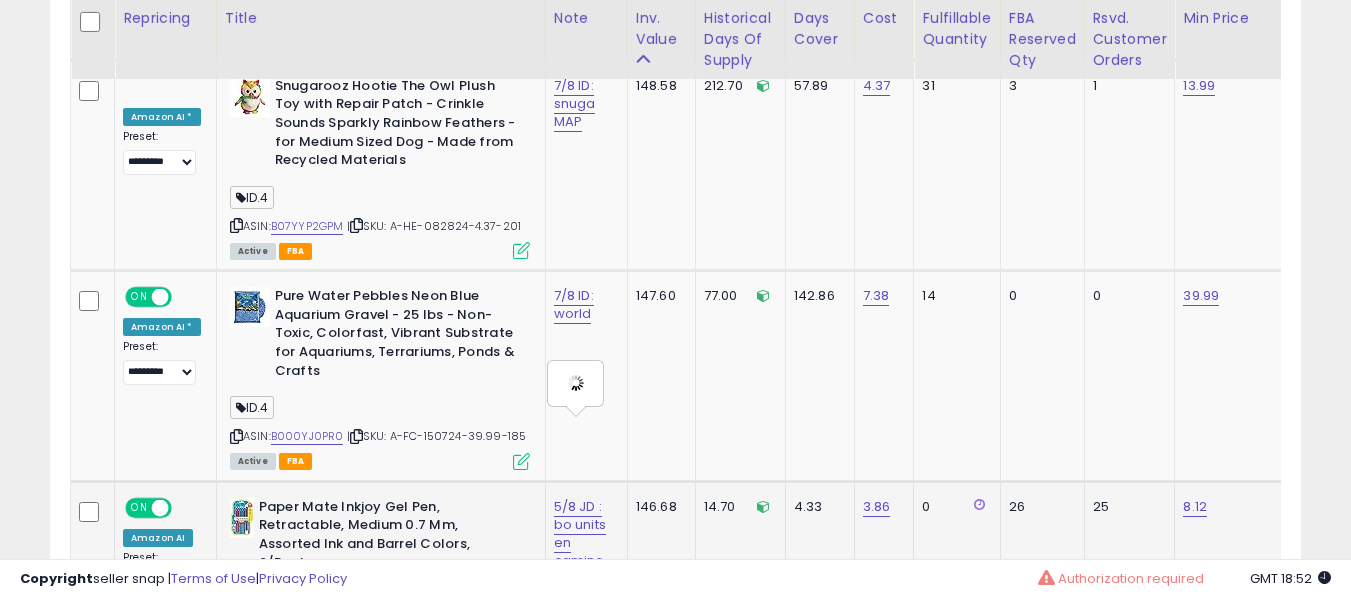 scroll, scrollTop: 0, scrollLeft: 6, axis: horizontal 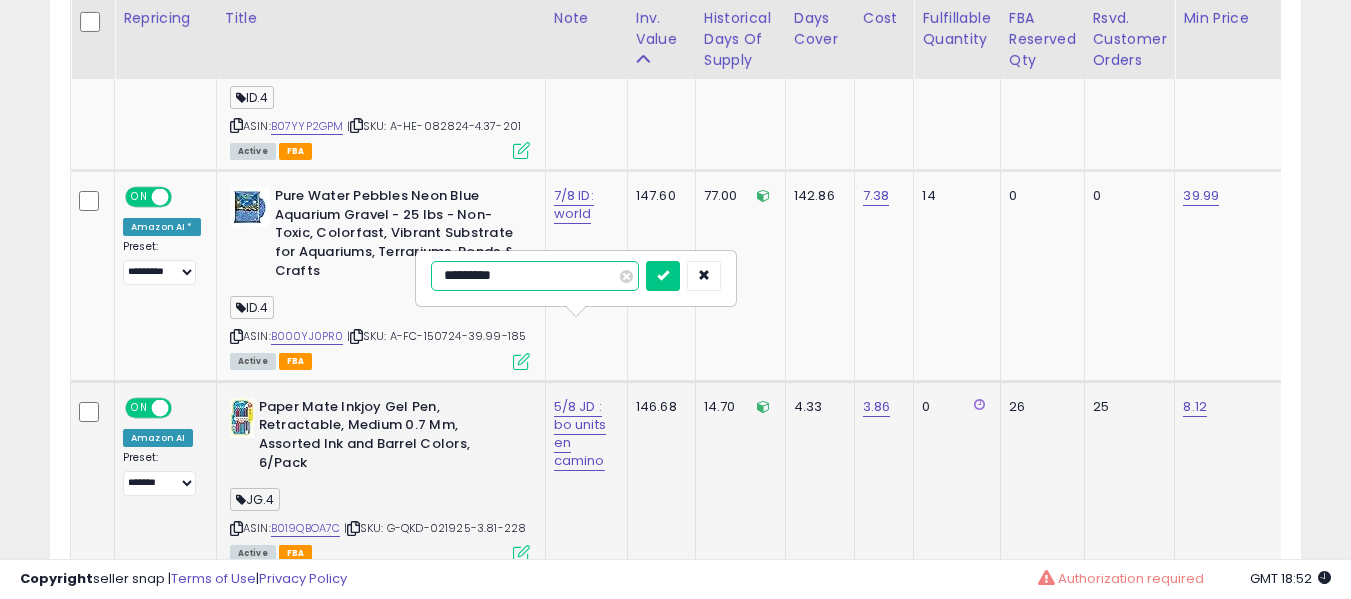 type on "**********" 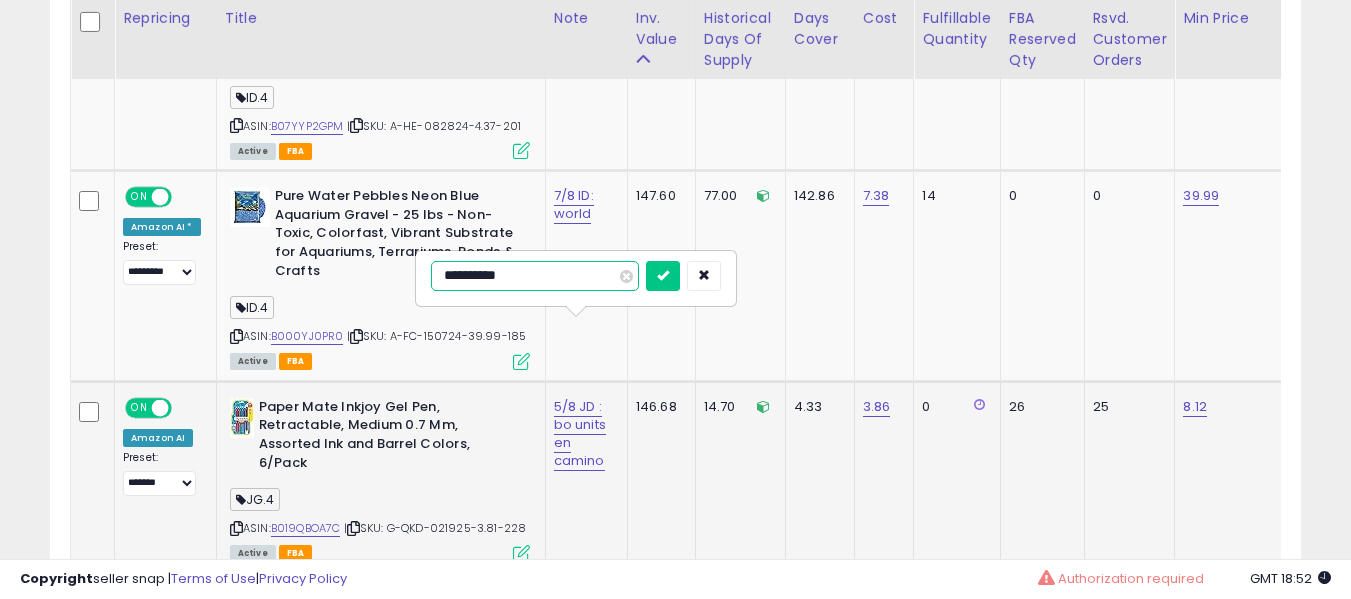 click at bounding box center [663, 276] 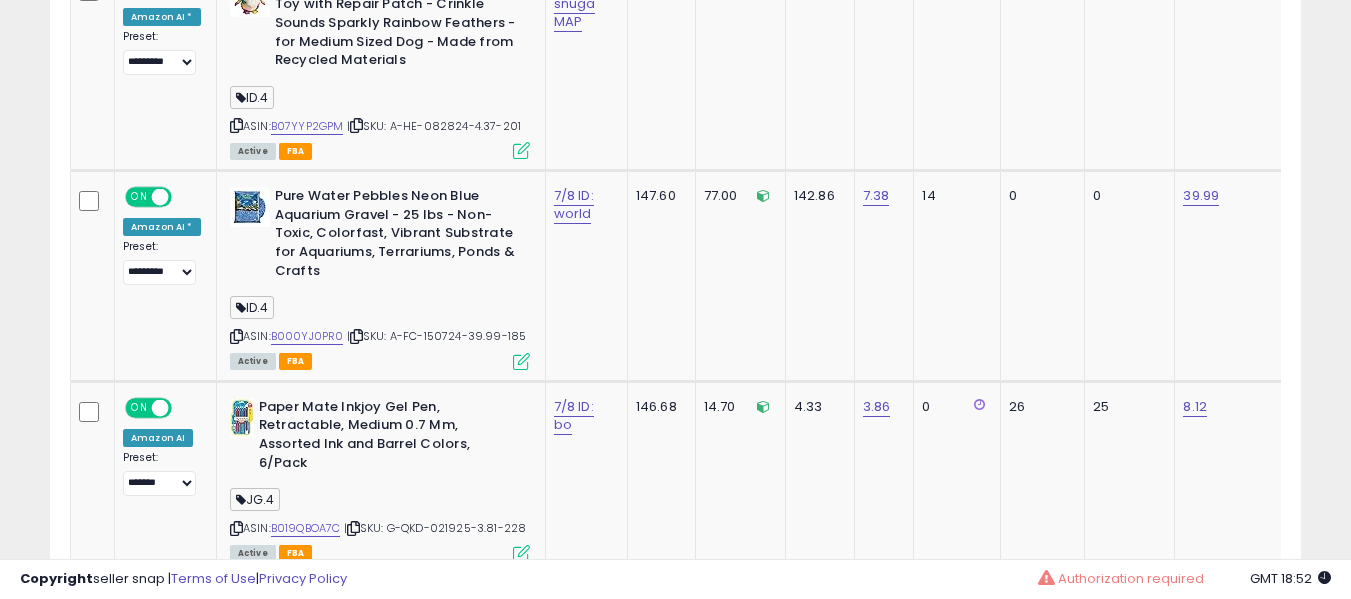 scroll, scrollTop: 8106, scrollLeft: 0, axis: vertical 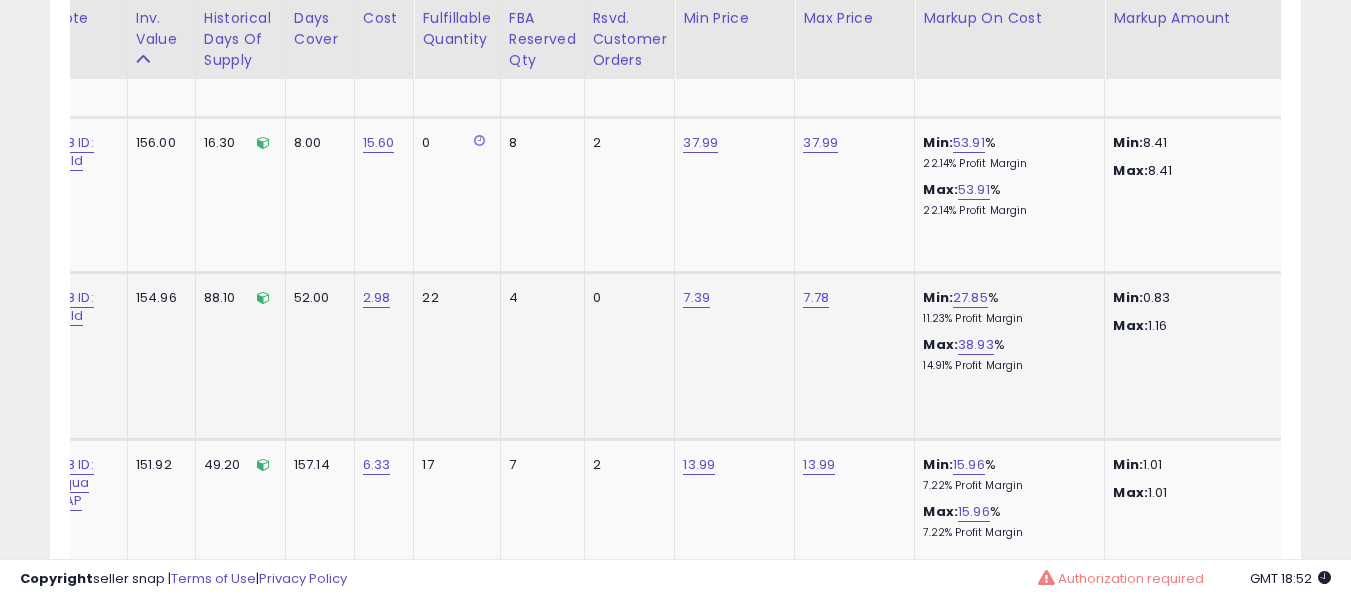 click on "7.39" at bounding box center (731, 298) 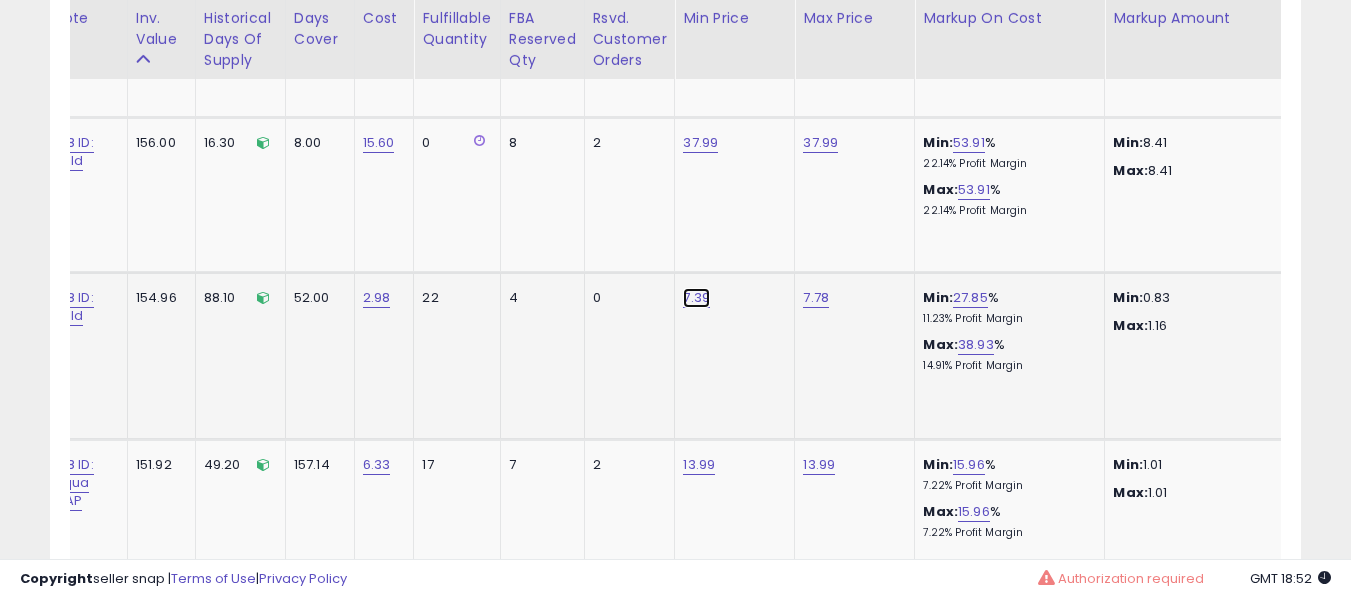 click on "7.39" at bounding box center (699, -6982) 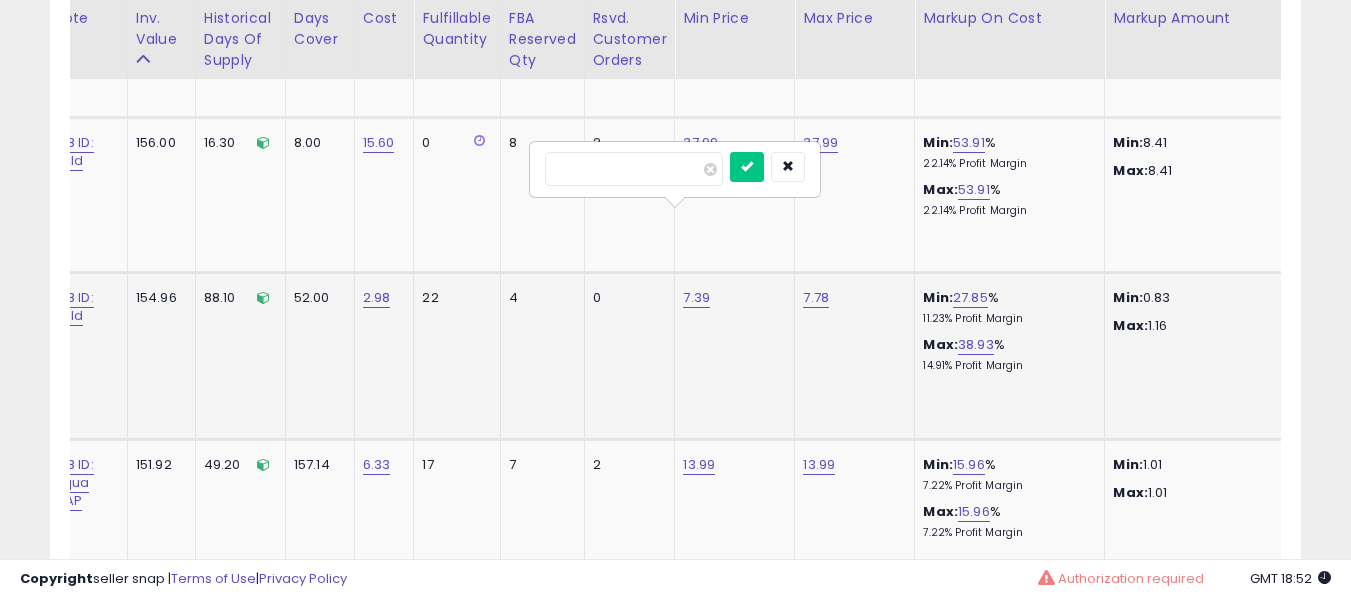 type on "***" 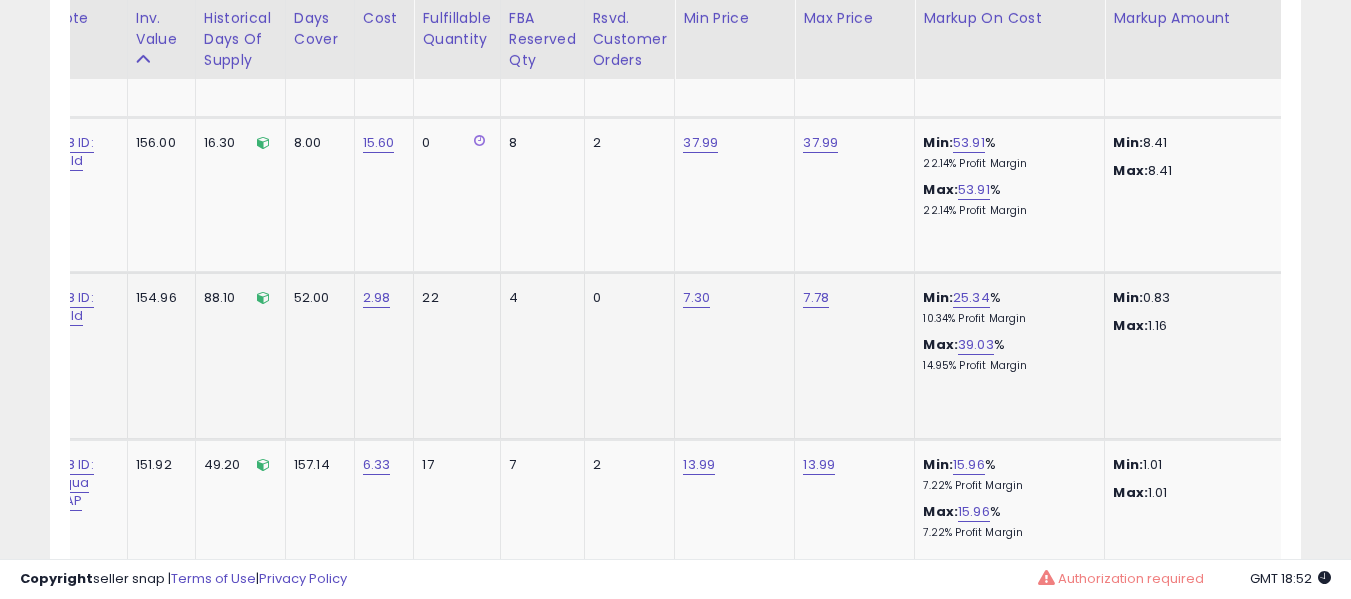 scroll, scrollTop: 0, scrollLeft: 310, axis: horizontal 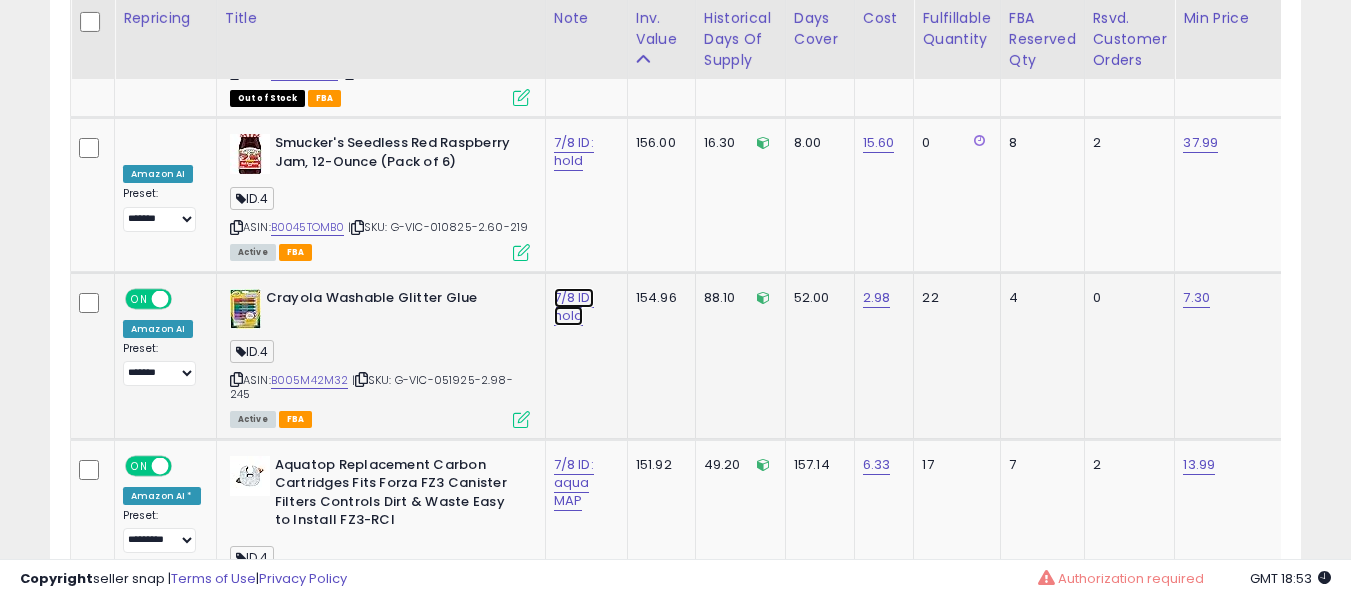 click on "7/8 ID: hold" at bounding box center [579, -6973] 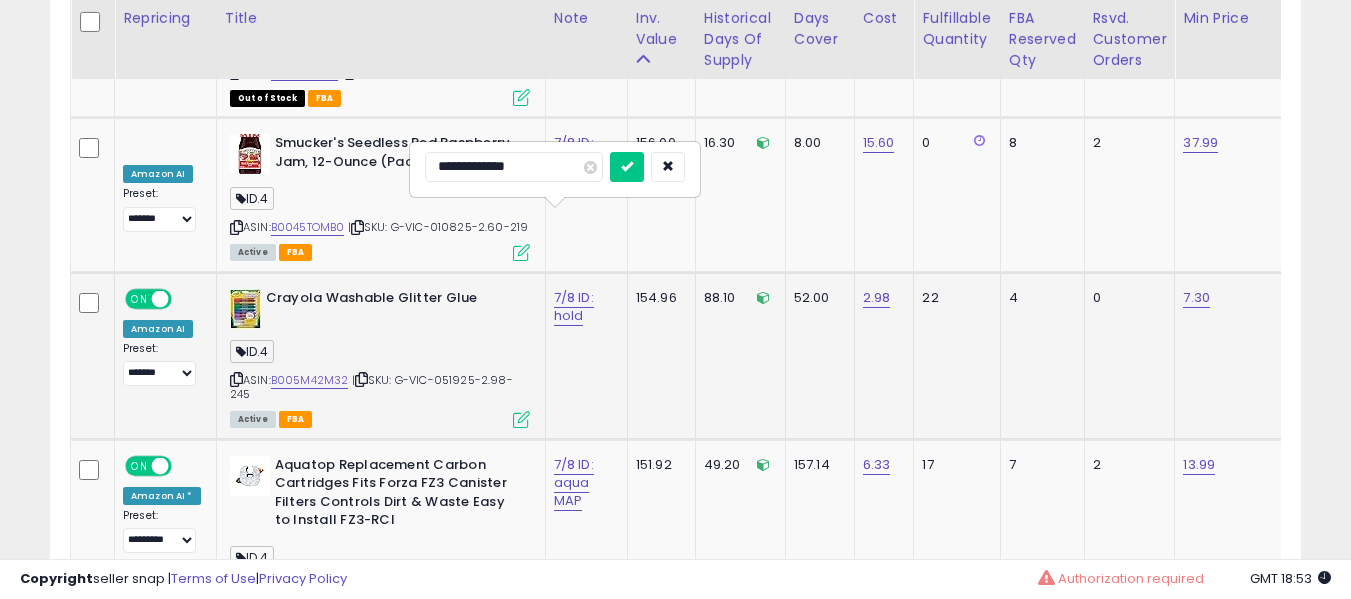 type on "**********" 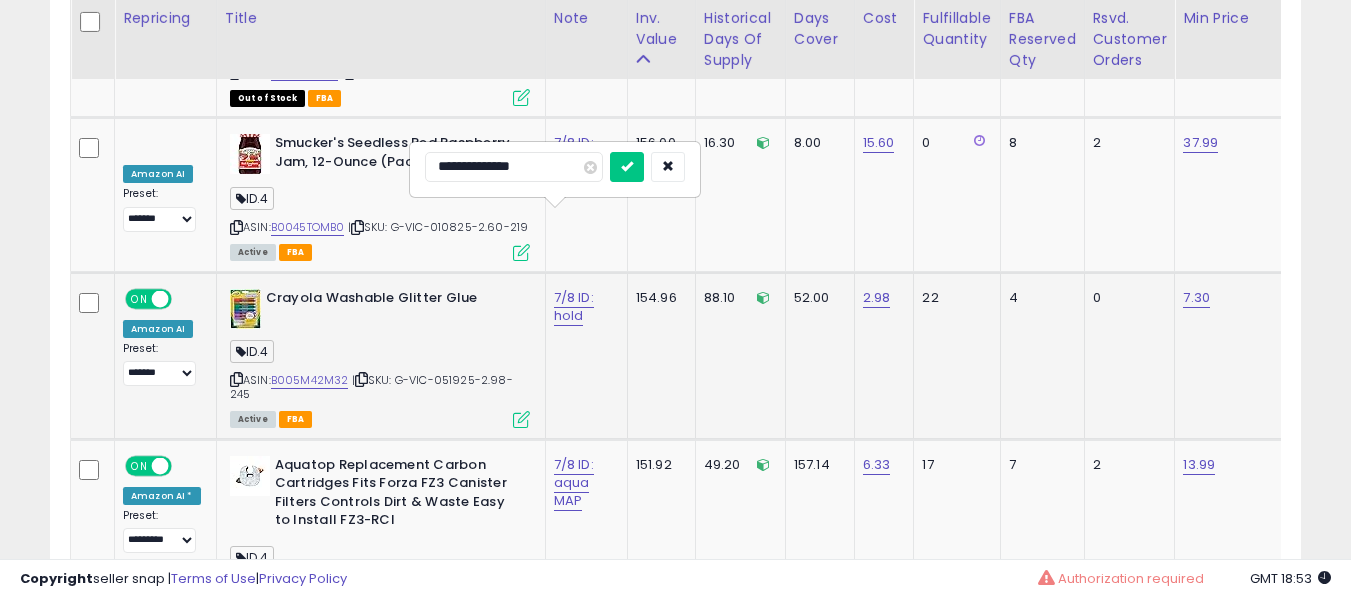 click at bounding box center (627, 167) 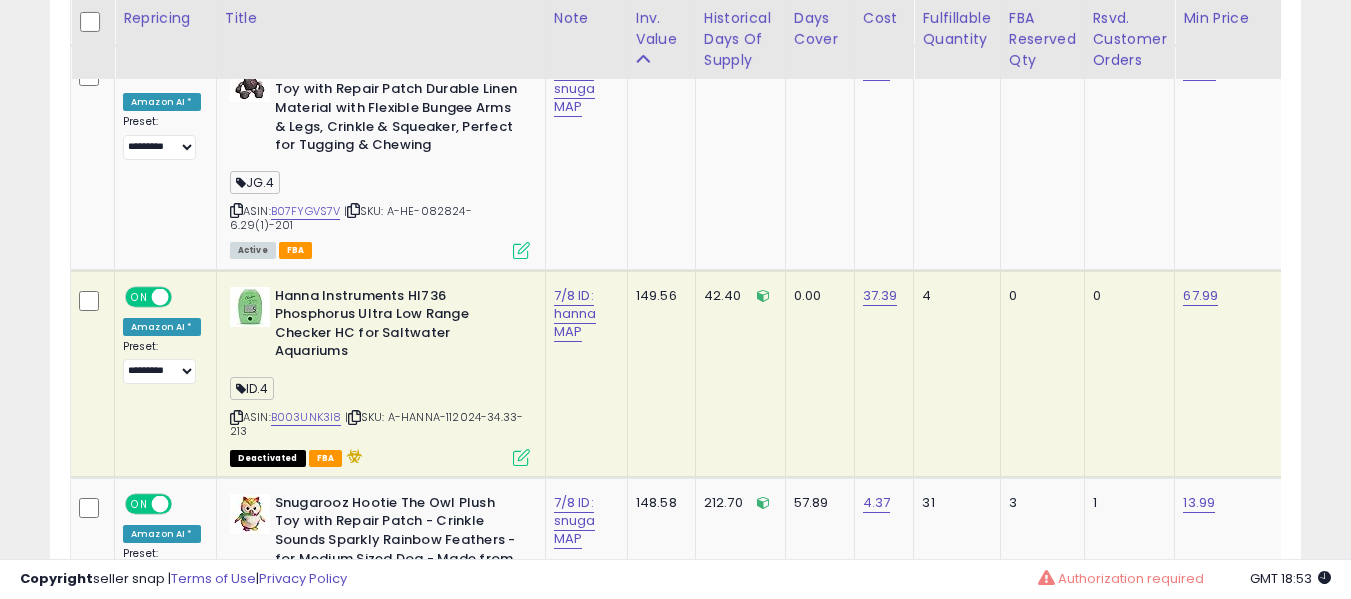 drag, startPoint x: 306, startPoint y: 327, endPoint x: 310, endPoint y: 337, distance: 10.770329 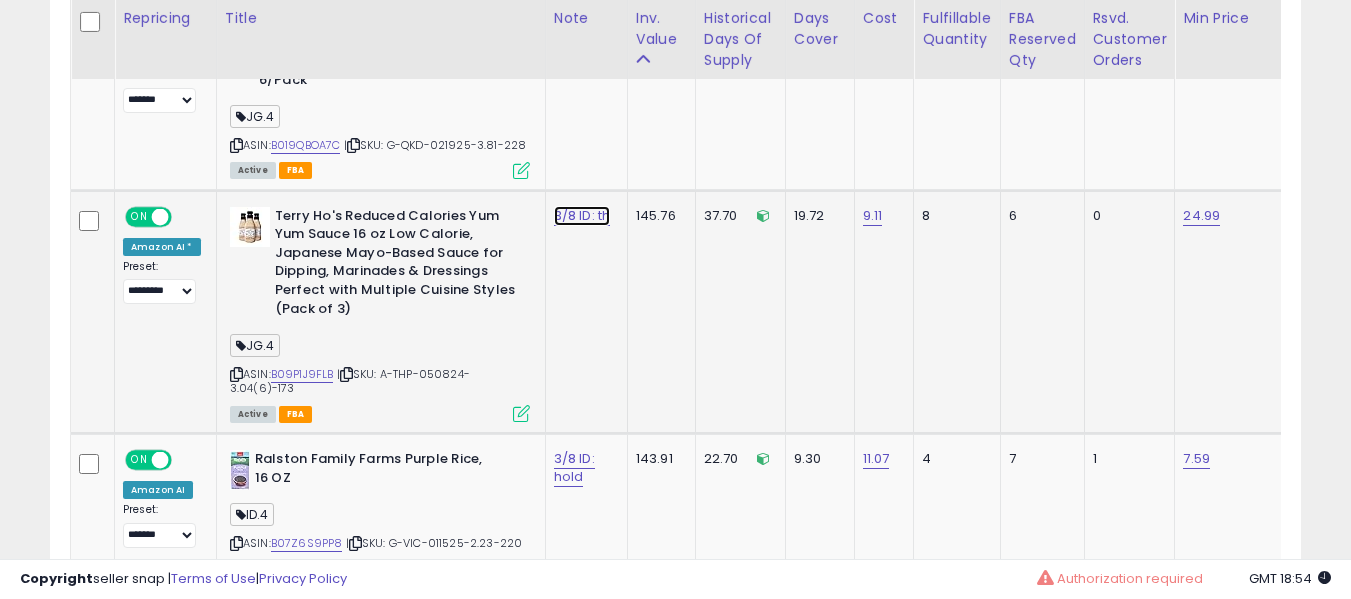 click on "3/8 ID: th" at bounding box center [579, -8473] 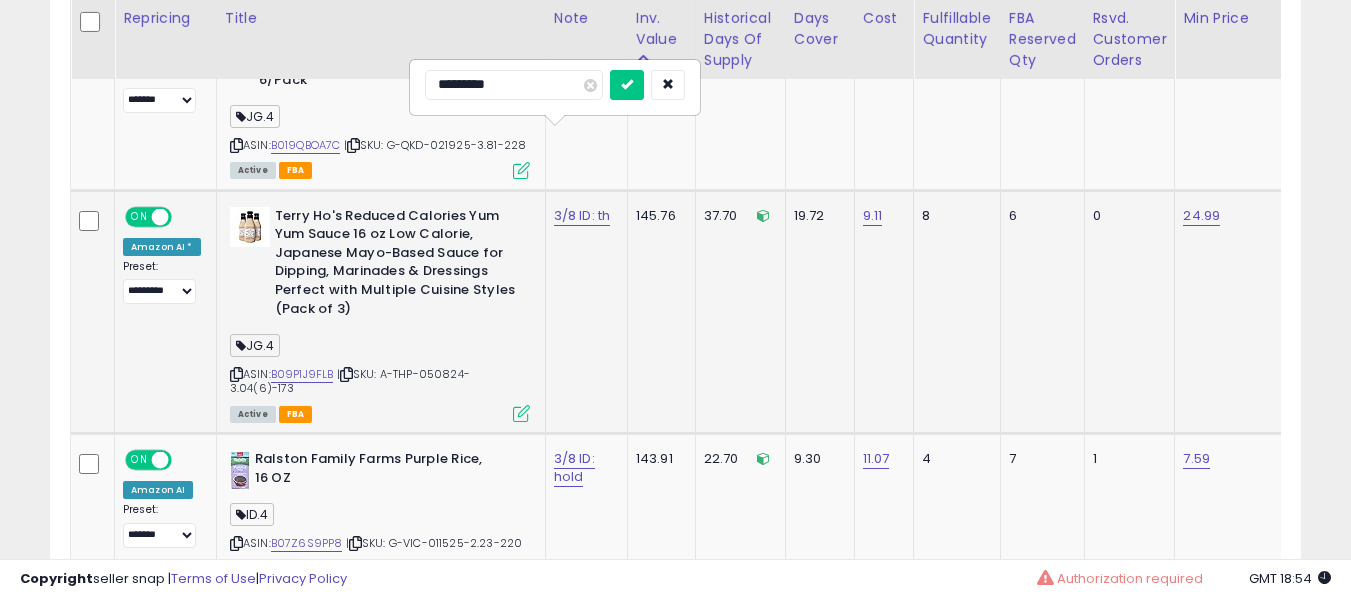 type on "**********" 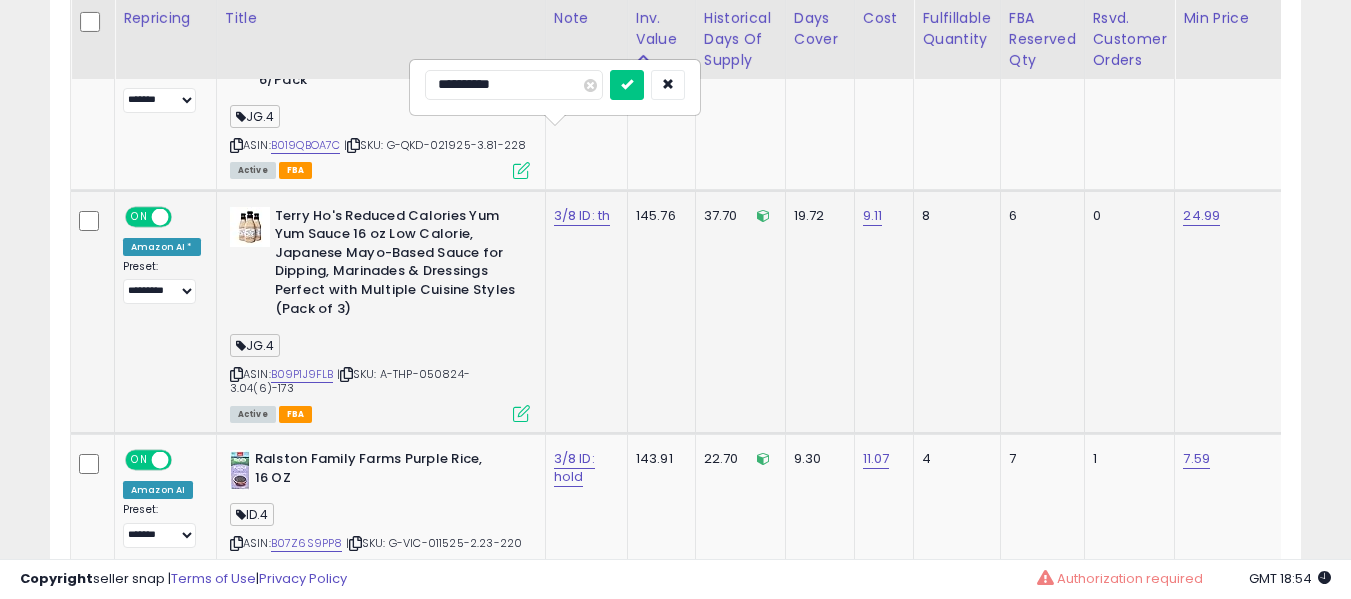click at bounding box center [627, 85] 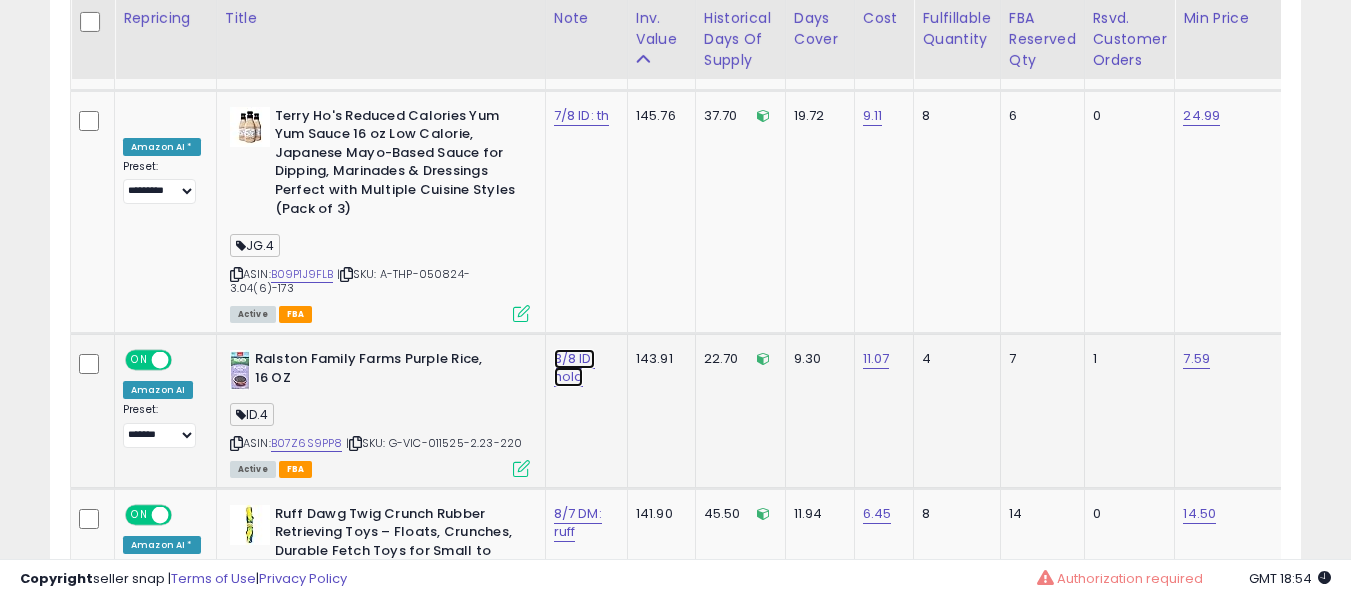 click on "3/8 ID: hold" at bounding box center [579, -8573] 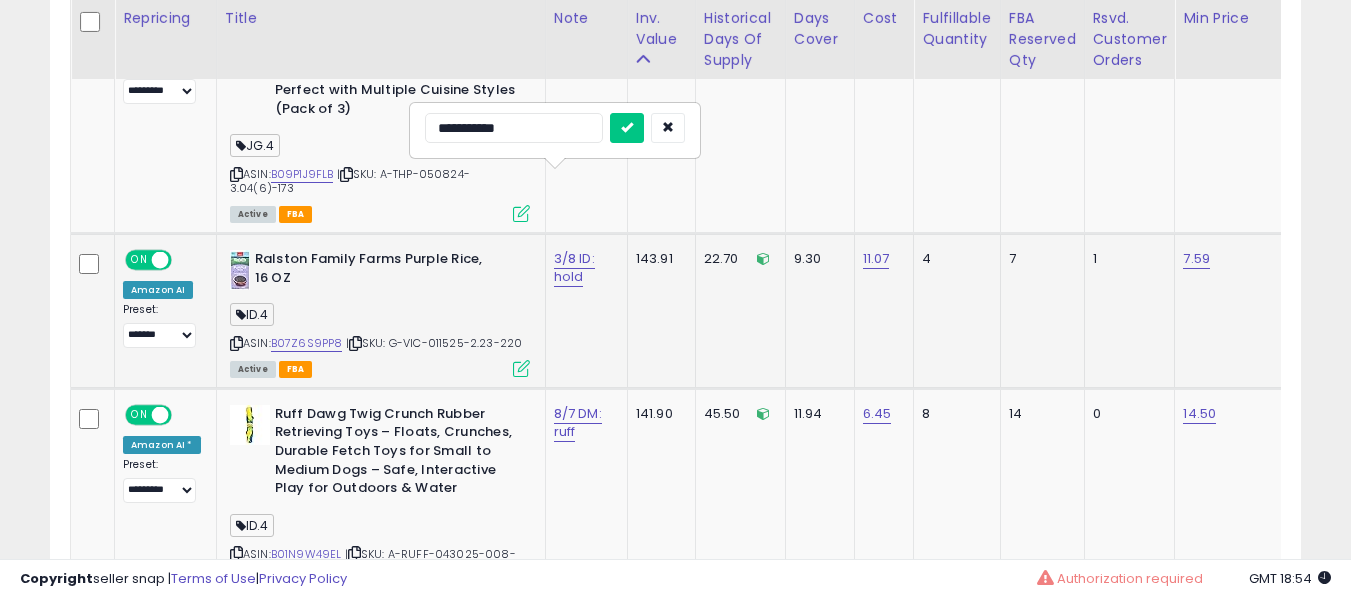 type on "**********" 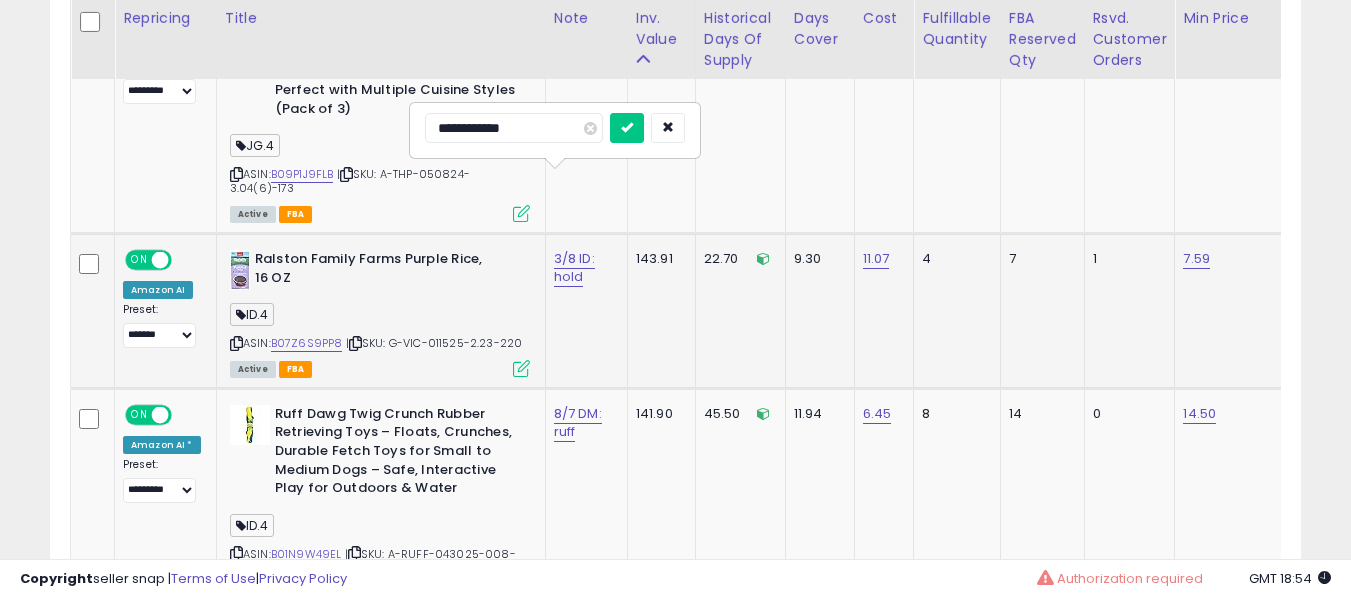 click at bounding box center (627, 128) 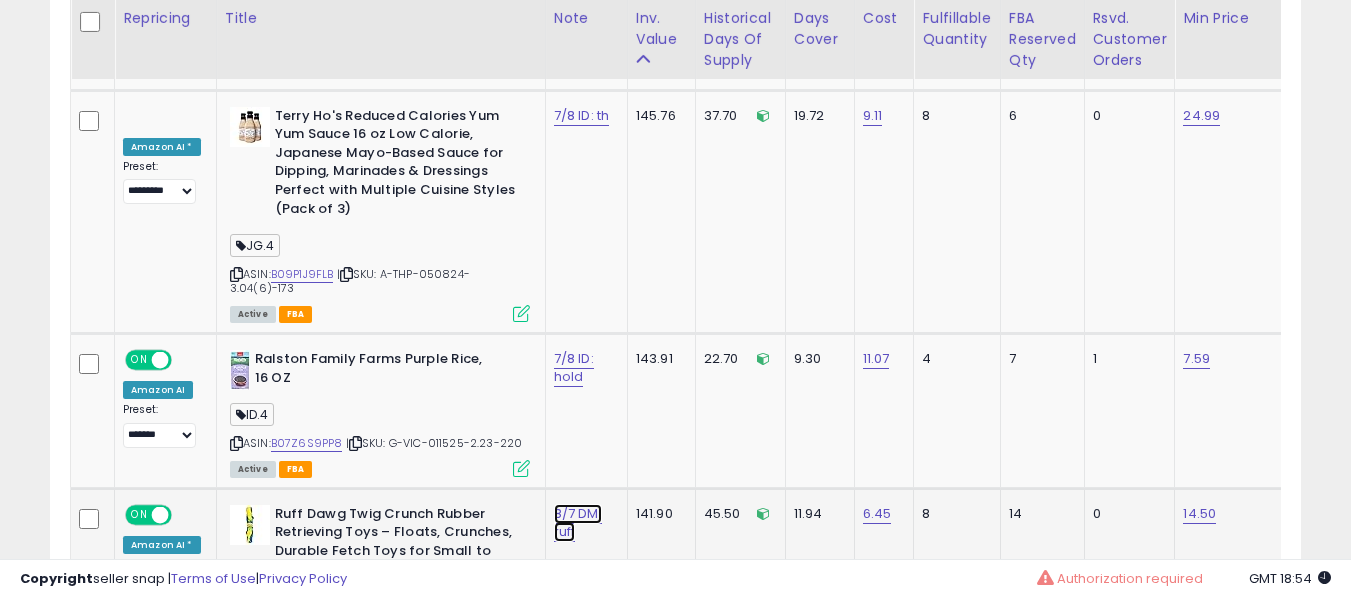 click on "8/7 DM: ruff" at bounding box center [579, -8573] 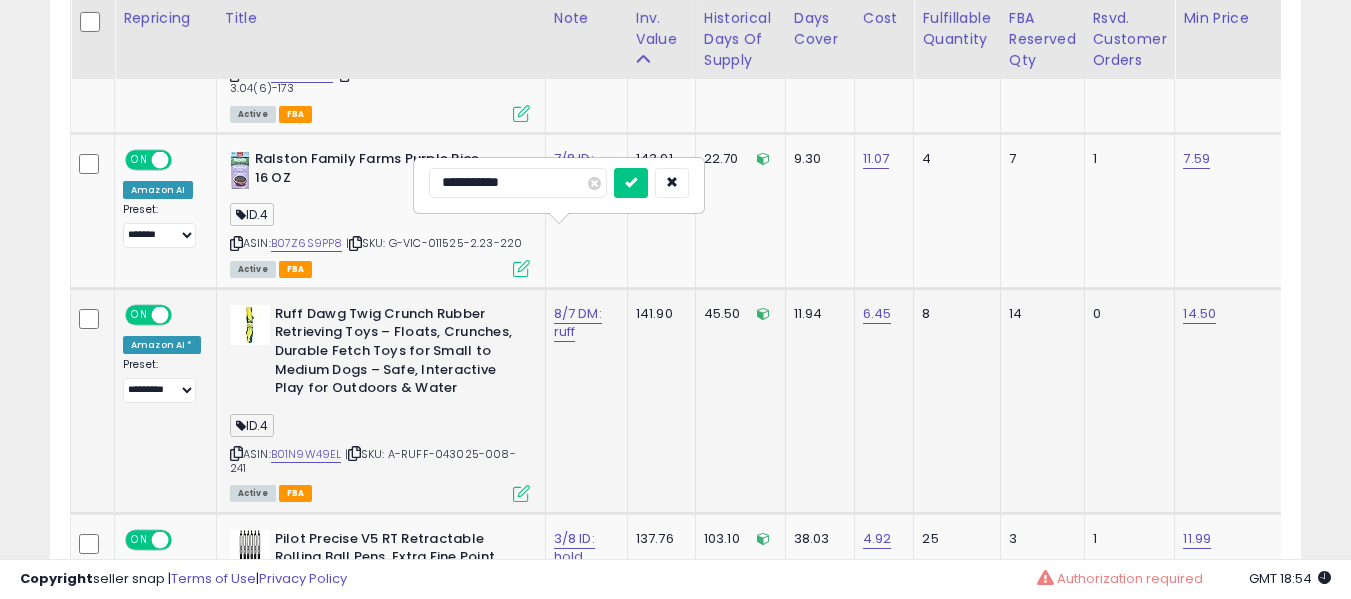type on "**********" 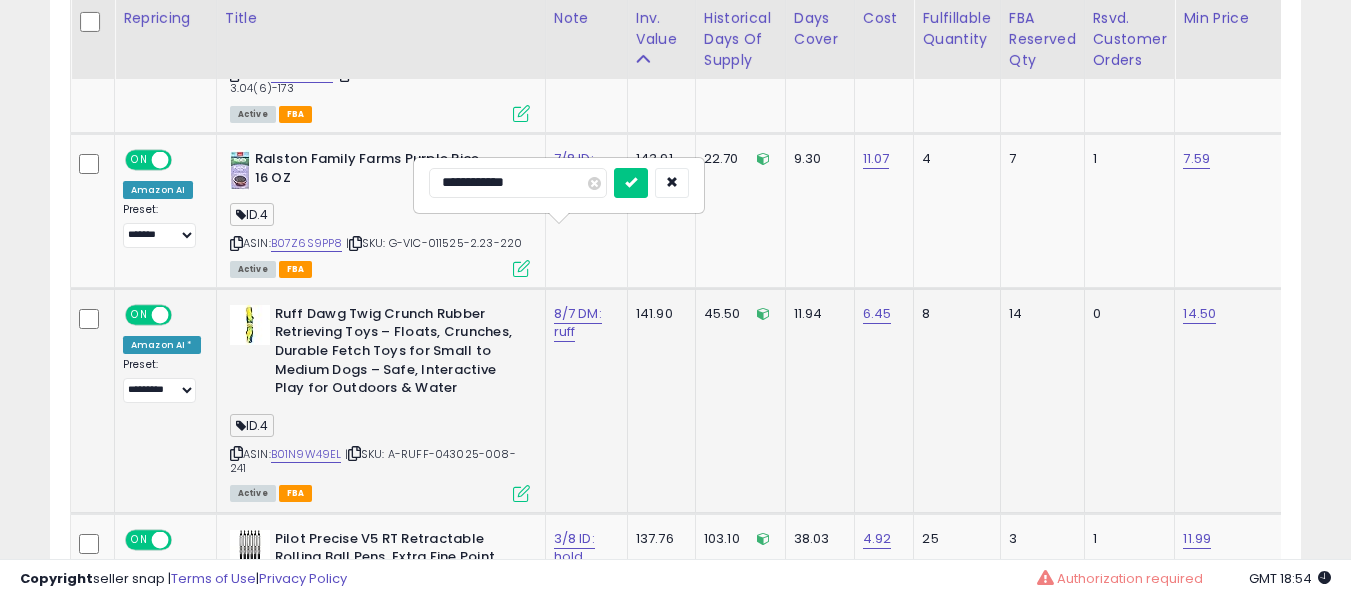 click at bounding box center (631, 183) 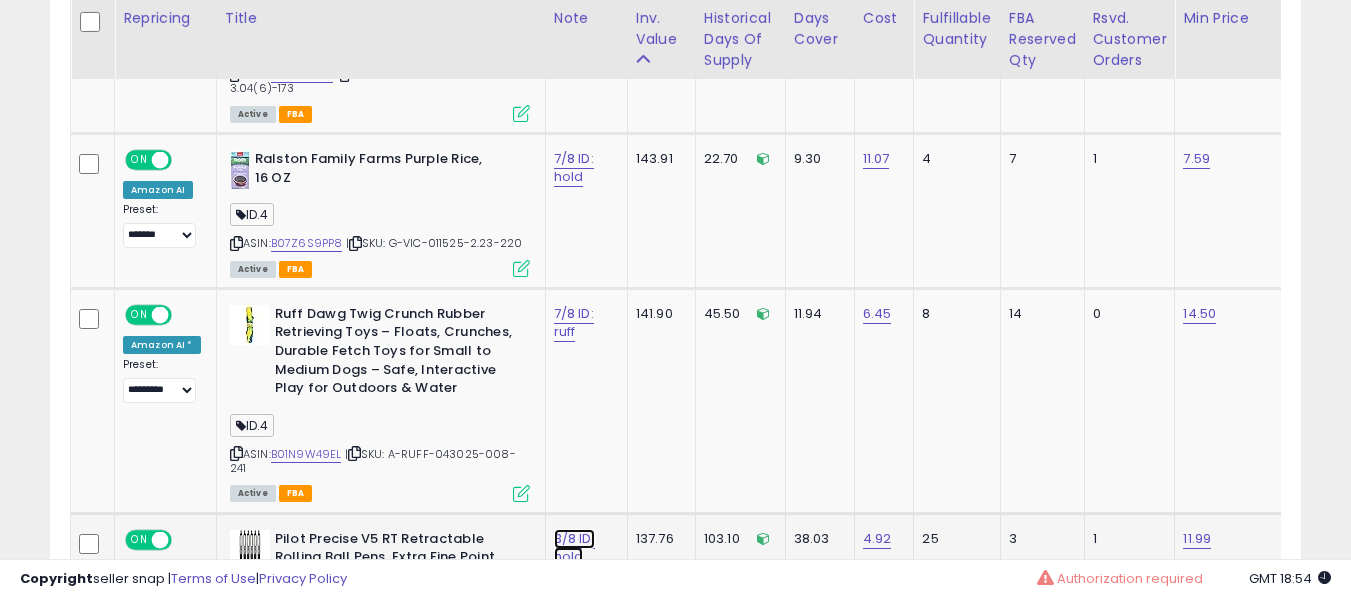 click on "3/8 ID: hold" at bounding box center (579, -8773) 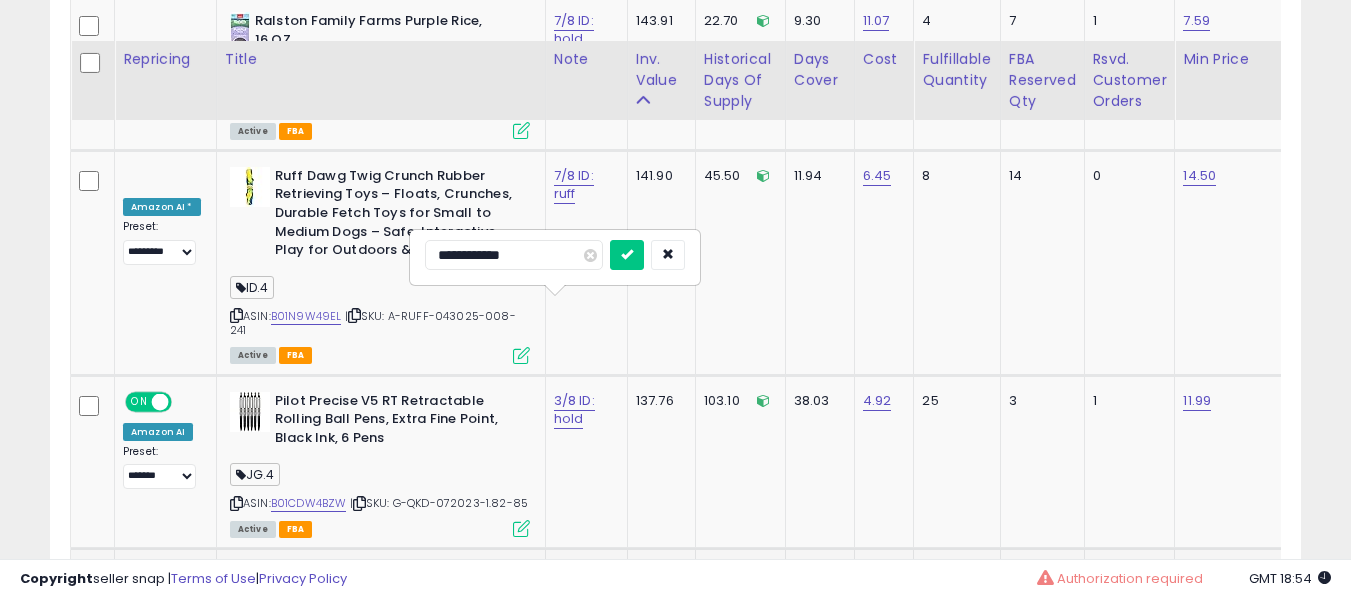 scroll, scrollTop: 10106, scrollLeft: 0, axis: vertical 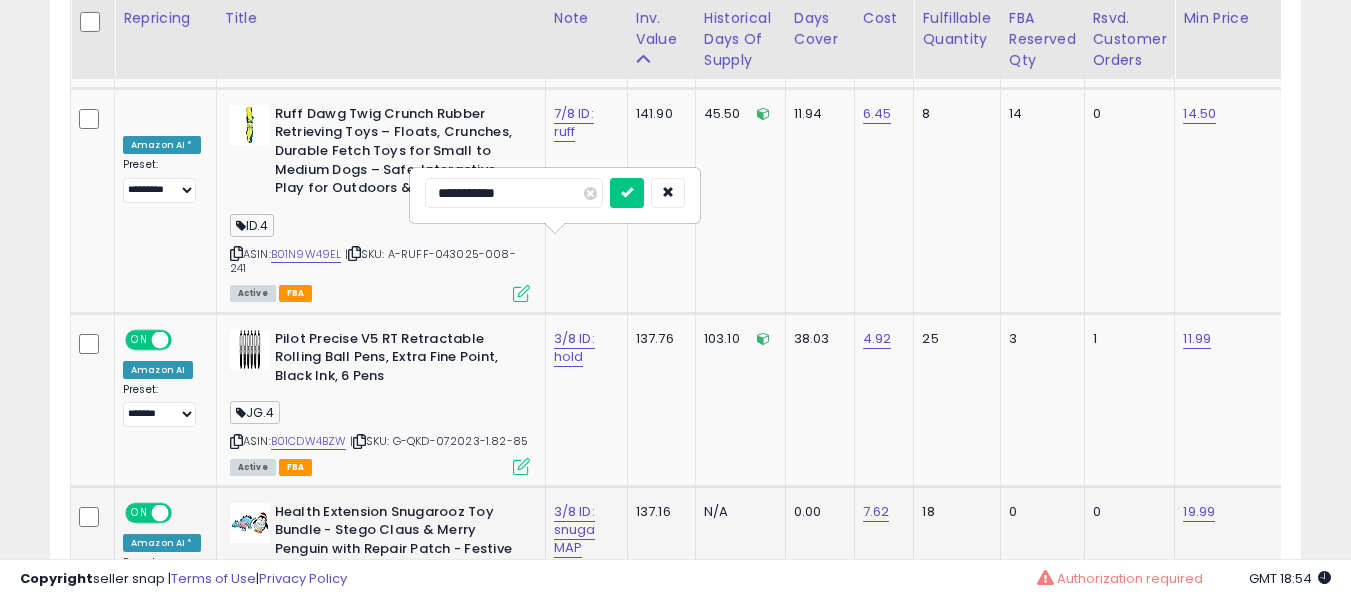 type on "**********" 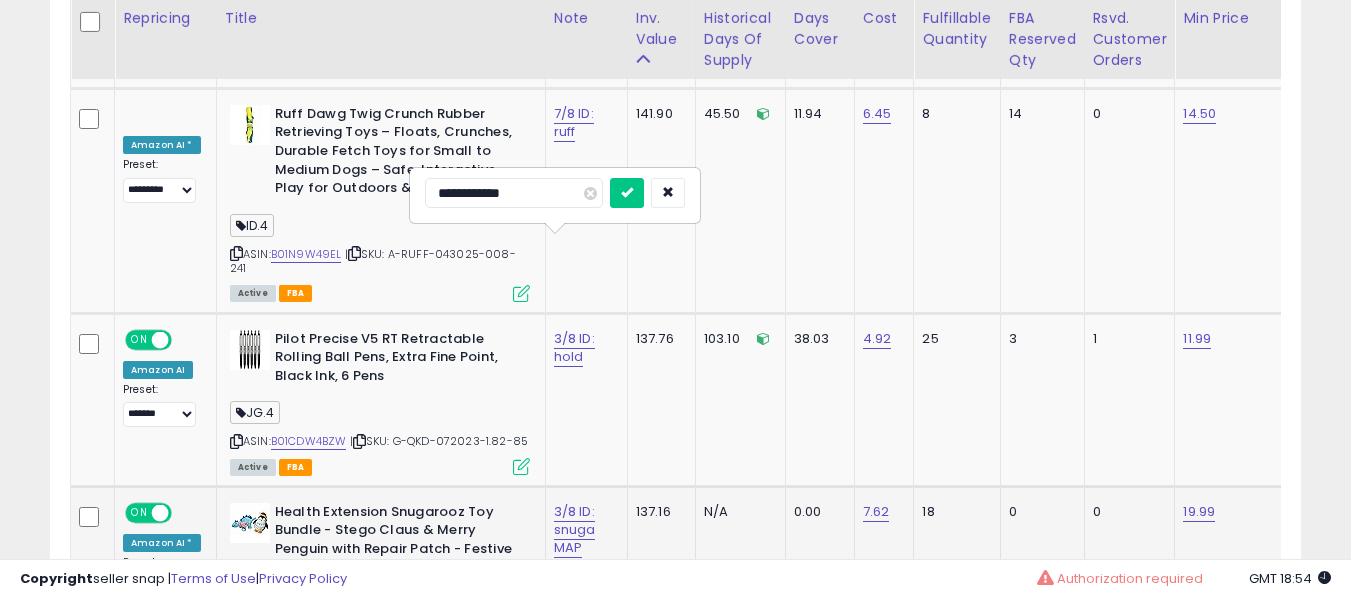click at bounding box center [627, 193] 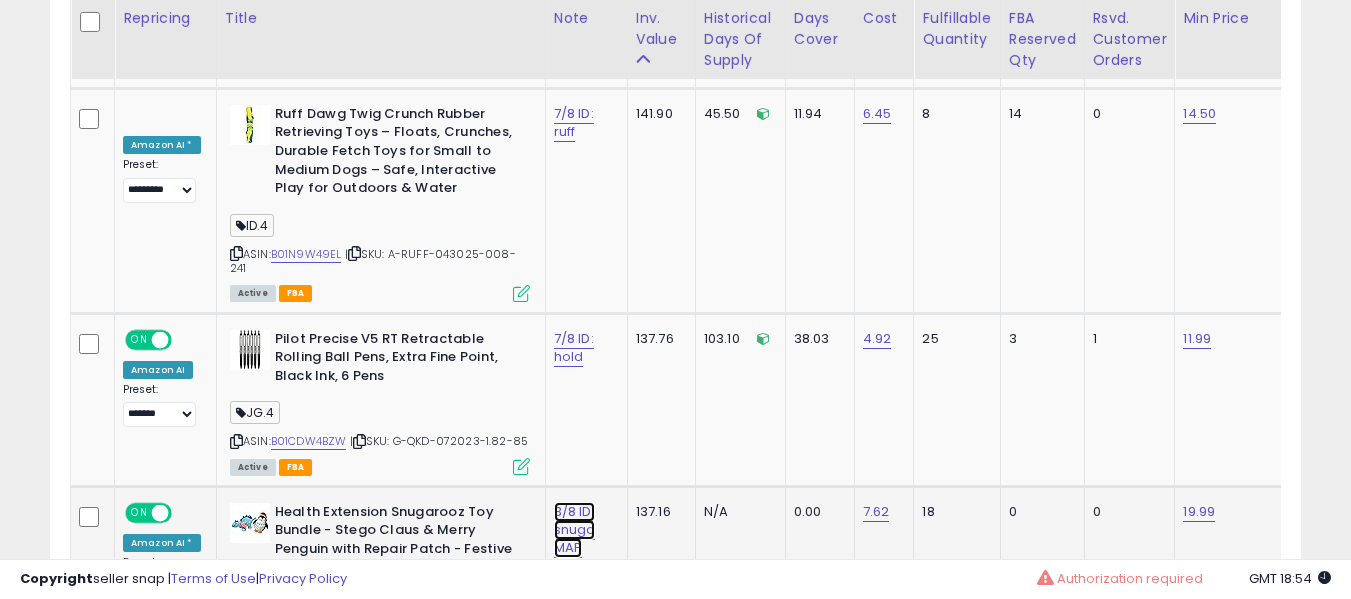 click on "3/8 ID: snuga MAP" at bounding box center [579, -8973] 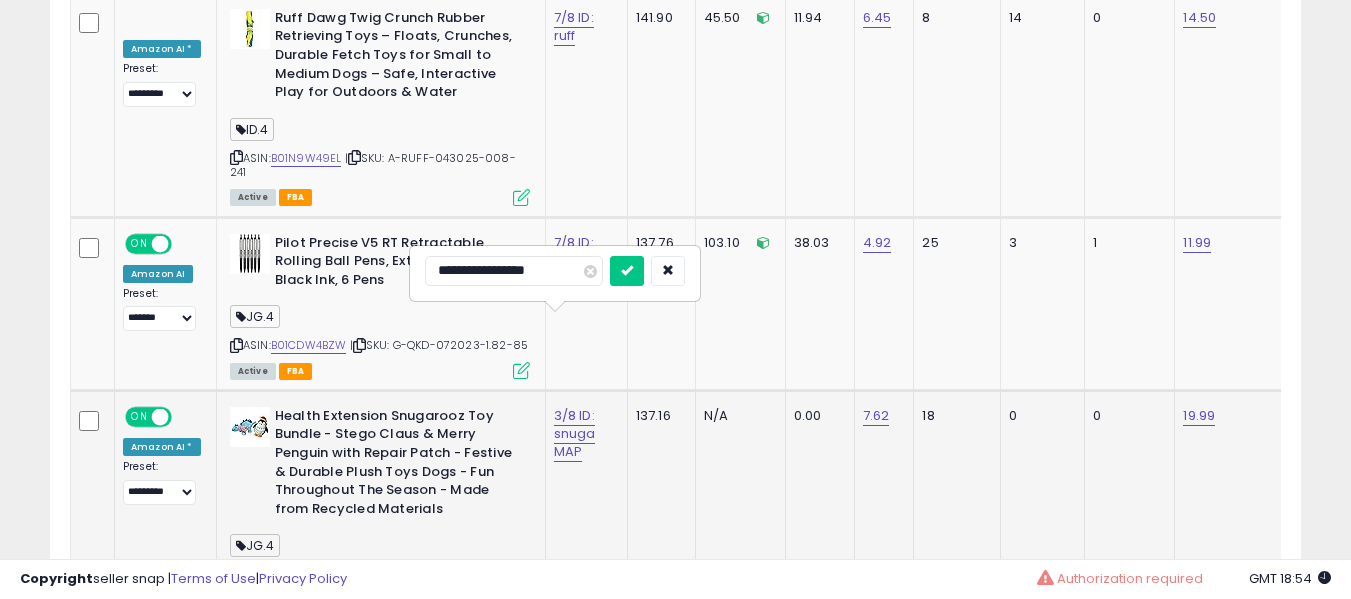scroll, scrollTop: 10206, scrollLeft: 0, axis: vertical 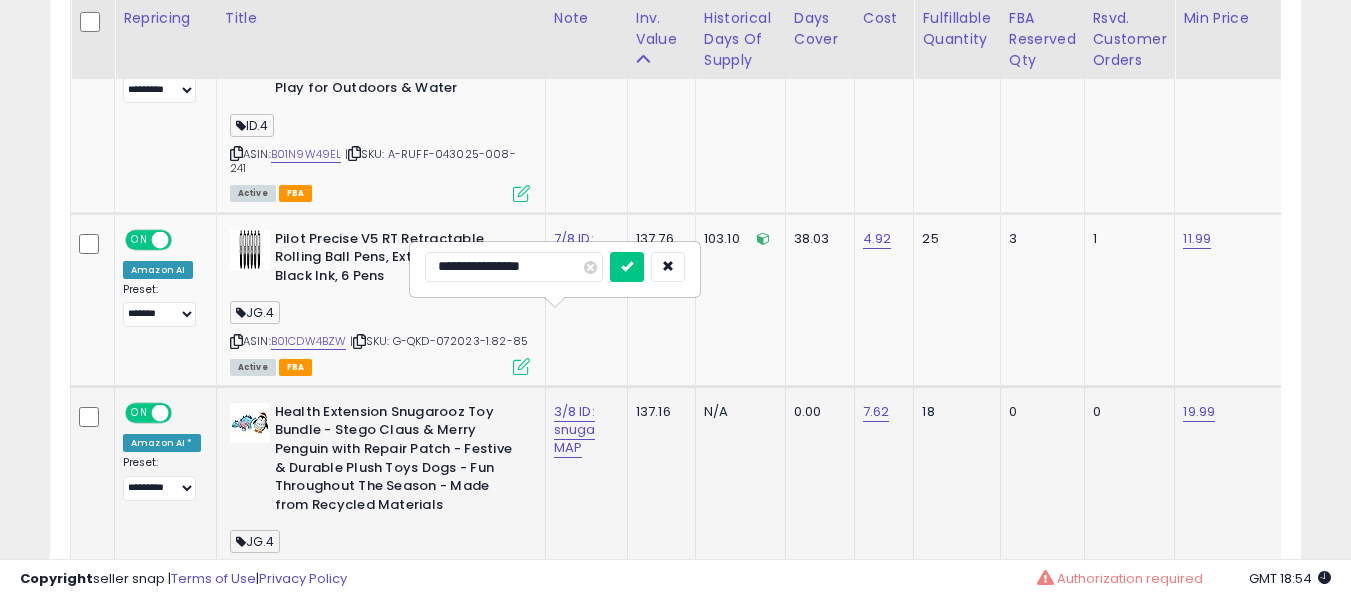 type on "**********" 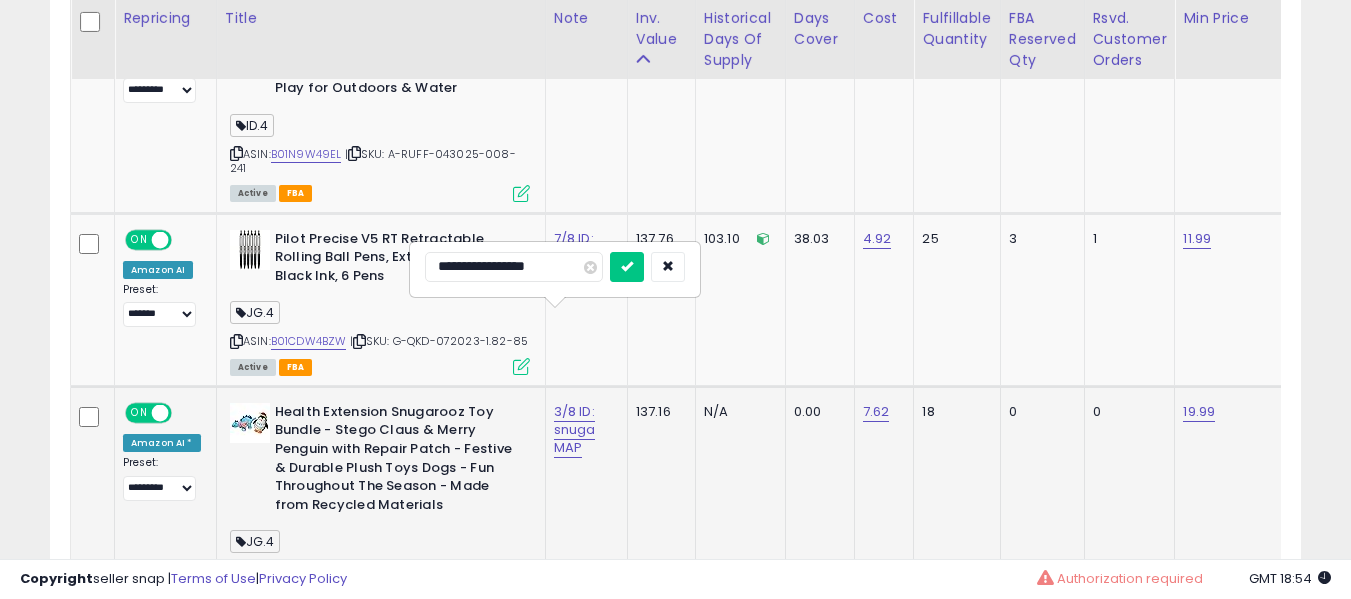 click at bounding box center [627, 267] 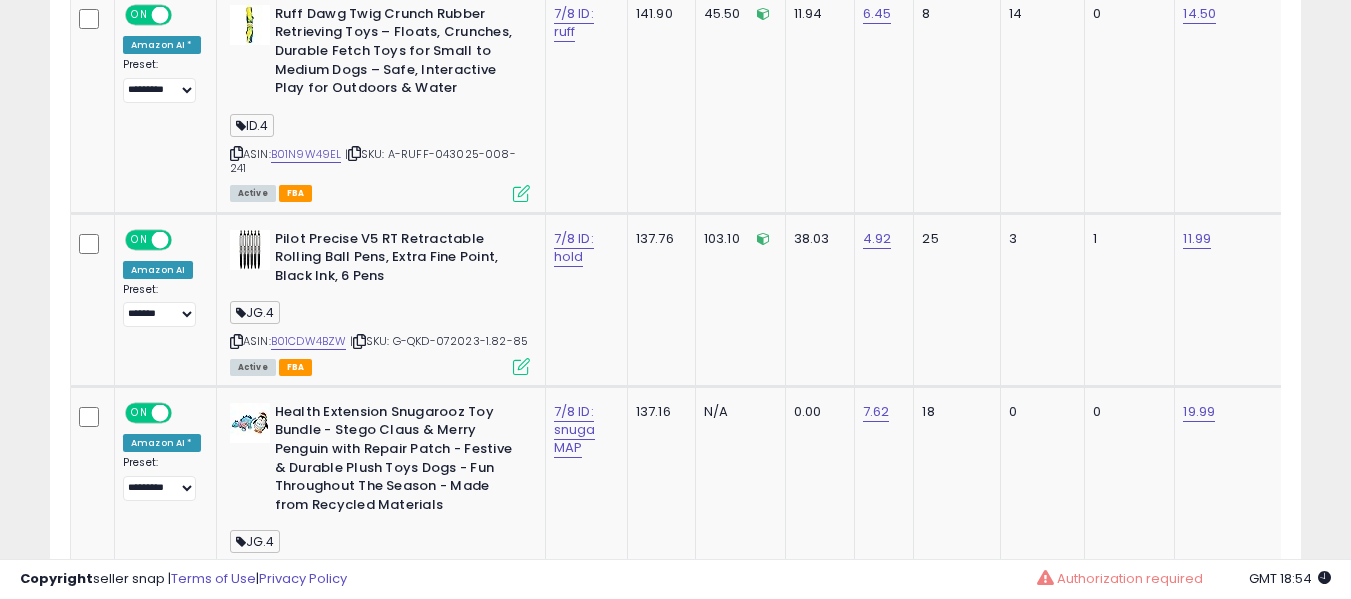 scroll, scrollTop: 9601, scrollLeft: 0, axis: vertical 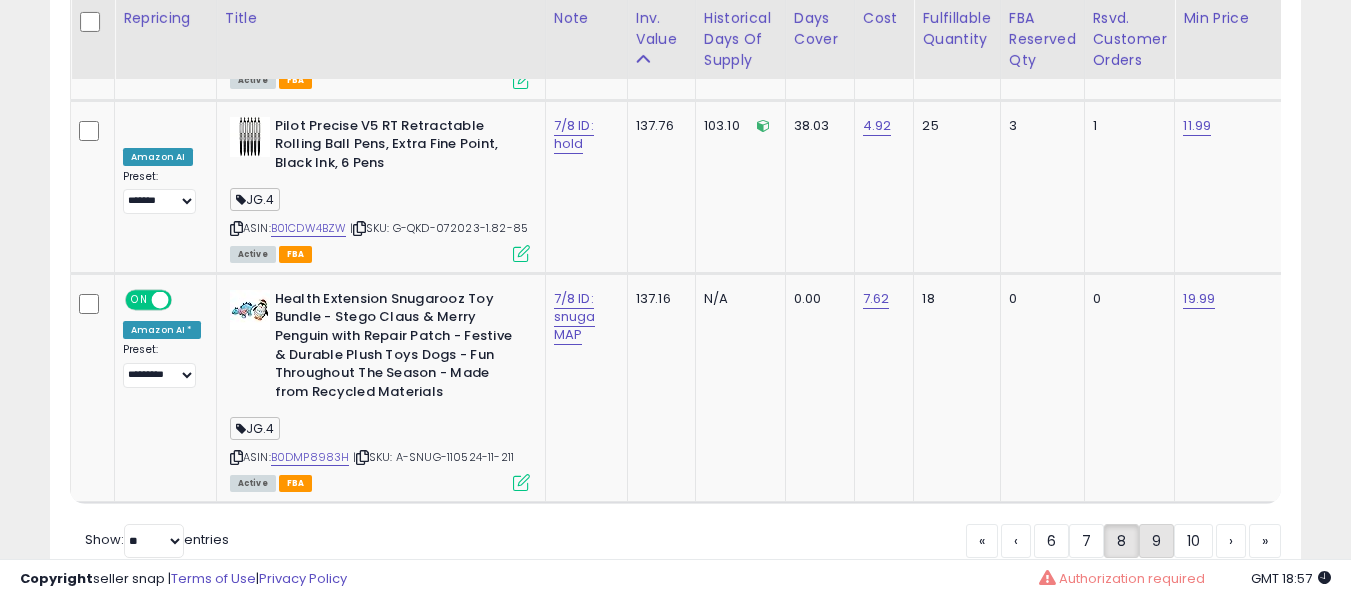 click on "9" 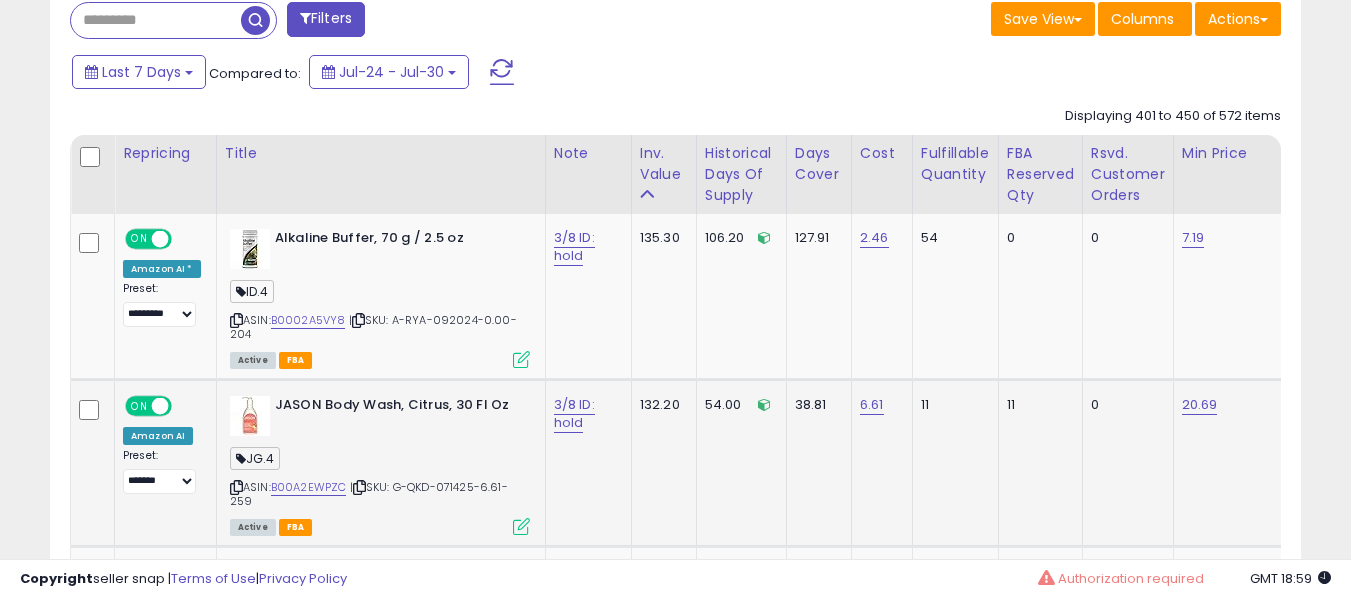 scroll, scrollTop: 891, scrollLeft: 0, axis: vertical 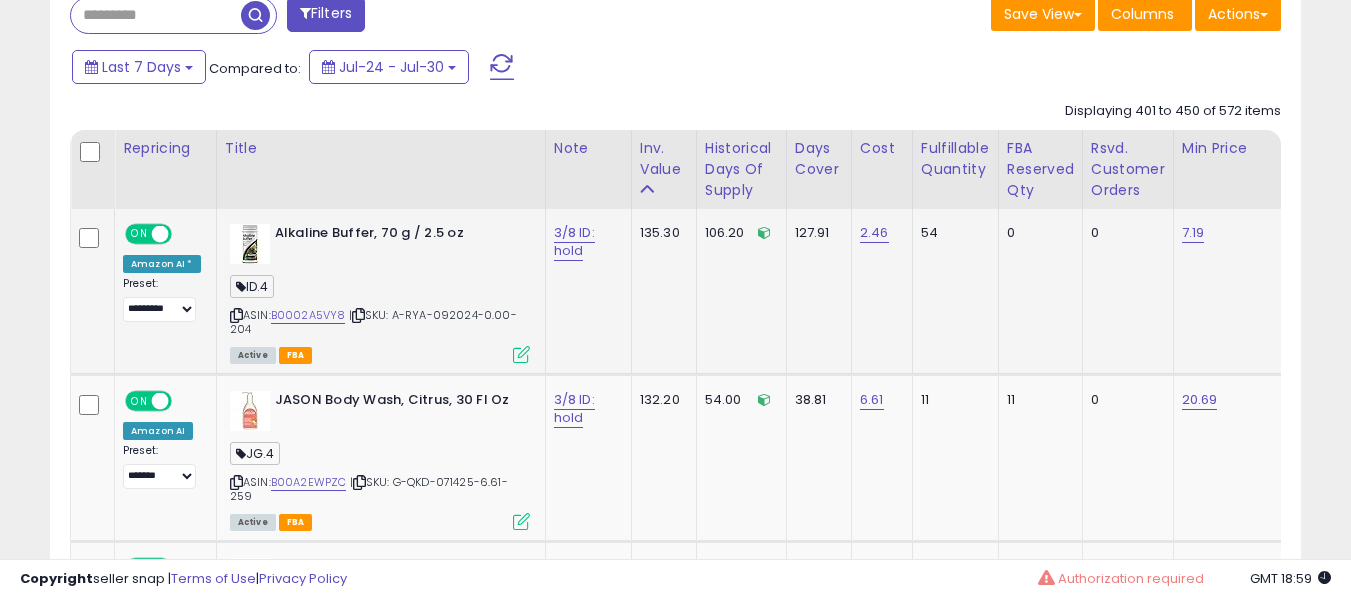 click on "3/8 ID: hold" at bounding box center [585, 242] 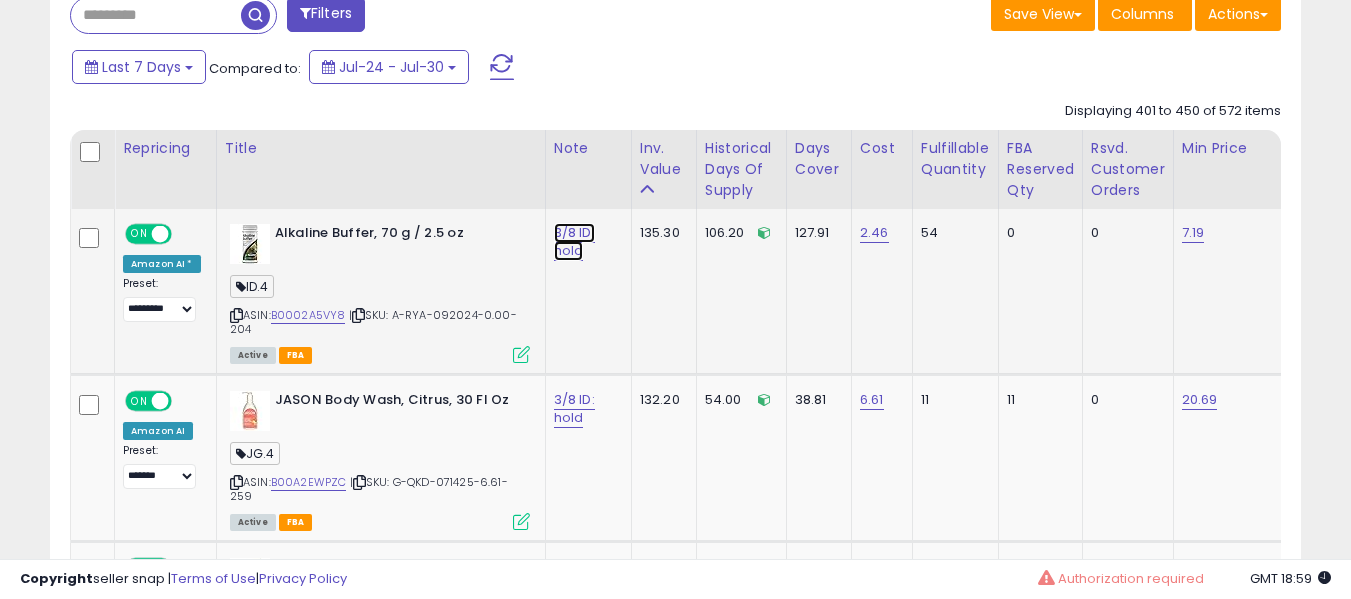click on "3/8 ID: hold" at bounding box center (574, 242) 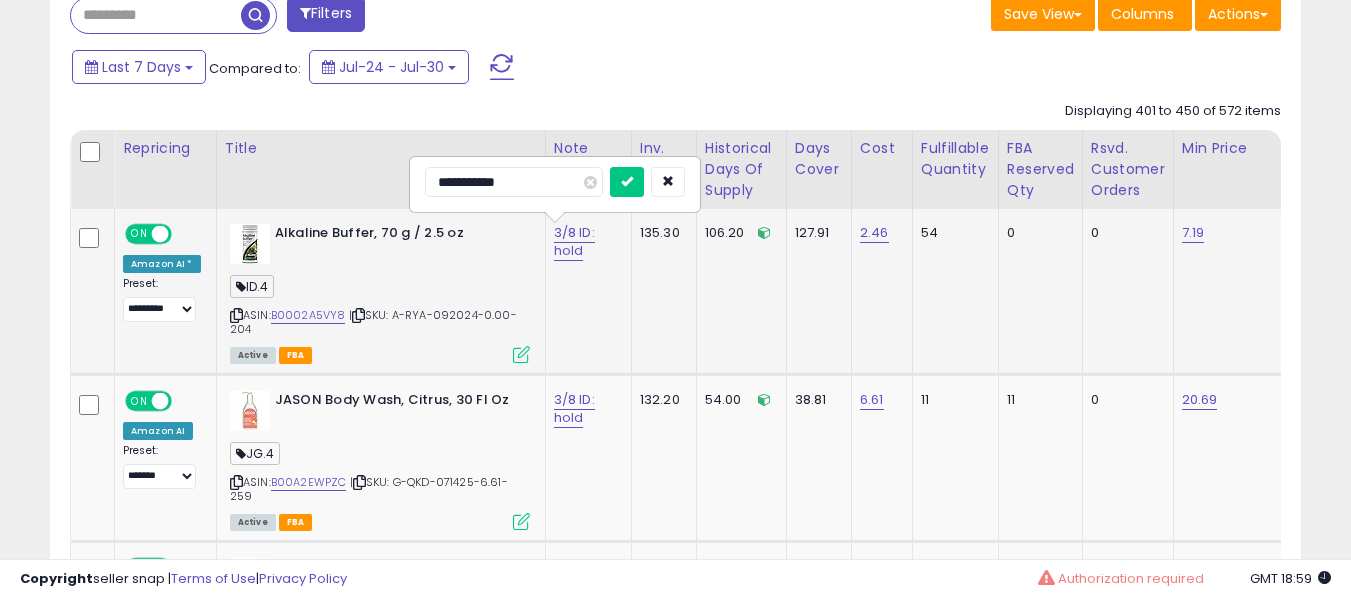 type on "**********" 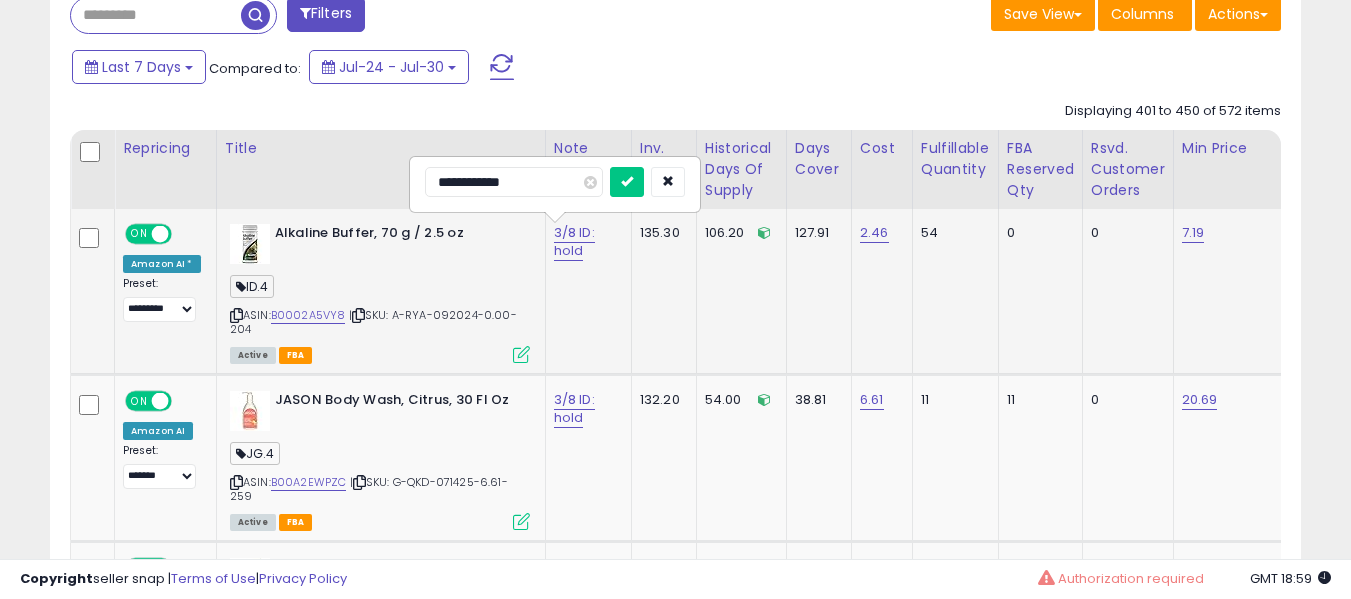 click at bounding box center [627, 182] 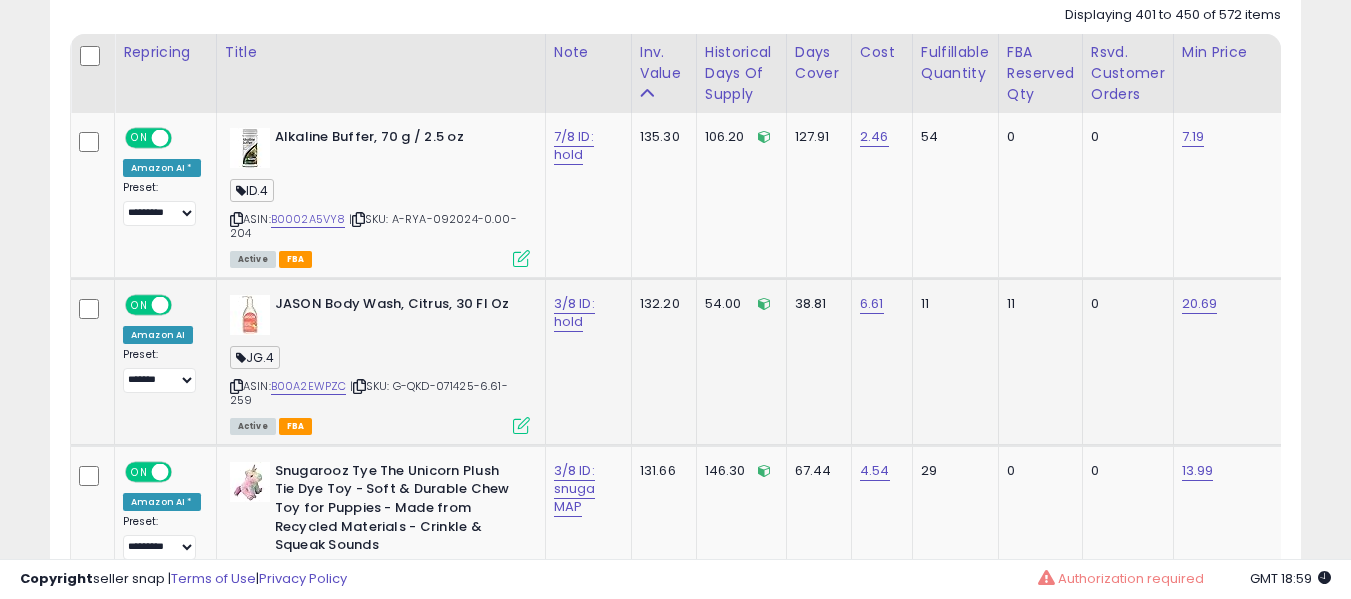 scroll, scrollTop: 991, scrollLeft: 0, axis: vertical 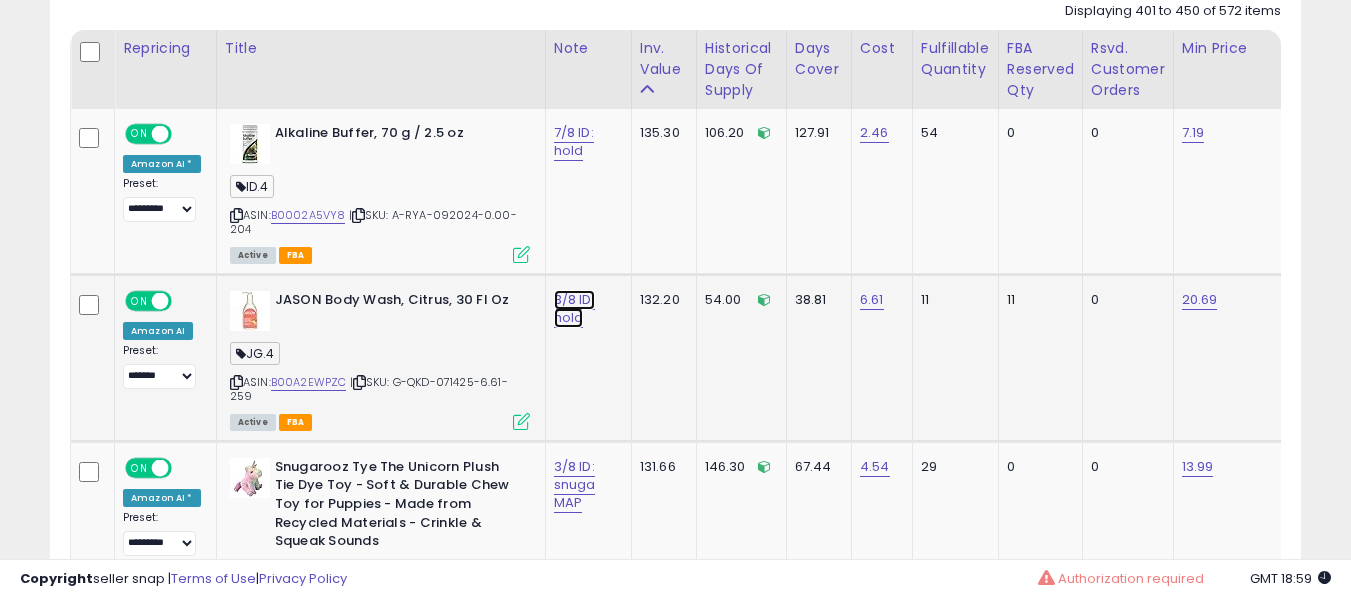 click on "3/8 ID: hold" at bounding box center (574, 142) 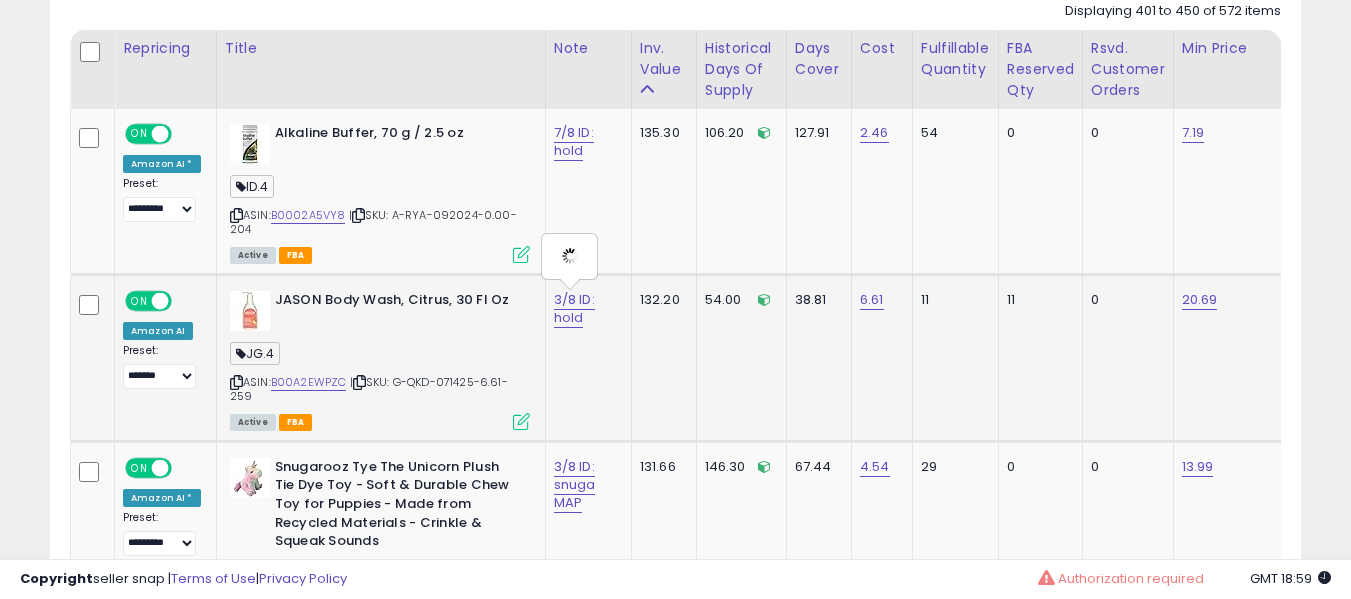 type on "**********" 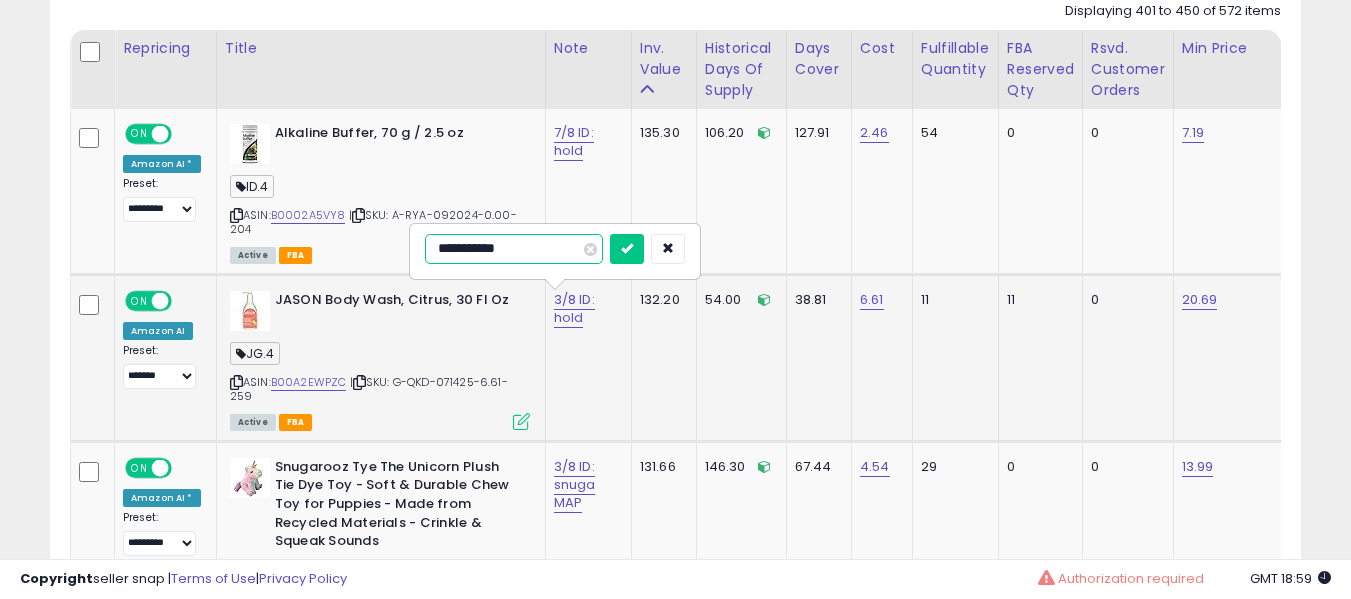 type on "**********" 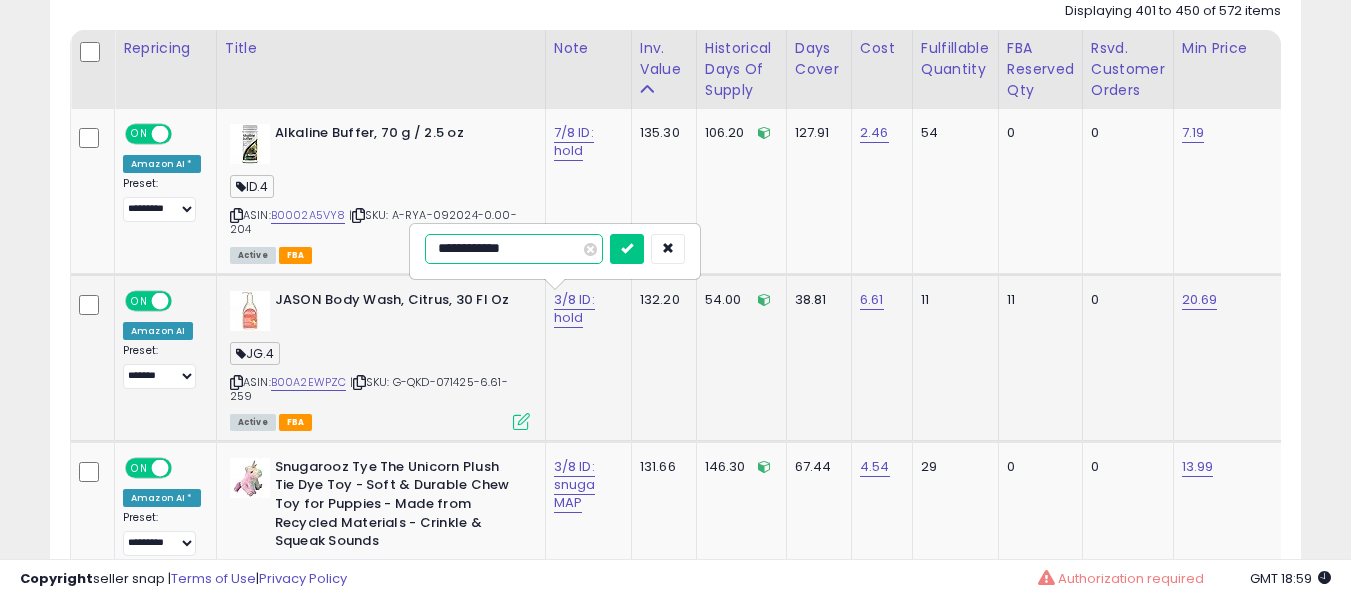 click at bounding box center (627, 249) 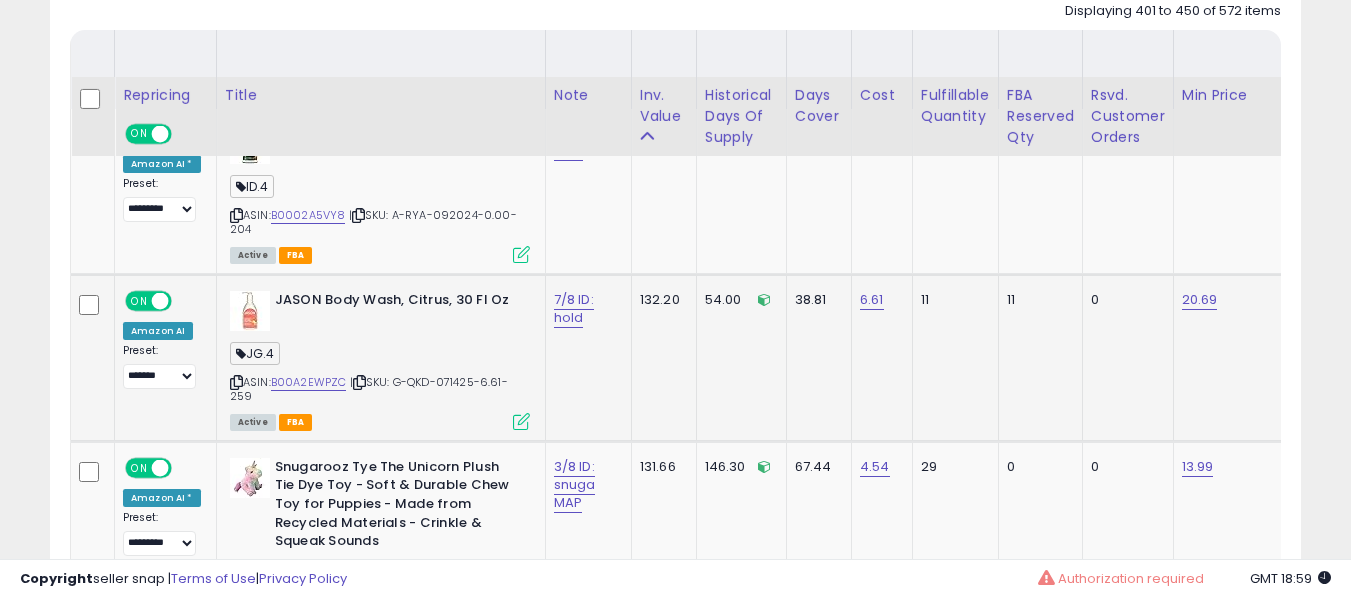 scroll, scrollTop: 1091, scrollLeft: 0, axis: vertical 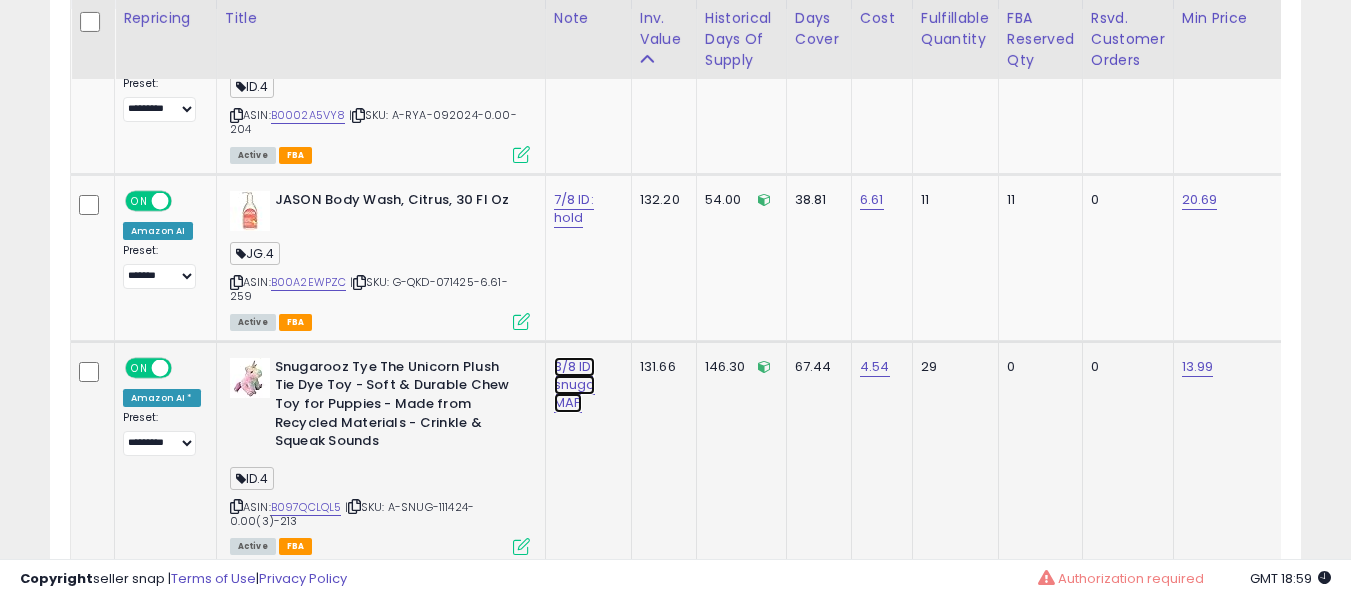 click on "3/8 ID: snuga MAP" at bounding box center (574, 42) 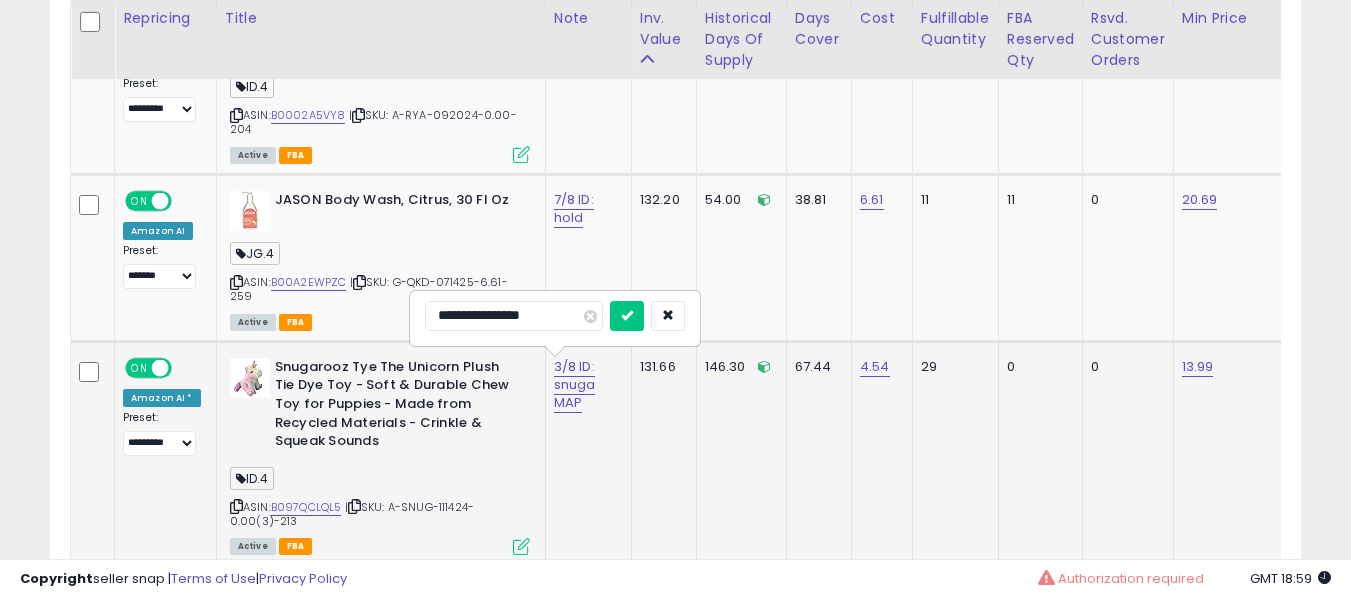 type on "**********" 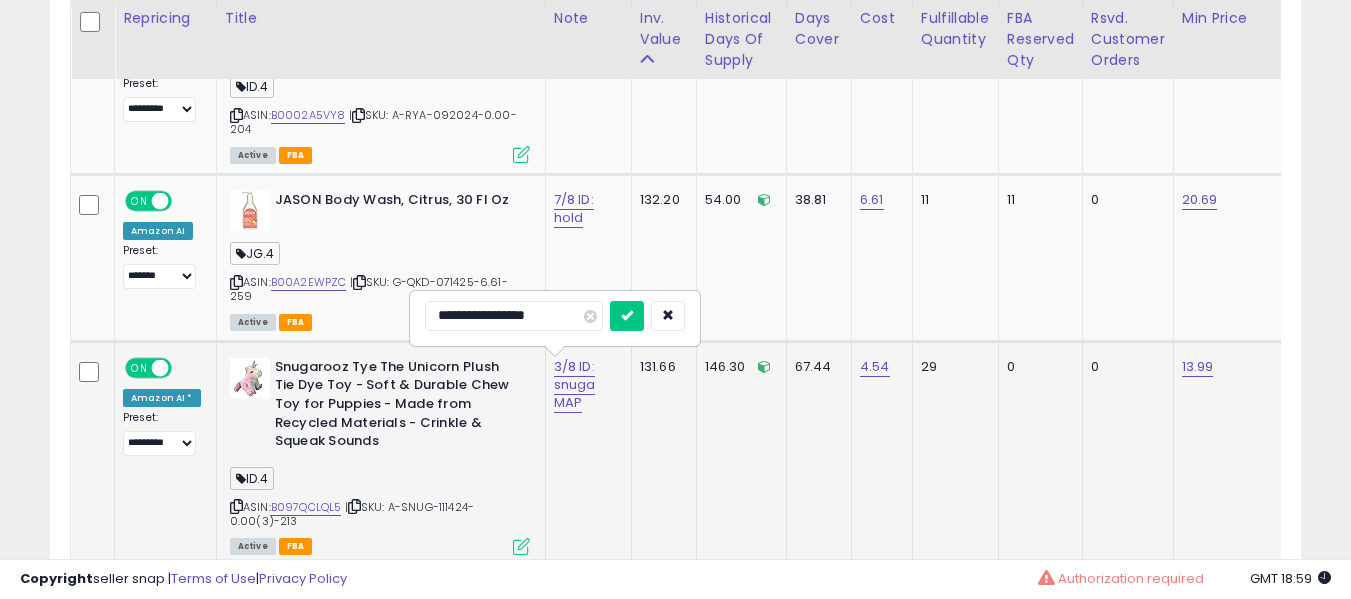 click at bounding box center [627, 316] 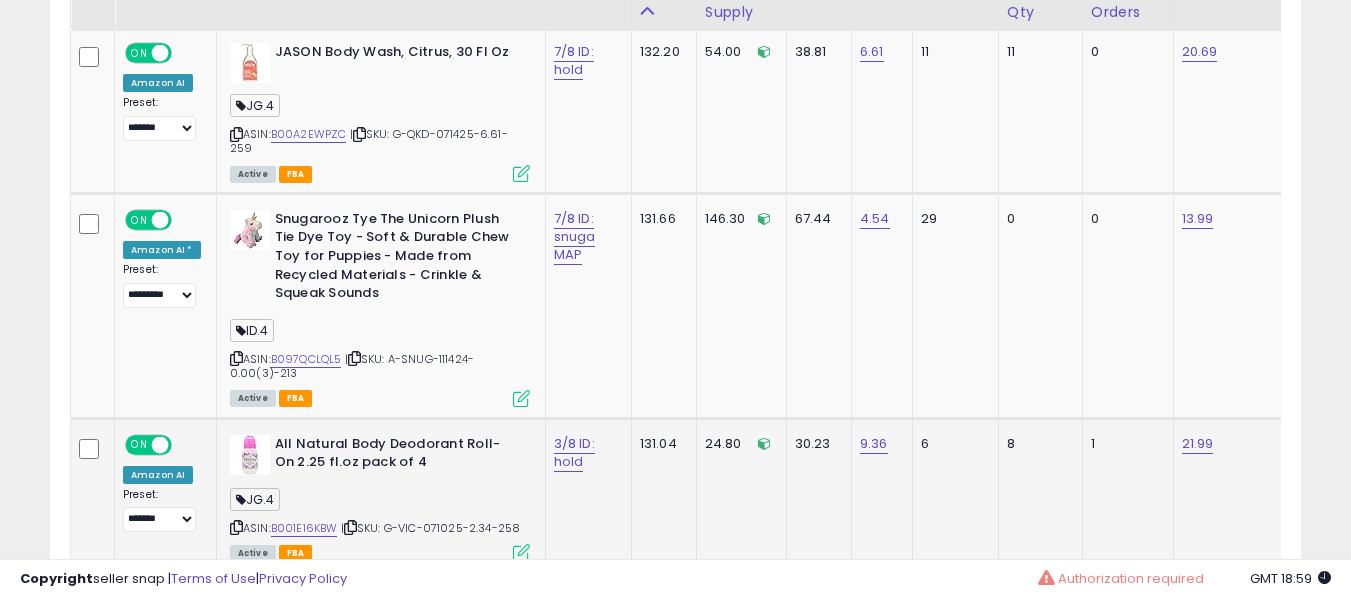 scroll, scrollTop: 1291, scrollLeft: 0, axis: vertical 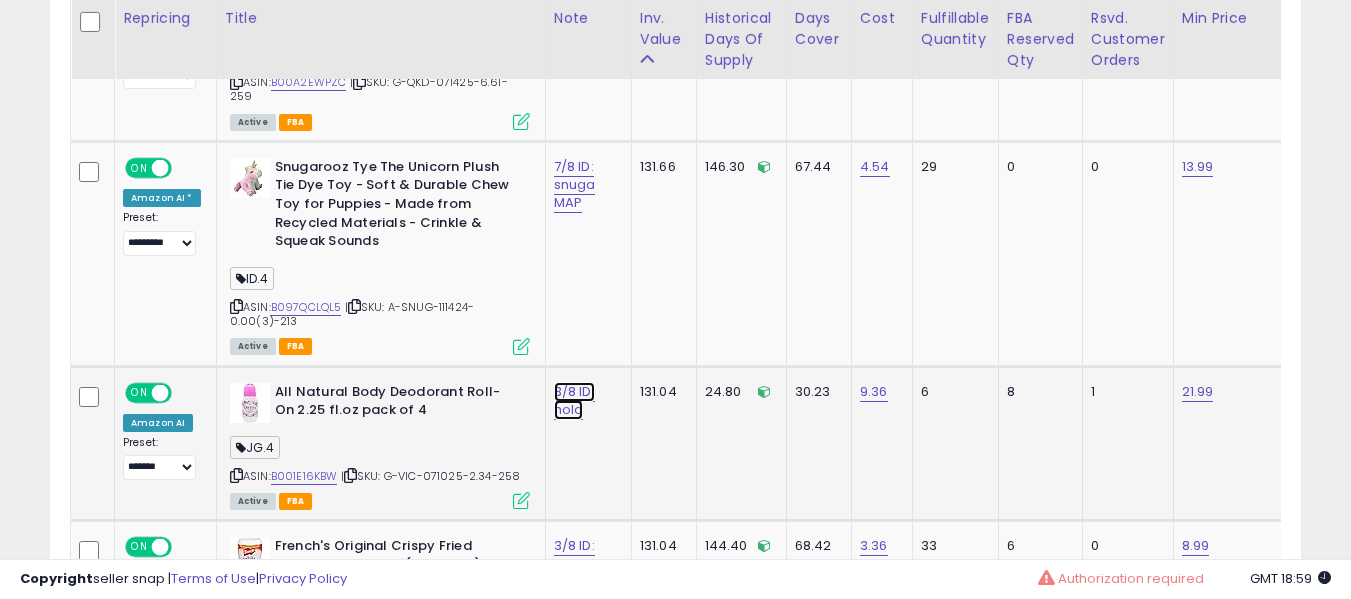 click on "3/8 ID: hold" at bounding box center (574, -158) 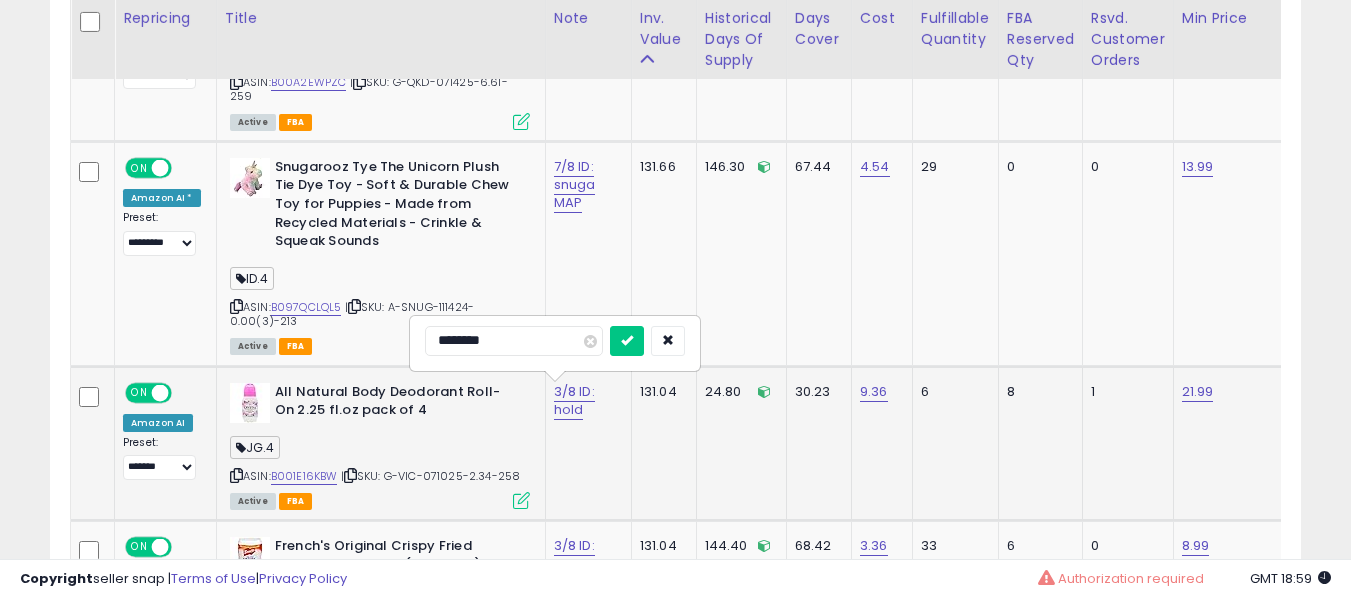 type on "*********" 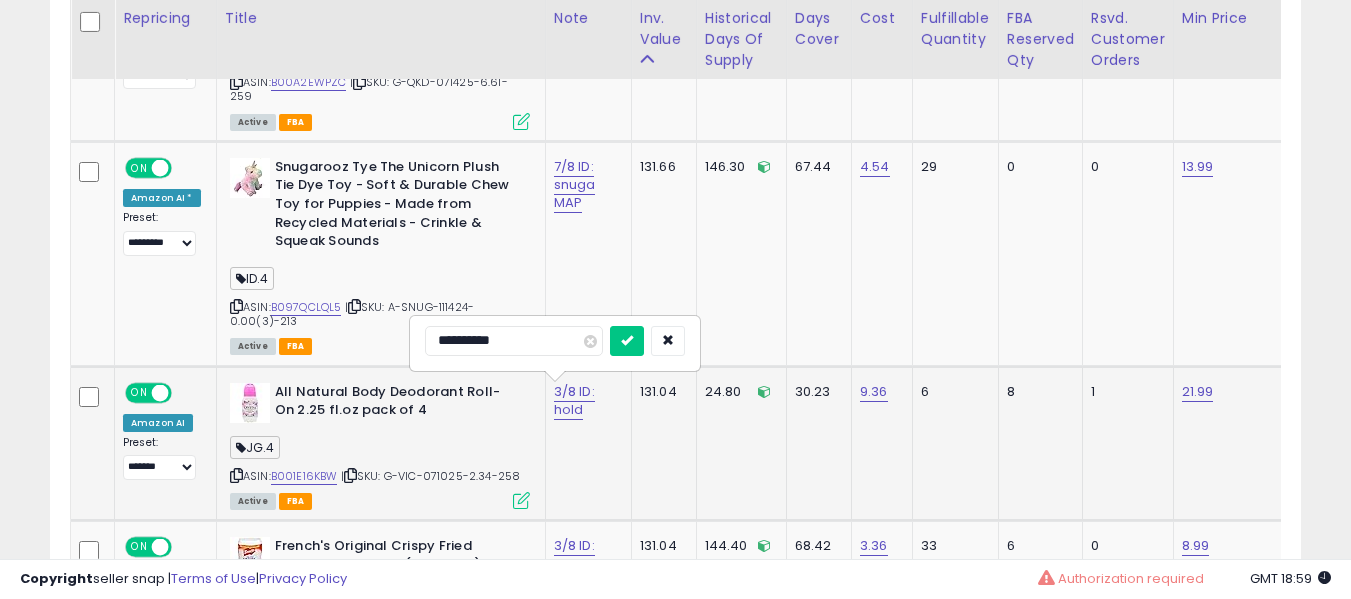 type on "**********" 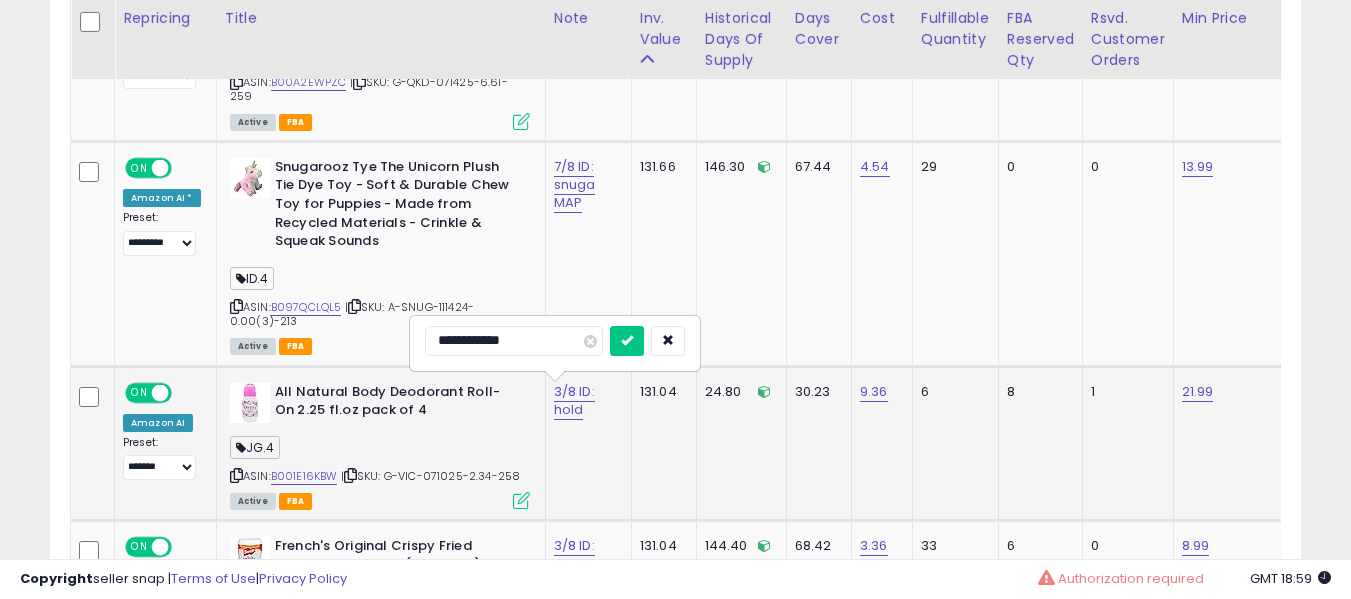 click at bounding box center (627, 341) 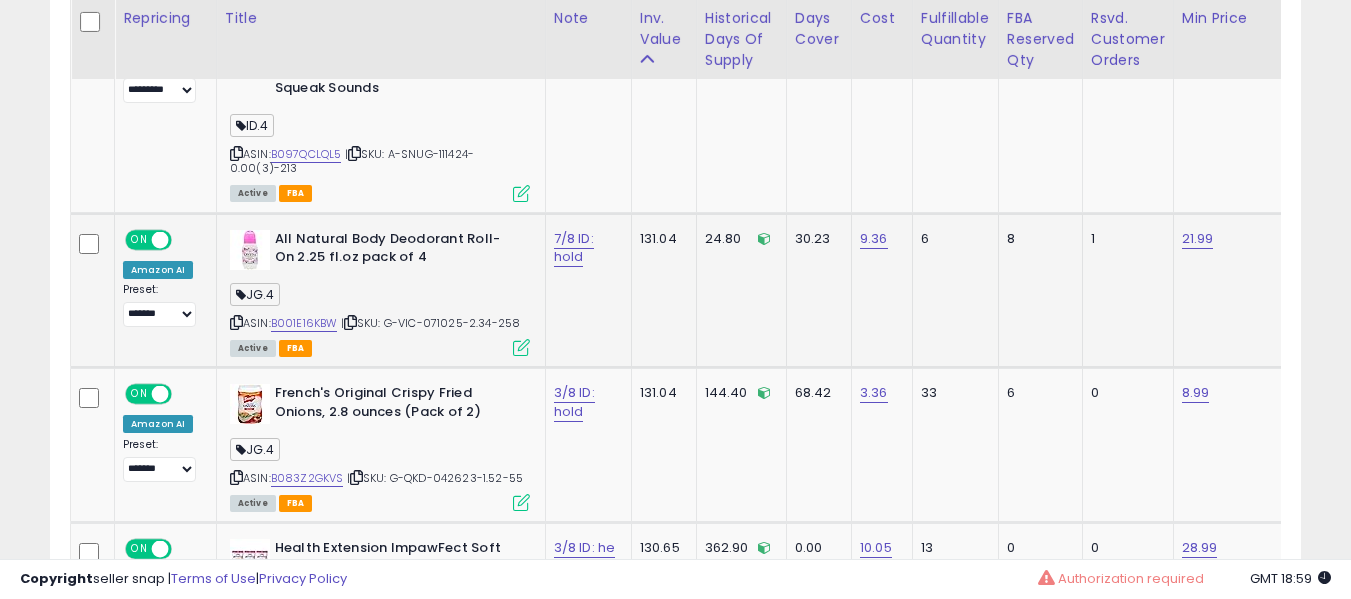 scroll, scrollTop: 1591, scrollLeft: 0, axis: vertical 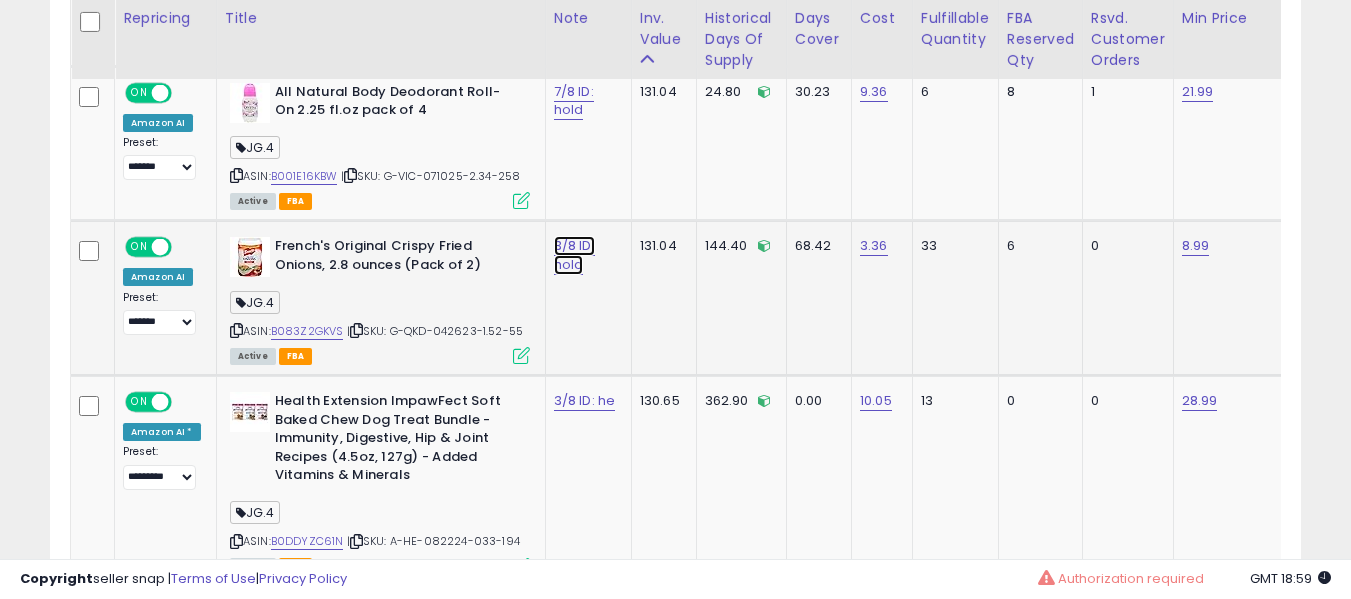 click on "3/8 ID: hold" at bounding box center [574, -458] 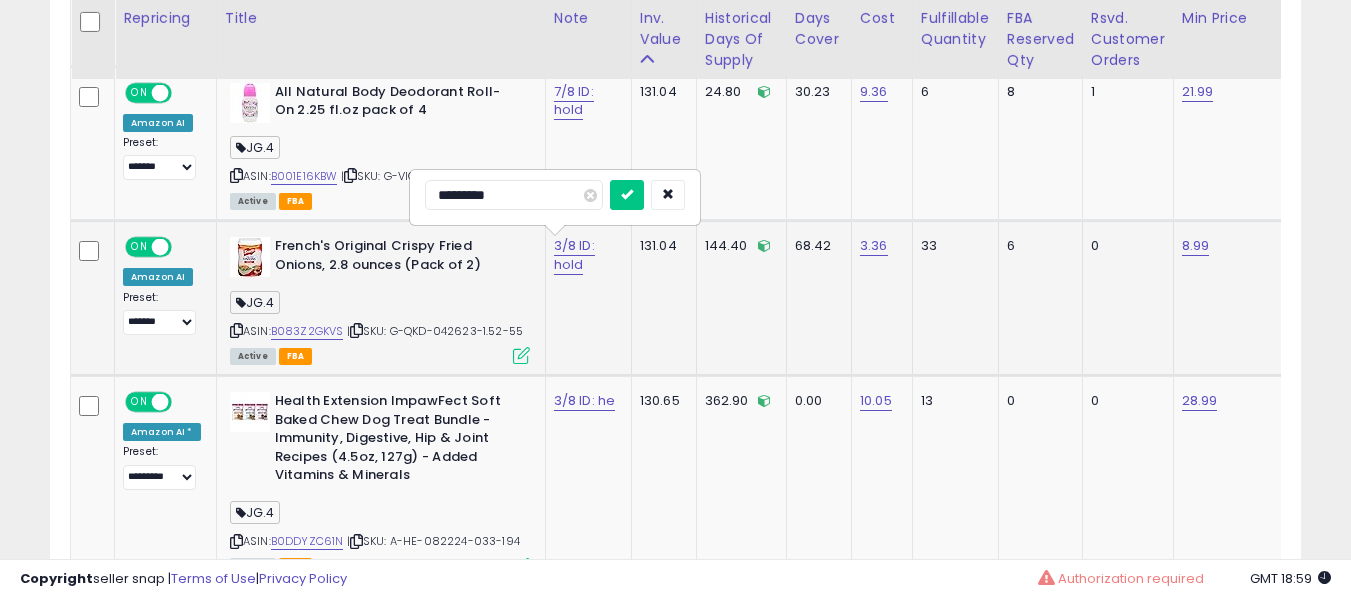type on "**********" 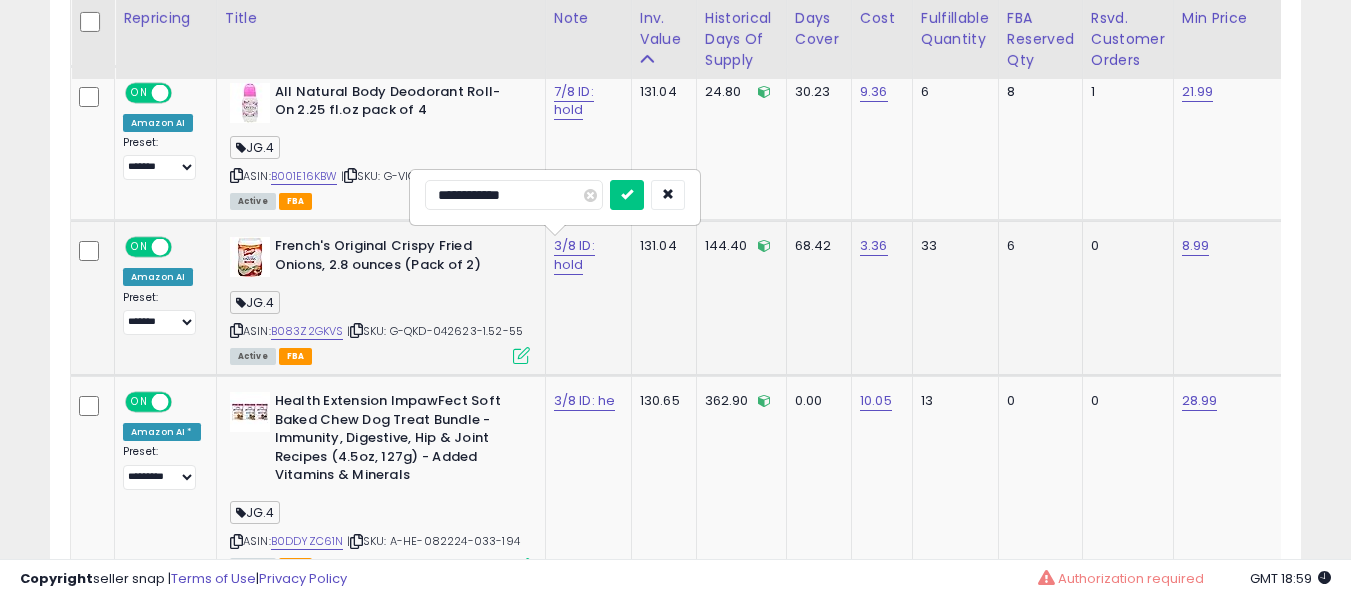 click at bounding box center (627, 195) 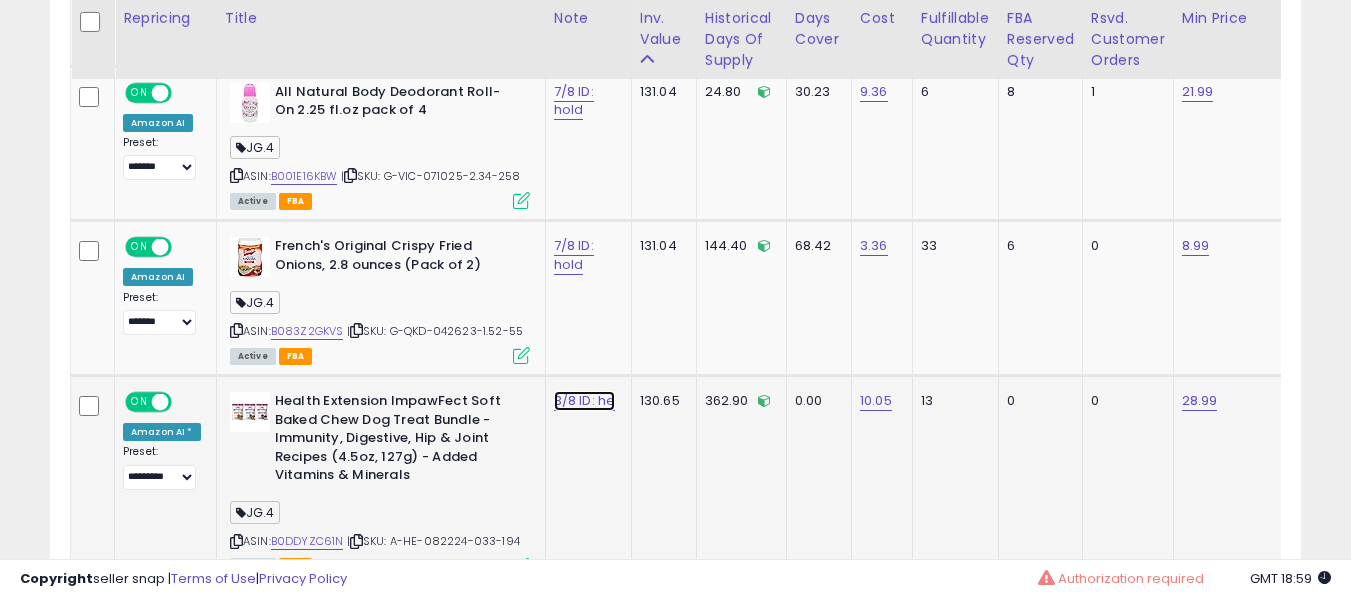 click on "3/8 ID: he" at bounding box center (574, -458) 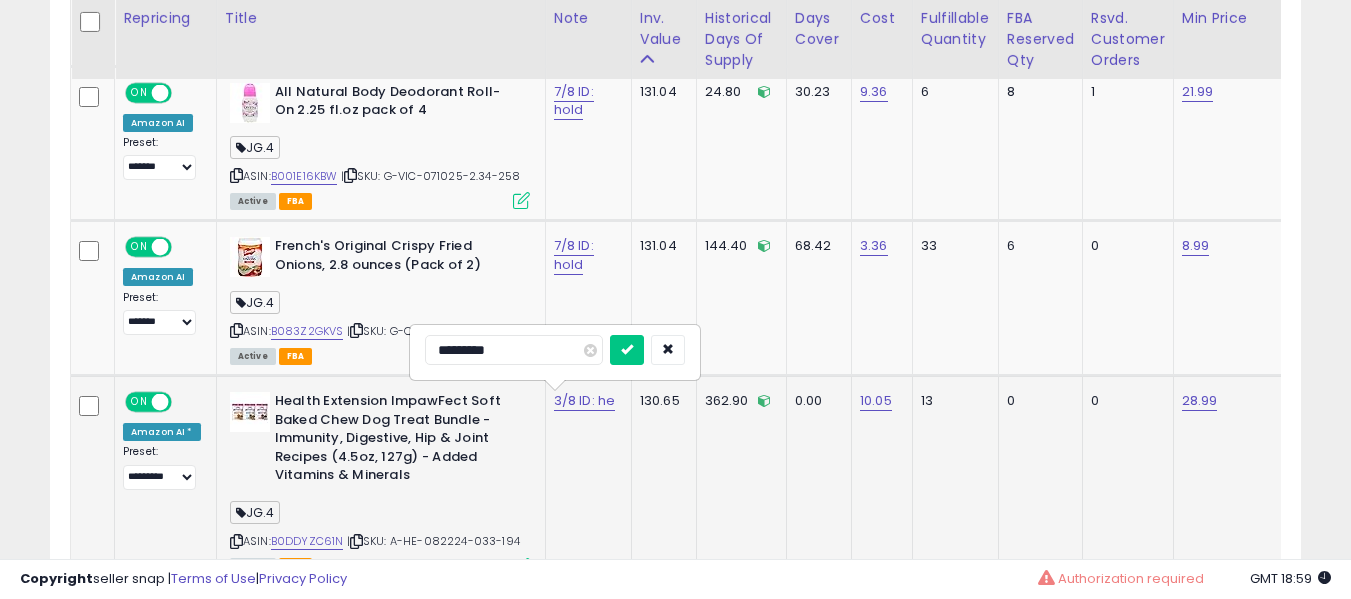 type on "**********" 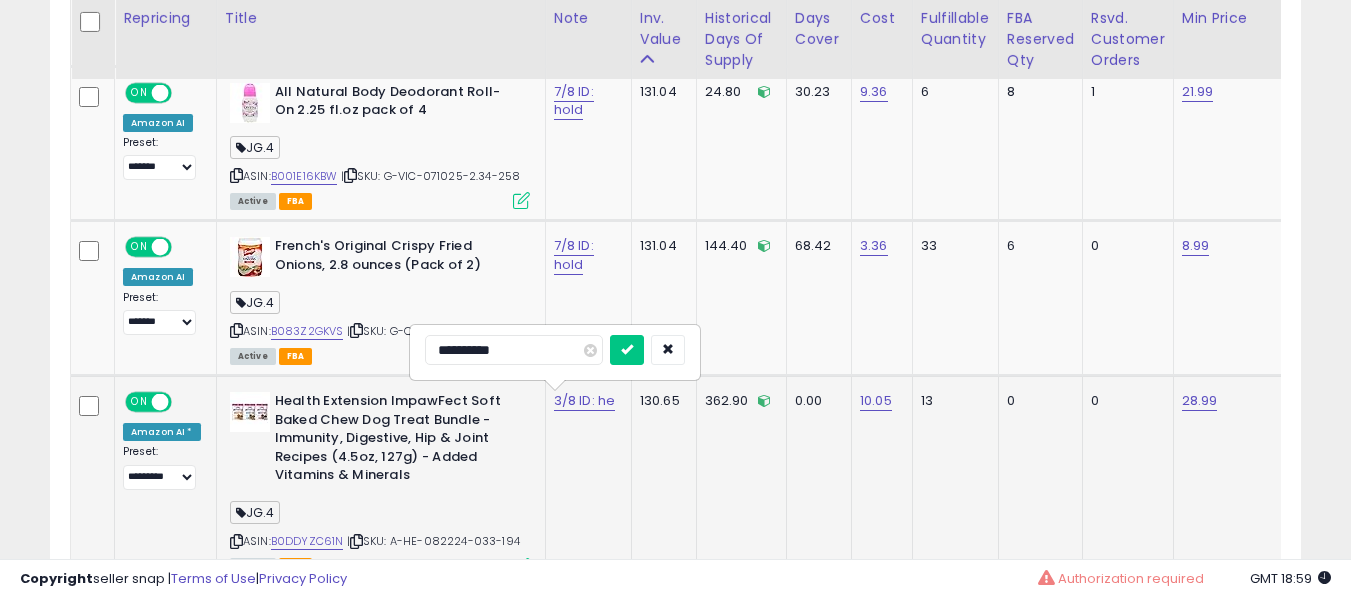 click at bounding box center [627, 350] 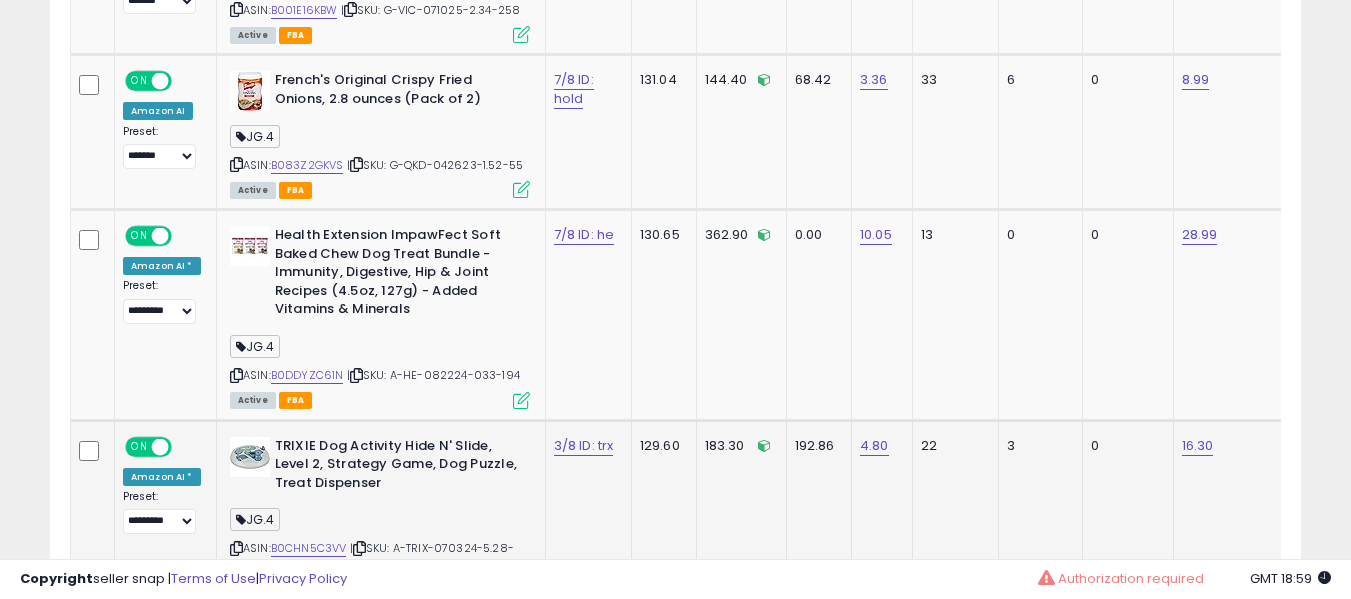 scroll, scrollTop: 1791, scrollLeft: 0, axis: vertical 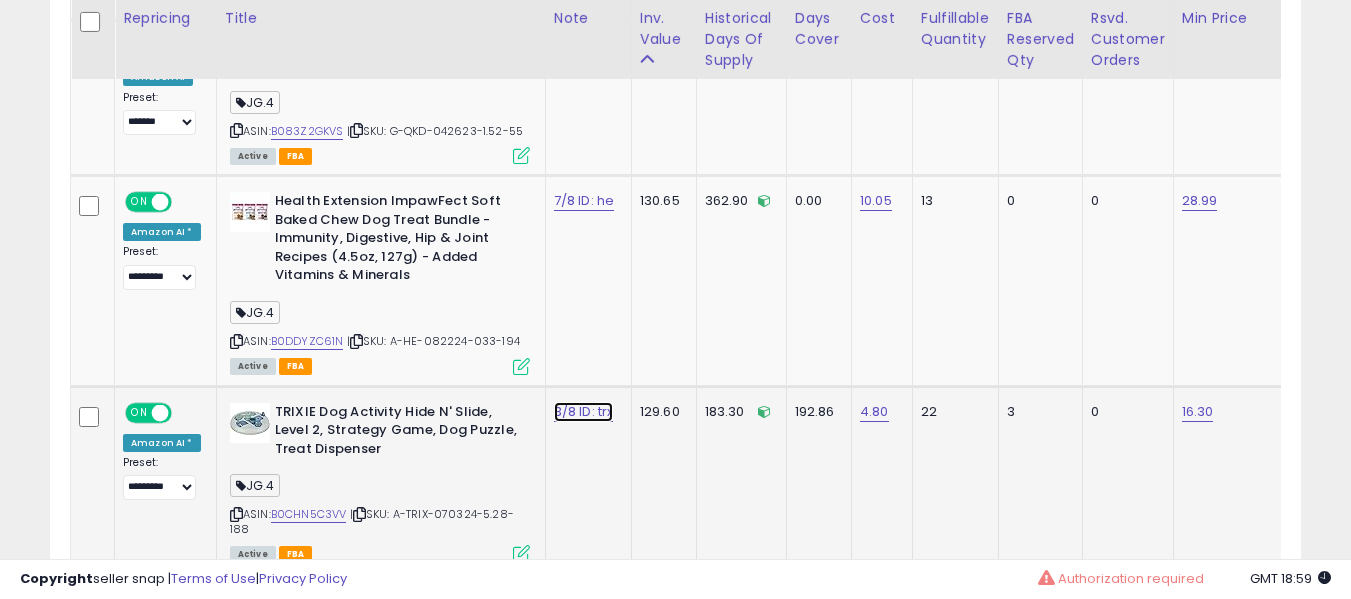 click on "3/8 ID: trx" at bounding box center (574, -658) 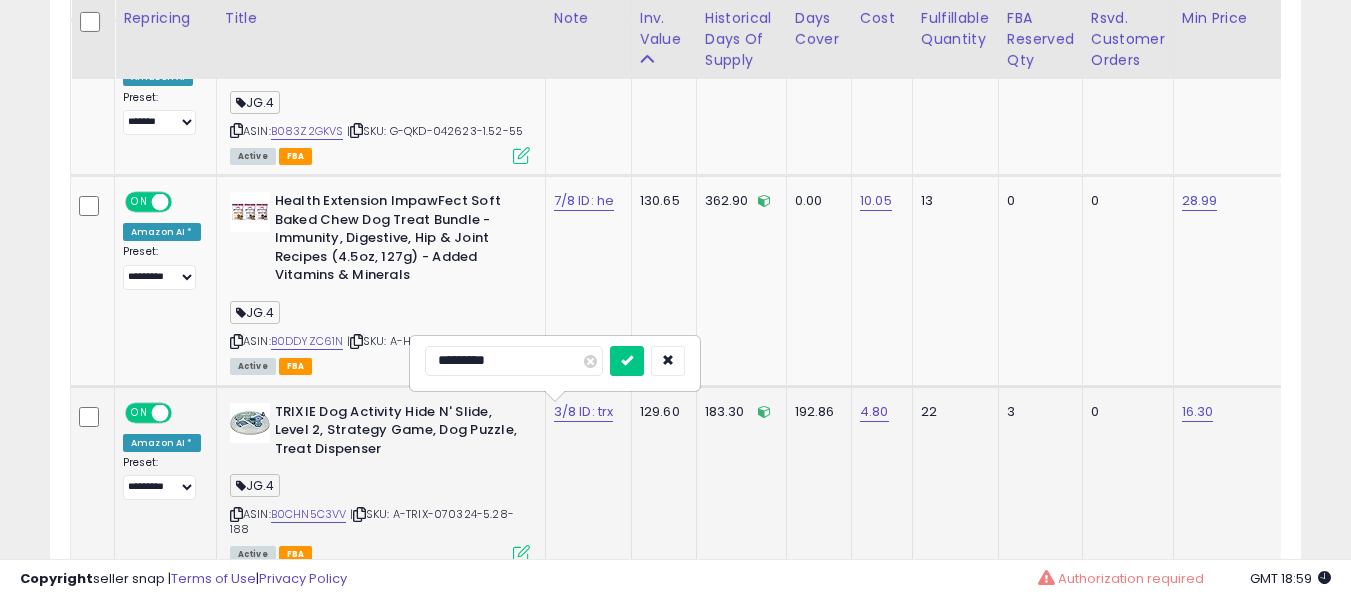 type on "**********" 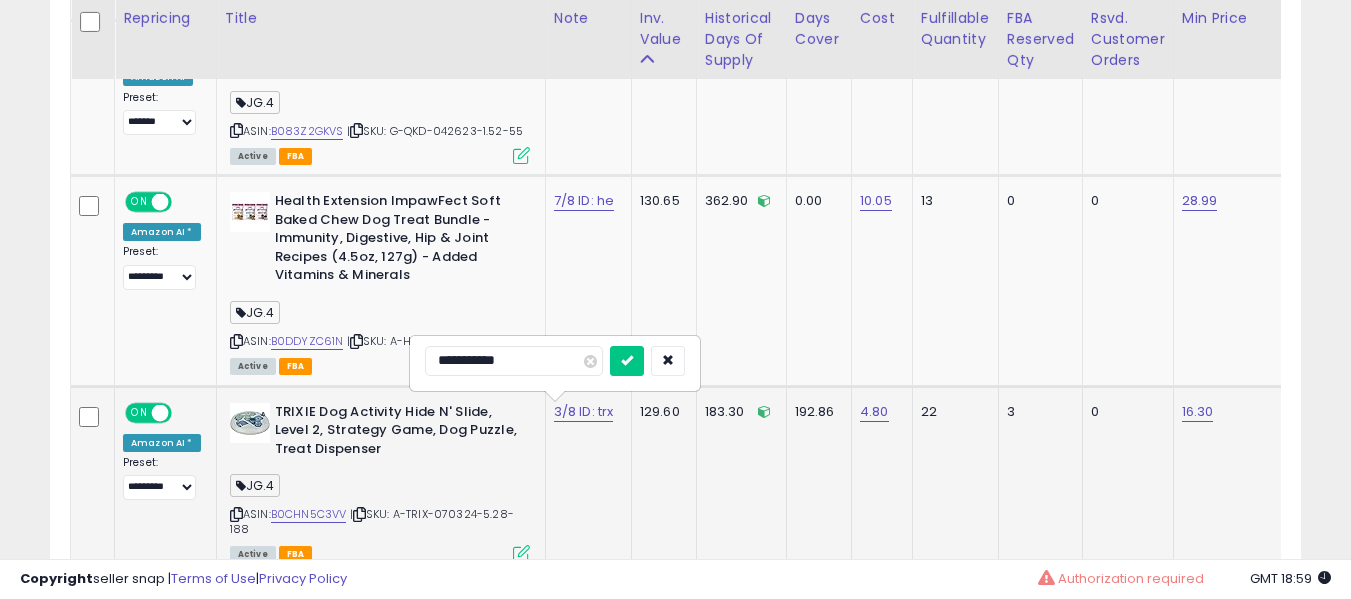 click at bounding box center [627, 361] 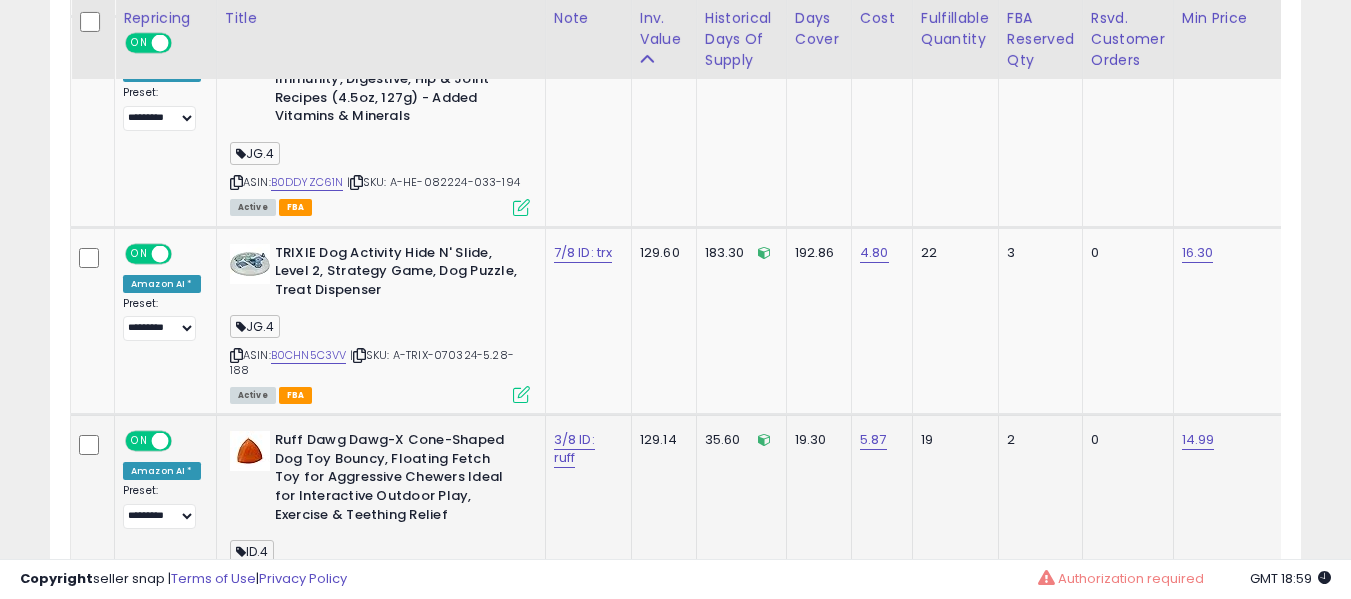 scroll, scrollTop: 1991, scrollLeft: 0, axis: vertical 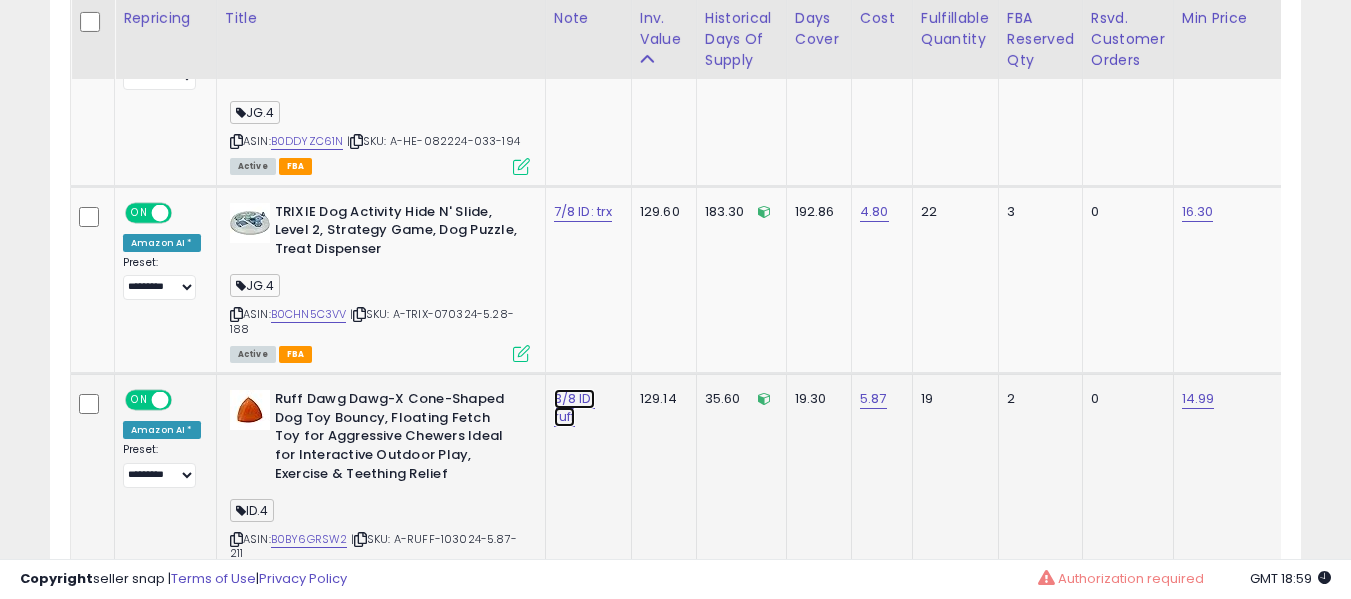 click on "3/8 ID: ruff" at bounding box center (574, -858) 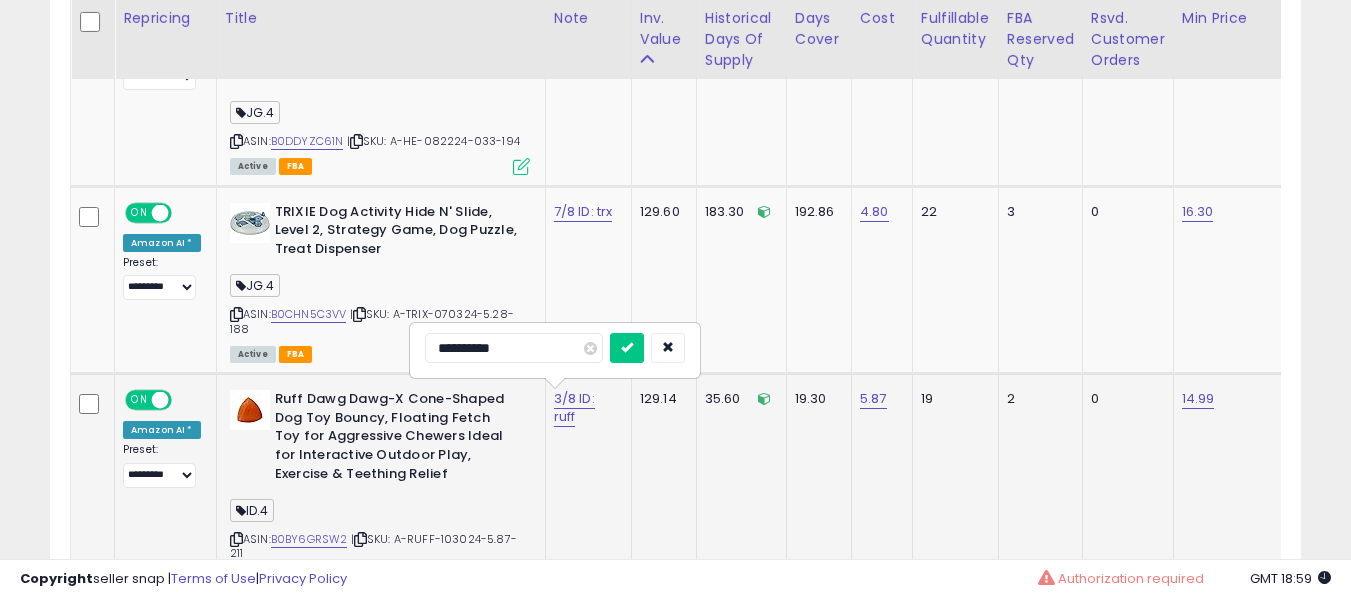type on "**********" 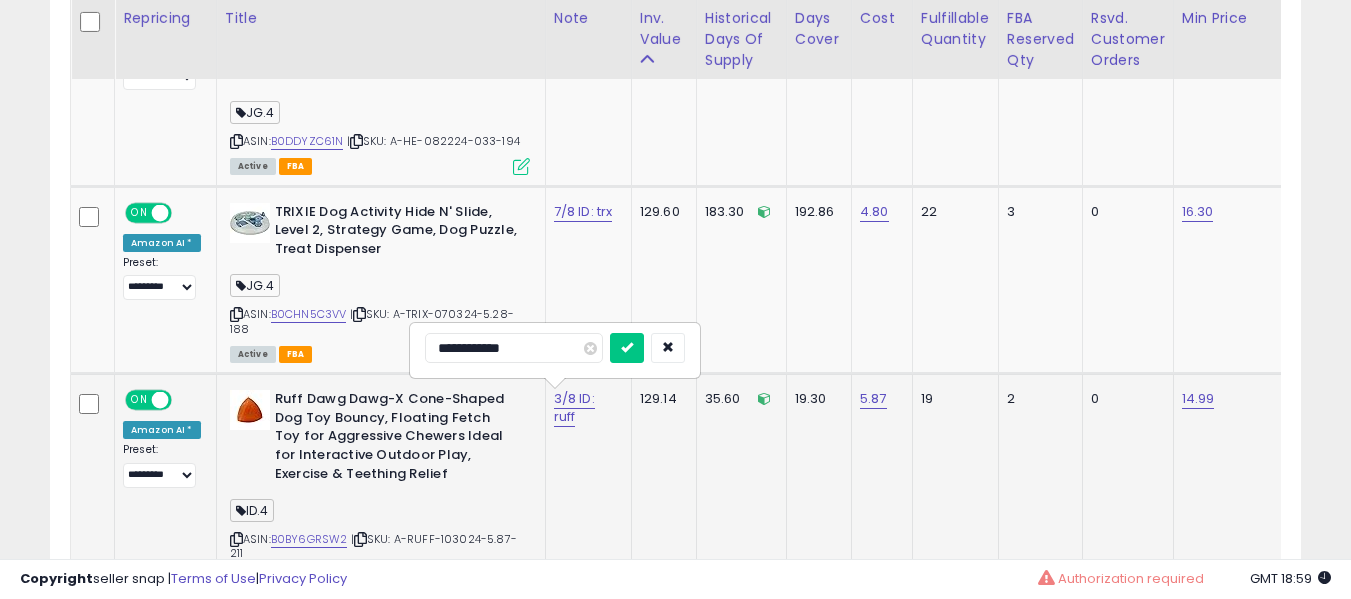 click at bounding box center (627, 348) 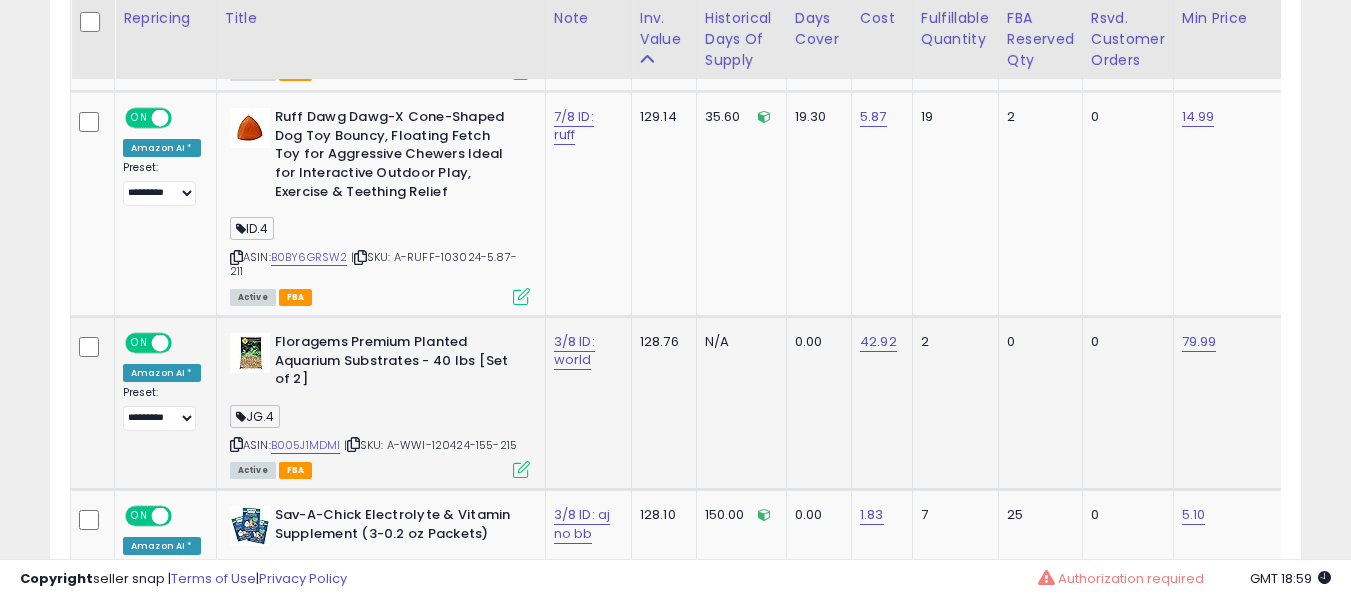 scroll, scrollTop: 2291, scrollLeft: 0, axis: vertical 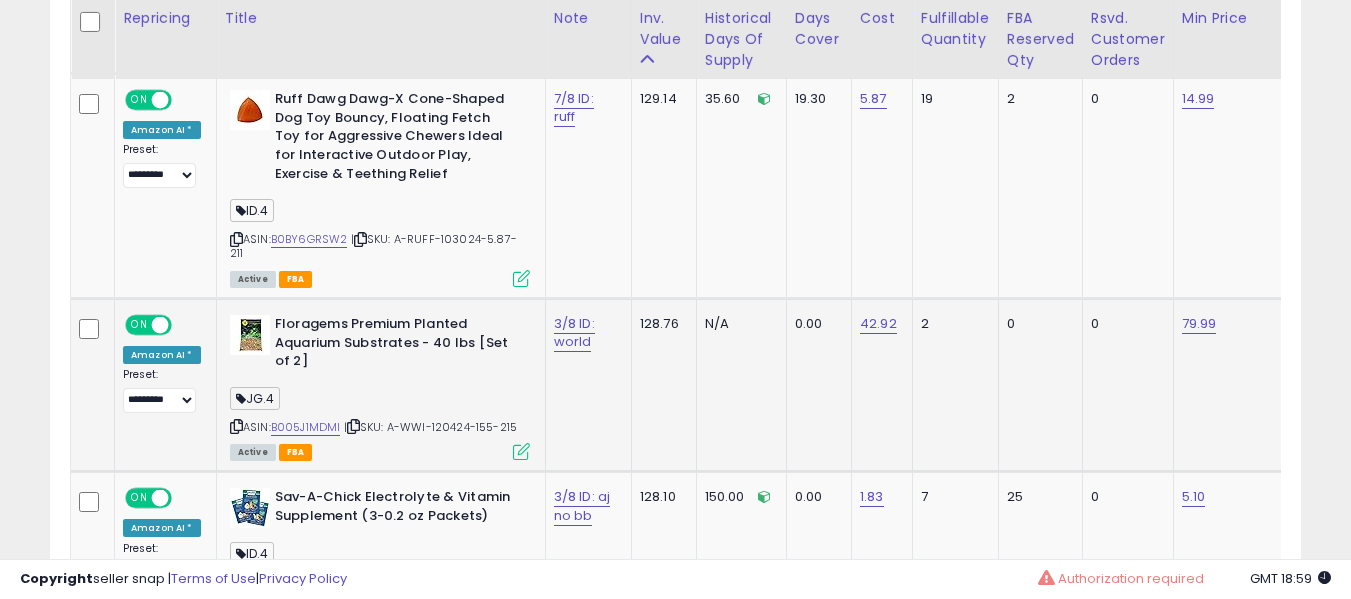 click on "3/8 ID: world" 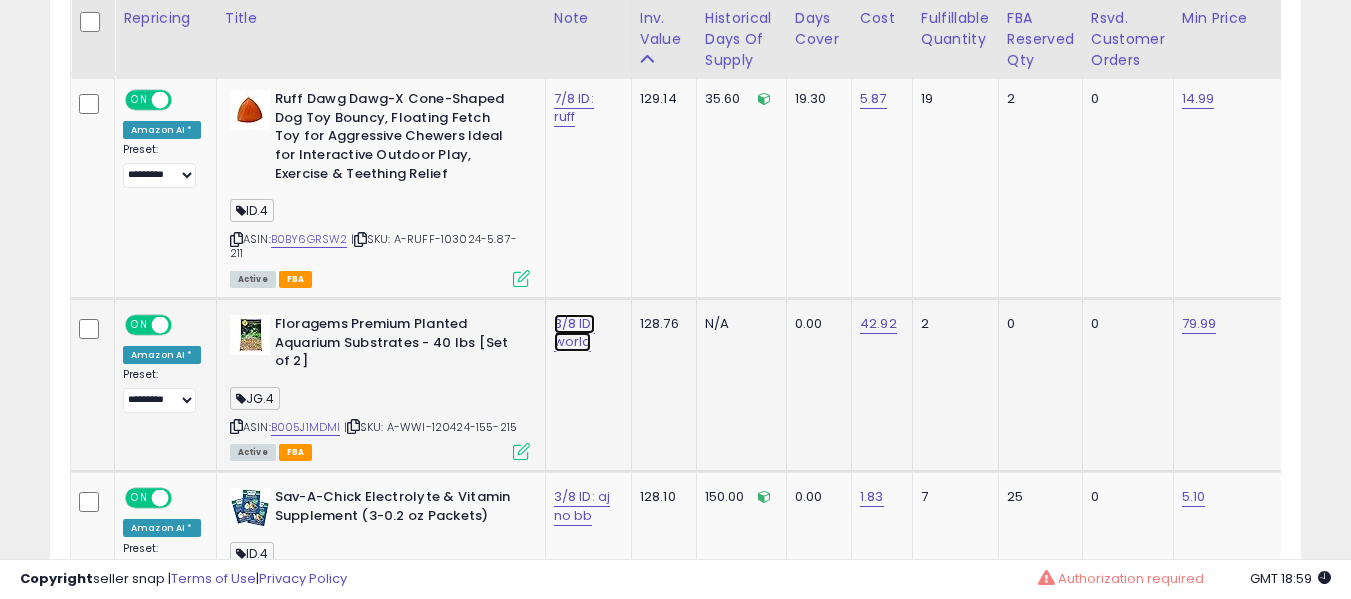 click on "3/8 ID: world" at bounding box center (574, -1158) 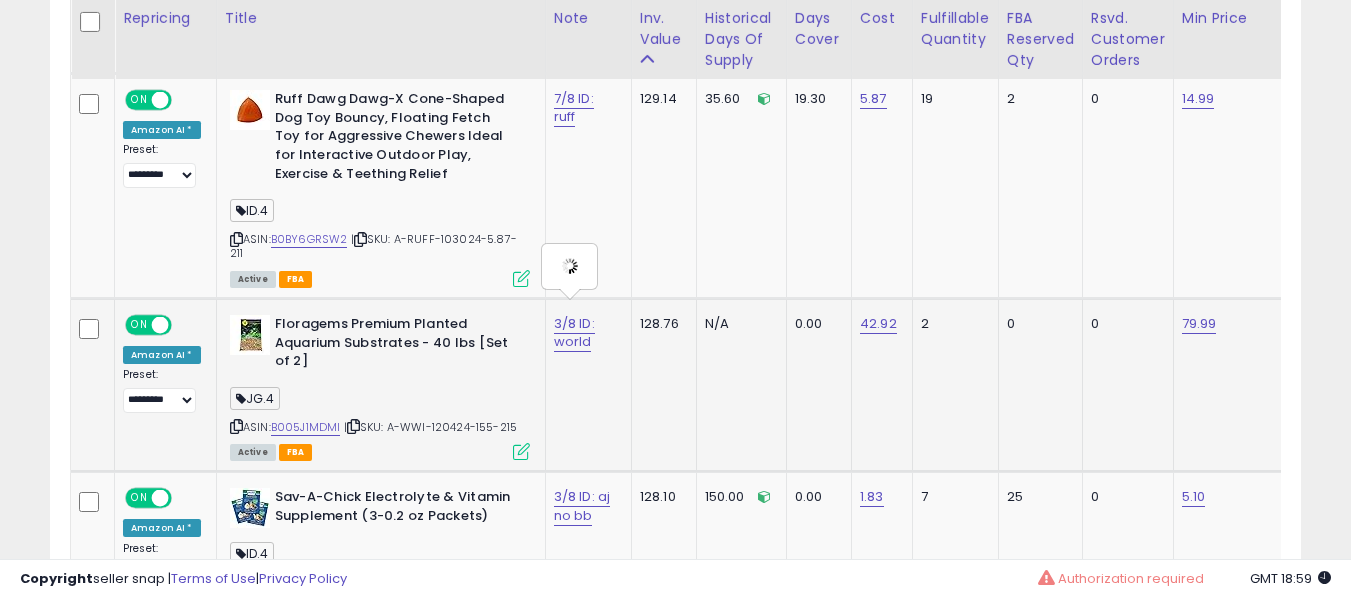 type on "**********" 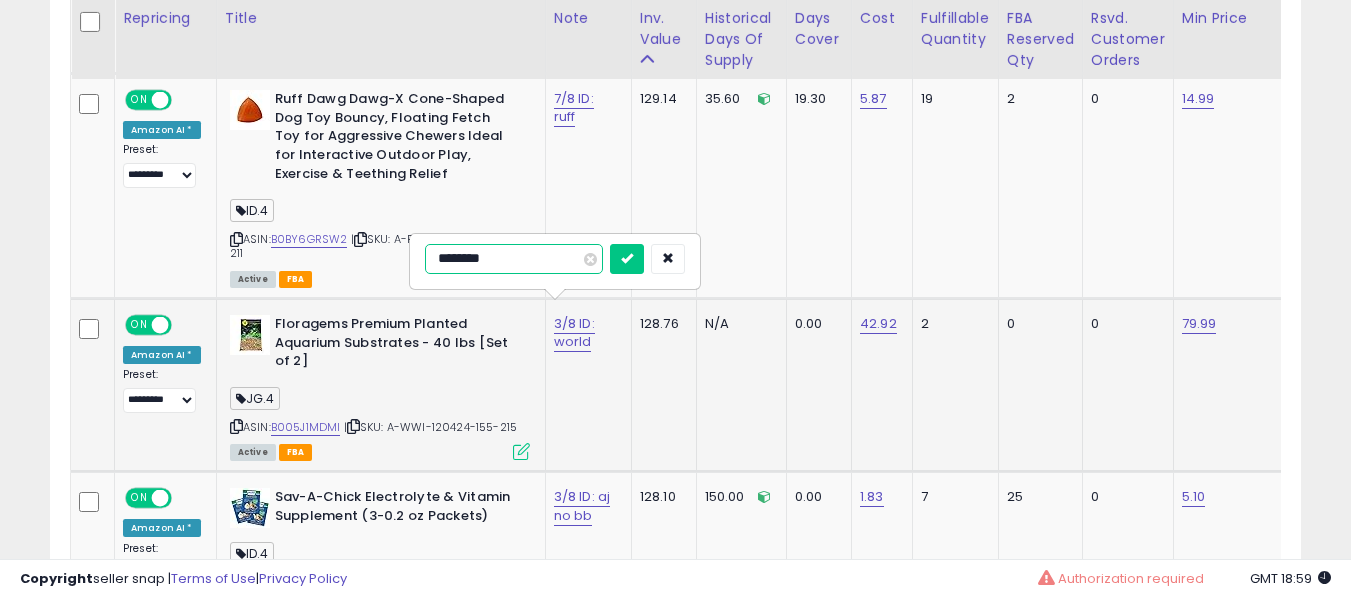 type on "********" 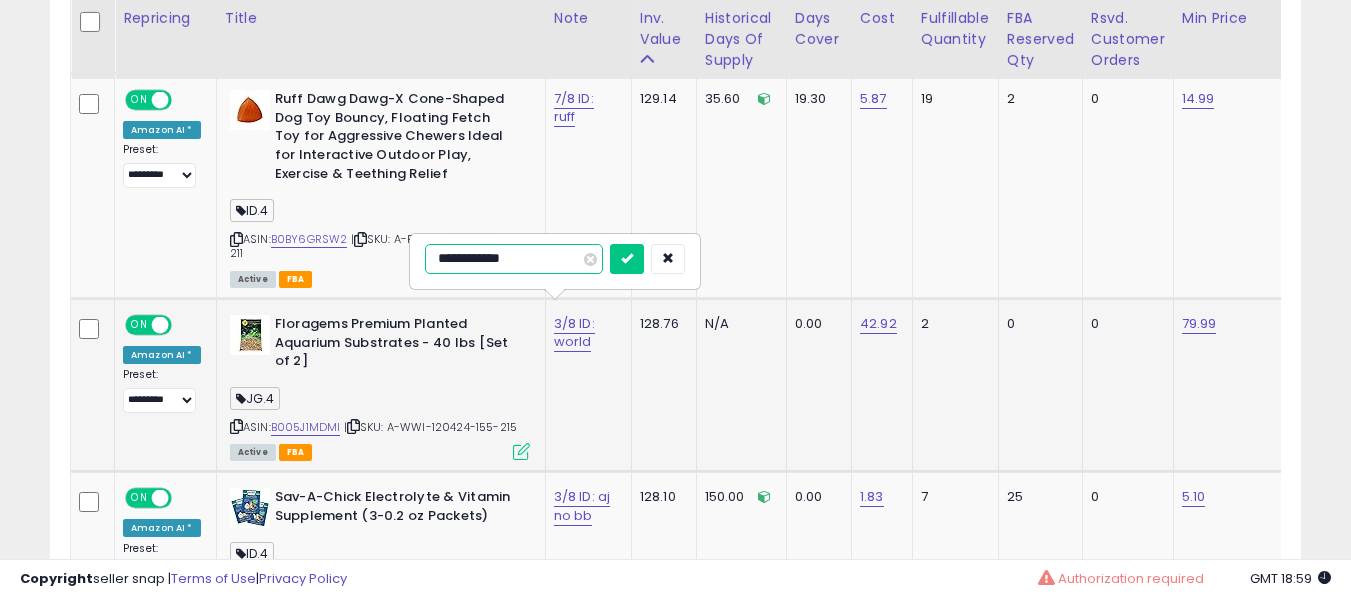 type on "**********" 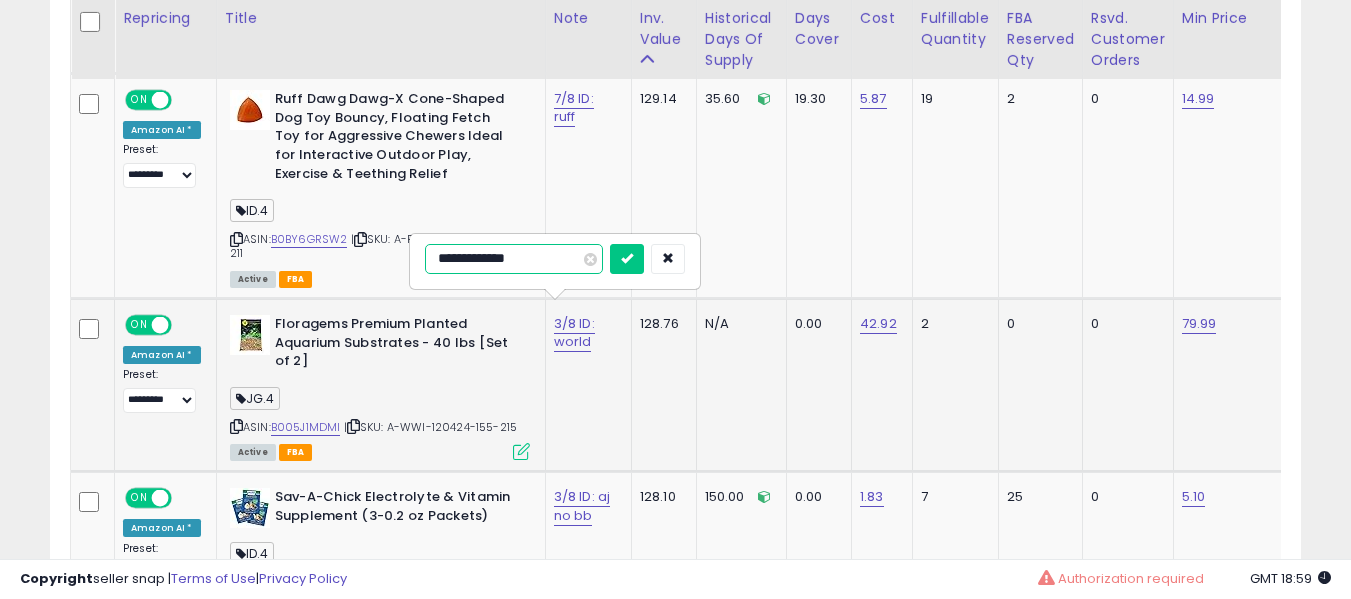 click at bounding box center [627, 259] 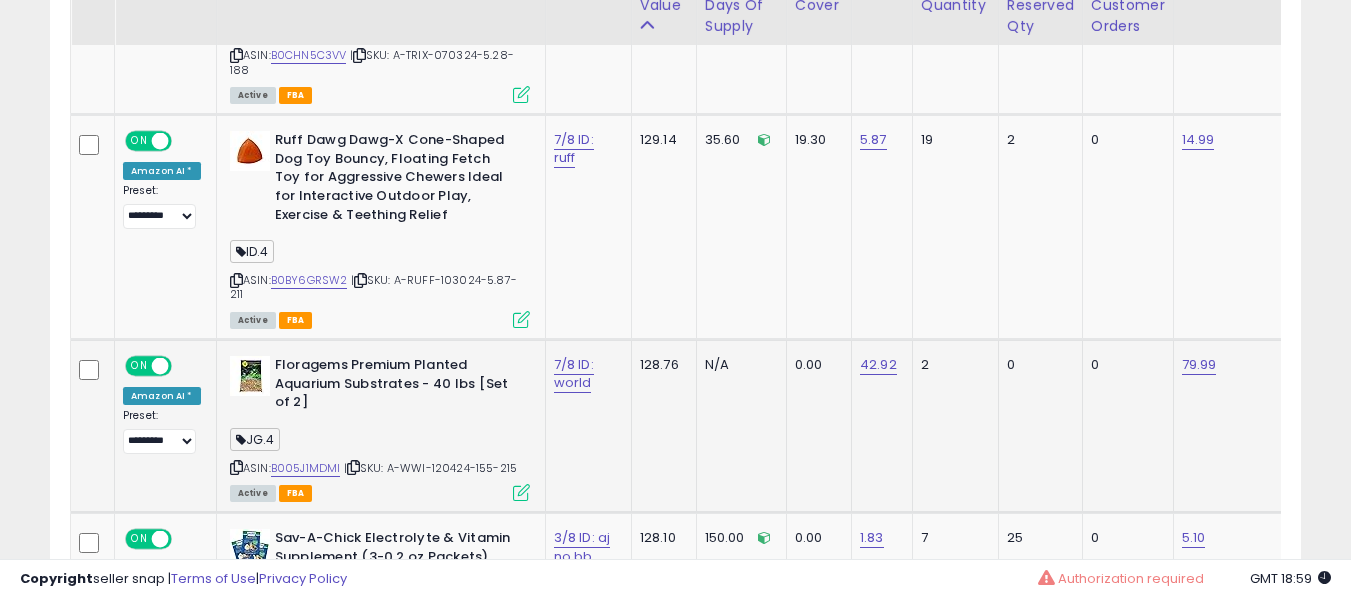 scroll, scrollTop: 2291, scrollLeft: 0, axis: vertical 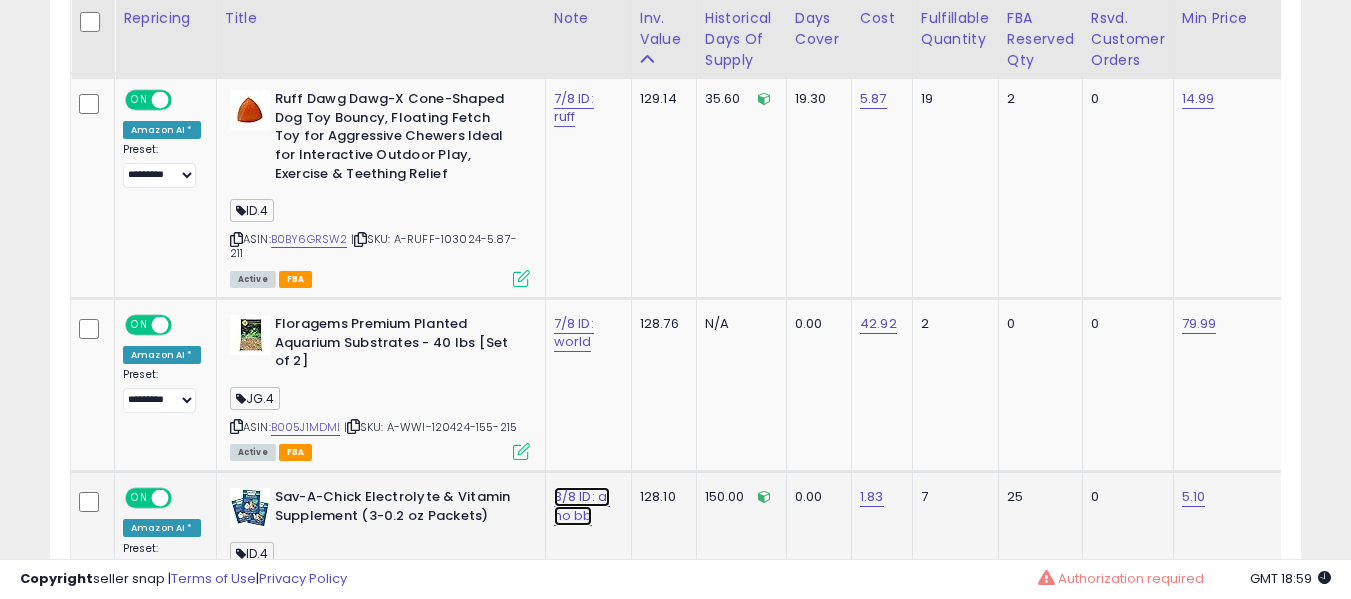 click on "3/8 ID: aj no bb" at bounding box center [574, -1158] 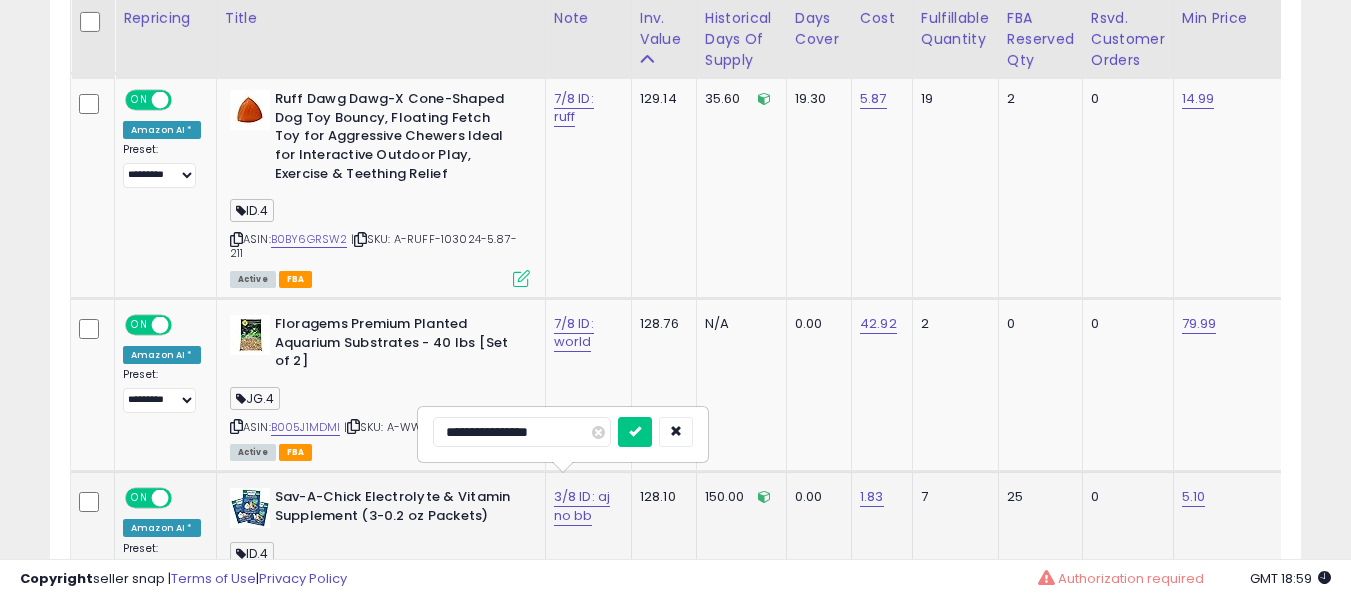 type on "**********" 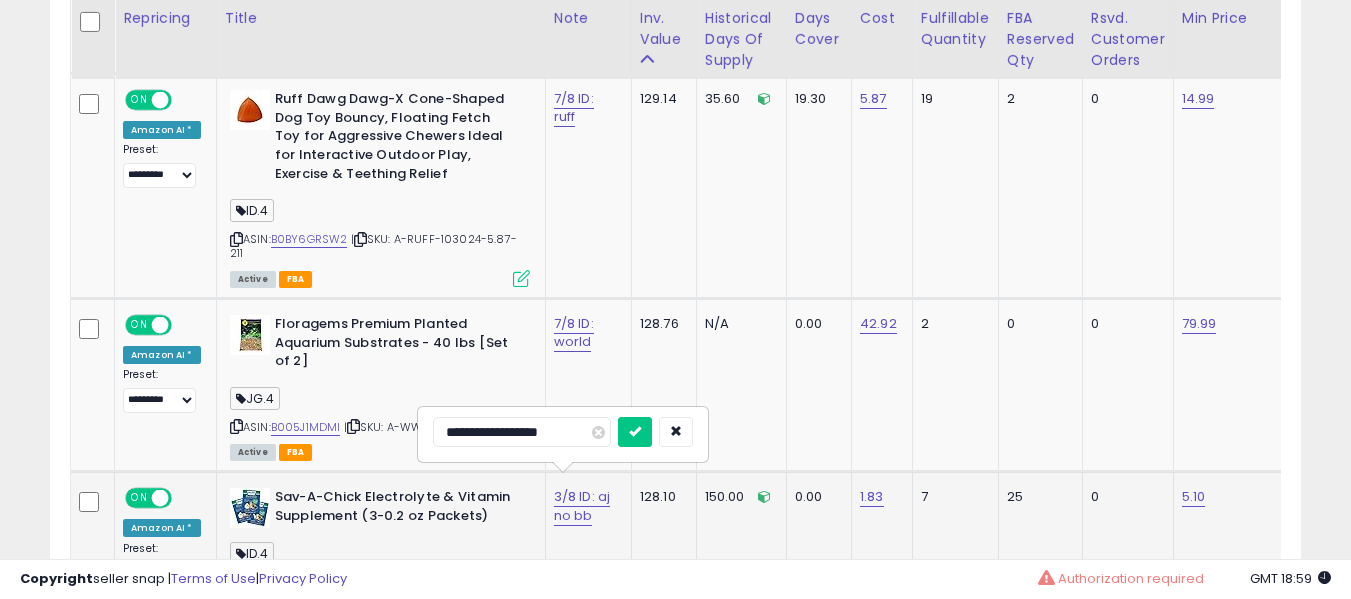 click at bounding box center (635, 432) 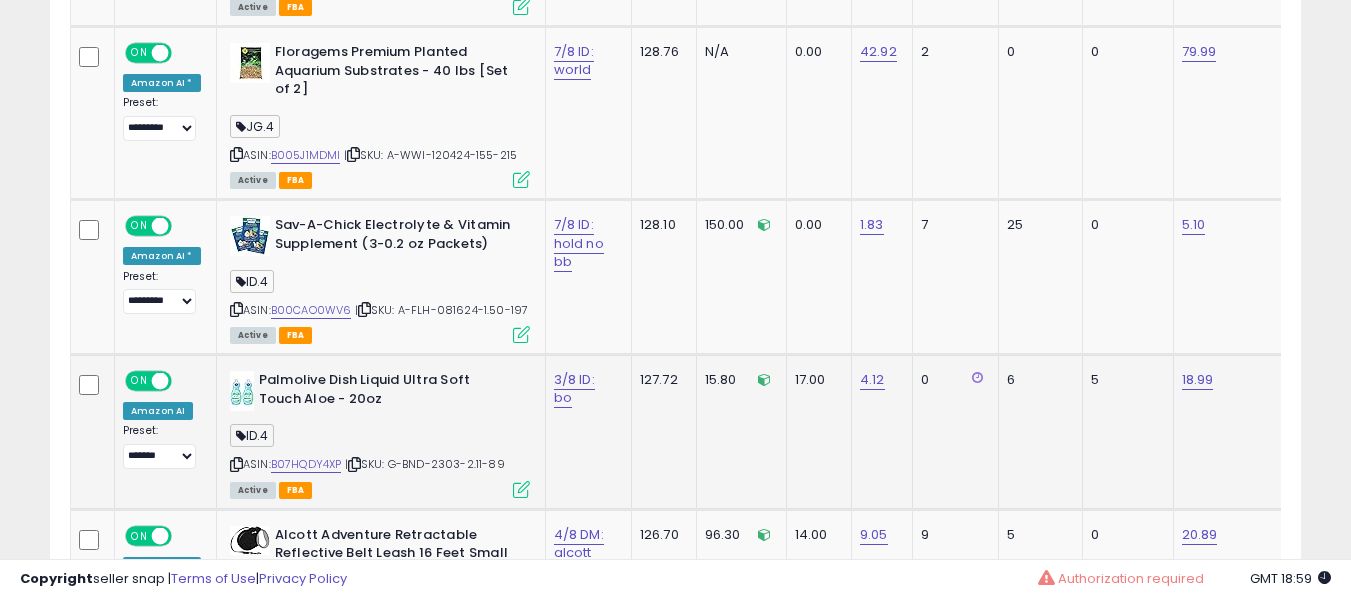 scroll, scrollTop: 2591, scrollLeft: 0, axis: vertical 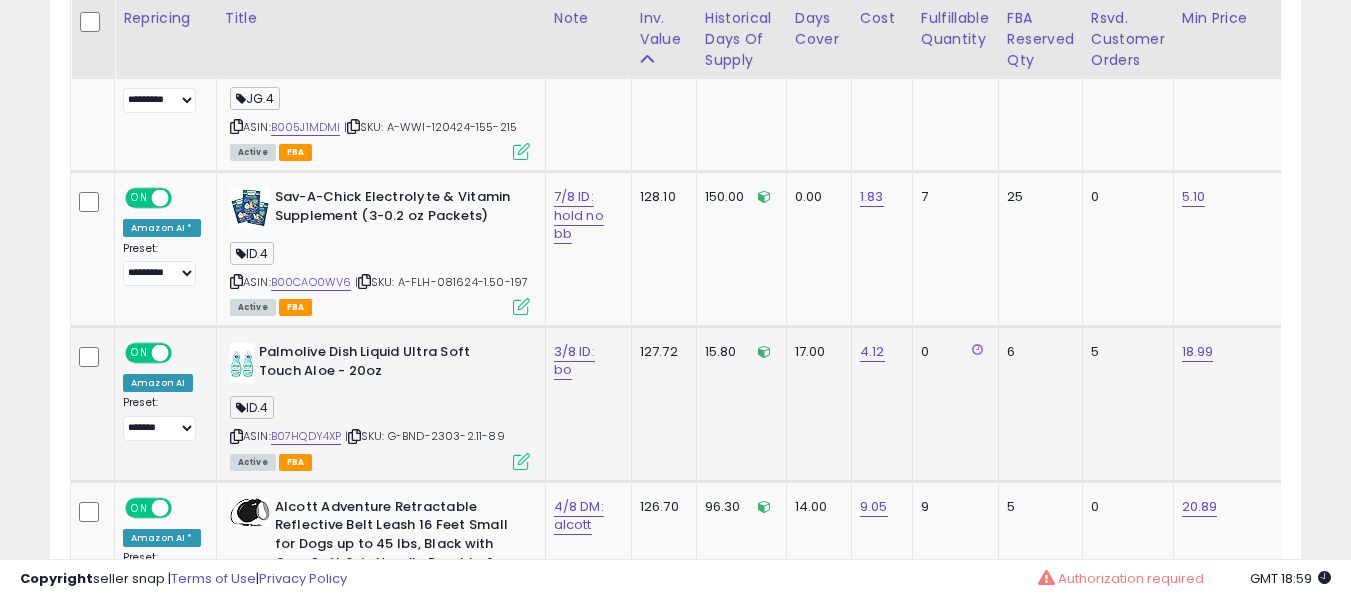 click on "3/8 ID: bo" 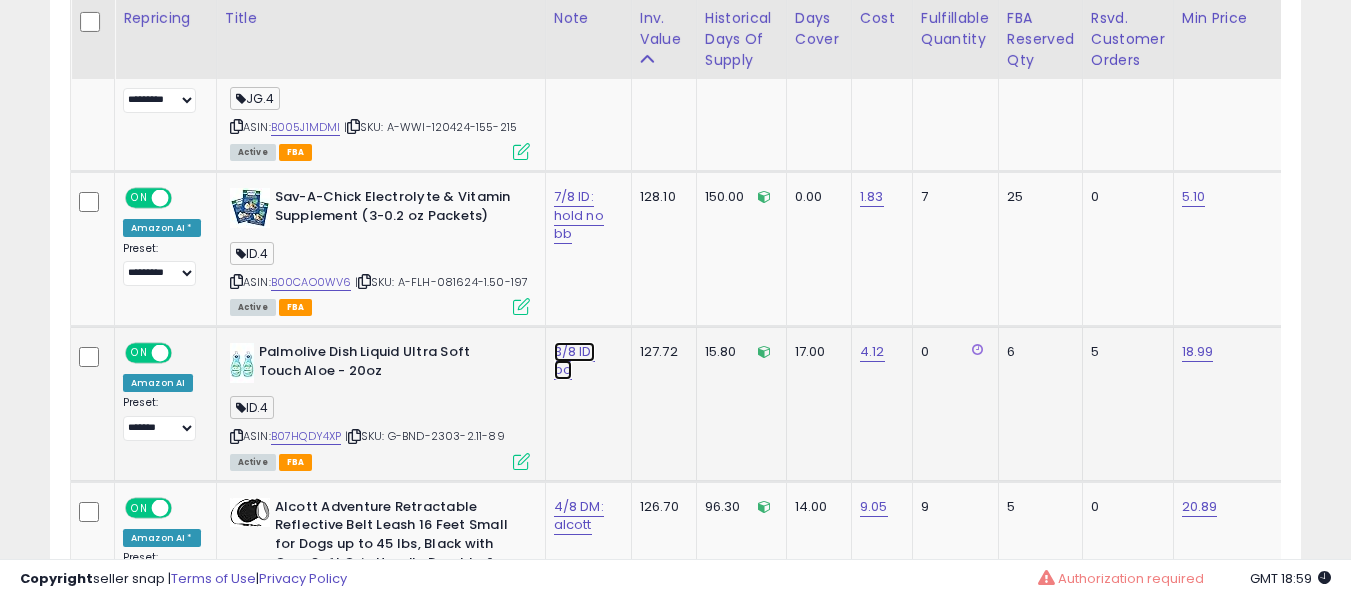 click on "3/8 ID: bo" at bounding box center (574, -1458) 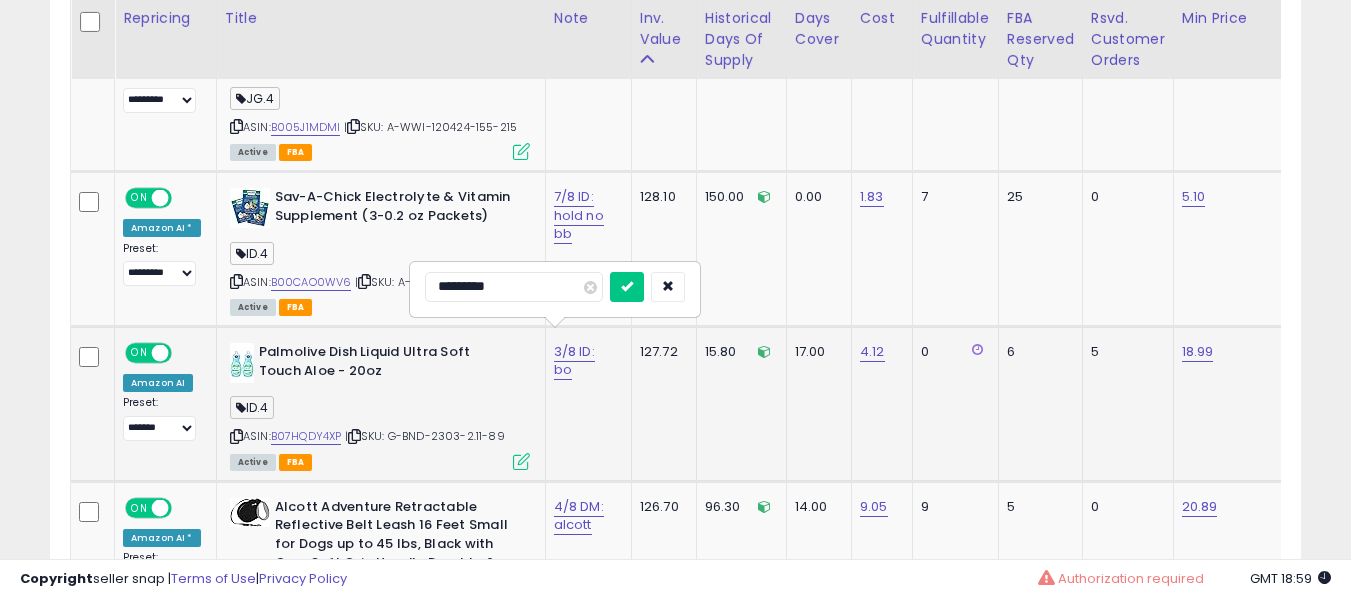 type on "**********" 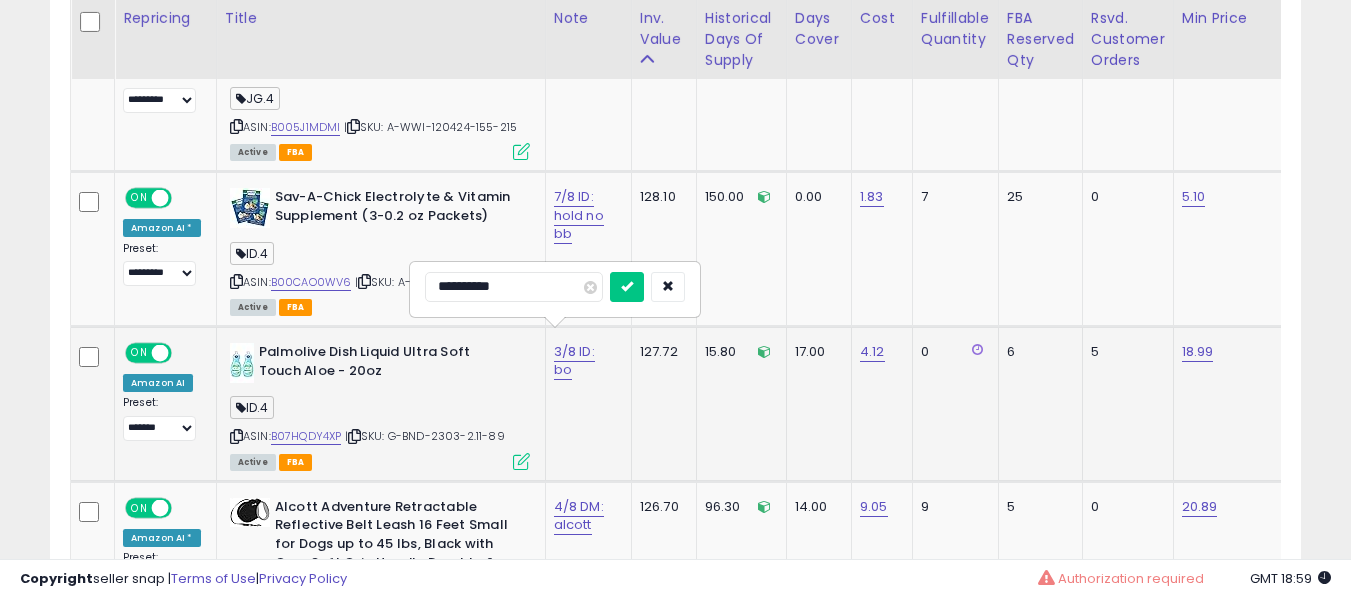 click at bounding box center [627, 287] 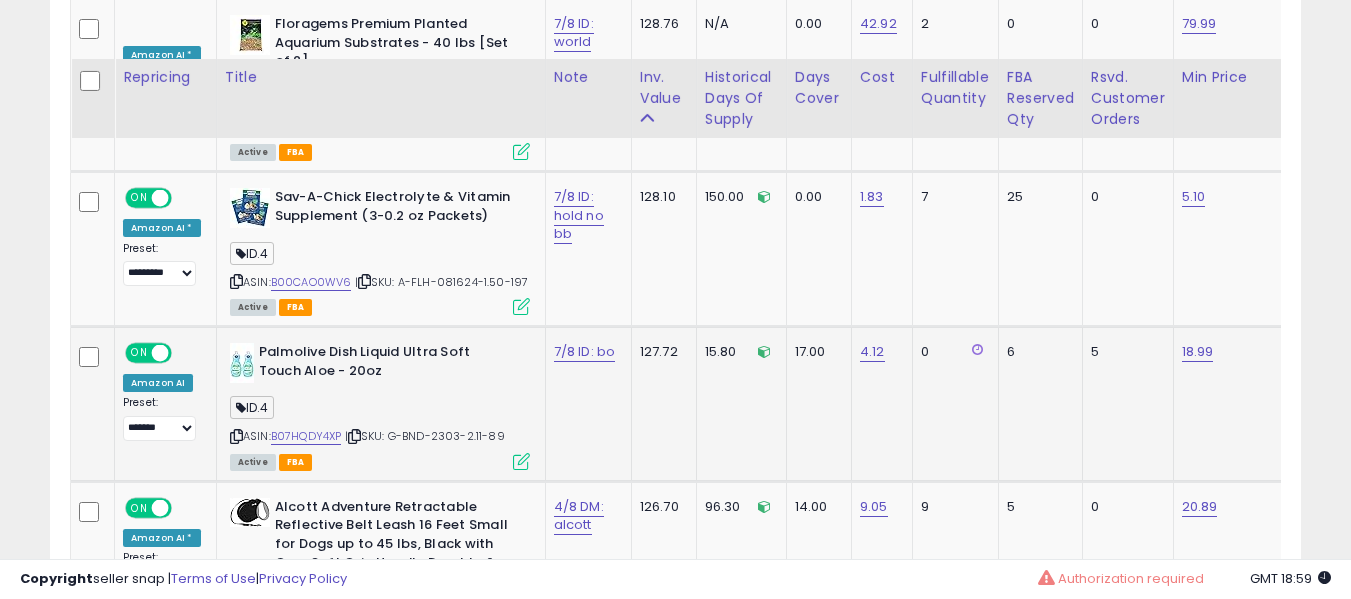 scroll, scrollTop: 2791, scrollLeft: 0, axis: vertical 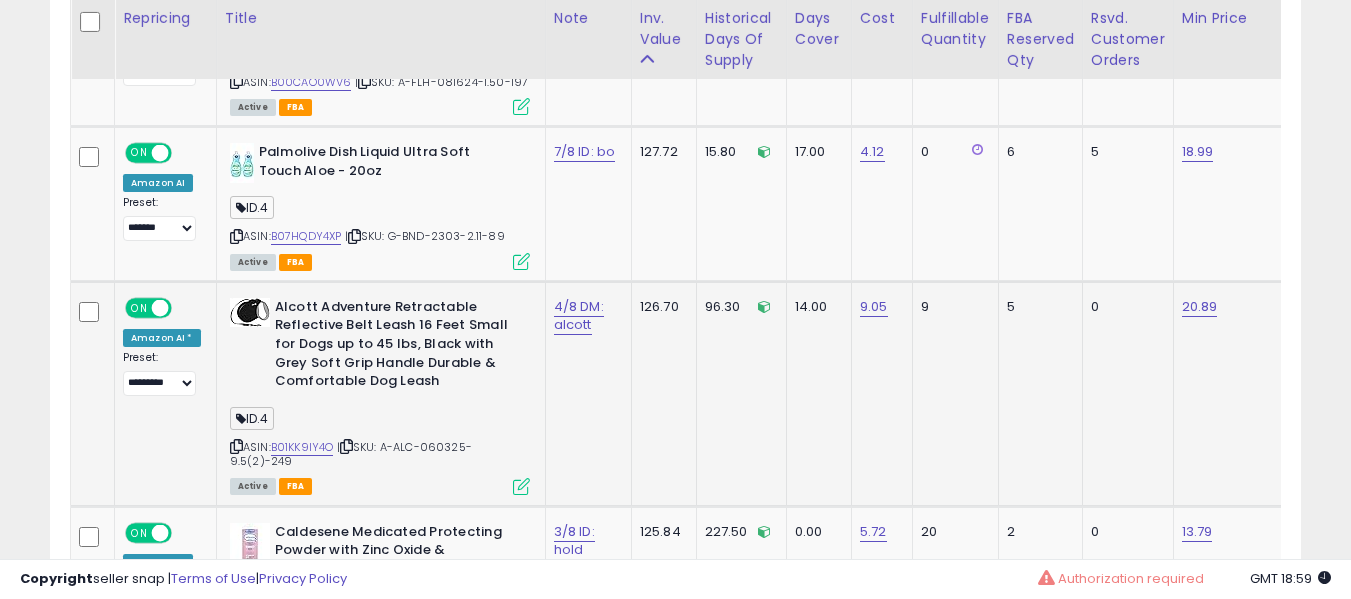 drag, startPoint x: 576, startPoint y: 325, endPoint x: 570, endPoint y: 310, distance: 16.155495 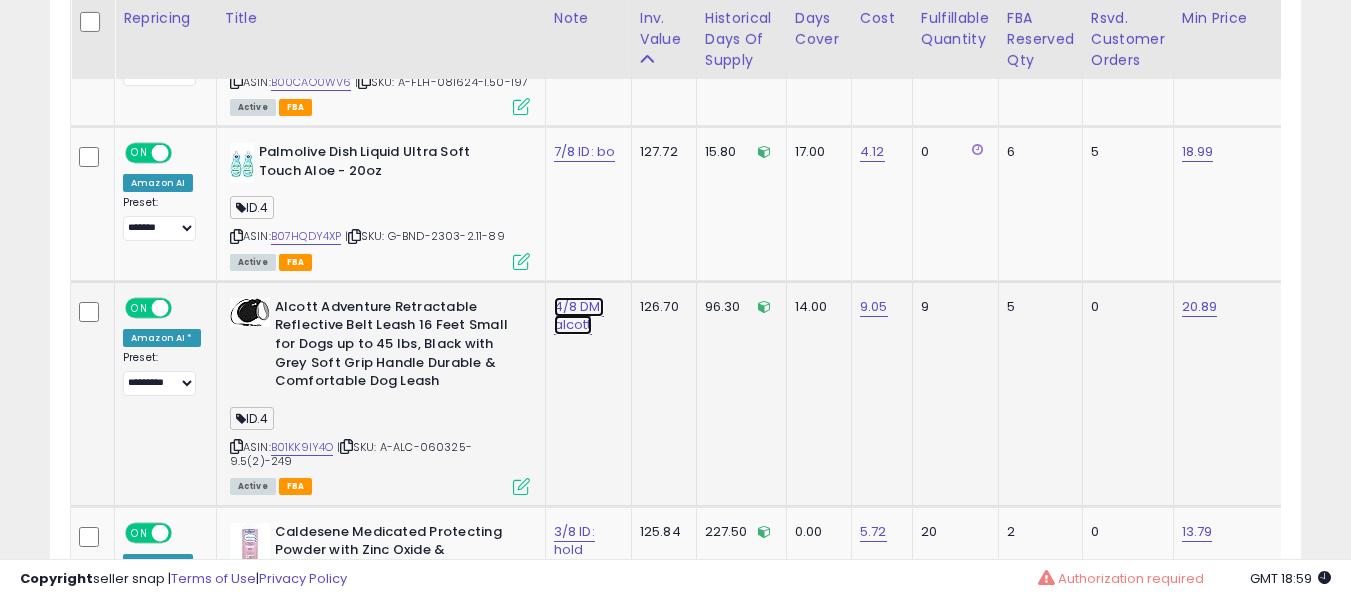 click on "4/8 DM: alcott" at bounding box center [574, -1658] 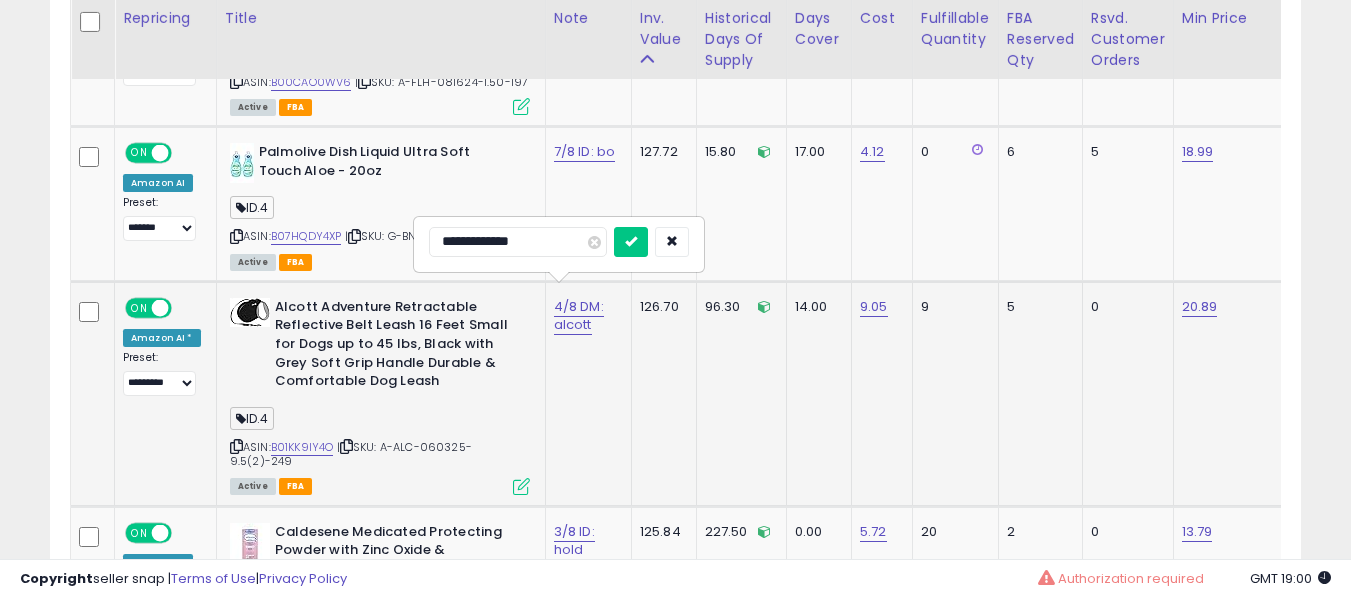 type on "**********" 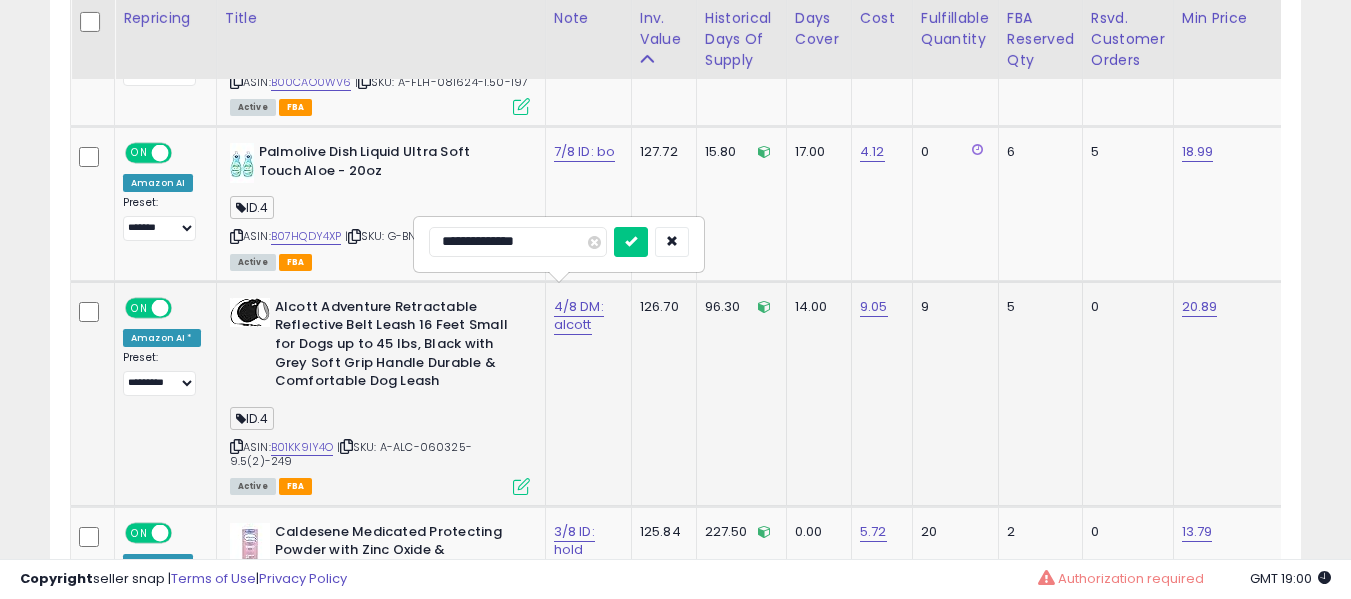 click at bounding box center [631, 242] 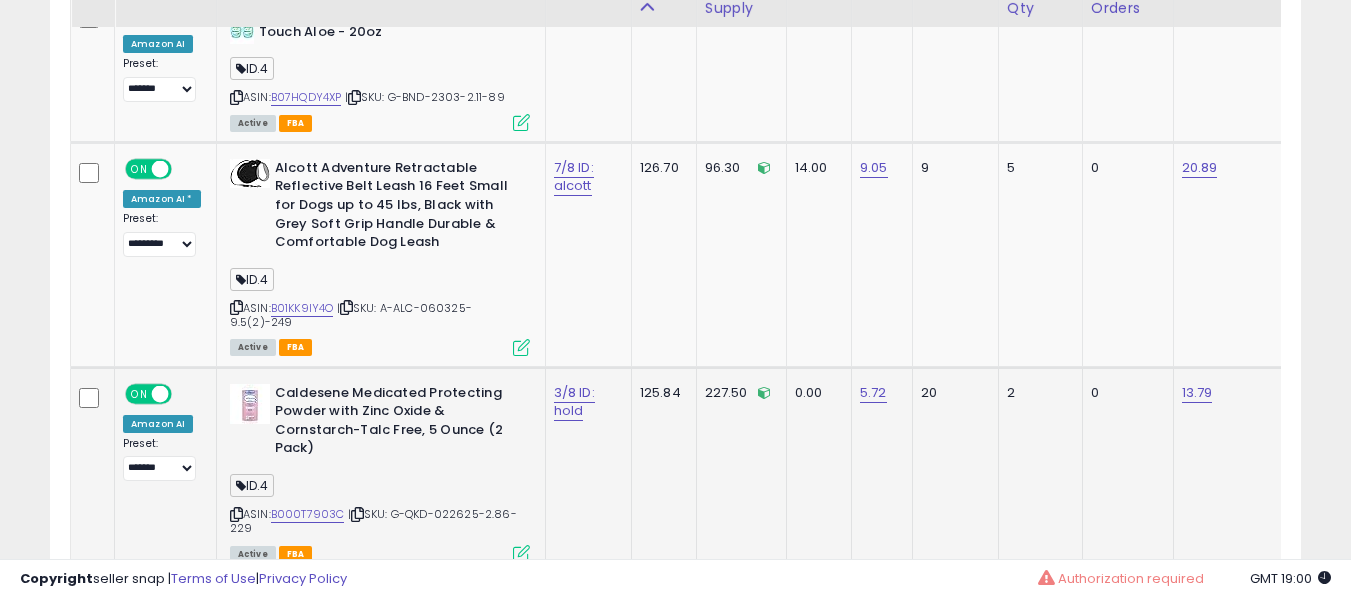 scroll, scrollTop: 2991, scrollLeft: 0, axis: vertical 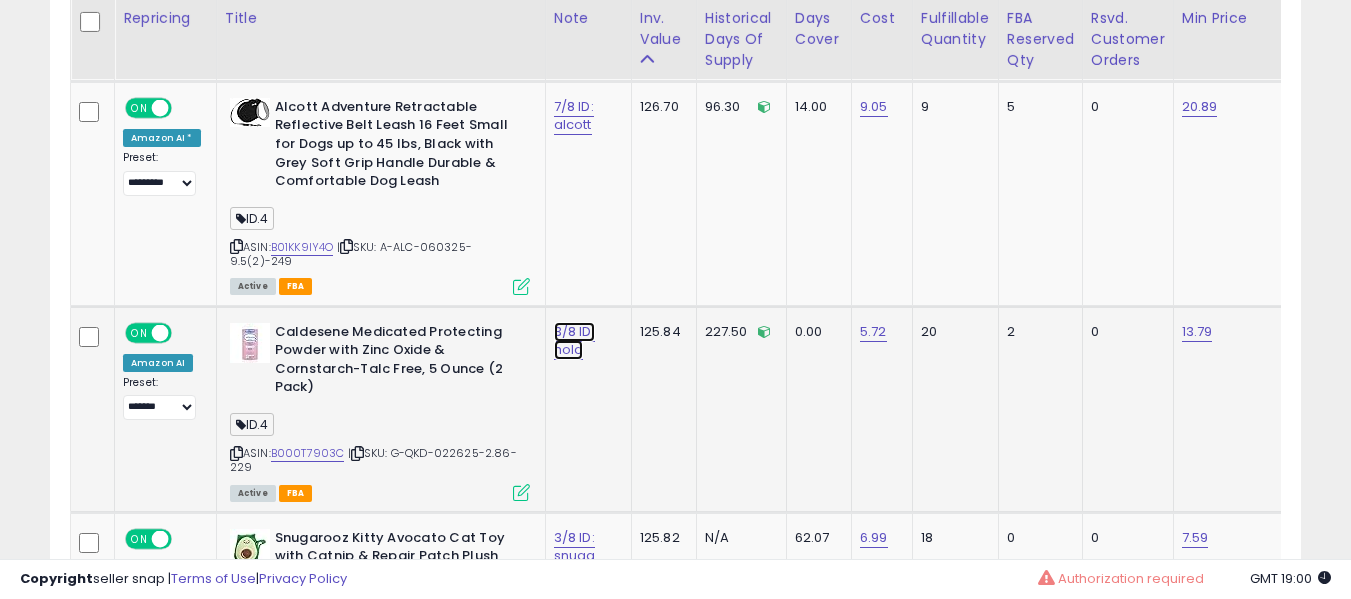 click on "3/8 ID: hold" at bounding box center (574, -1858) 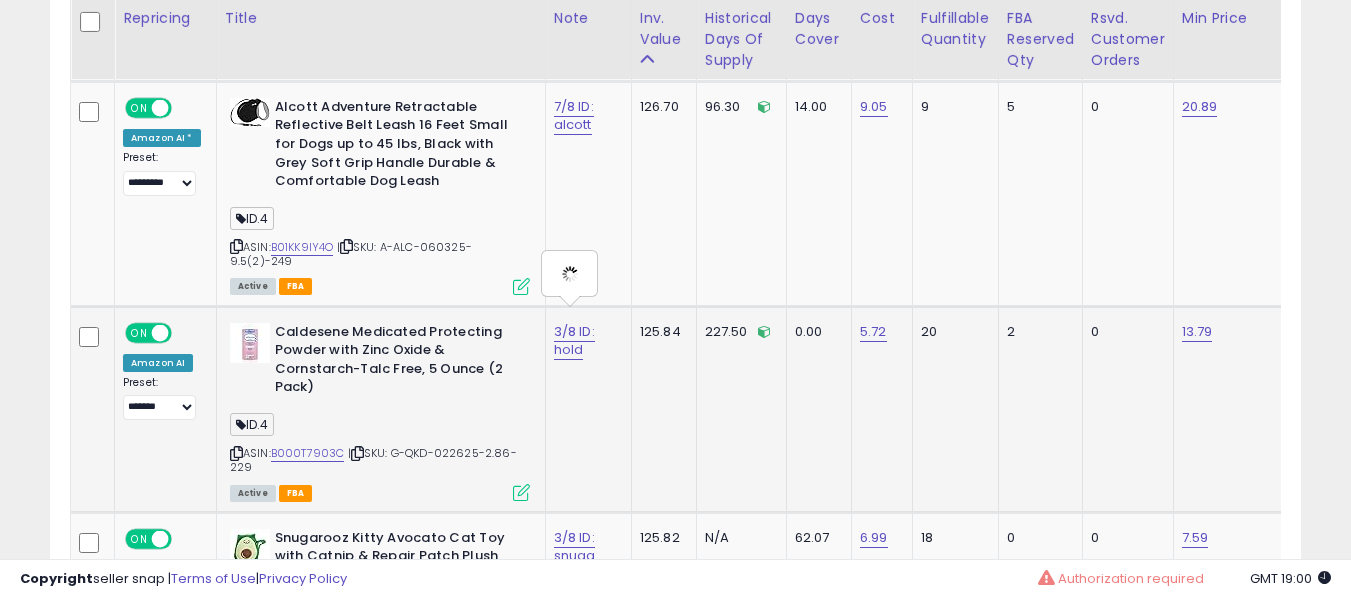 type on "**********" 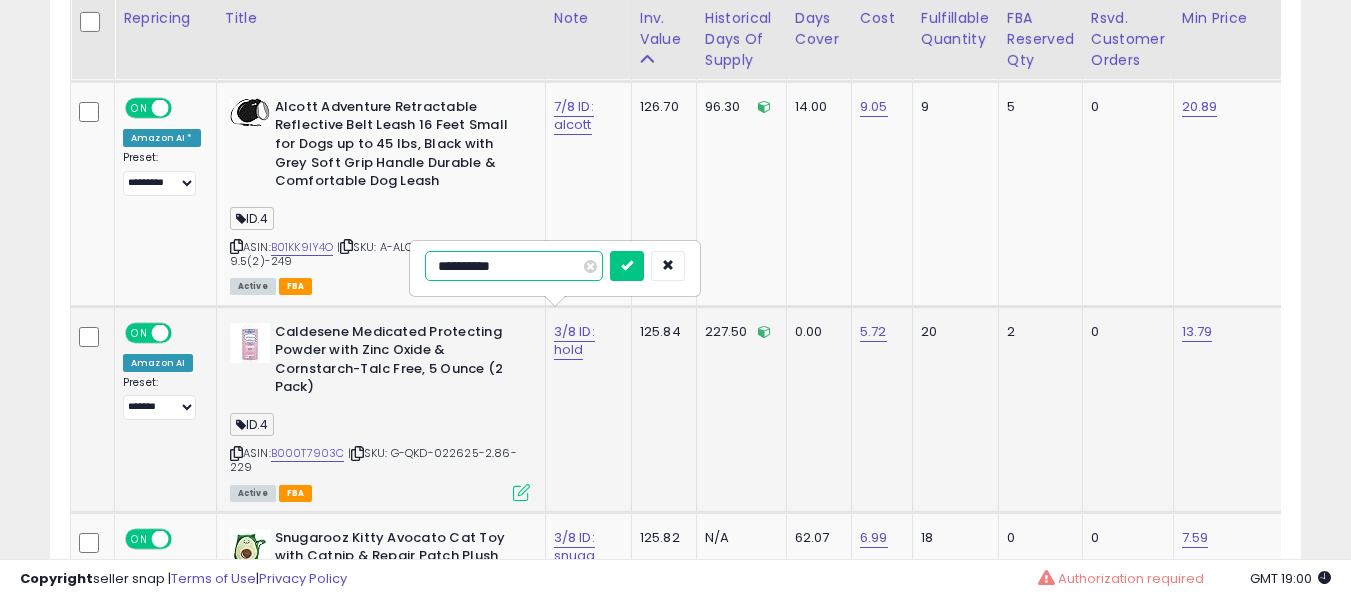 type on "**********" 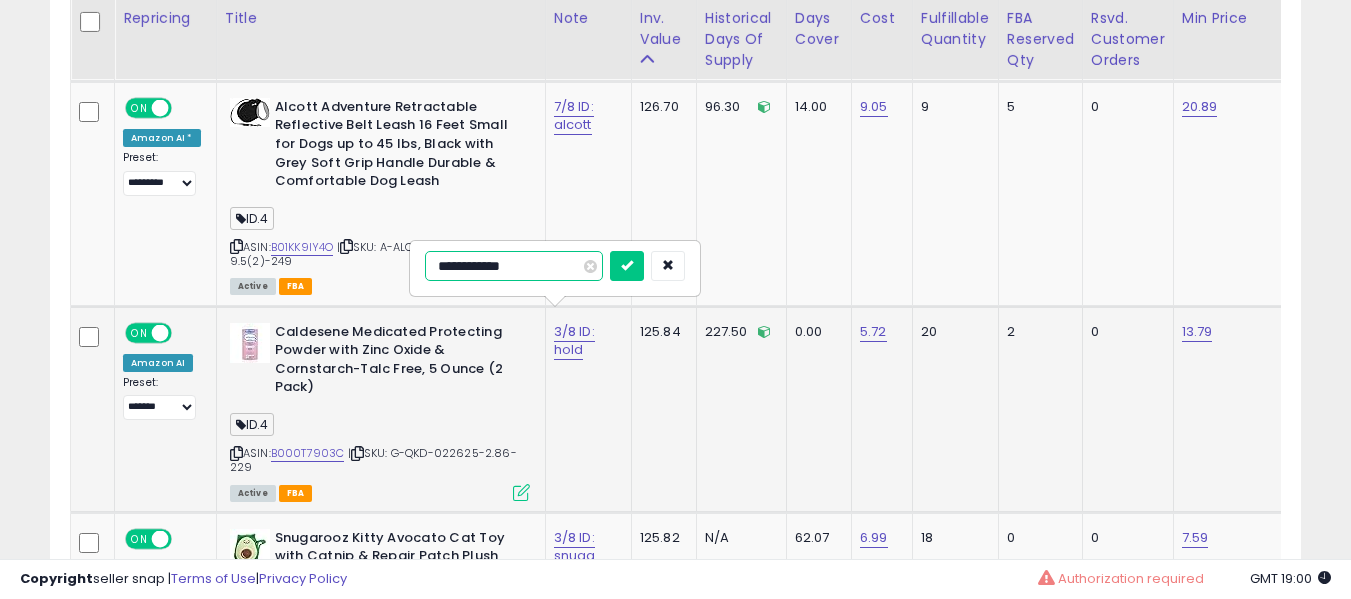 click at bounding box center (627, 266) 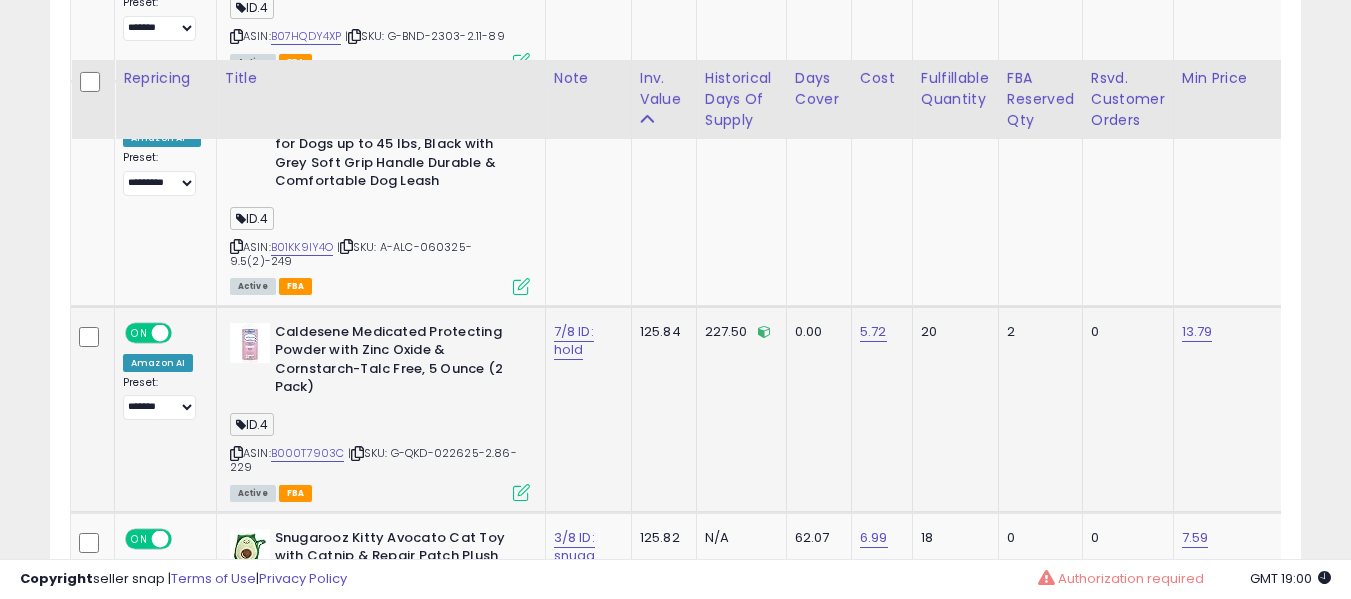 scroll, scrollTop: 3191, scrollLeft: 0, axis: vertical 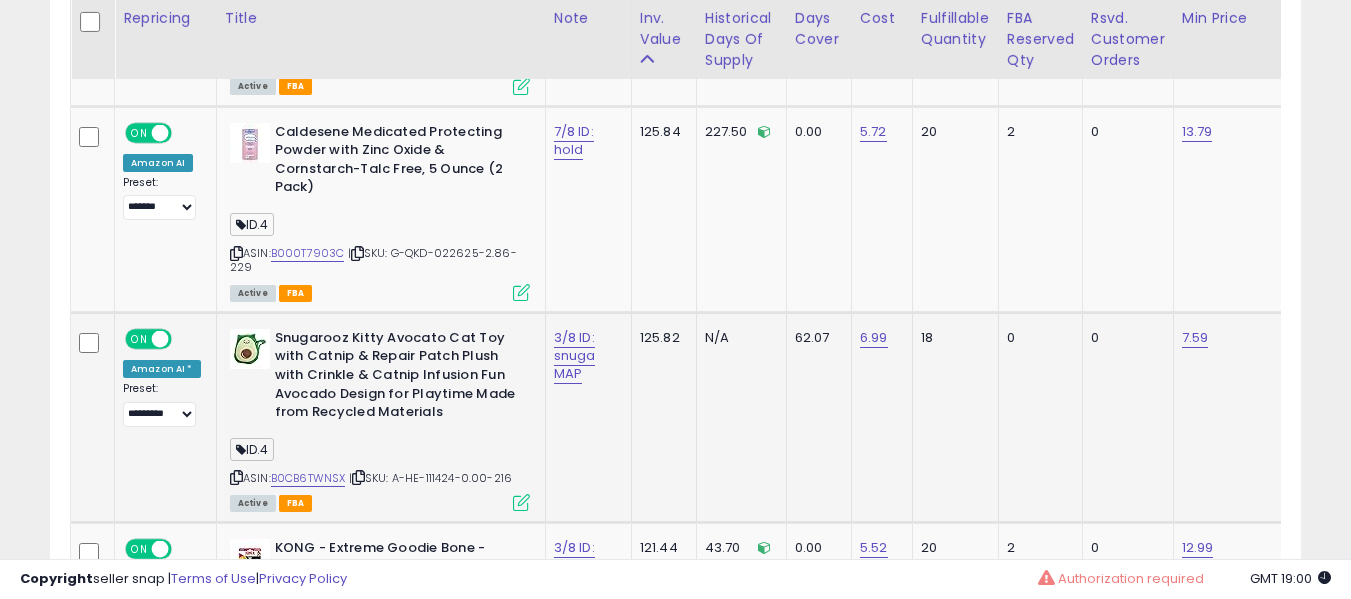 click on "3/8 ID: snuga MAP" at bounding box center (585, 356) 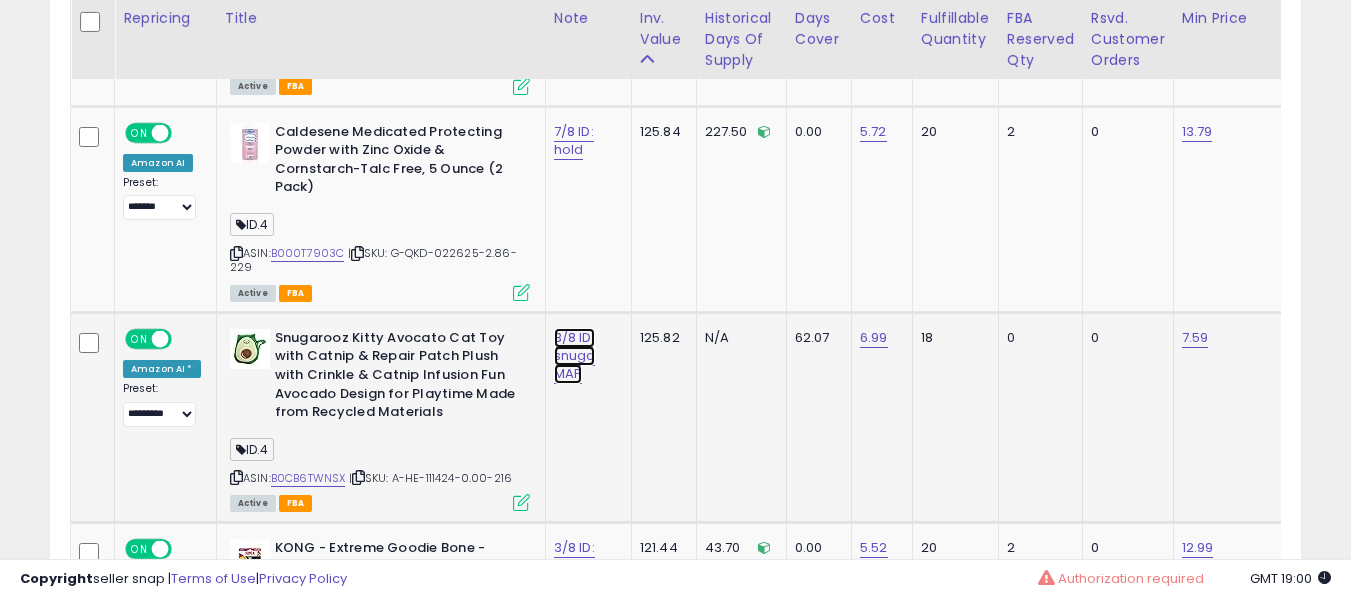 click on "3/8 ID: snuga MAP" at bounding box center [574, -2058] 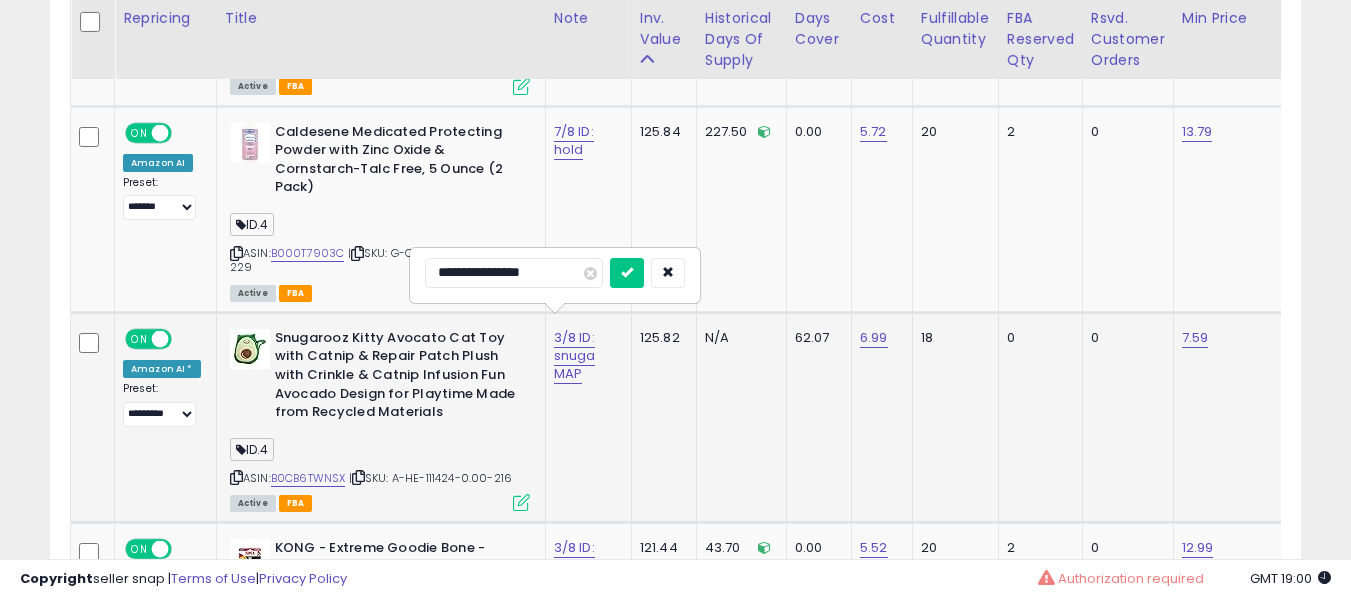 type on "**********" 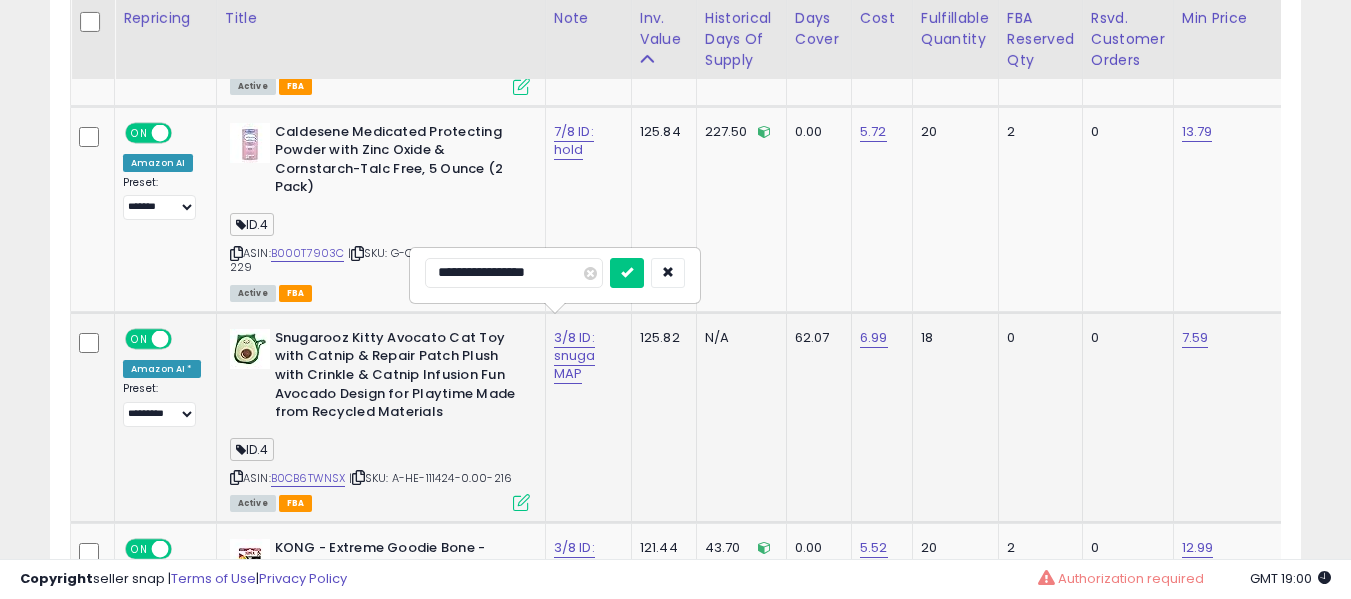 click at bounding box center (627, 273) 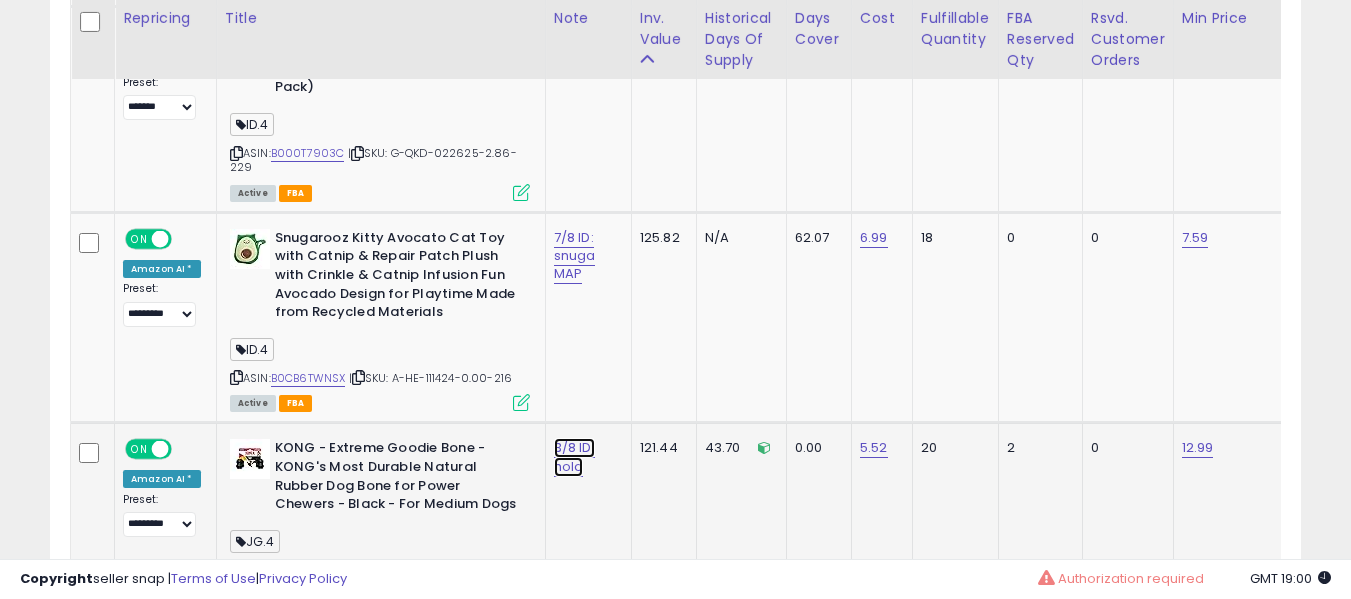 click on "3/8 ID: hold" at bounding box center (574, -2158) 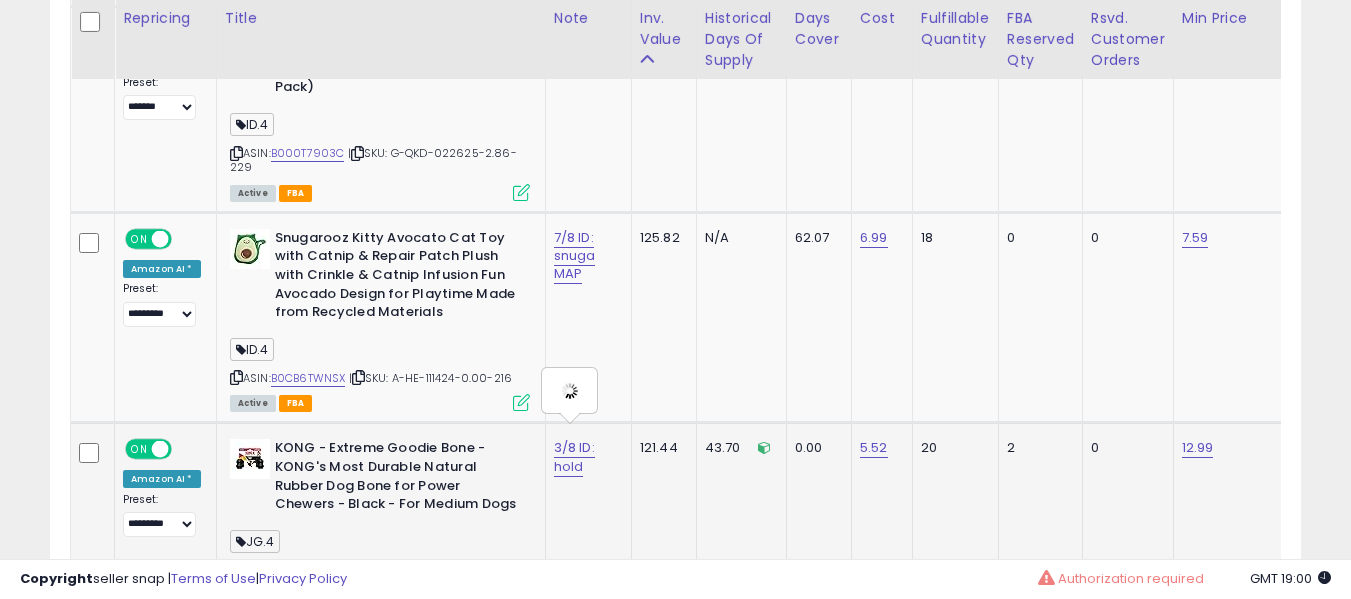 type on "**********" 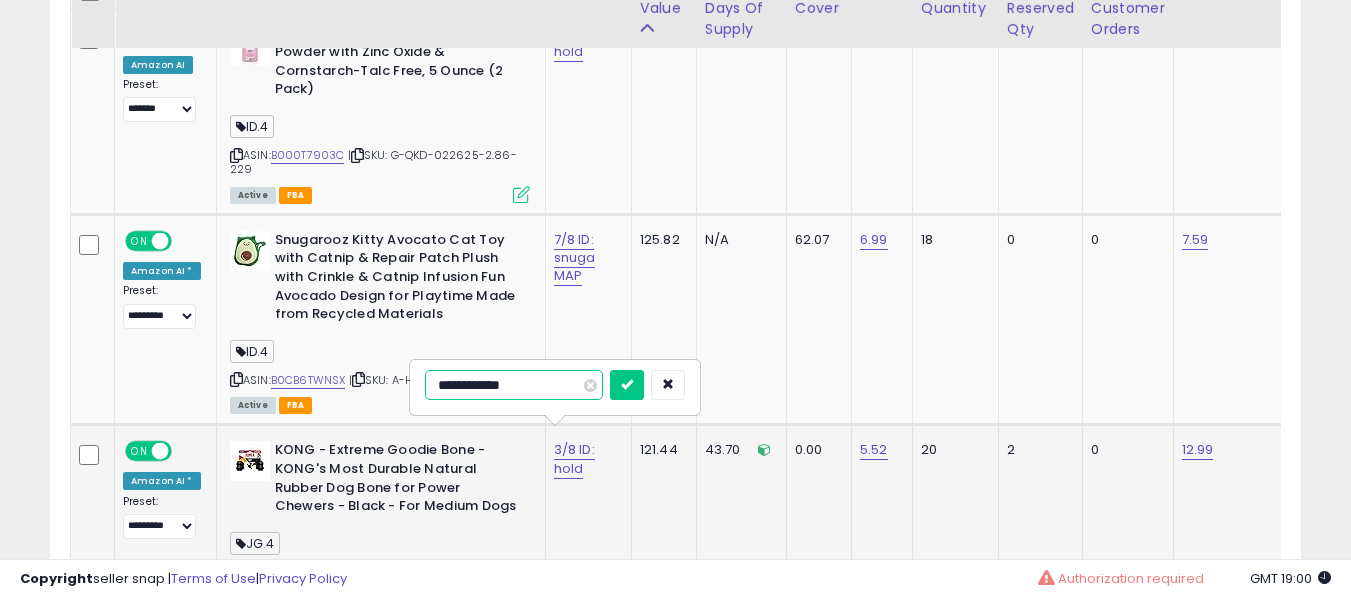 scroll, scrollTop: 3191, scrollLeft: 0, axis: vertical 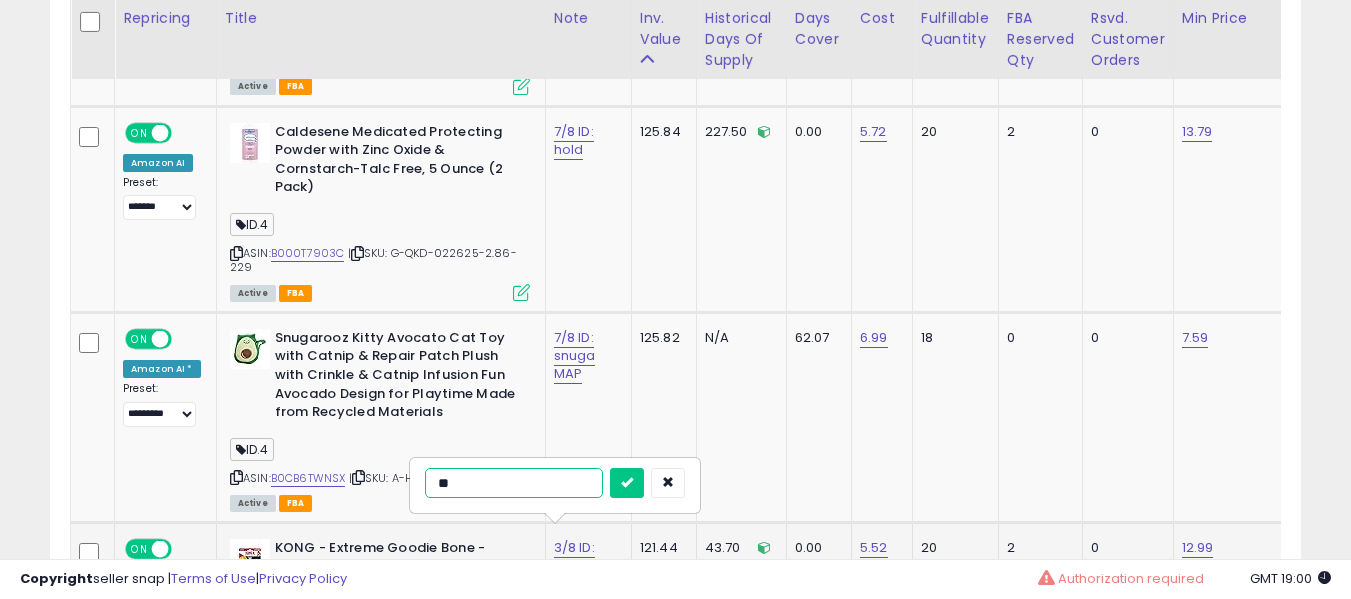 type on "*" 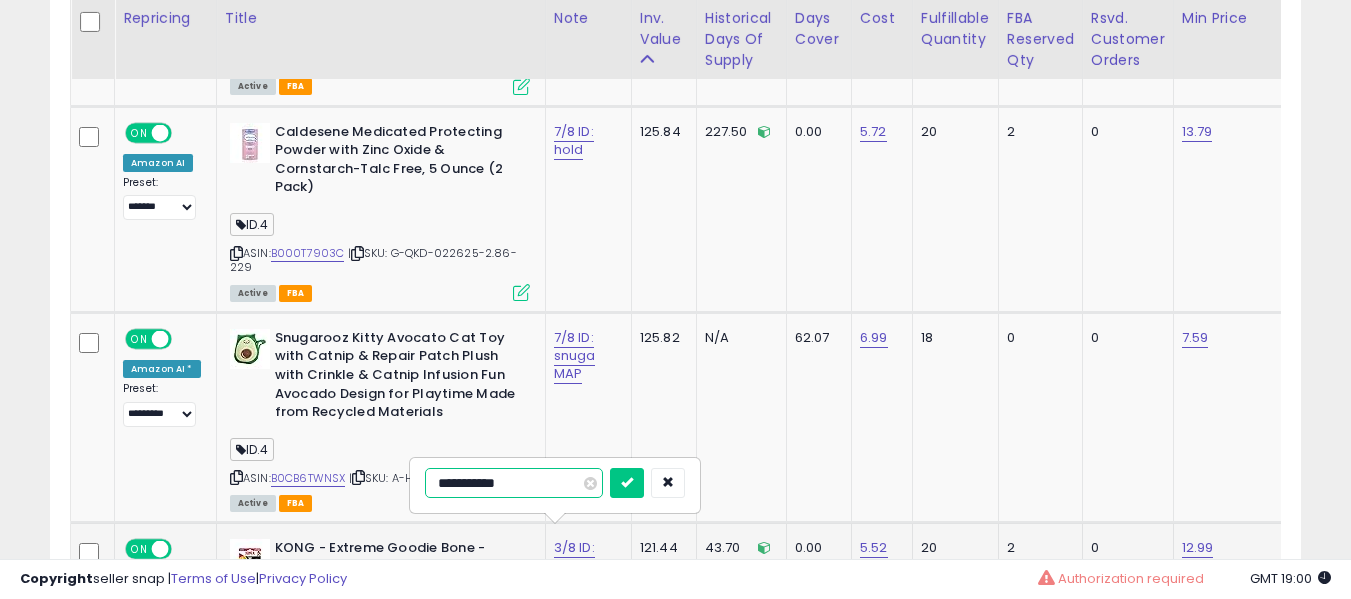 type on "**********" 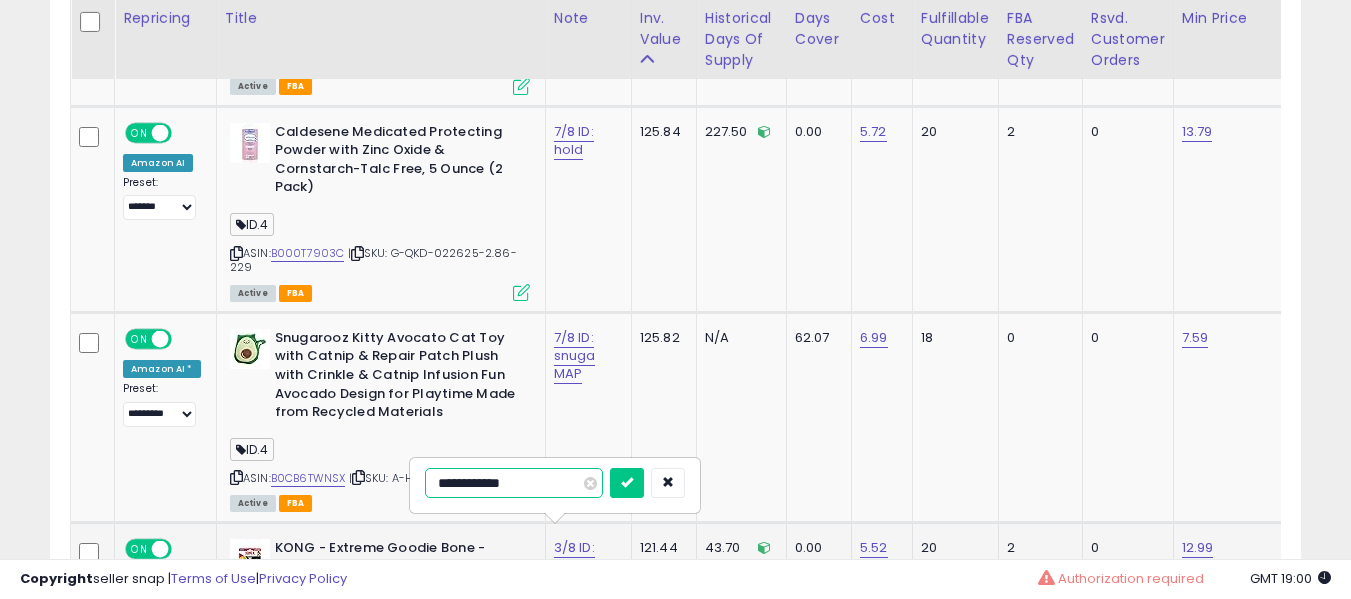 click at bounding box center [627, 483] 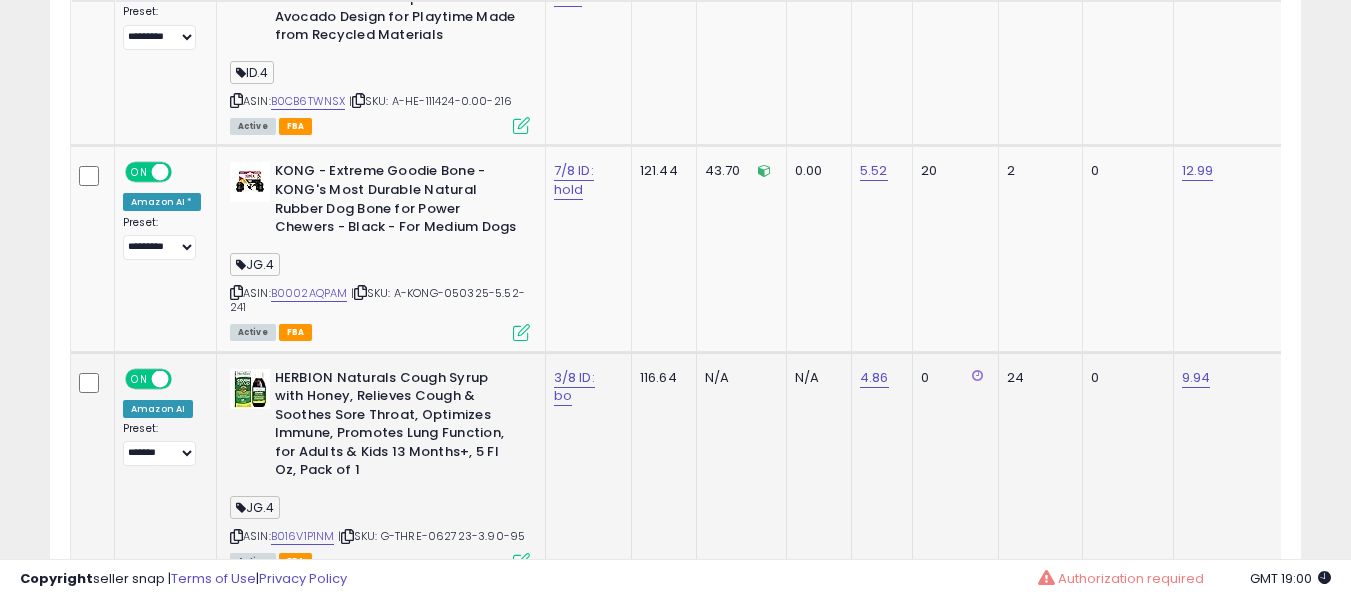 scroll, scrollTop: 3591, scrollLeft: 0, axis: vertical 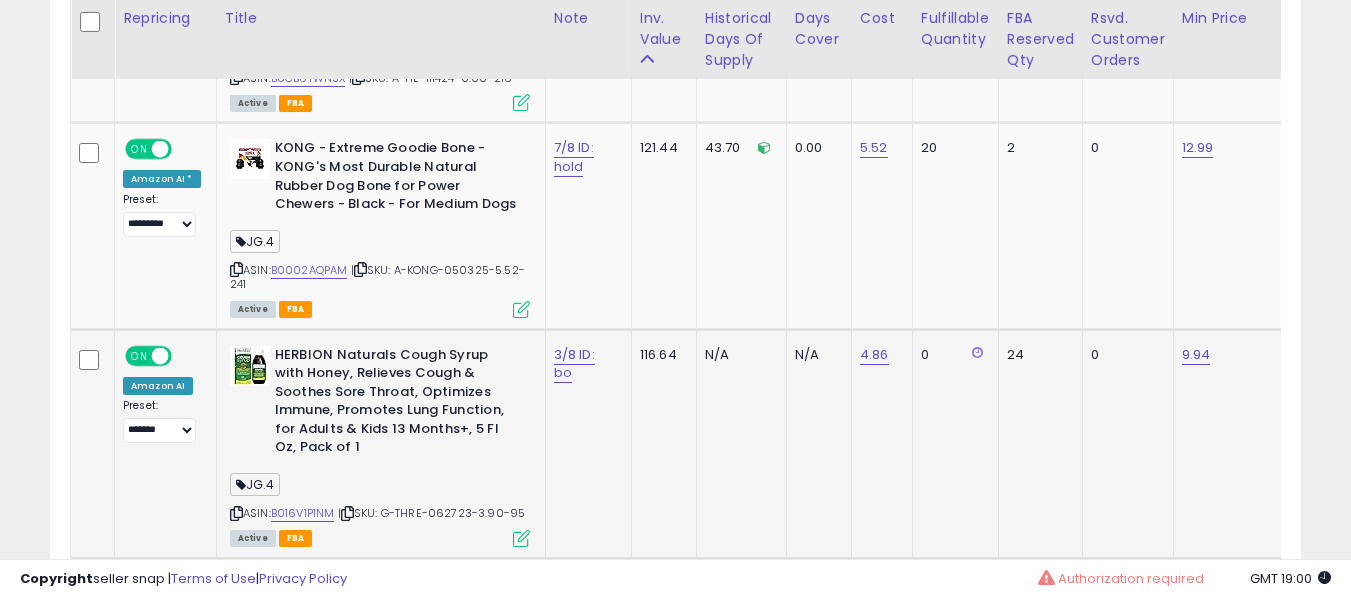 click on "3/8 ID: bo" at bounding box center (585, 364) 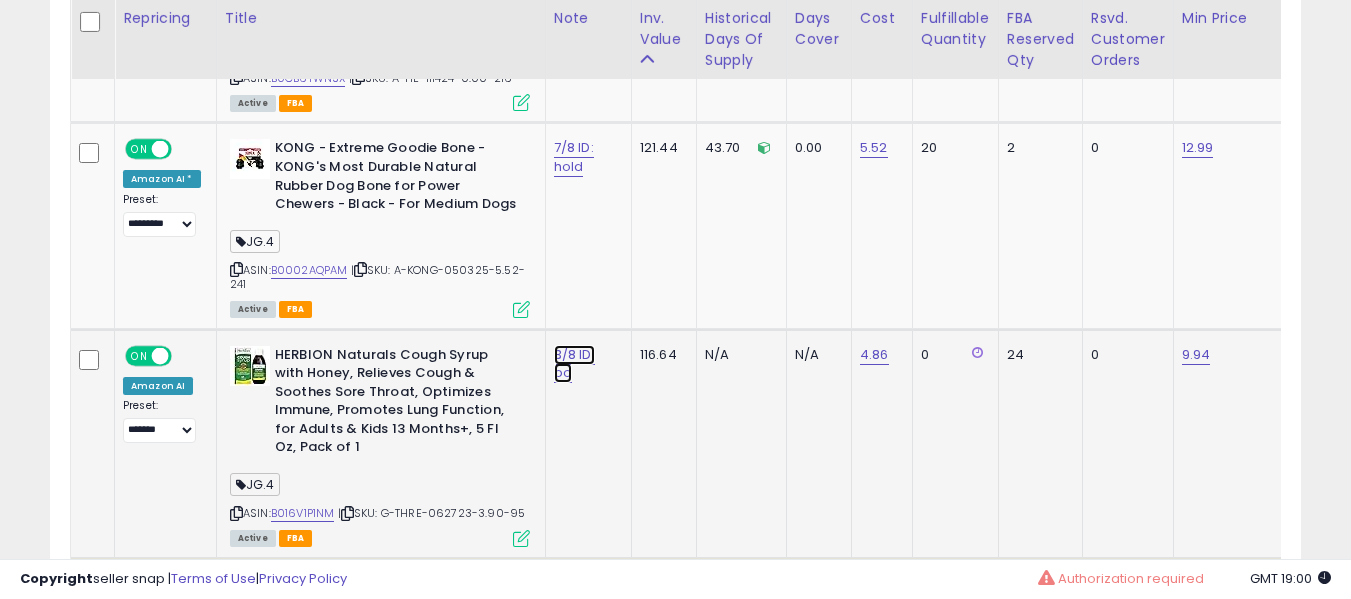 click on "3/8 ID: bo" at bounding box center (574, -2458) 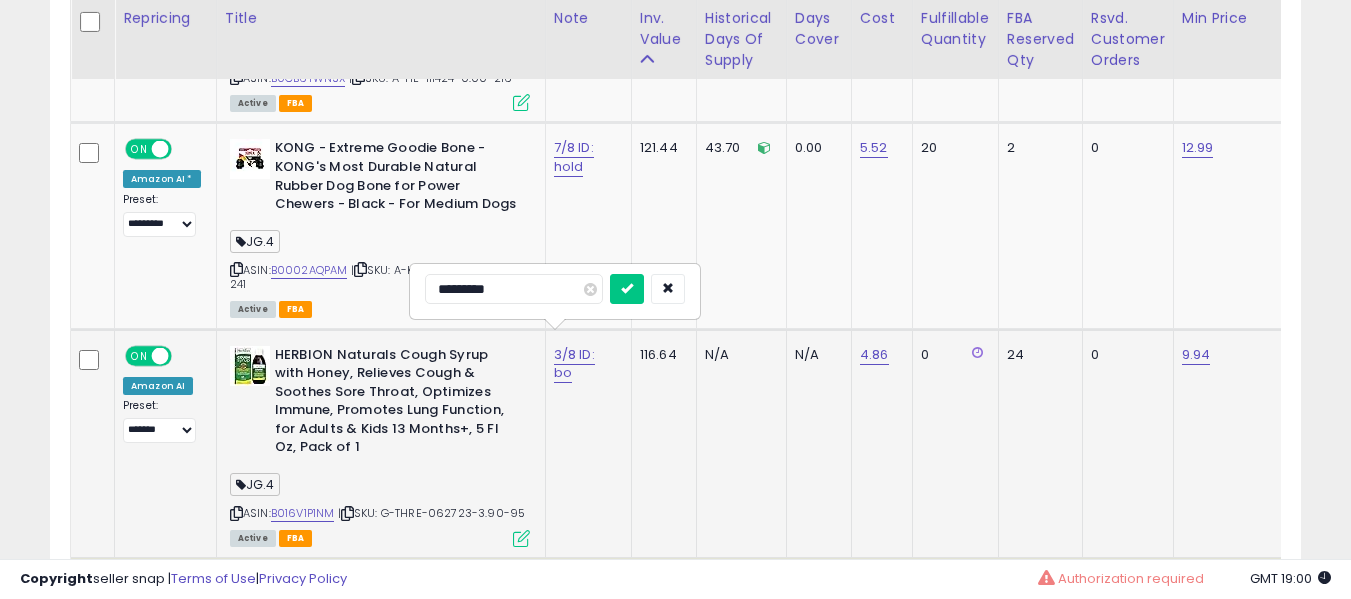 type on "**********" 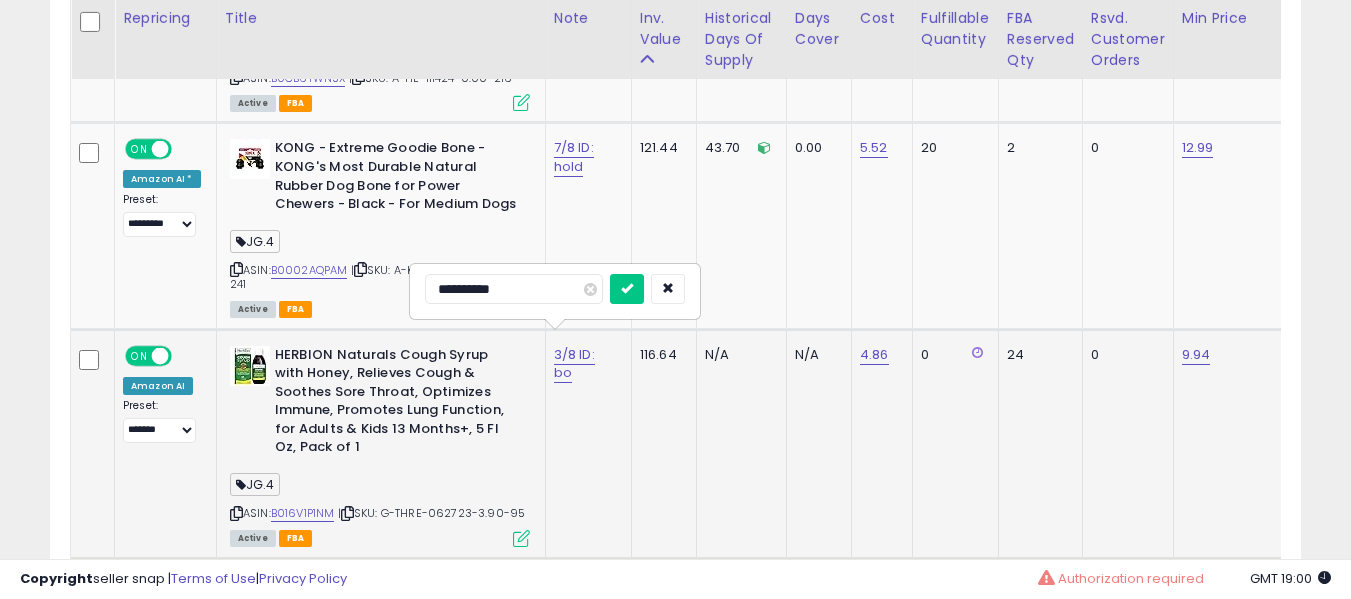 click at bounding box center [627, 289] 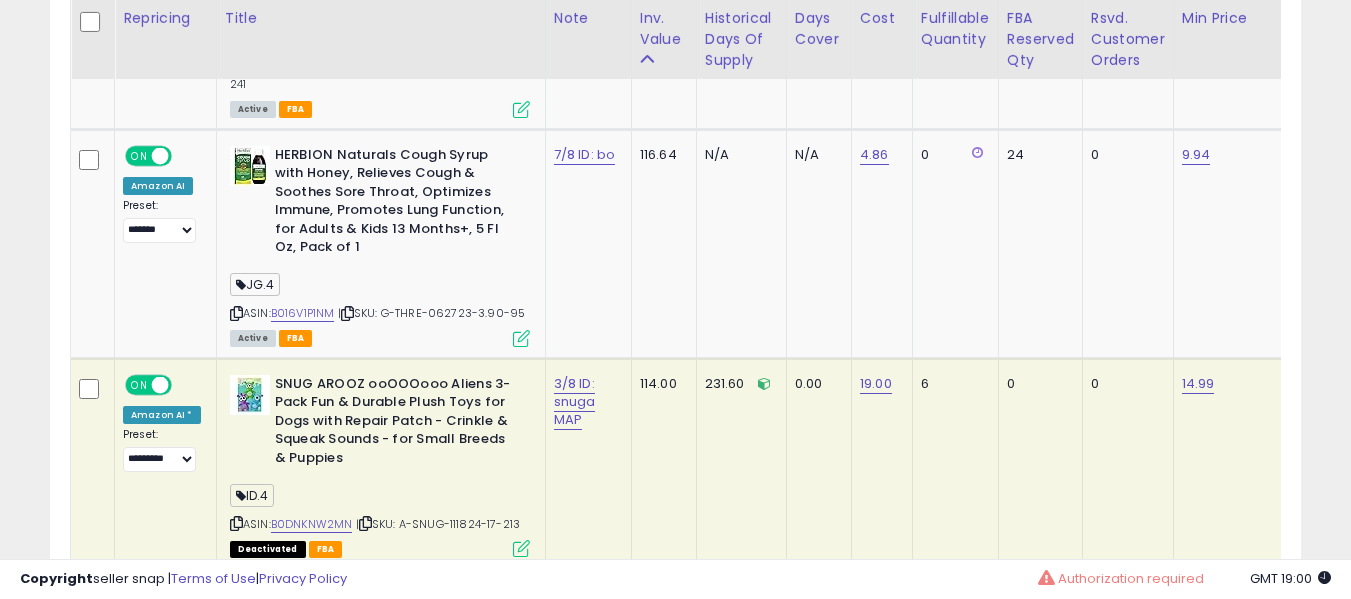 scroll, scrollTop: 3891, scrollLeft: 0, axis: vertical 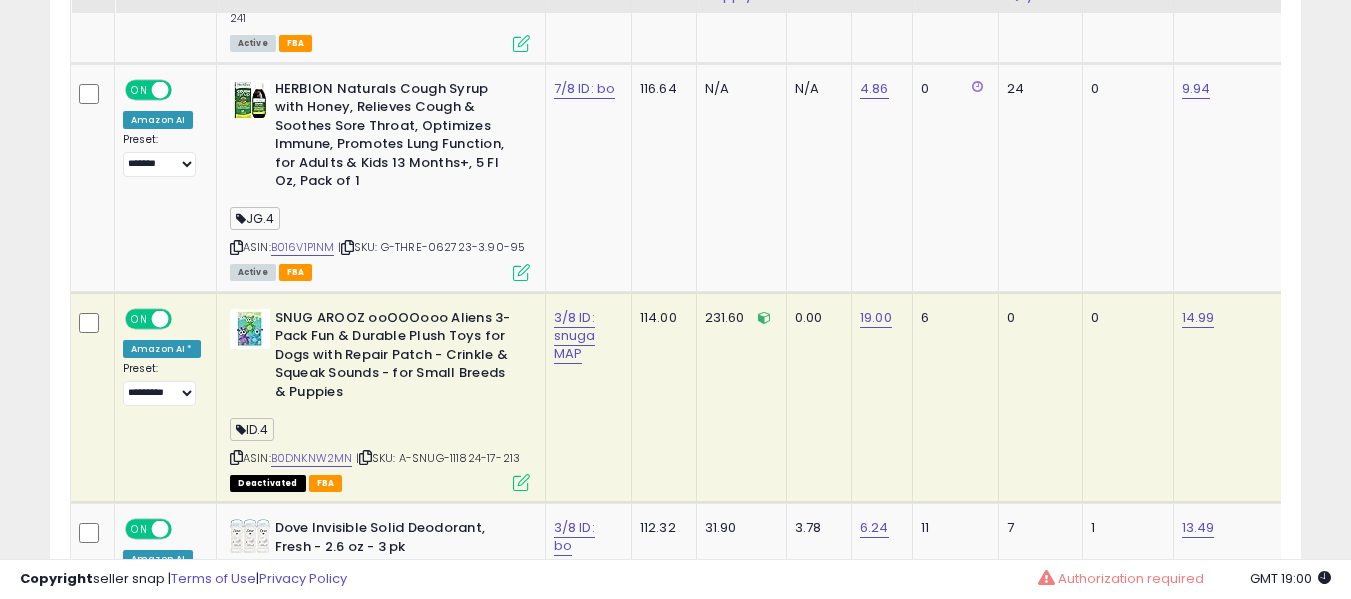 click on "3/8 ID: snuga MAP" 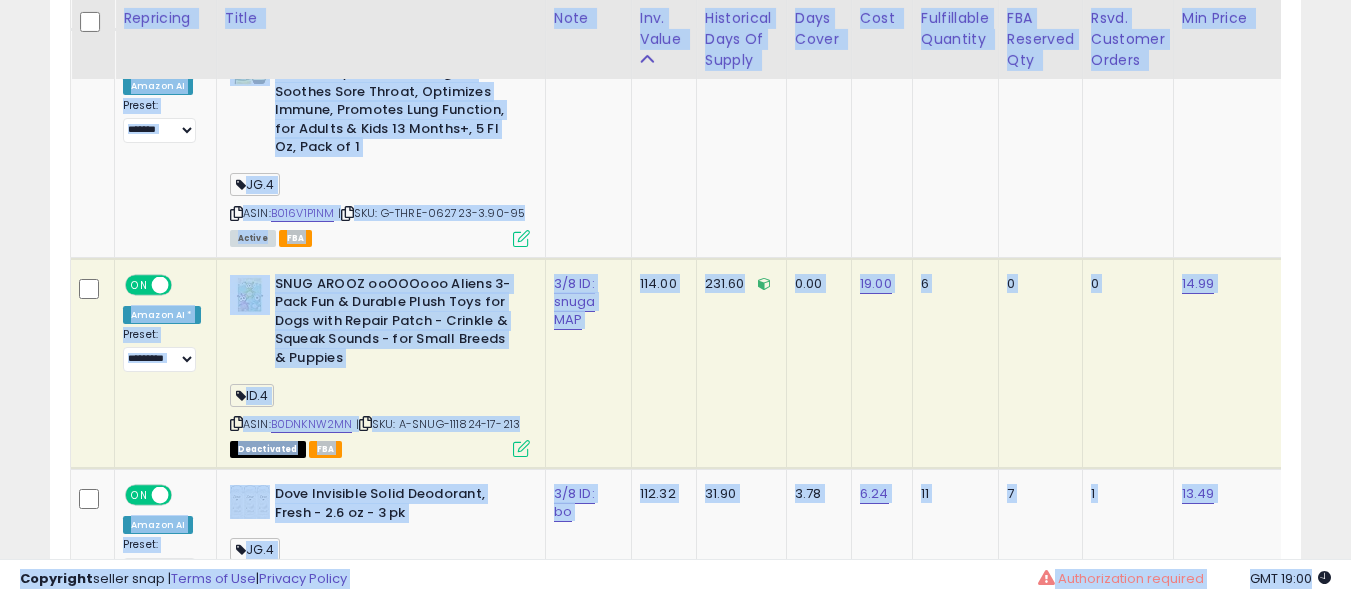 click on "3/8 ID: snuga MAP" 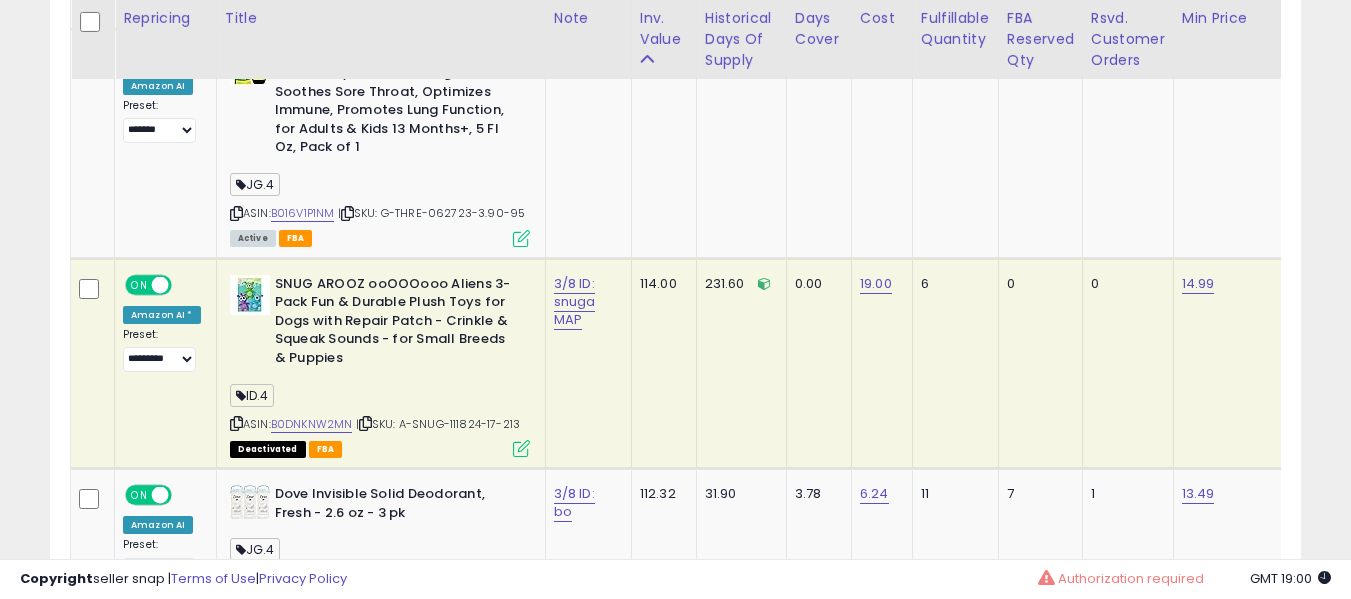 click on "3/8 ID: snuga MAP" 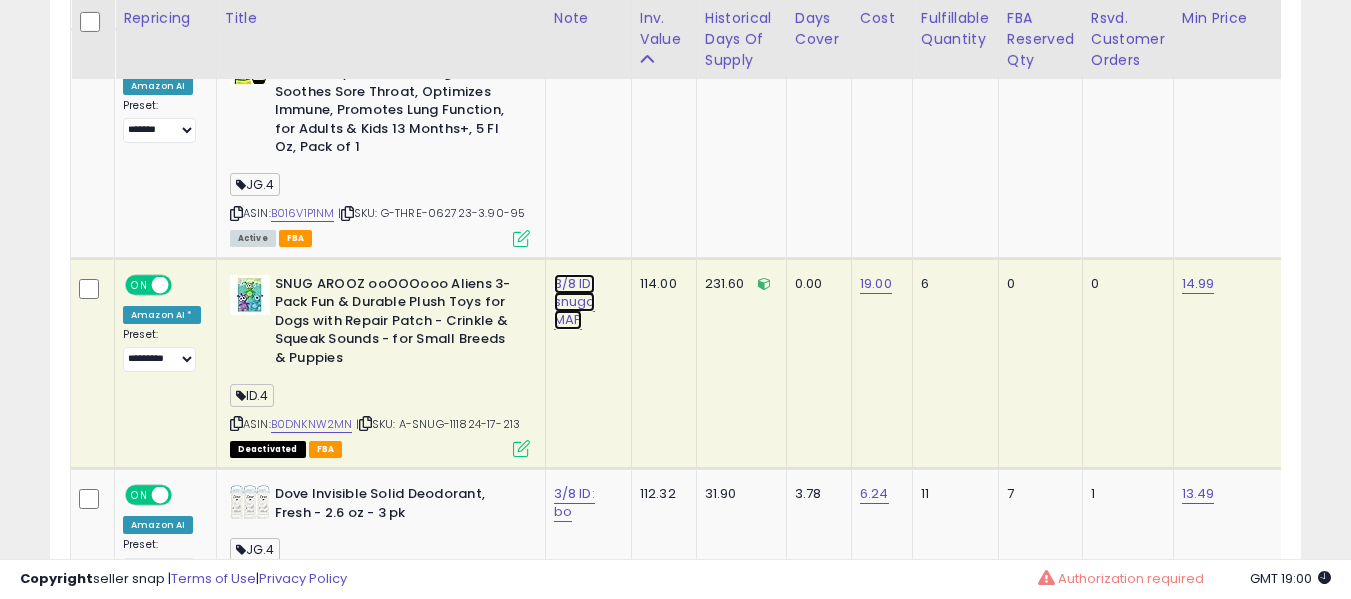 click on "3/8 ID: snuga MAP" at bounding box center (575, 302) 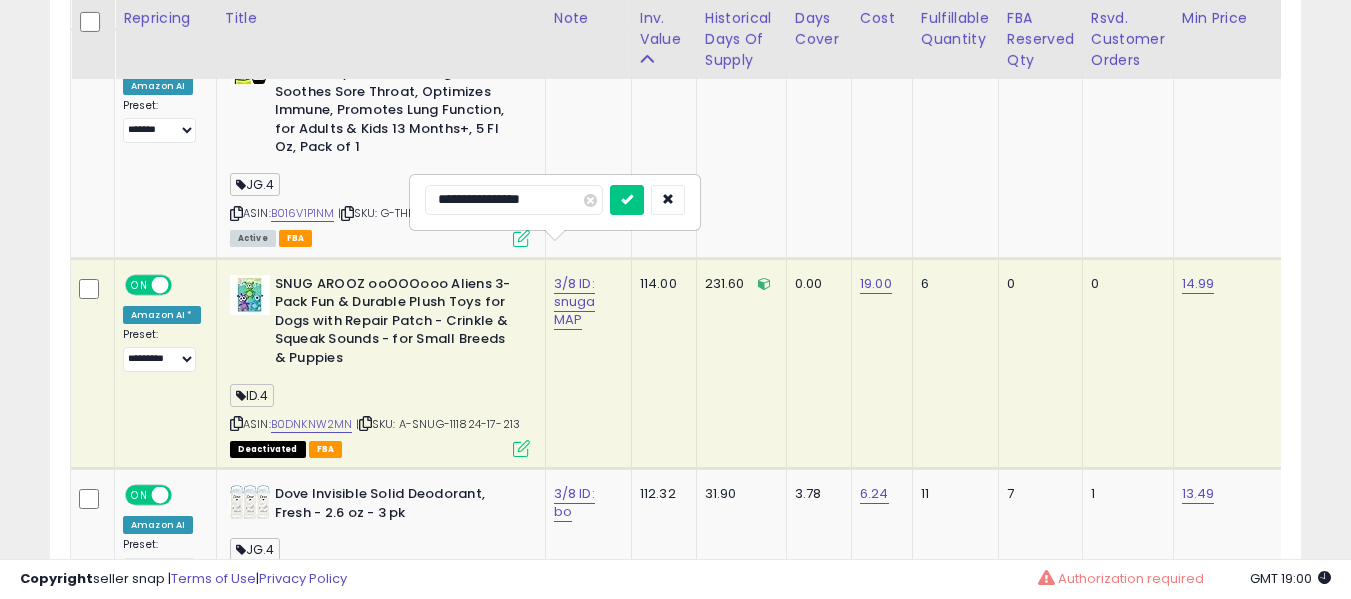 type on "**********" 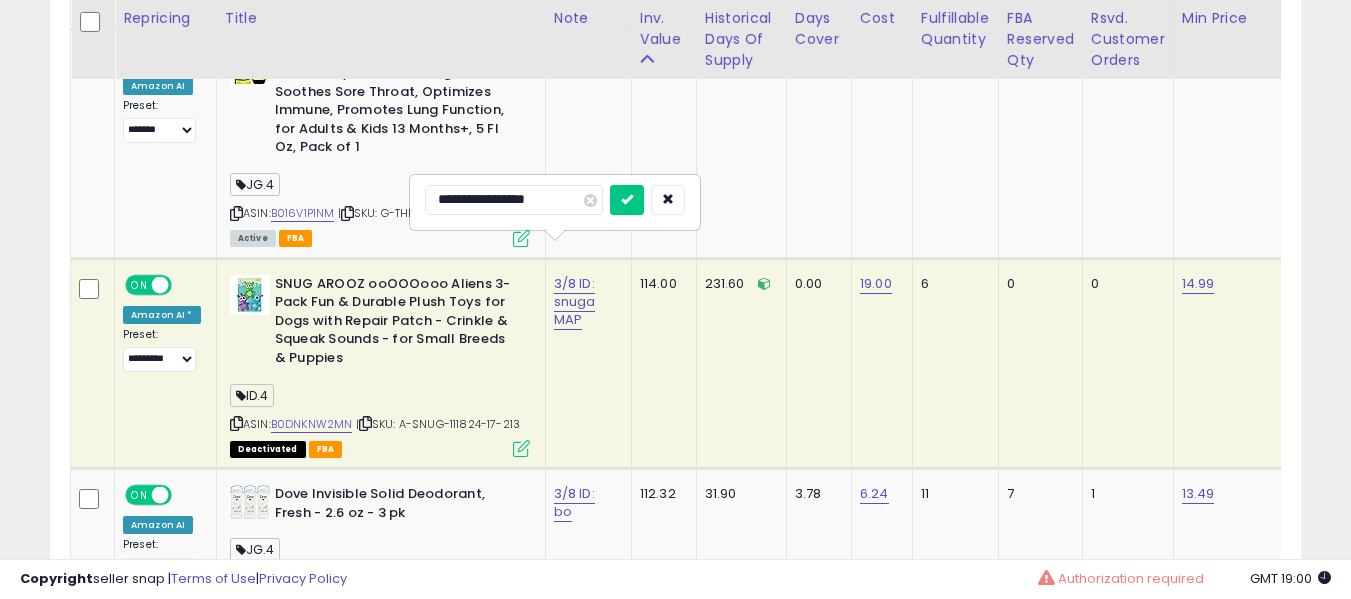 click at bounding box center [627, 200] 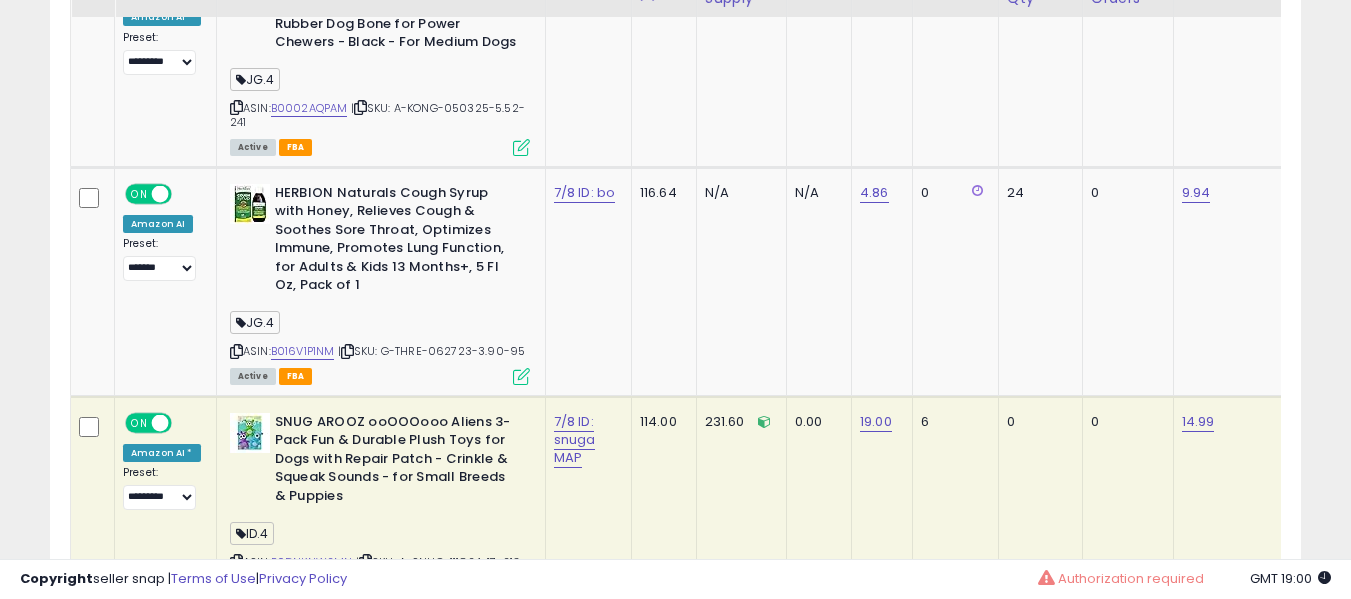 scroll, scrollTop: 3991, scrollLeft: 0, axis: vertical 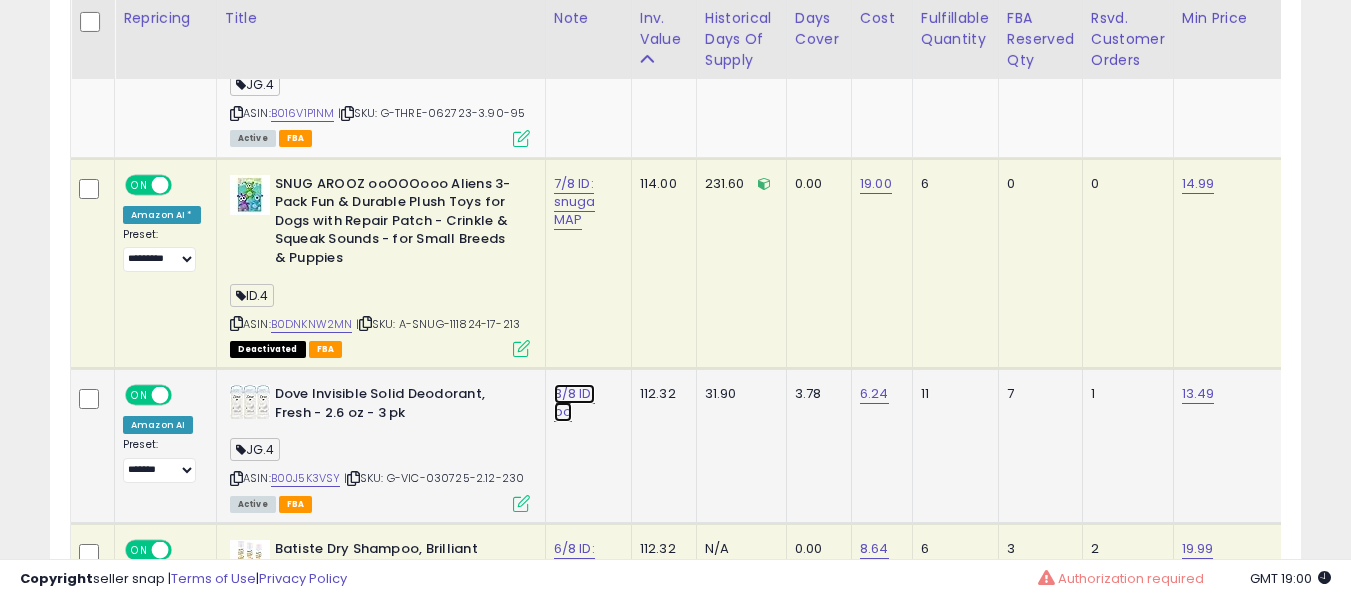 click on "3/8 ID: bo" at bounding box center [574, -2858] 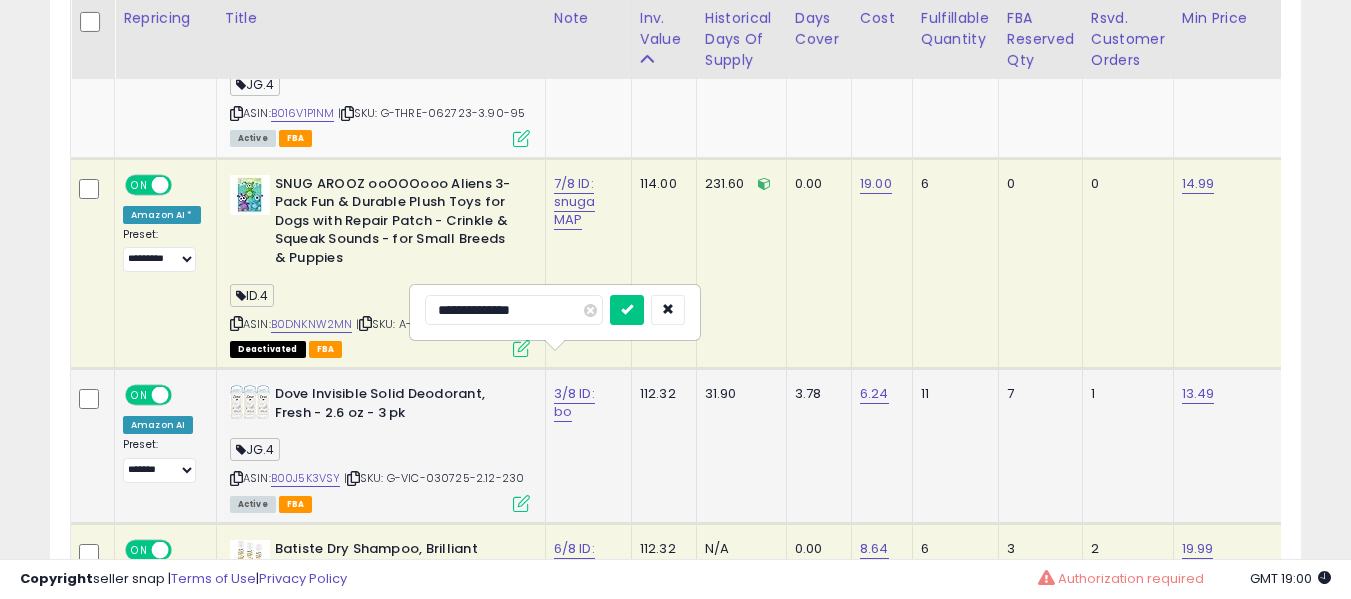 type on "**********" 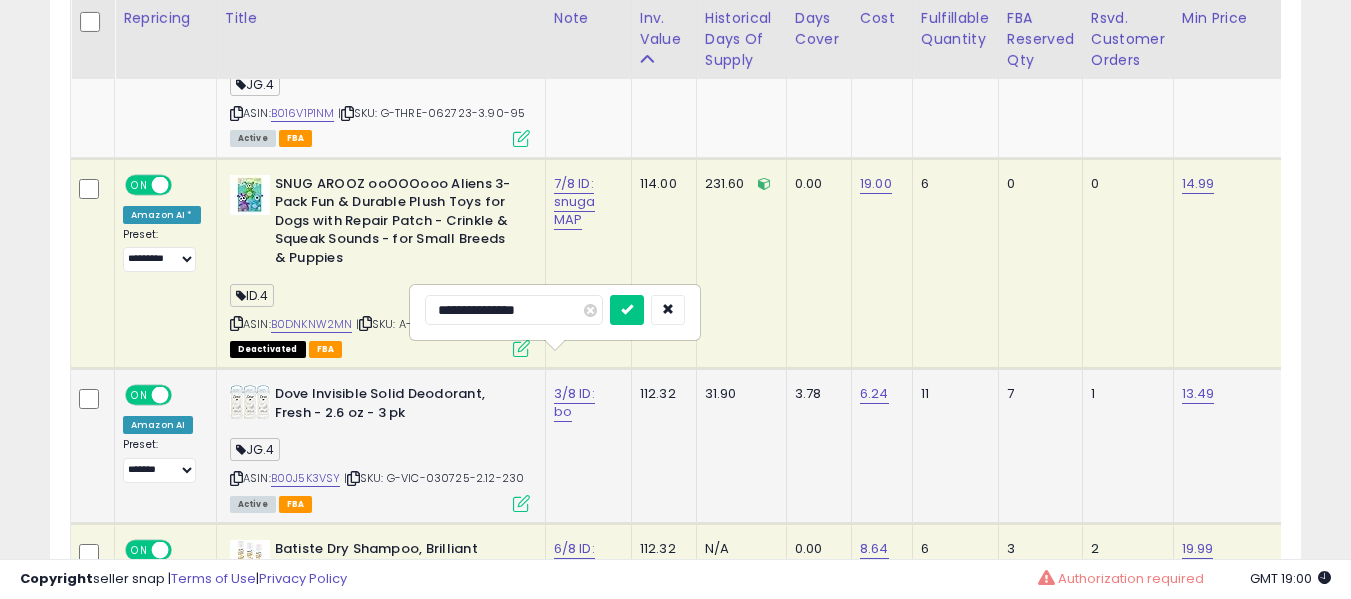 click at bounding box center [627, 310] 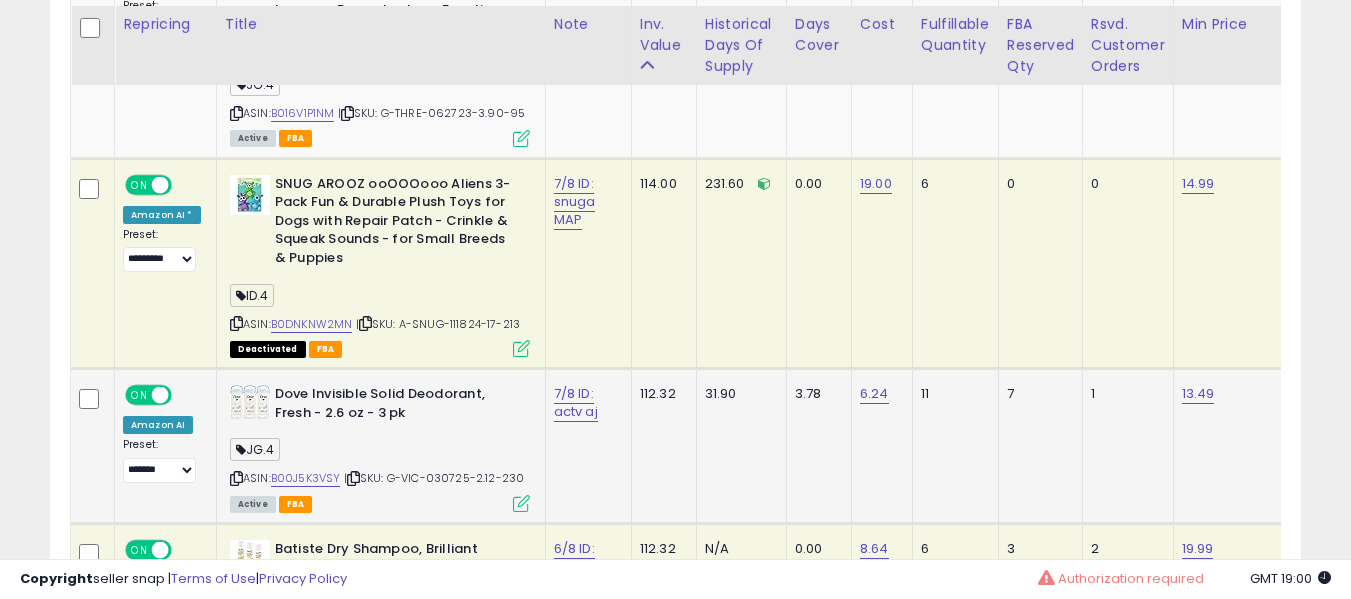 scroll, scrollTop: 4091, scrollLeft: 0, axis: vertical 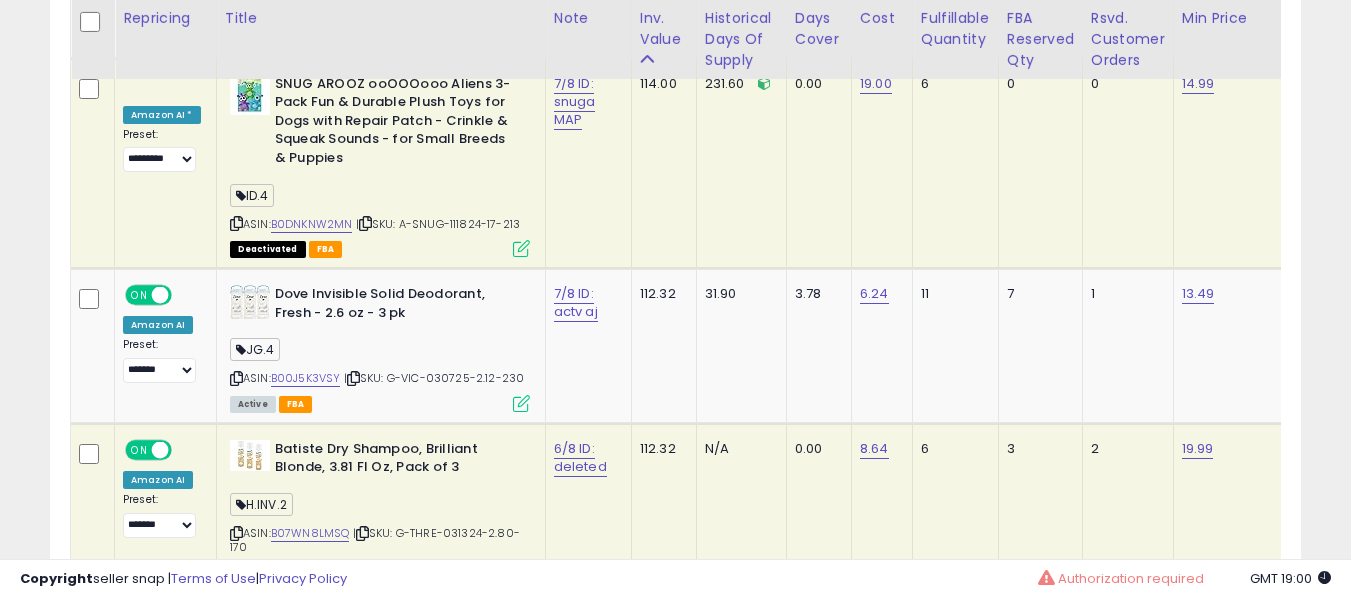 click on "6/8 ID: deleted" 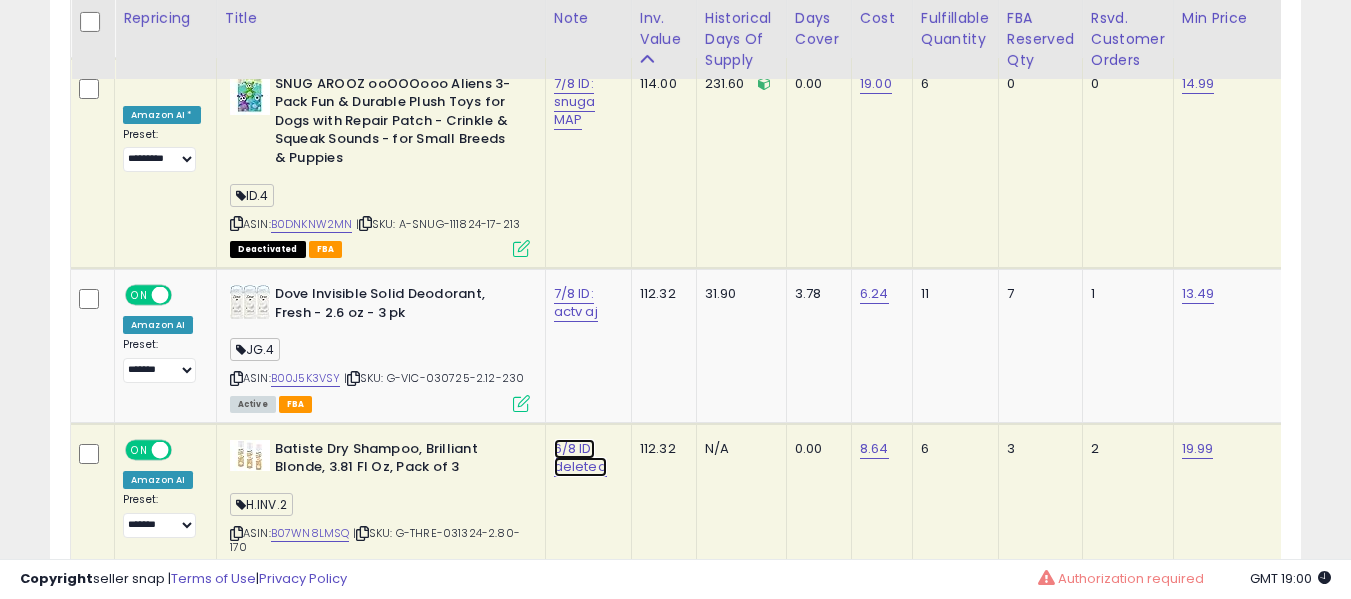 click on "6/8 ID: deleted" at bounding box center (575, 102) 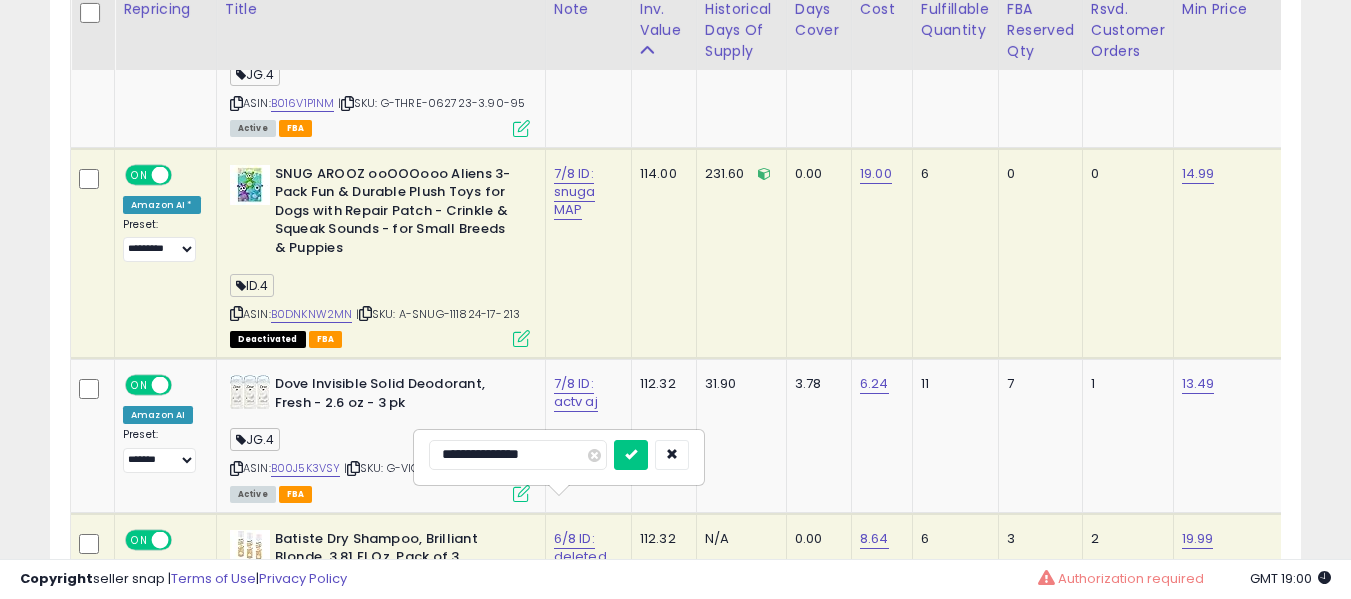 scroll, scrollTop: 3991, scrollLeft: 0, axis: vertical 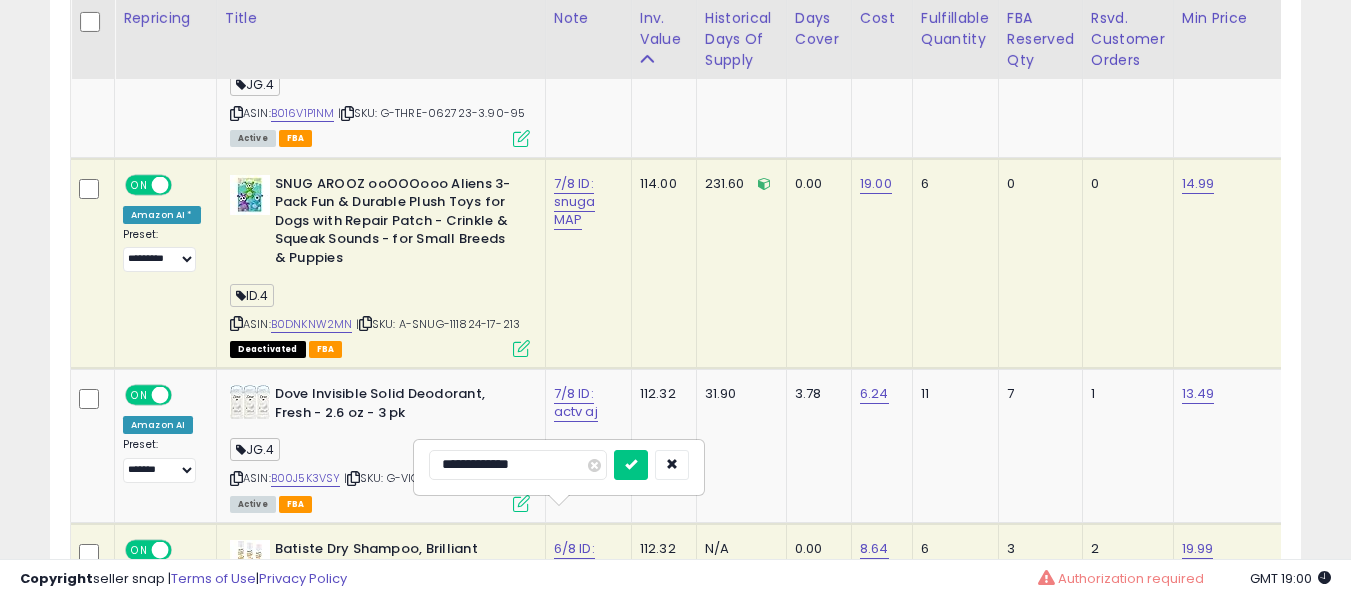 type on "**********" 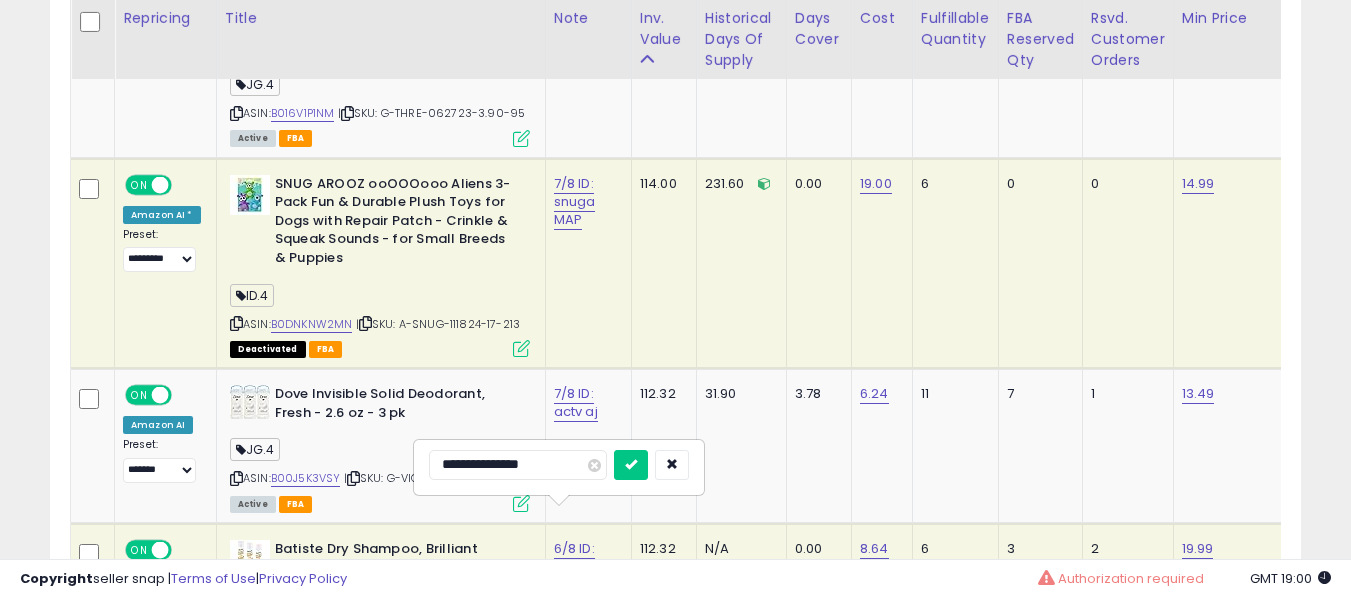 click at bounding box center (631, 465) 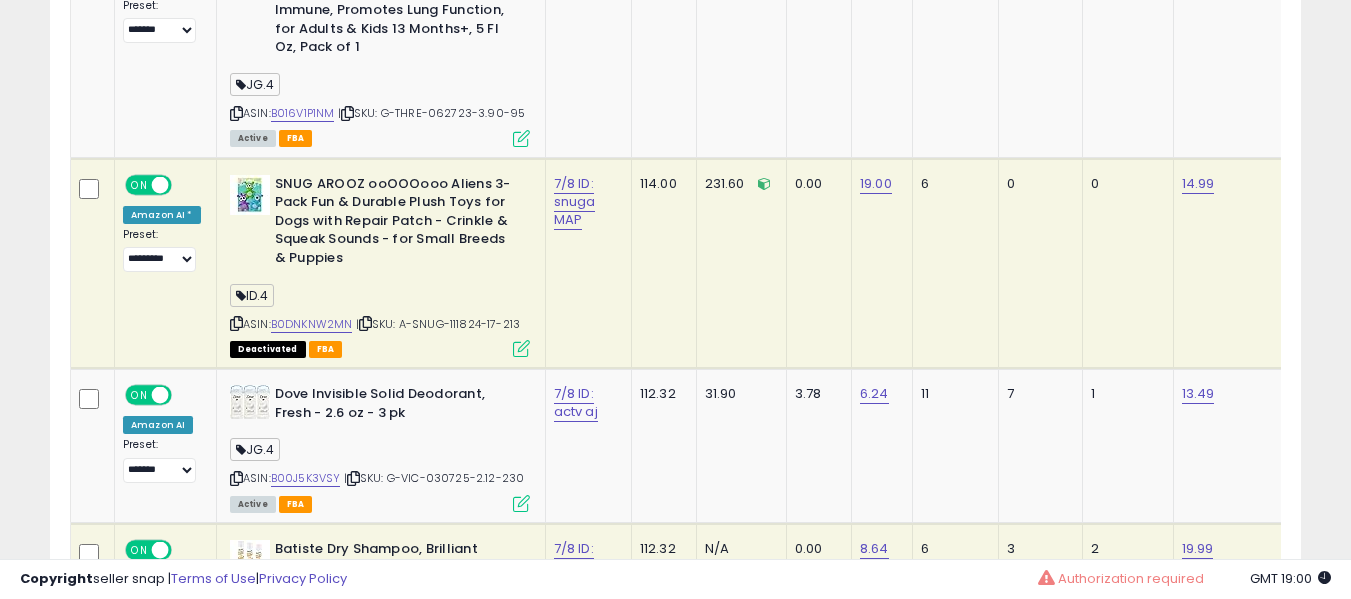 scroll, scrollTop: 907, scrollLeft: 0, axis: vertical 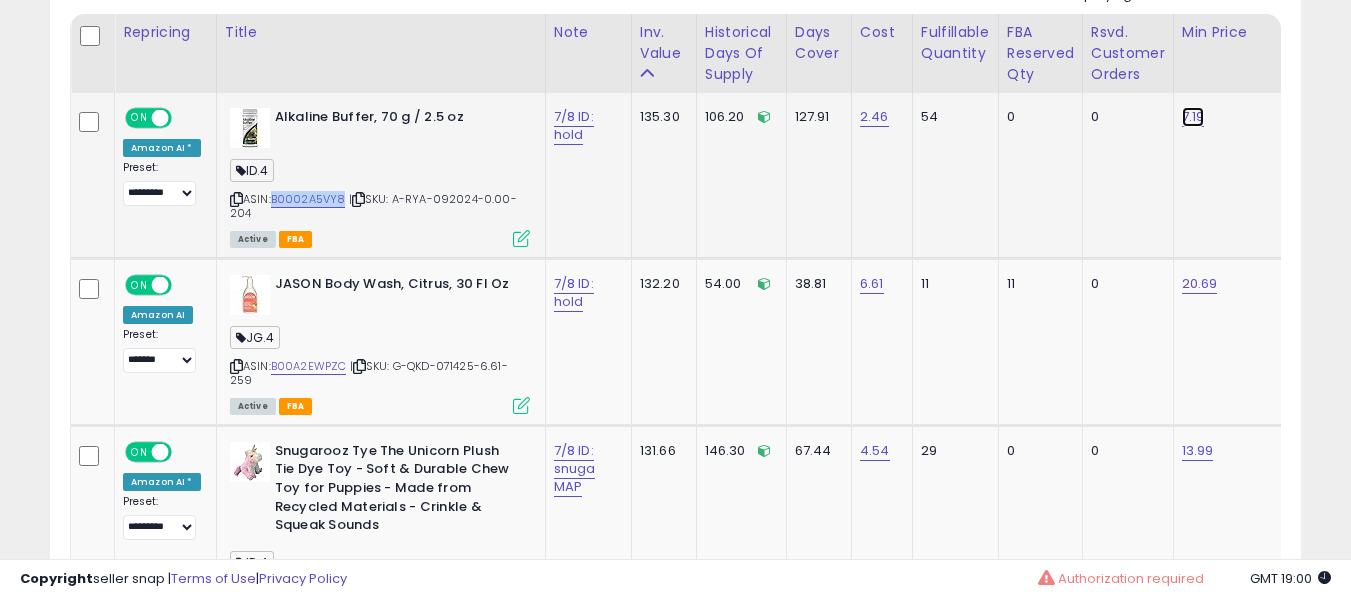 click on "7.19" at bounding box center [1193, 117] 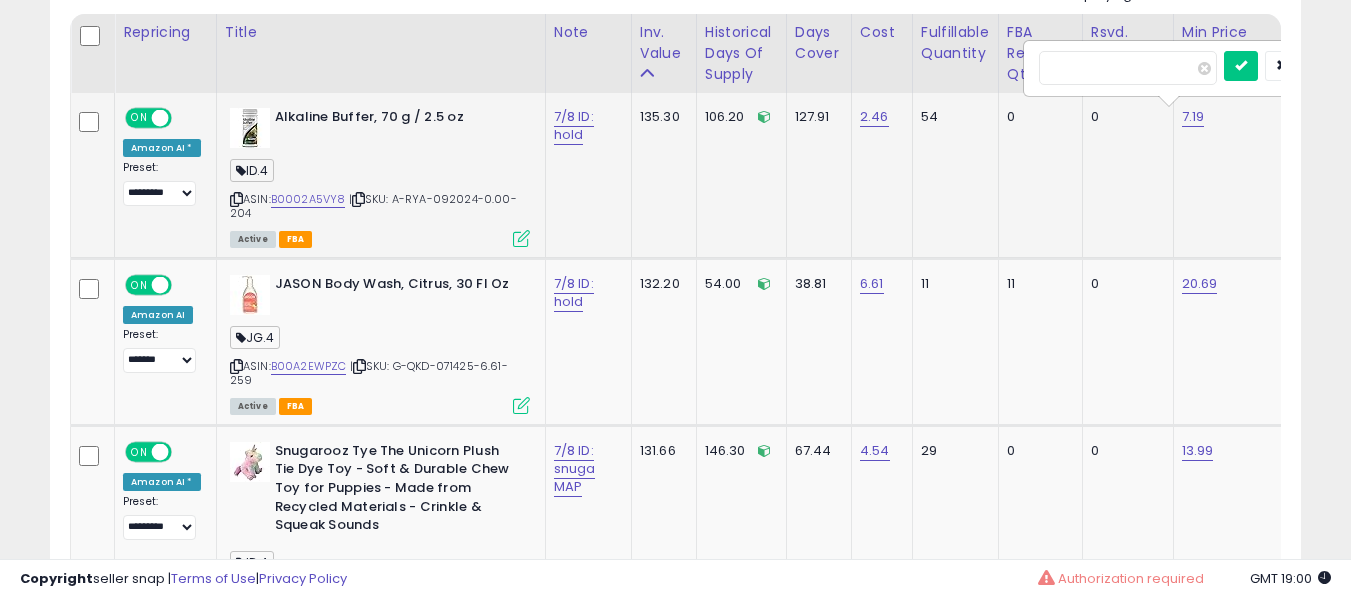 scroll, scrollTop: 0, scrollLeft: 99, axis: horizontal 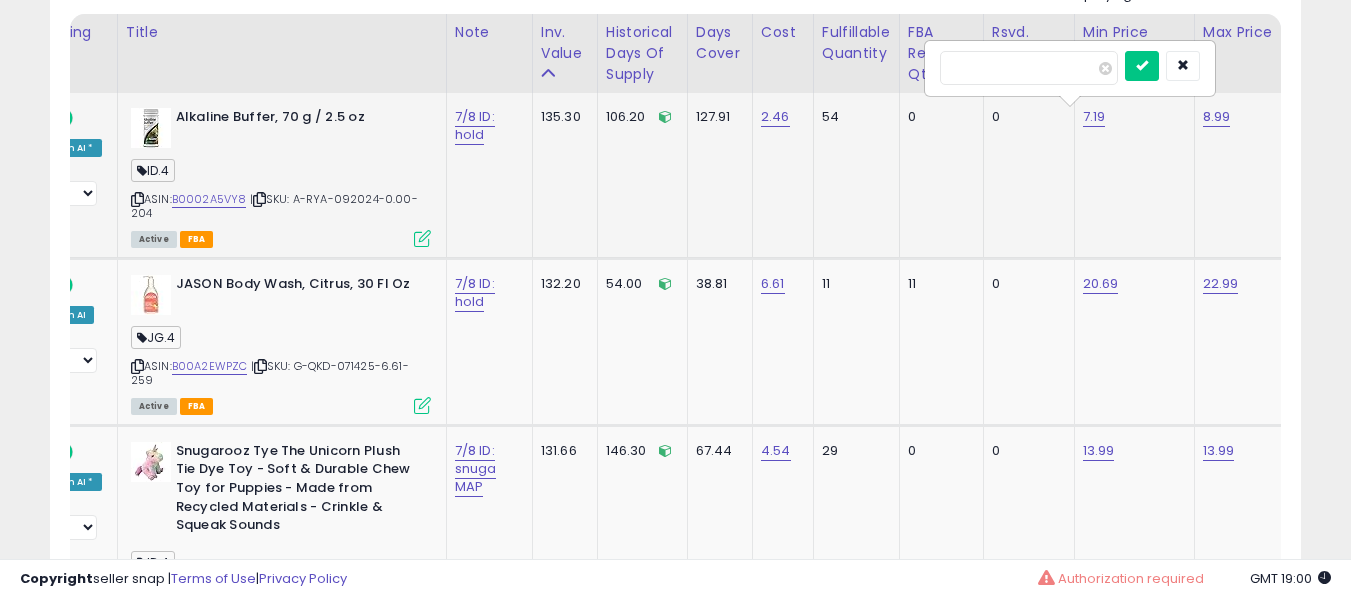 type on "****" 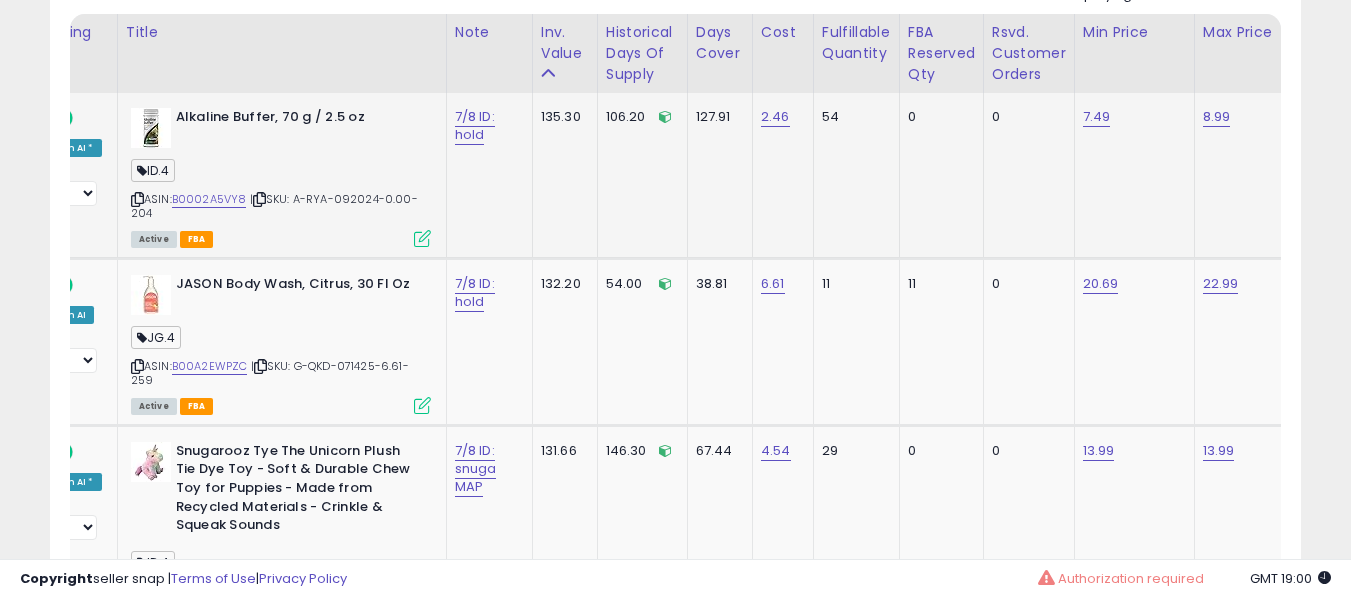 scroll, scrollTop: 0, scrollLeft: 0, axis: both 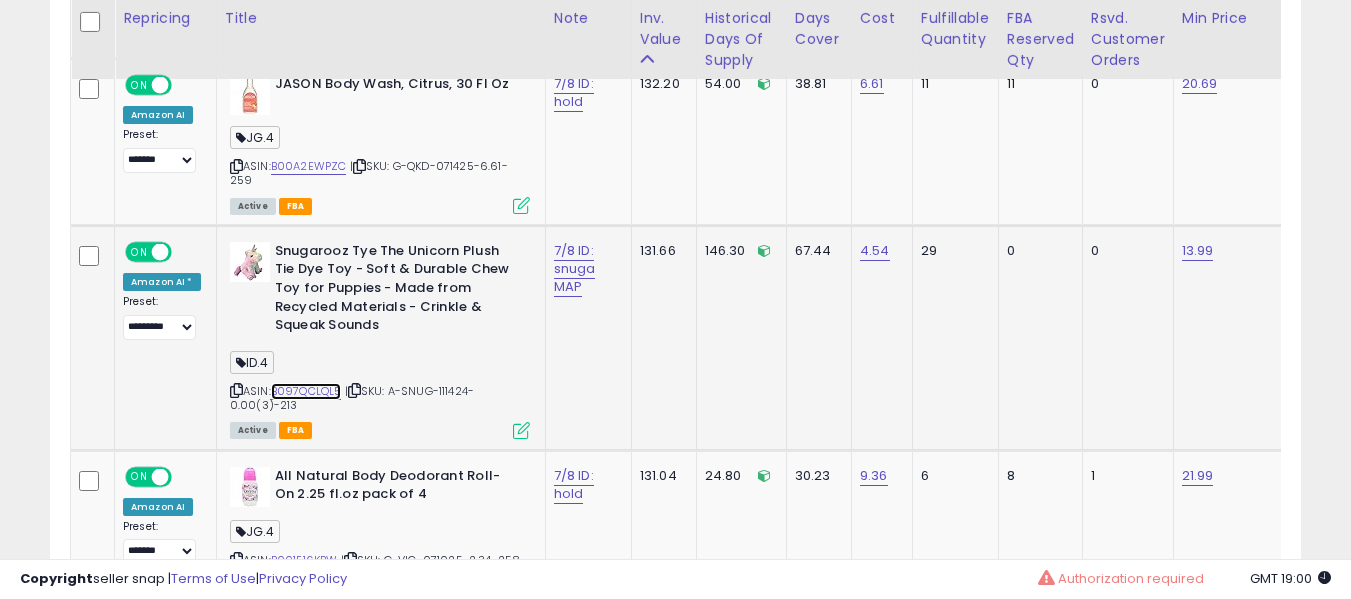 drag, startPoint x: 311, startPoint y: 384, endPoint x: 342, endPoint y: 344, distance: 50.606323 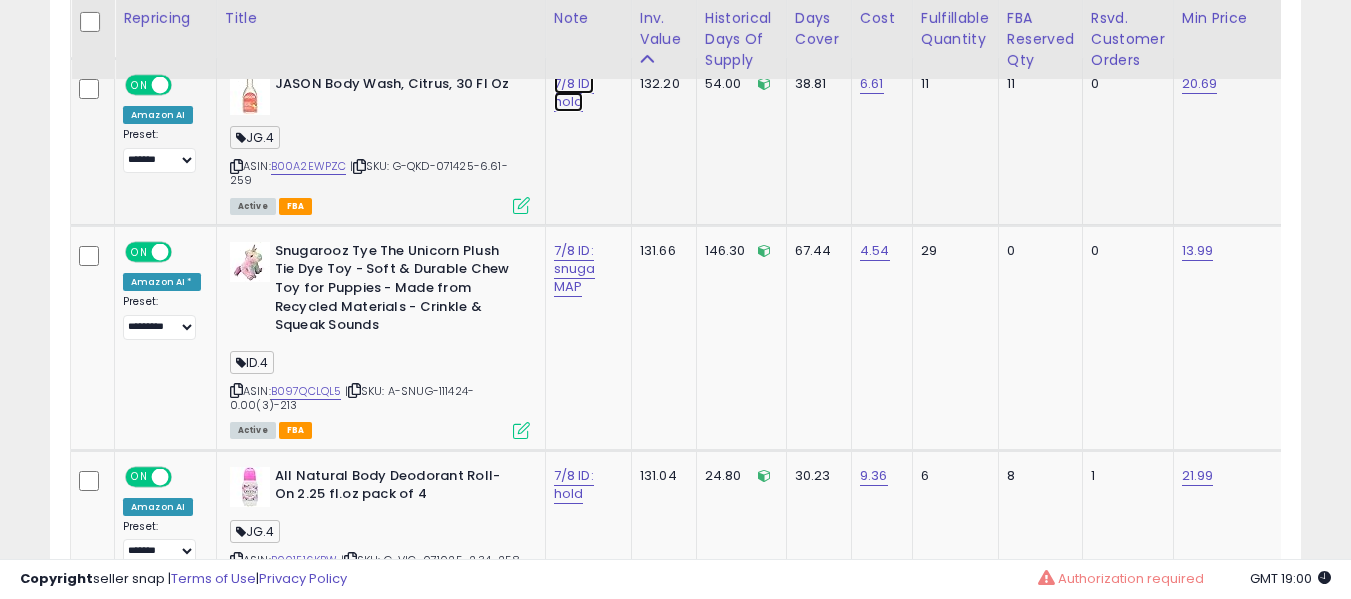 click on "7/8 ID: hold" at bounding box center (574, -74) 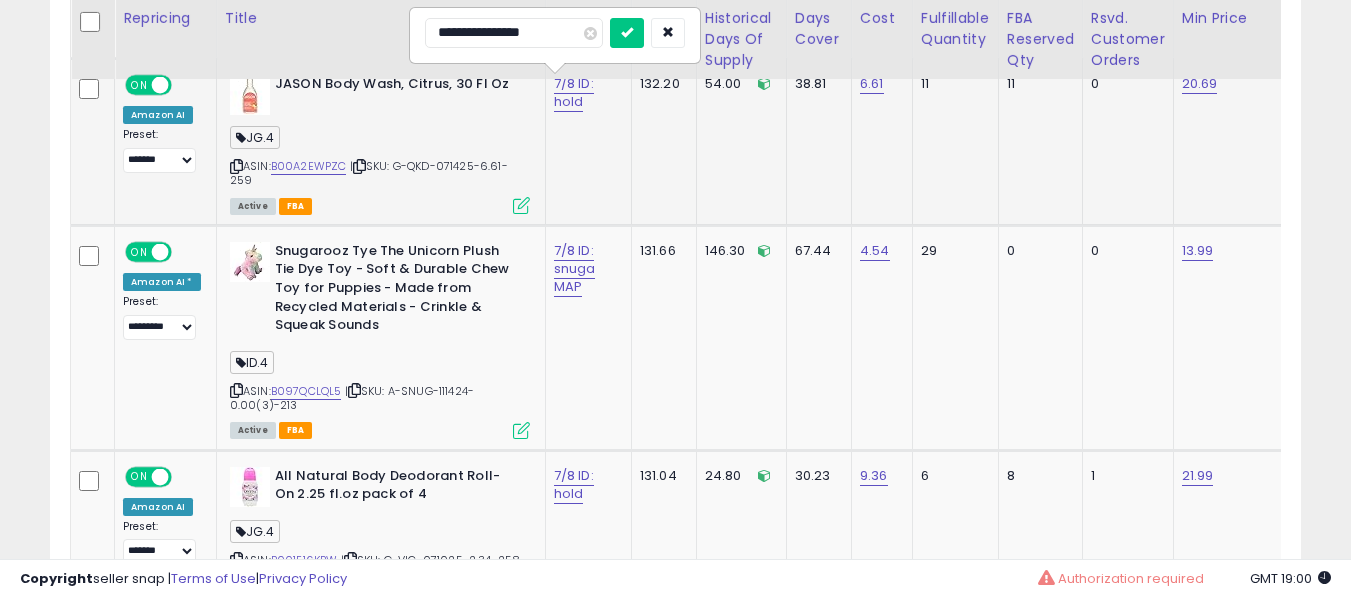 type on "**********" 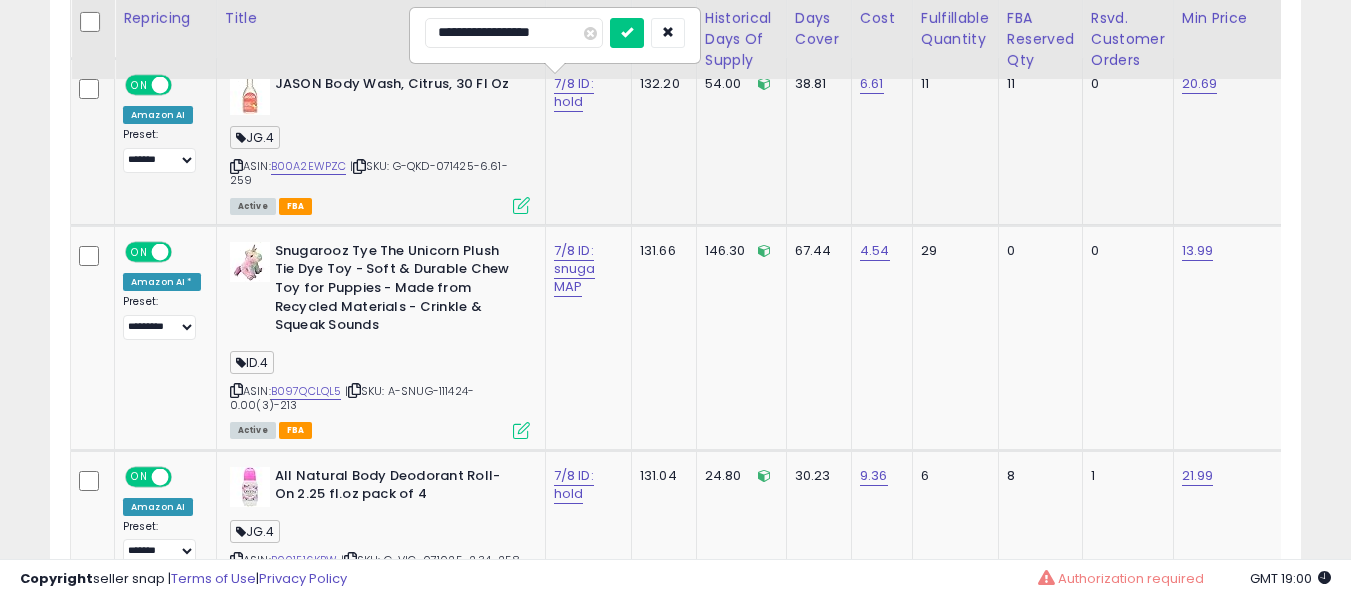 click at bounding box center [627, 33] 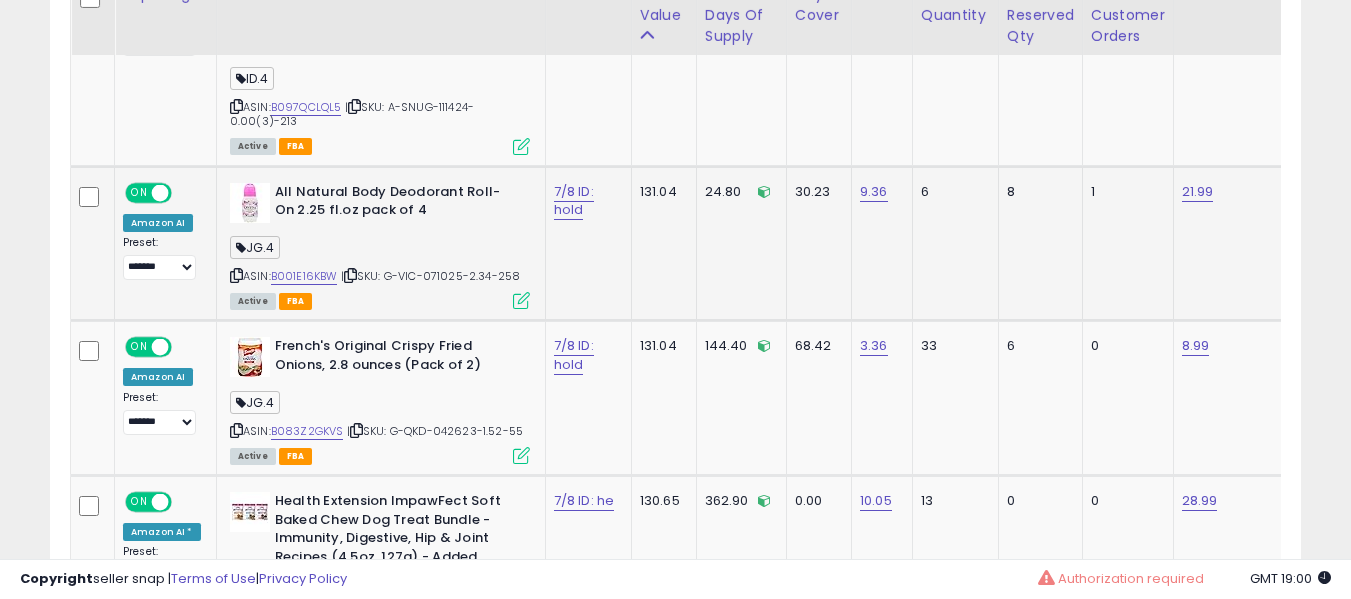 scroll, scrollTop: 1507, scrollLeft: 0, axis: vertical 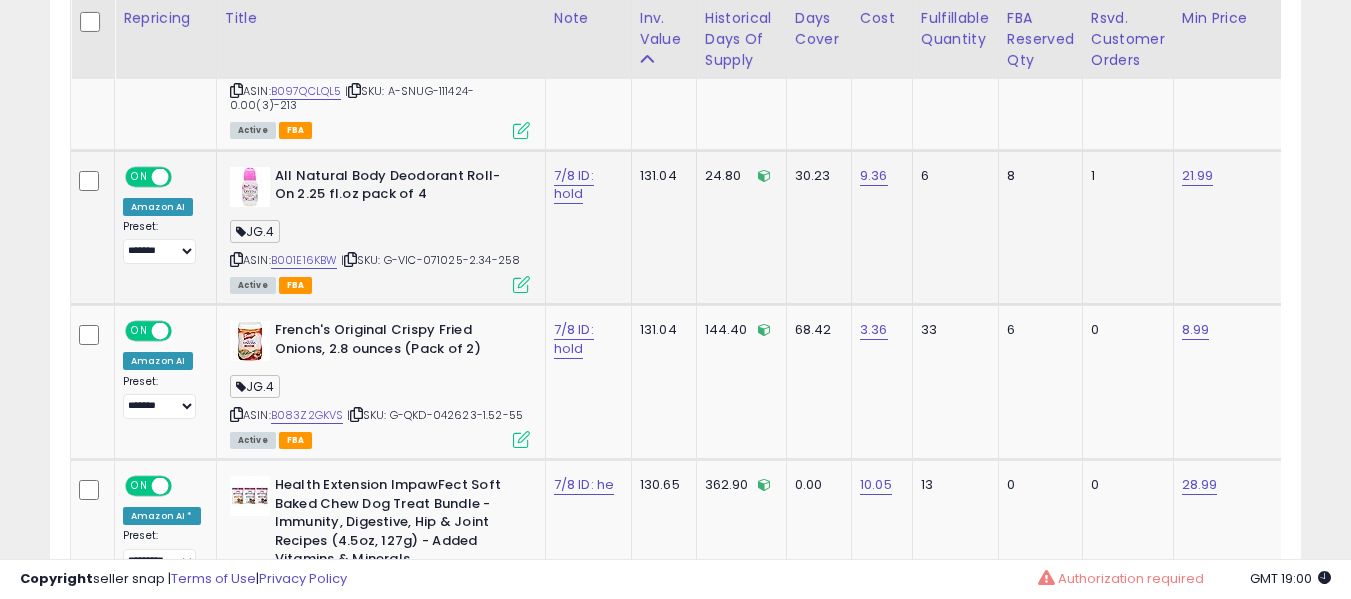 drag, startPoint x: 304, startPoint y: 243, endPoint x: 314, endPoint y: 268, distance: 26.925823 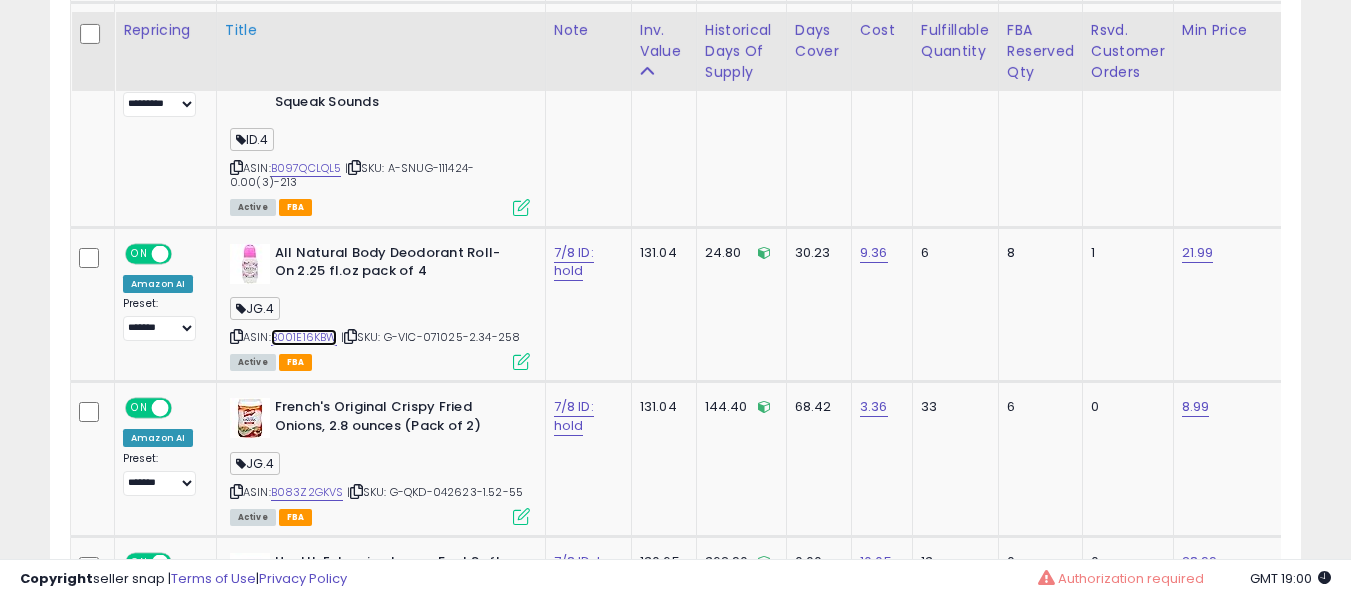 scroll, scrollTop: 1407, scrollLeft: 0, axis: vertical 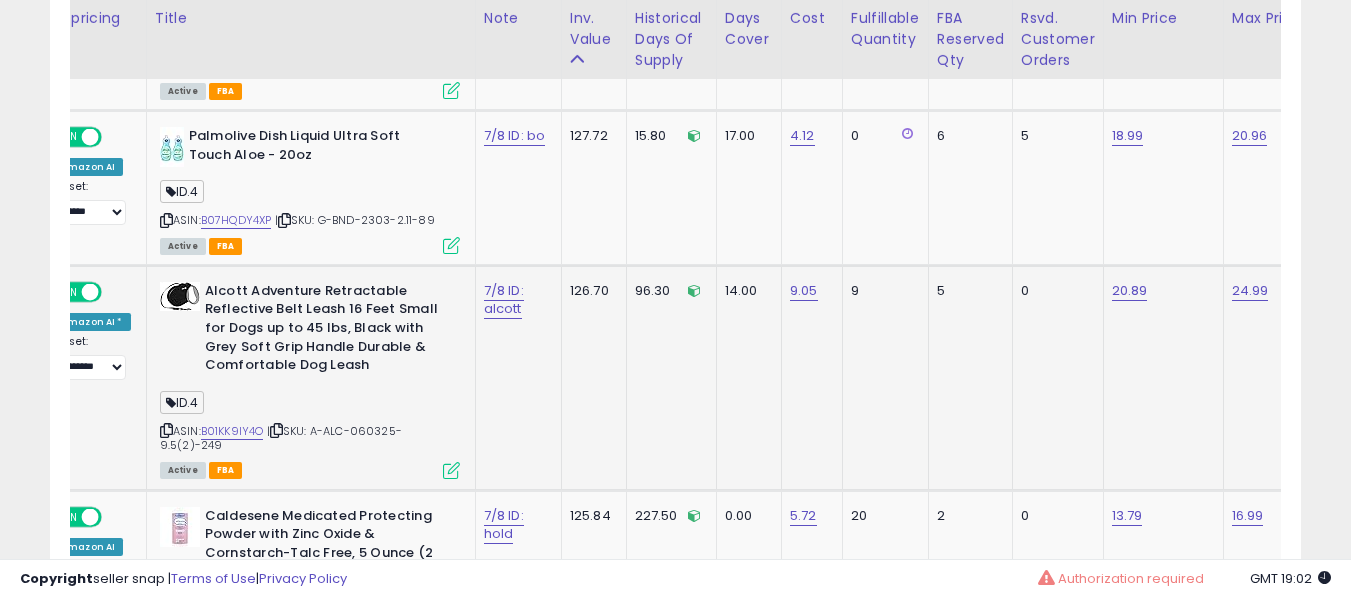 drag, startPoint x: 245, startPoint y: 399, endPoint x: 246, endPoint y: 412, distance: 13.038404 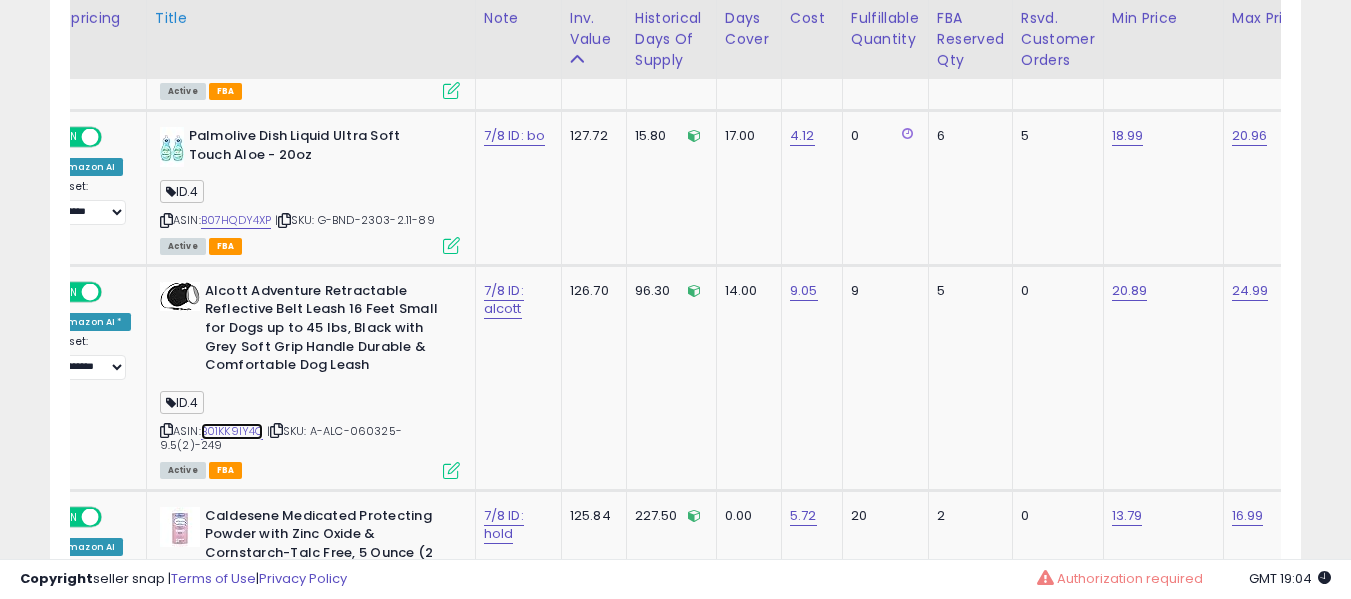 scroll, scrollTop: 0, scrollLeft: 5, axis: horizontal 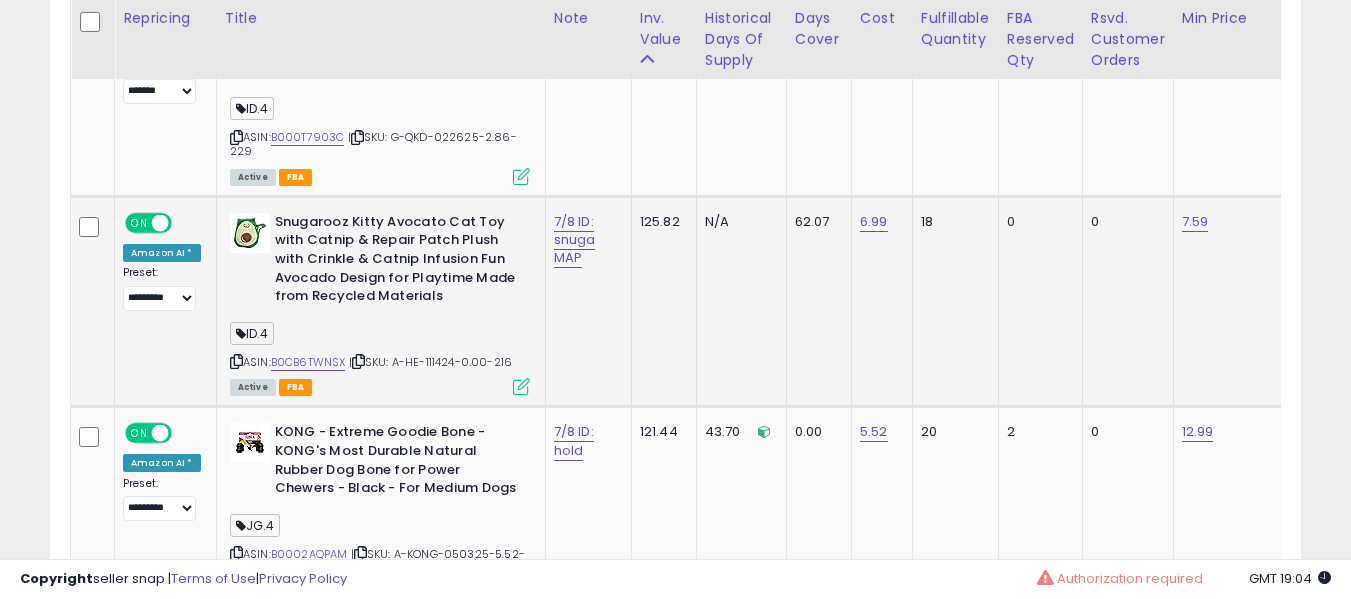 drag, startPoint x: 298, startPoint y: 336, endPoint x: 312, endPoint y: 345, distance: 16.643316 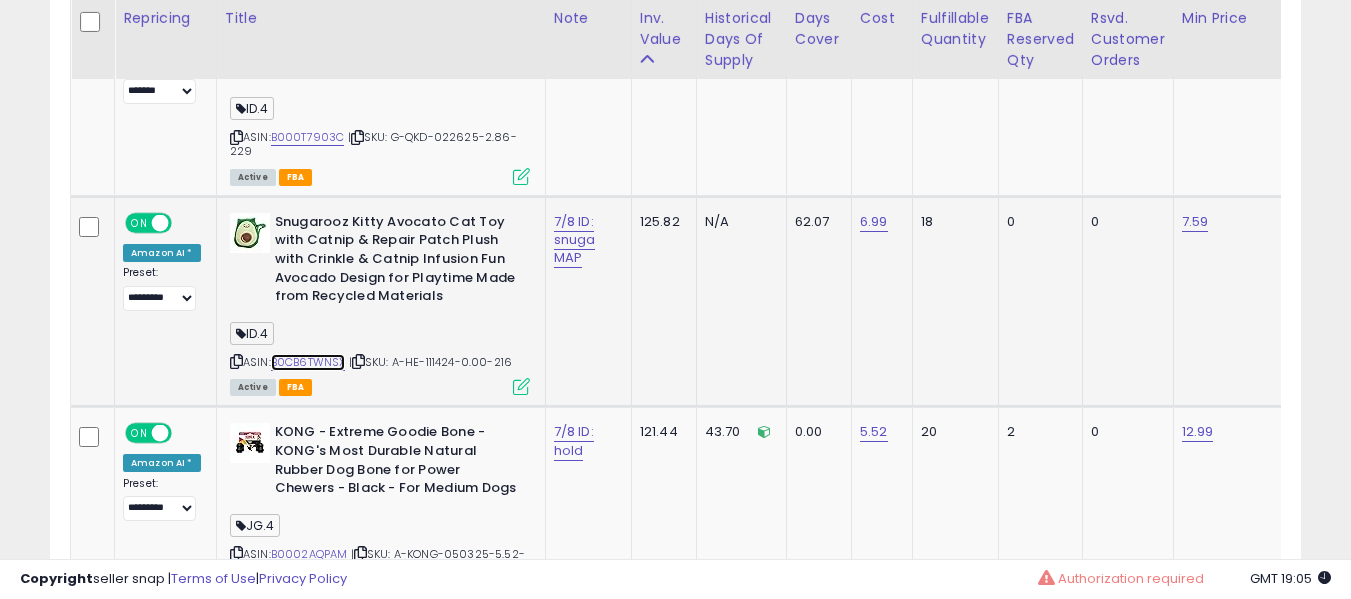scroll, scrollTop: 0, scrollLeft: 593, axis: horizontal 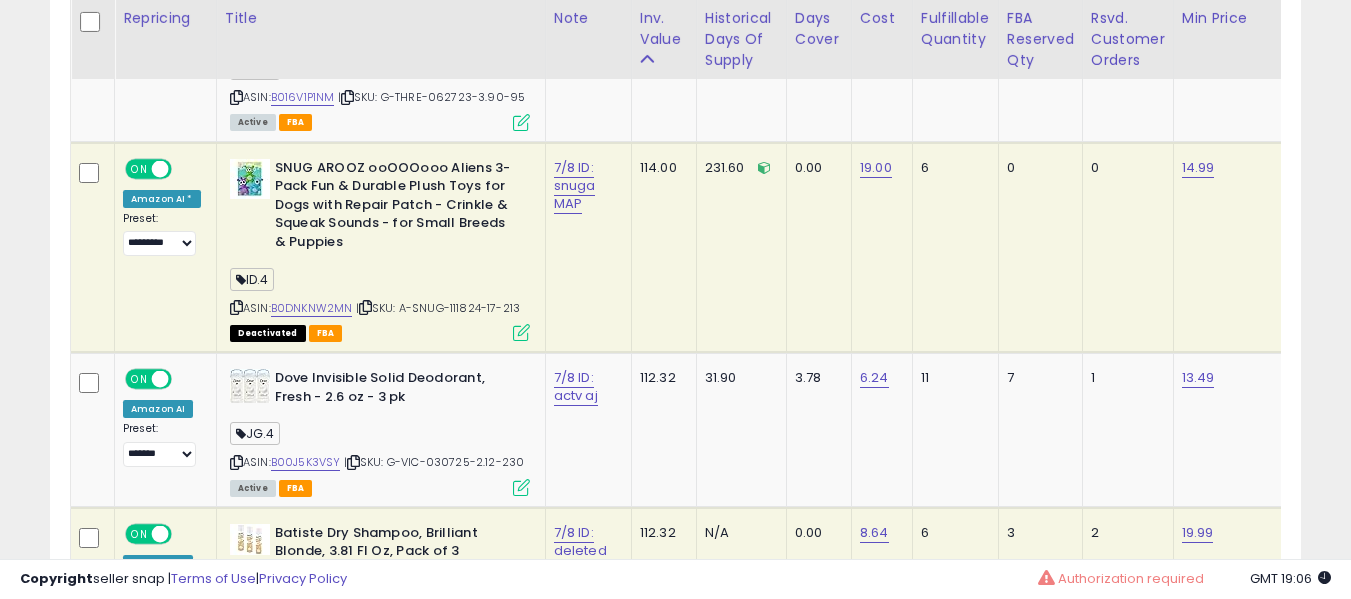click at bounding box center [236, 307] 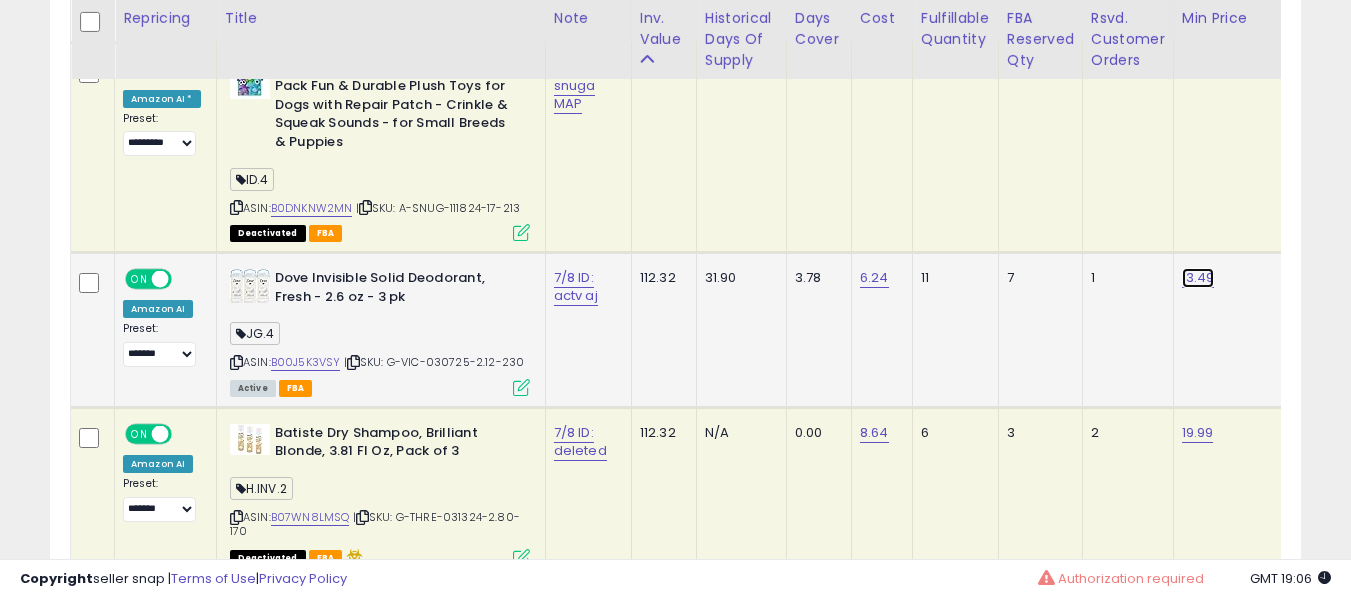 click on "13.49" at bounding box center [1196, -2983] 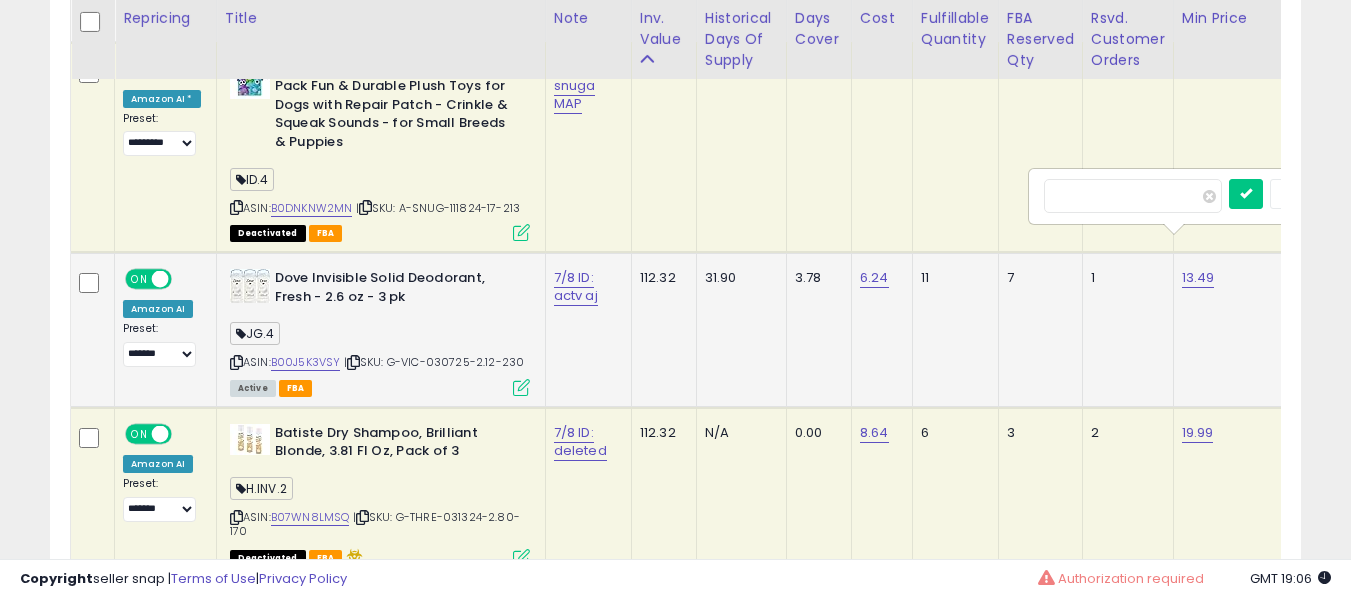 type on "*****" 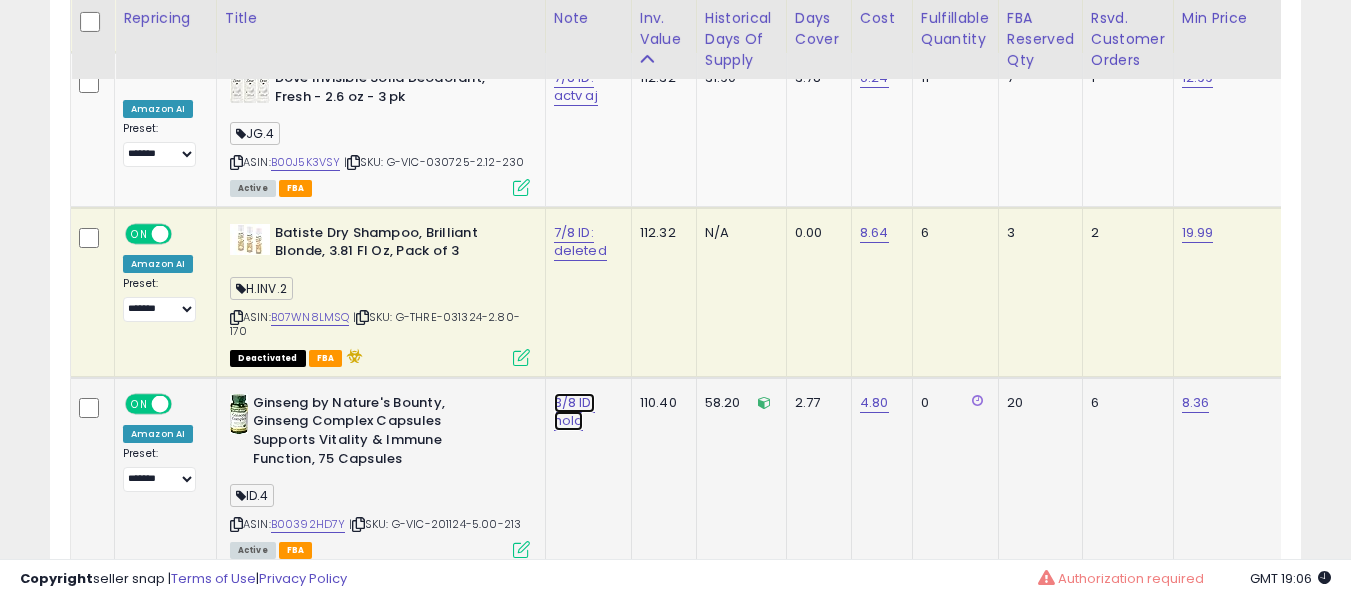 click on "3/8 ID: hold" at bounding box center (574, -3174) 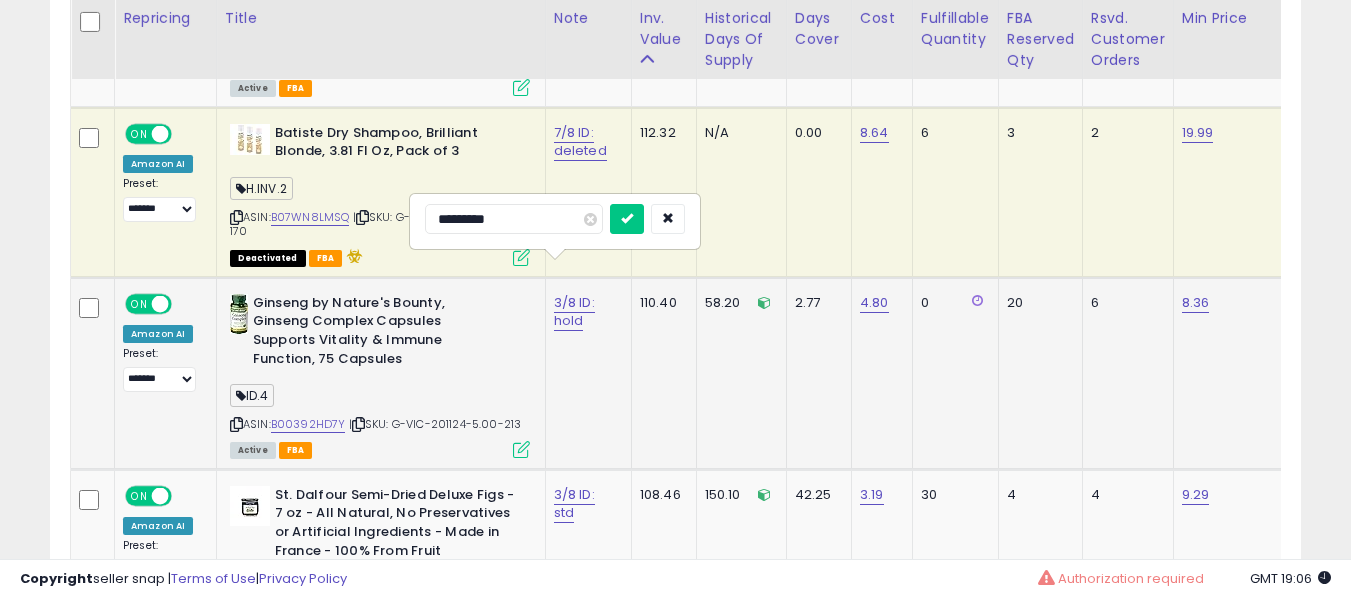type on "**********" 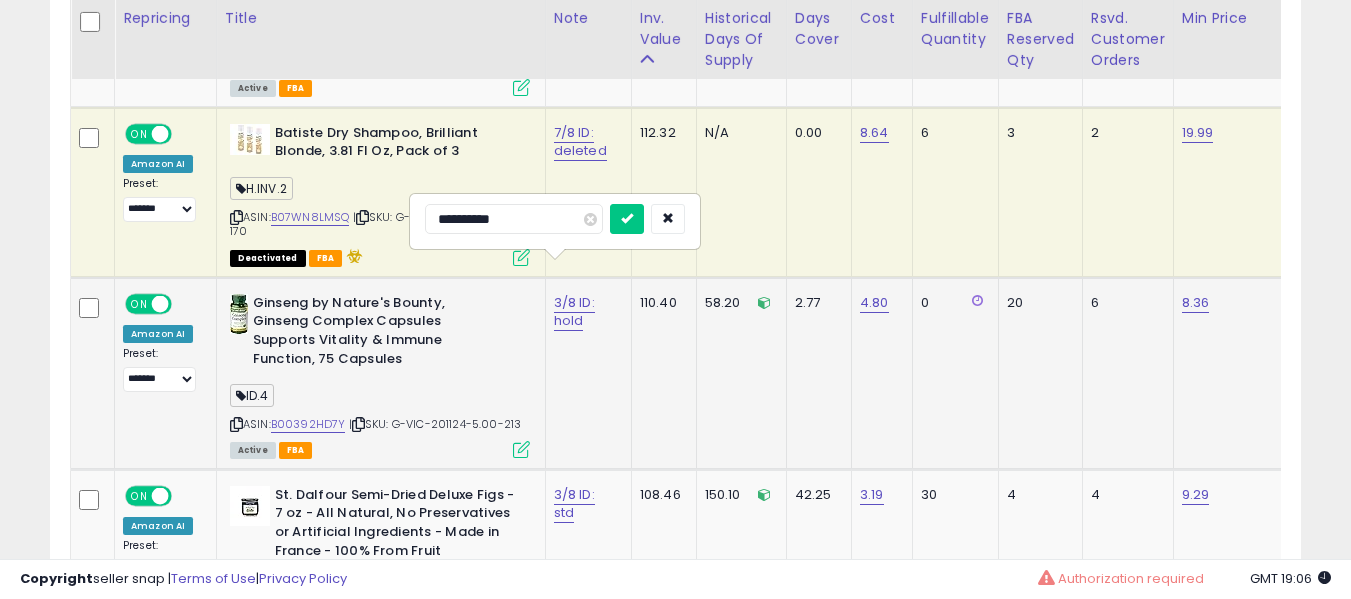 click at bounding box center (627, 219) 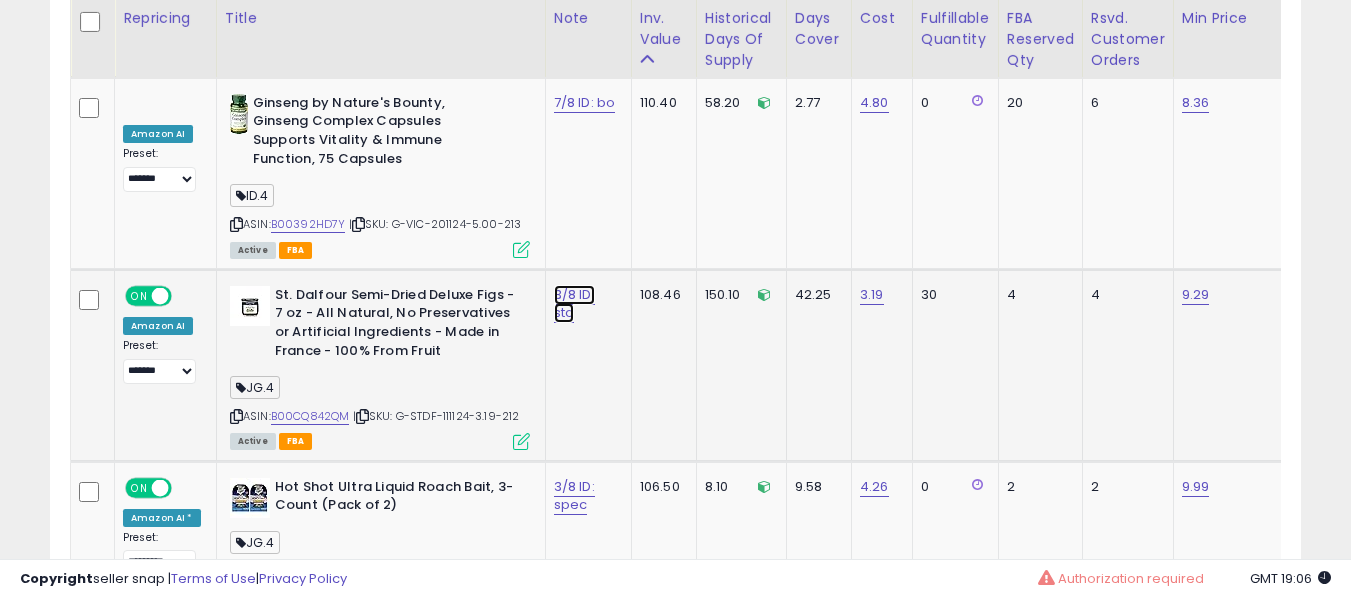 click on "3/8 ID: std" at bounding box center [574, -3474] 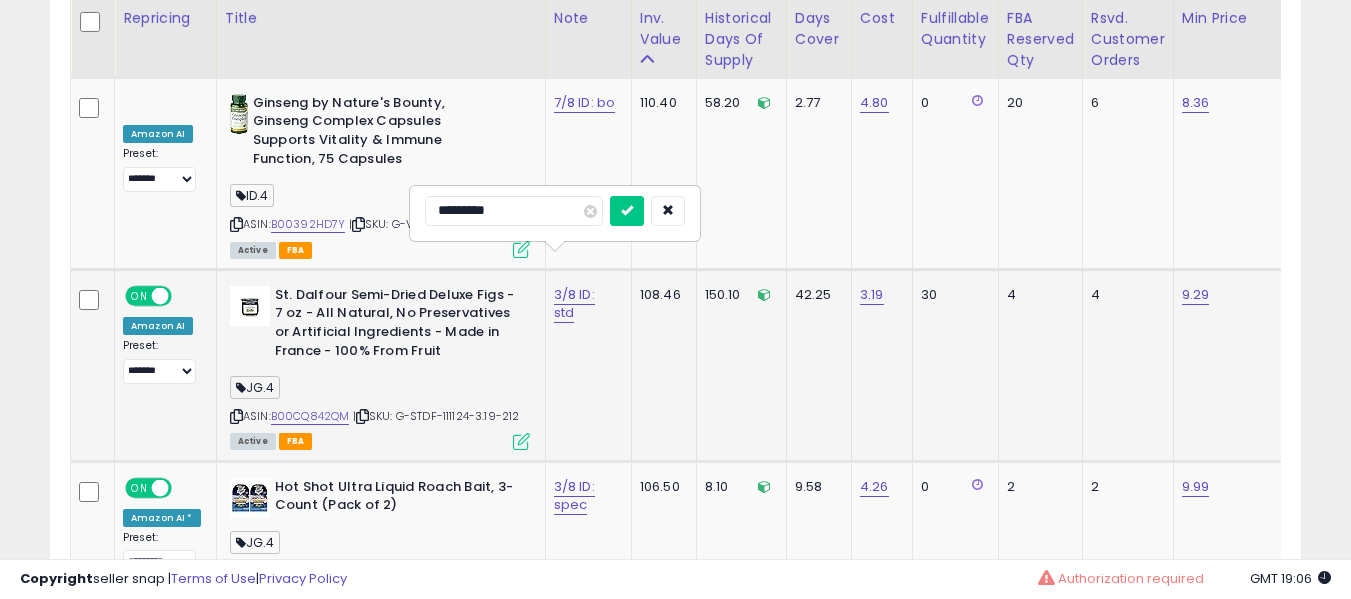 type on "**********" 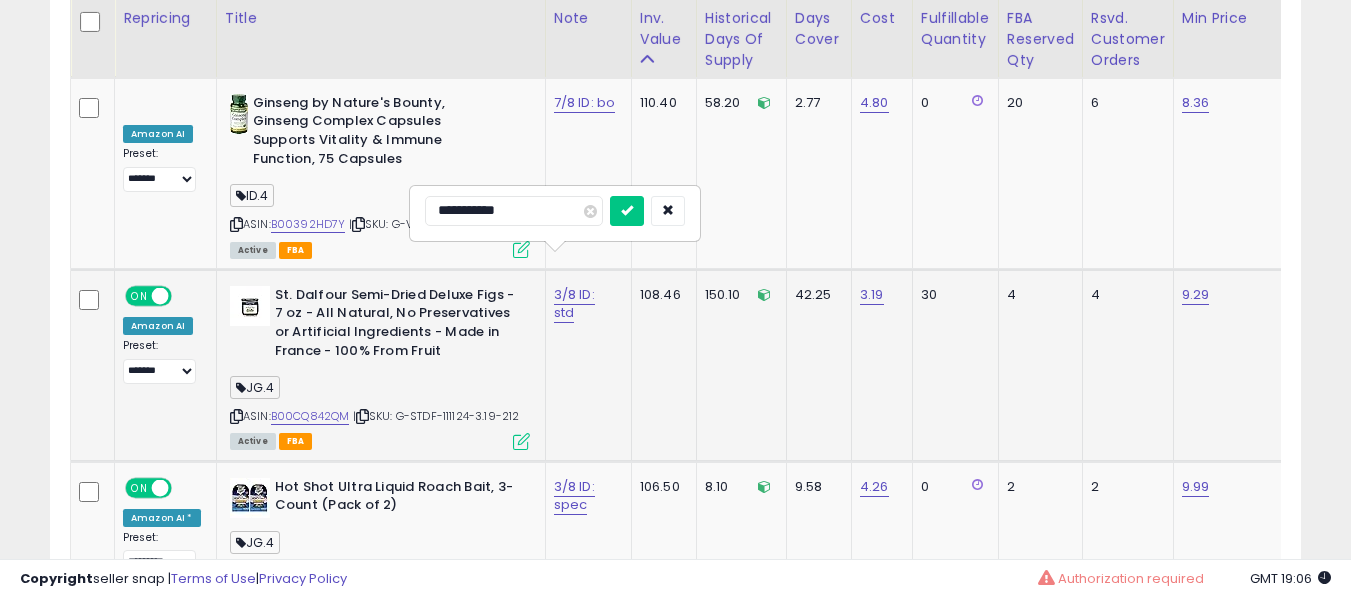 click at bounding box center [627, 211] 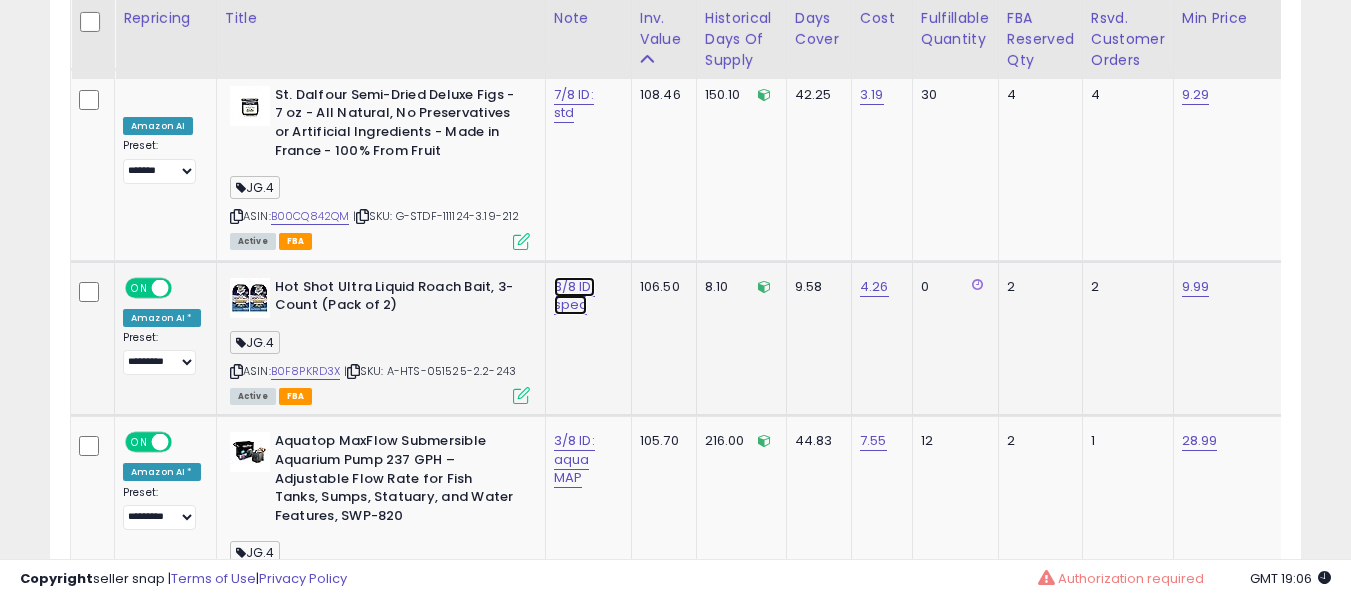 click on "3/8 ID: spec" at bounding box center [574, -3674] 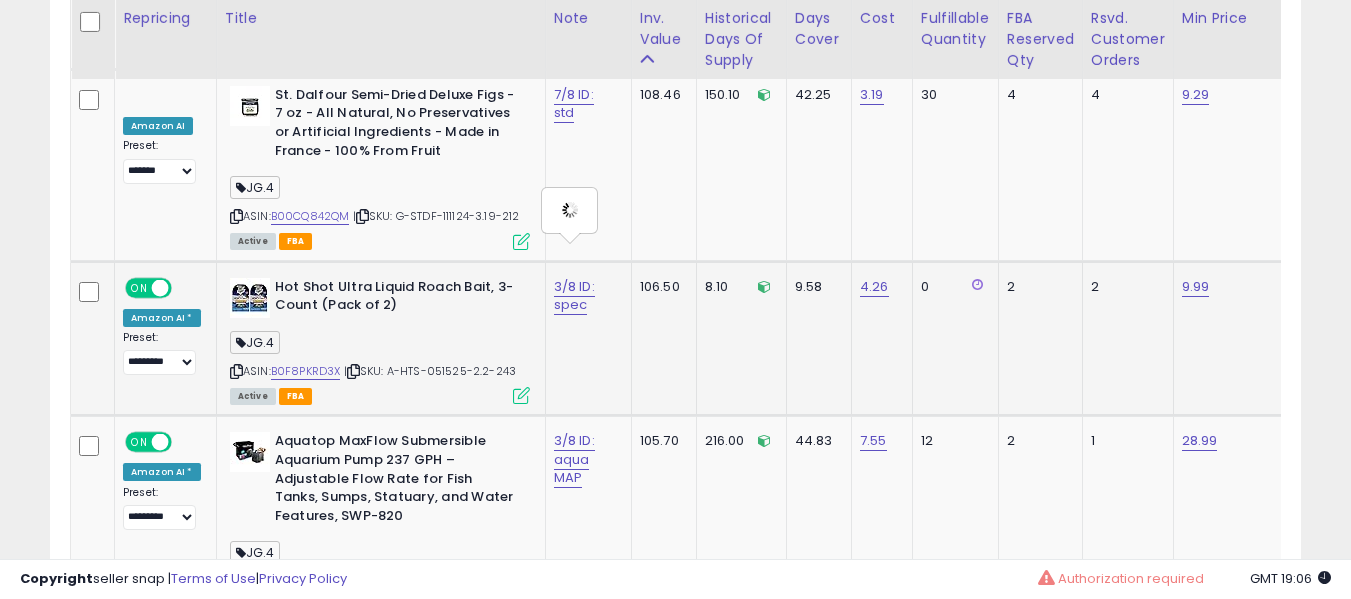 type on "**********" 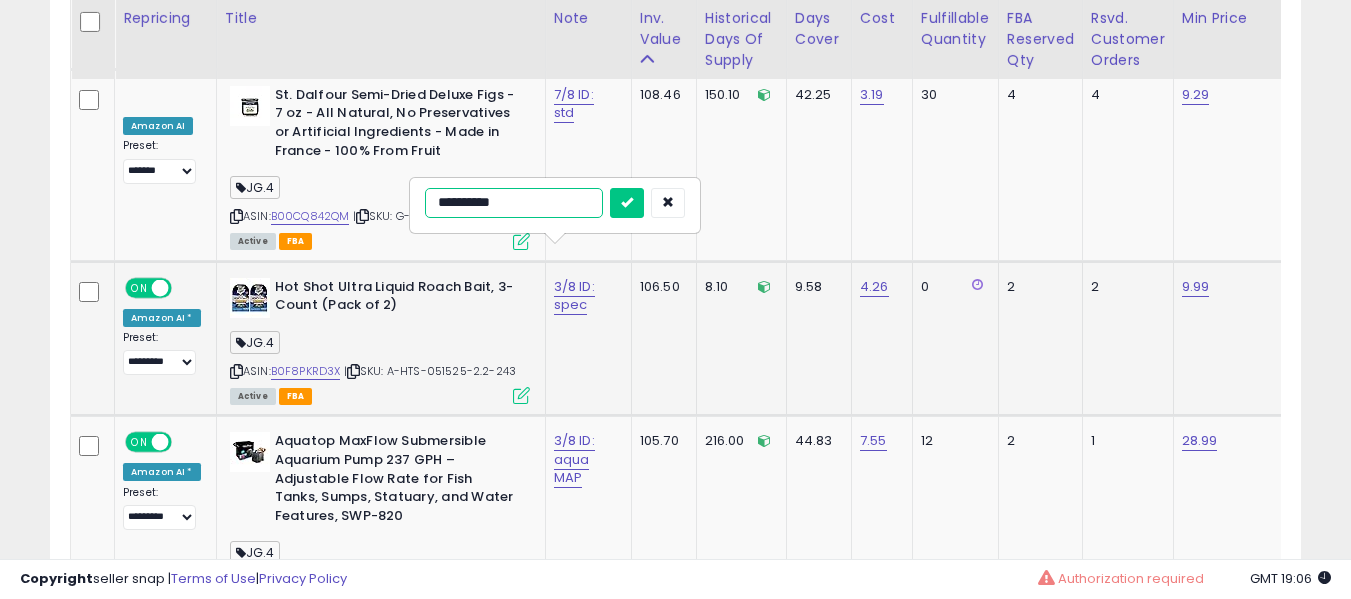 type on "**********" 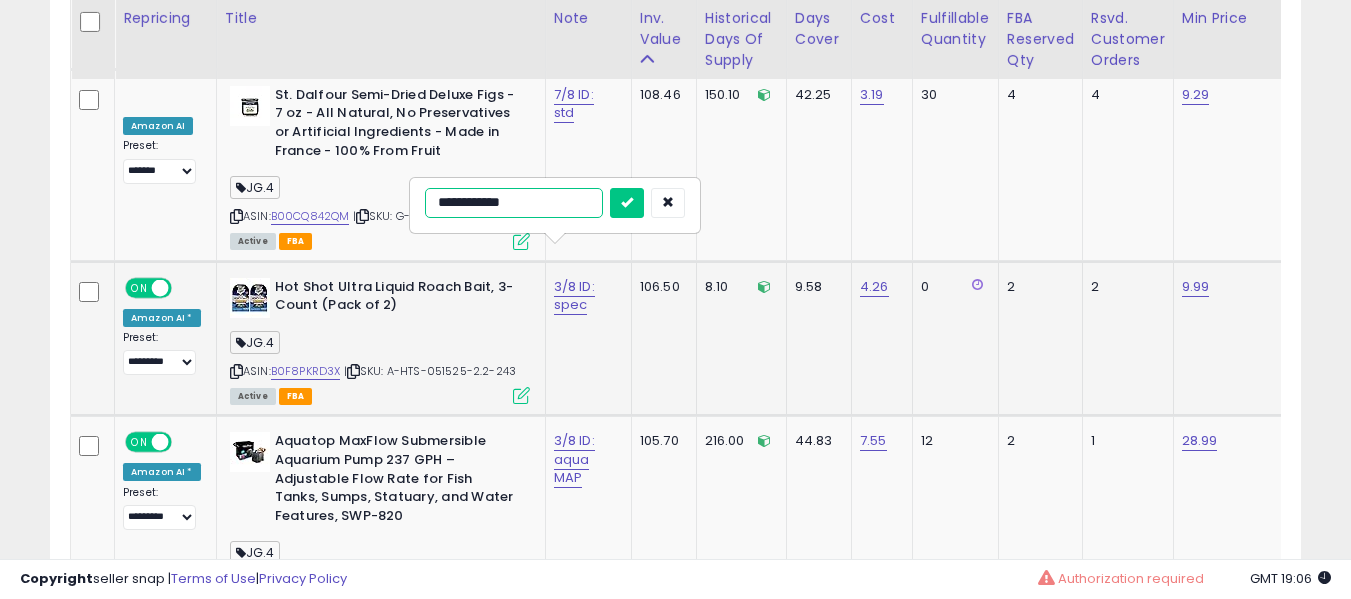 click at bounding box center [627, 203] 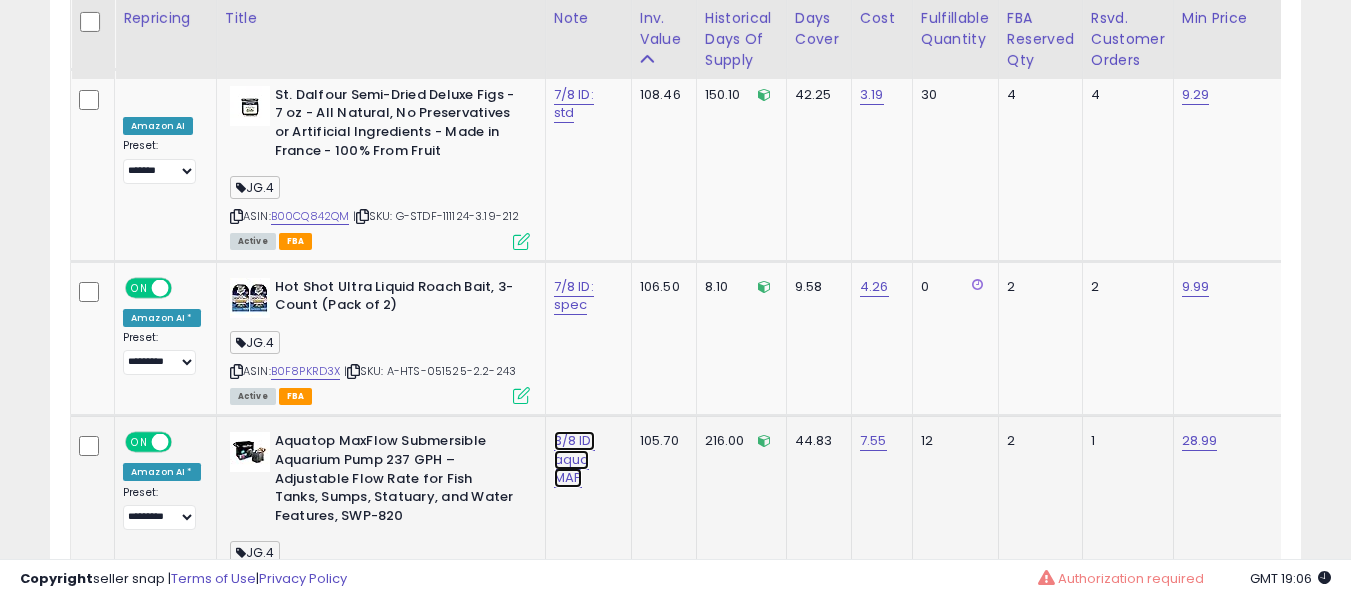 click on "3/8 ID: aqua MAP" at bounding box center (574, -3674) 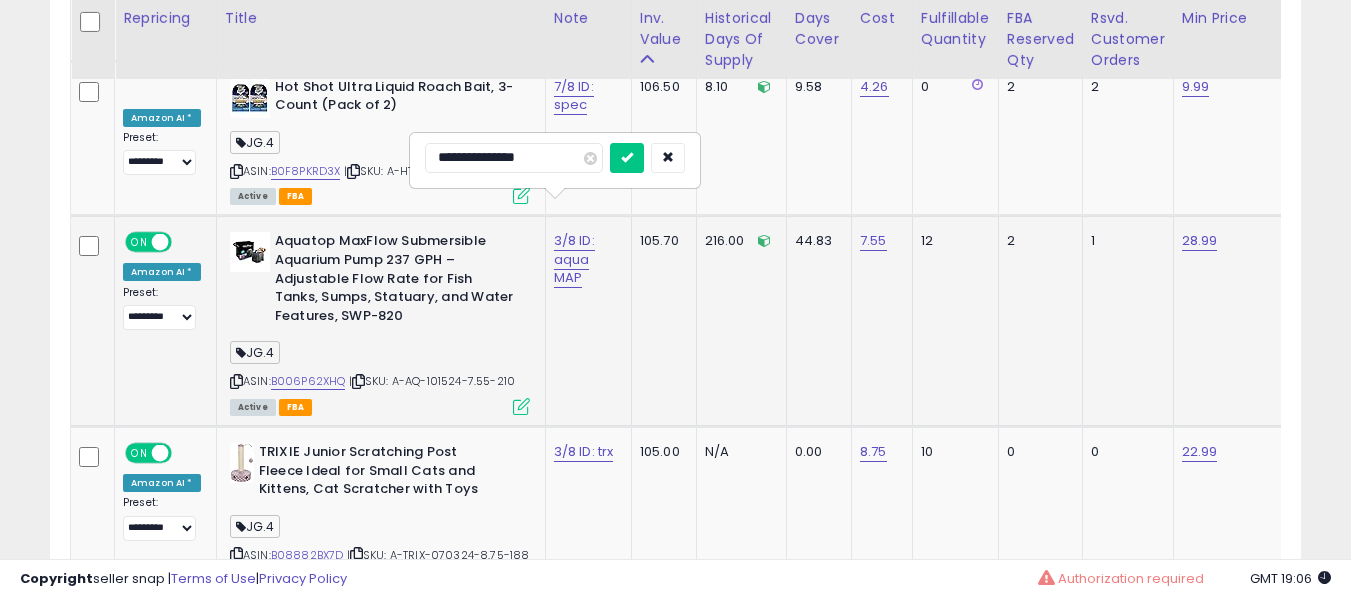 type on "**********" 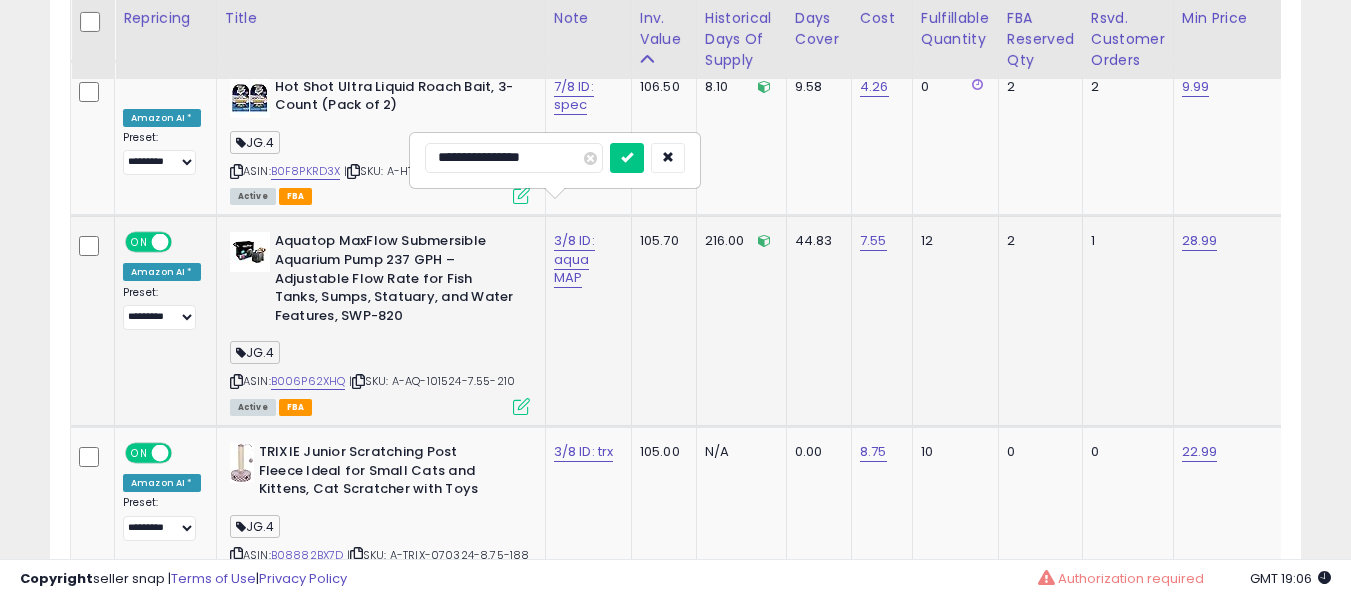 click at bounding box center [627, 158] 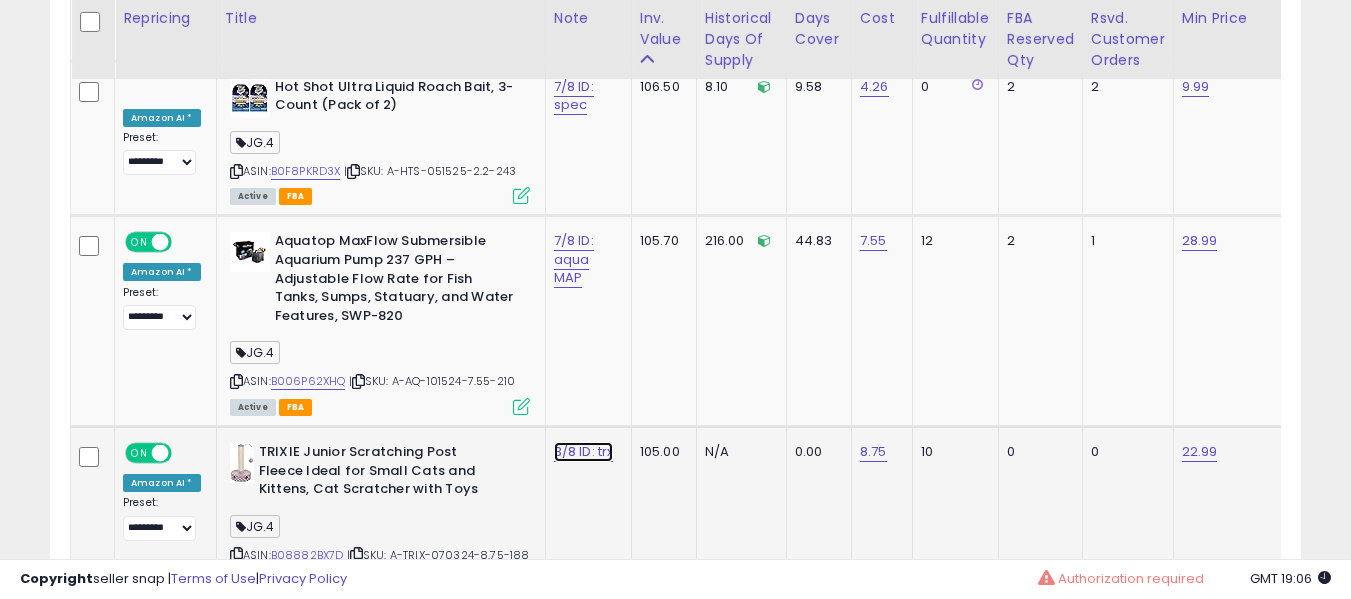 click on "3/8 ID: trx" at bounding box center [574, -3874] 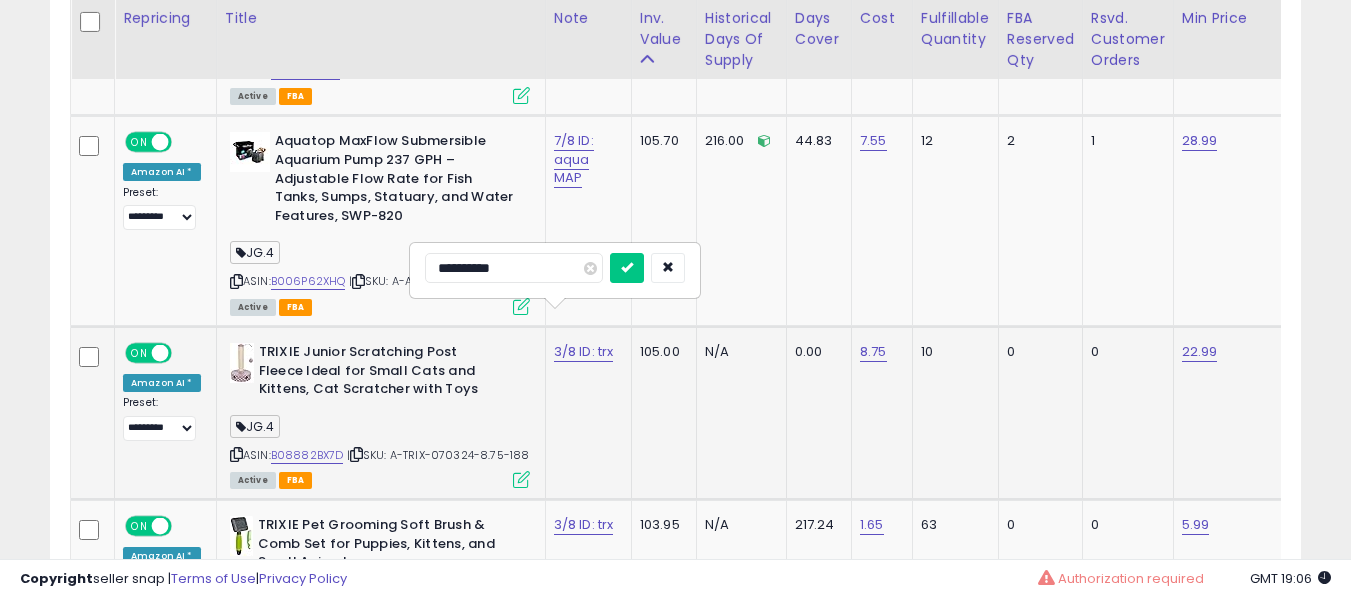 type on "**********" 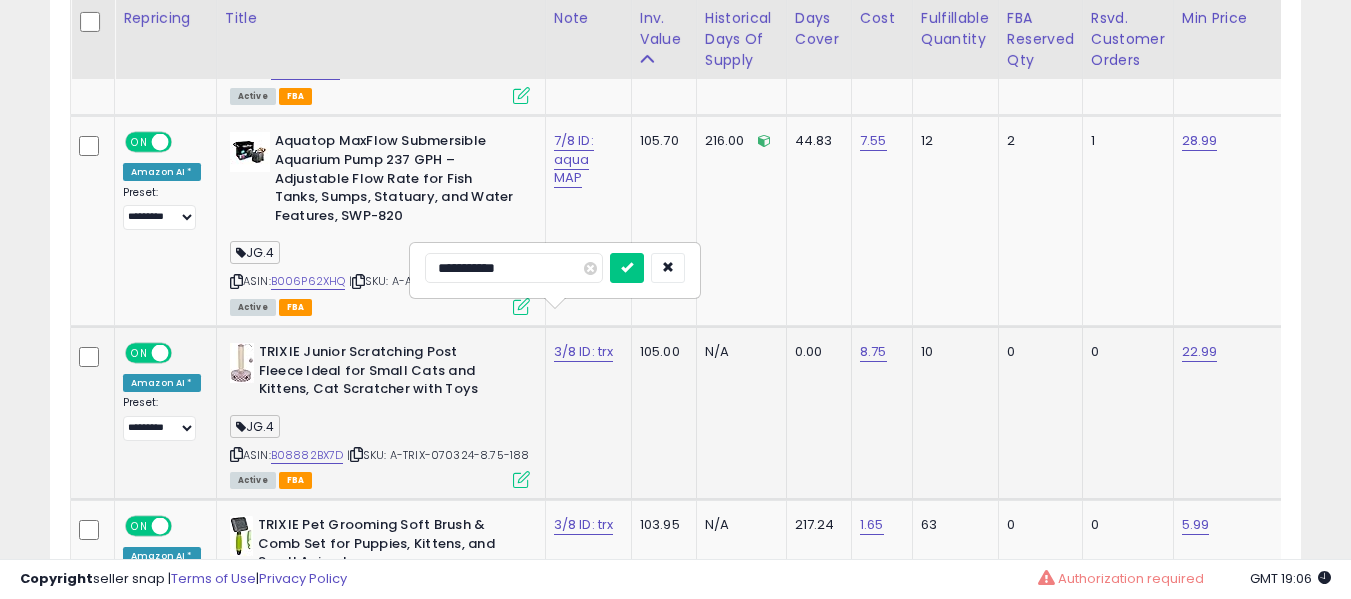 click at bounding box center (627, 268) 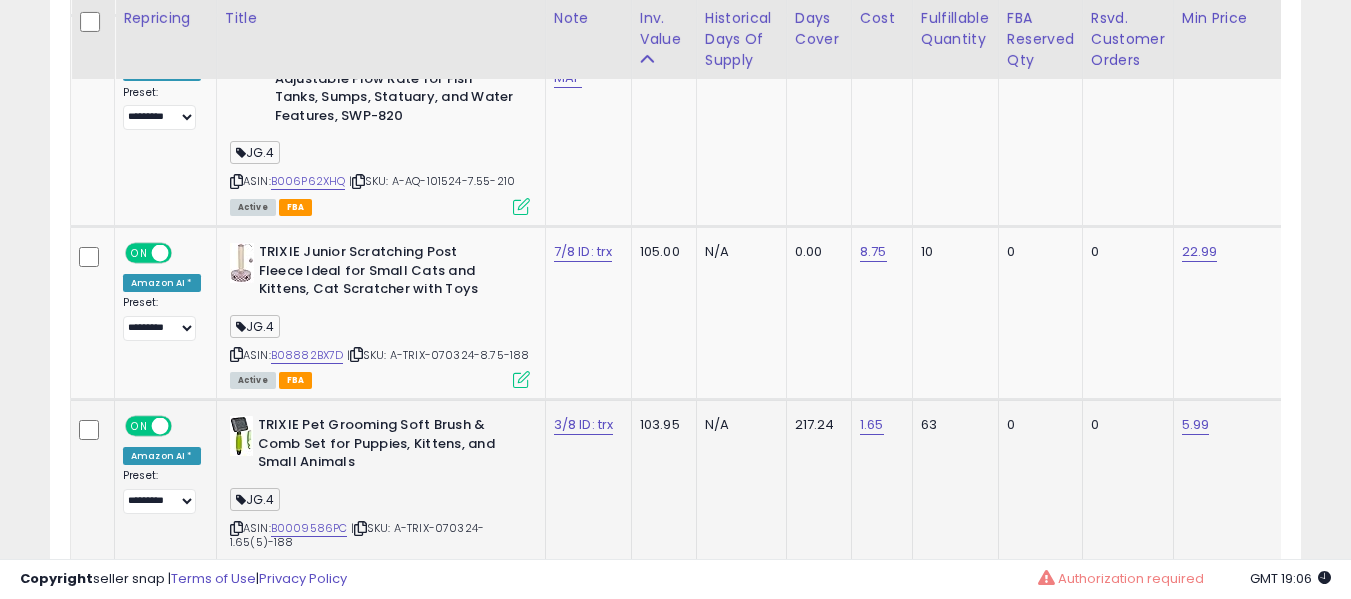 click on "3/8 ID: trx" at bounding box center [585, 425] 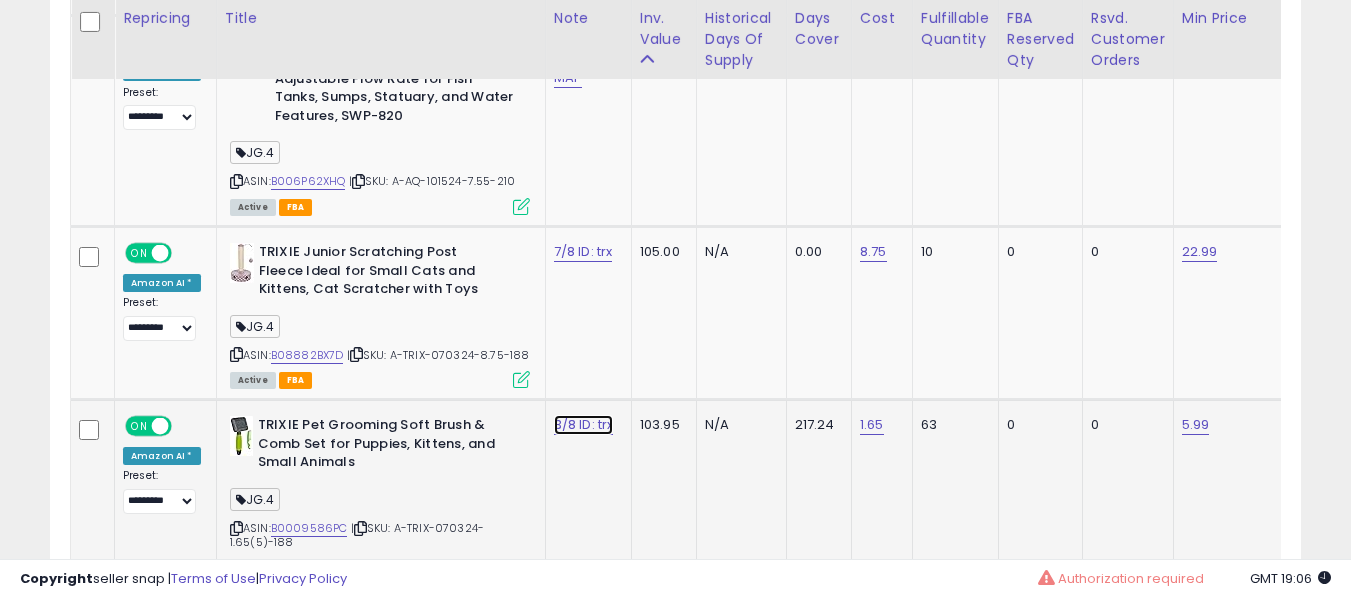 click on "3/8 ID: trx" at bounding box center [574, -4074] 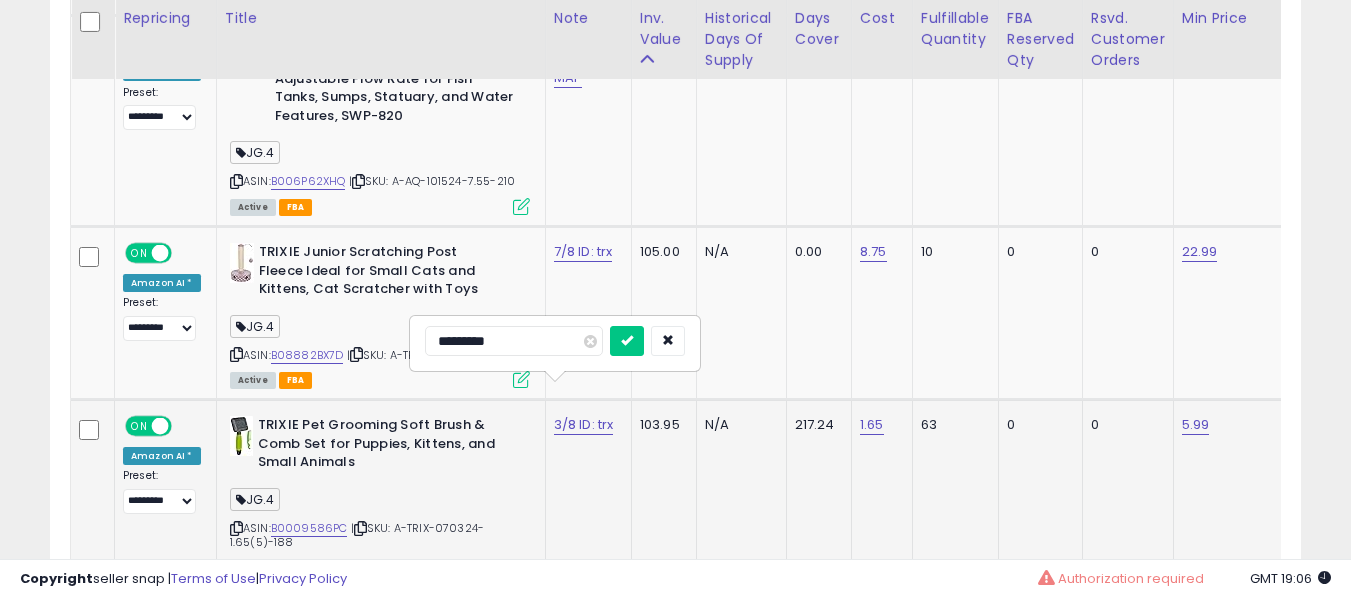 type on "**********" 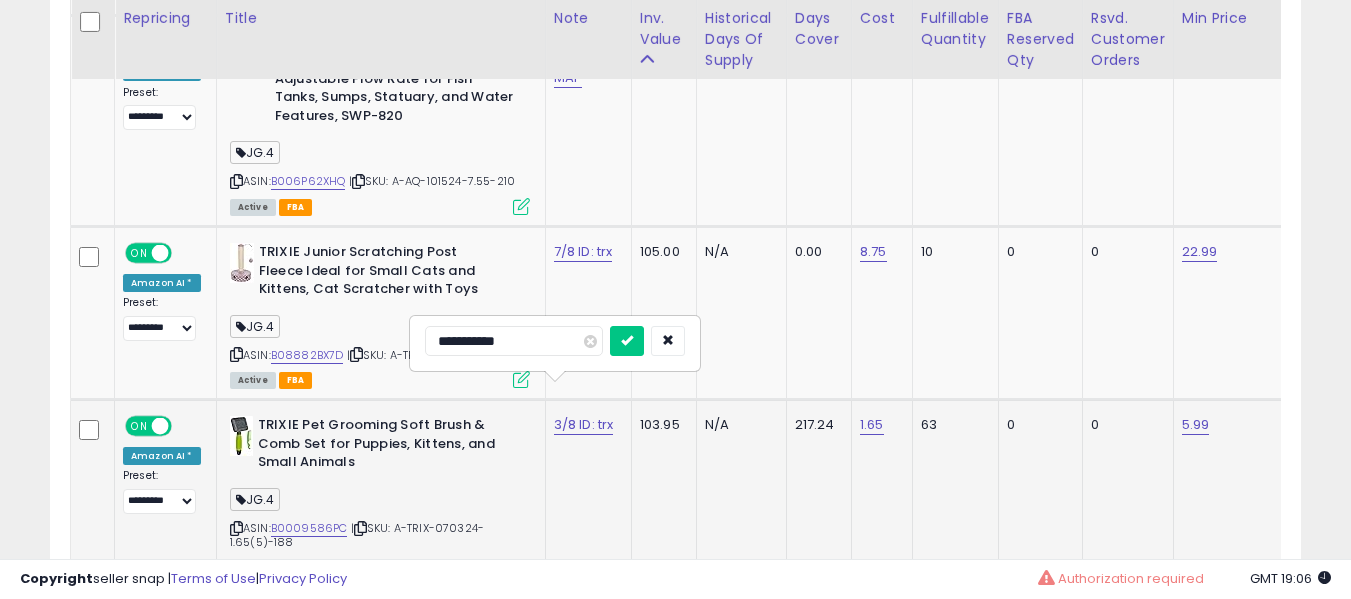 click at bounding box center [627, 341] 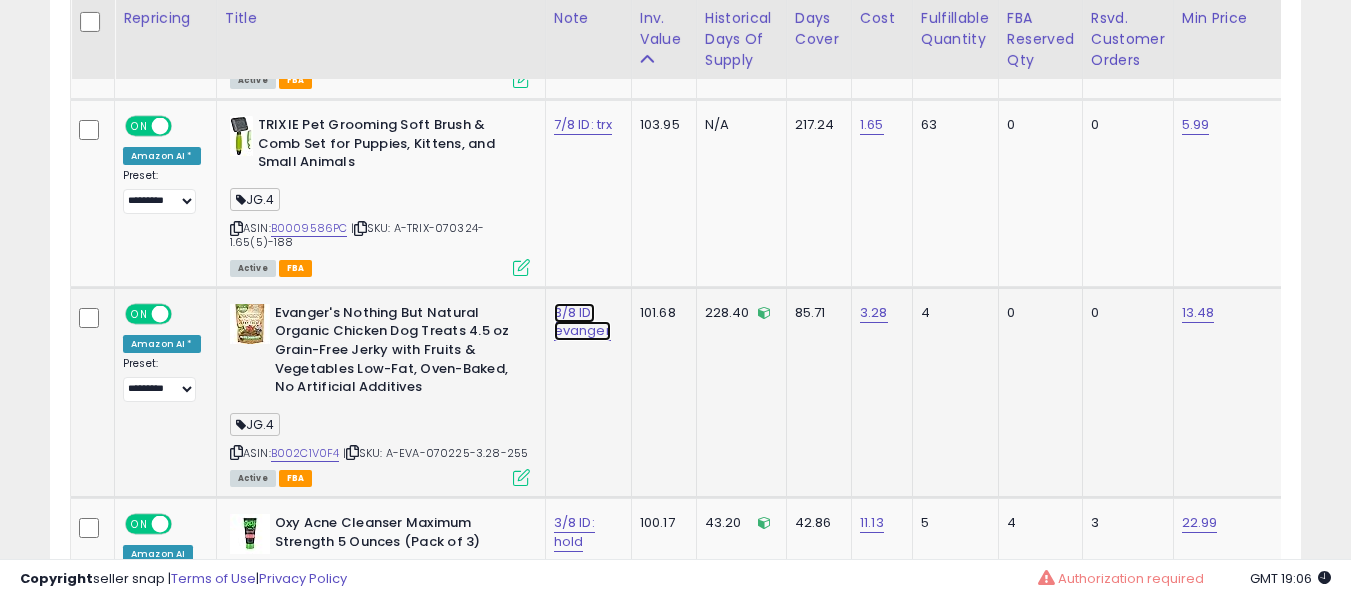 click on "3/8 ID: evanger" at bounding box center (574, -4374) 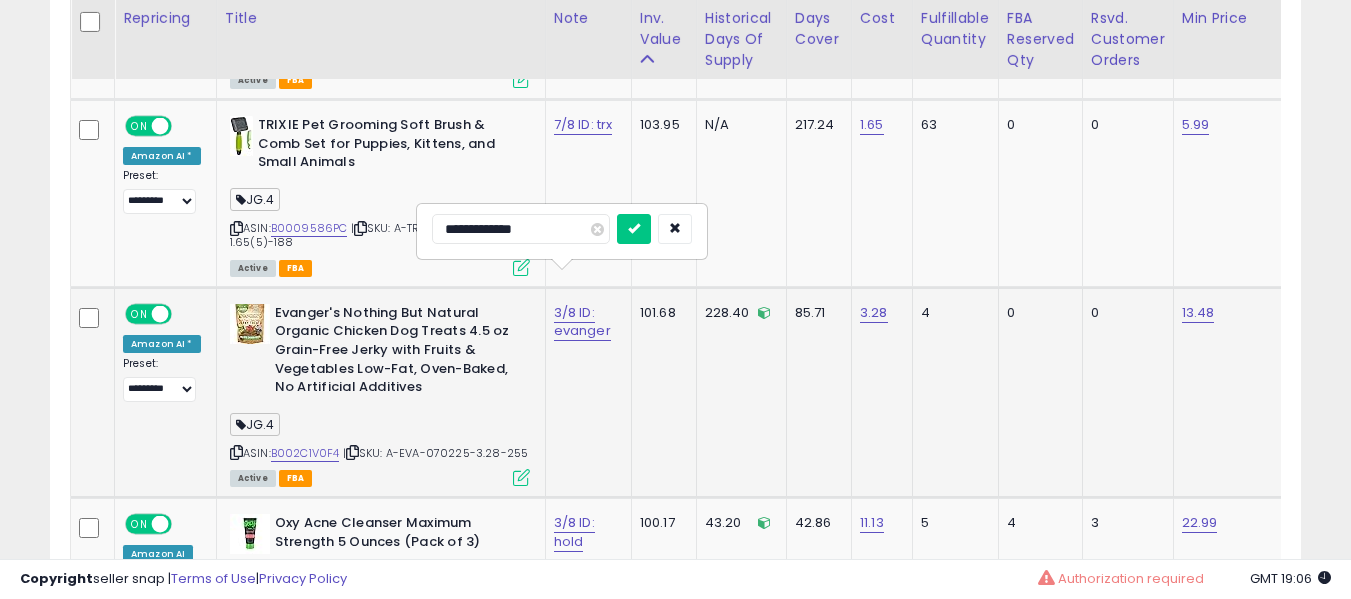 type on "**********" 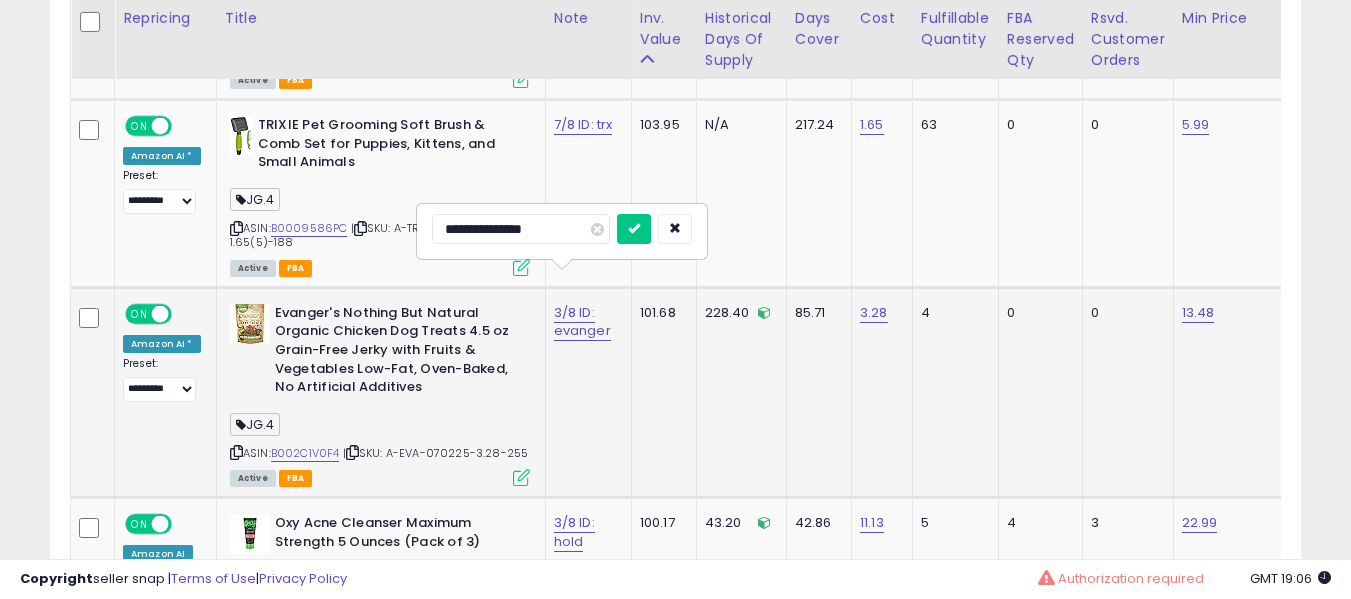 click at bounding box center [634, 229] 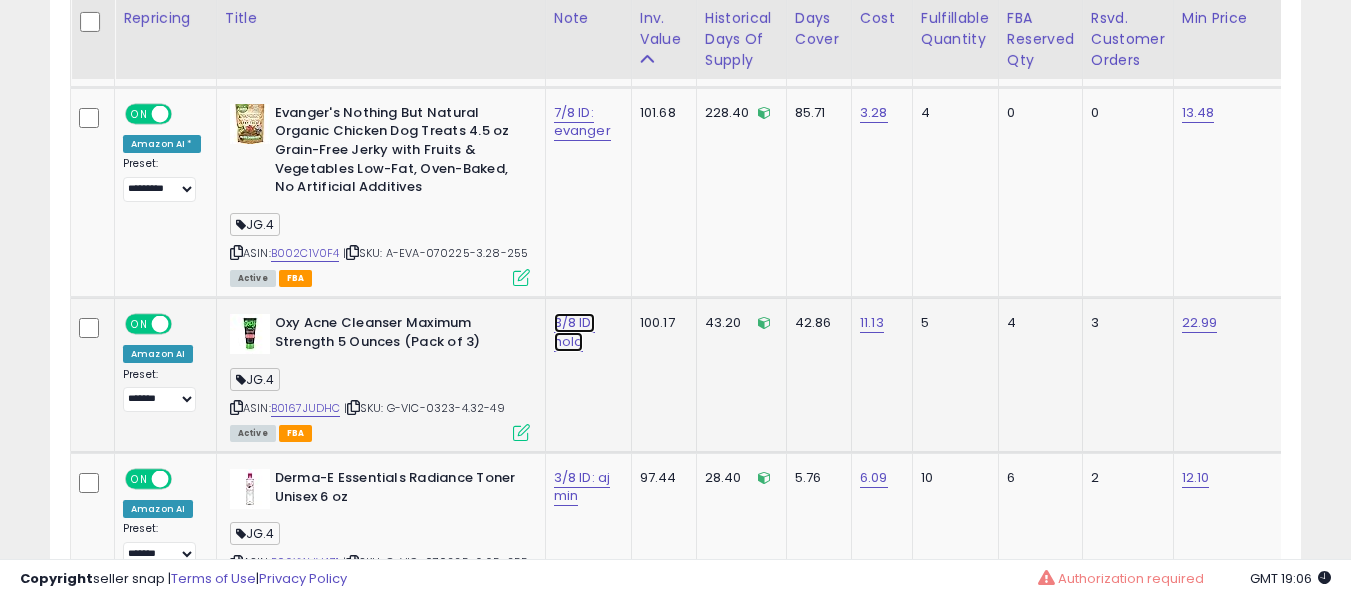 click on "3/8 ID: hold" at bounding box center [574, -4574] 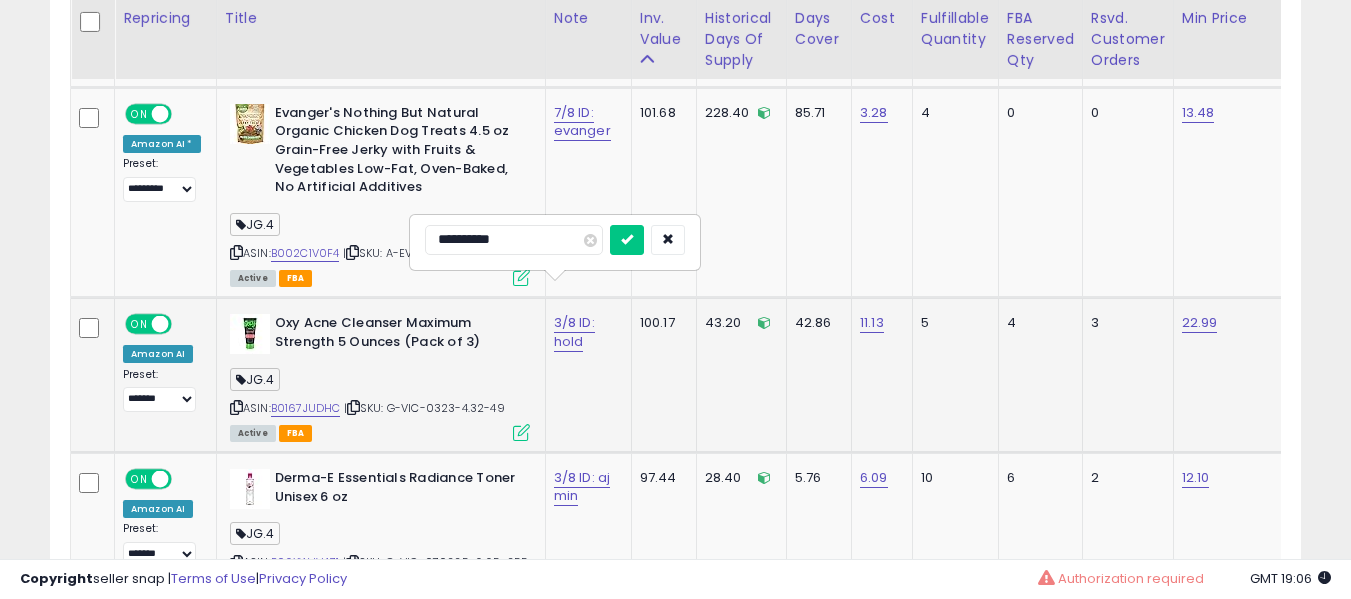 type on "**********" 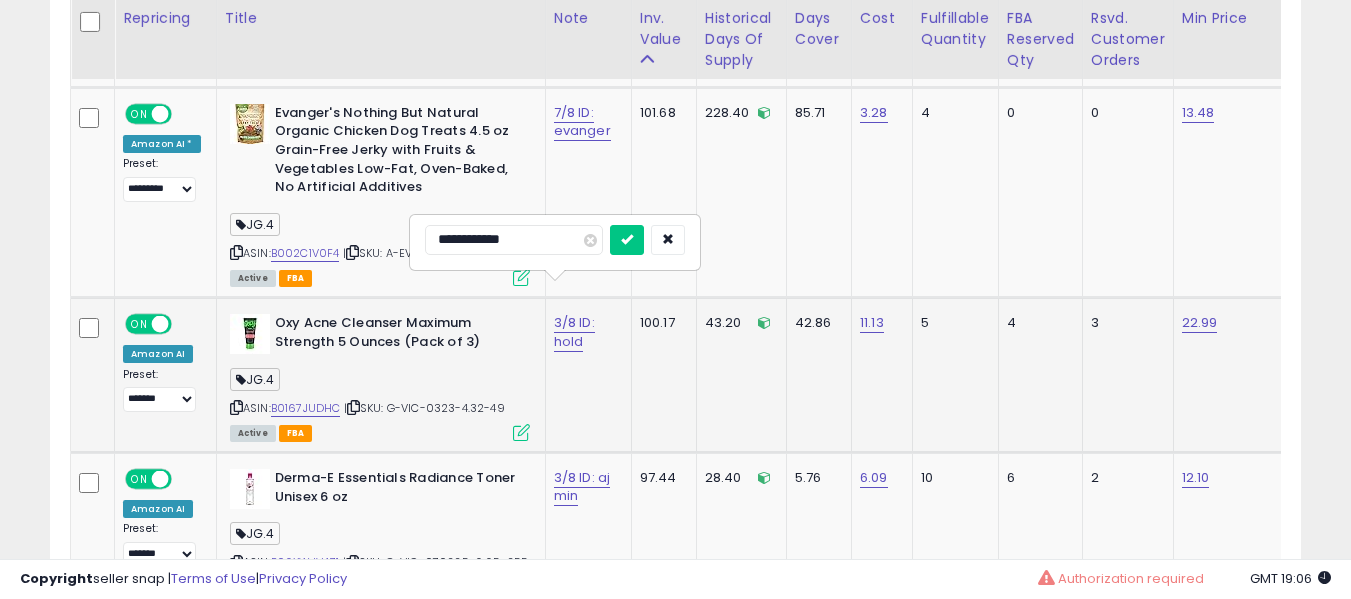 click at bounding box center [627, 240] 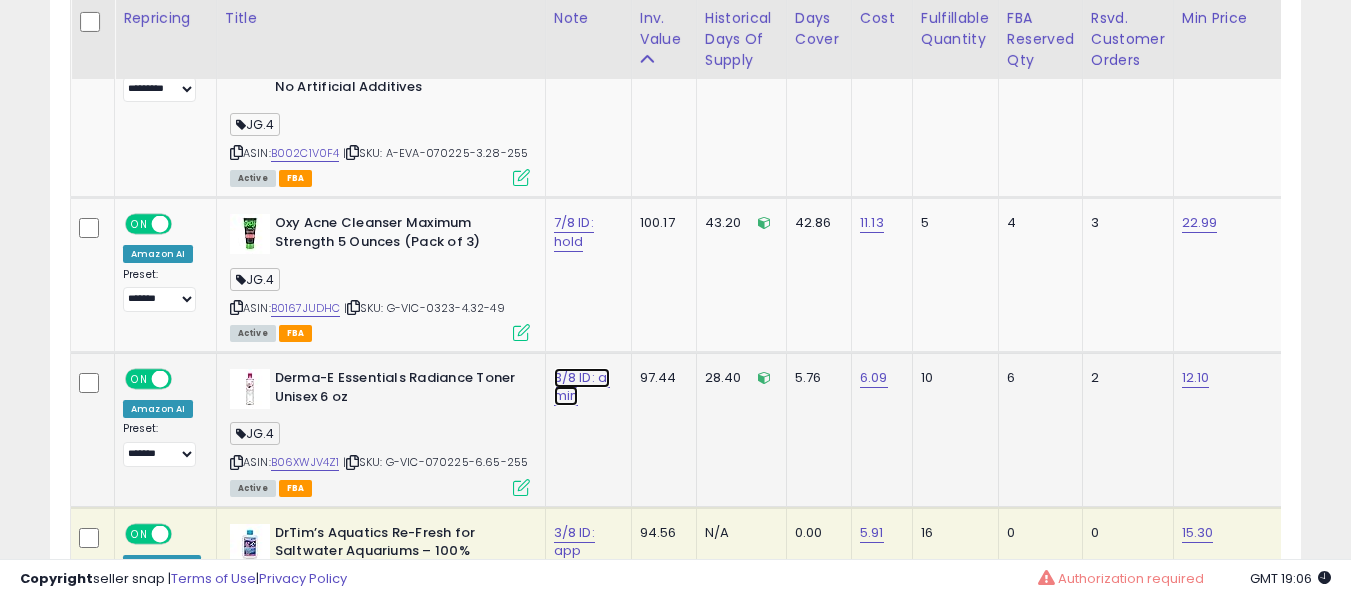 click on "3/8 ID: aj min" at bounding box center [574, -4674] 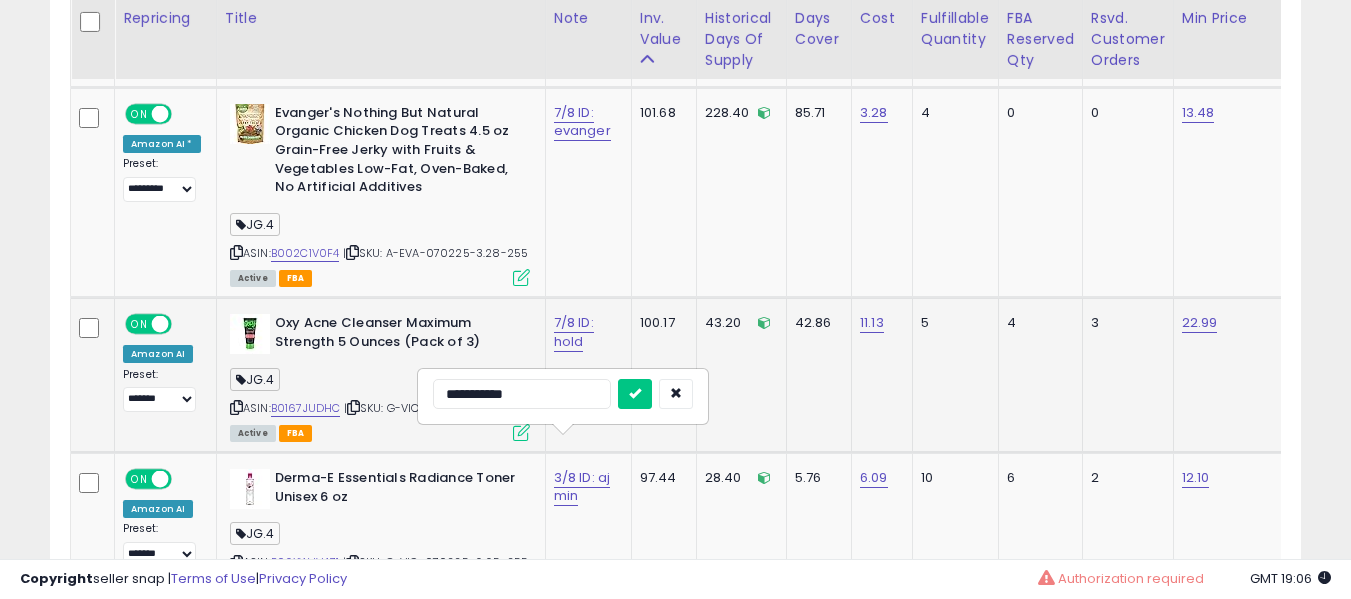 type on "**********" 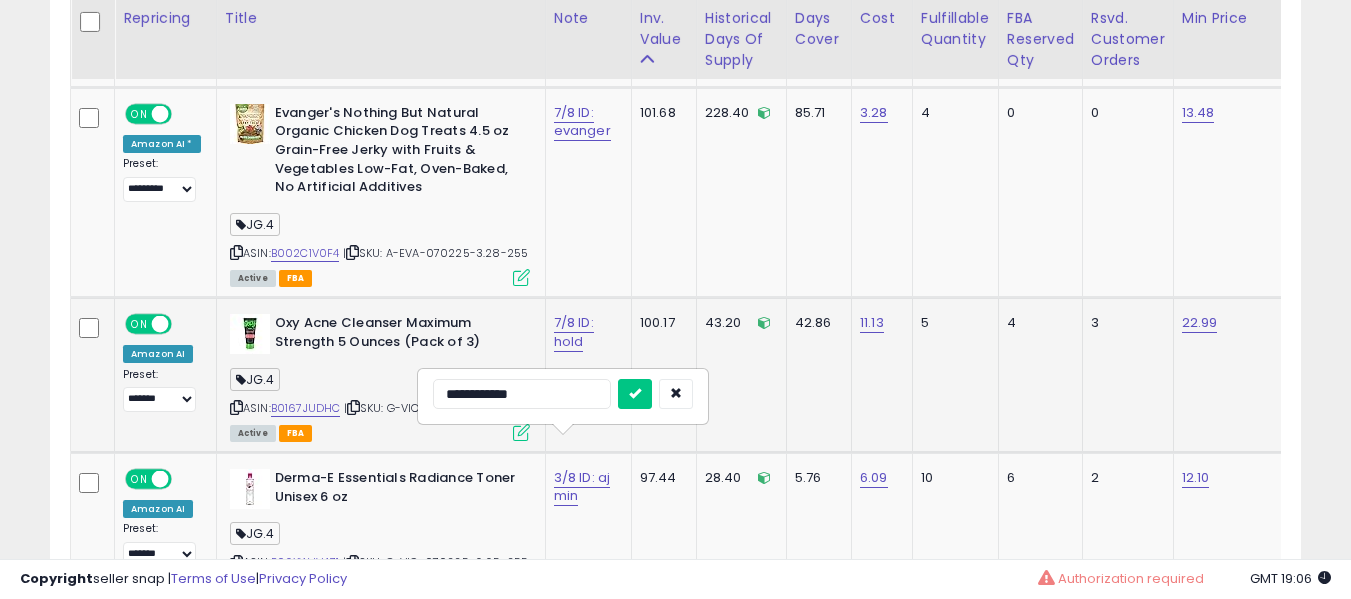 click at bounding box center [635, 394] 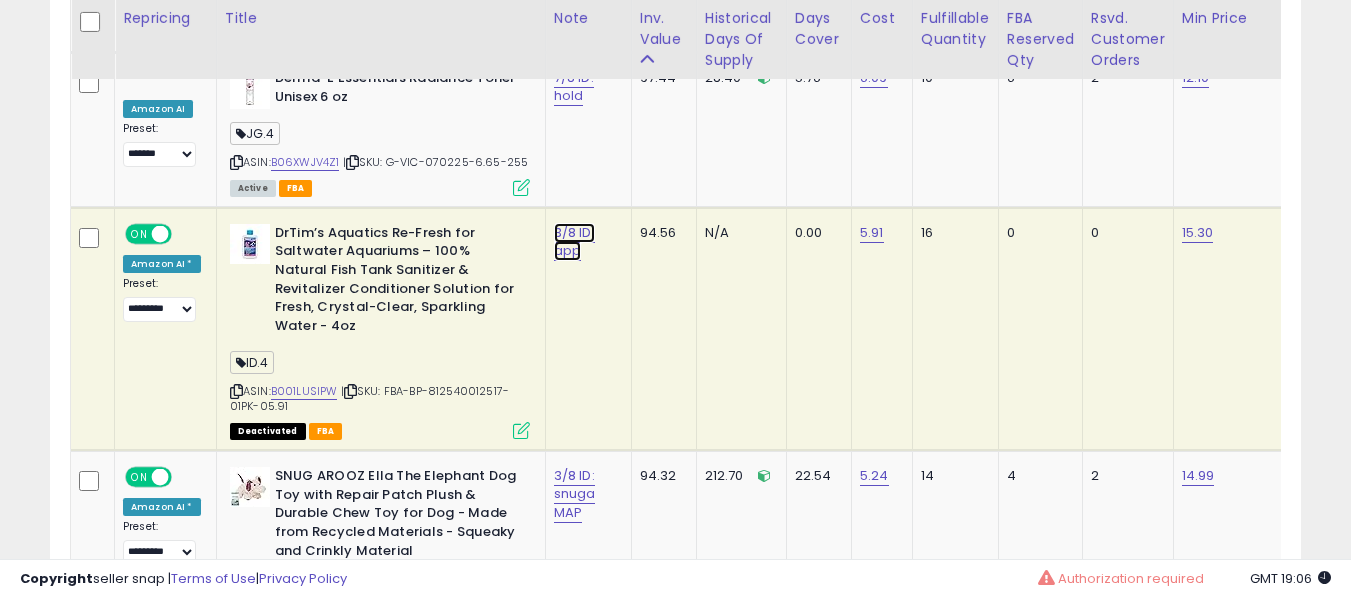 click on "3/8 ID: app" at bounding box center (575, -1914) 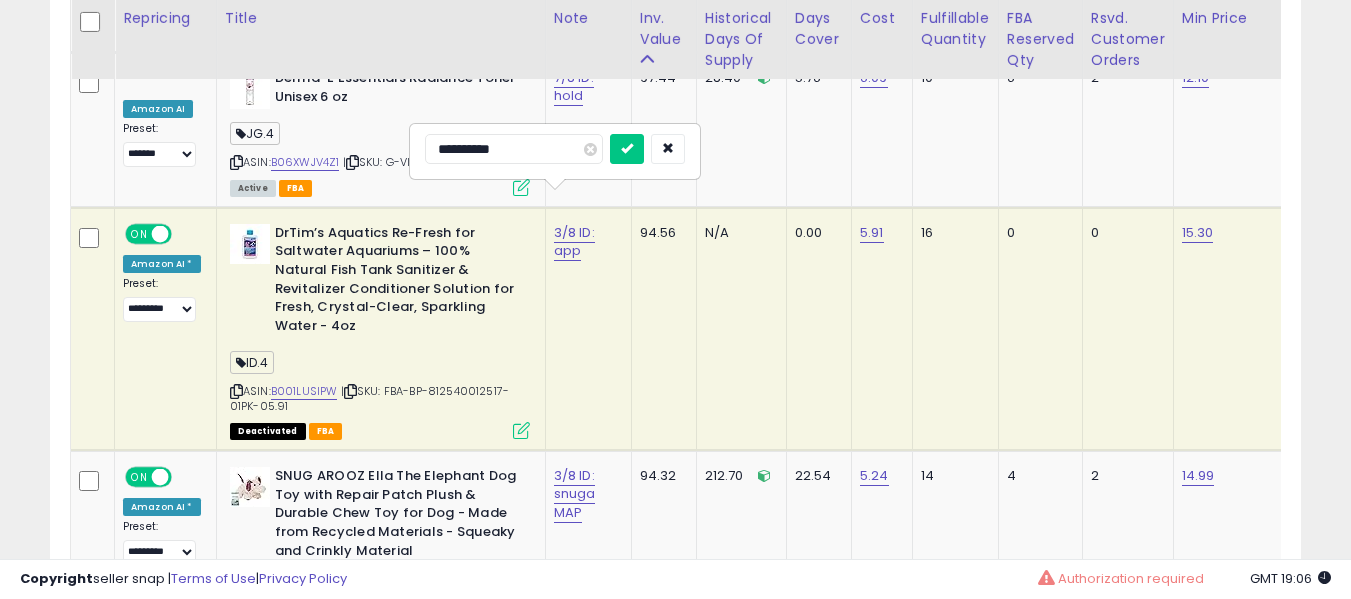 type on "**********" 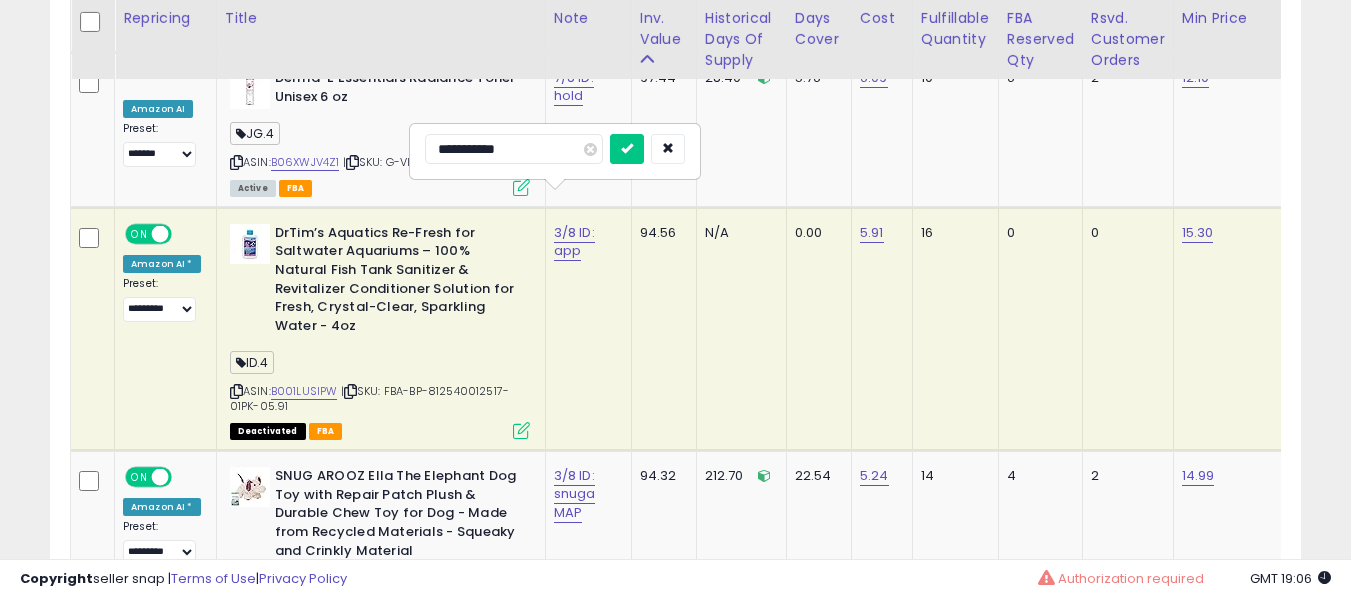 click at bounding box center (627, 149) 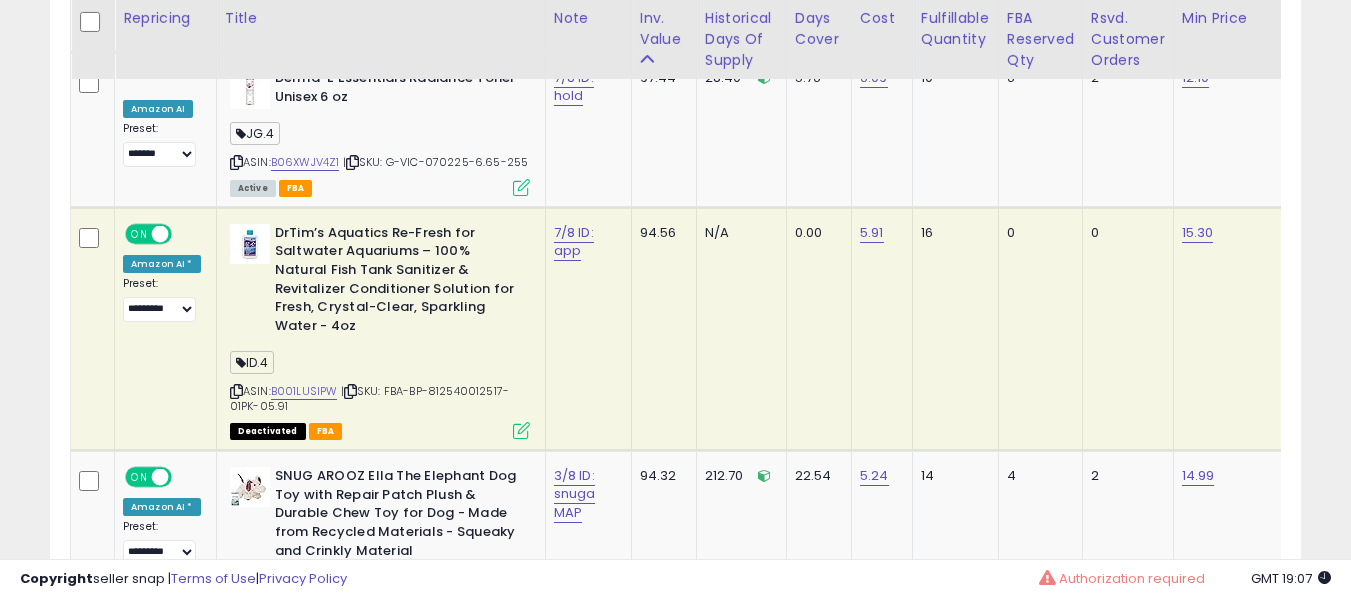 scroll, scrollTop: 0, scrollLeft: 7, axis: horizontal 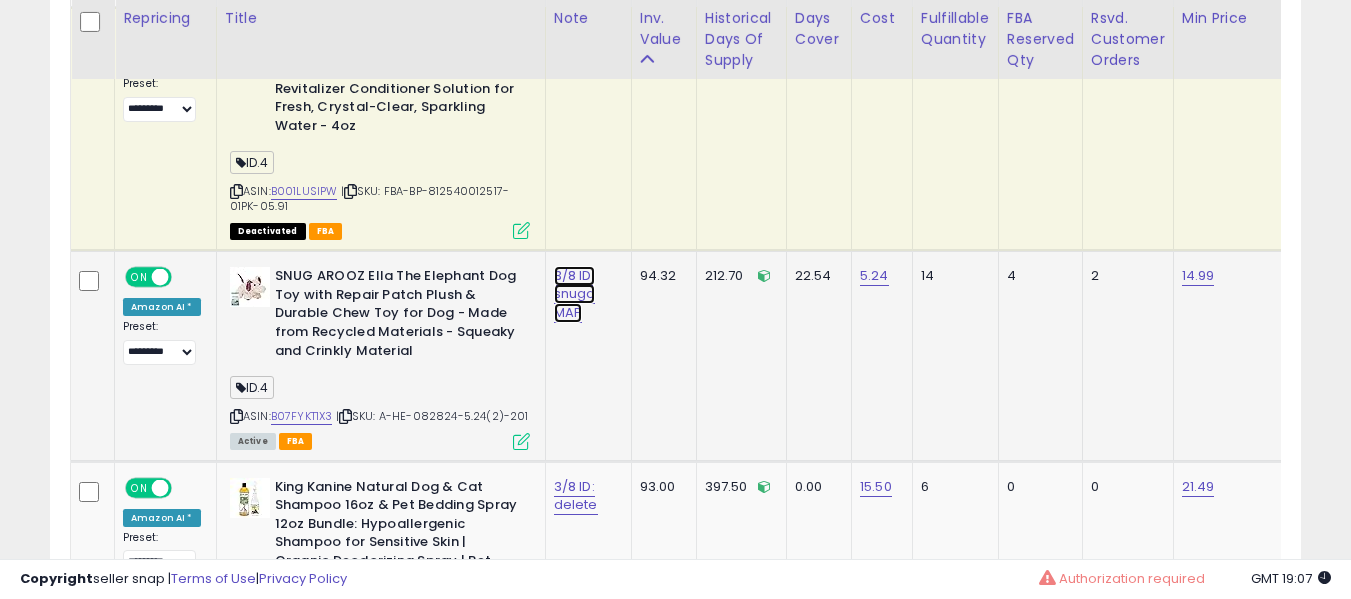 click on "3/8 ID: snuga MAP" at bounding box center [574, -5174] 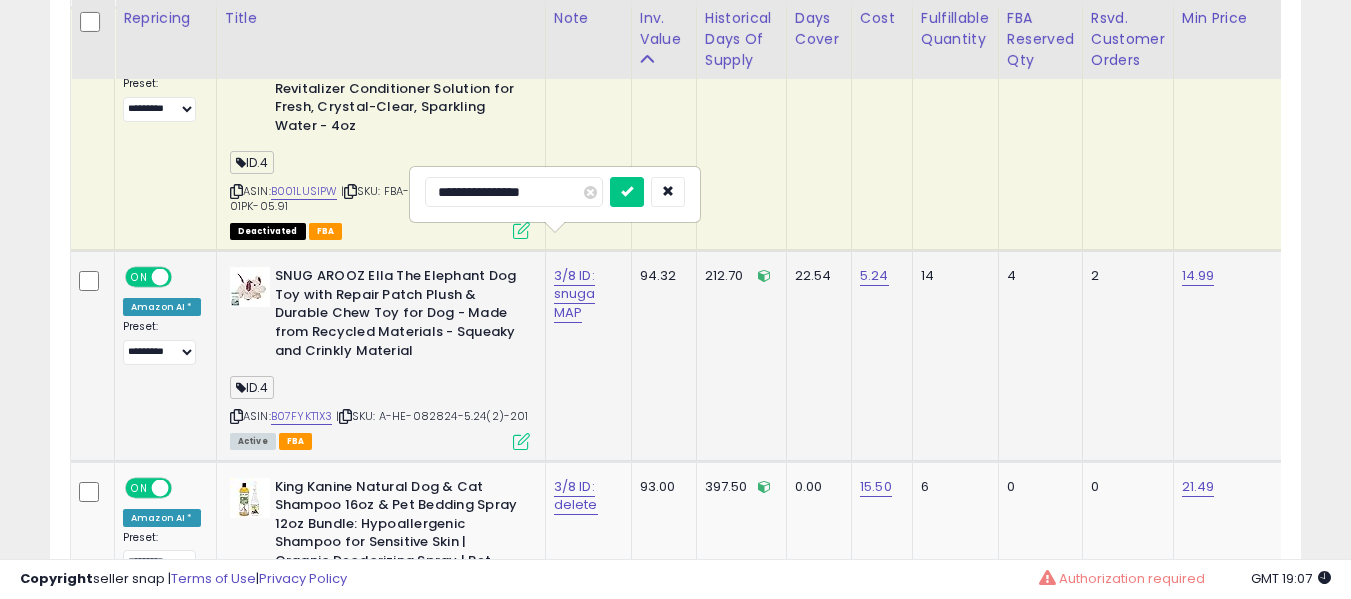 type on "**********" 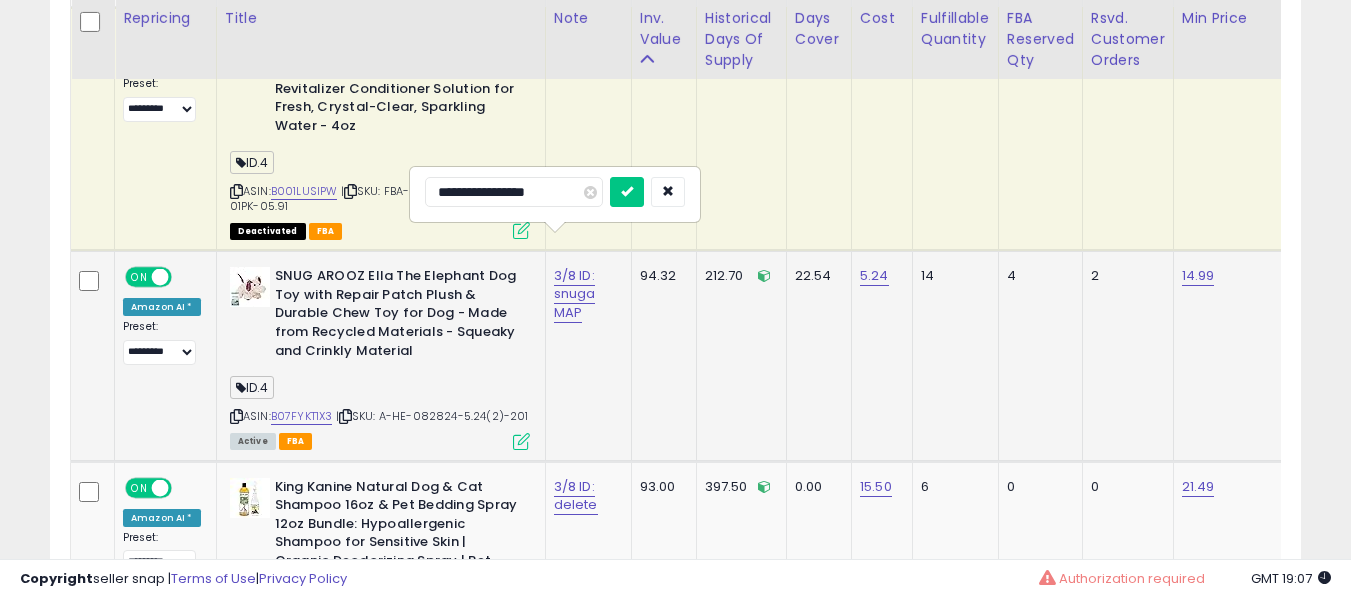 click at bounding box center [627, 192] 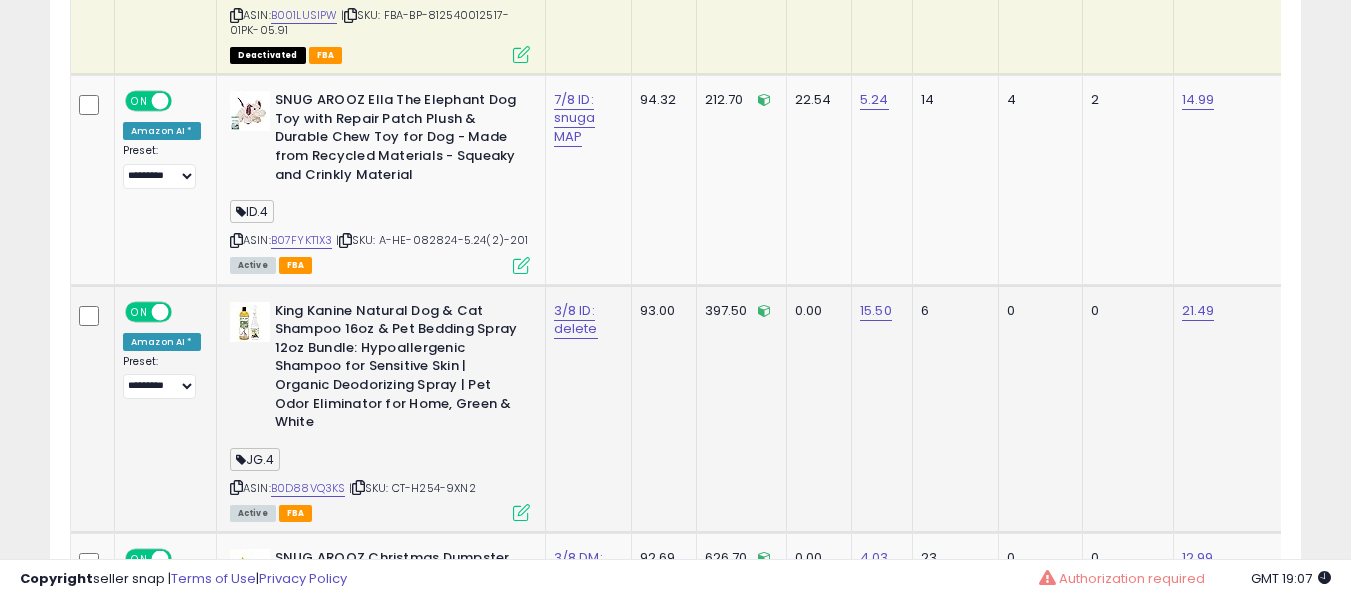 scroll, scrollTop: 6507, scrollLeft: 0, axis: vertical 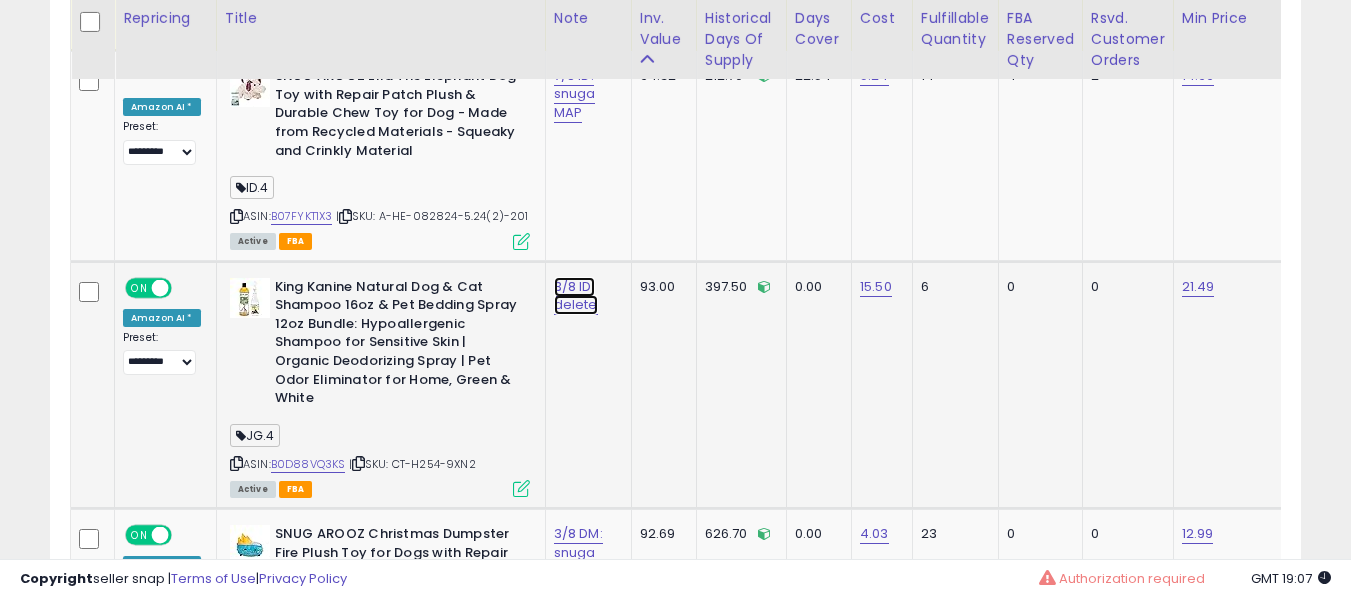 click on "3/8 ID: delete" at bounding box center (574, -5374) 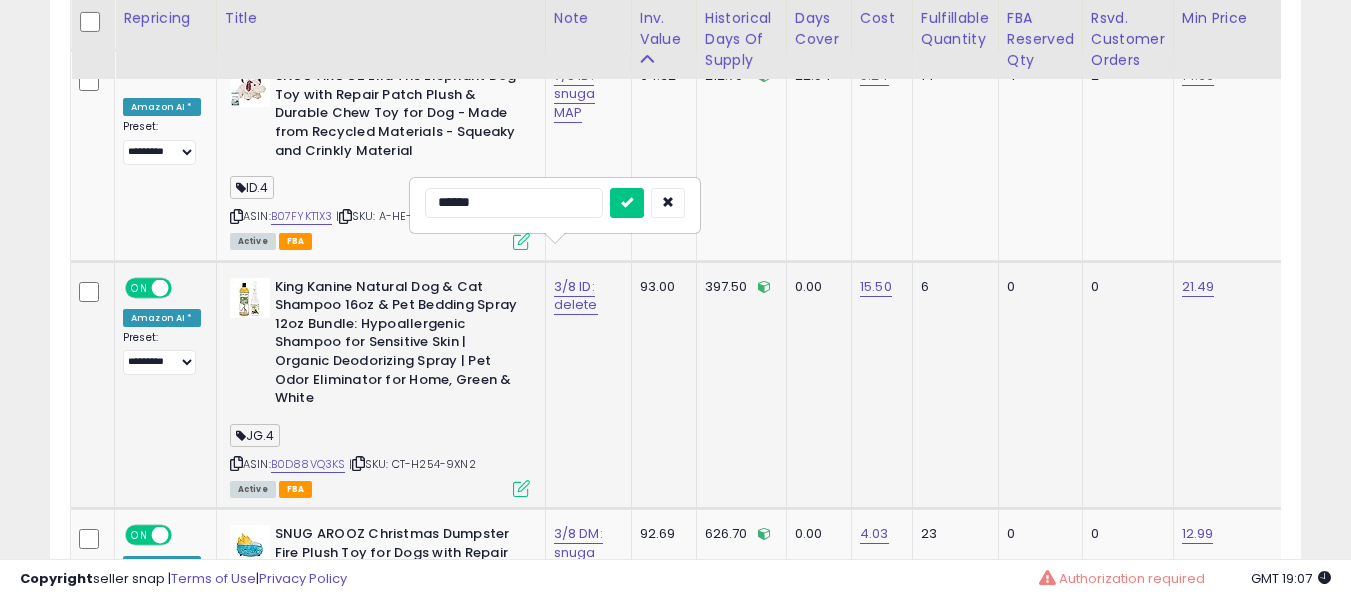 type on "*******" 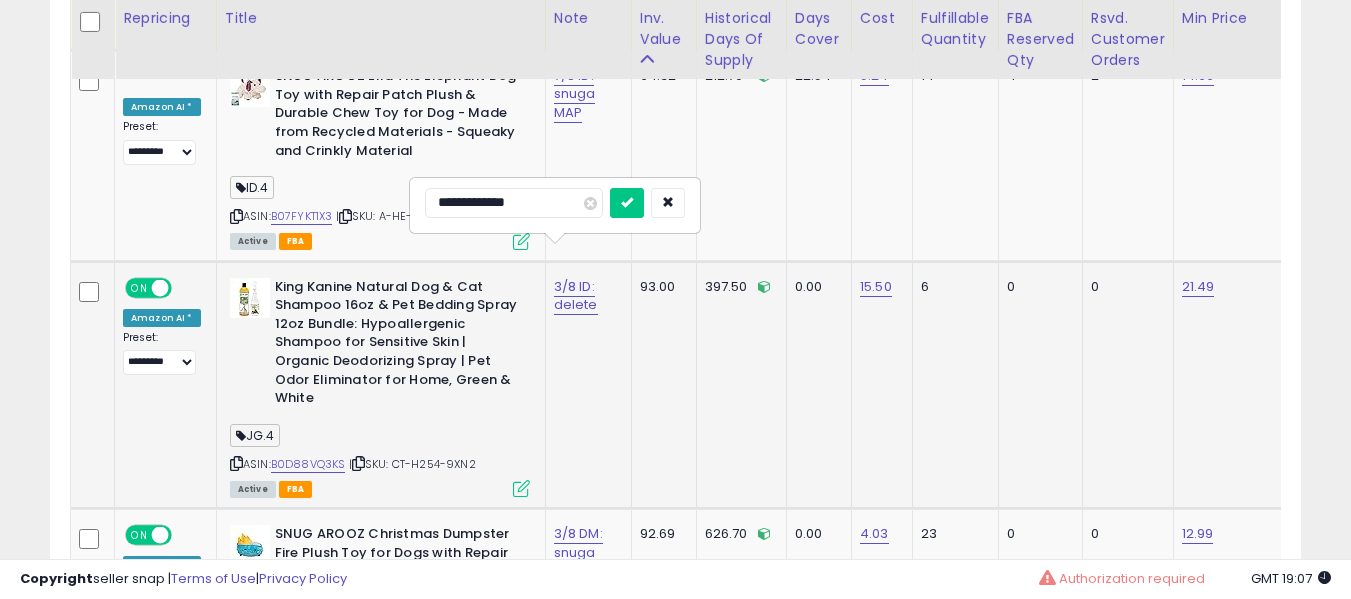 type on "**********" 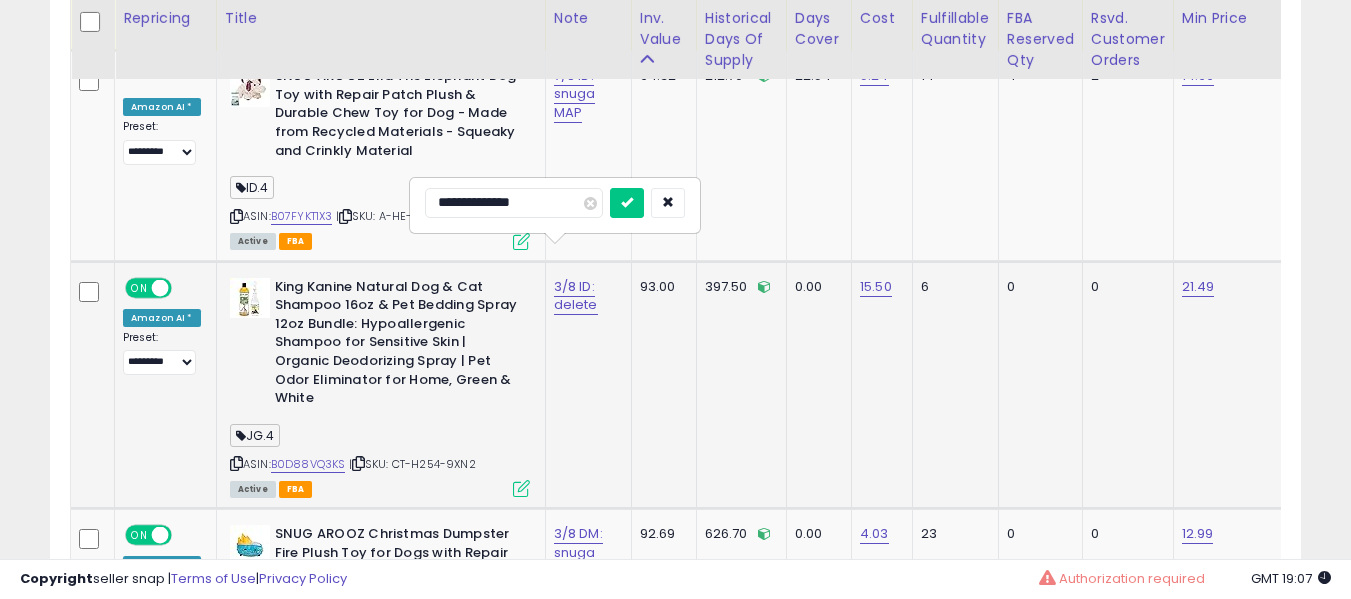 click at bounding box center (627, 203) 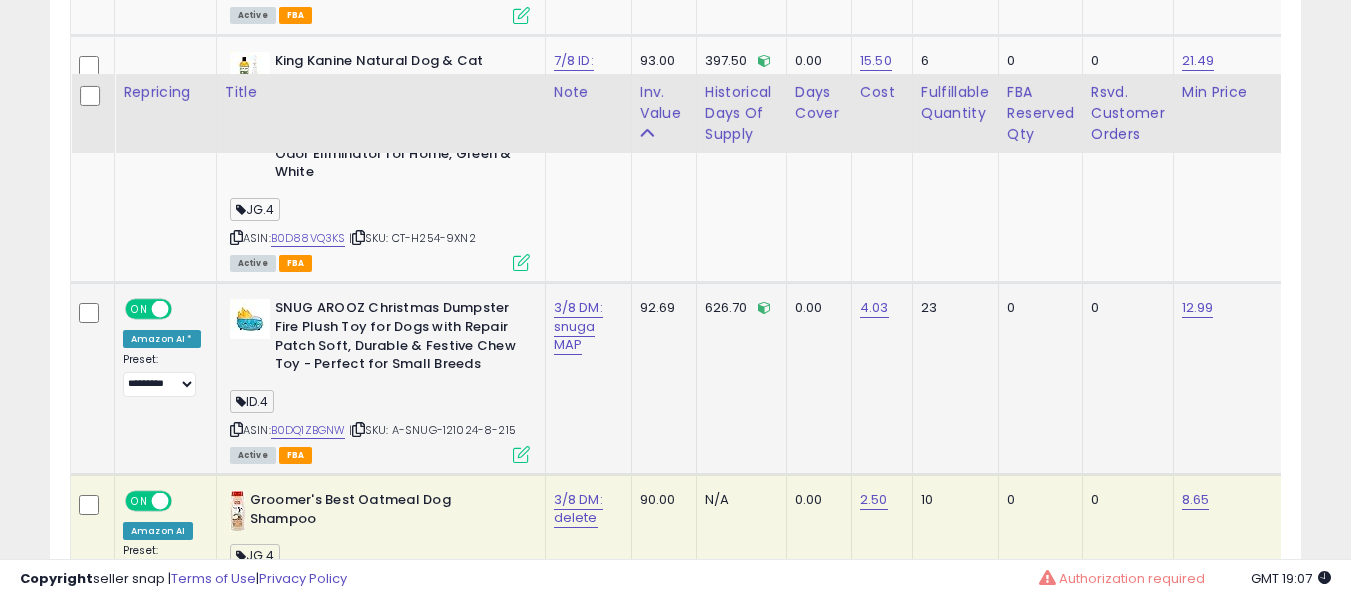 scroll, scrollTop: 6807, scrollLeft: 0, axis: vertical 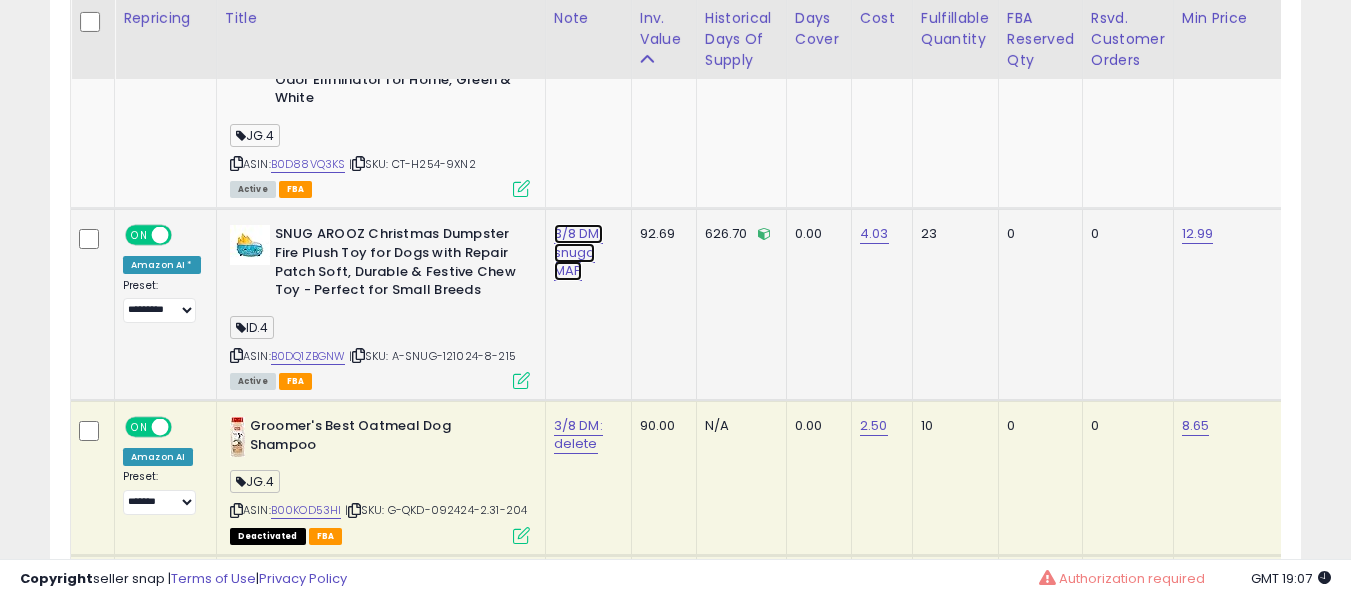 click on "3/8 DM: snuga MAP" at bounding box center [574, -5674] 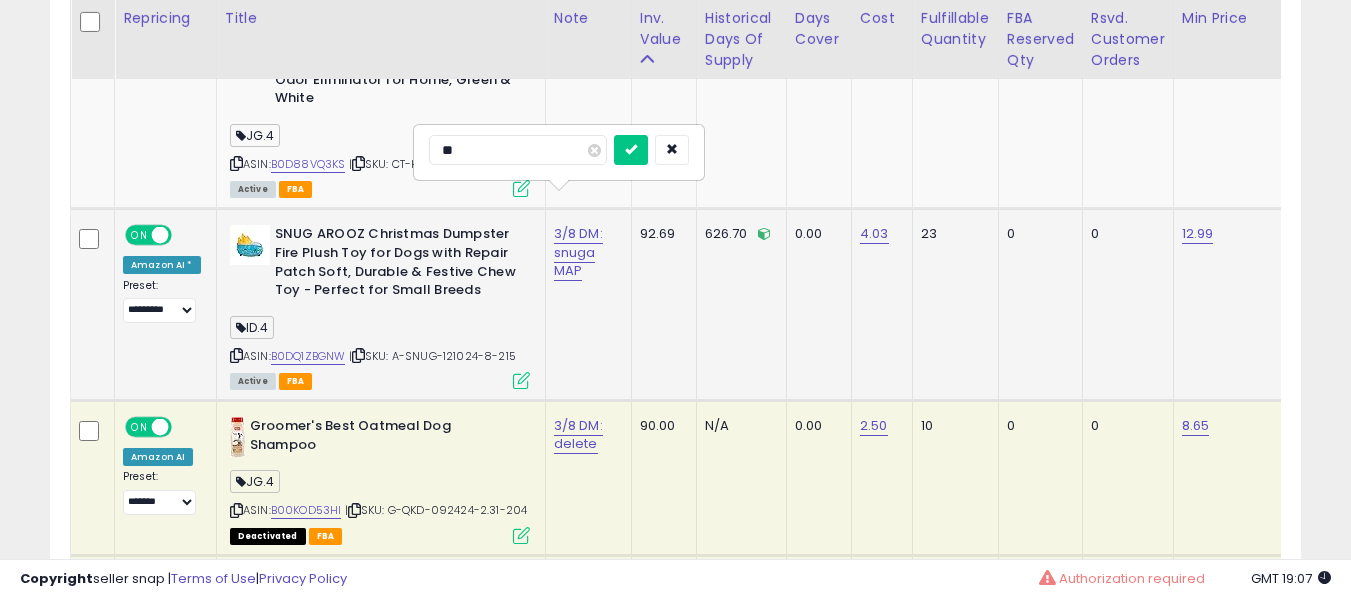 type on "*" 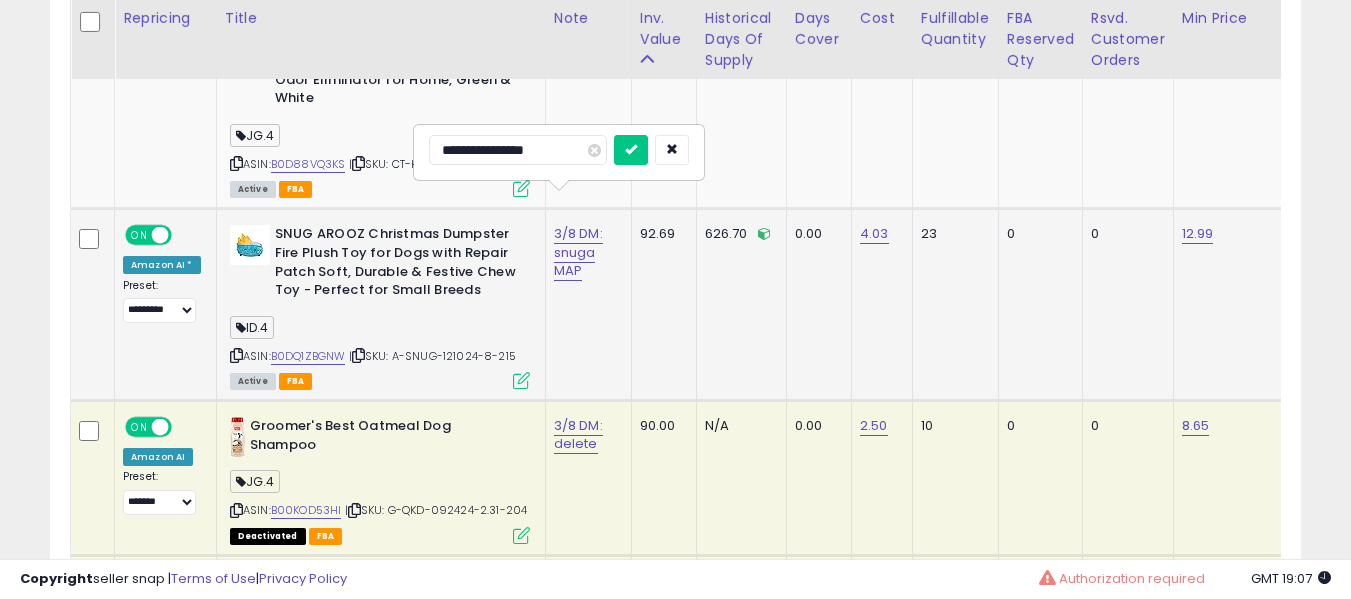 type on "**********" 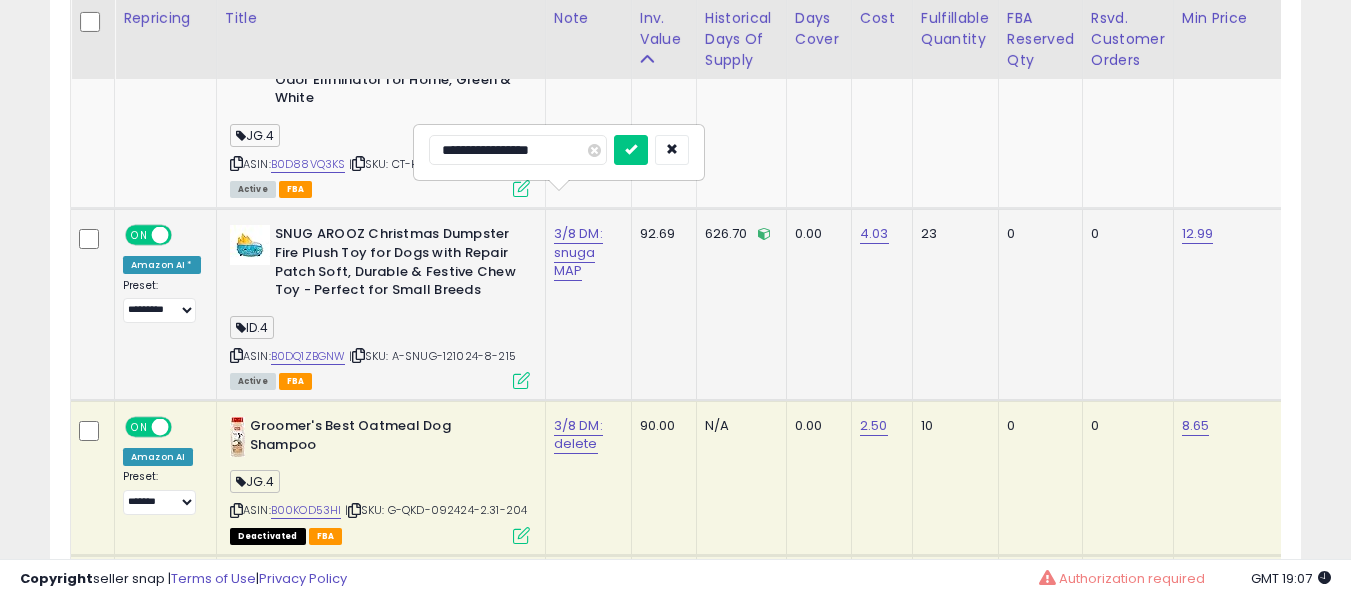 click at bounding box center (631, 150) 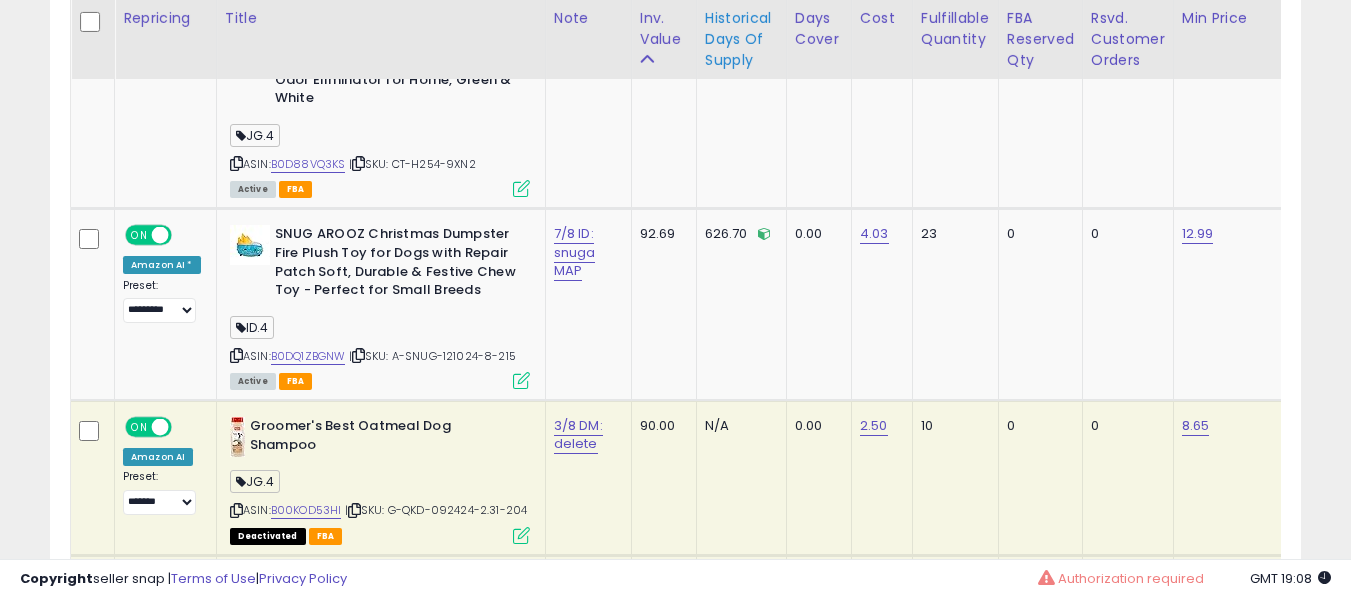 scroll, scrollTop: 4292, scrollLeft: 0, axis: vertical 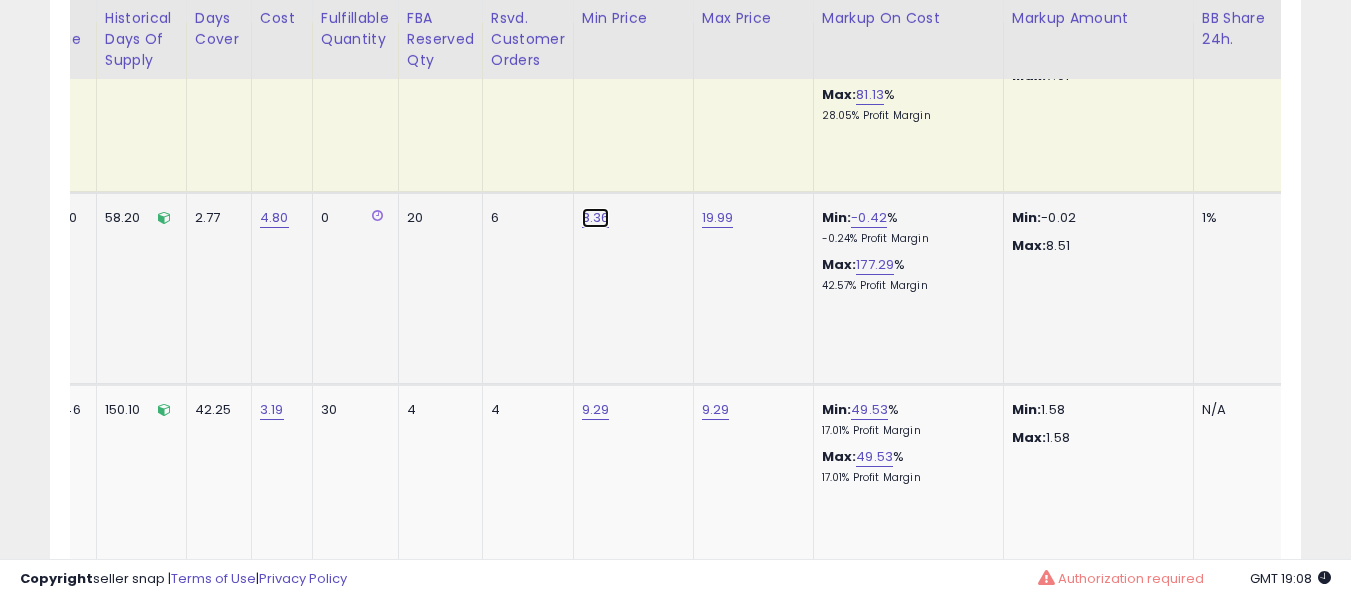 click on "8.36" at bounding box center [596, -3368] 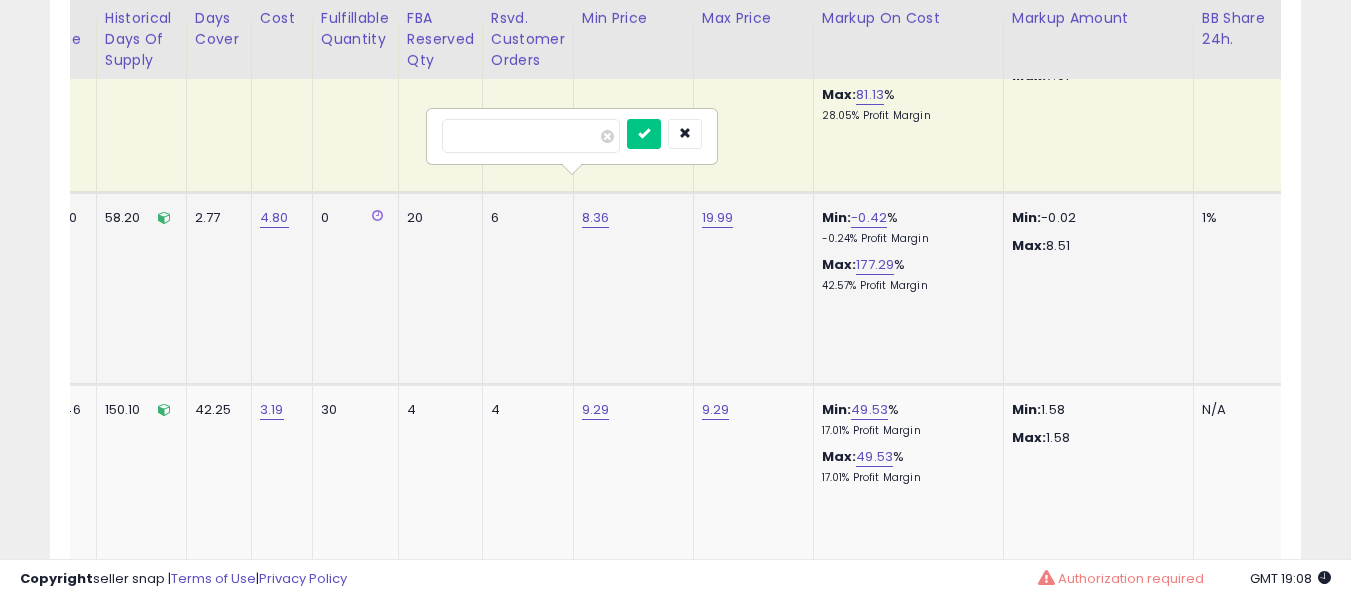 type on "****" 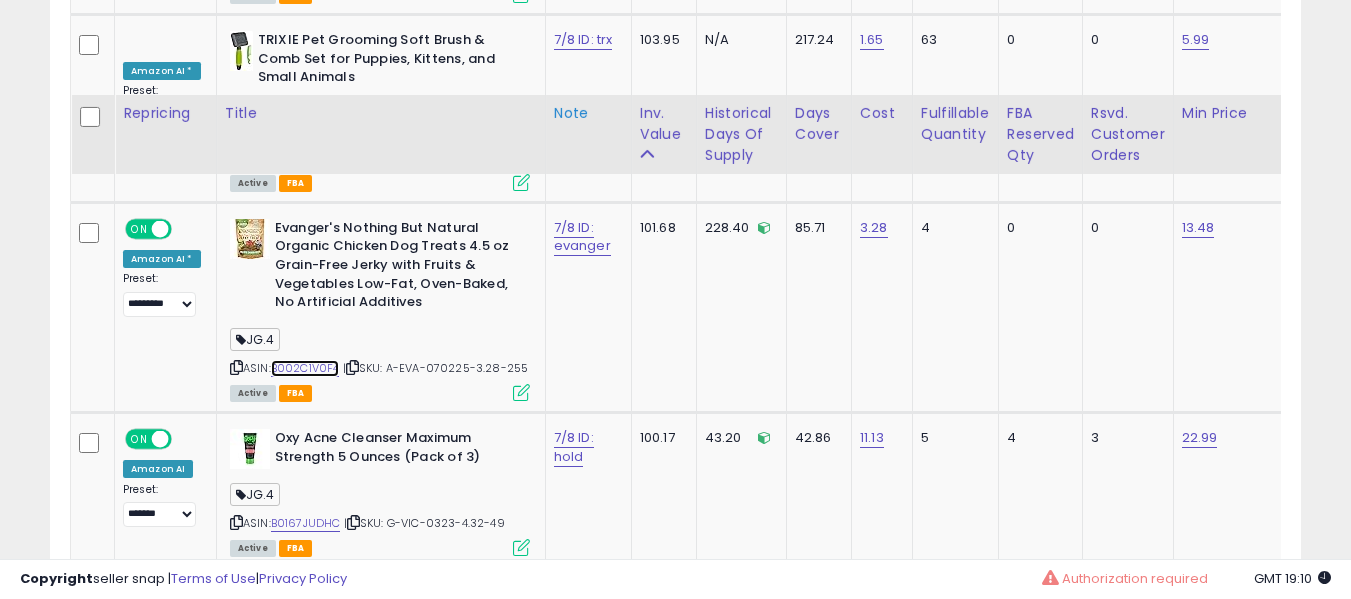 scroll, scrollTop: 5692, scrollLeft: 0, axis: vertical 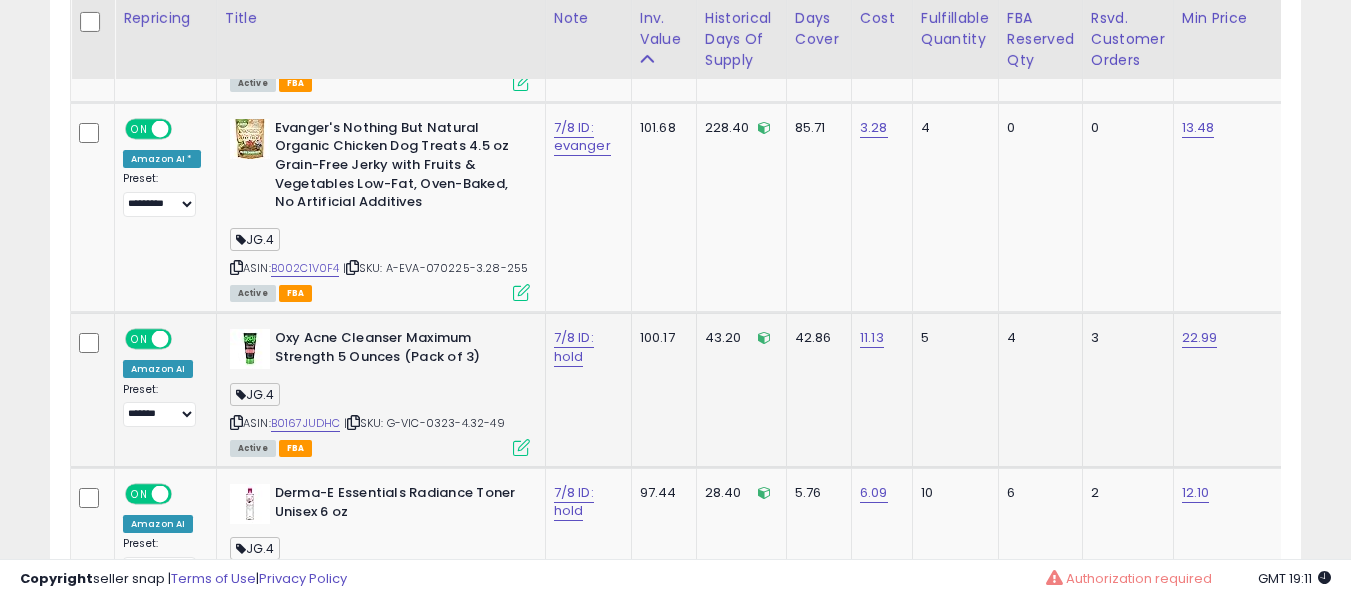 click on "ASIN:  B0167JUDHC    |   SKU: G-VIC-0323-4.32-49 Active FBA" at bounding box center (380, 391) 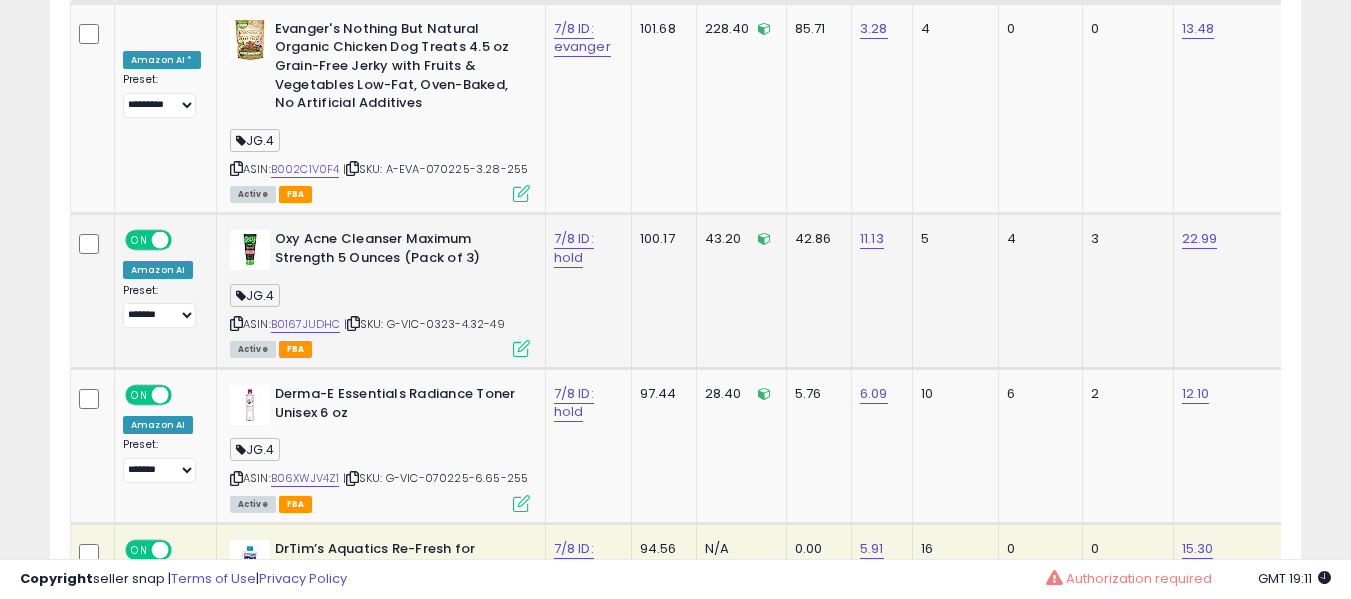 scroll, scrollTop: 5892, scrollLeft: 0, axis: vertical 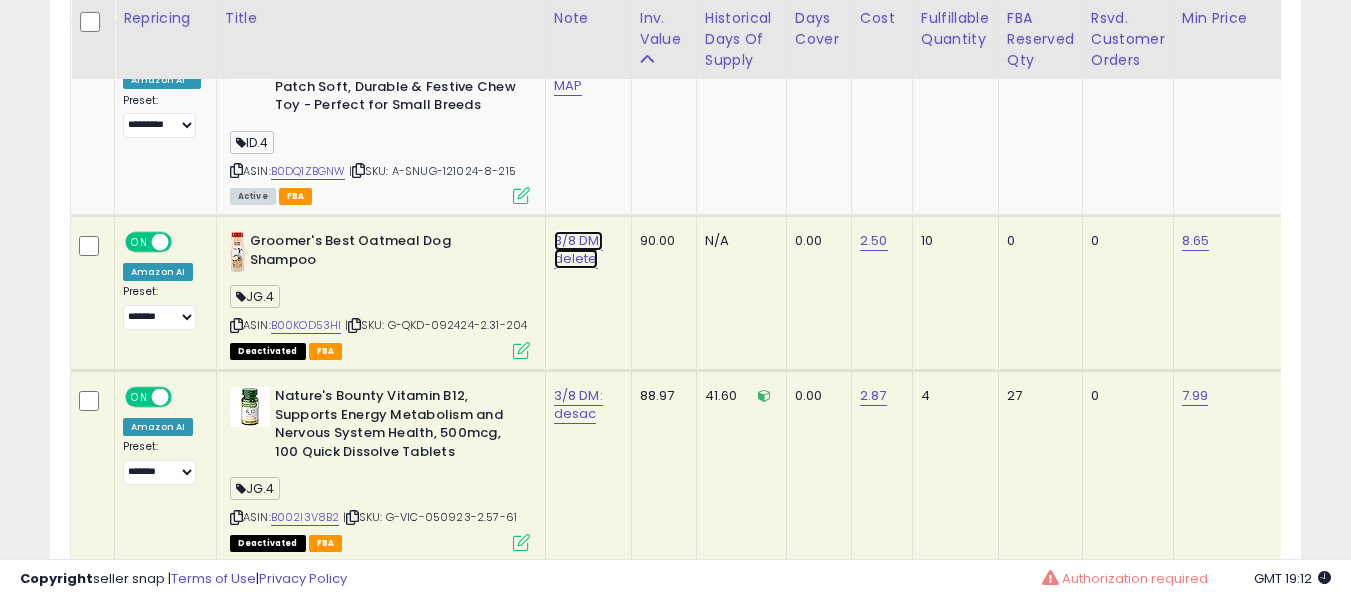 click on "3/8 DM: delete" at bounding box center [575, -2799] 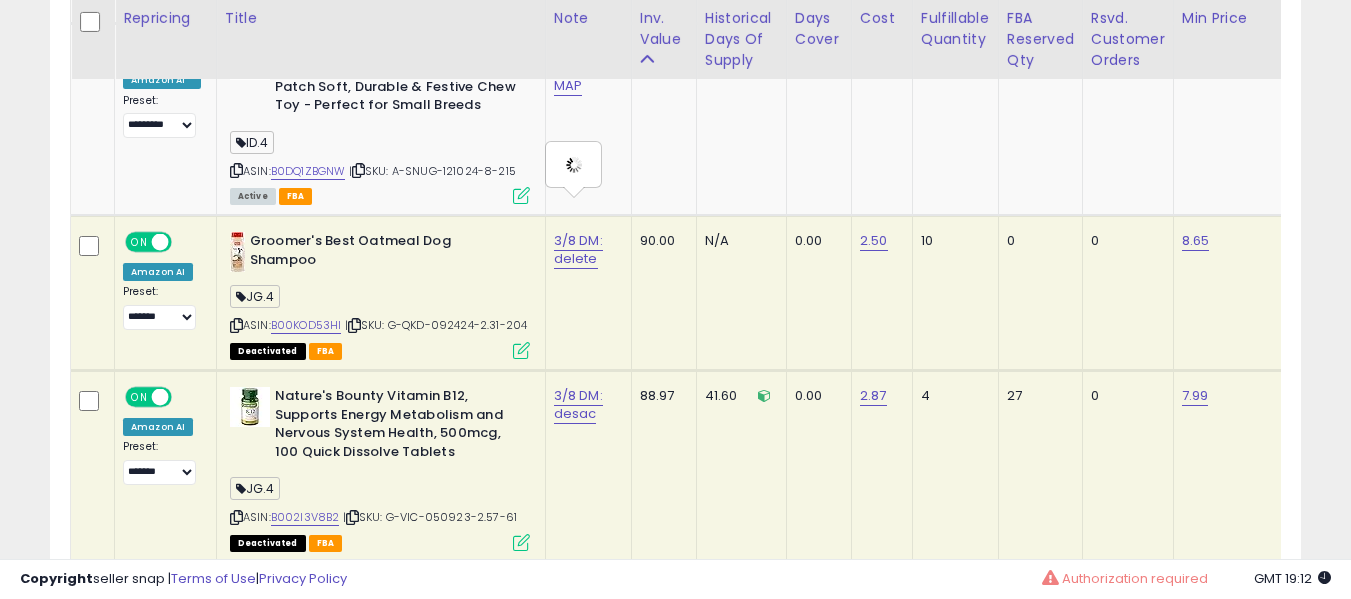 type on "**********" 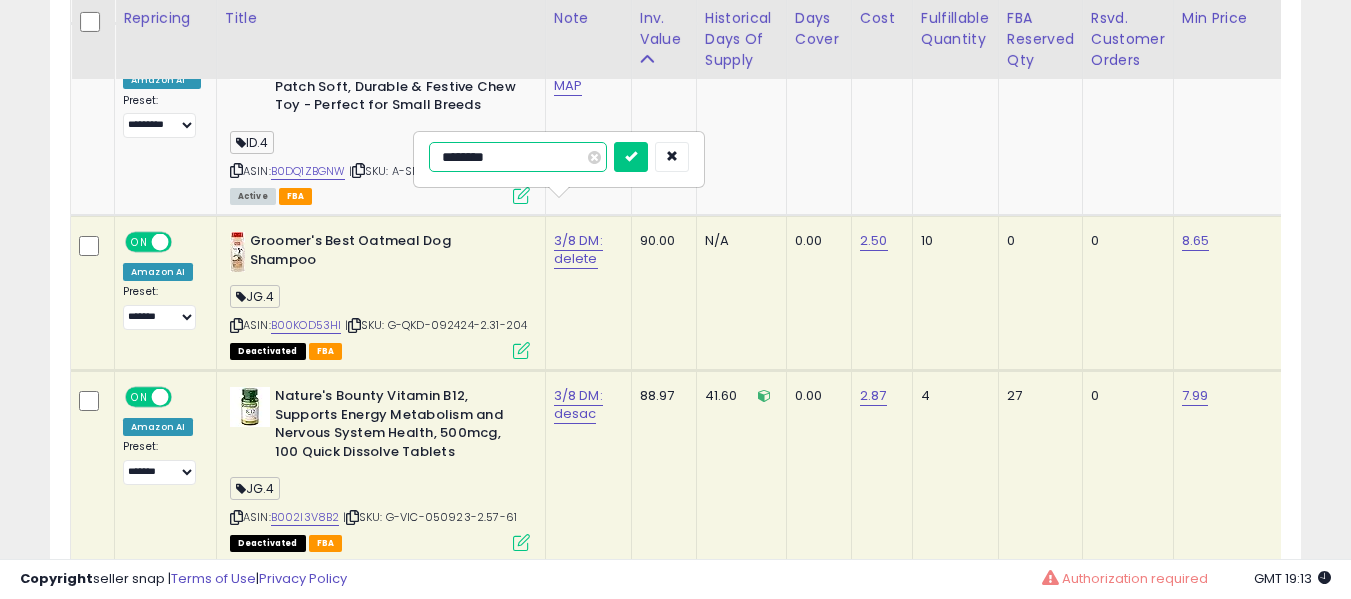 type on "*********" 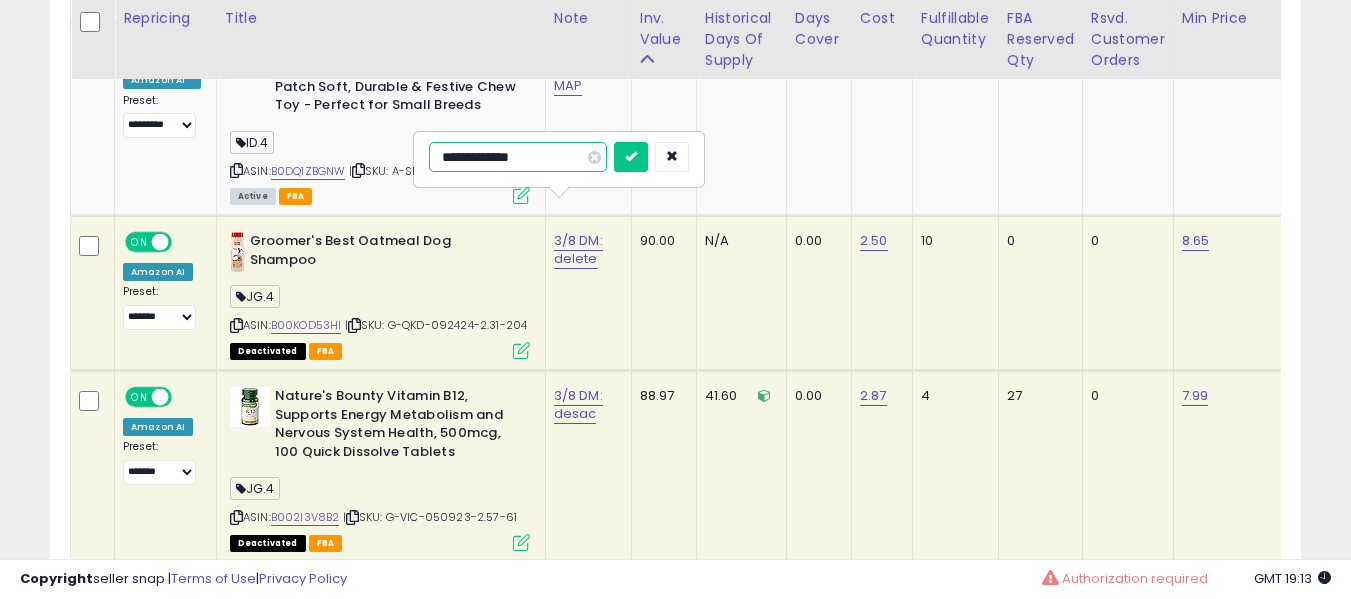 type on "**********" 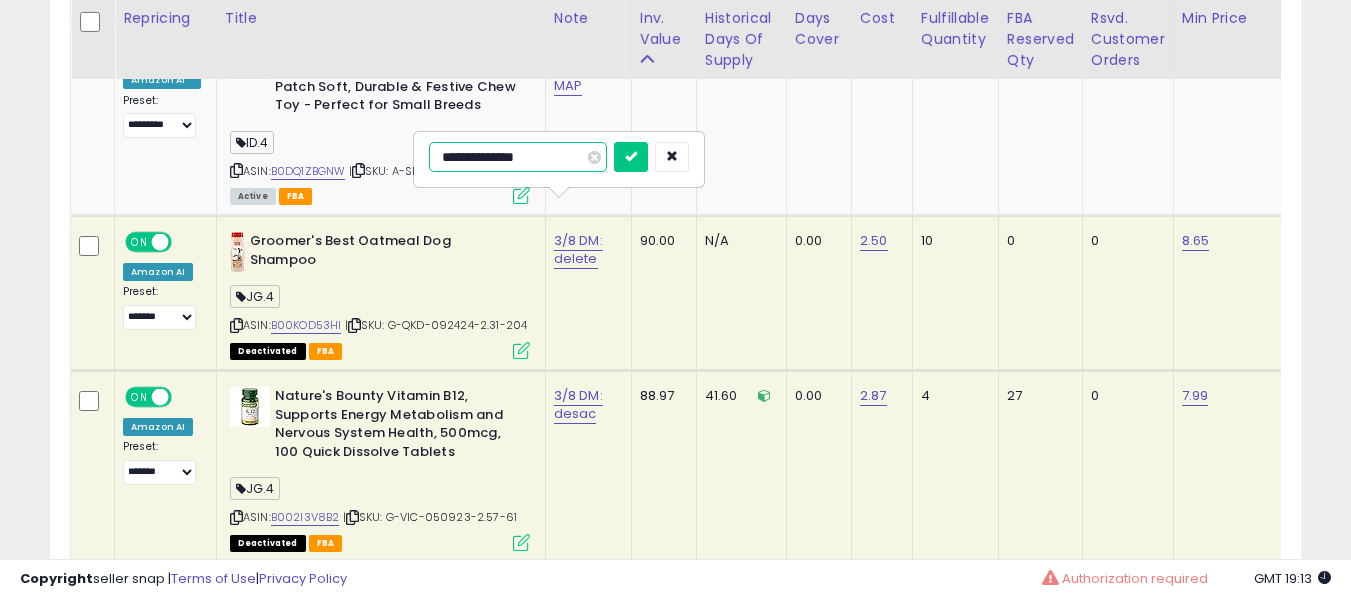 click at bounding box center (631, 157) 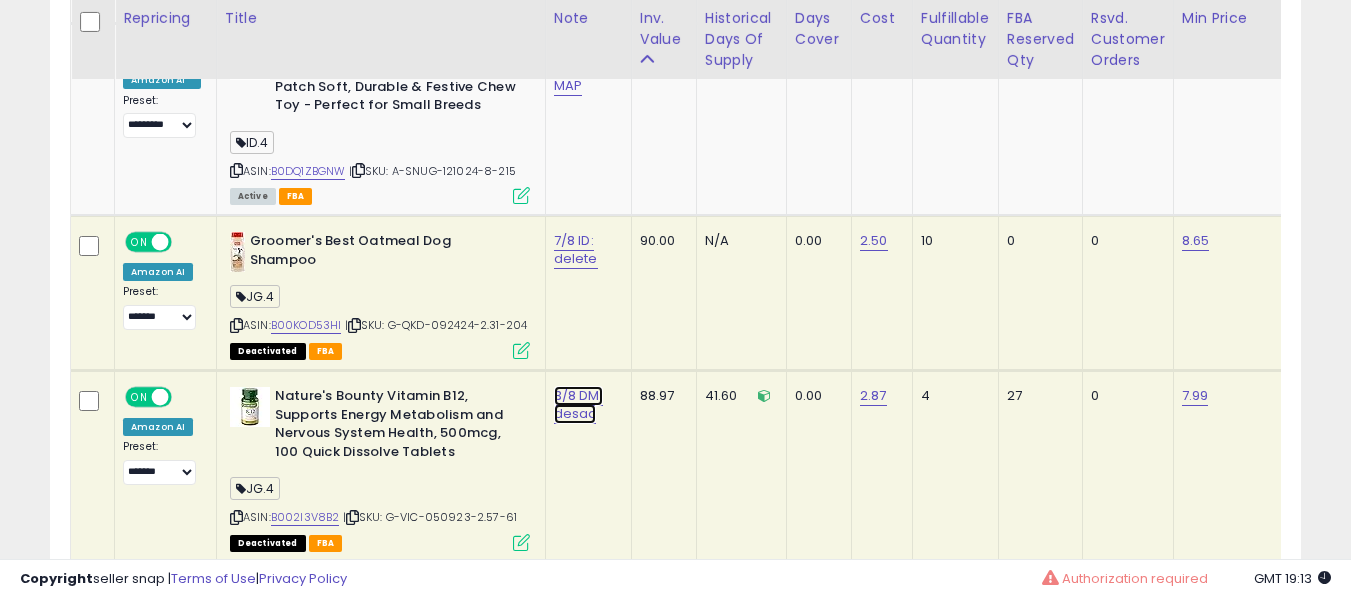 click on "3/8 DM: desac" at bounding box center (575, -2799) 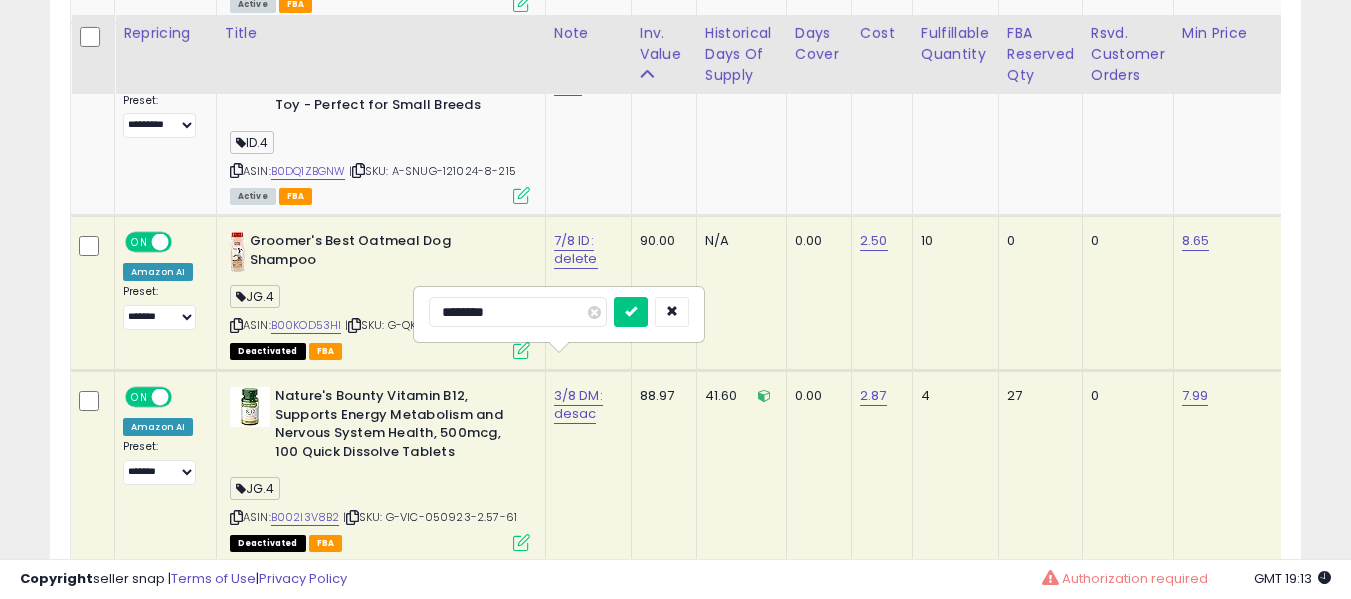 scroll, scrollTop: 7092, scrollLeft: 0, axis: vertical 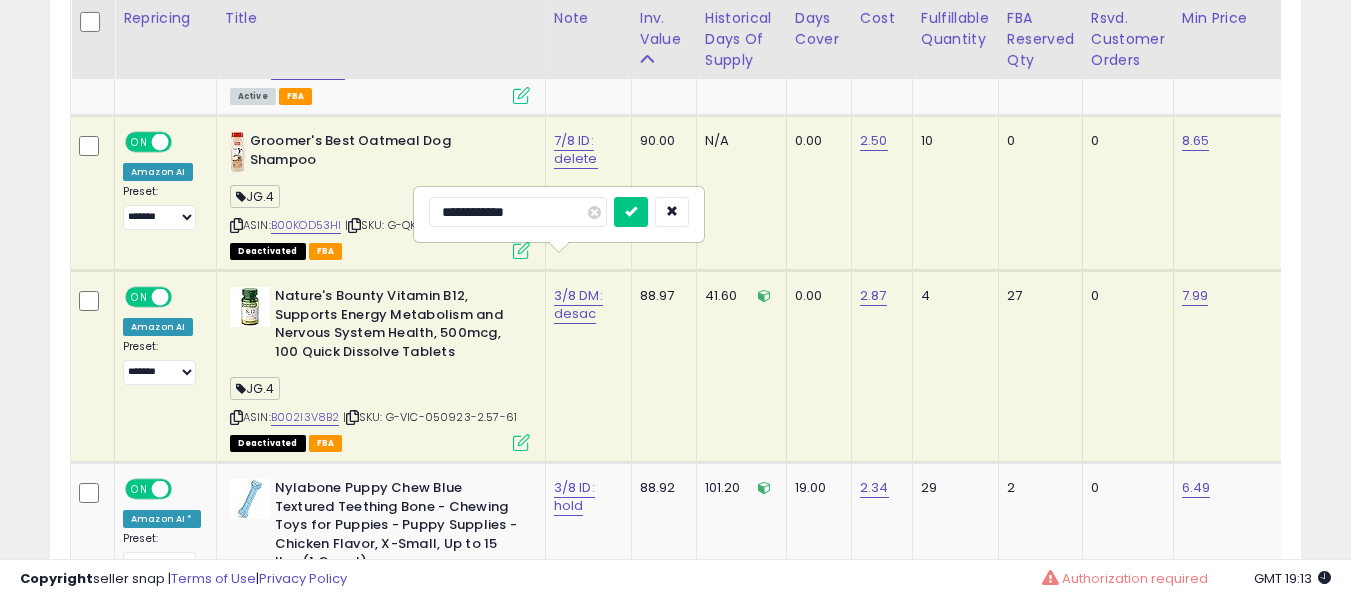 type on "**********" 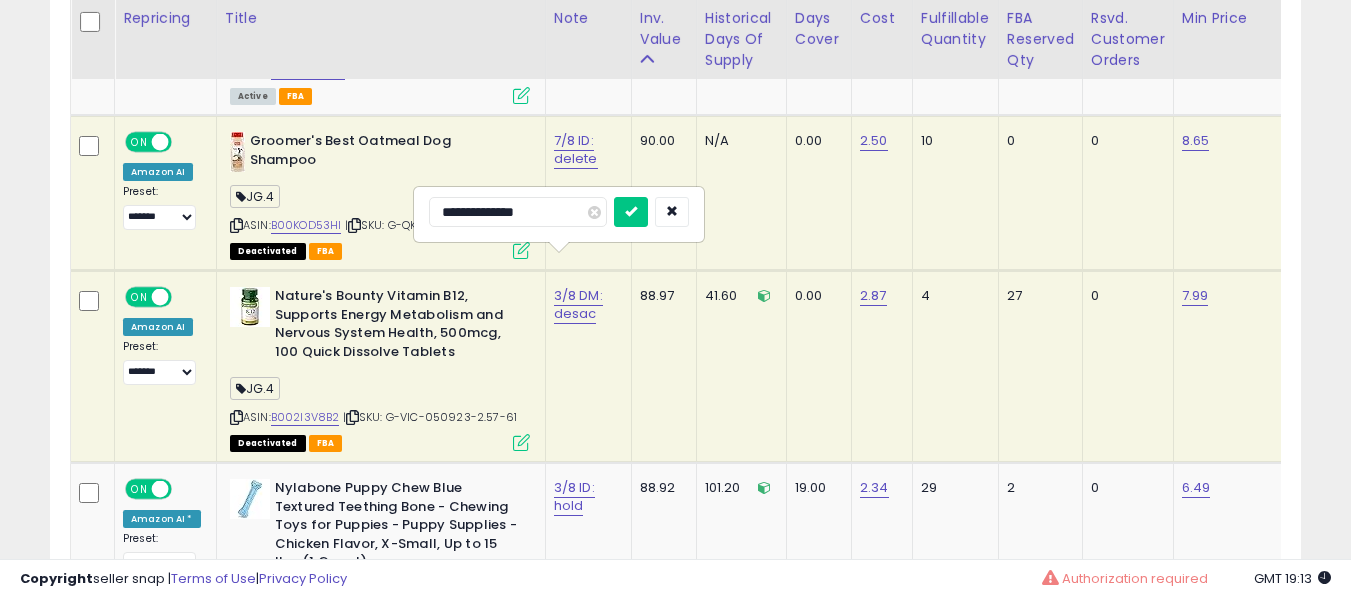 click at bounding box center [631, 212] 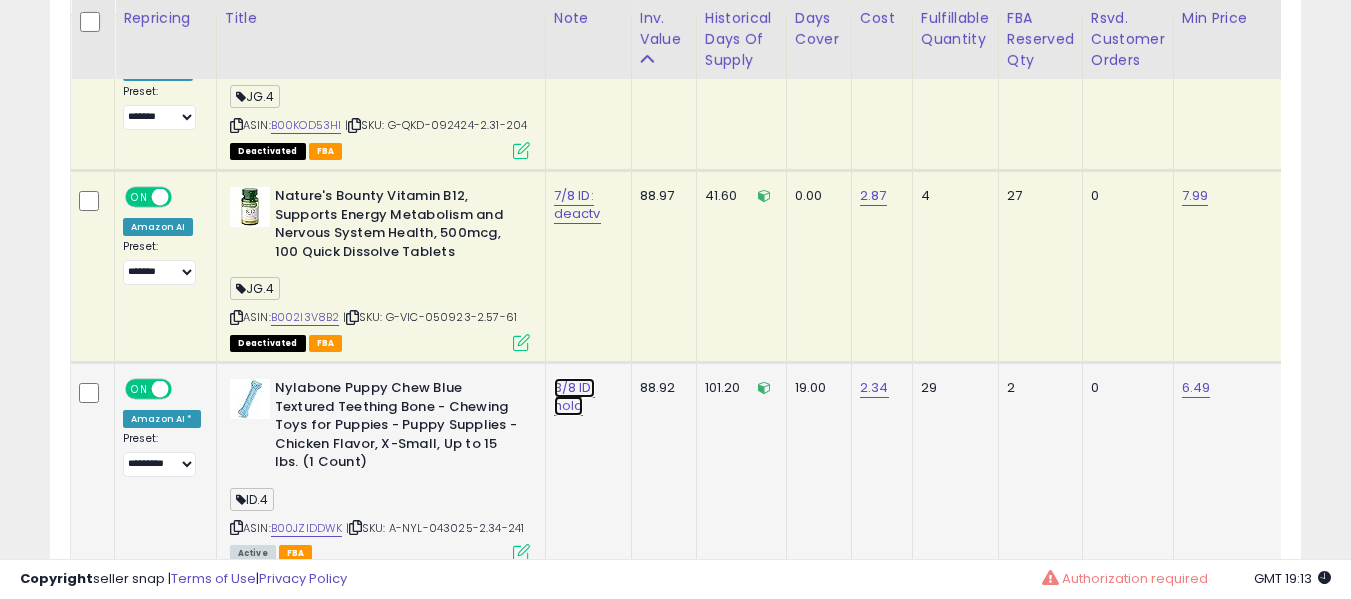 click on "3/8 ID: hold" at bounding box center (574, -6059) 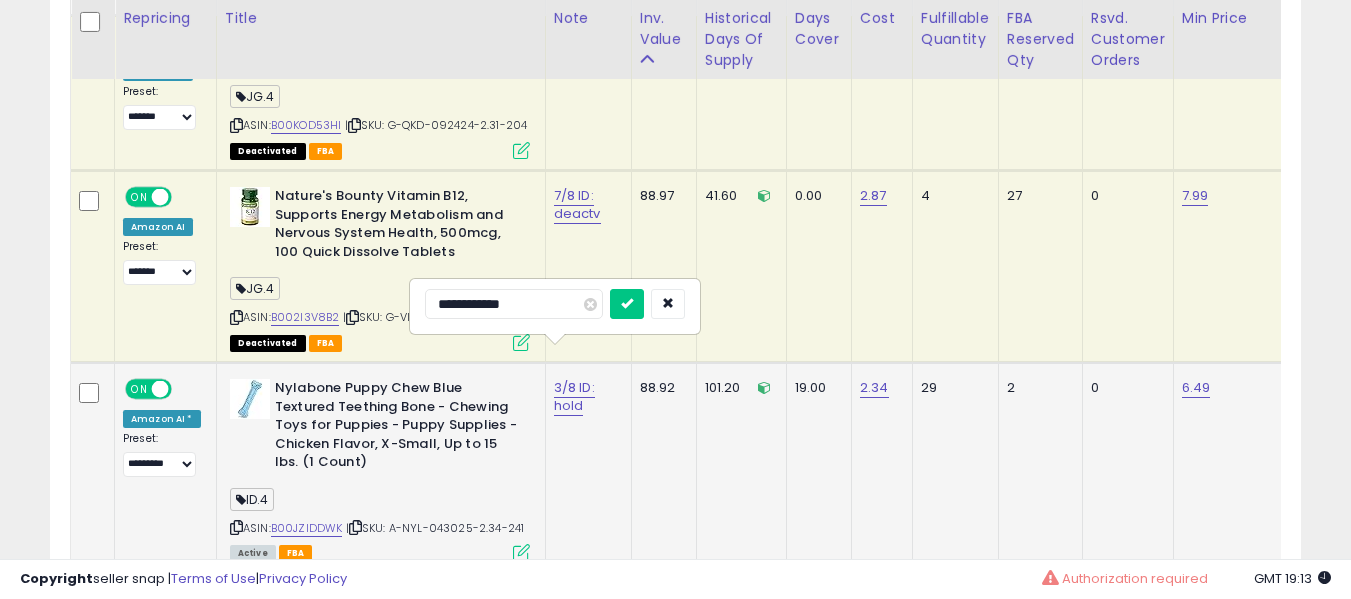 scroll, scrollTop: 7392, scrollLeft: 0, axis: vertical 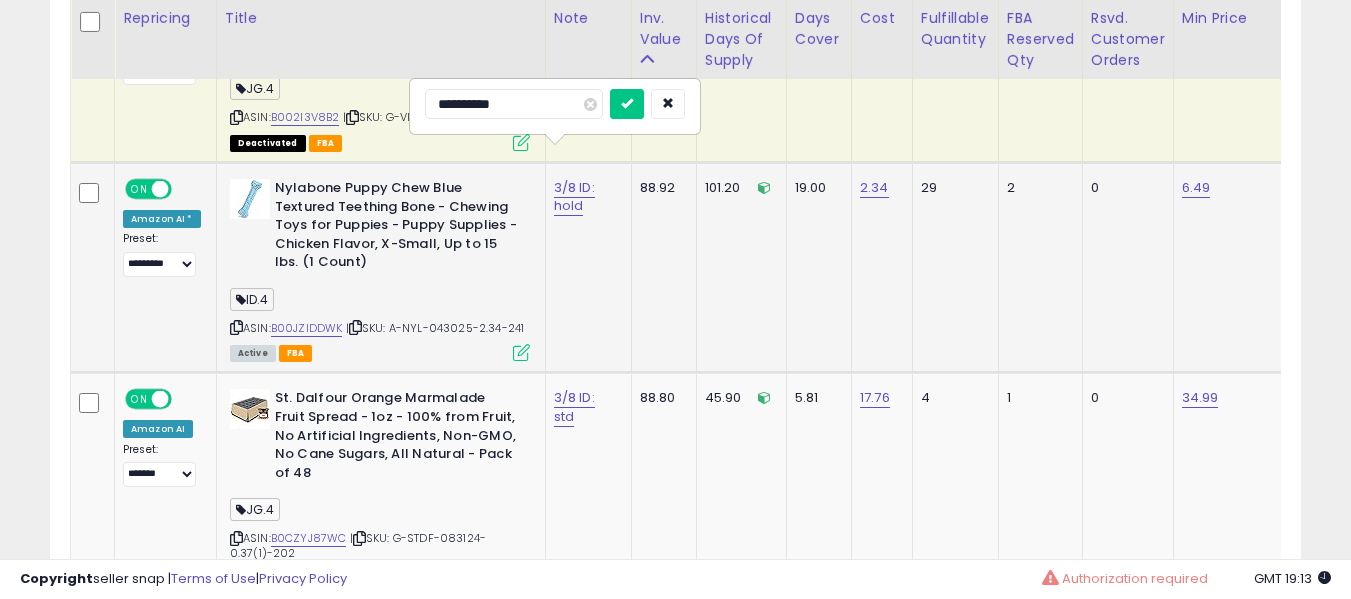 type on "**********" 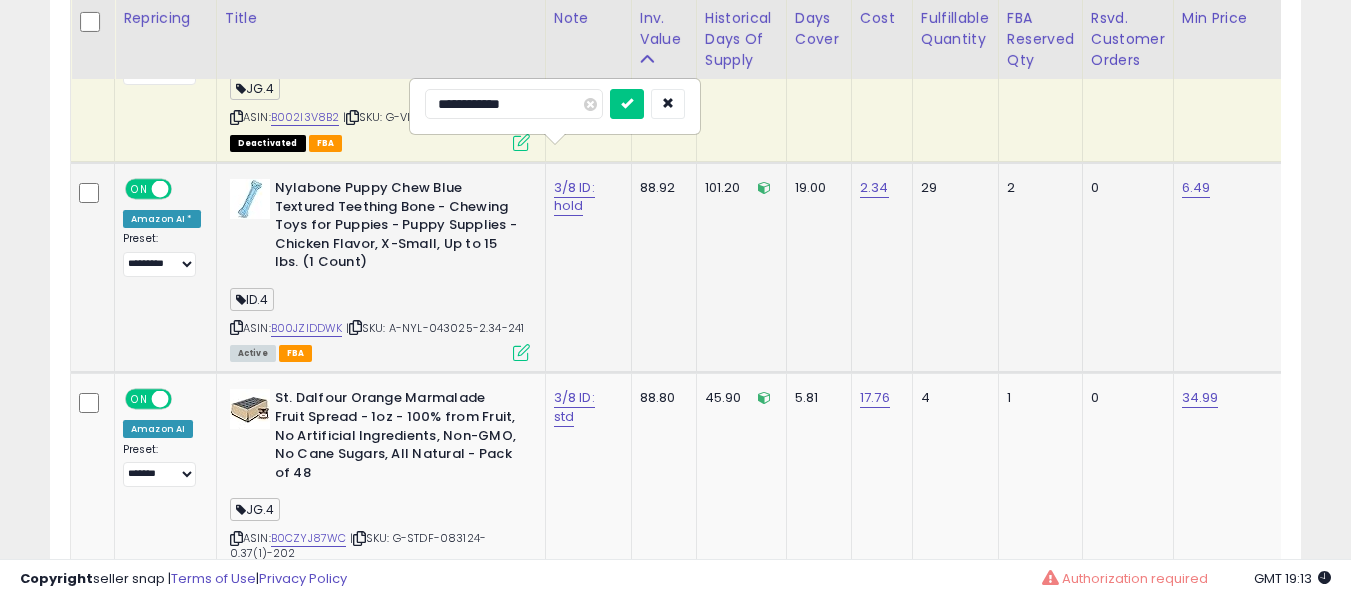 click at bounding box center (627, 104) 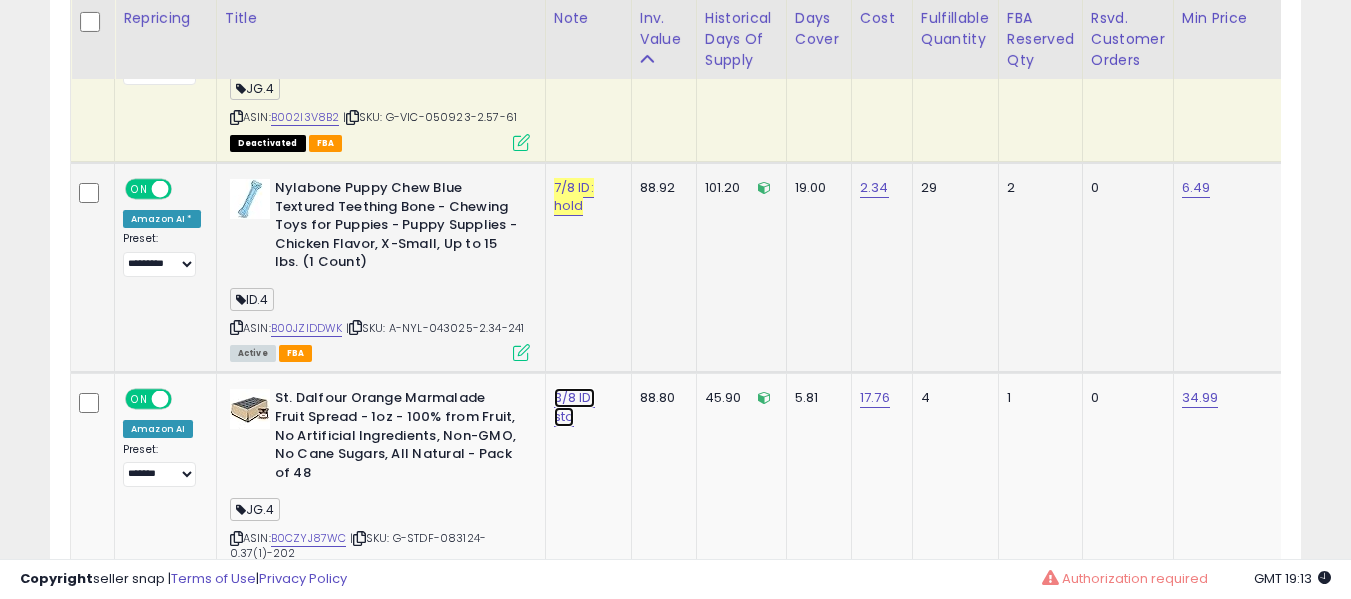 click on "3/8 ID: std" at bounding box center (574, -6259) 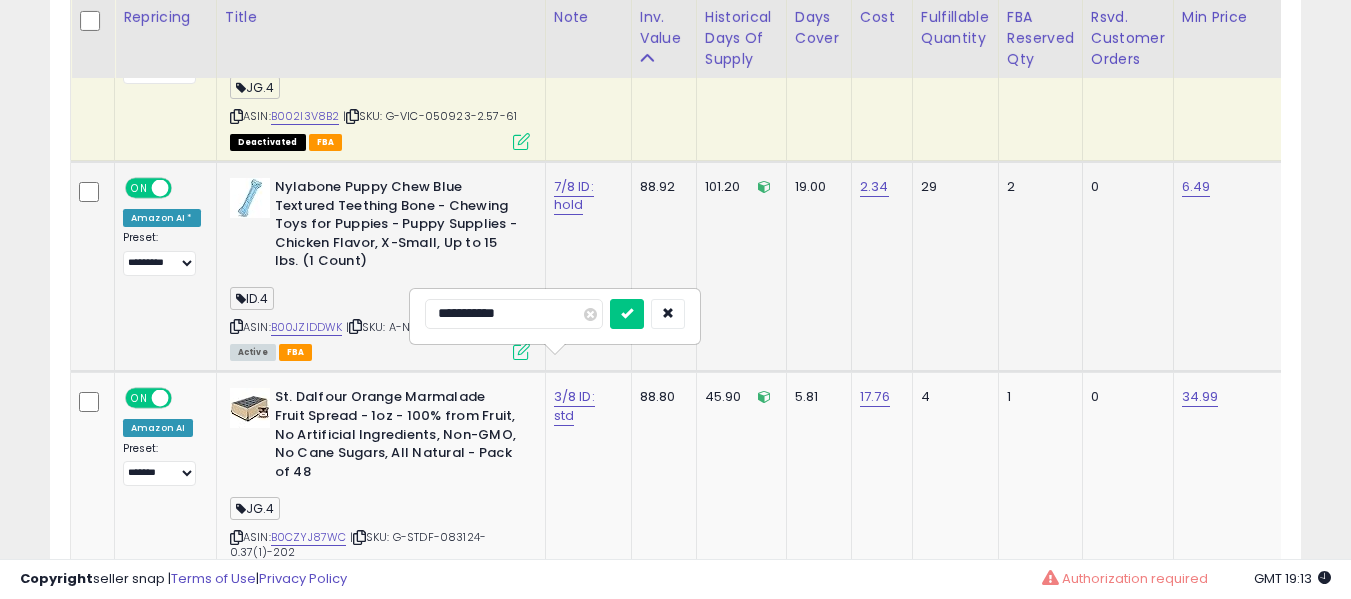 scroll, scrollTop: 7492, scrollLeft: 0, axis: vertical 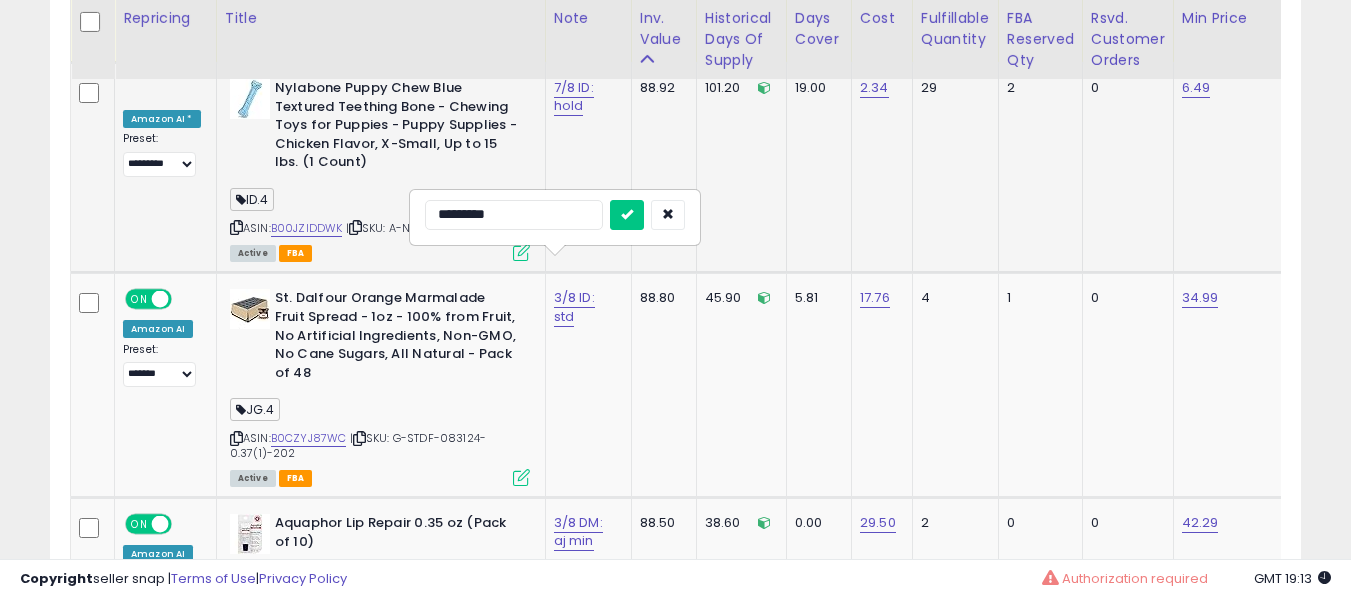 type on "**********" 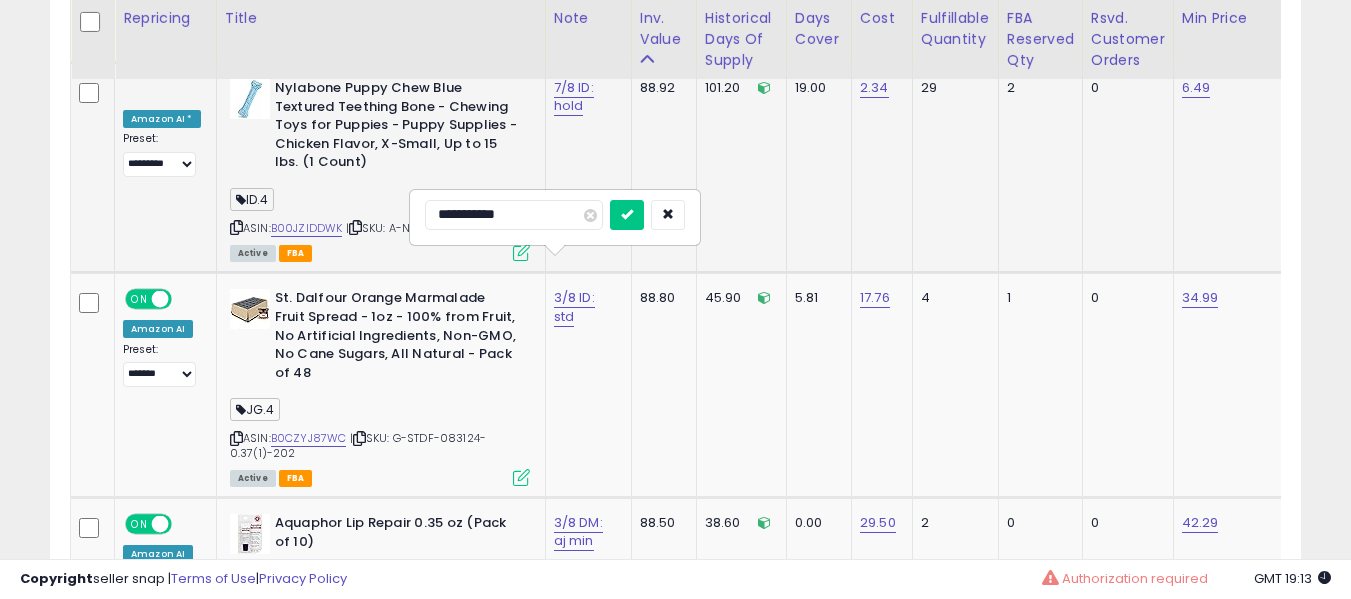 click at bounding box center [627, 215] 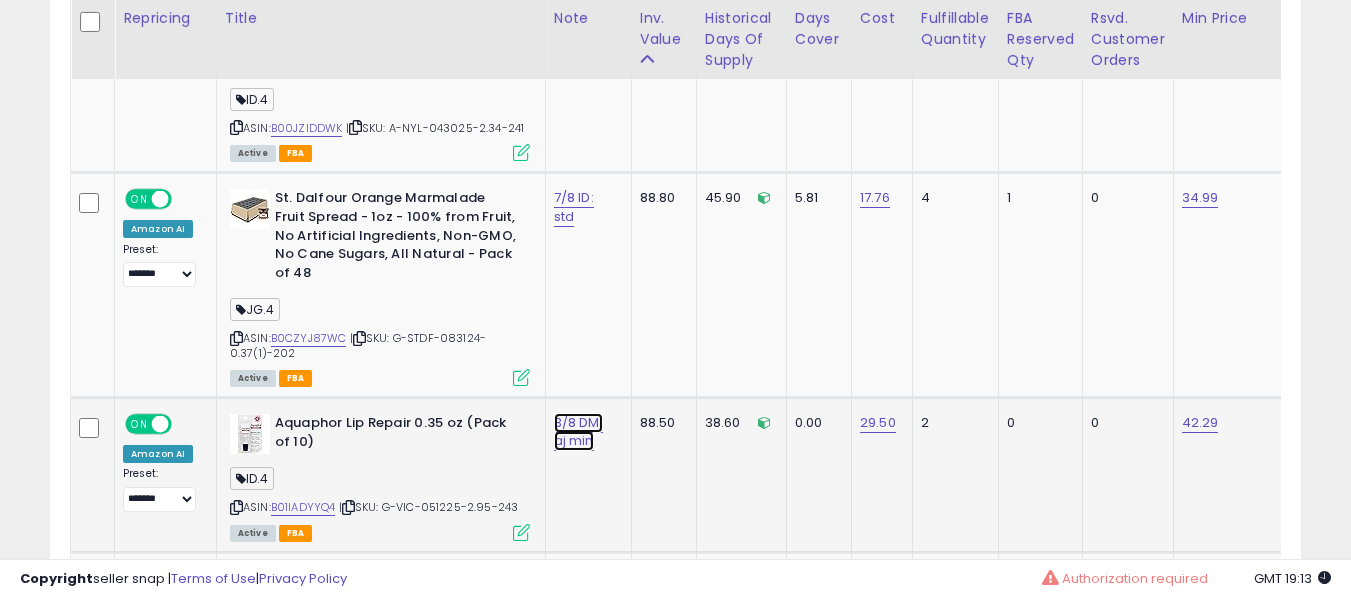click on "3/8 DM: aj min" at bounding box center (574, -6459) 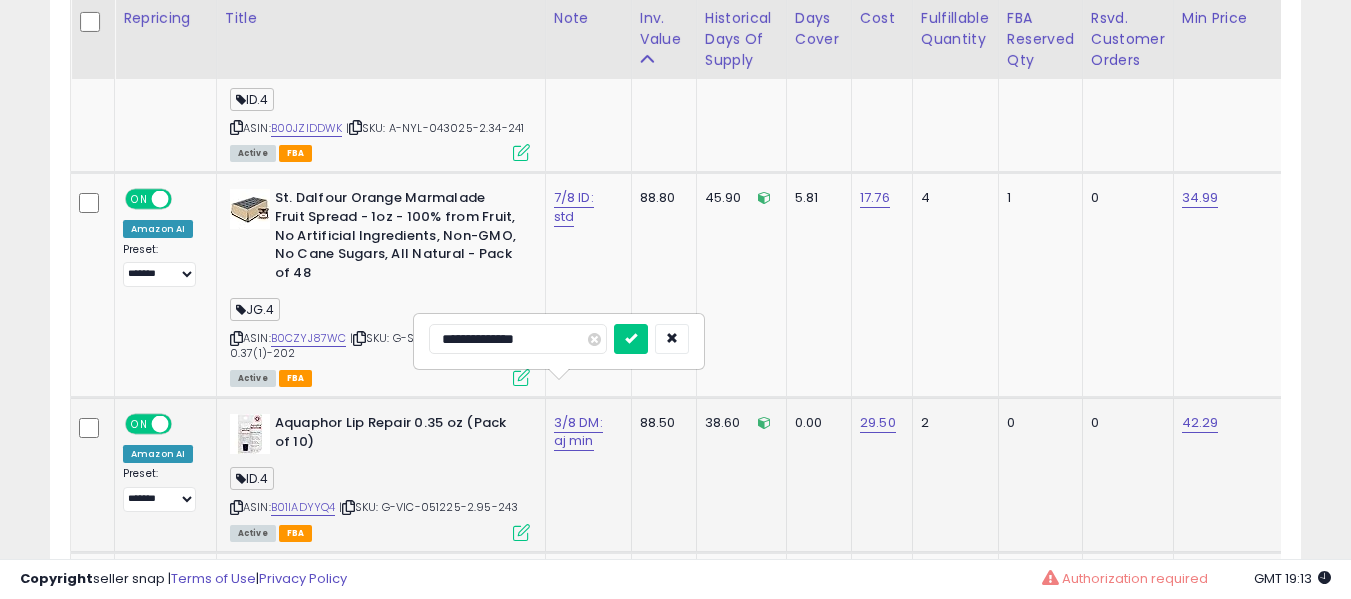 scroll, scrollTop: 7692, scrollLeft: 0, axis: vertical 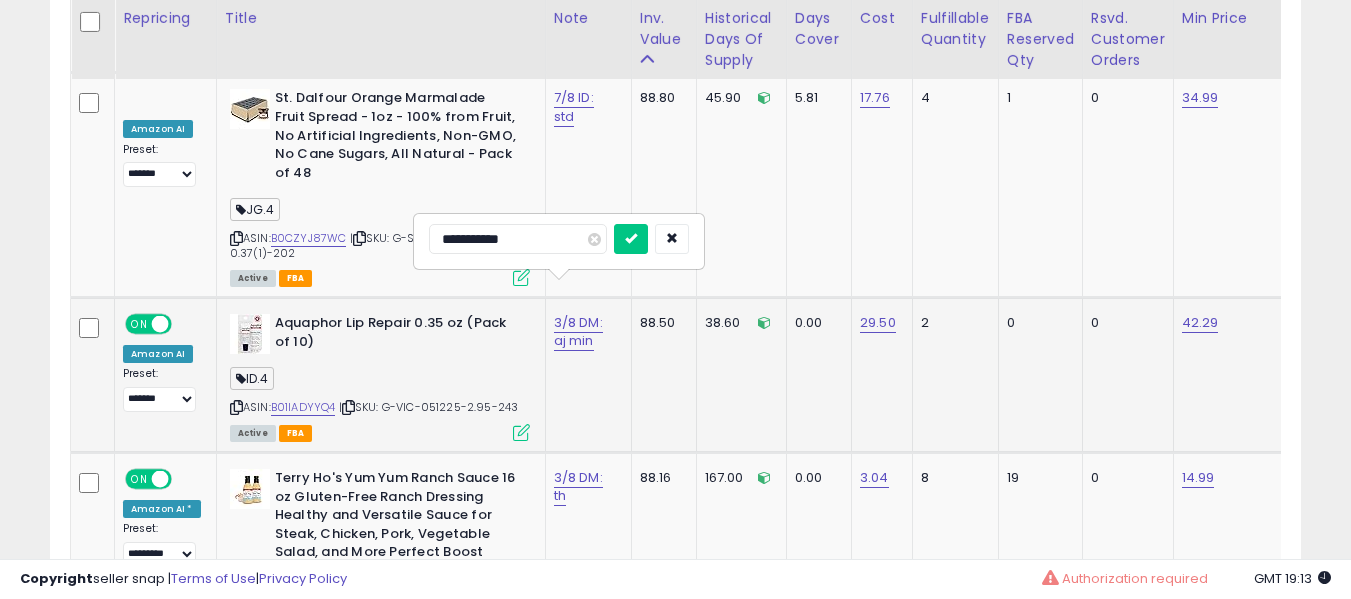 type on "**********" 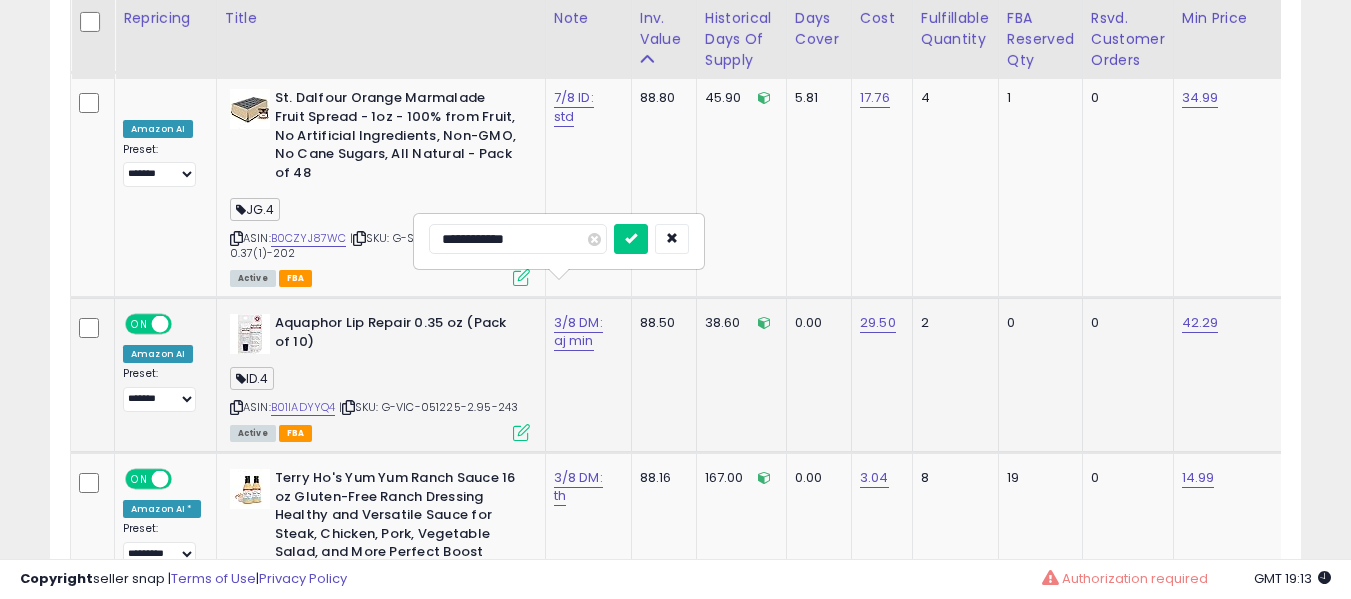 click at bounding box center [631, 239] 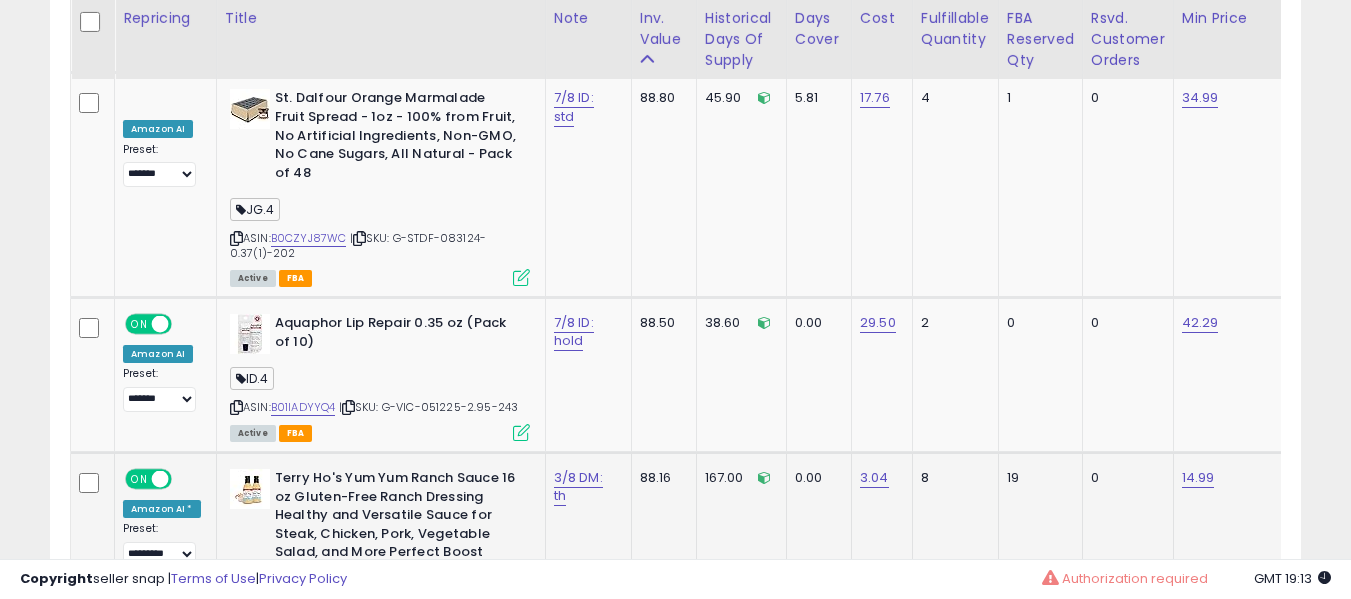 click on "3/8 DM: th" at bounding box center (585, 487) 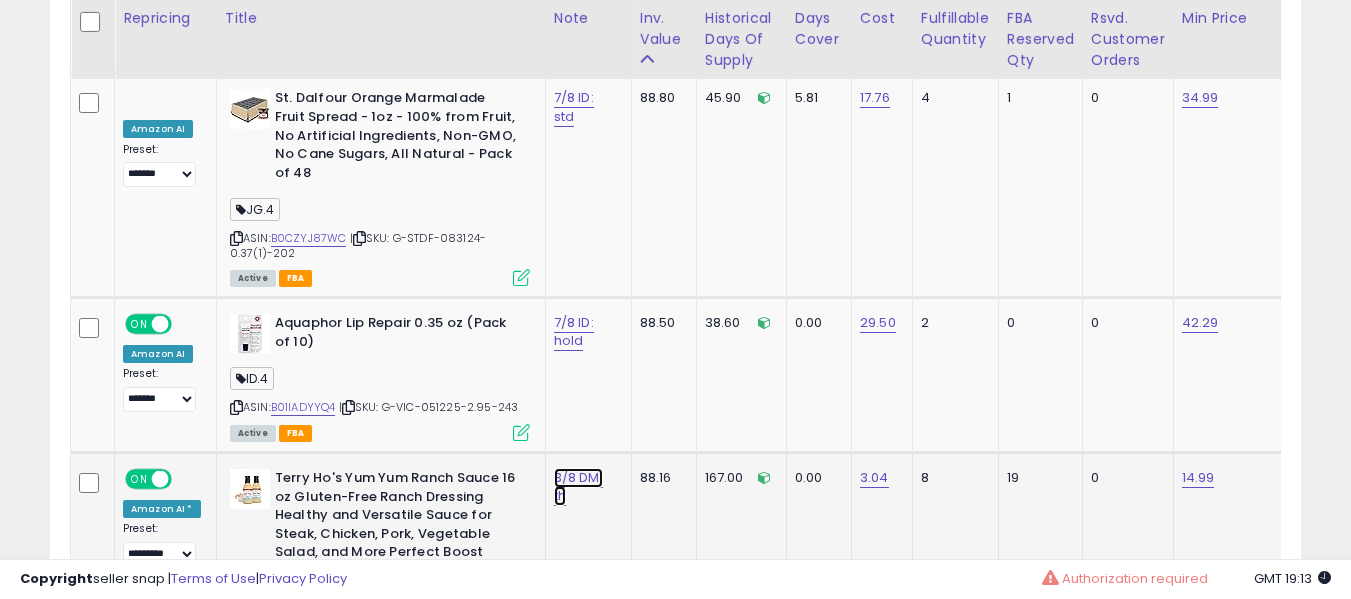 click on "3/8 DM: th" at bounding box center [574, -6559] 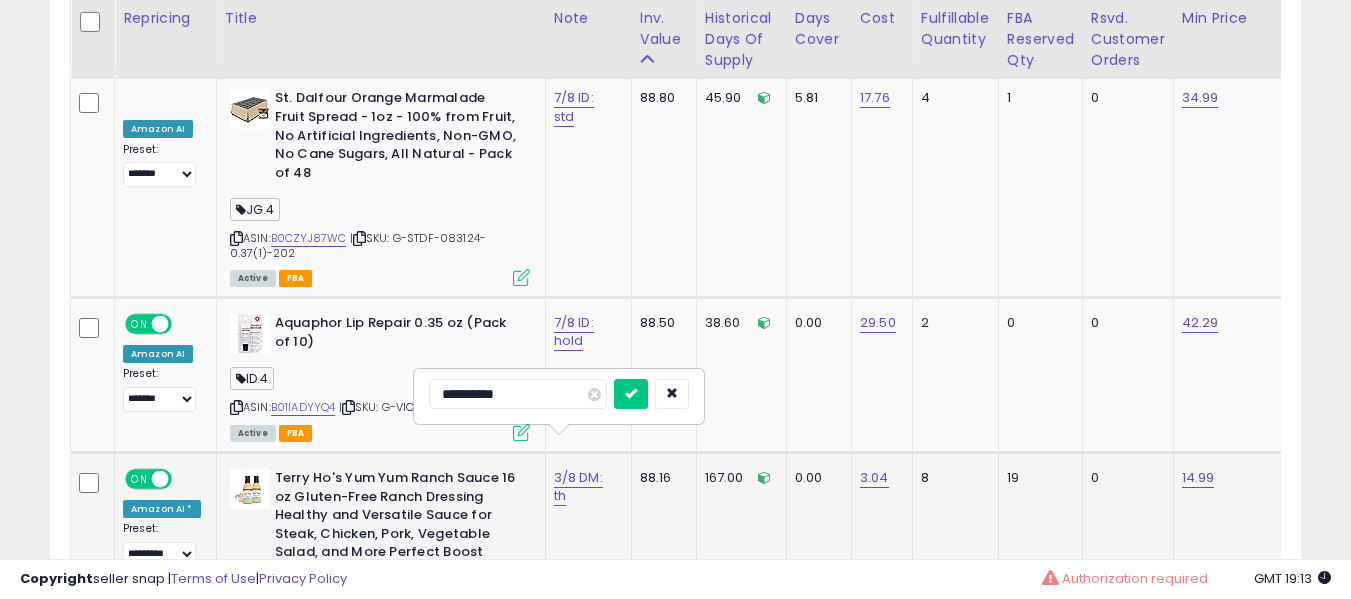 scroll, scrollTop: 7792, scrollLeft: 0, axis: vertical 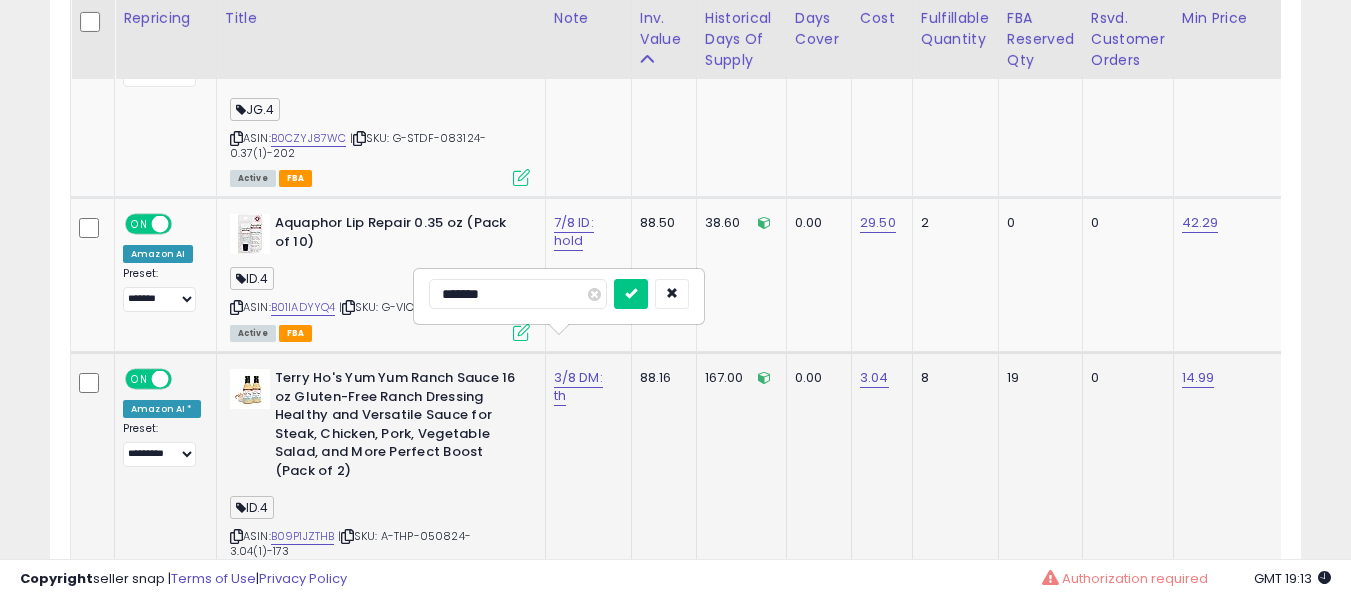 type on "*******" 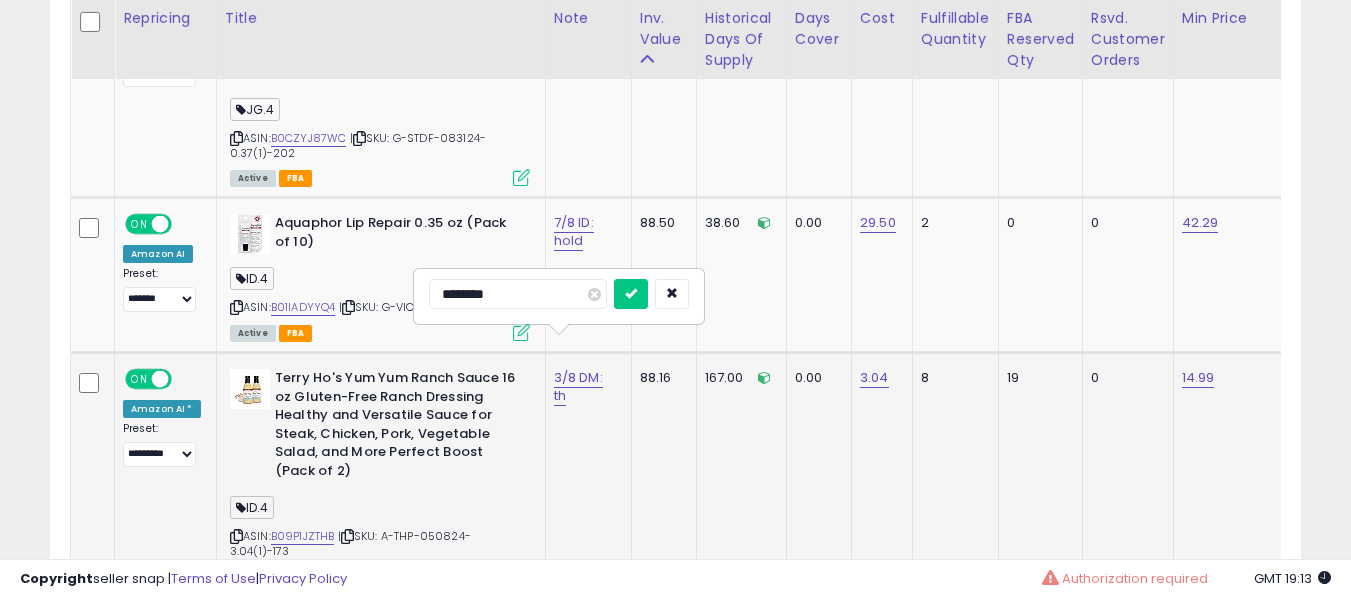 type on "*********" 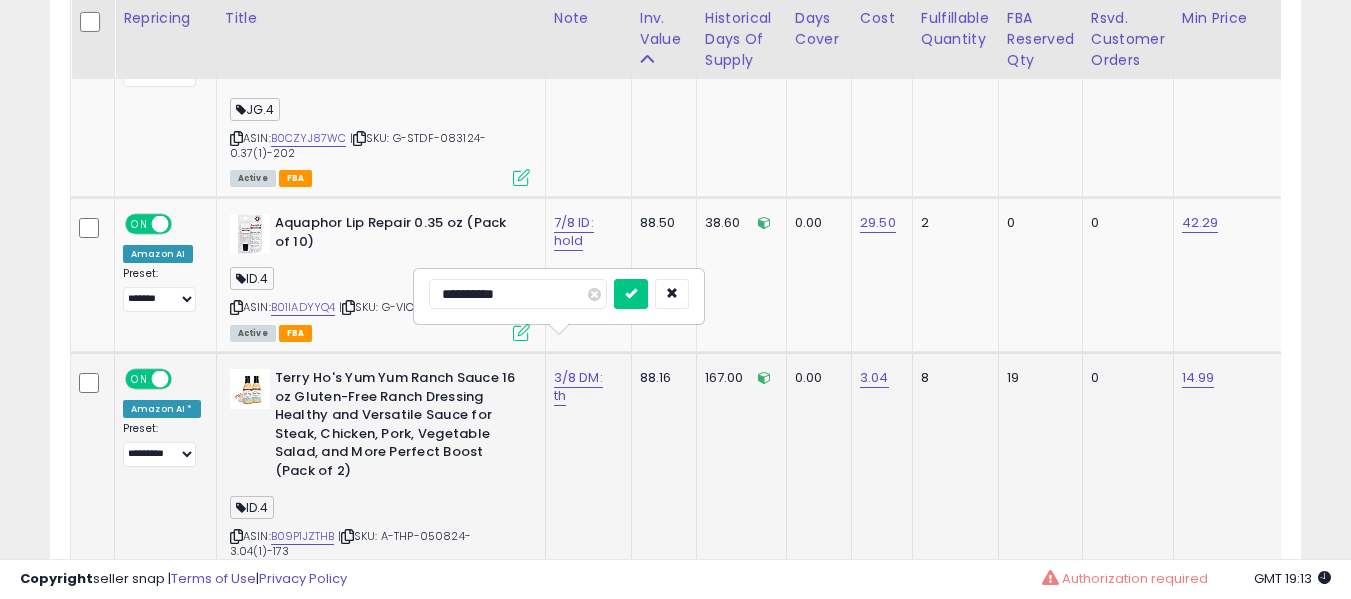 click at bounding box center [631, 294] 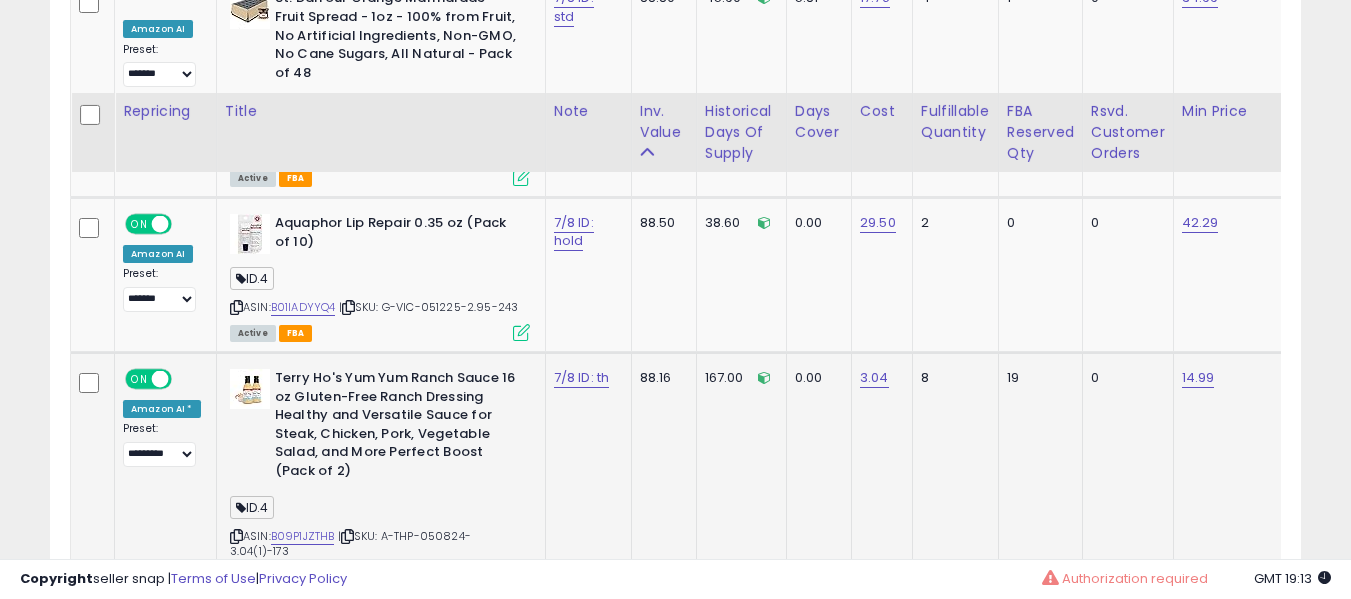 scroll, scrollTop: 8092, scrollLeft: 0, axis: vertical 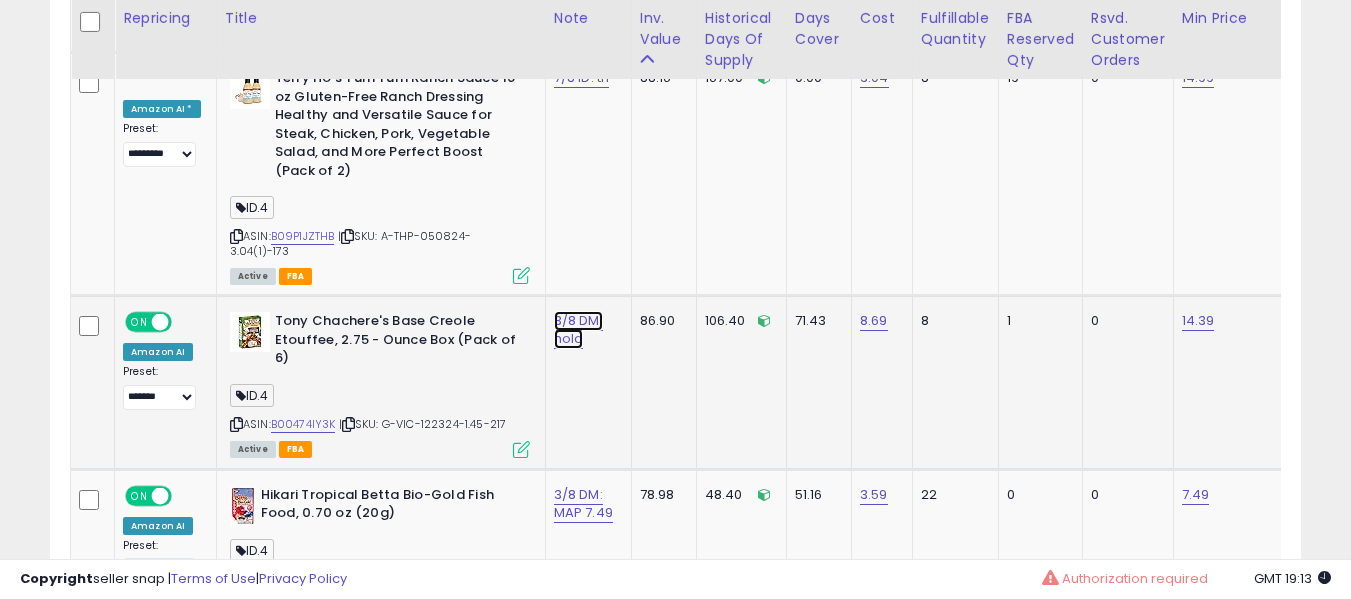 click on "3/8 DM: hold" at bounding box center (574, -6959) 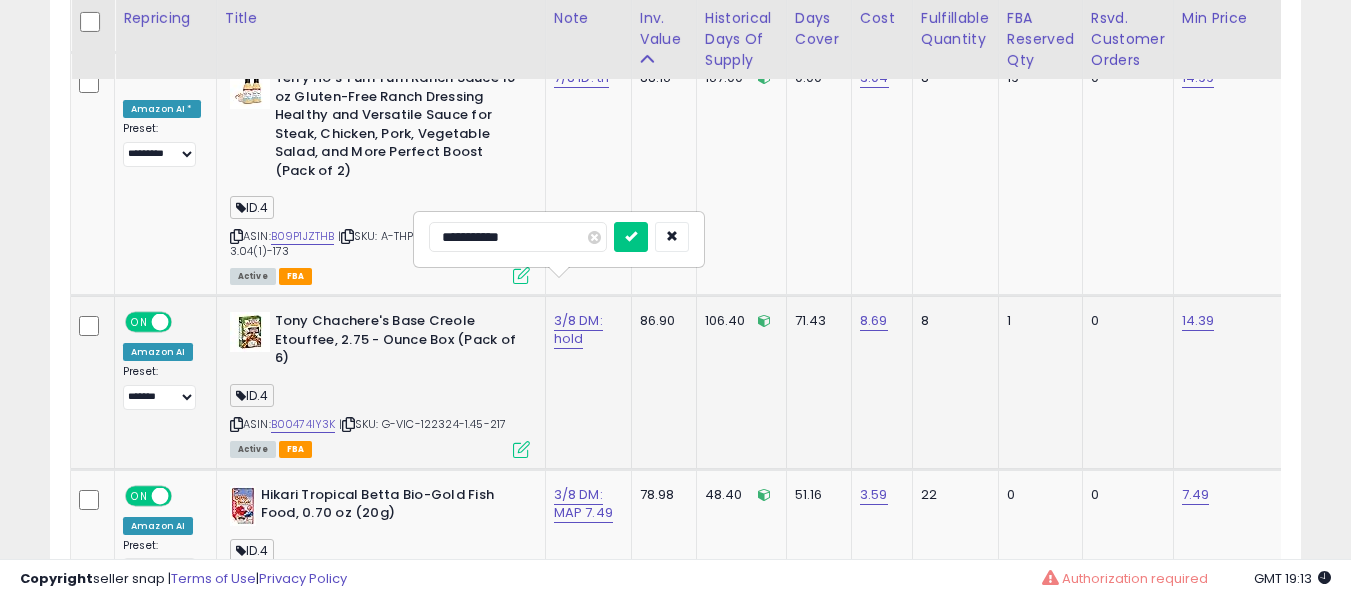 type on "**********" 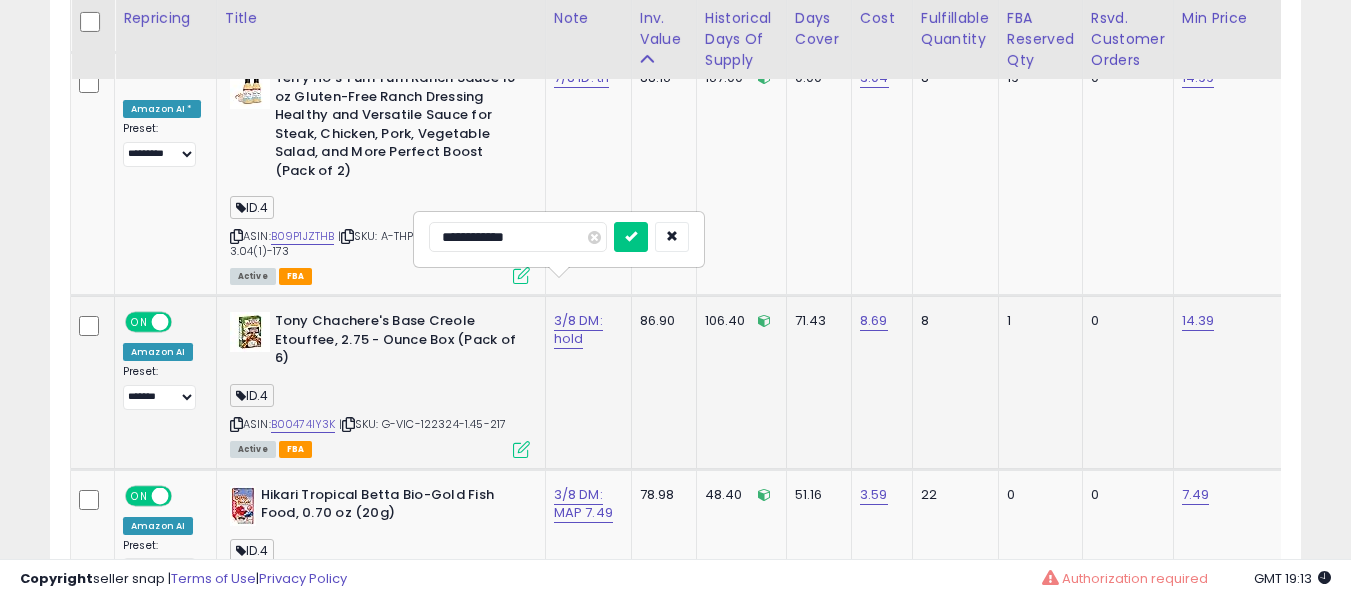 click at bounding box center (631, 237) 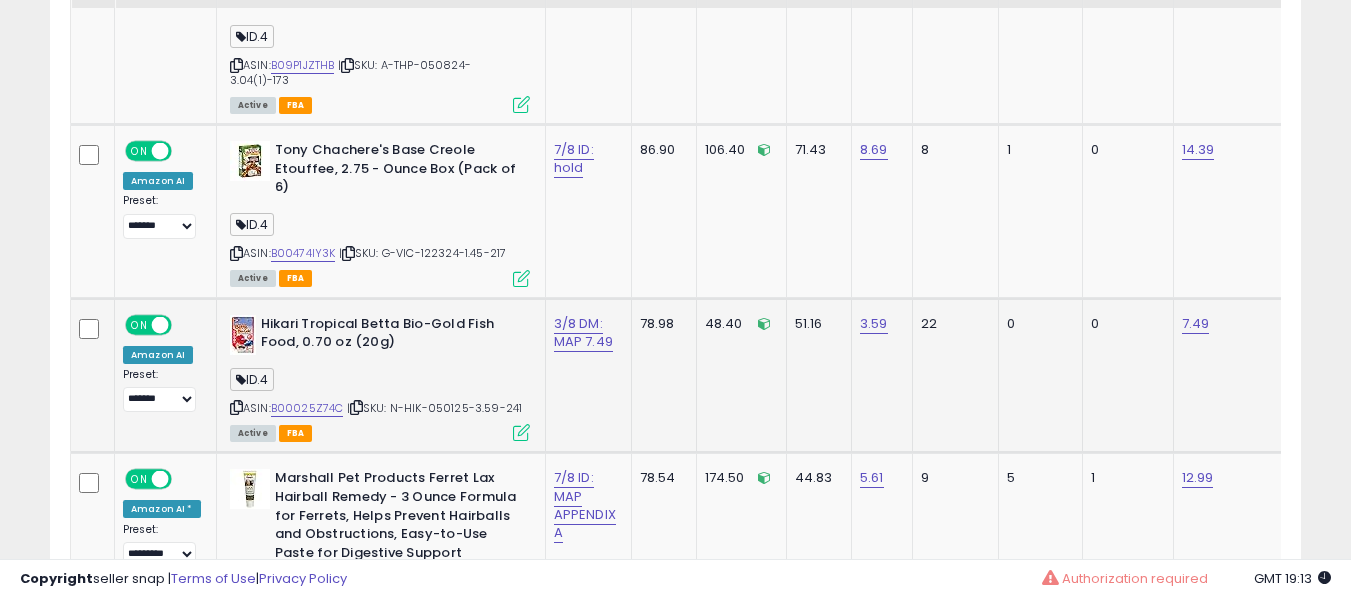 click on "3/8 DM: MAP 7.49" 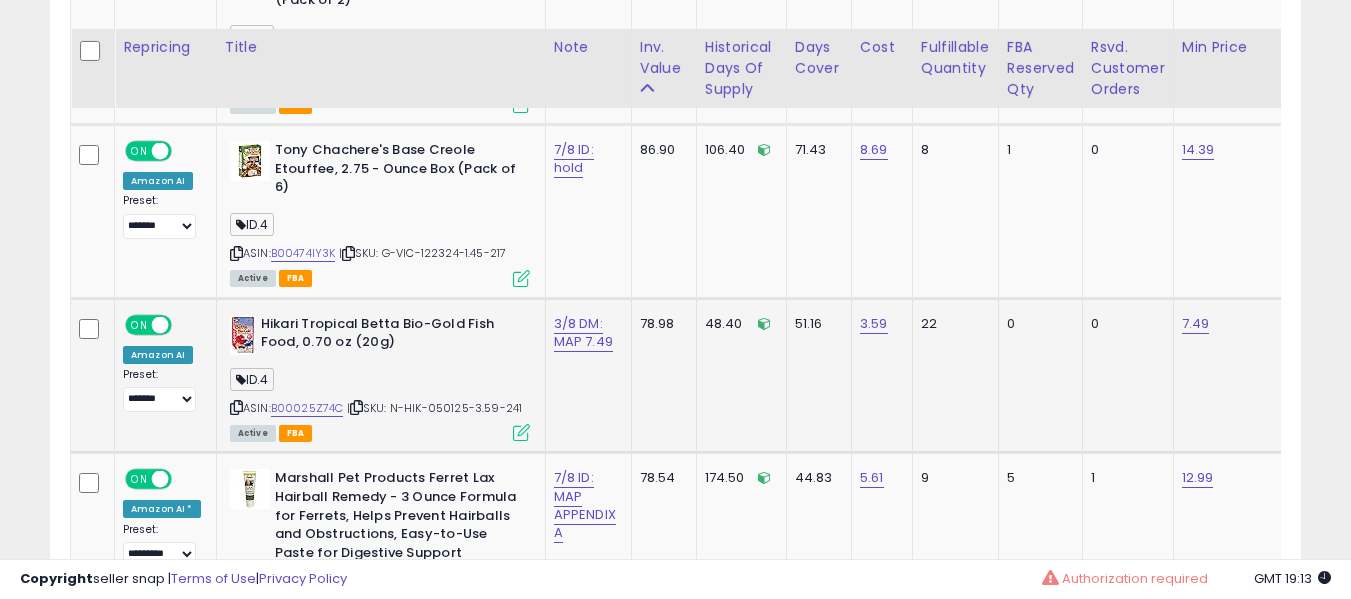 scroll, scrollTop: 8292, scrollLeft: 0, axis: vertical 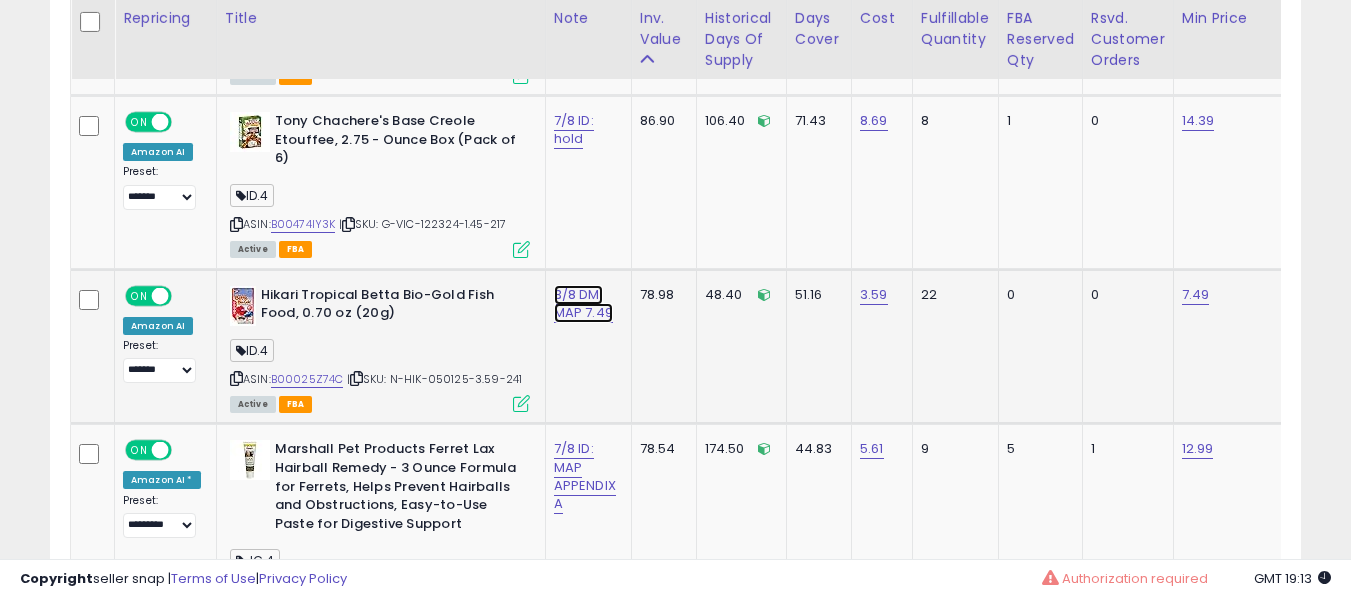 click on "3/8 DM: MAP 7.49" at bounding box center [574, -7159] 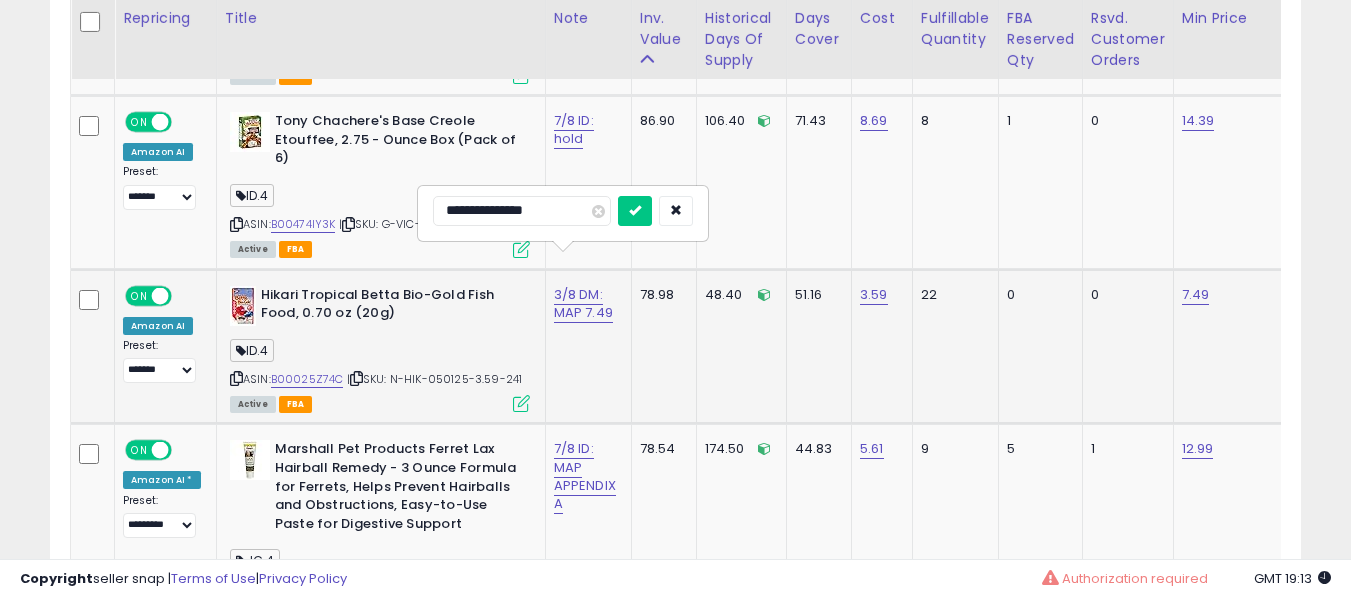 type on "**********" 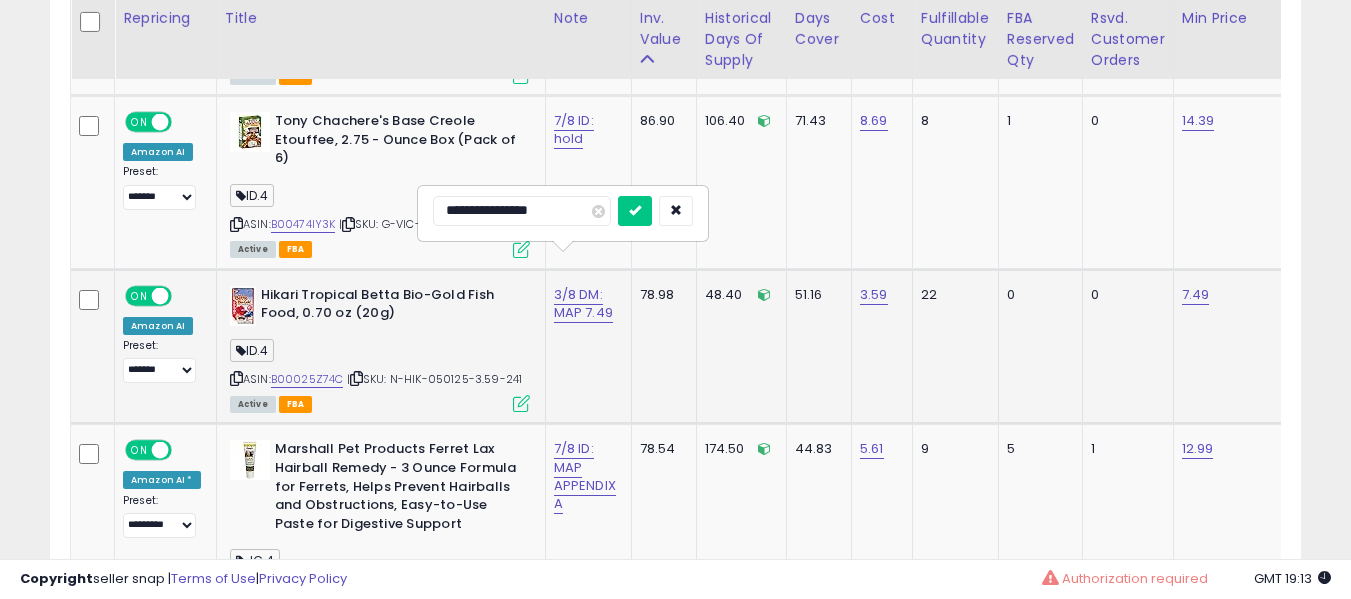 click at bounding box center [635, 211] 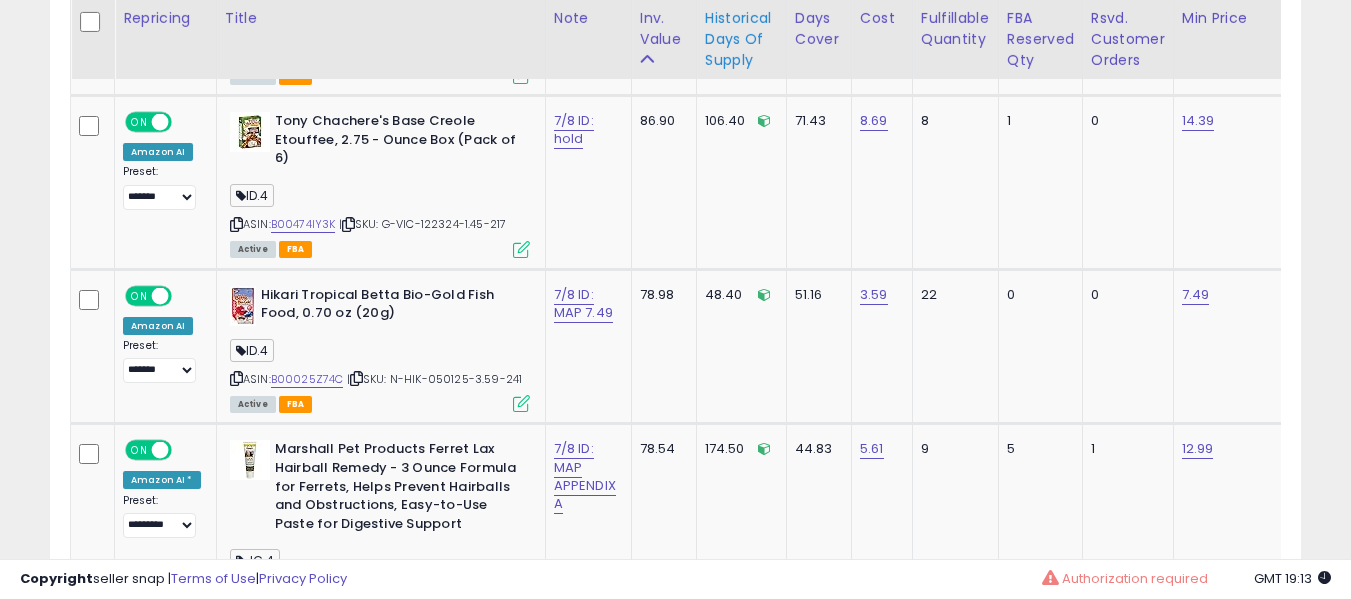 scroll, scrollTop: 6985, scrollLeft: 0, axis: vertical 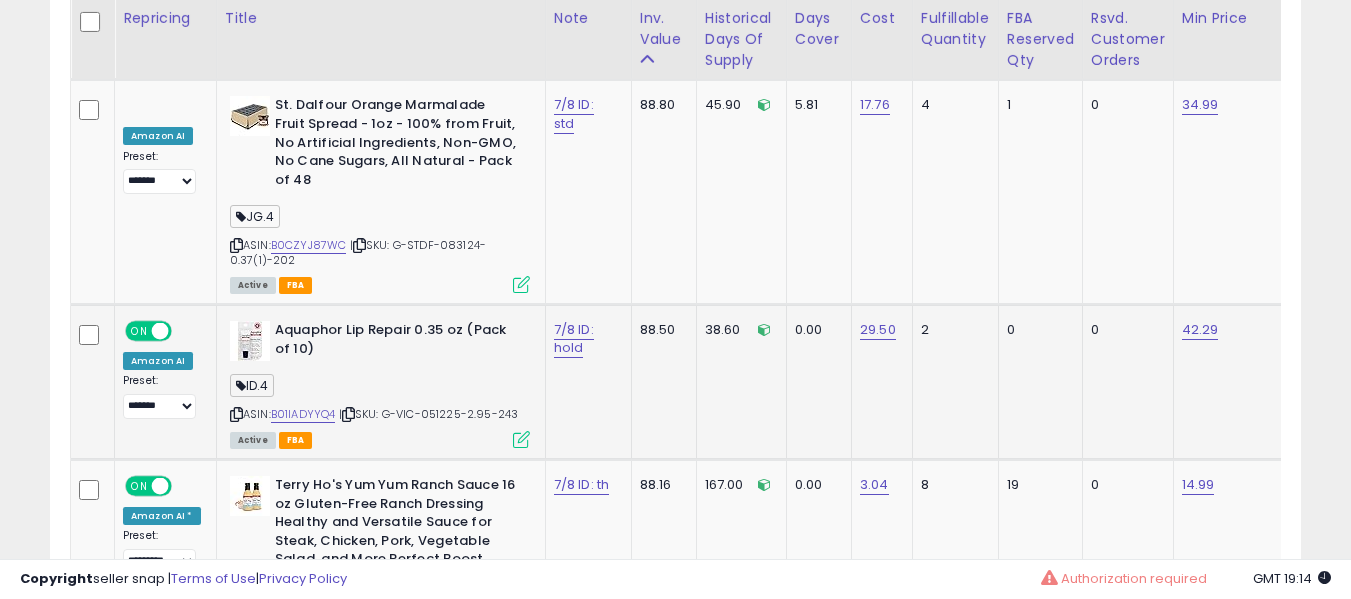 drag, startPoint x: 286, startPoint y: 356, endPoint x: 274, endPoint y: 399, distance: 44.64303 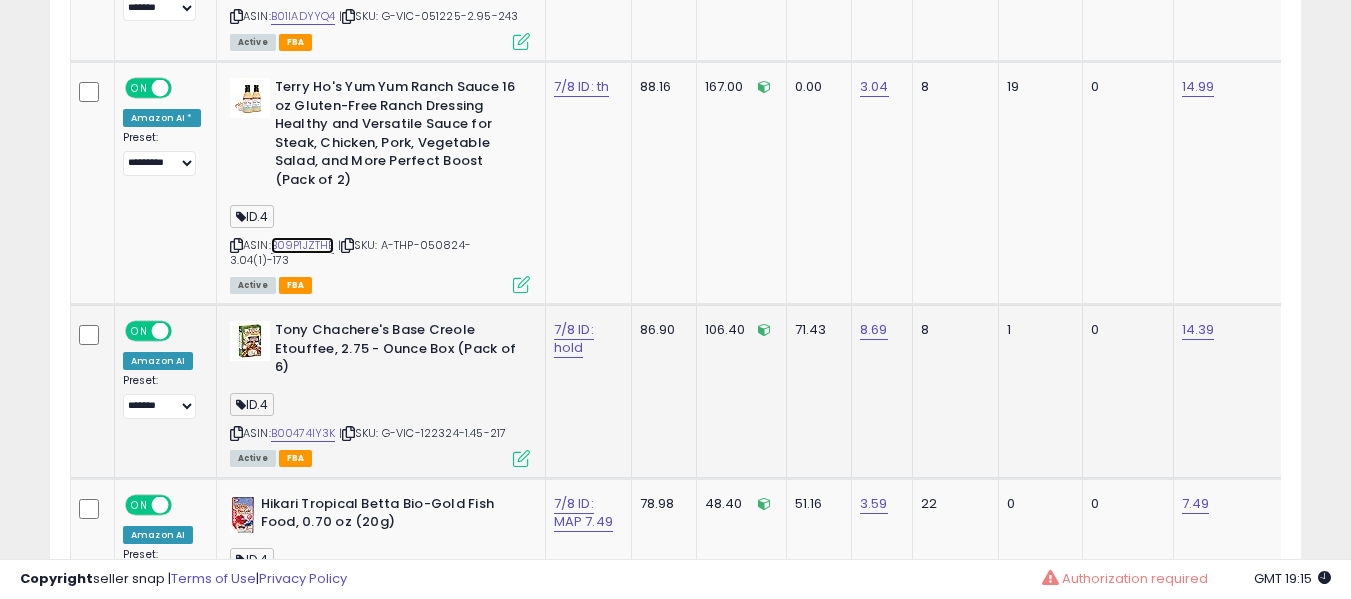 scroll, scrollTop: 8187, scrollLeft: 0, axis: vertical 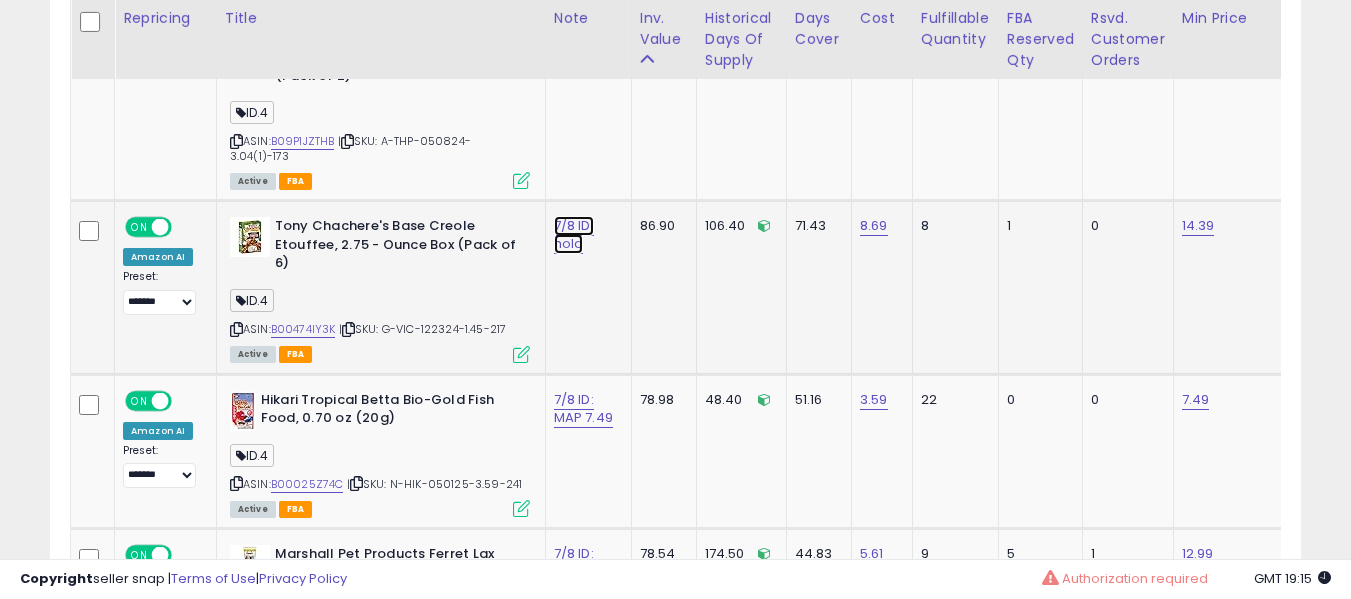 click on "7/8 ID: hold" at bounding box center [574, -7054] 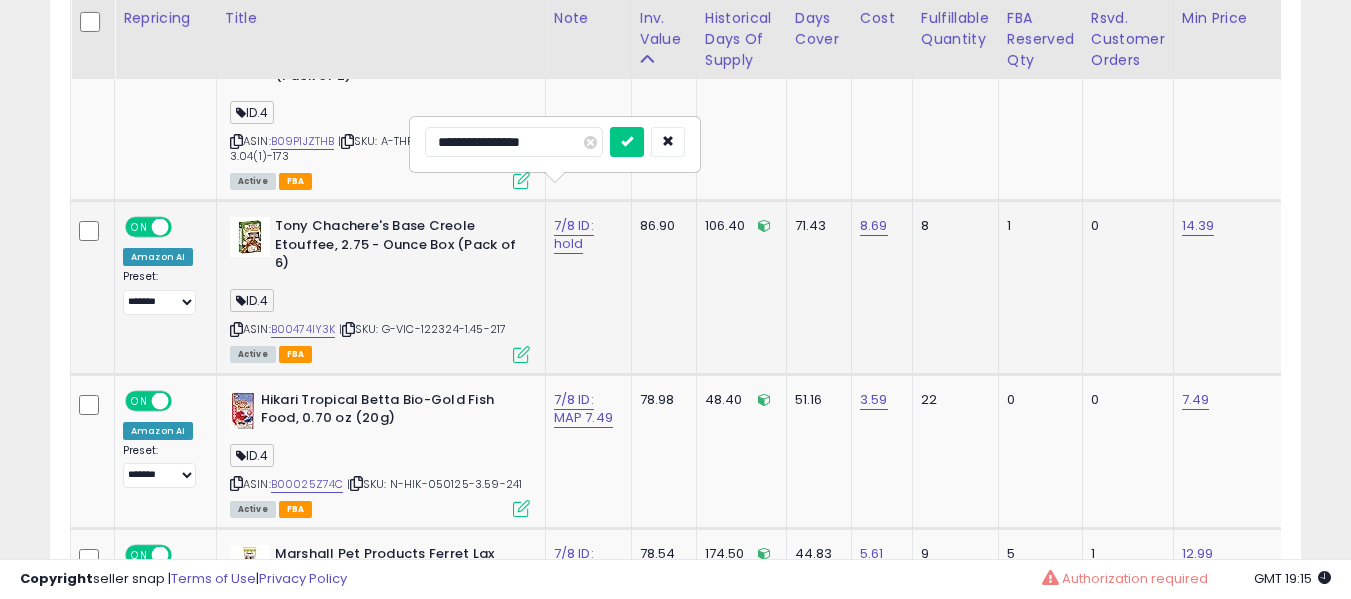 type on "**********" 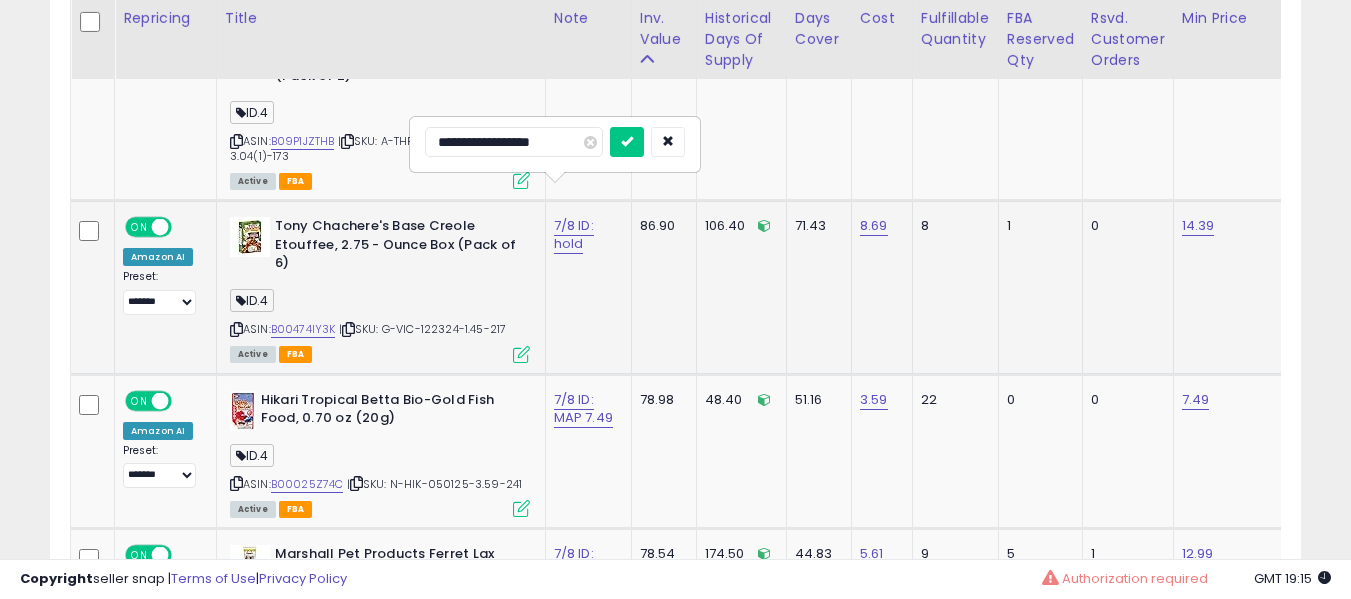 click at bounding box center (627, 142) 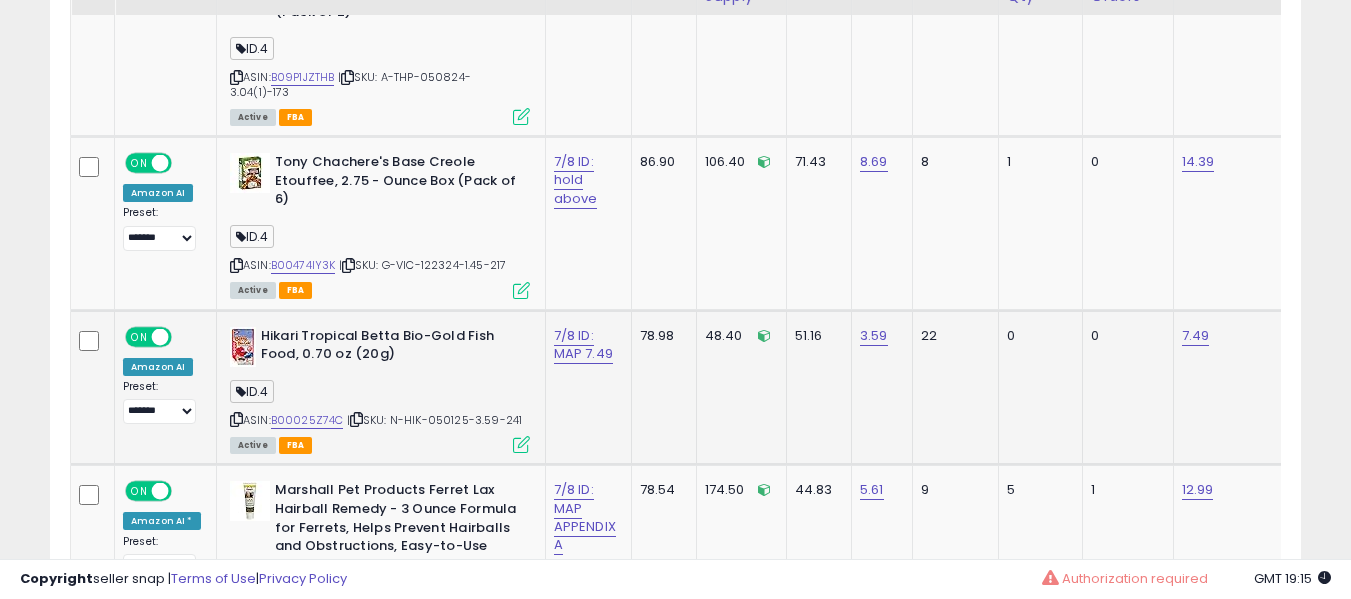 scroll, scrollTop: 8287, scrollLeft: 0, axis: vertical 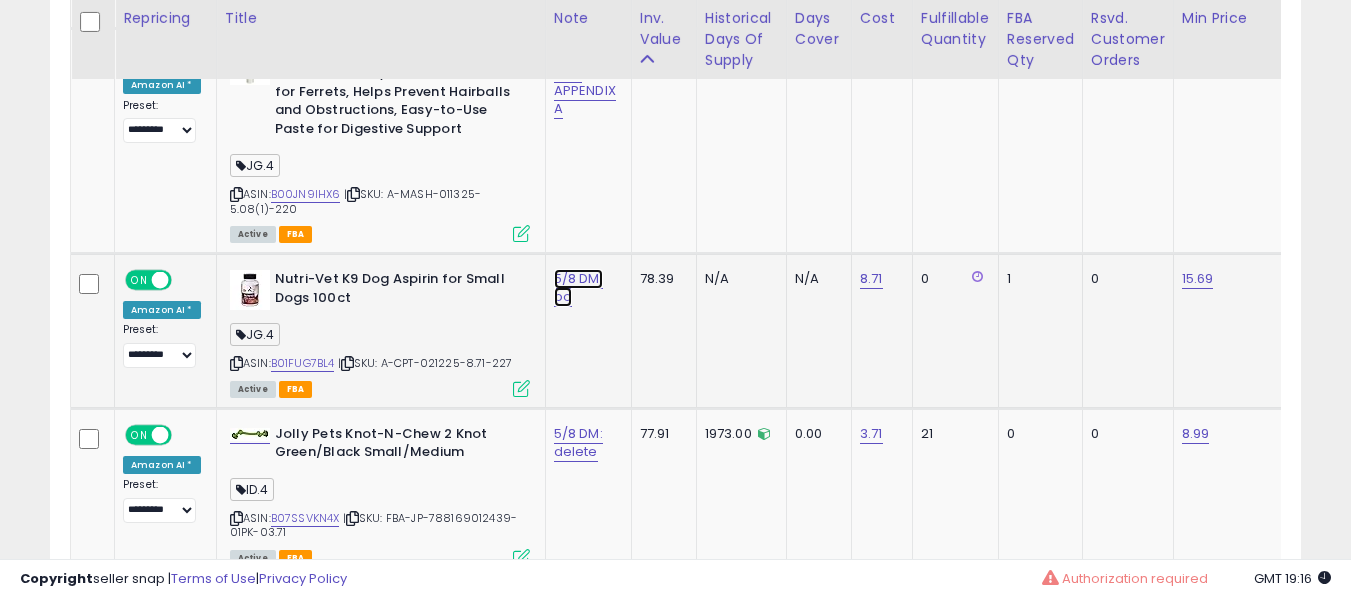 click on "5/8 DM: bo" at bounding box center [574, -7554] 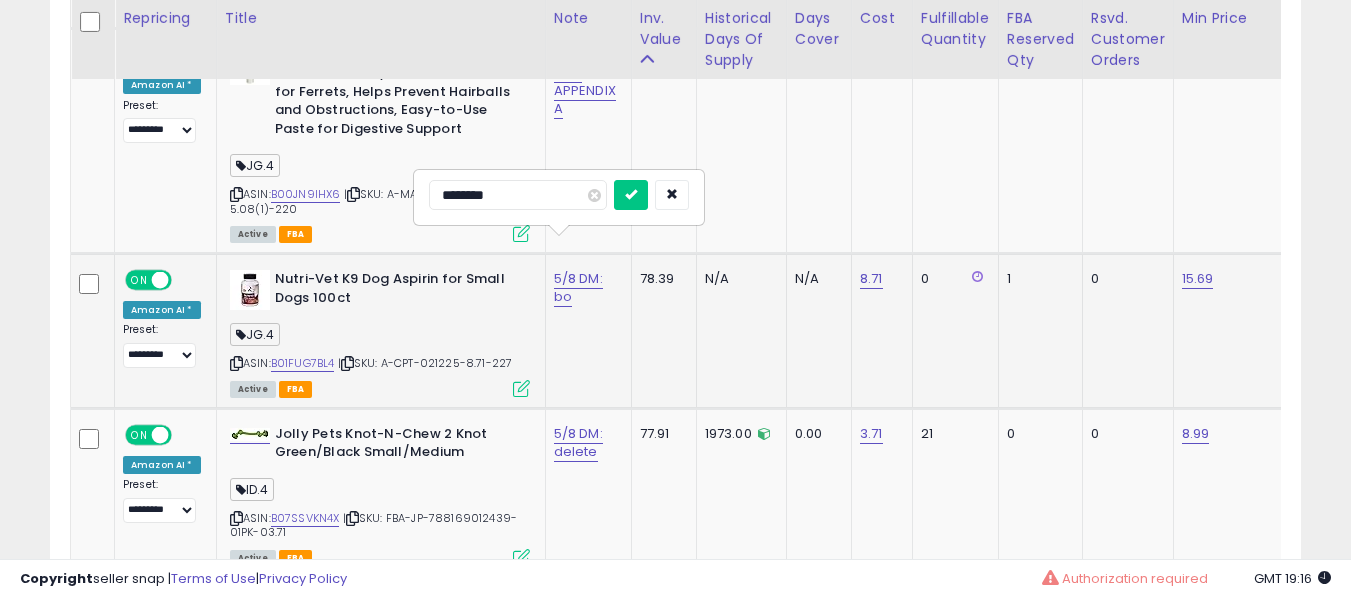 type on "*********" 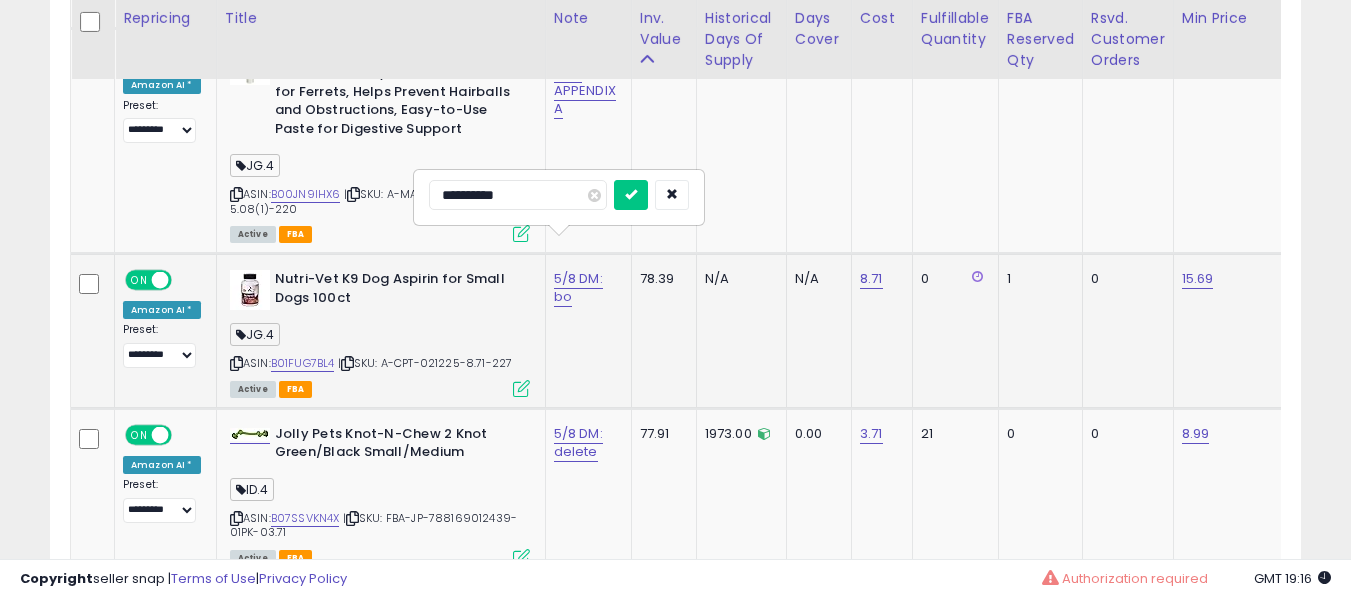click at bounding box center [631, 195] 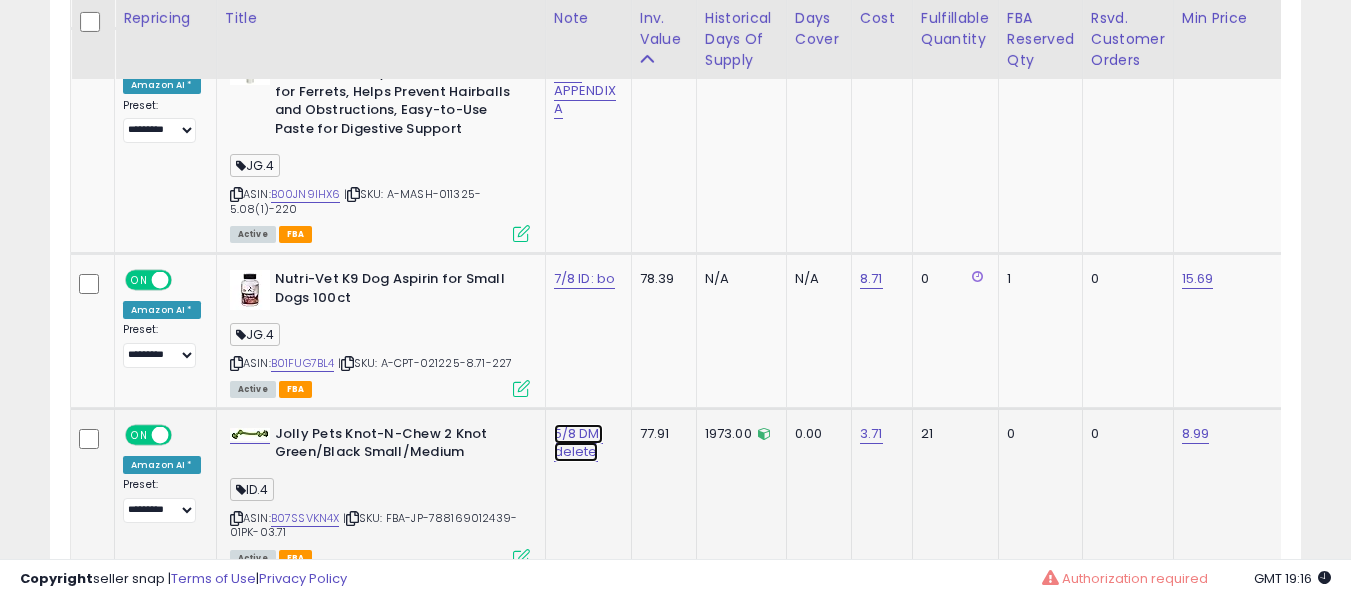 click on "5/8 DM: delete" at bounding box center [574, -7554] 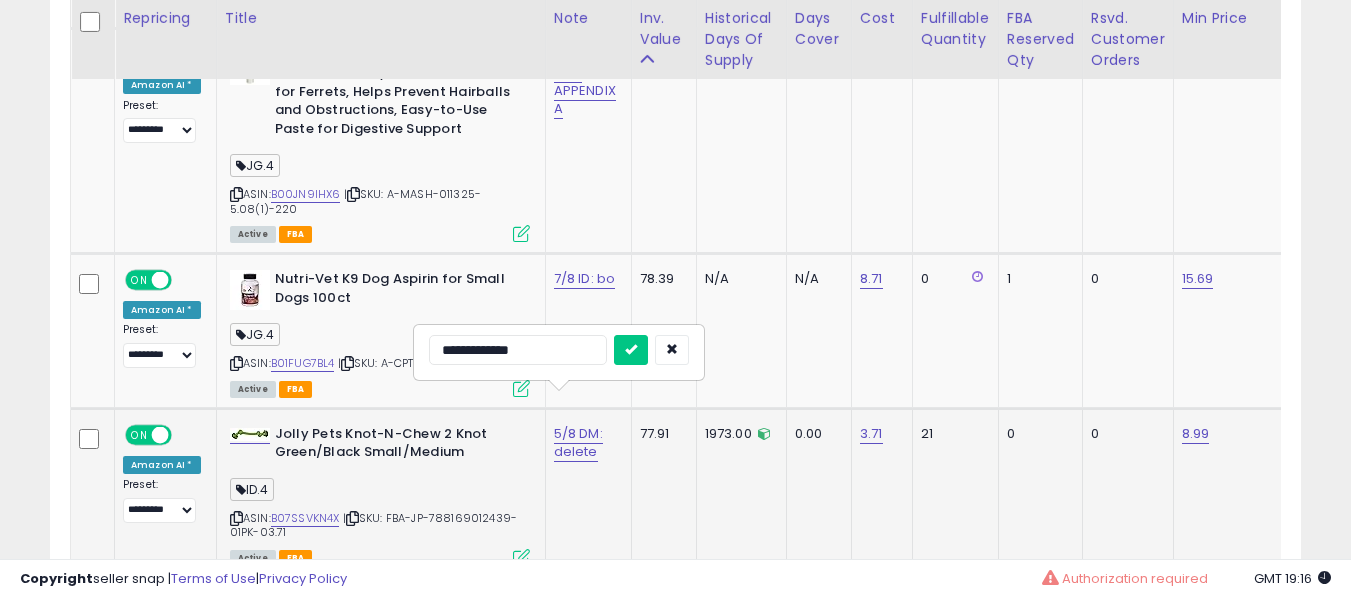 type on "**********" 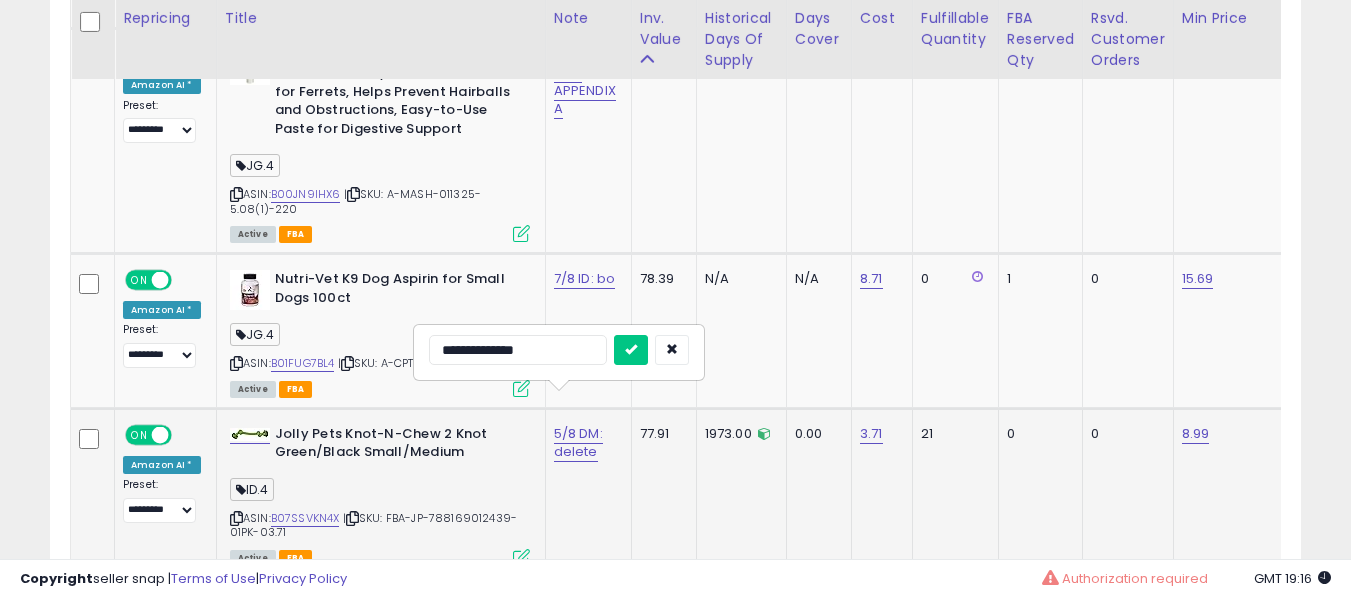 click at bounding box center (631, 350) 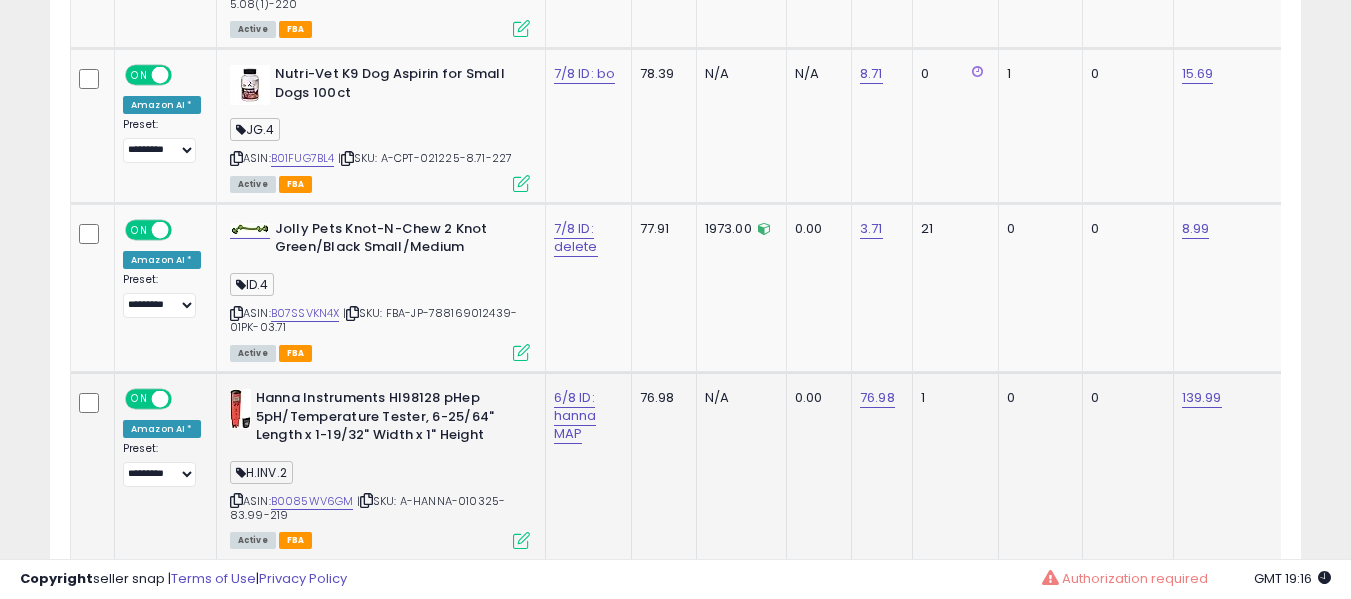 scroll, scrollTop: 8987, scrollLeft: 0, axis: vertical 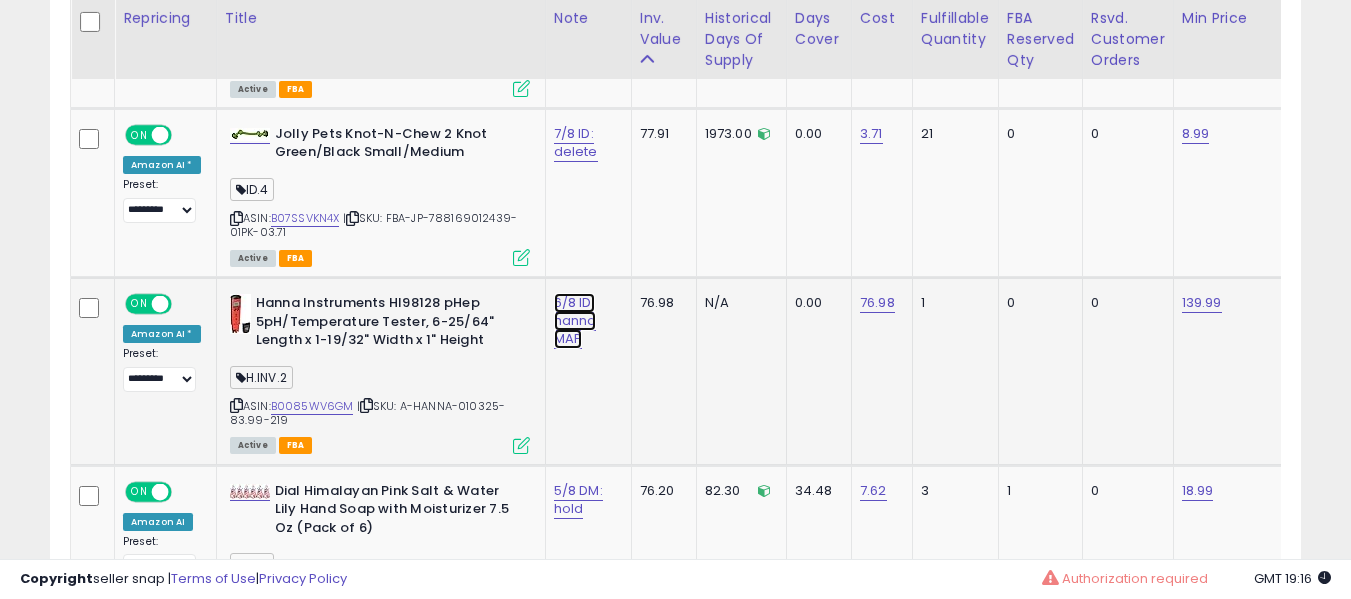 click on "6/8 ID: hanna MAP" at bounding box center [574, -7854] 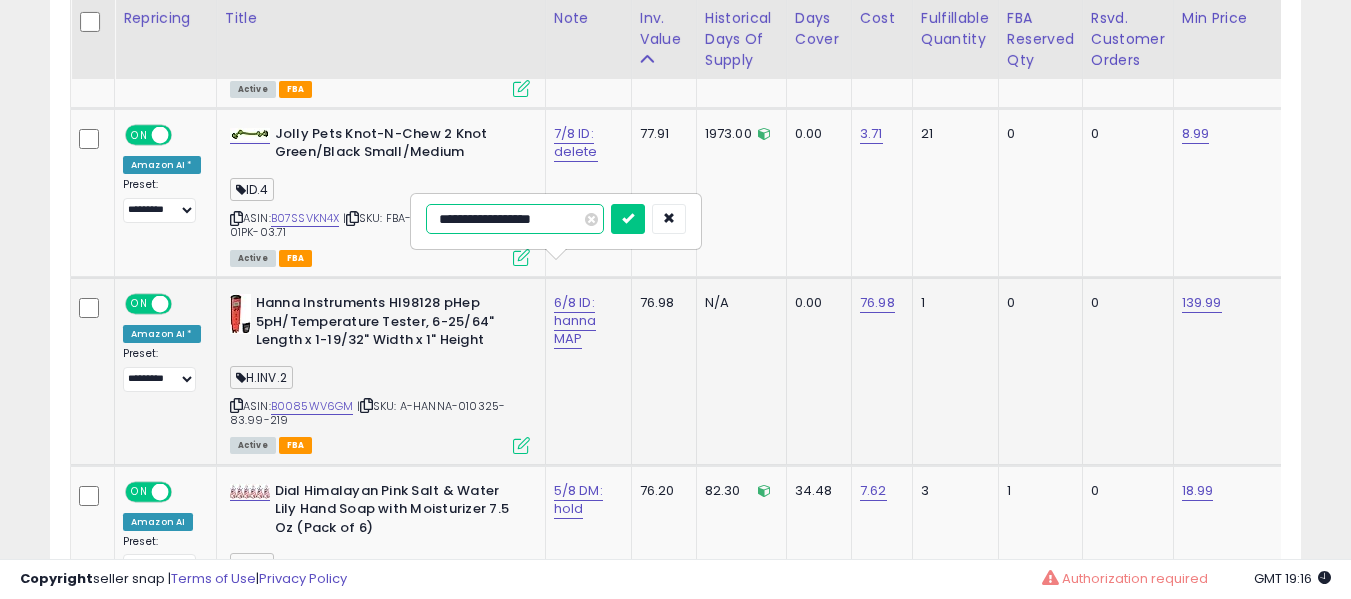 type on "**********" 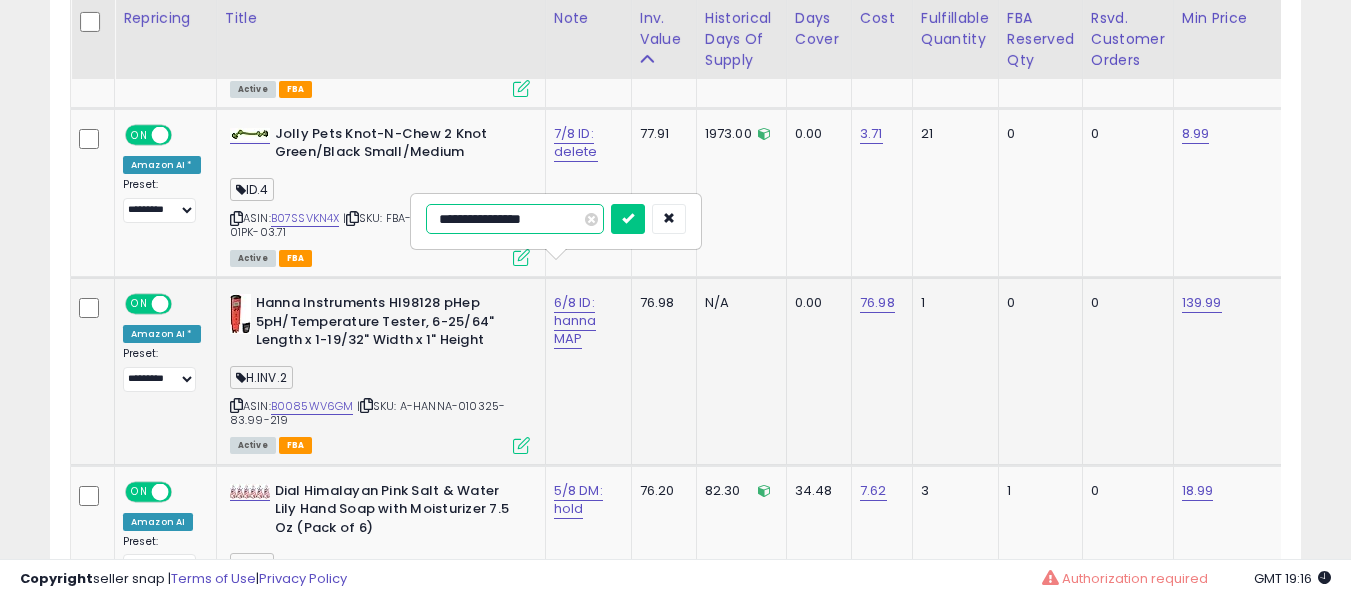 type on "**********" 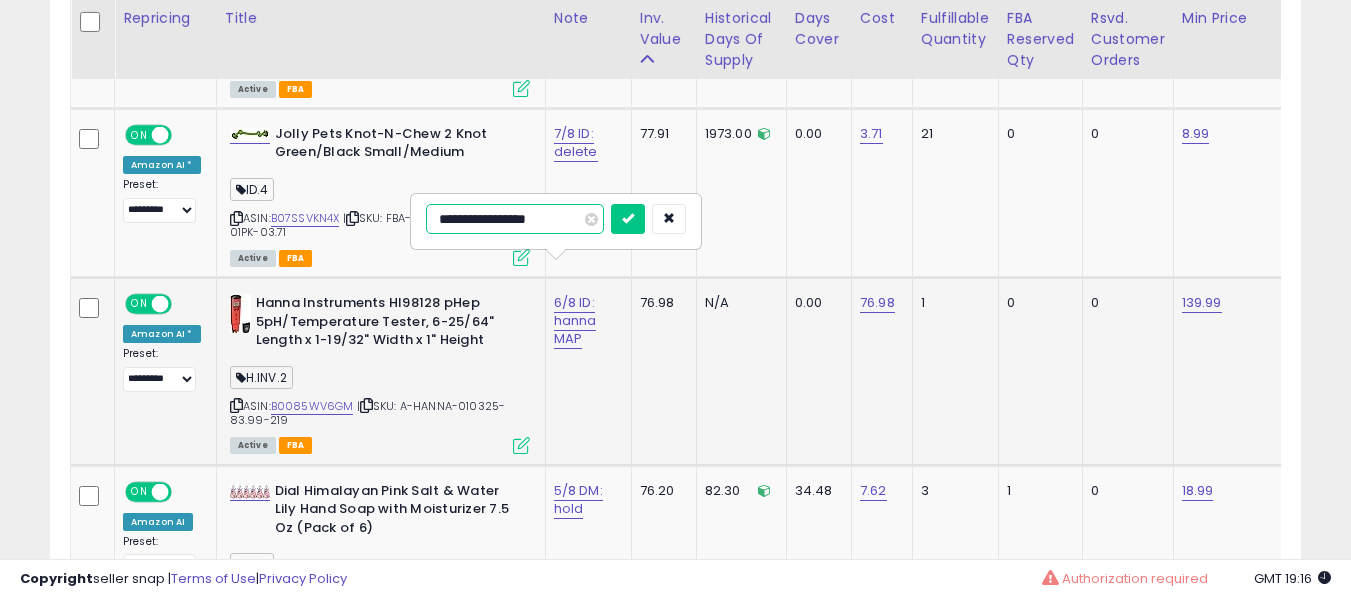 click at bounding box center (628, 219) 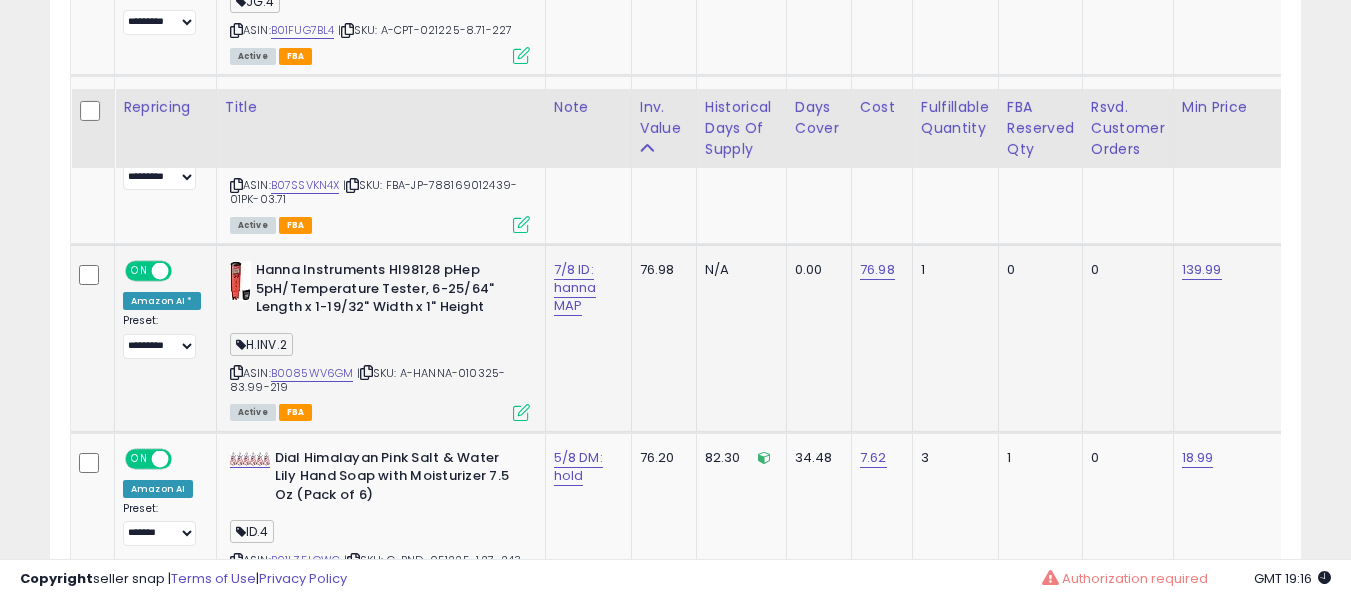 scroll, scrollTop: 9187, scrollLeft: 0, axis: vertical 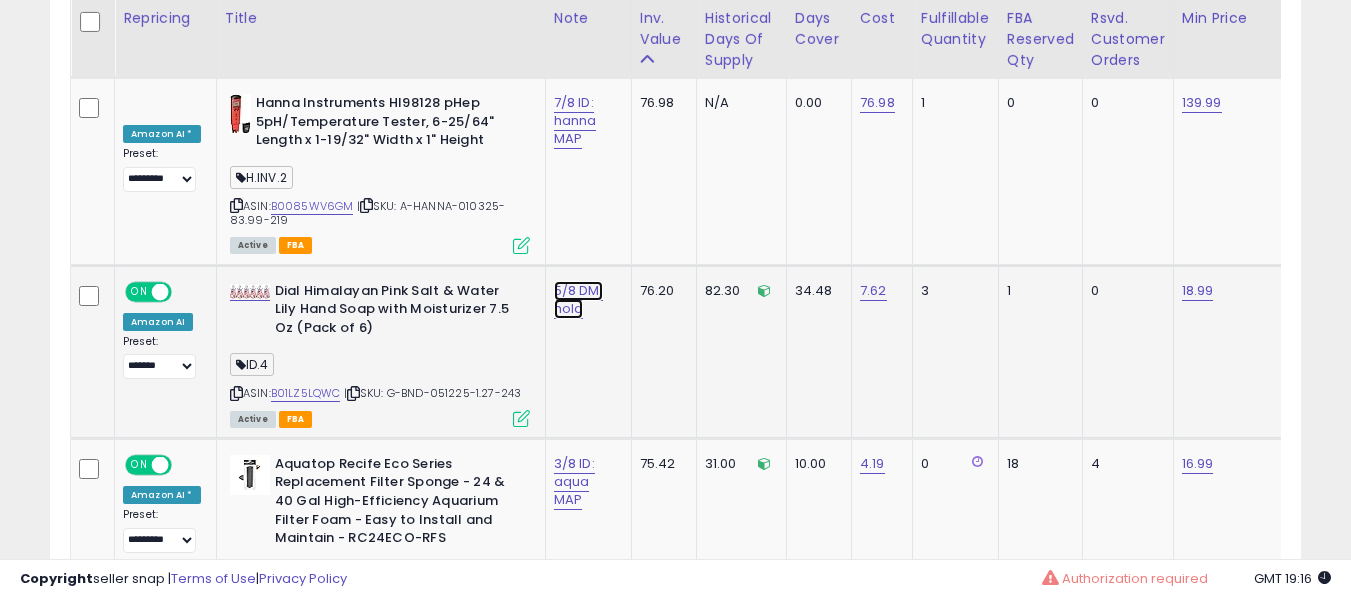click on "5/8 DM: hold" at bounding box center [574, -8054] 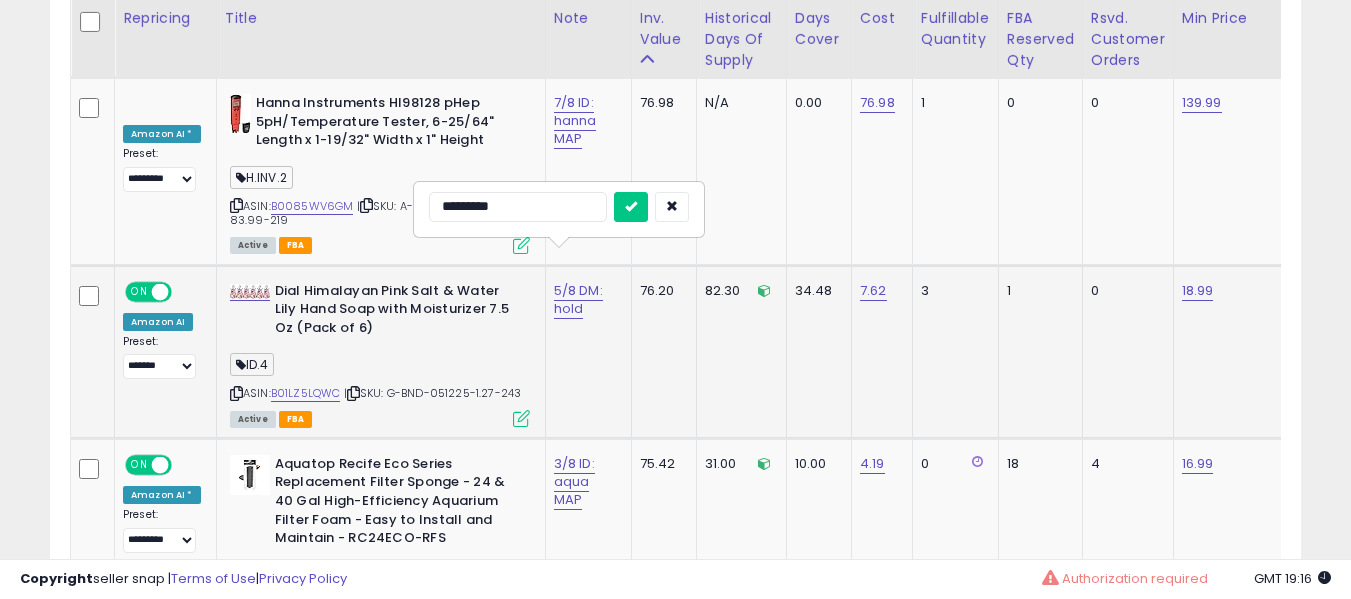 type on "**********" 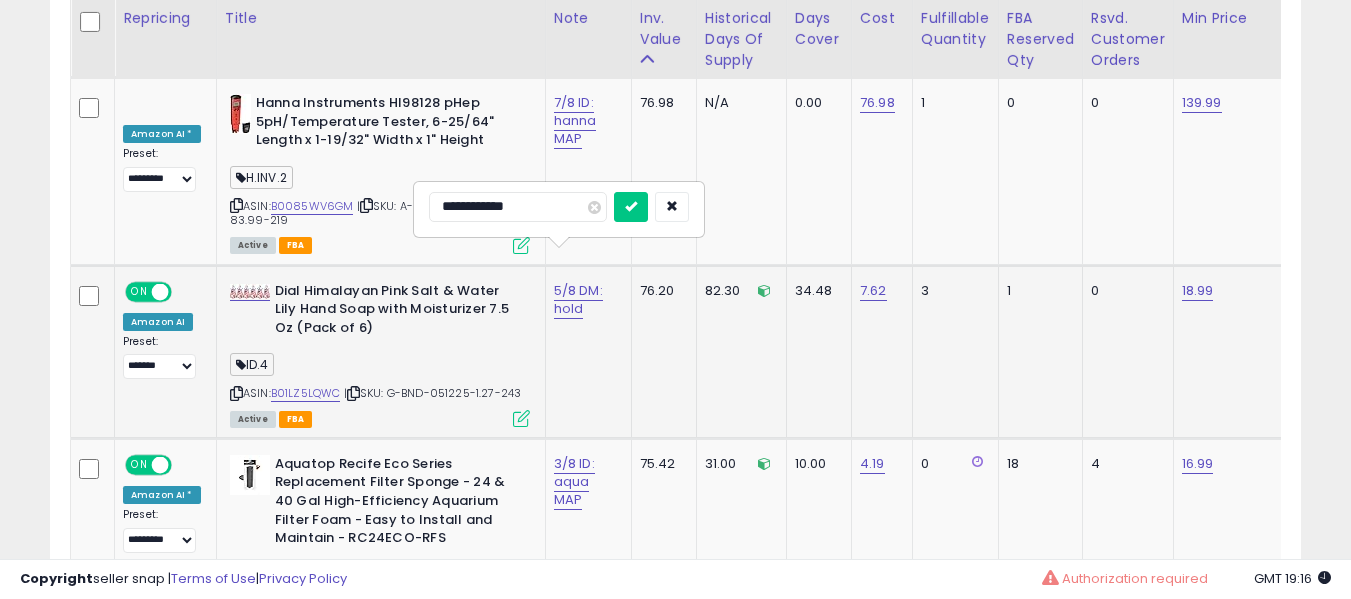 click at bounding box center (631, 207) 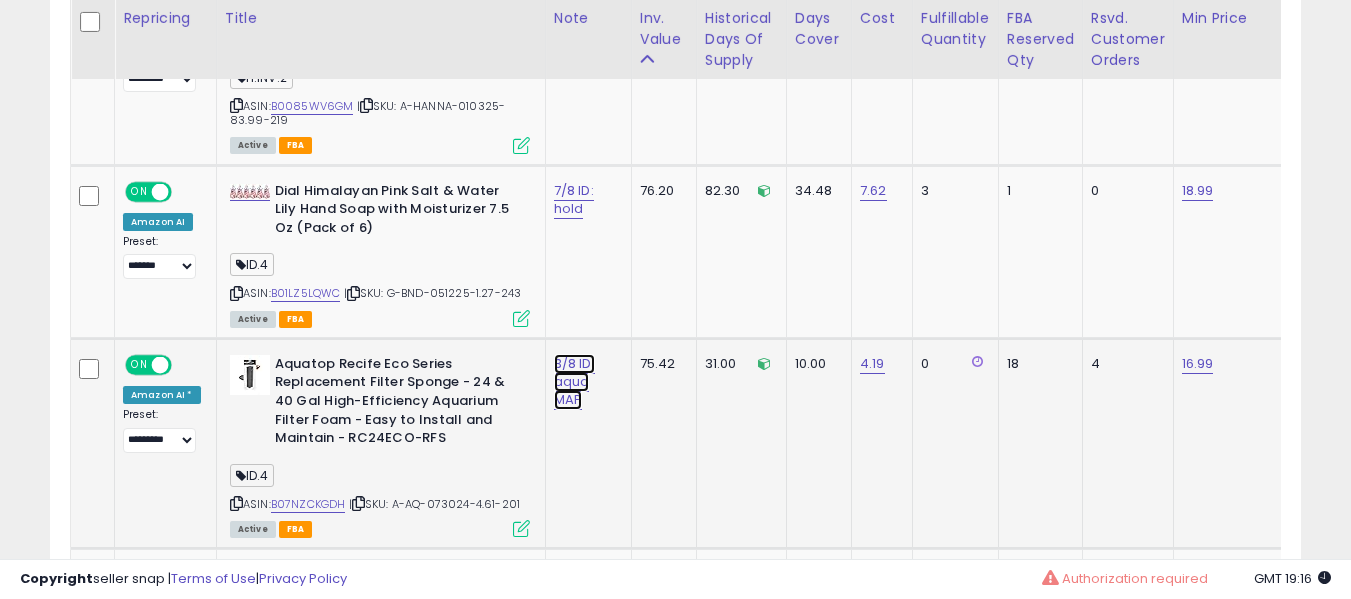 click on "3/8 ID: aqua MAP" at bounding box center (574, -8154) 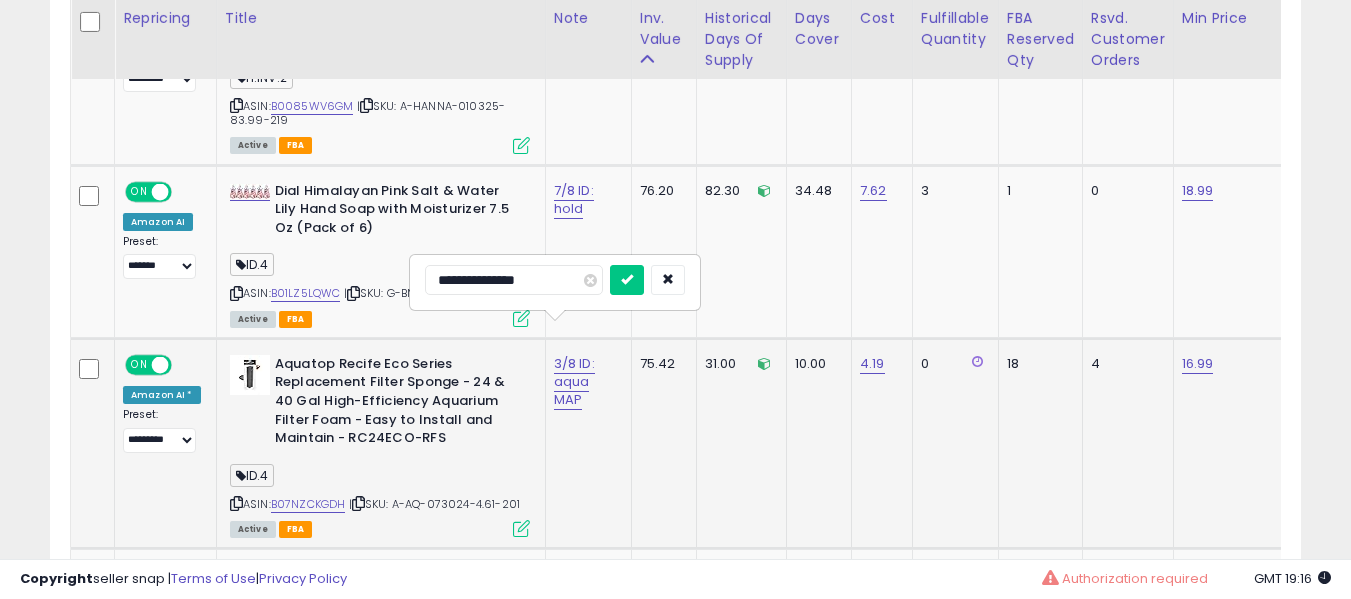 type on "**********" 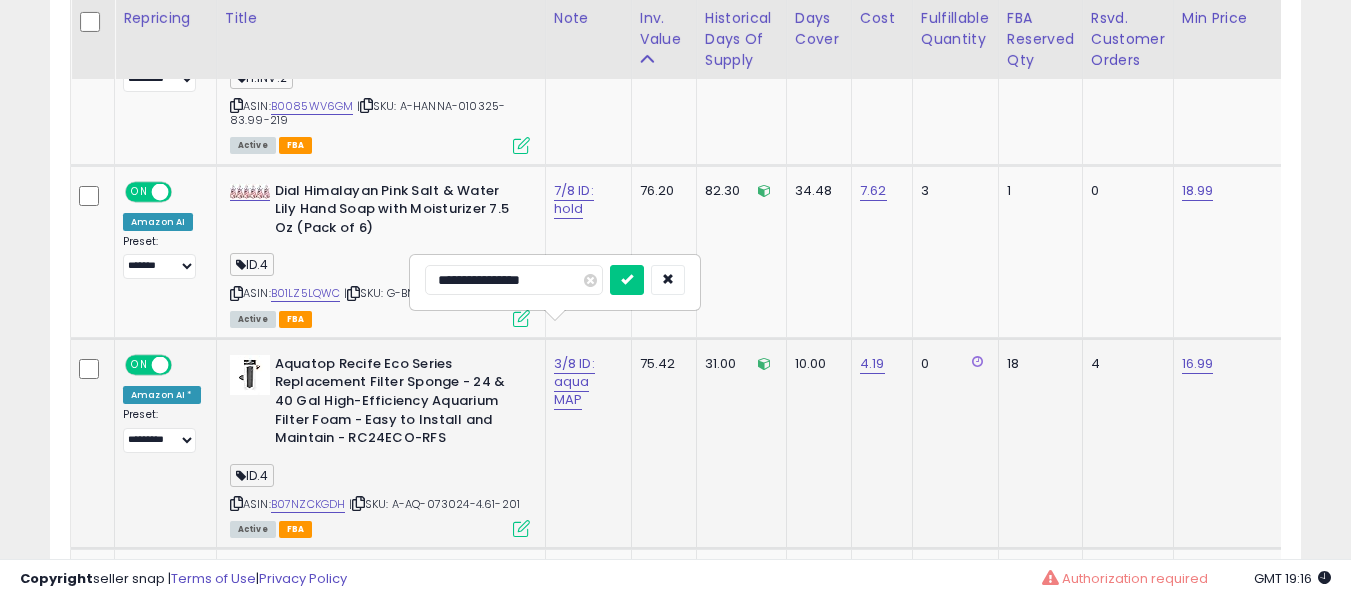 click at bounding box center [627, 280] 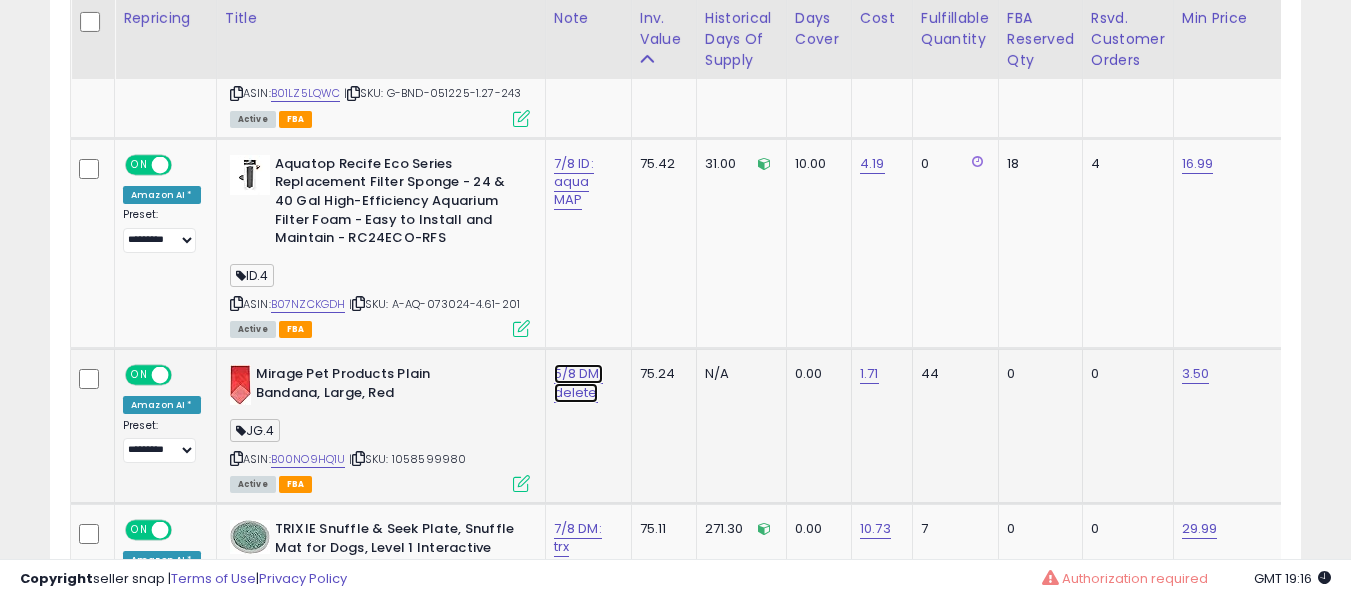 click on "5/8 DM: delete" at bounding box center (574, -8354) 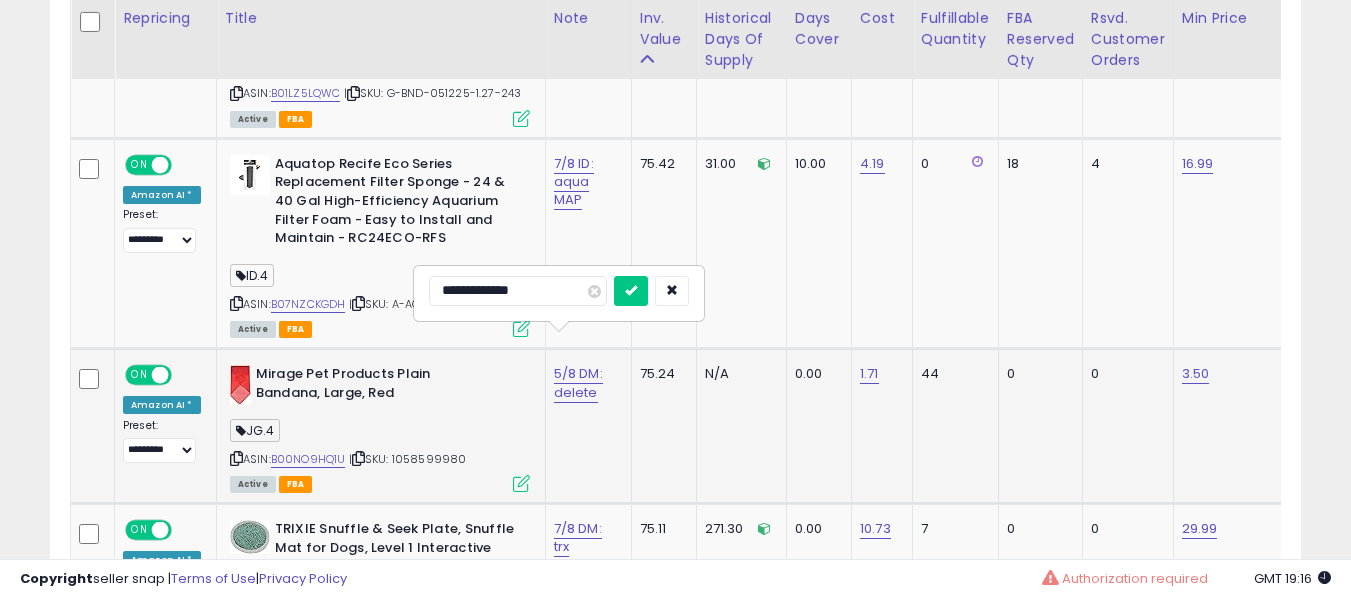 type on "**********" 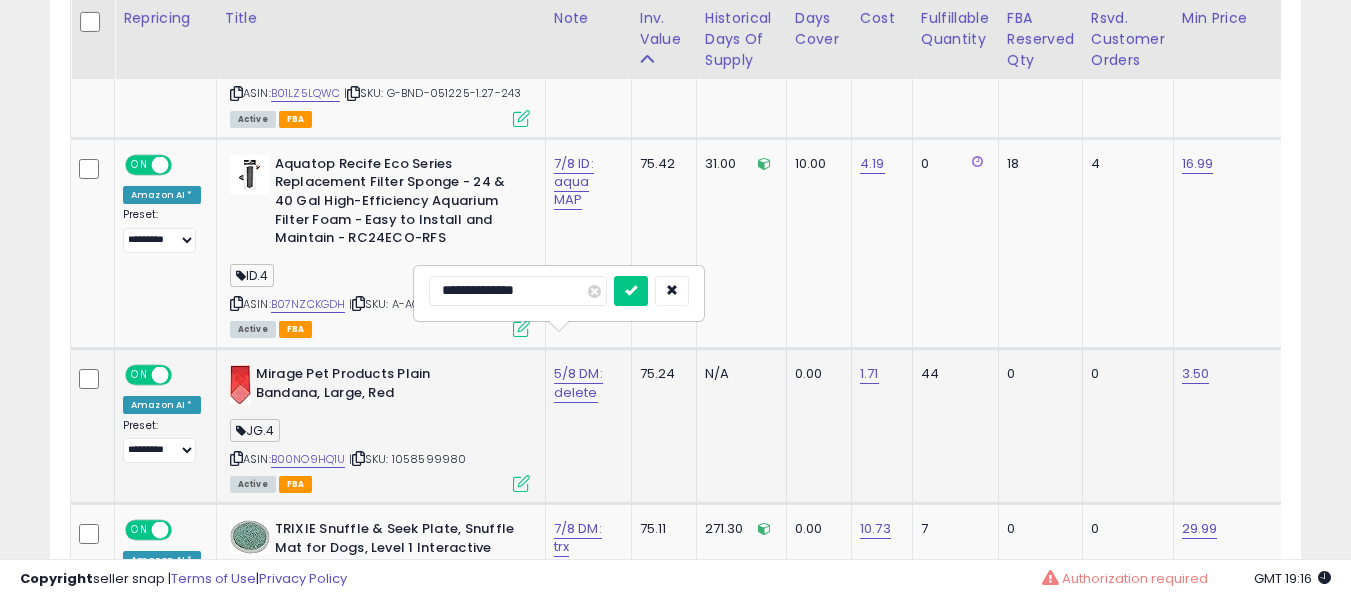 click at bounding box center [631, 291] 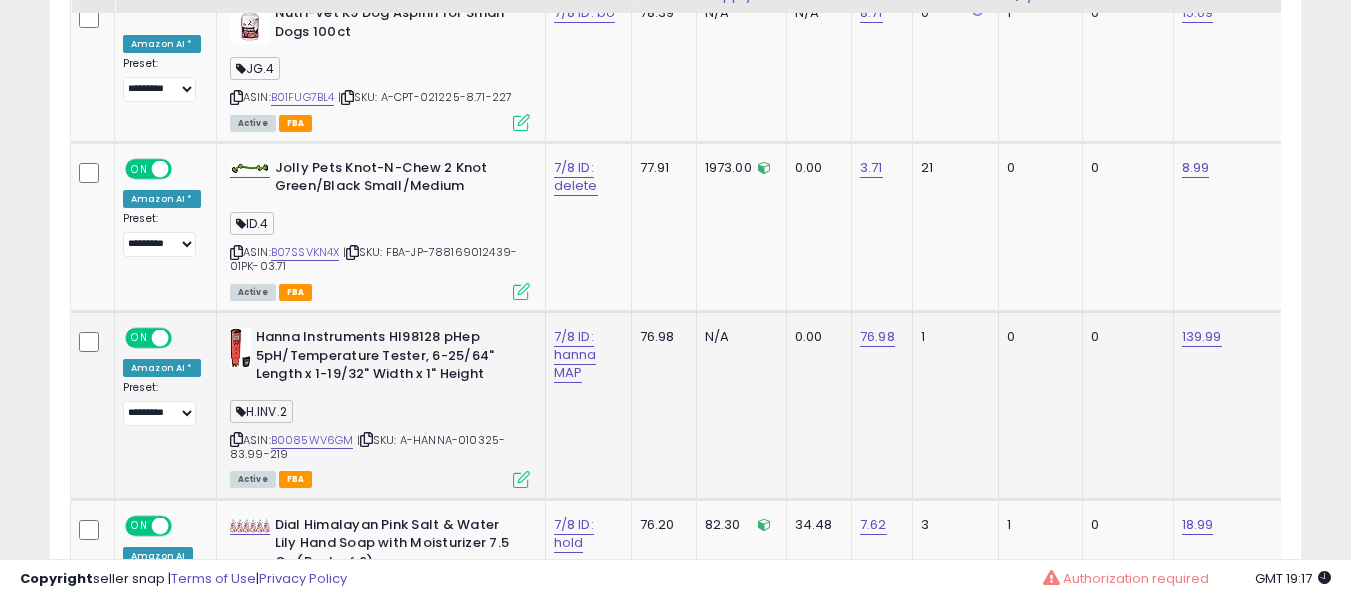 scroll, scrollTop: 8987, scrollLeft: 0, axis: vertical 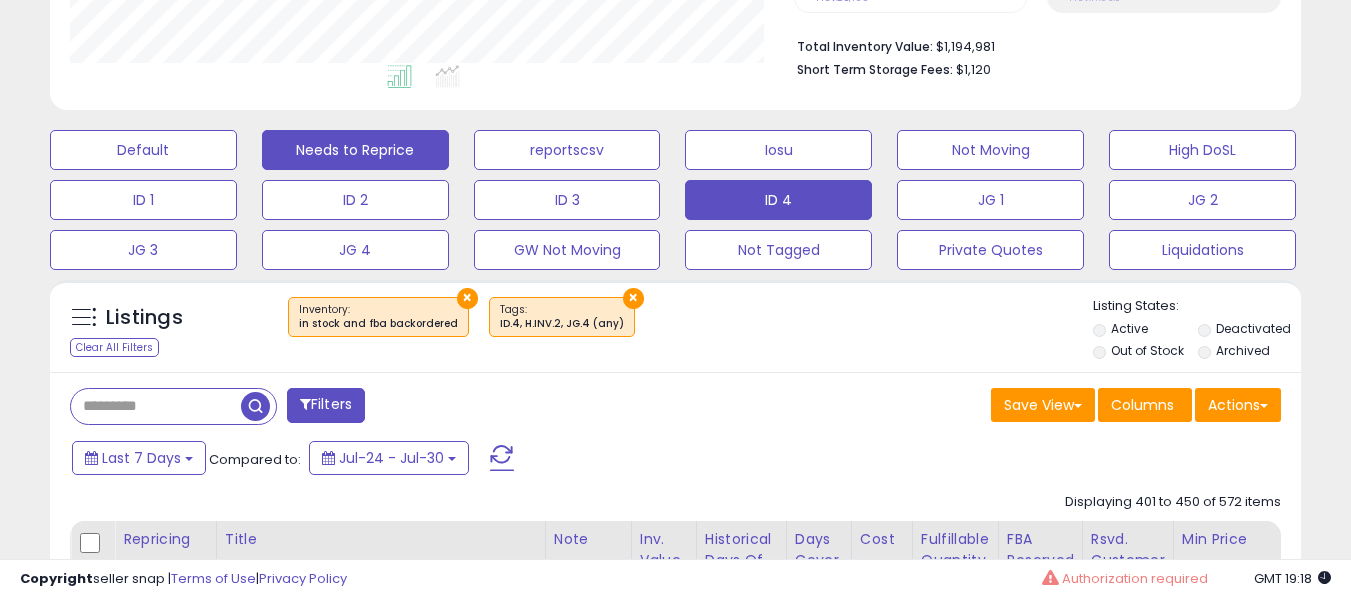 click on "Needs to Reprice" at bounding box center (143, 150) 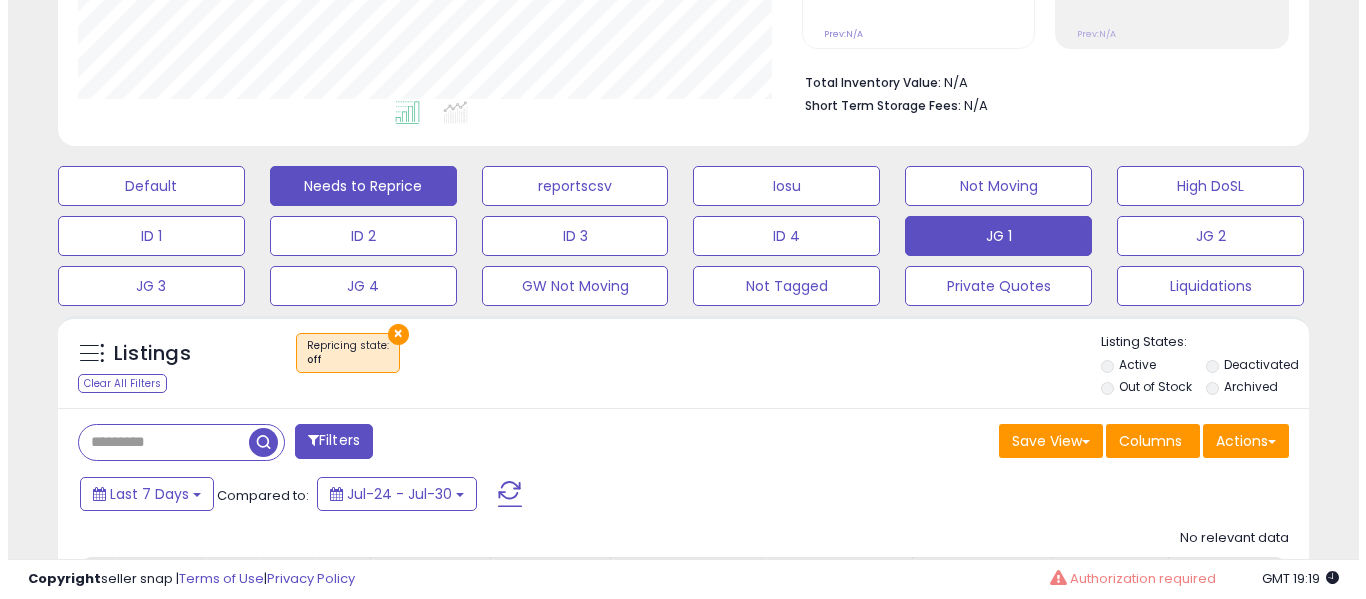 scroll, scrollTop: 556, scrollLeft: 0, axis: vertical 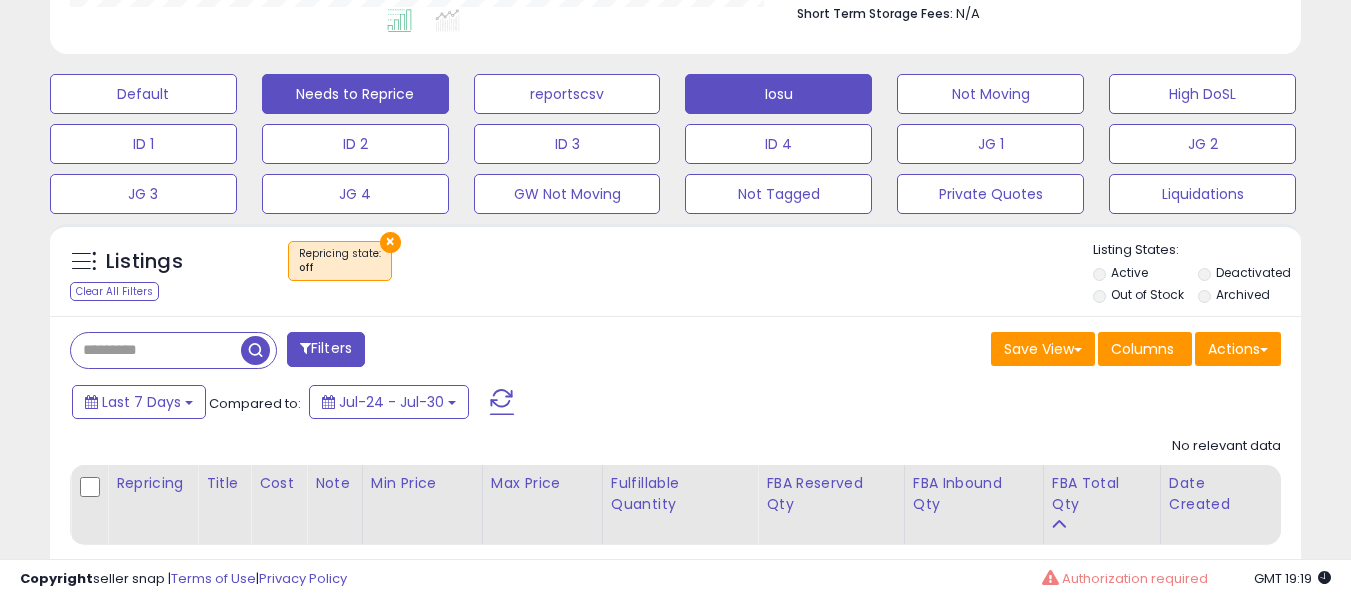 click on "Iosu" at bounding box center [143, 94] 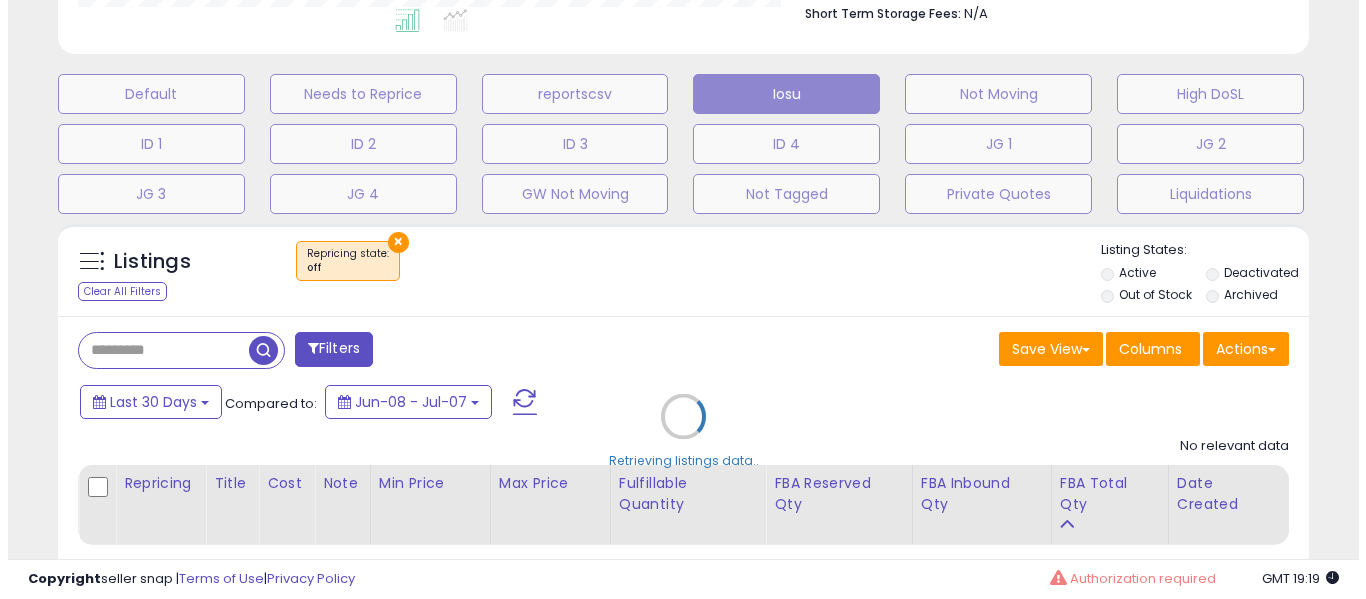 scroll, scrollTop: 999590, scrollLeft: 999267, axis: both 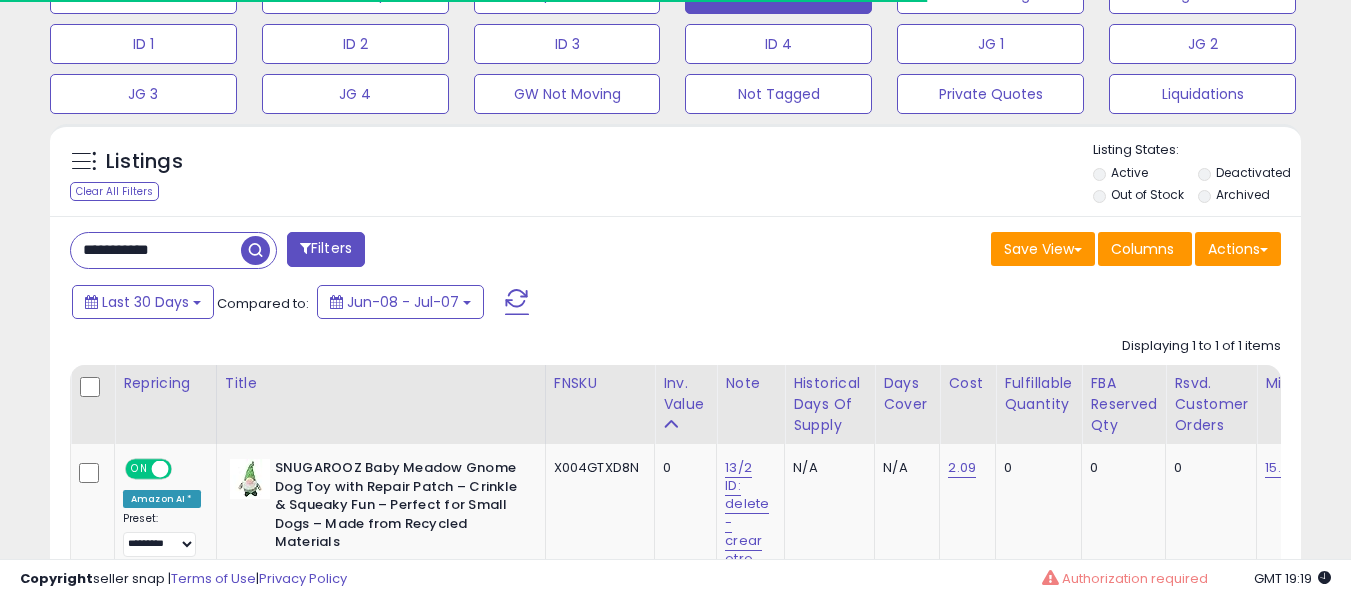 click on "**********" at bounding box center (156, 250) 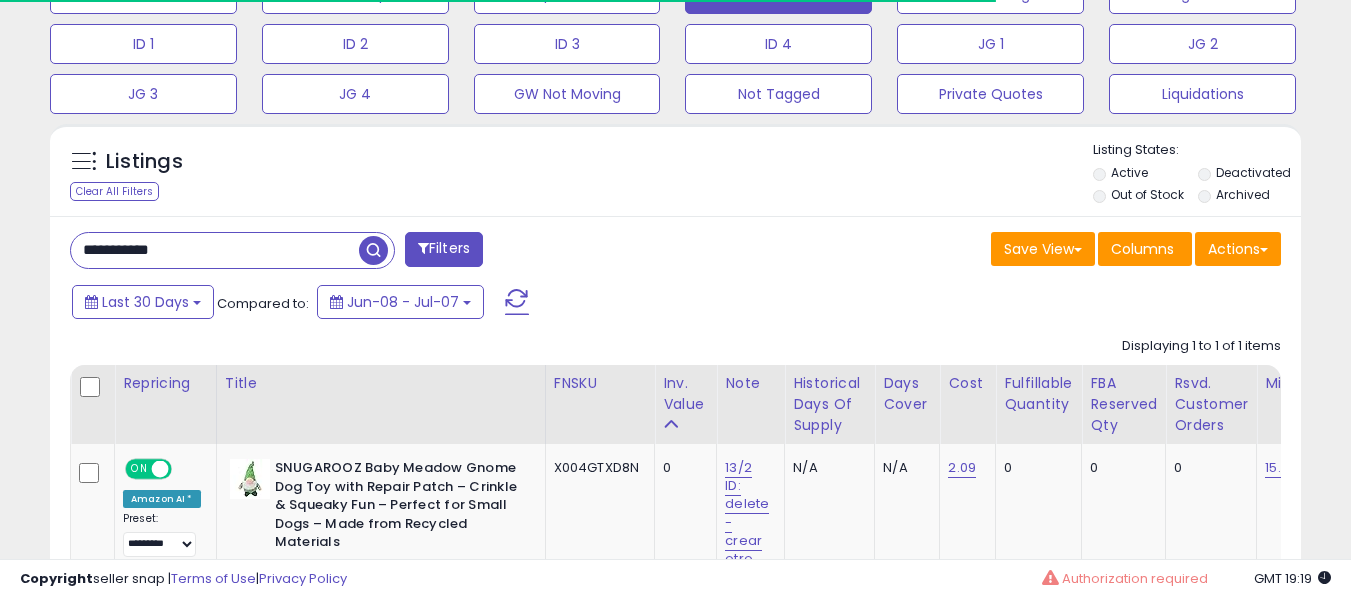paste 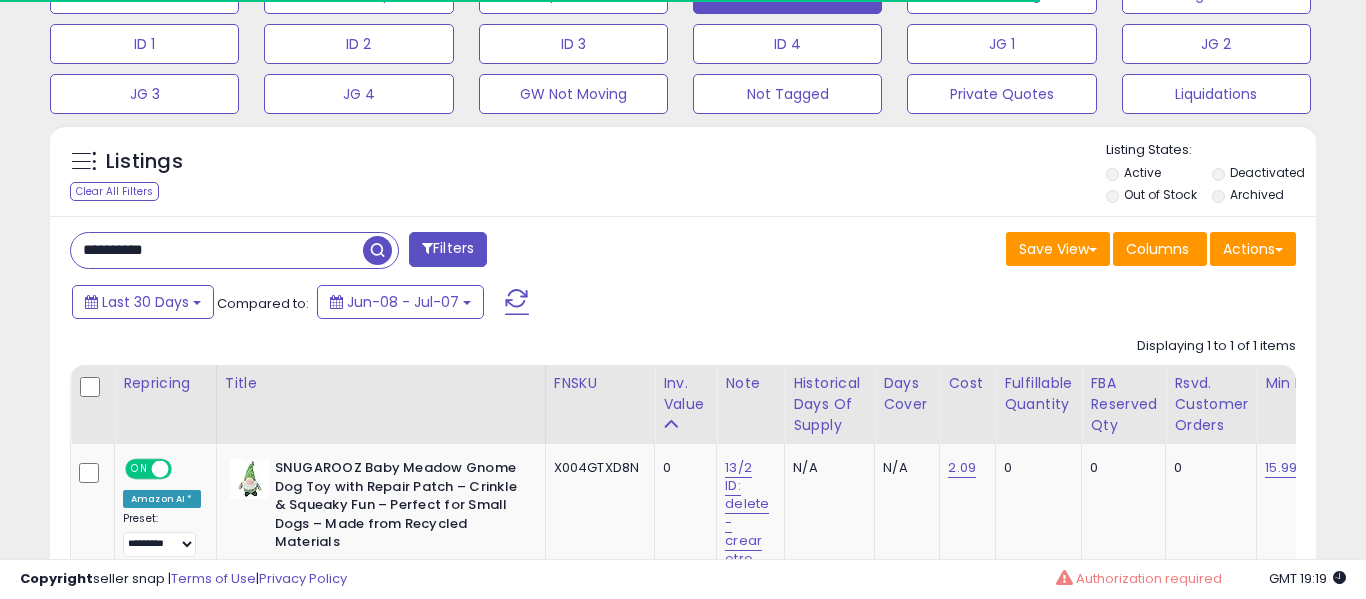 scroll, scrollTop: 999590, scrollLeft: 999267, axis: both 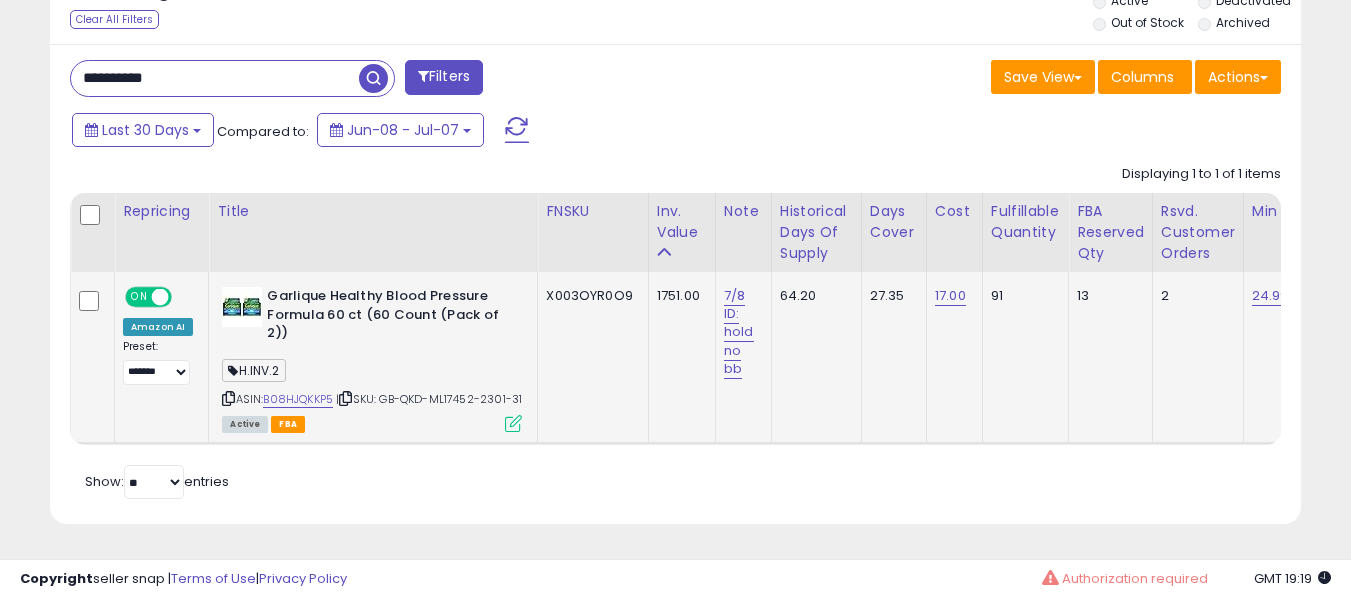 click on "H.INV.2" at bounding box center [372, 373] 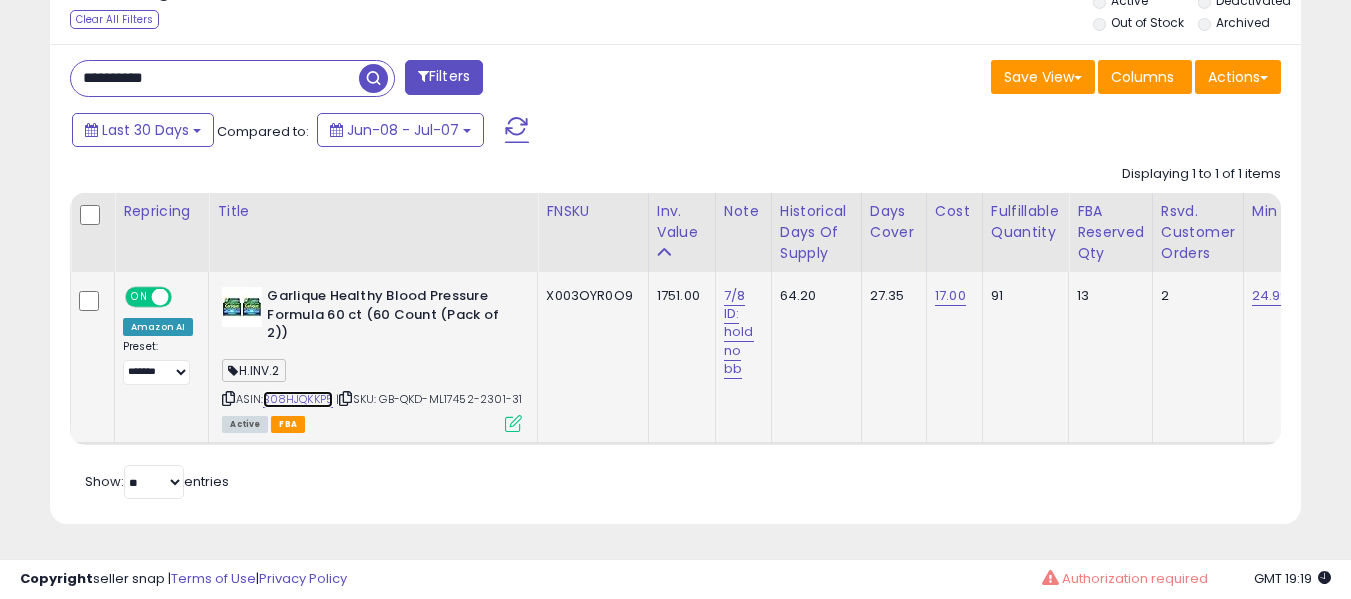 click on "B08HJQKKP5" at bounding box center (298, 399) 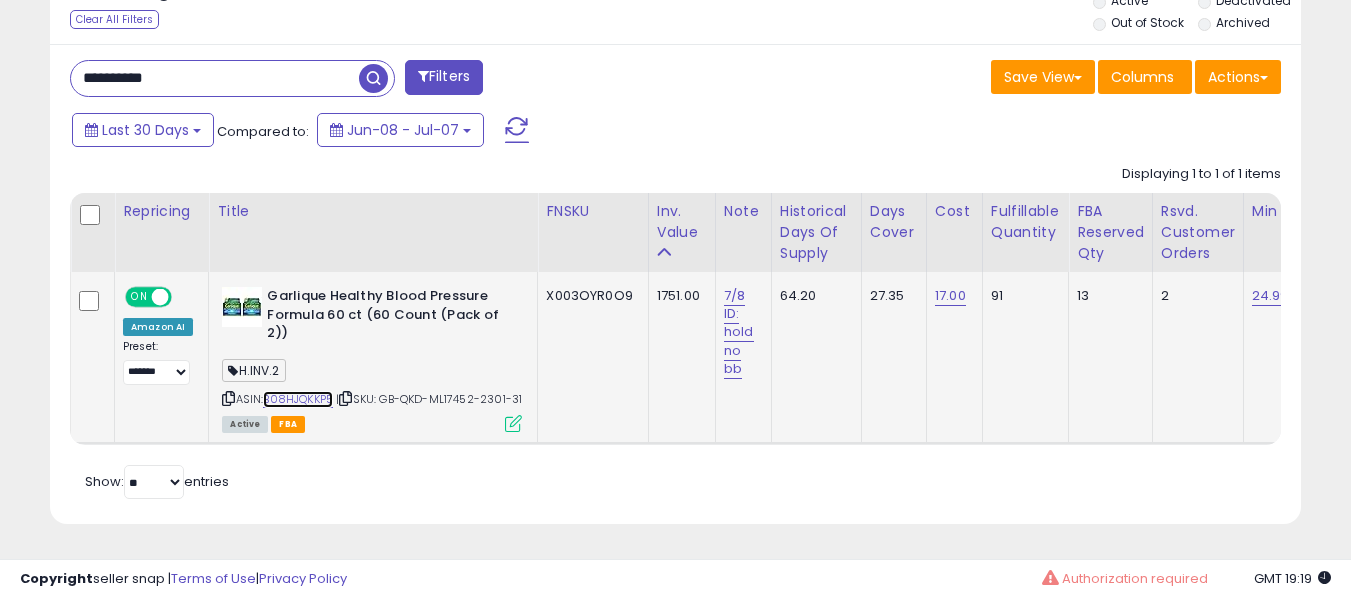 scroll, scrollTop: 0, scrollLeft: 117, axis: horizontal 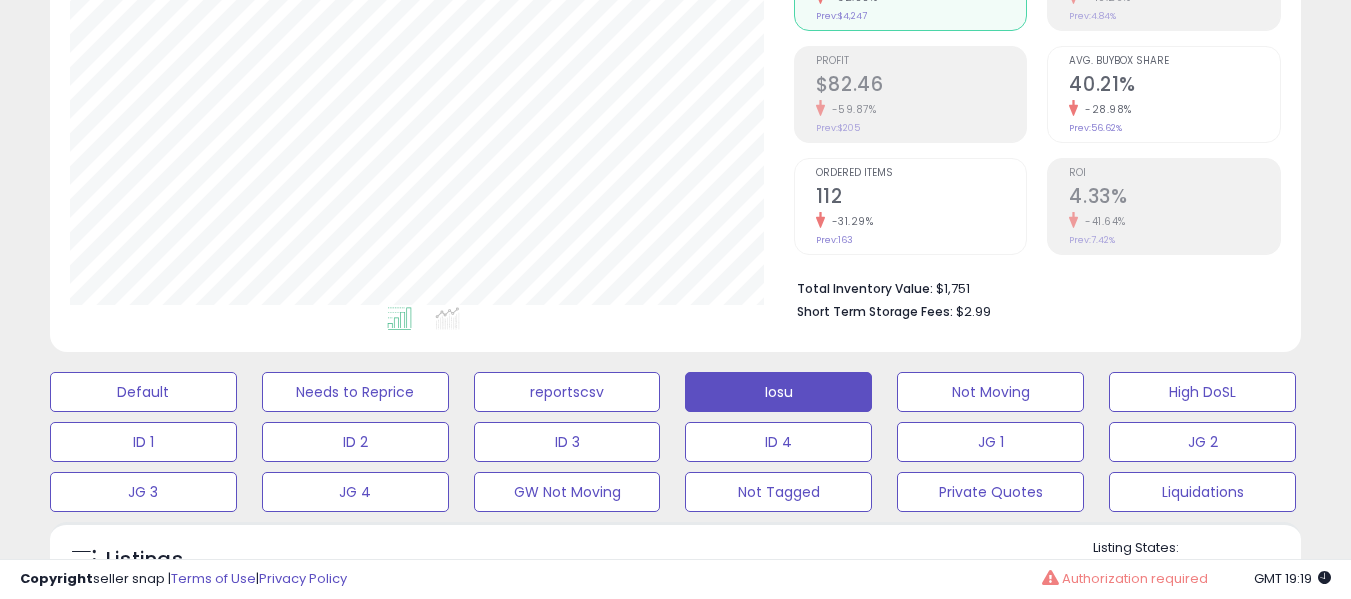 click on "-31.29%" 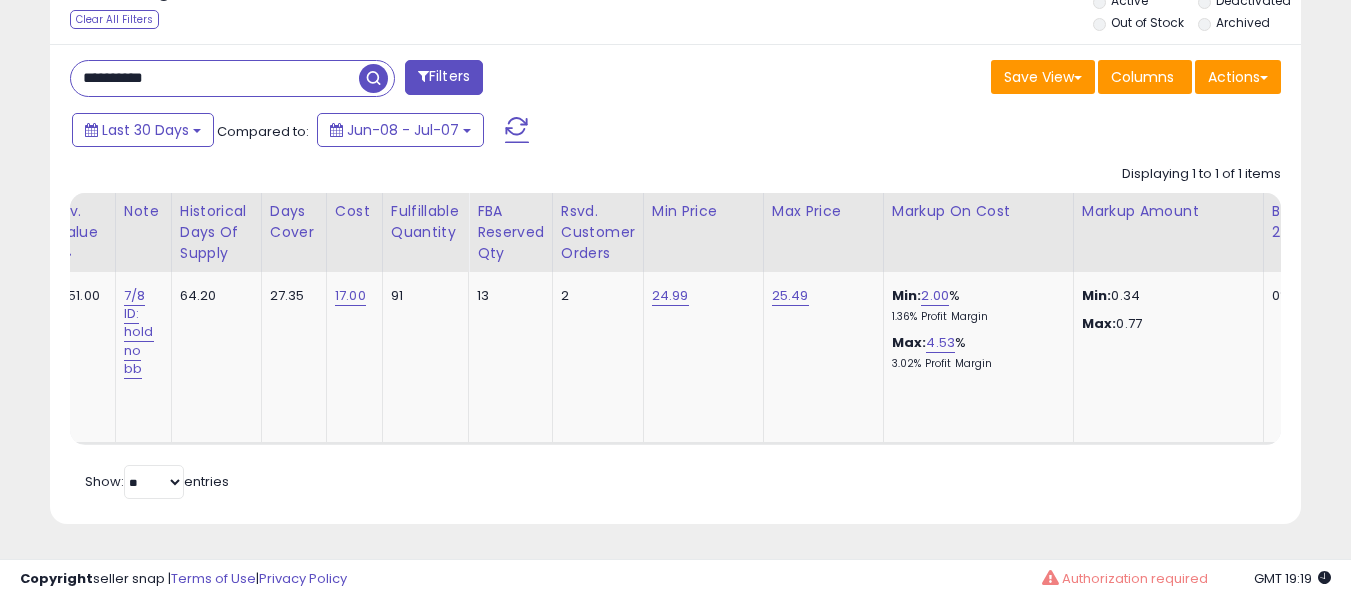 click on "**********" at bounding box center [215, 78] 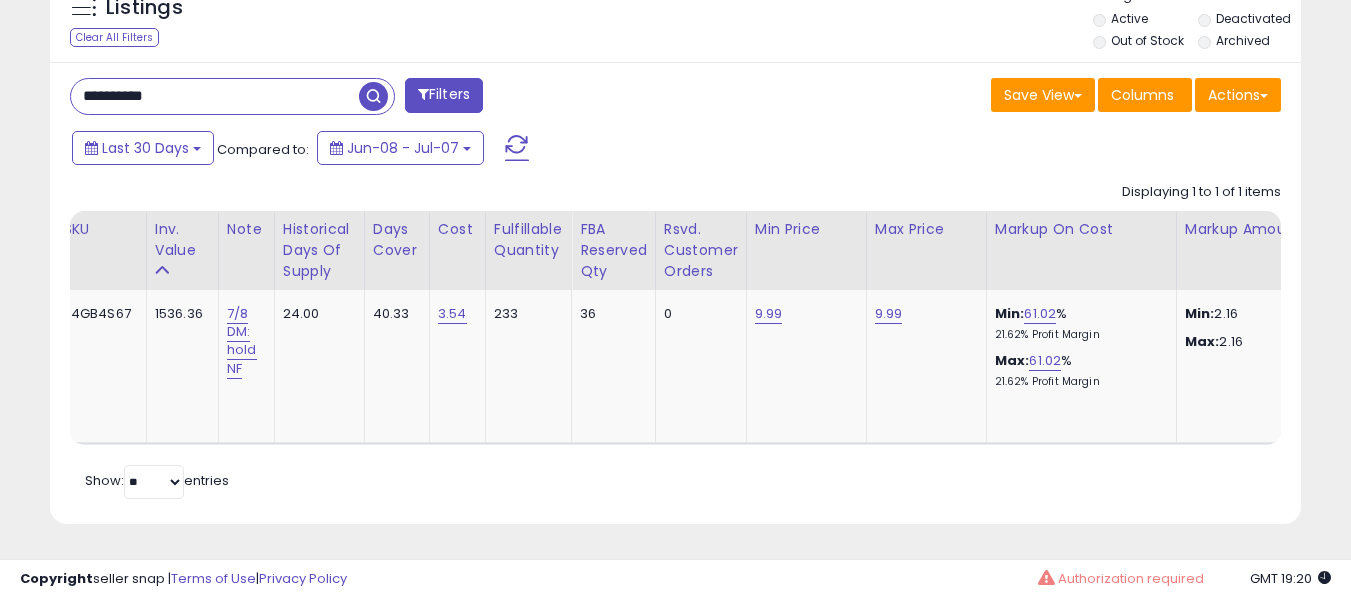 click on "**********" at bounding box center (215, 96) 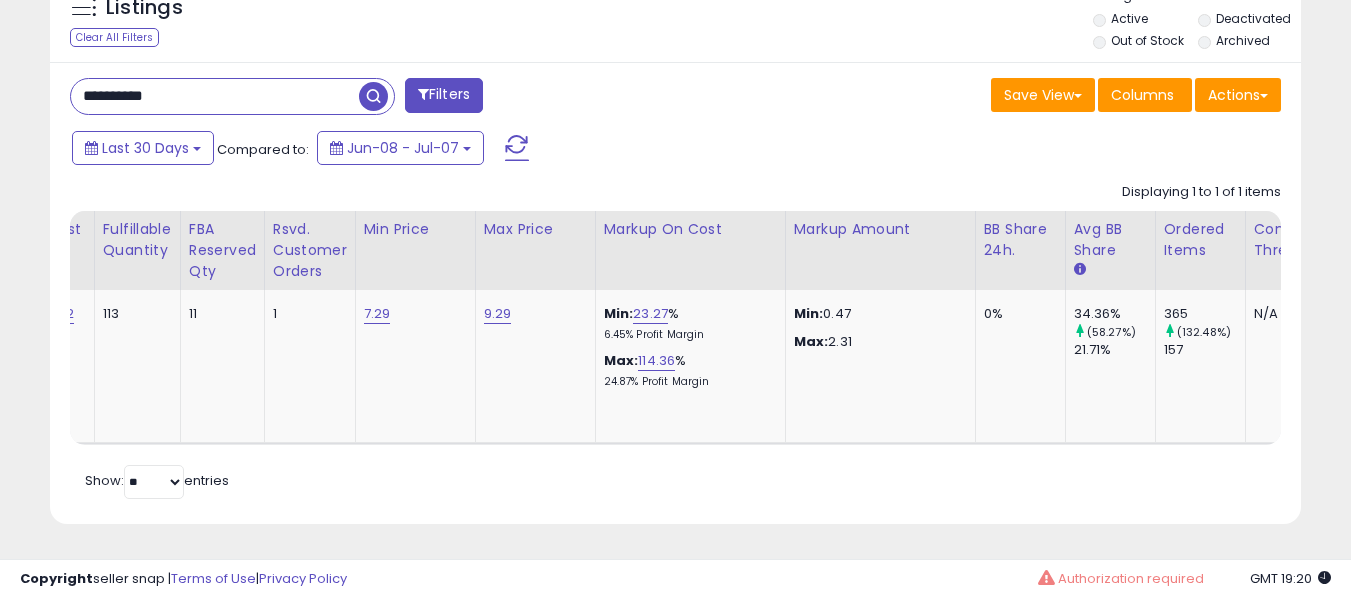 click on "**********" at bounding box center (215, 96) 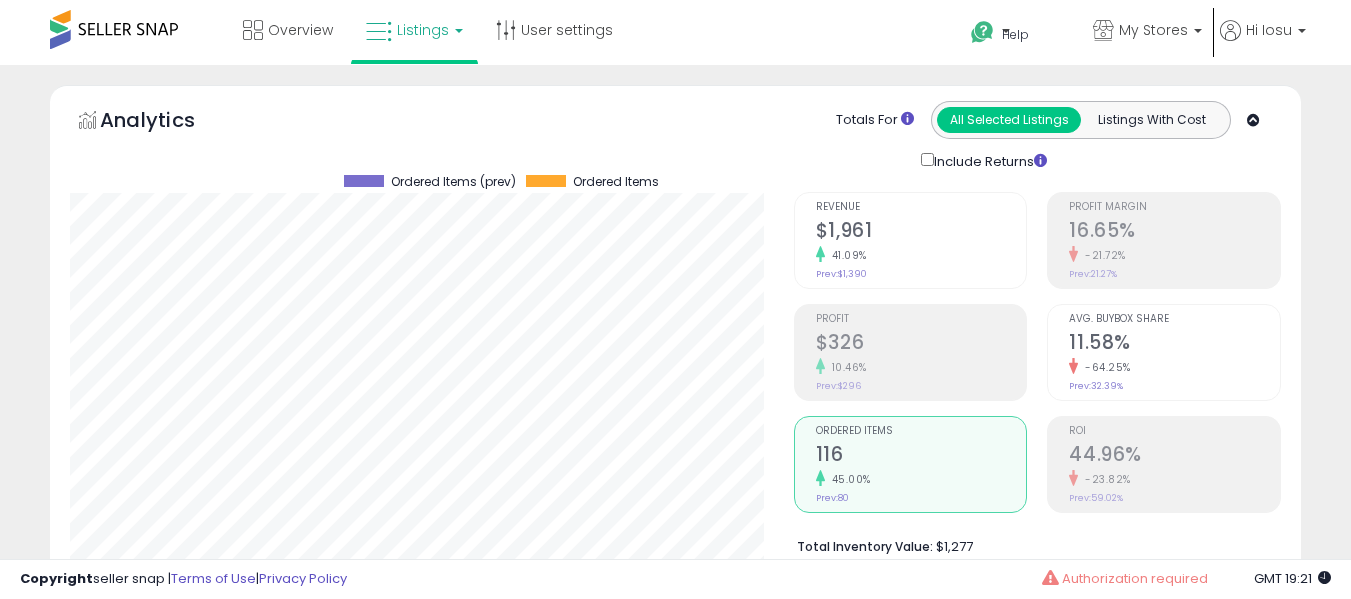 select on "**" 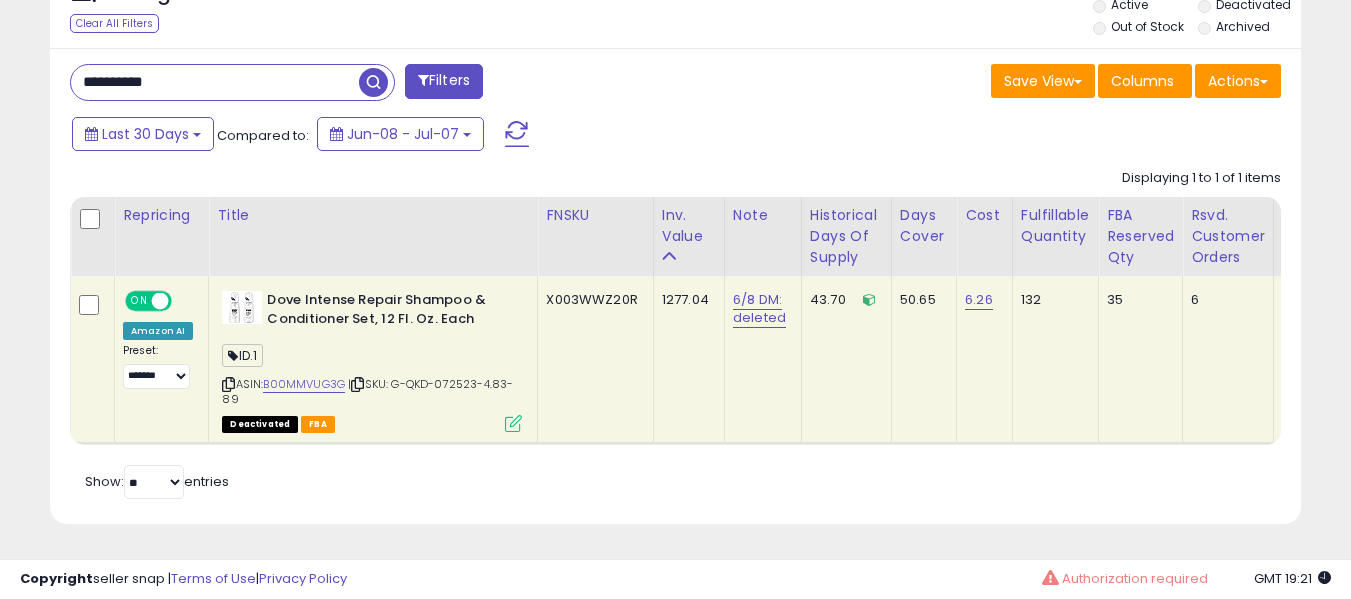 scroll, scrollTop: 999590, scrollLeft: 999276, axis: both 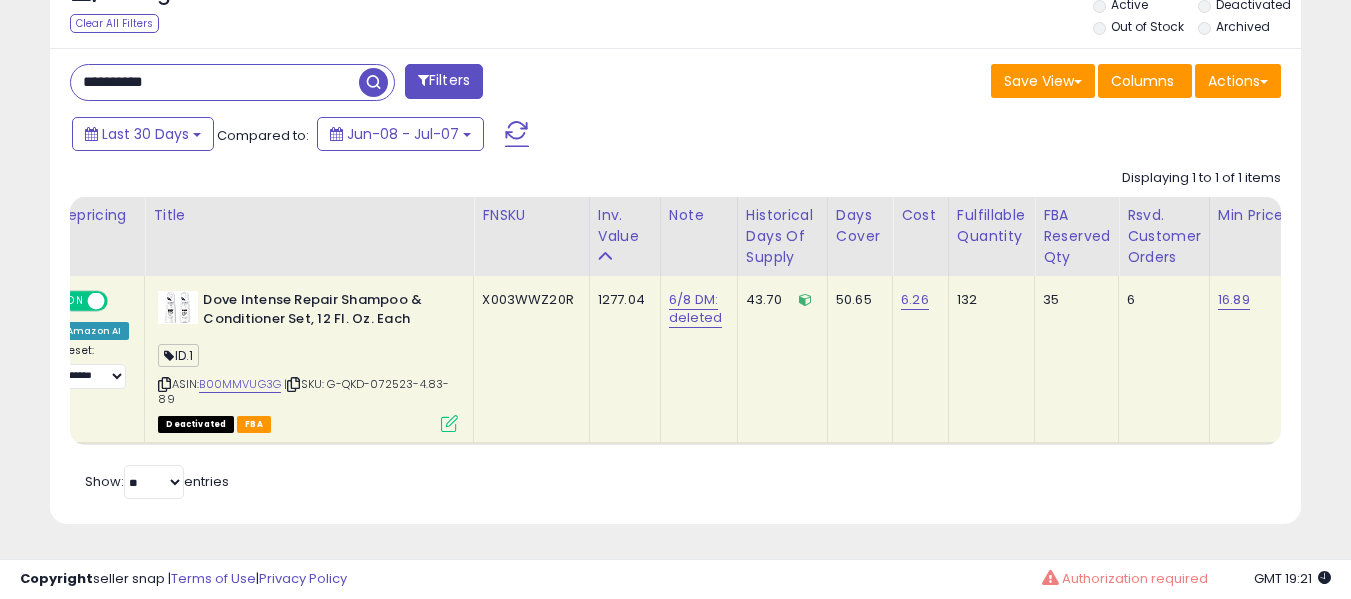 drag, startPoint x: 221, startPoint y: 43, endPoint x: 222, endPoint y: 57, distance: 14.035668 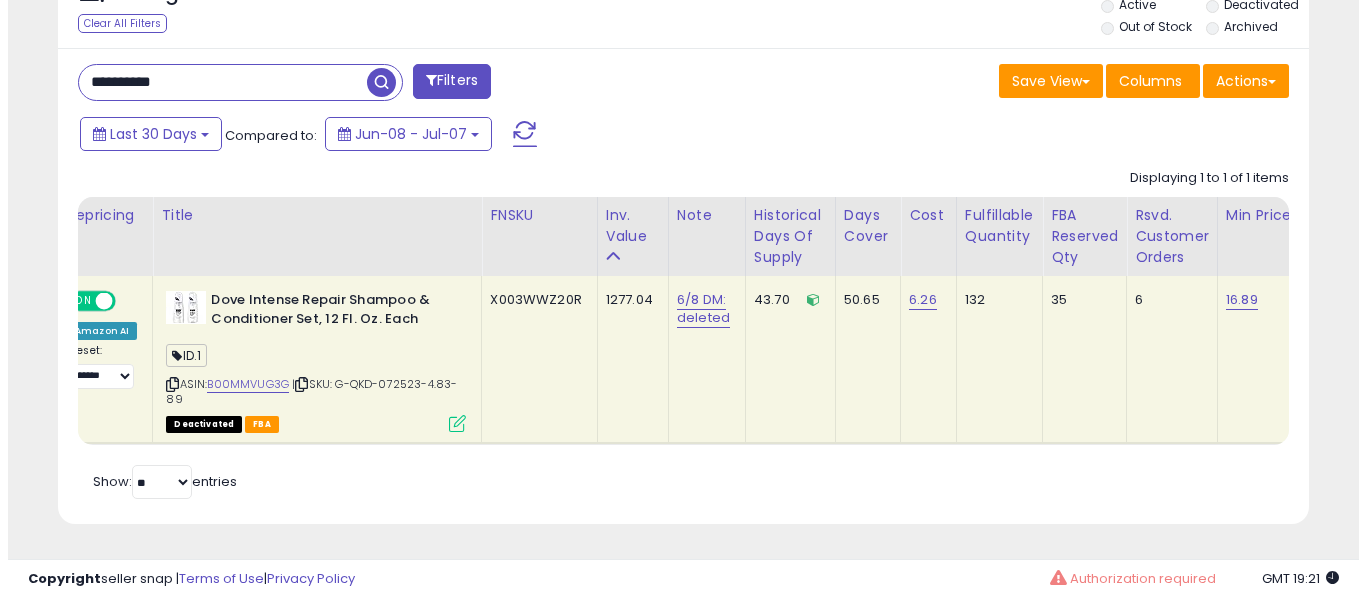 scroll, scrollTop: 671, scrollLeft: 0, axis: vertical 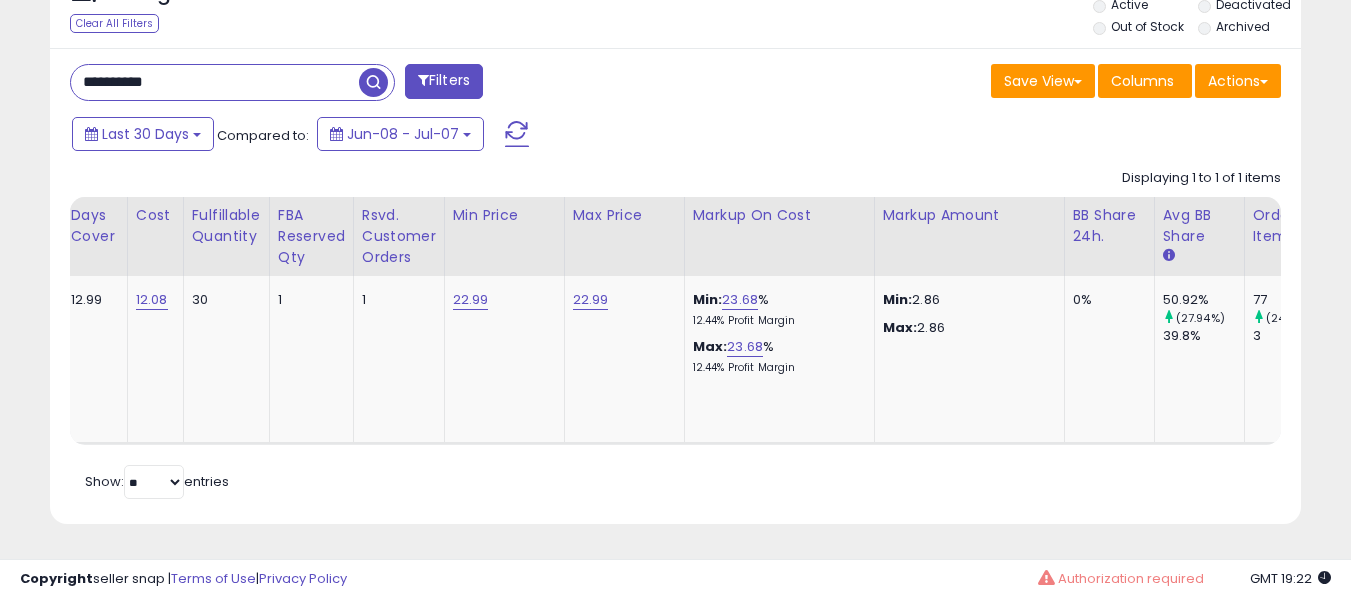 click on "**********" at bounding box center [215, 82] 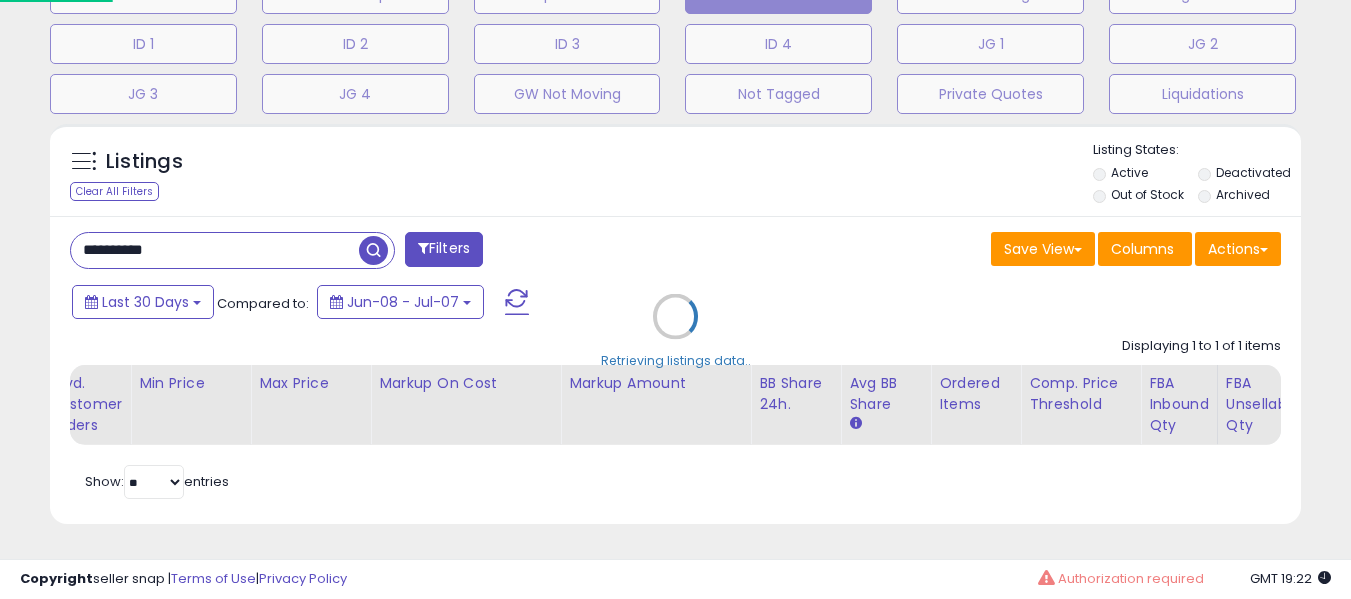 scroll, scrollTop: 999590, scrollLeft: 999267, axis: both 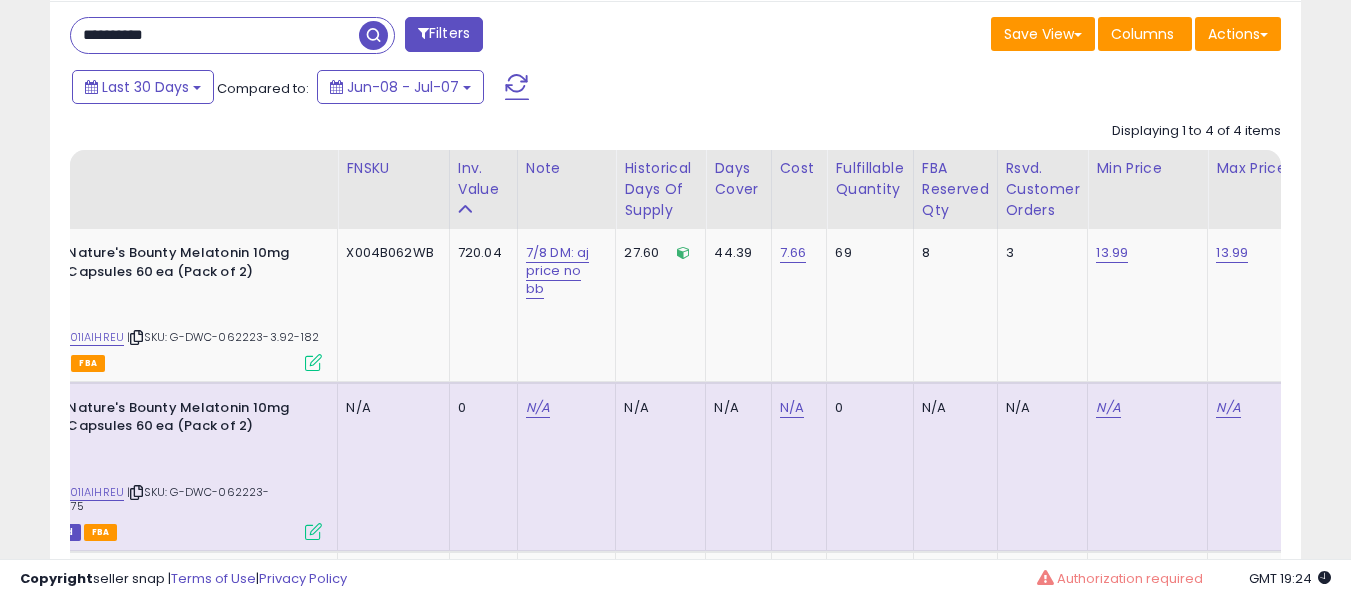 paste 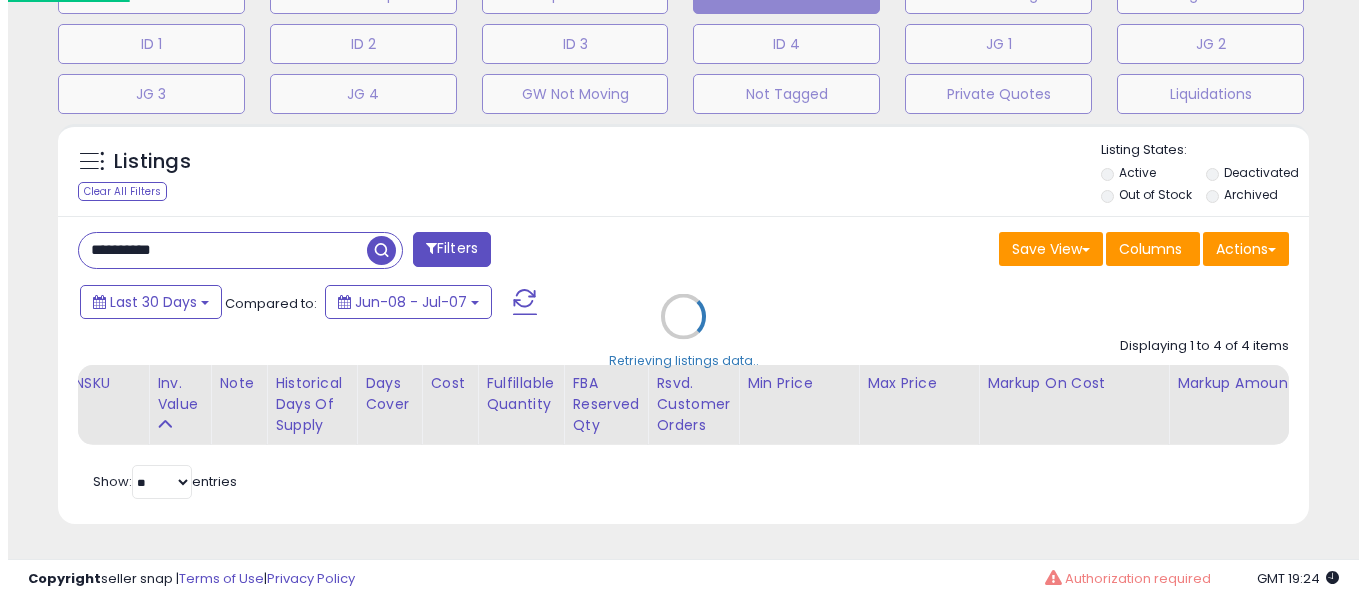 scroll, scrollTop: 671, scrollLeft: 0, axis: vertical 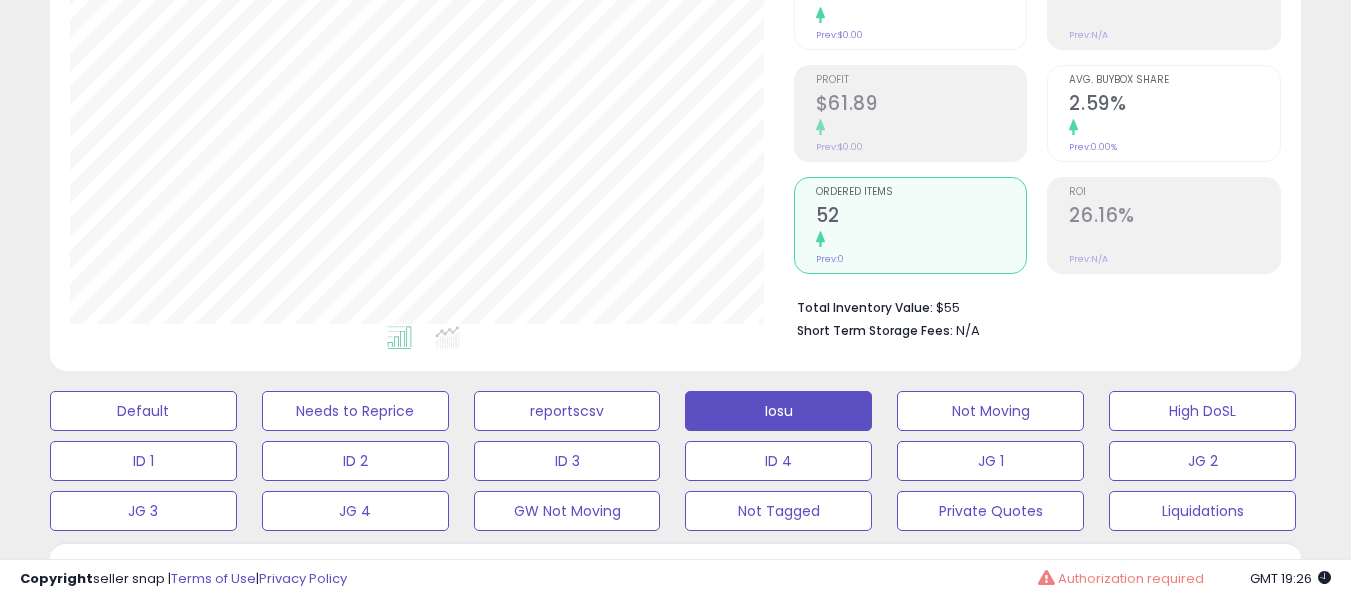 click at bounding box center [1174, 128] 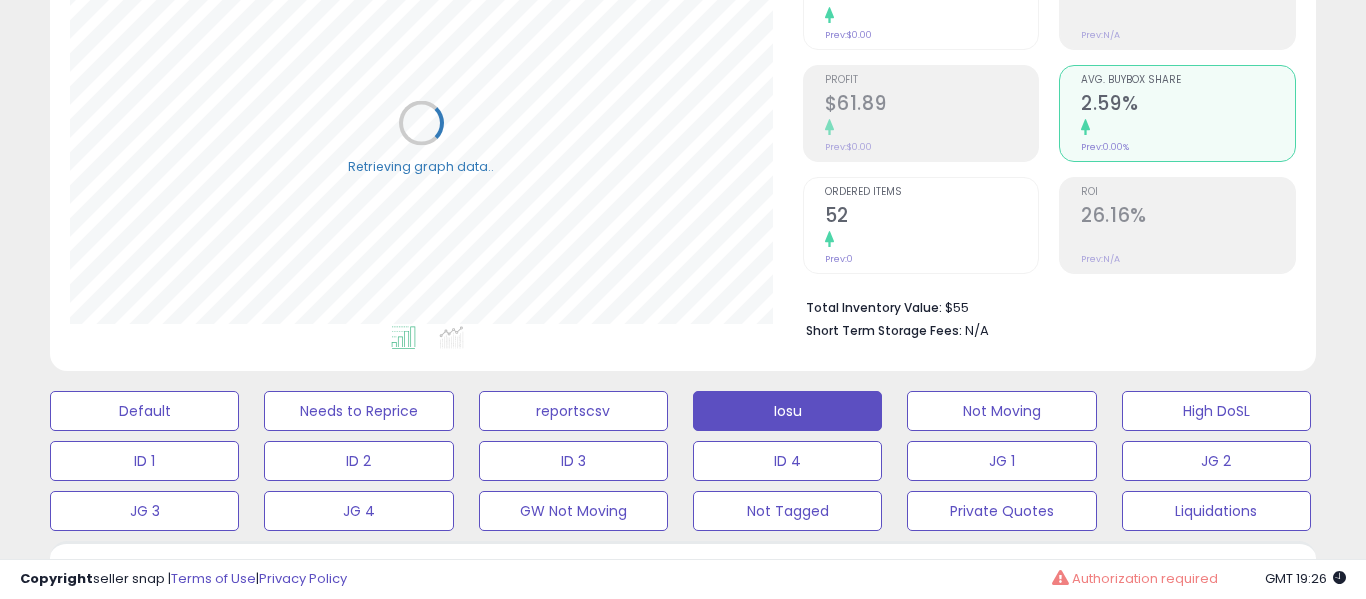 scroll, scrollTop: 999590, scrollLeft: 999267, axis: both 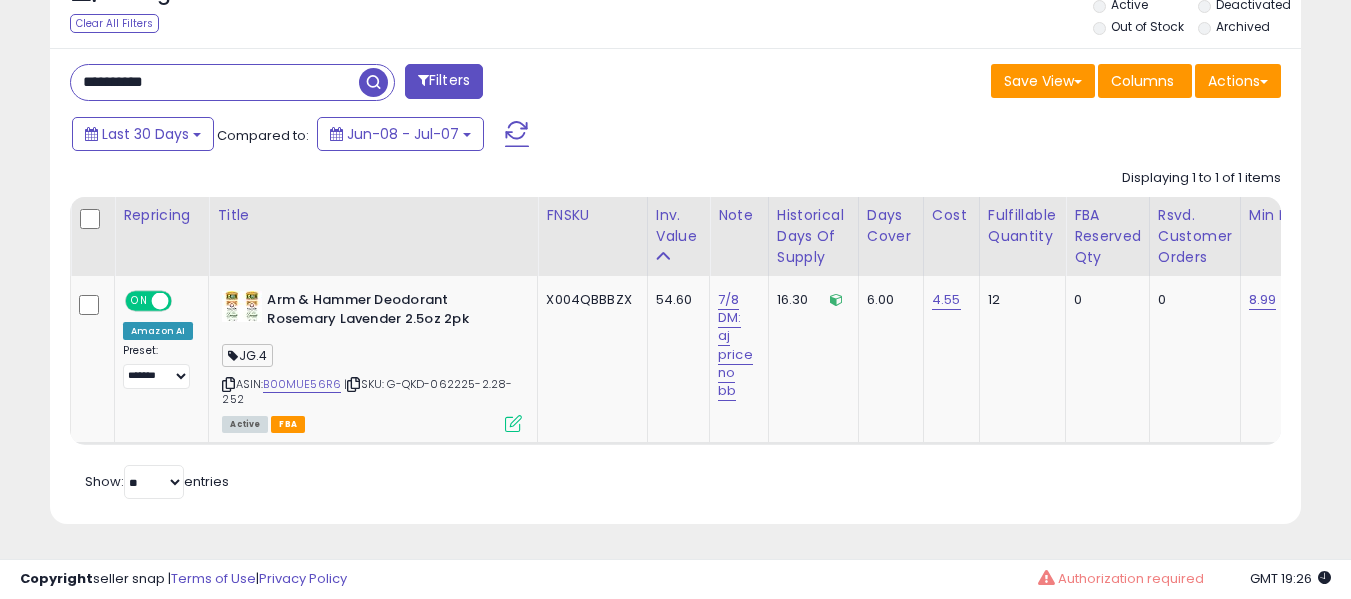 click on "**********" at bounding box center [215, 82] 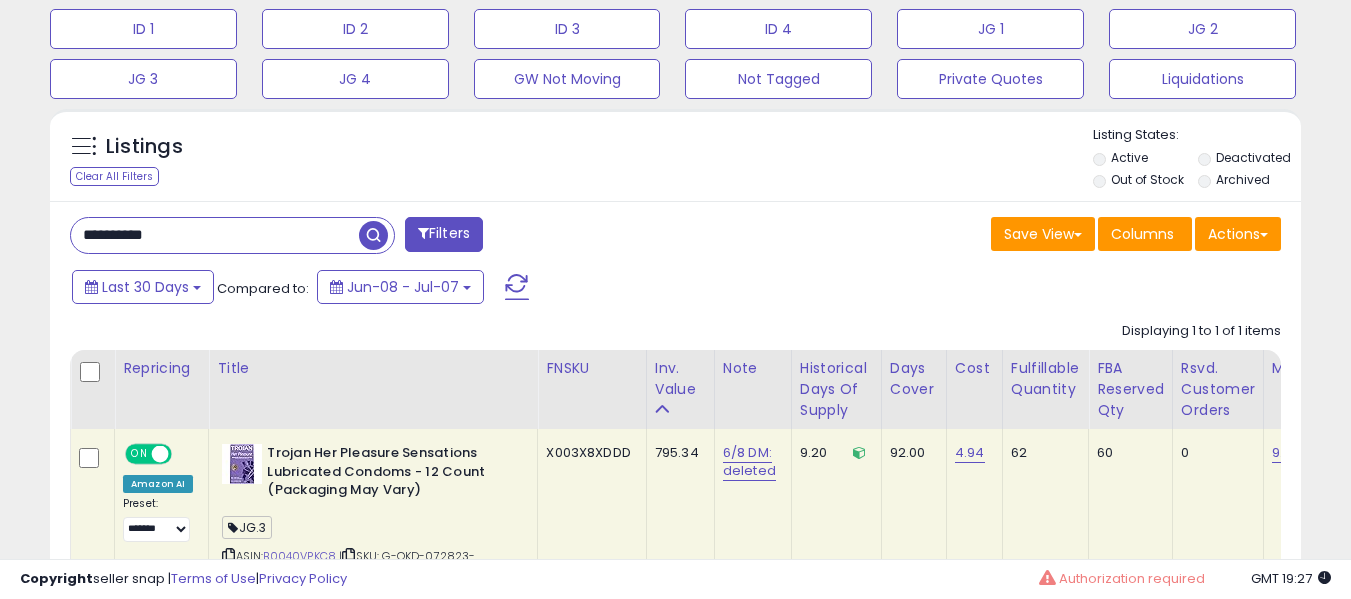 drag, startPoint x: 258, startPoint y: 216, endPoint x: 268, endPoint y: 242, distance: 27.856777 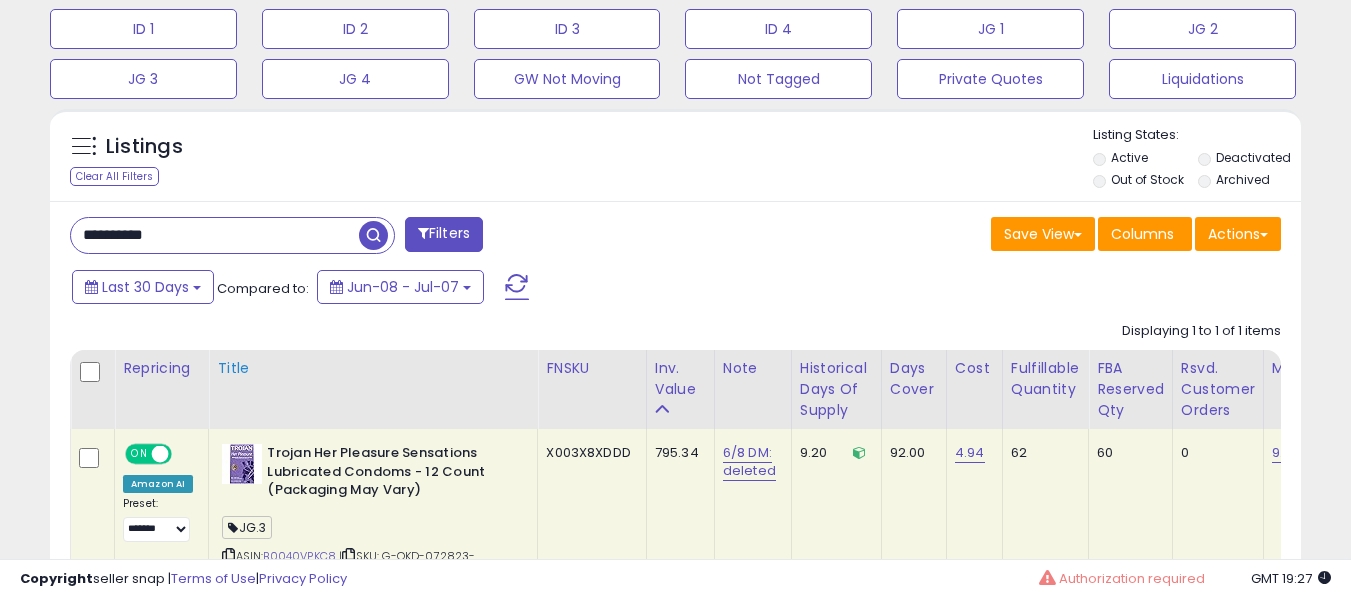 paste 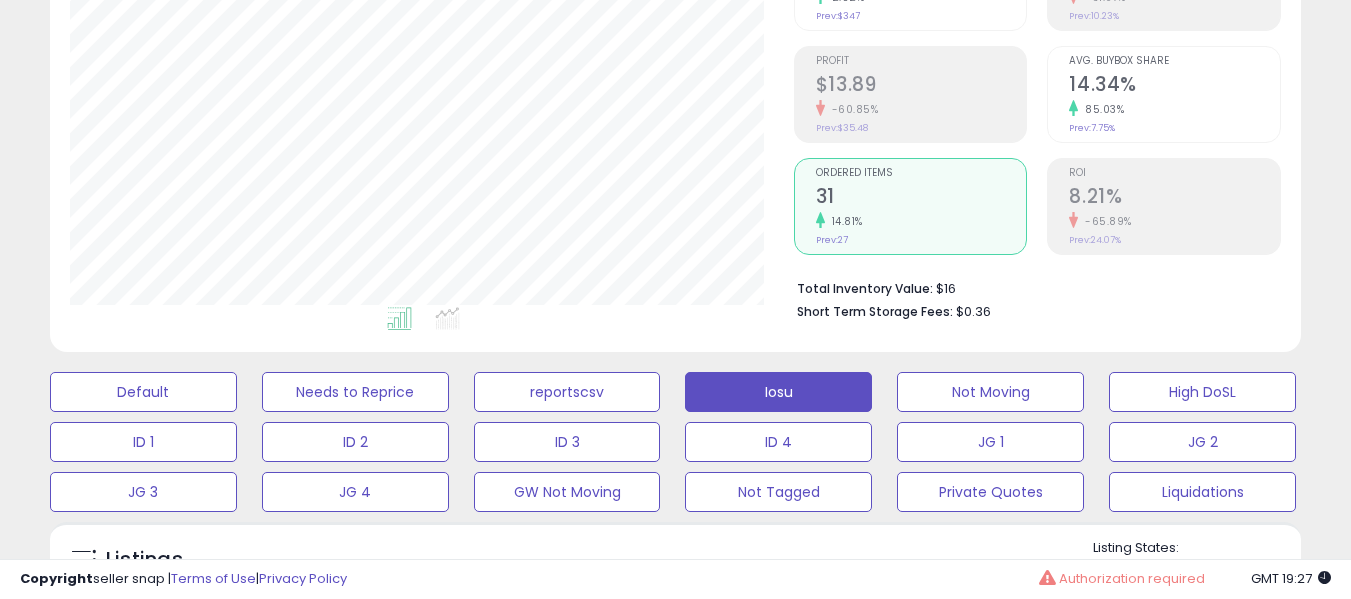 click on "85.03%" 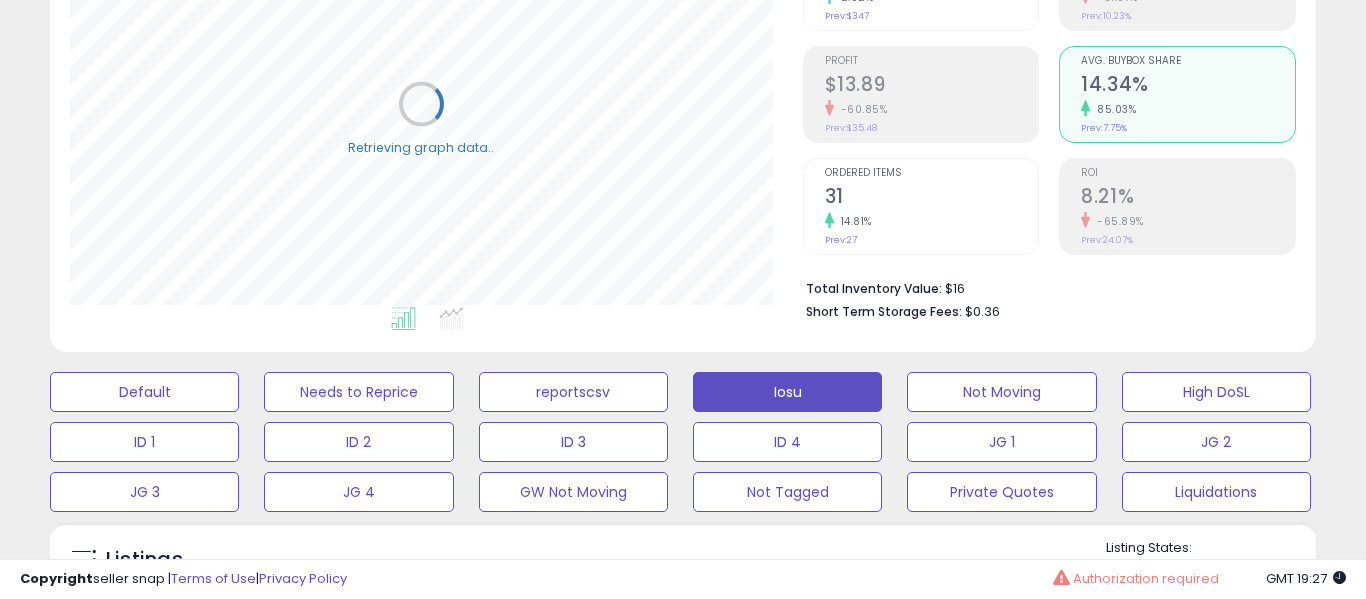 click on "14.81%" at bounding box center (932, 221) 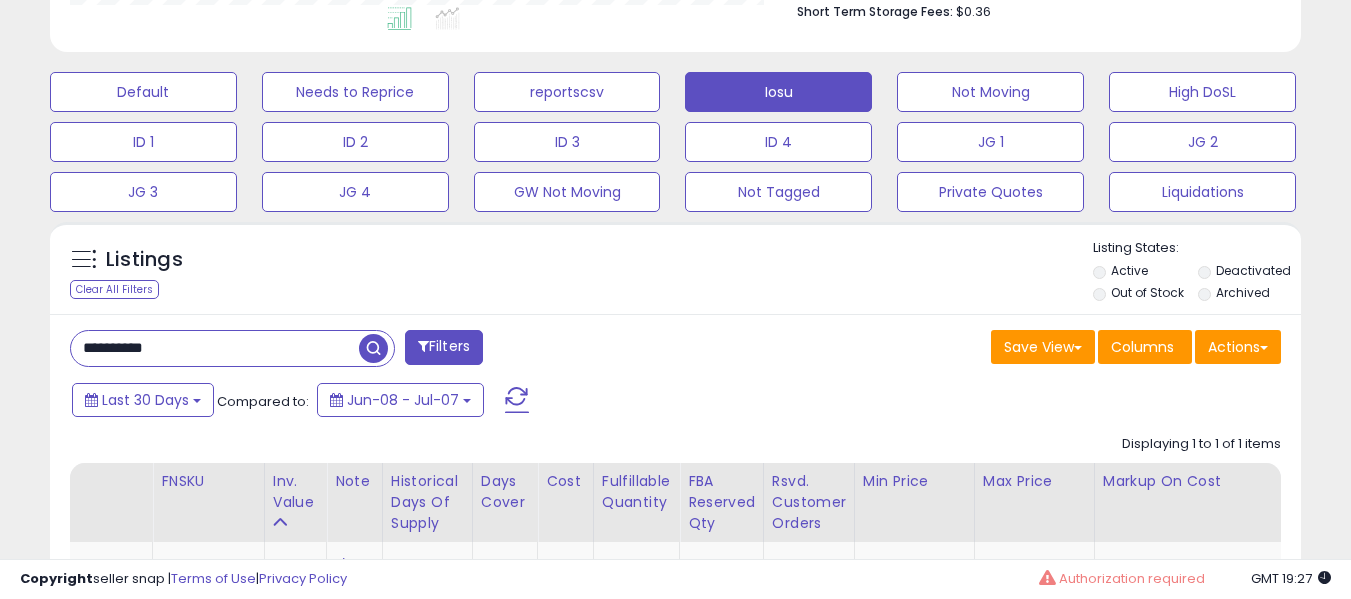 click on "**********" at bounding box center [215, 348] 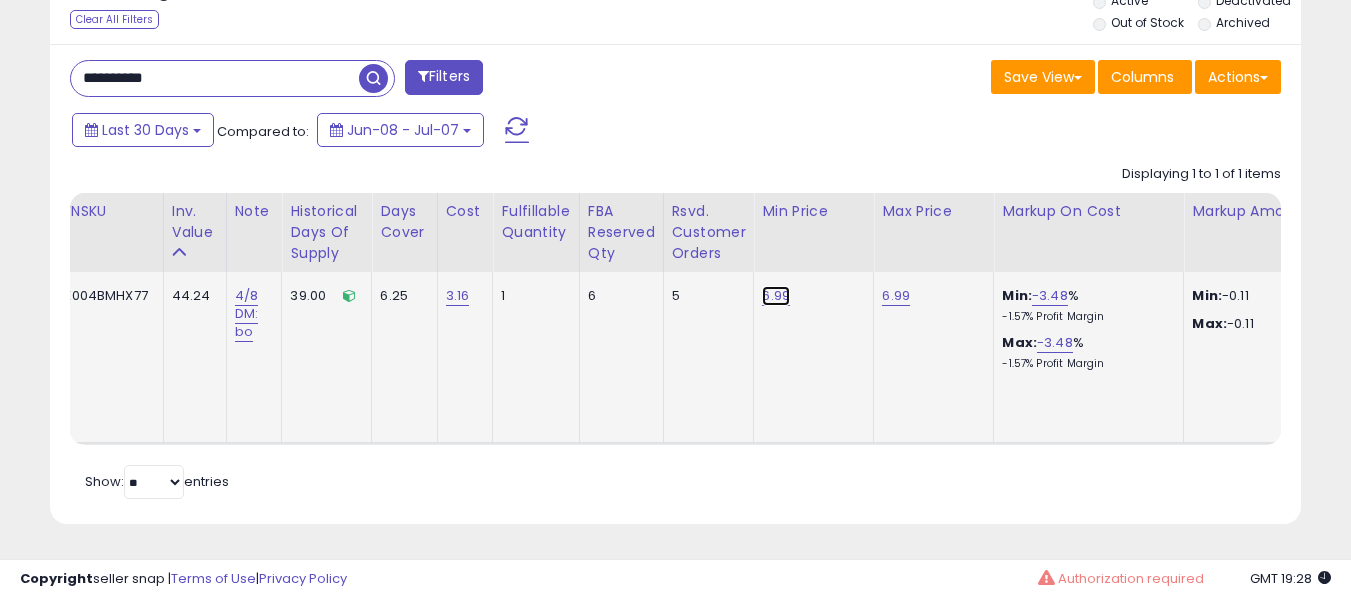 click on "6.99" at bounding box center (776, 296) 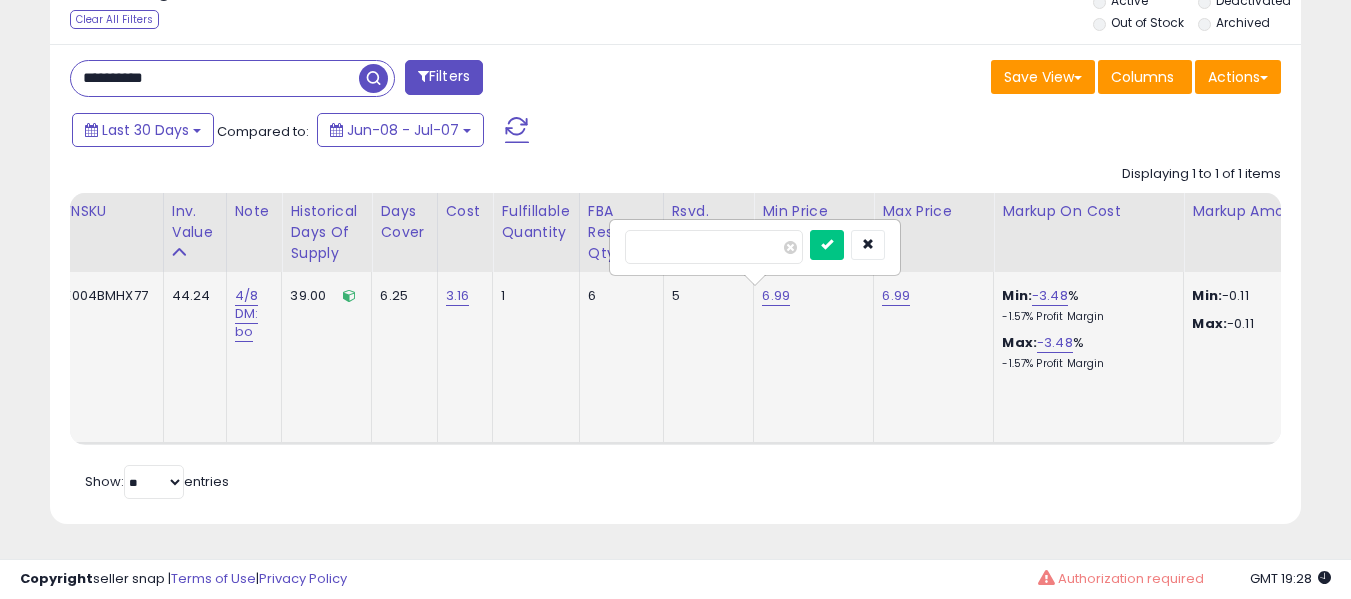 type on "****" 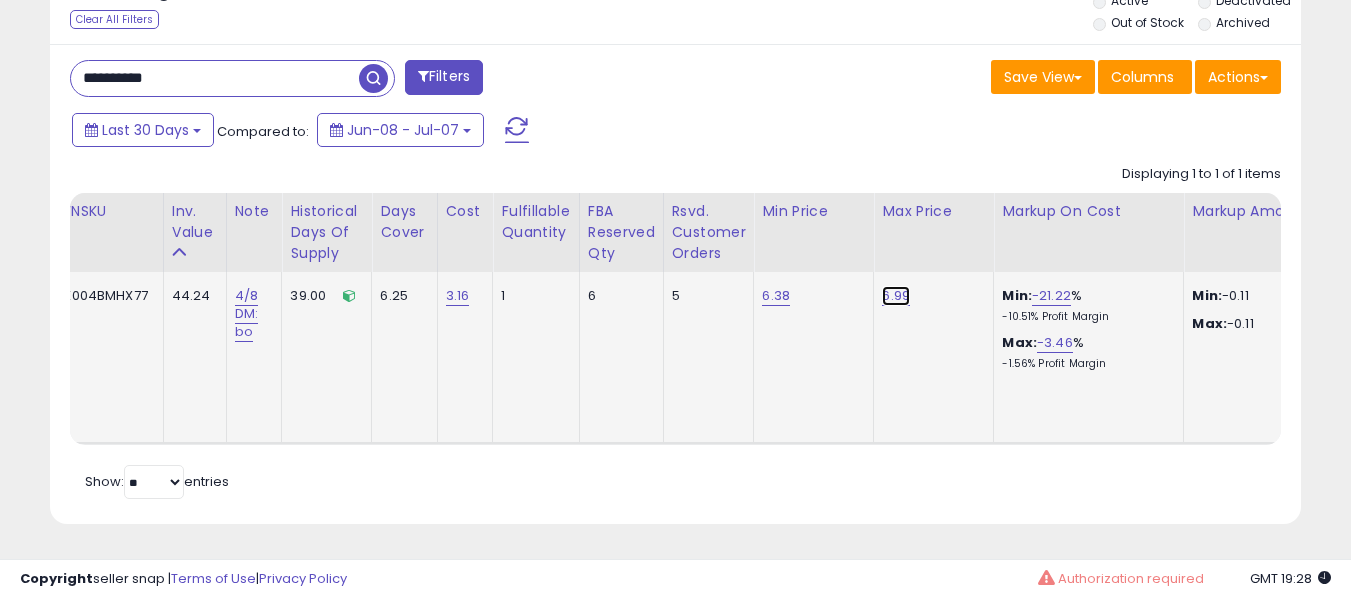 click on "6.99" at bounding box center [896, 296] 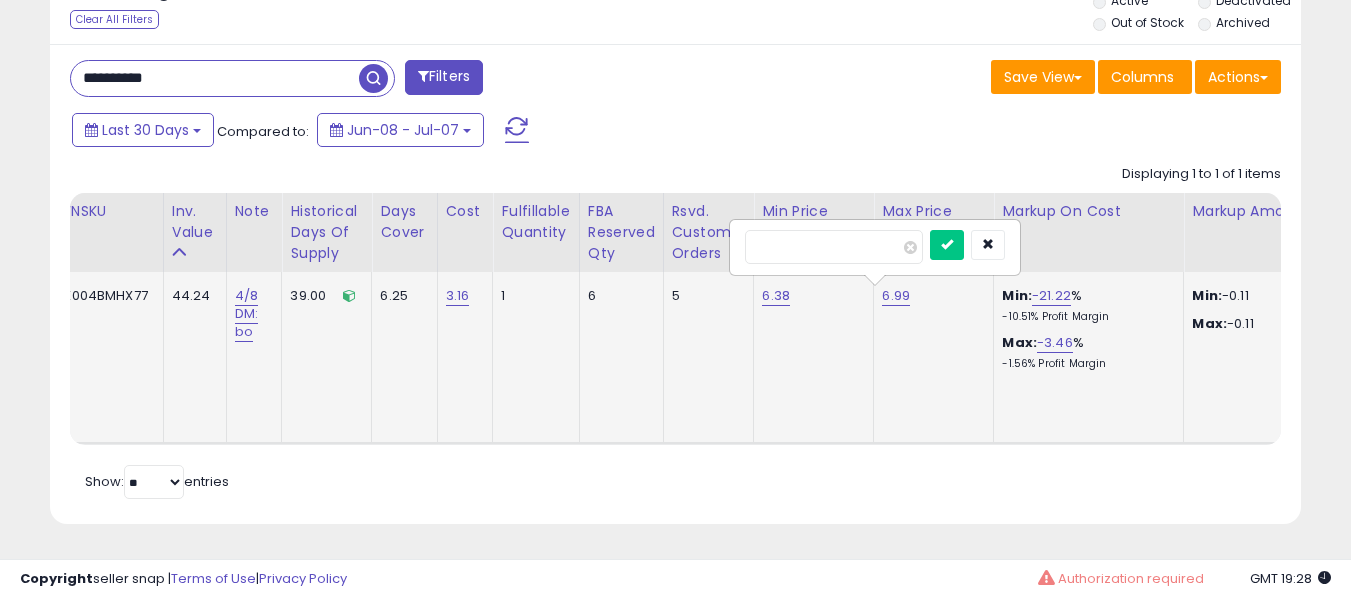 type on "****" 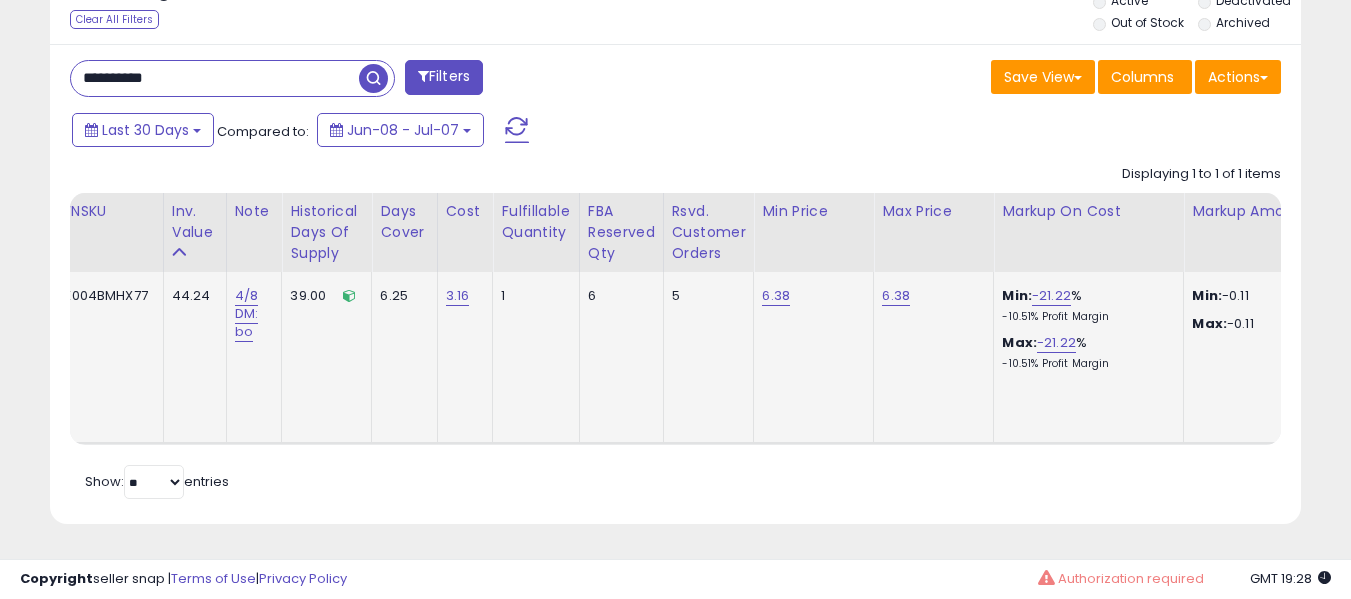 click on "**********" at bounding box center [365, 80] 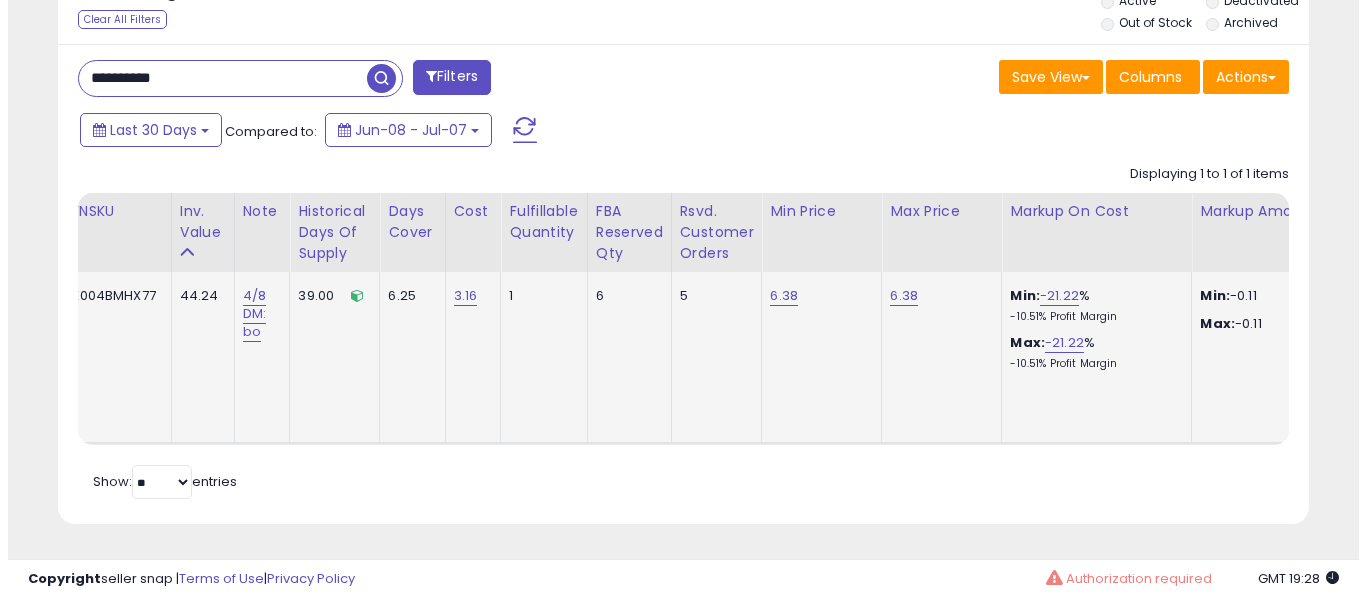 scroll, scrollTop: 671, scrollLeft: 0, axis: vertical 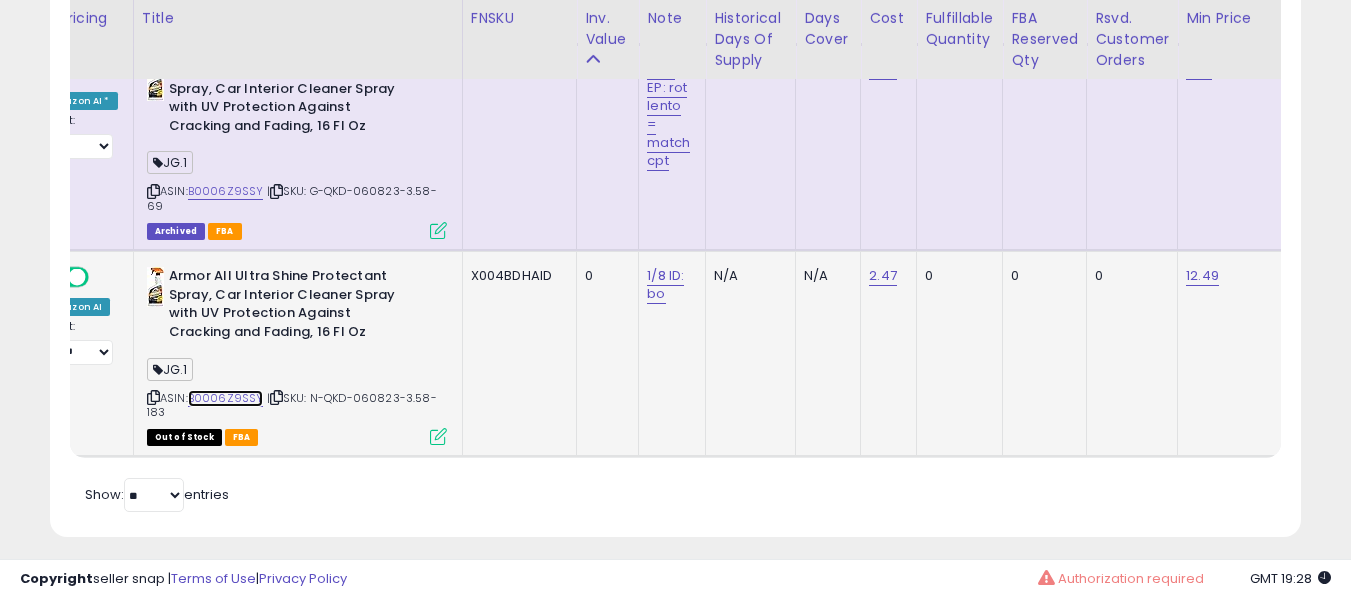 click on "B0006Z9SSY" at bounding box center [226, 398] 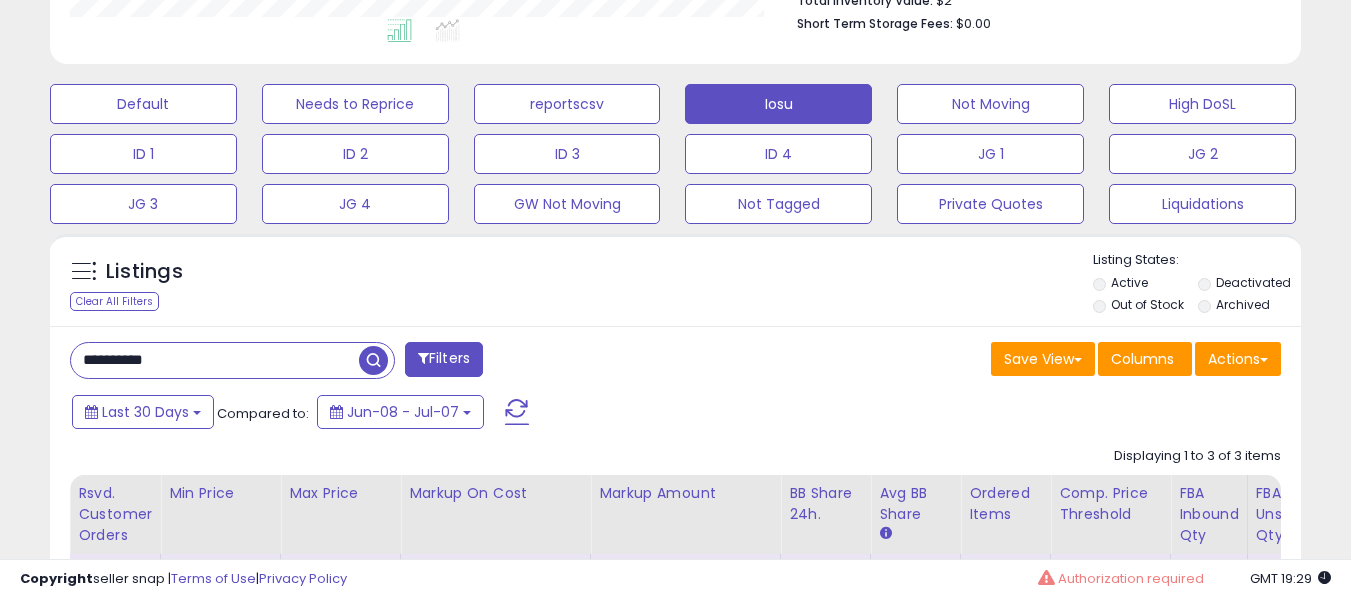 click on "**********" at bounding box center [215, 360] 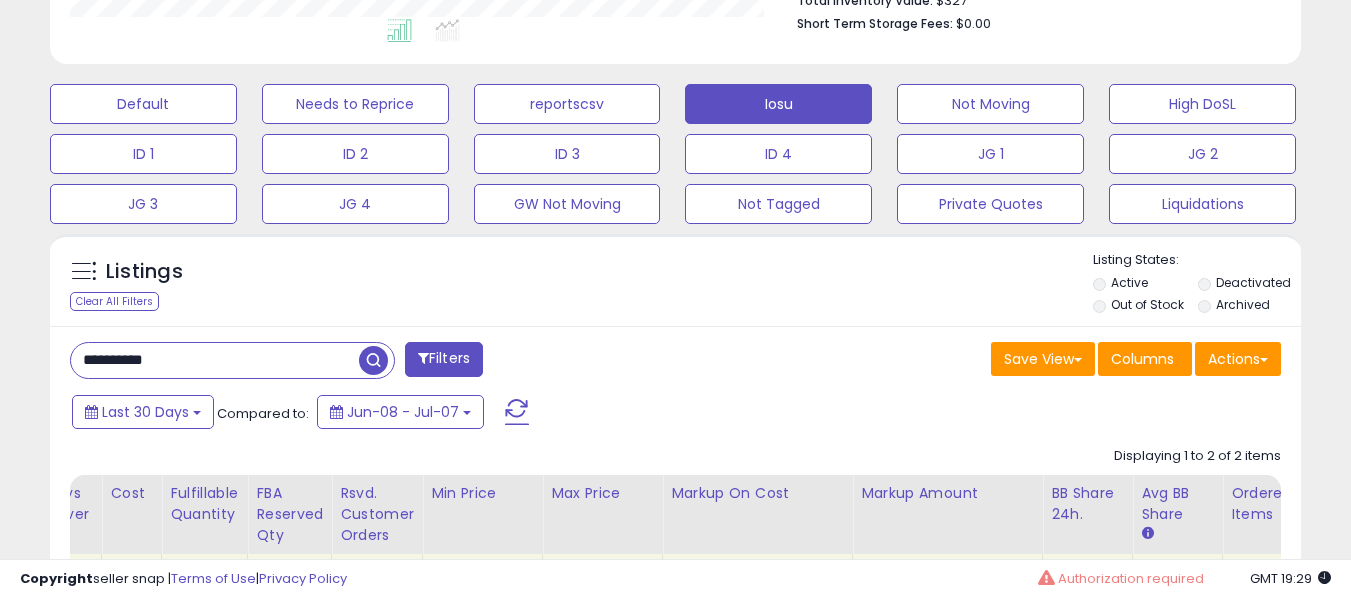 click on "**********" at bounding box center [215, 360] 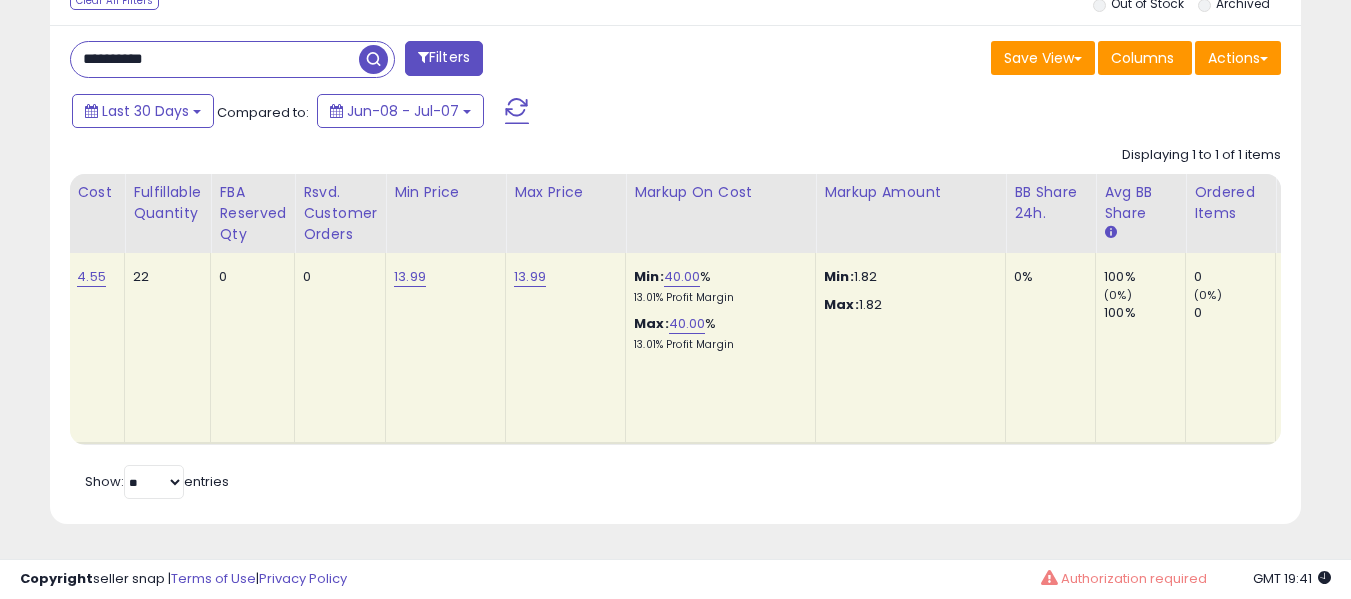 paste 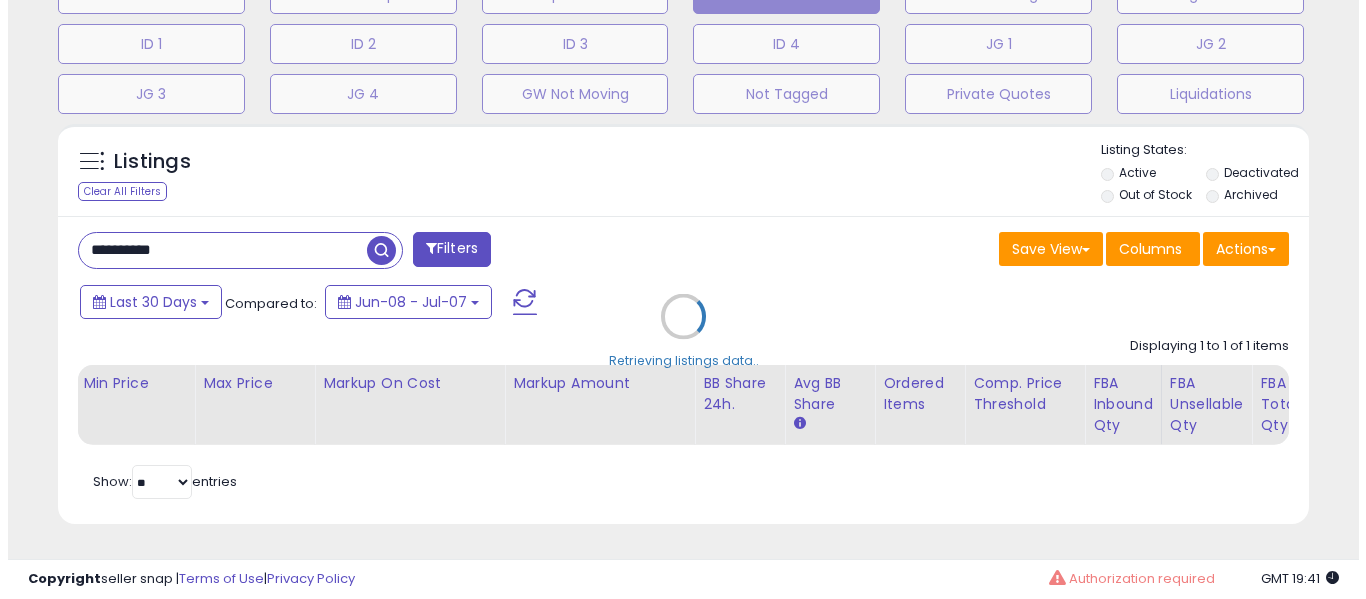 scroll, scrollTop: 671, scrollLeft: 0, axis: vertical 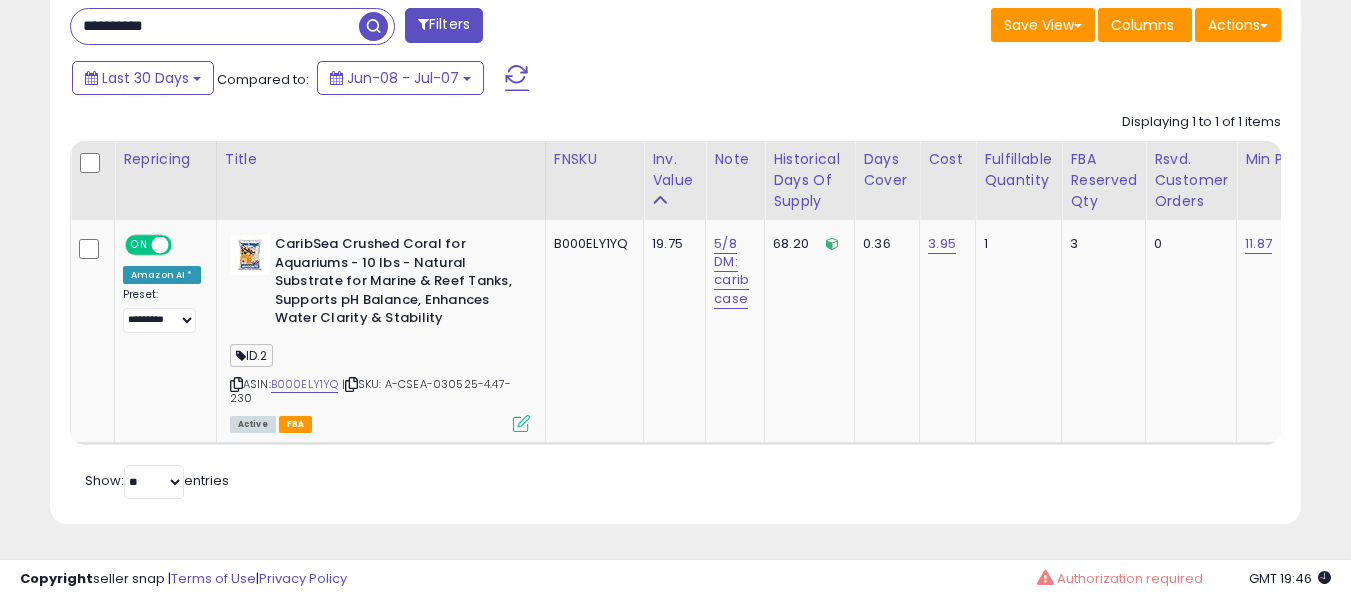 click on "**********" at bounding box center (215, 26) 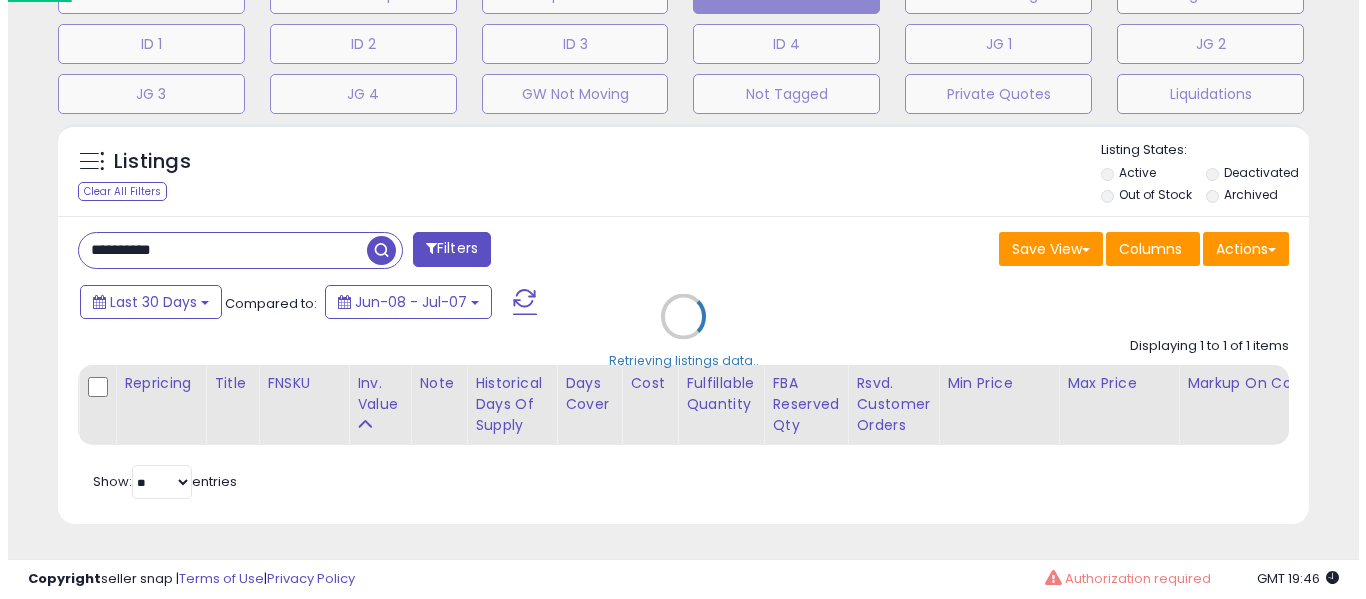 scroll, scrollTop: 671, scrollLeft: 0, axis: vertical 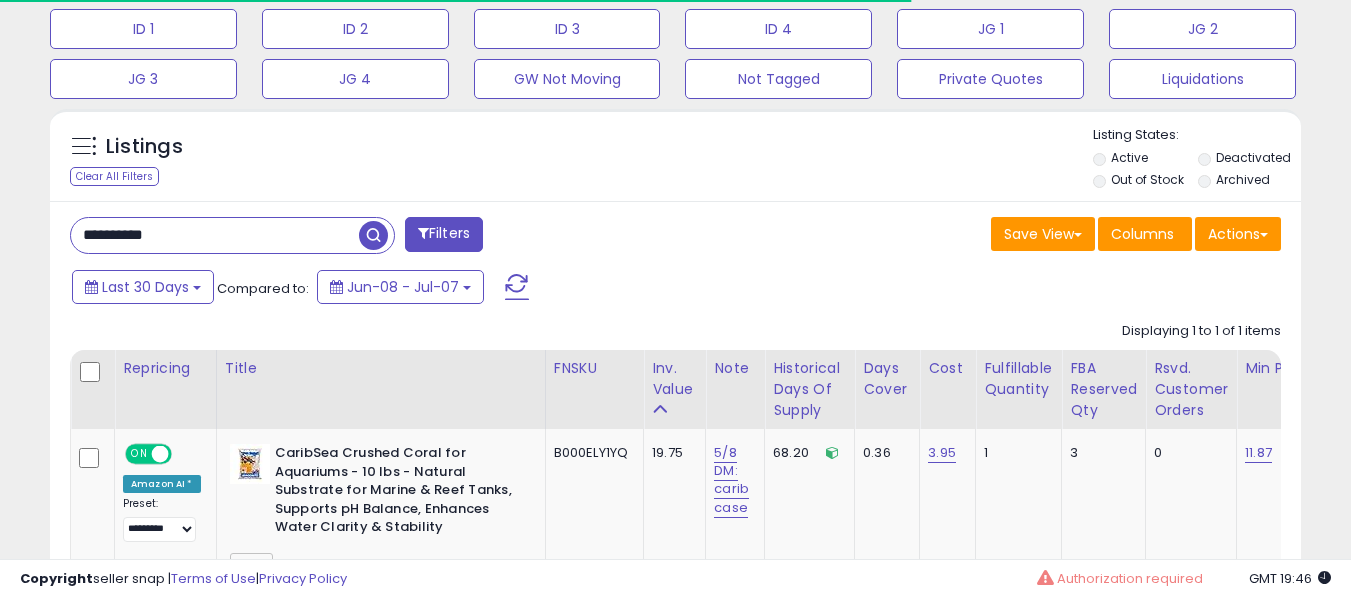 paste 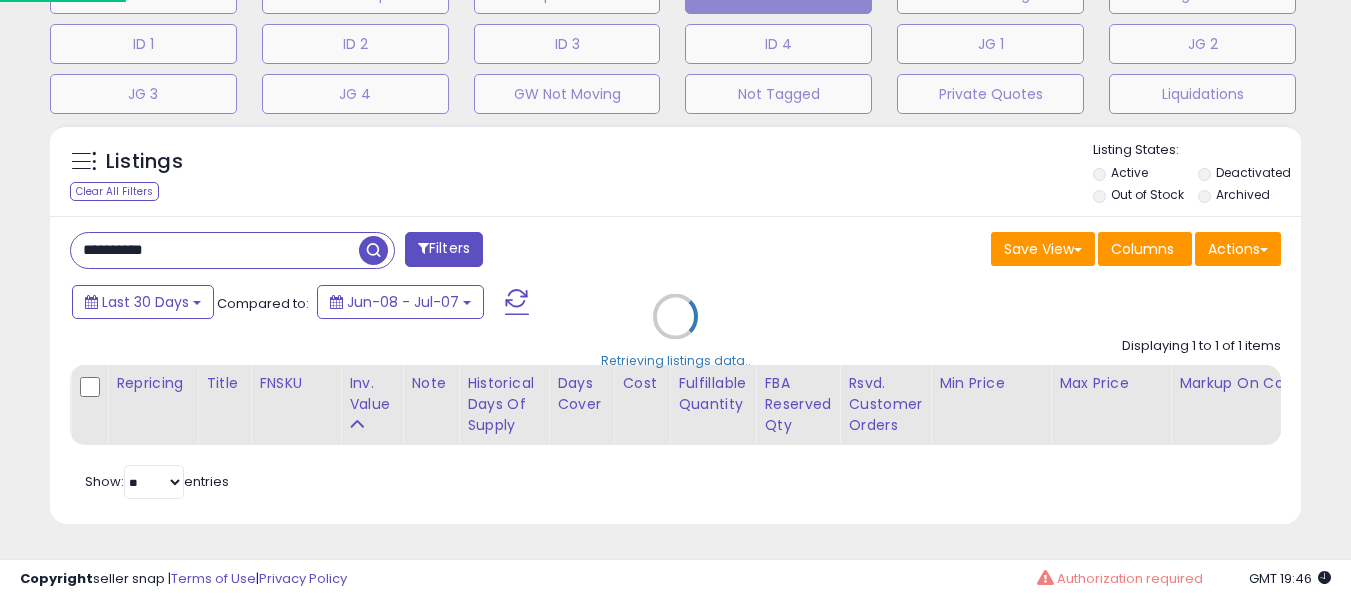scroll, scrollTop: 999590, scrollLeft: 999267, axis: both 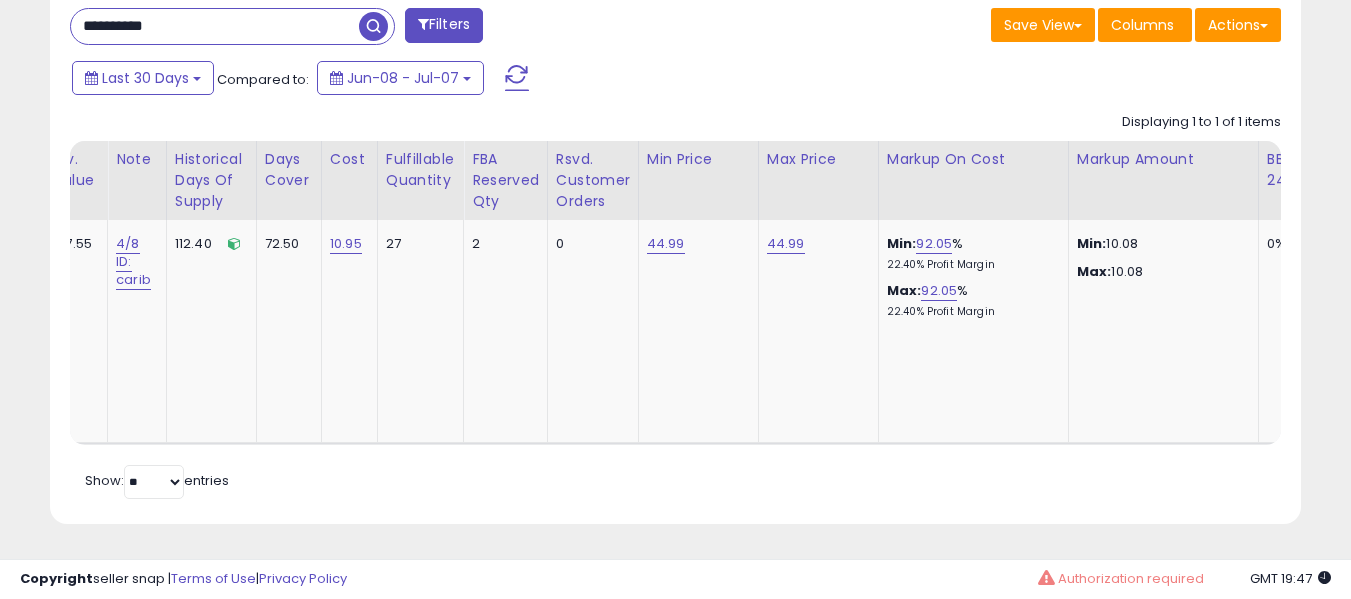 click on "**********" at bounding box center [215, 26] 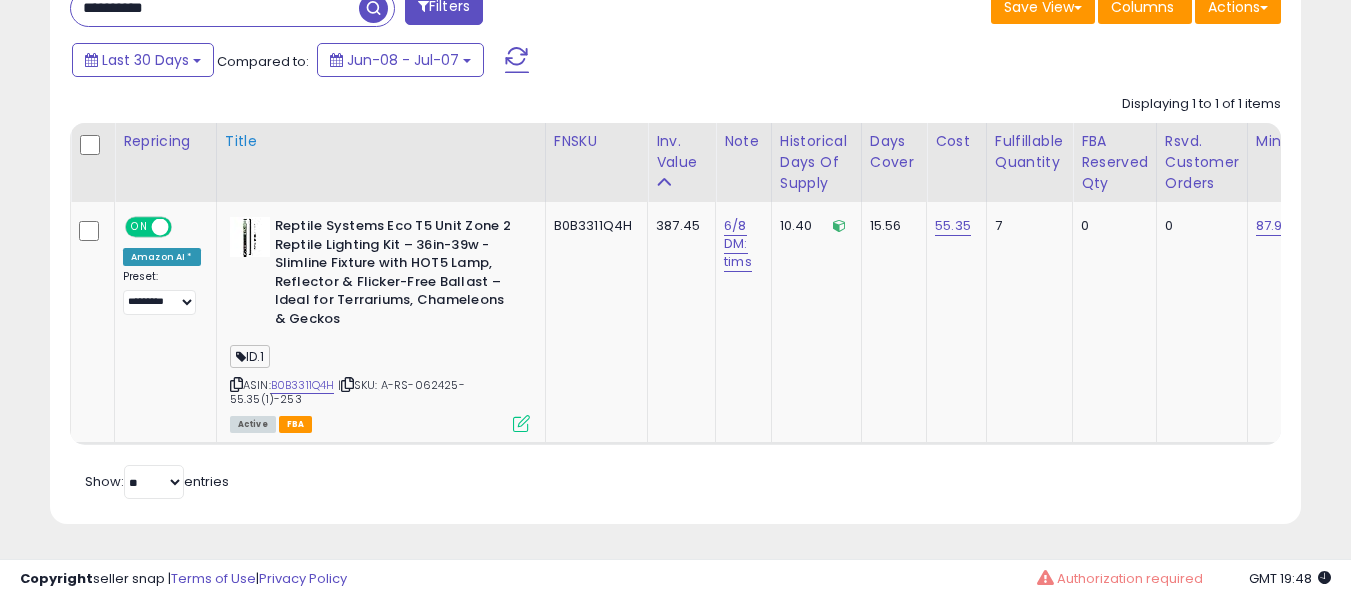 scroll, scrollTop: 0, scrollLeft: 130, axis: horizontal 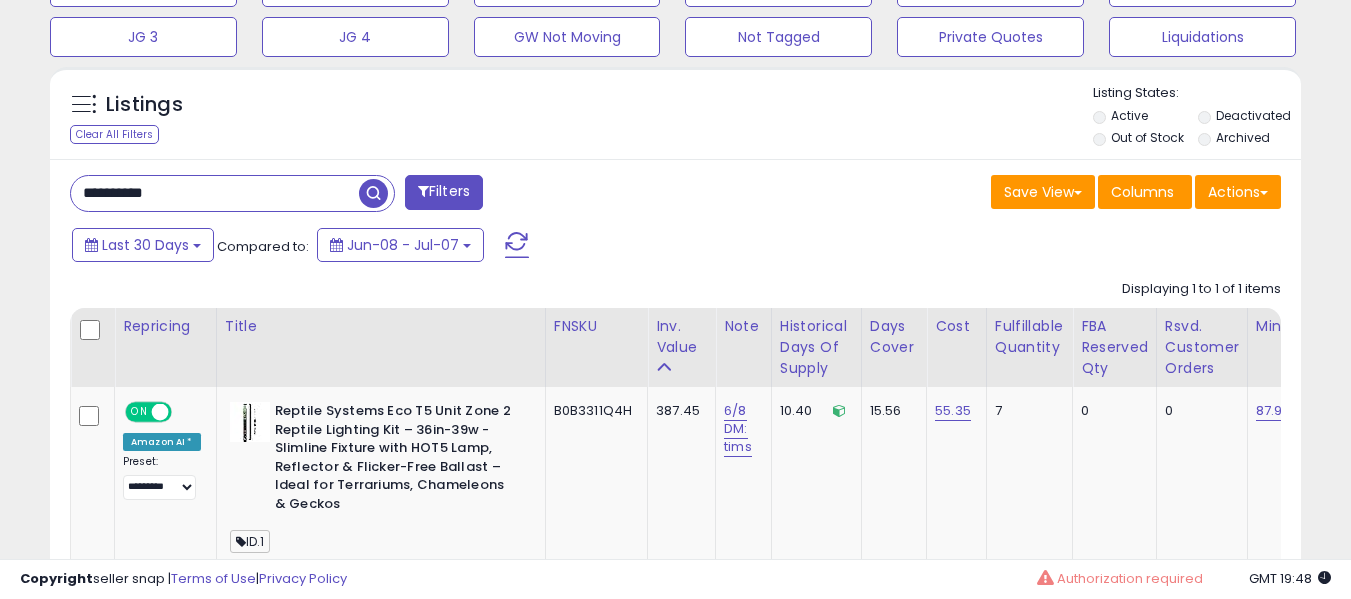 drag, startPoint x: 226, startPoint y: 182, endPoint x: 238, endPoint y: 201, distance: 22.472204 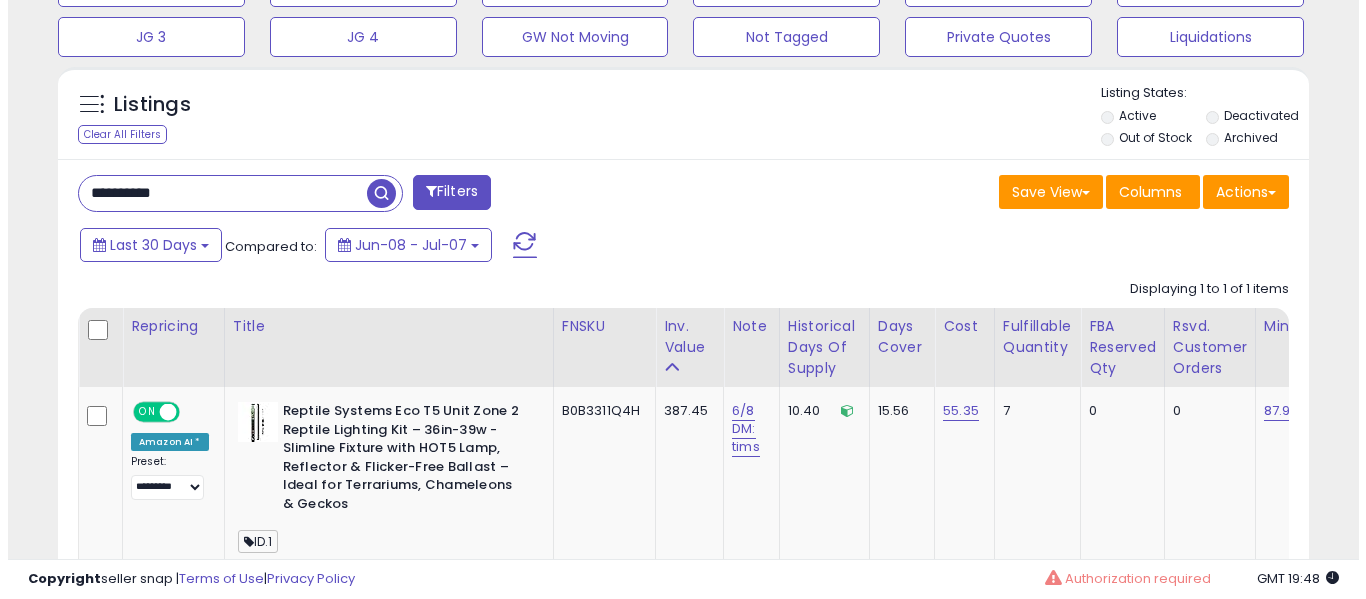 scroll, scrollTop: 671, scrollLeft: 0, axis: vertical 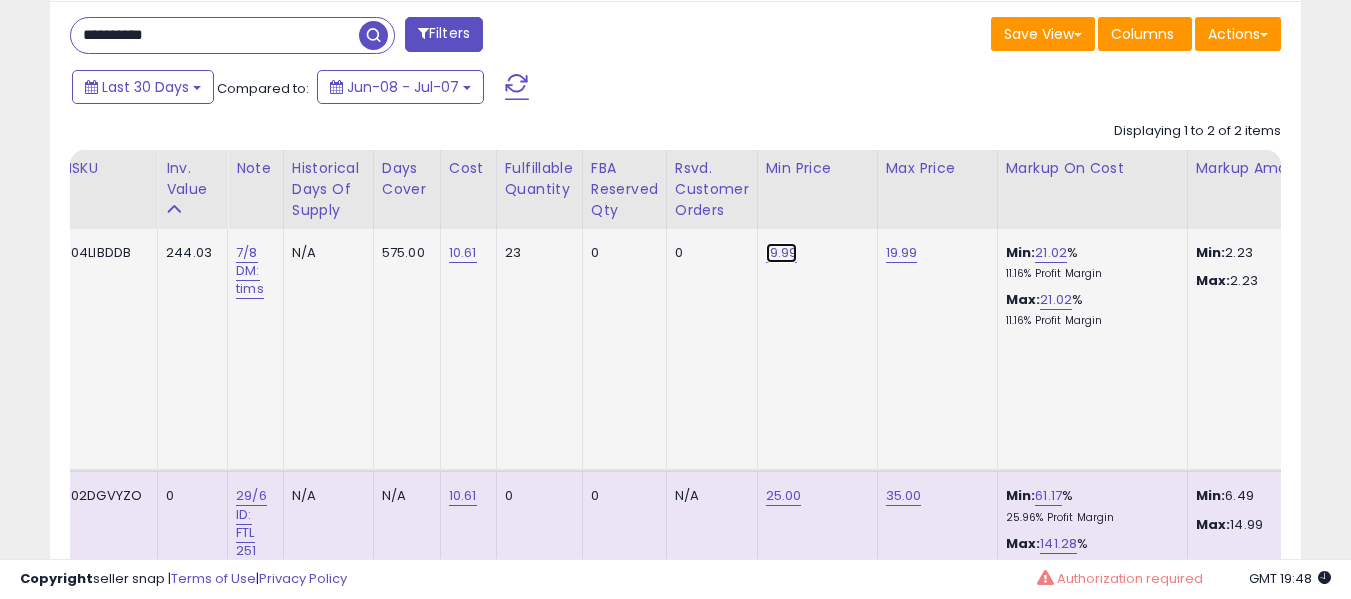 click on "19.99" at bounding box center [782, 253] 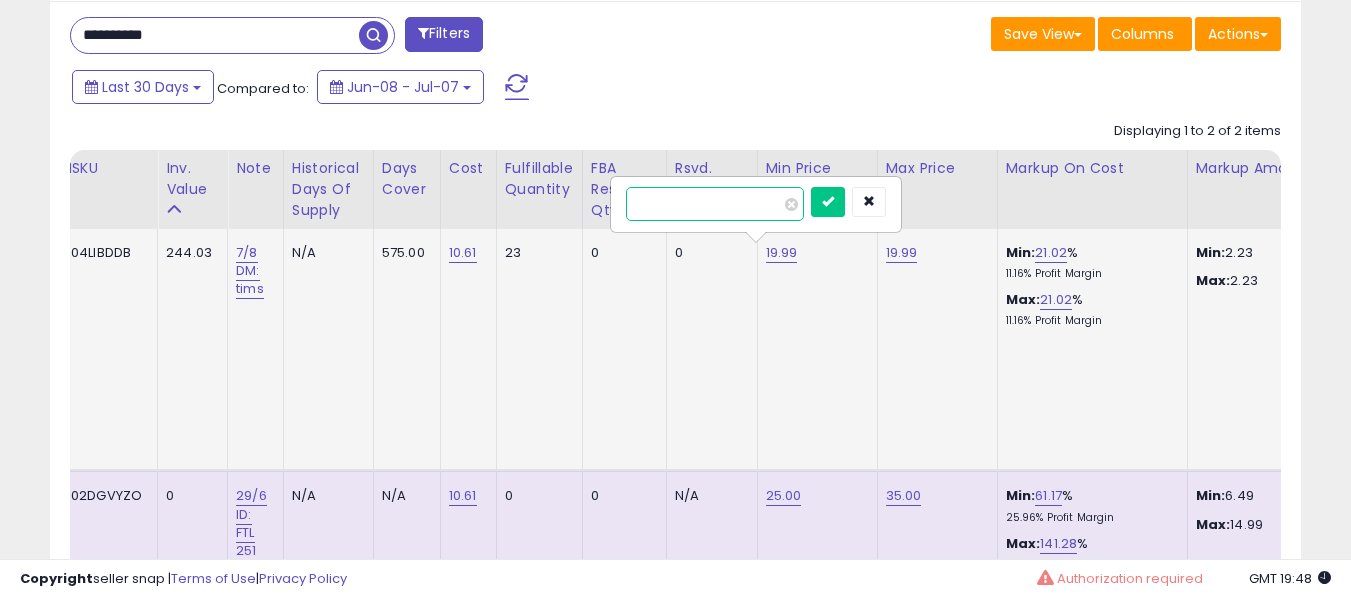 type on "*****" 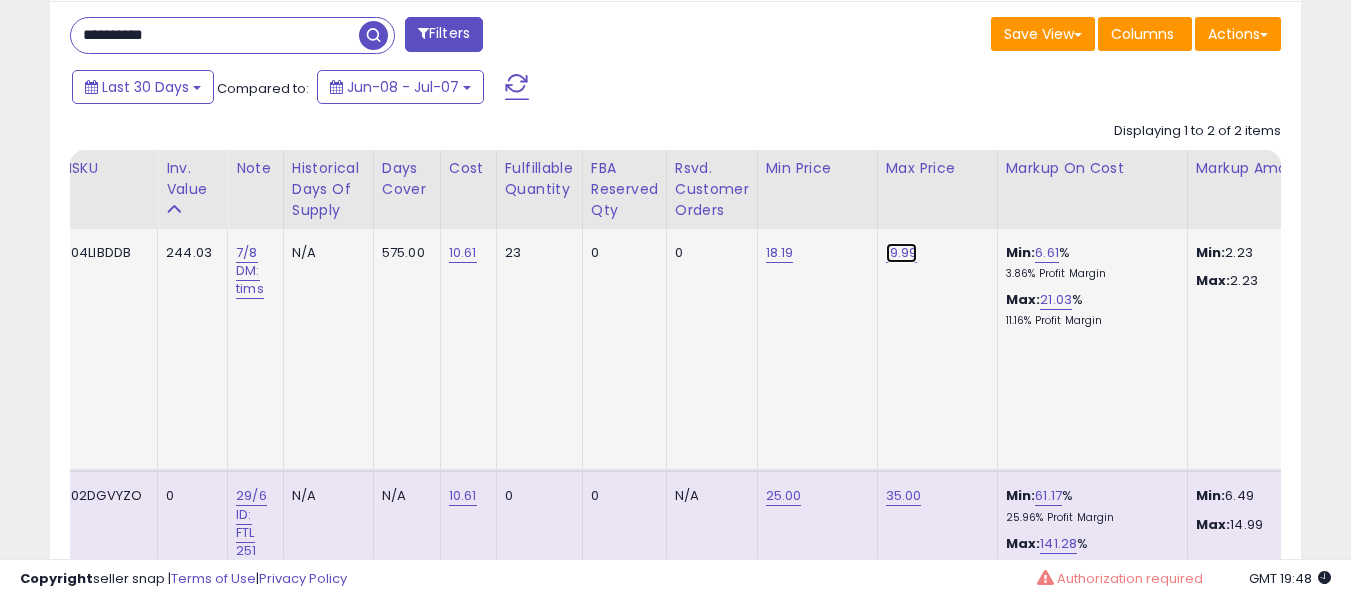 click on "19.99" at bounding box center (902, 253) 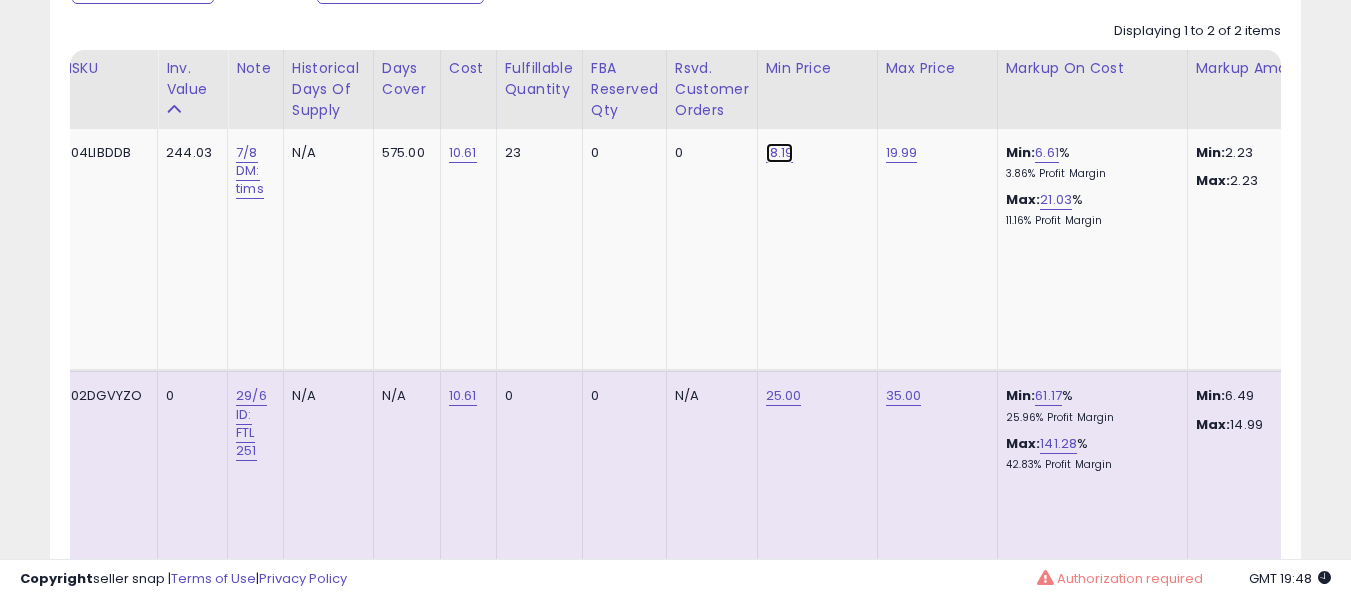 click on "18.19" at bounding box center [780, 153] 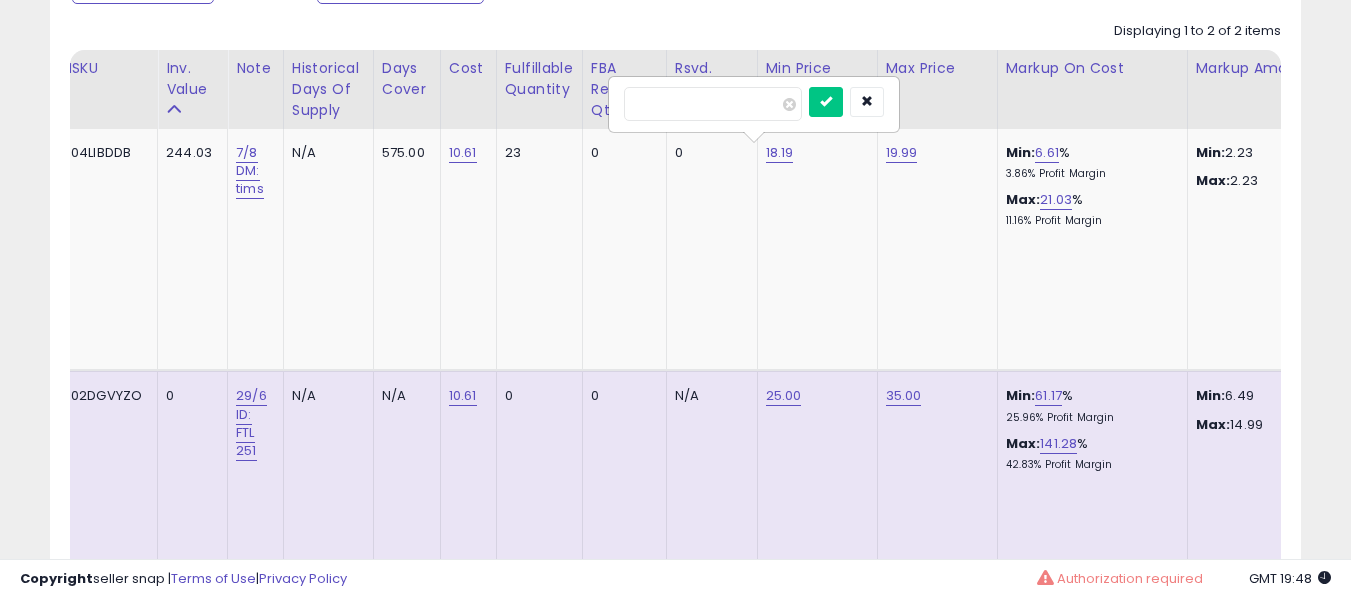 type on "*****" 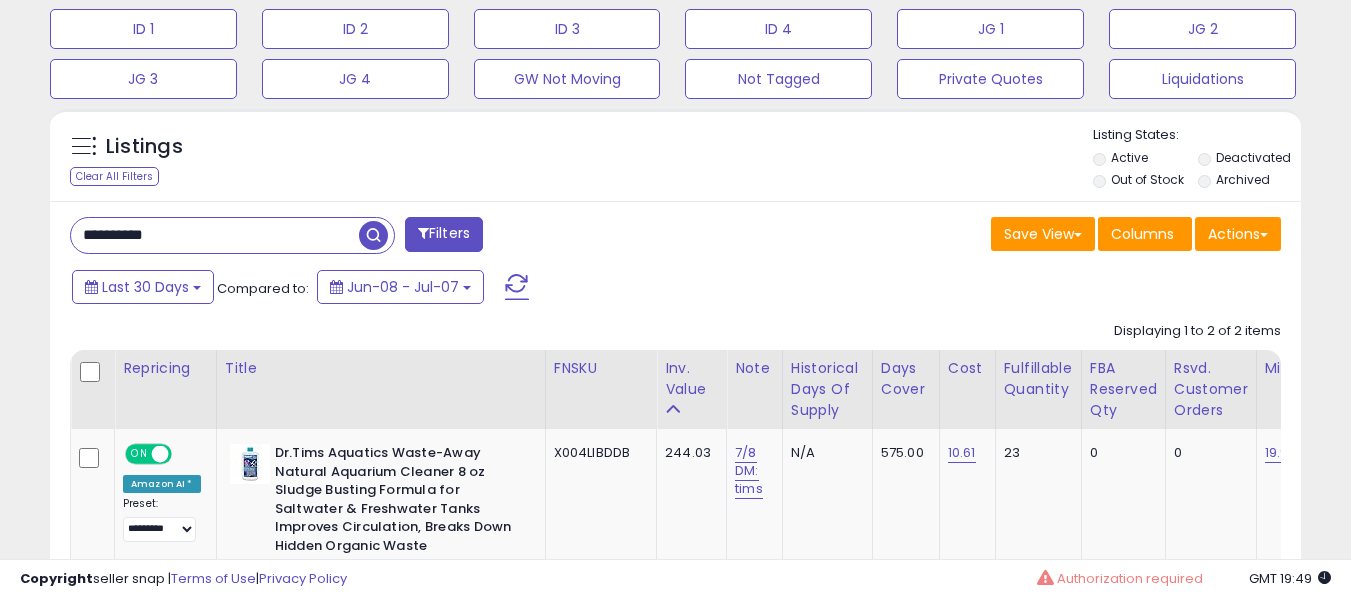 click on "**********" at bounding box center [215, 235] 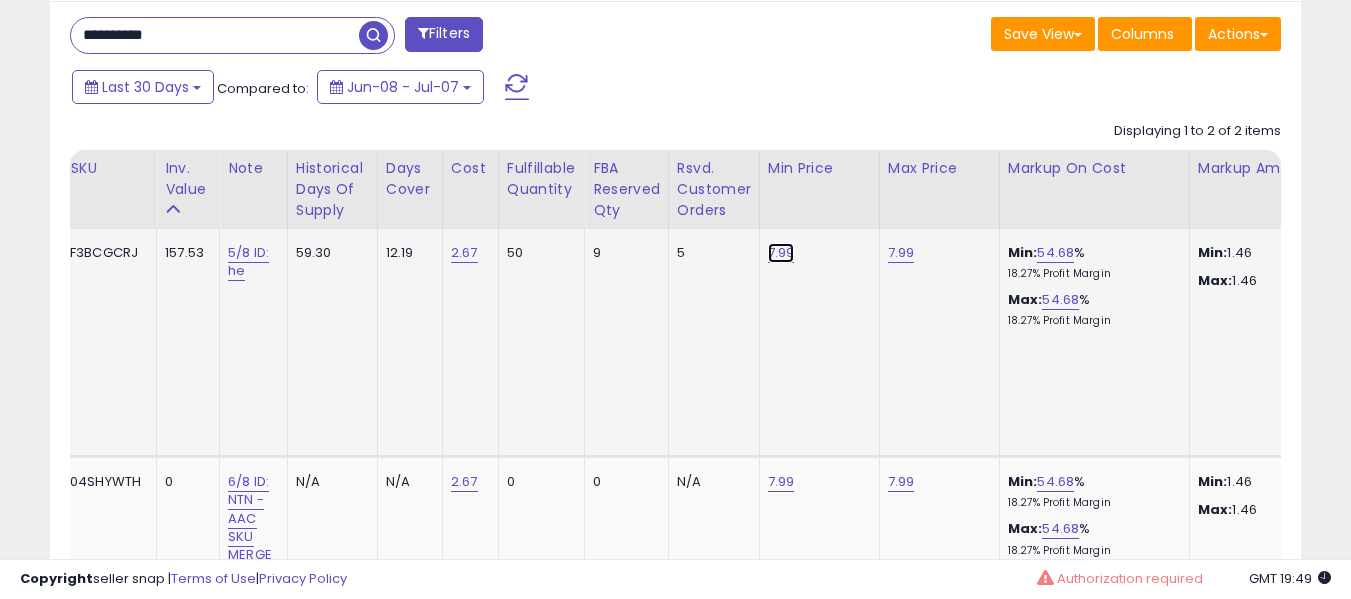 click on "7.99" at bounding box center (781, 253) 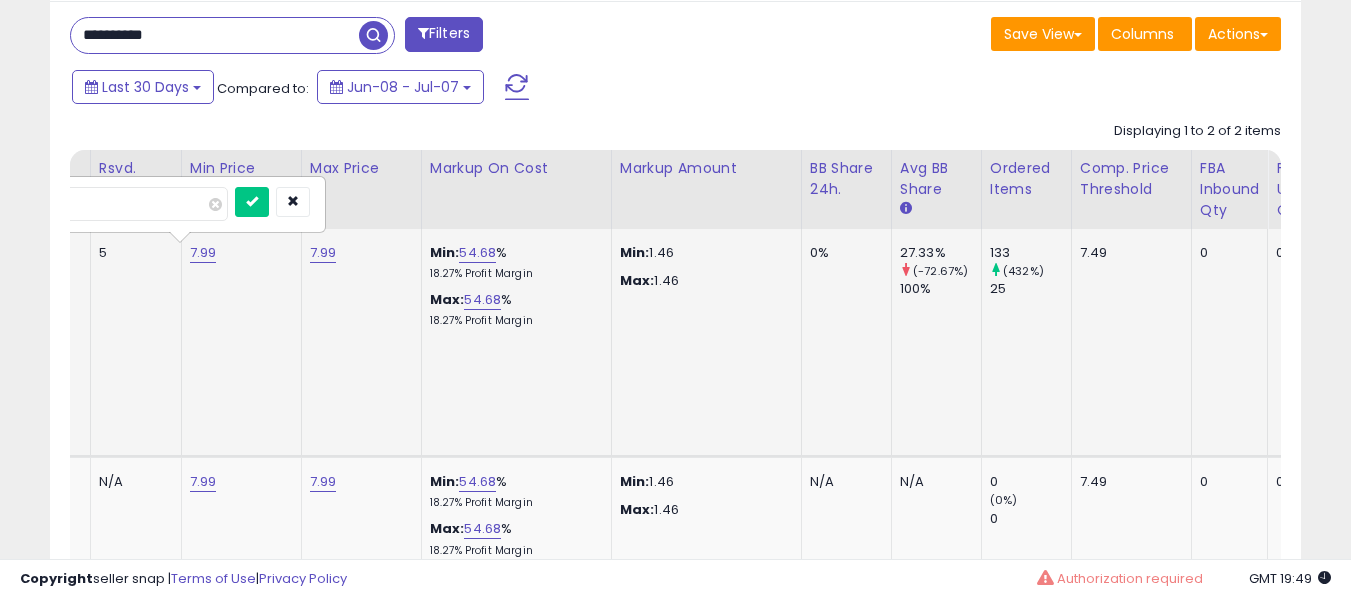 type on "****" 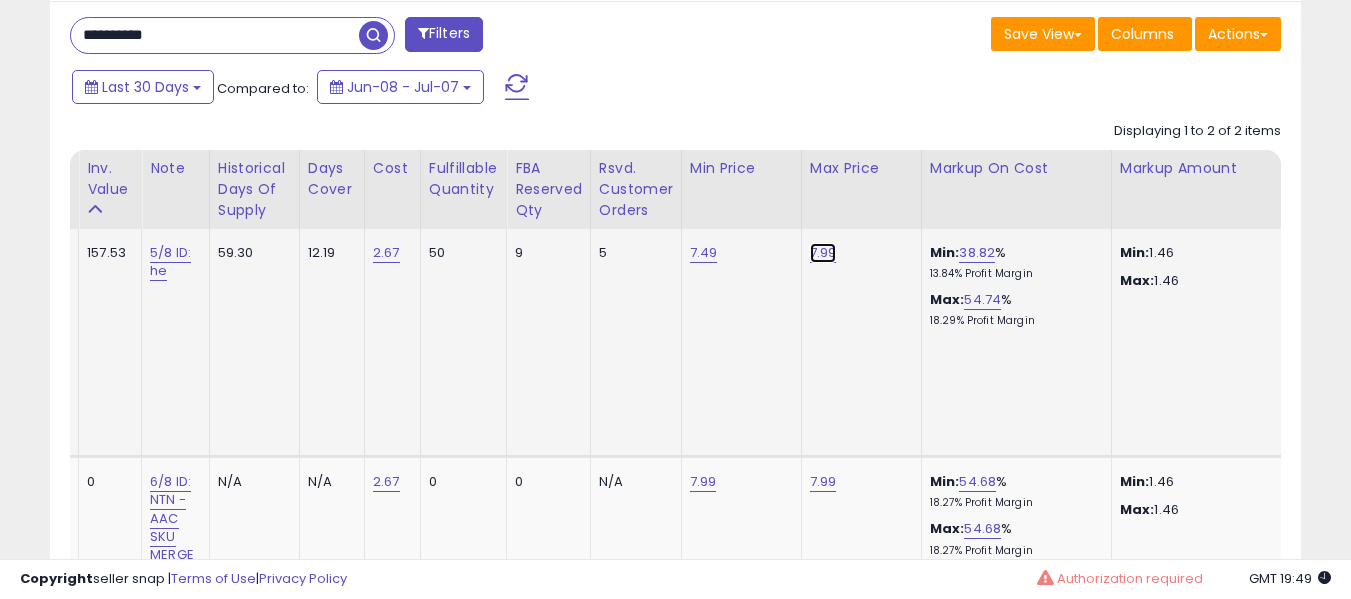 click on "7.99" at bounding box center (823, 253) 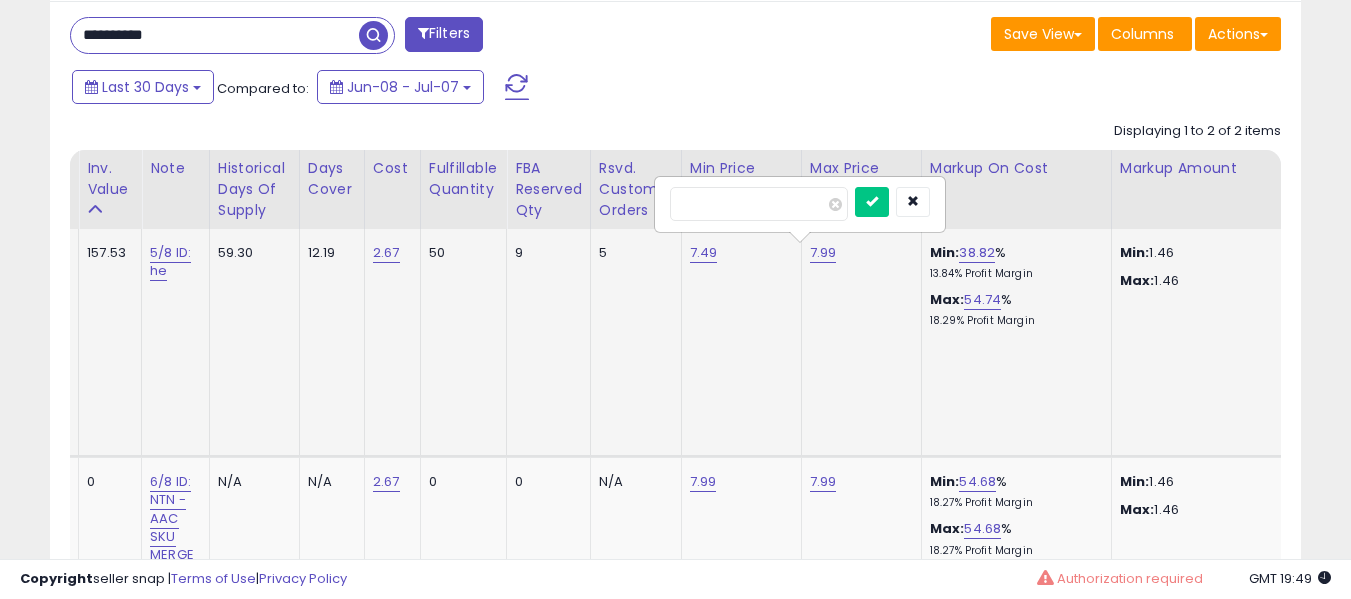 type on "****" 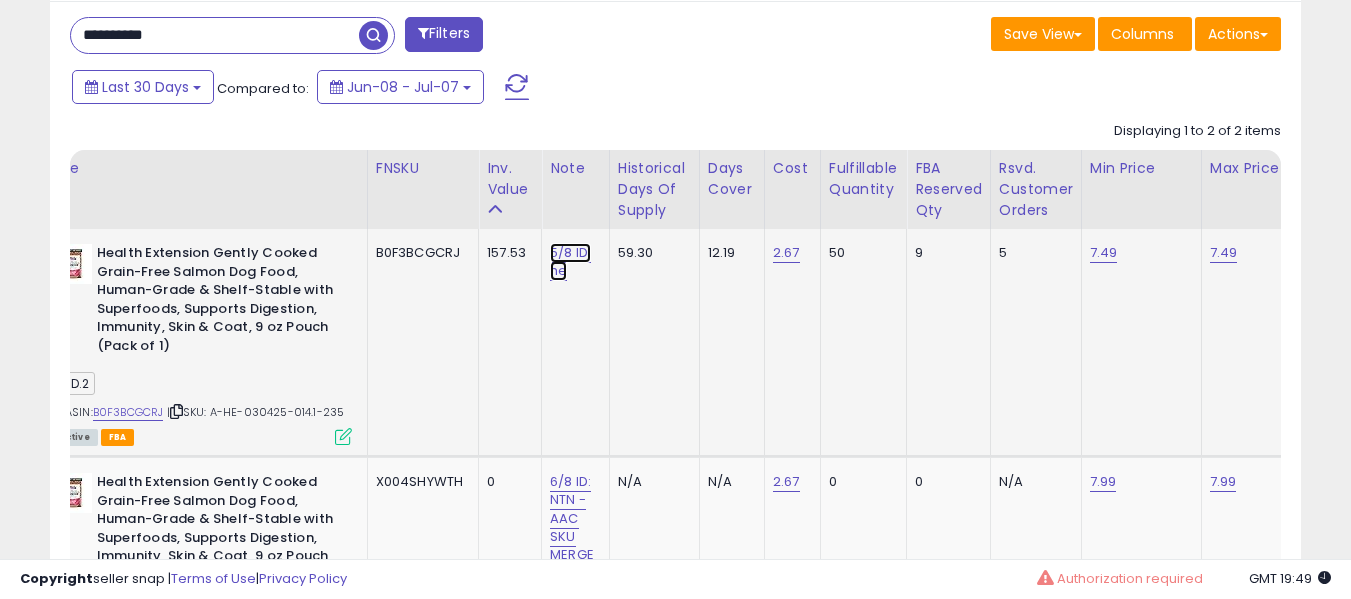 click on "5/8 ID: he" at bounding box center (570, 262) 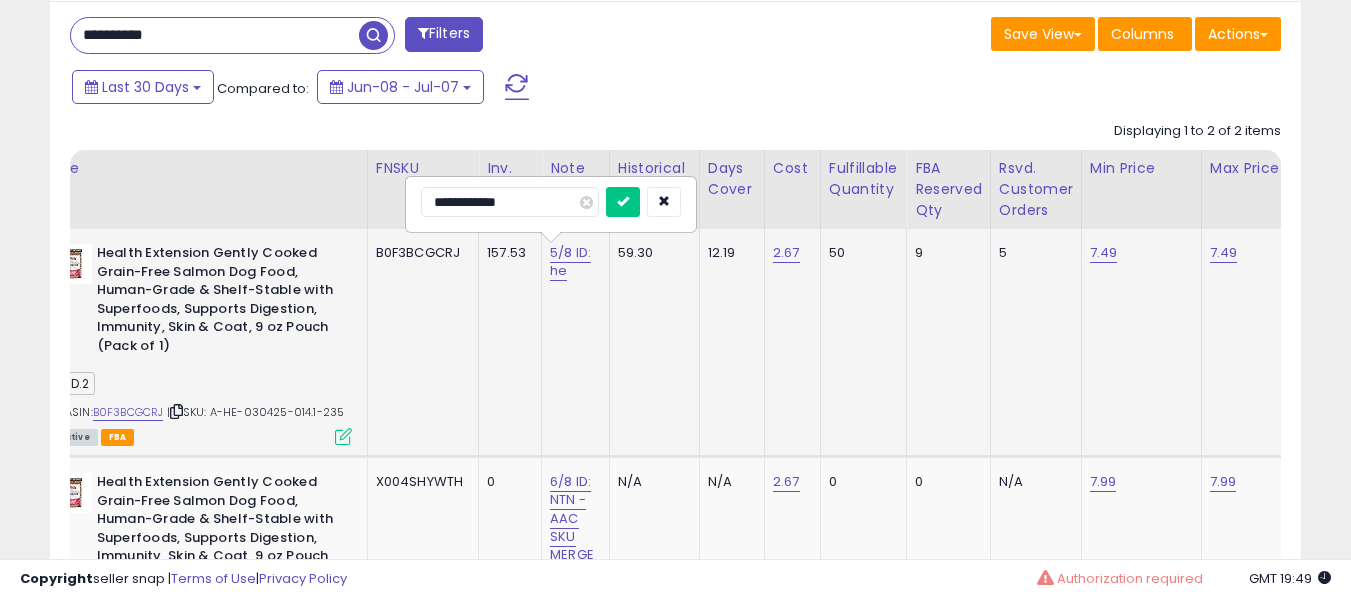 type on "**********" 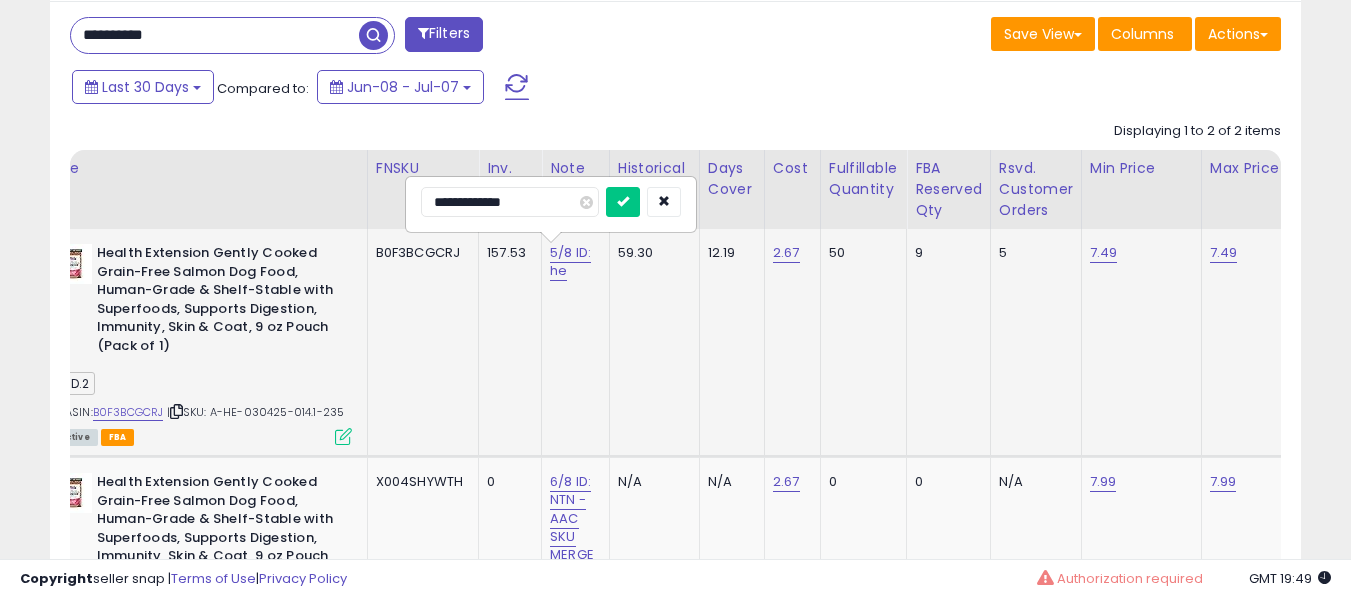click at bounding box center (623, 202) 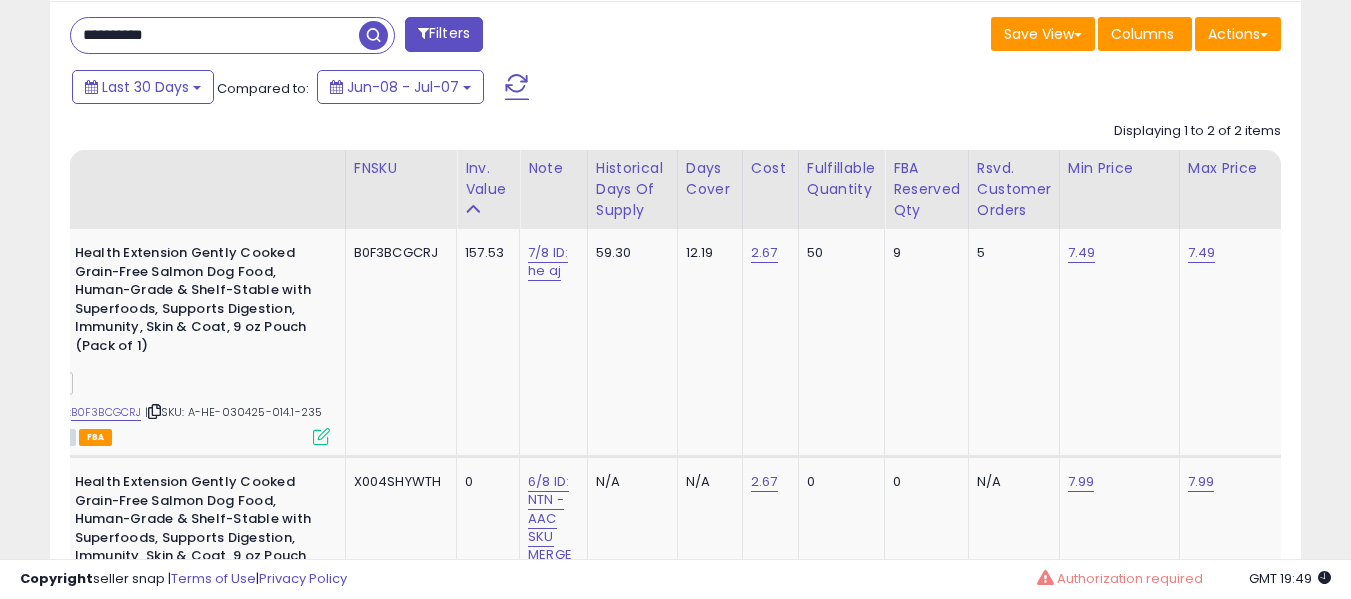 click on "**********" at bounding box center (215, 35) 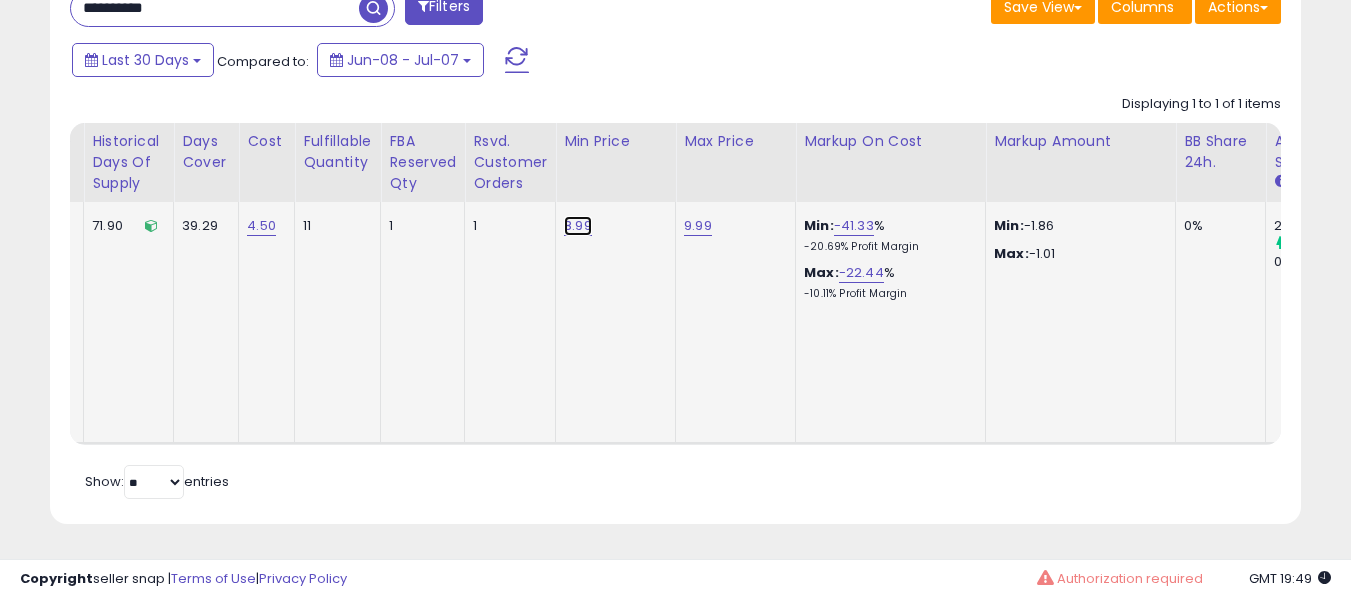 click on "8.99" at bounding box center [578, 226] 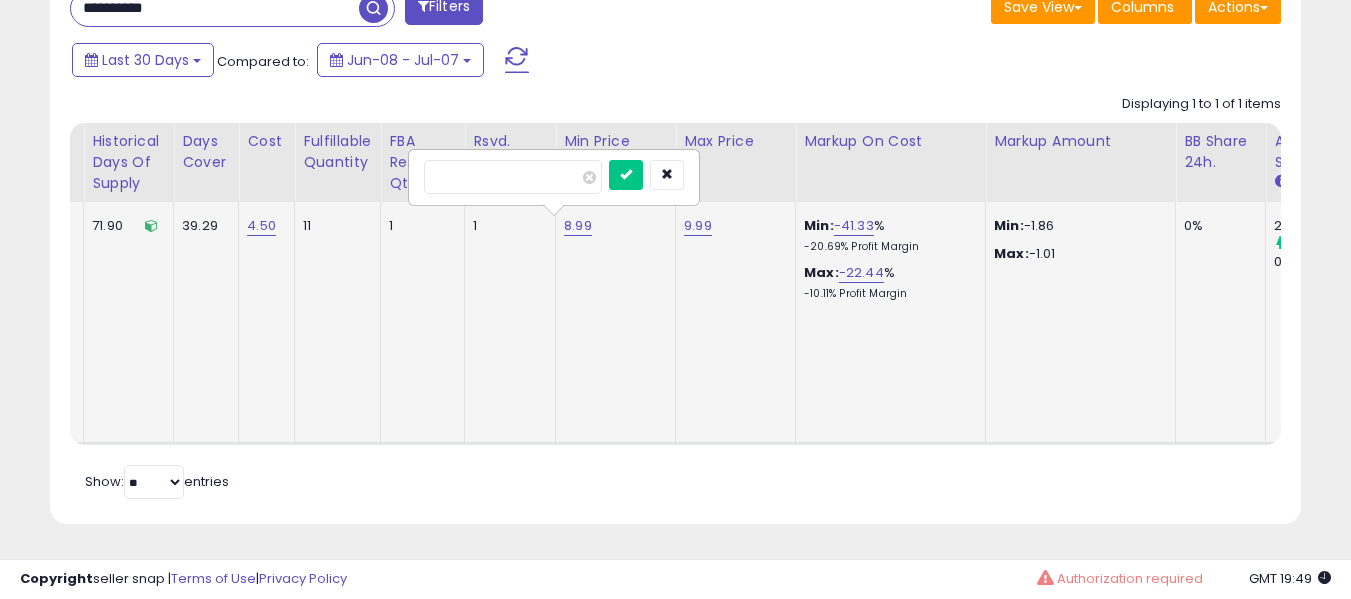 type on "***" 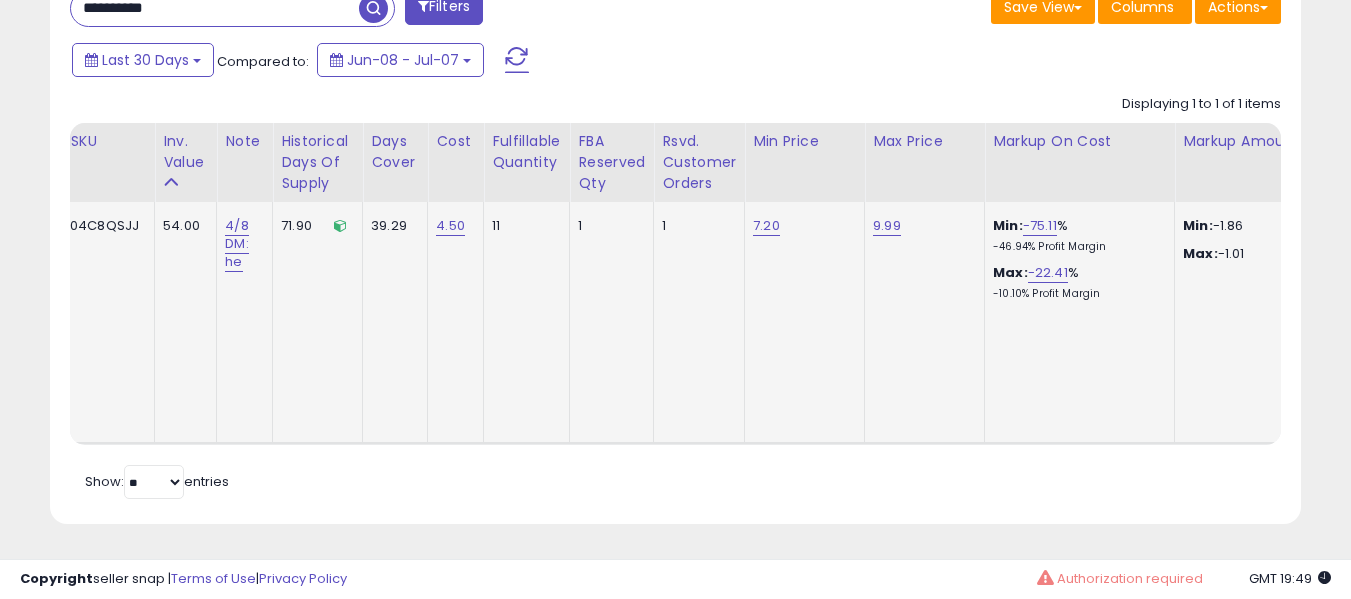 click on "9.99" 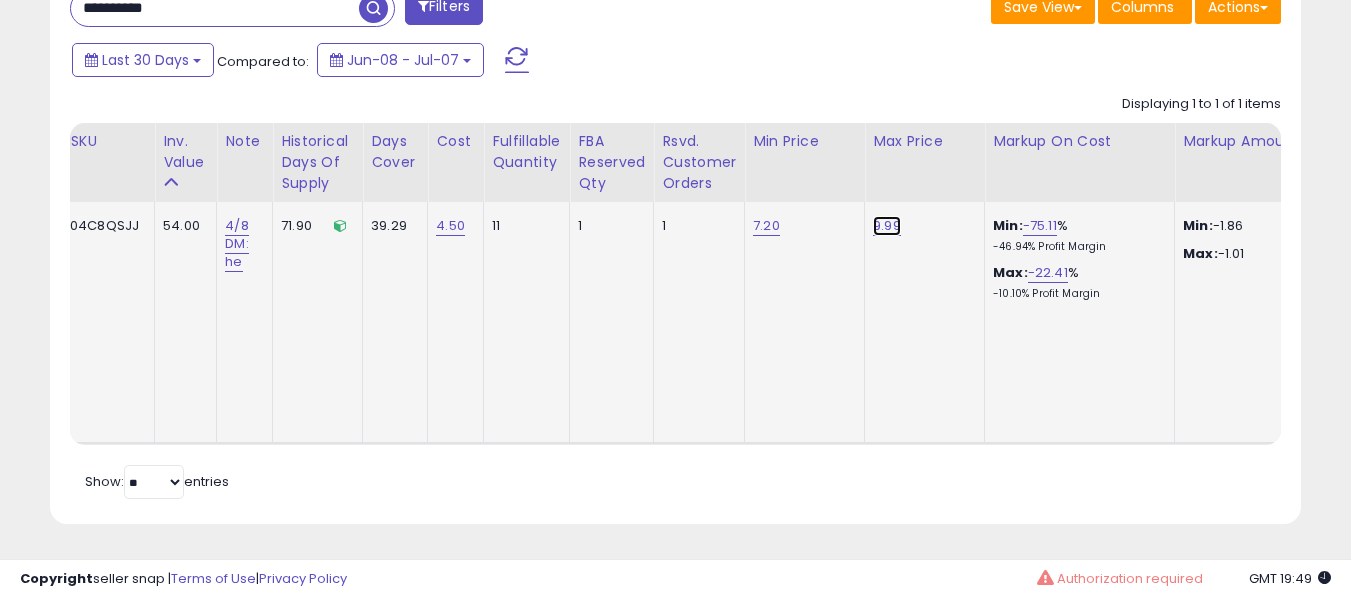 click on "9.99" at bounding box center (887, 226) 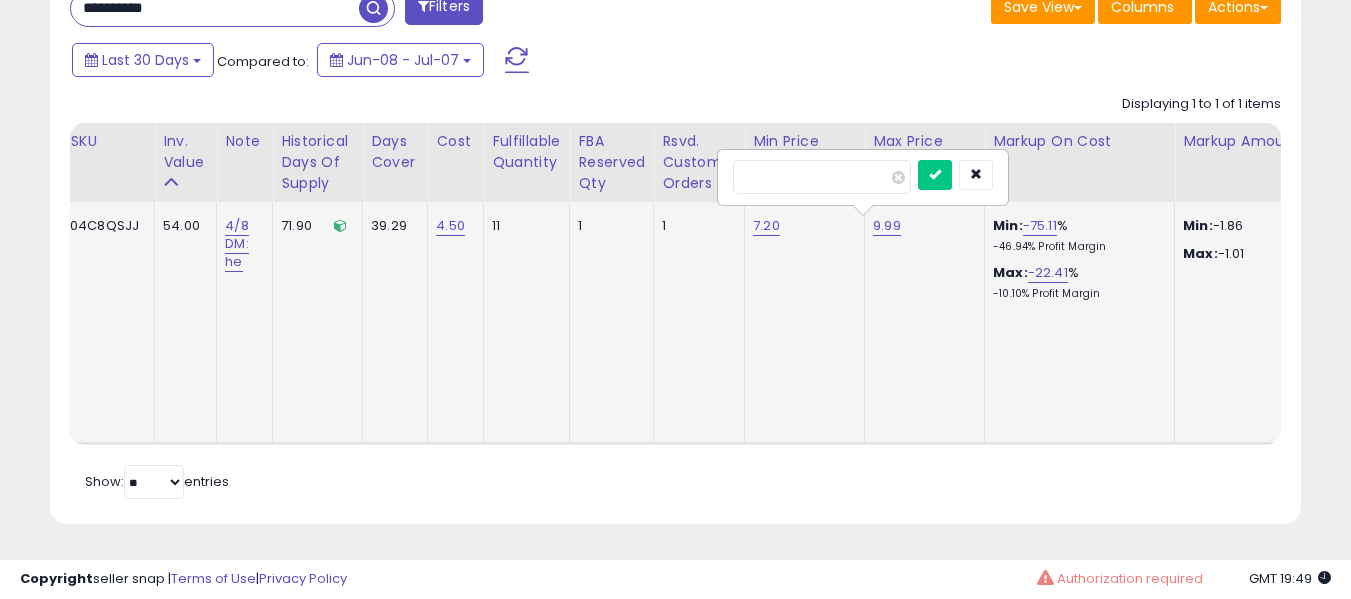type on "***" 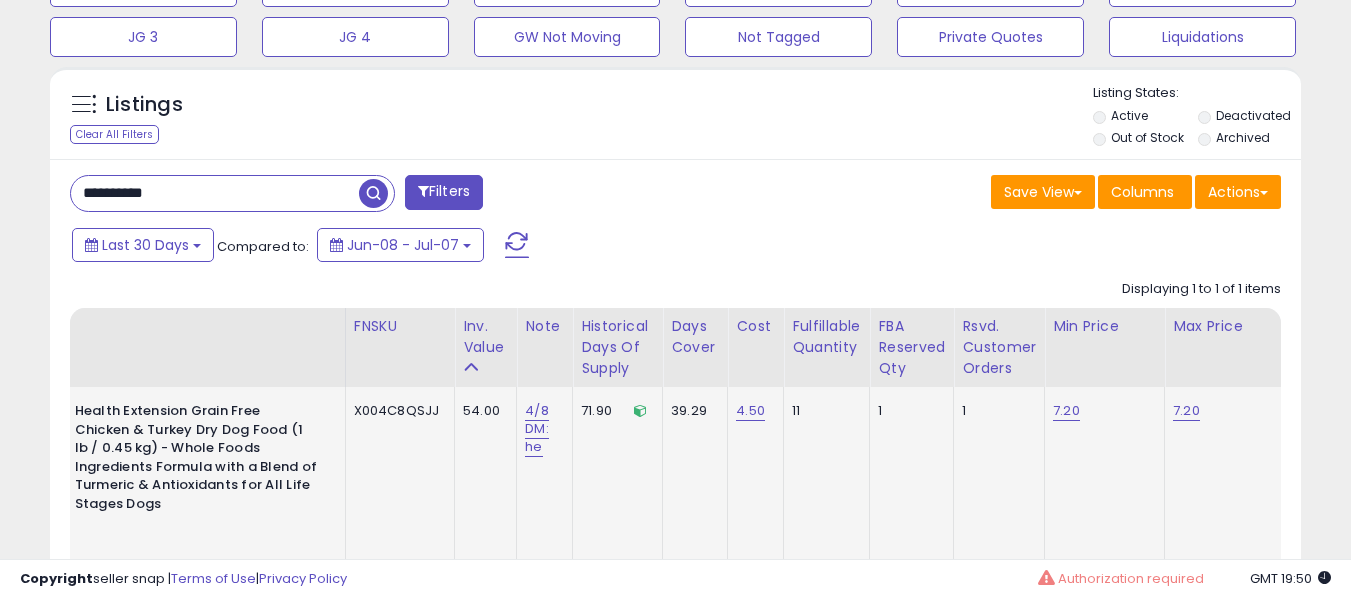 click on "**********" at bounding box center (215, 193) 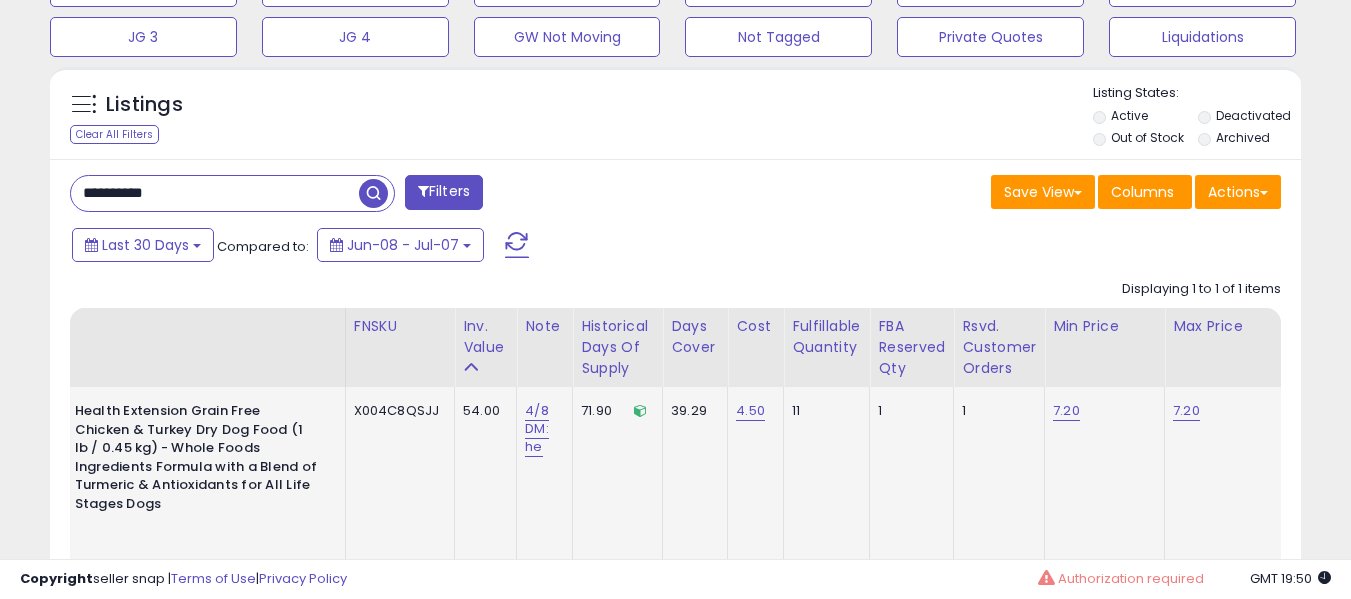 paste 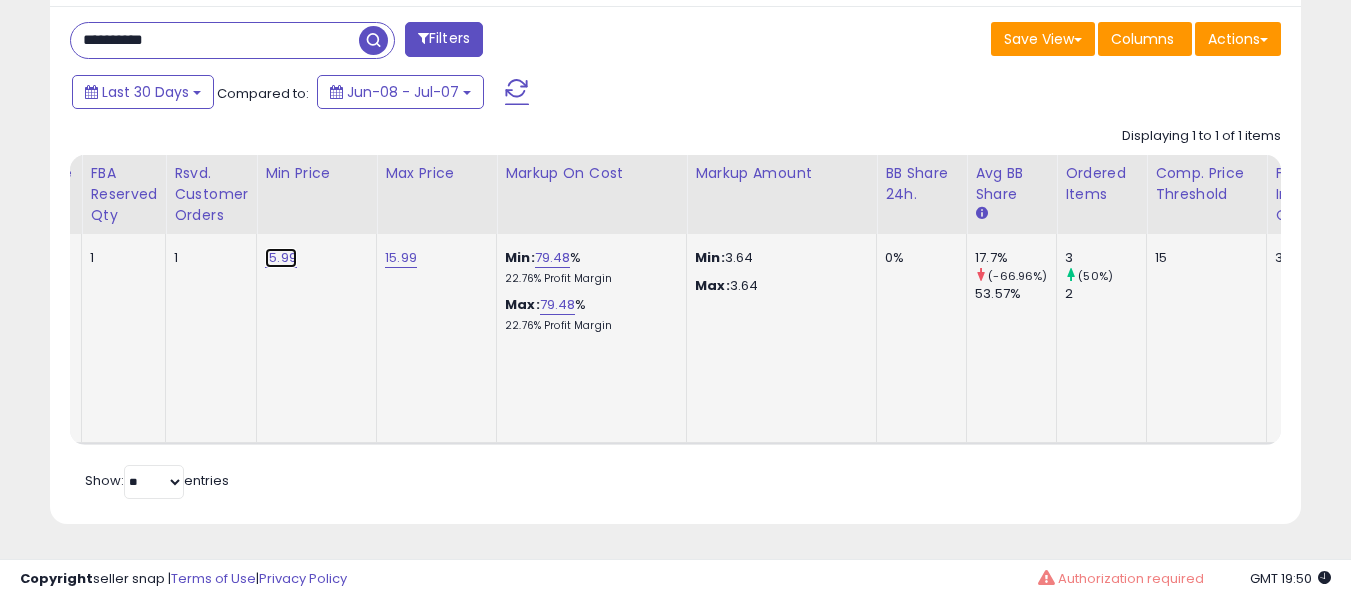 click on "15.99" at bounding box center (281, 258) 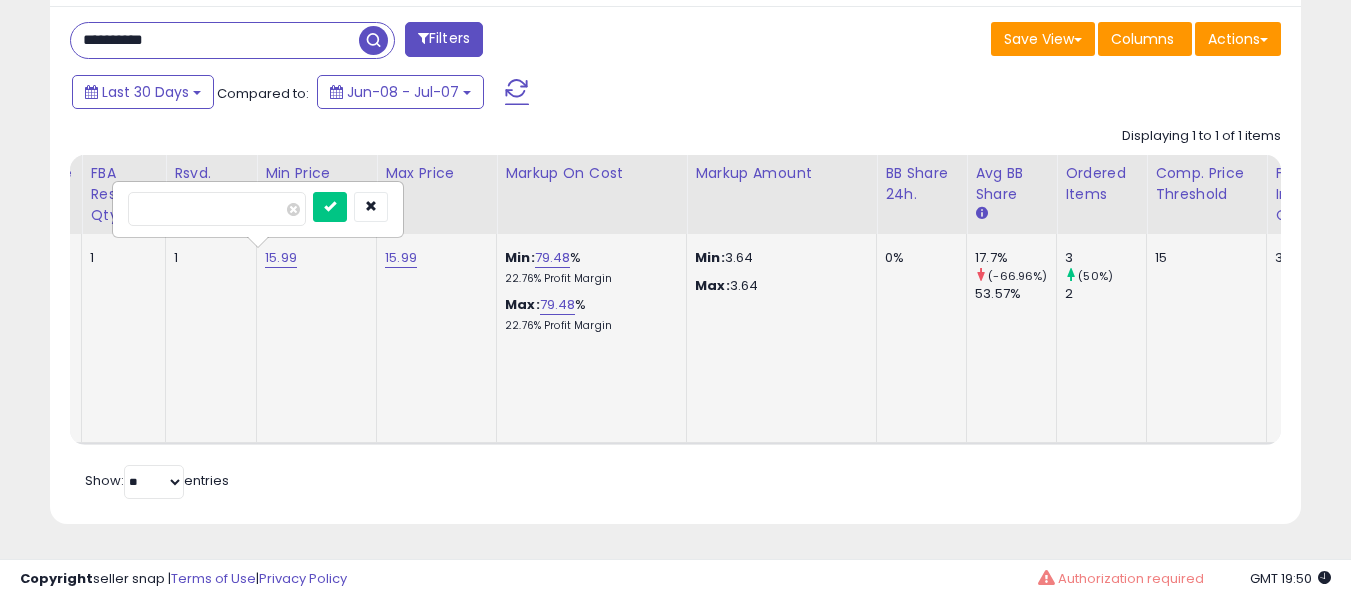 type on "**" 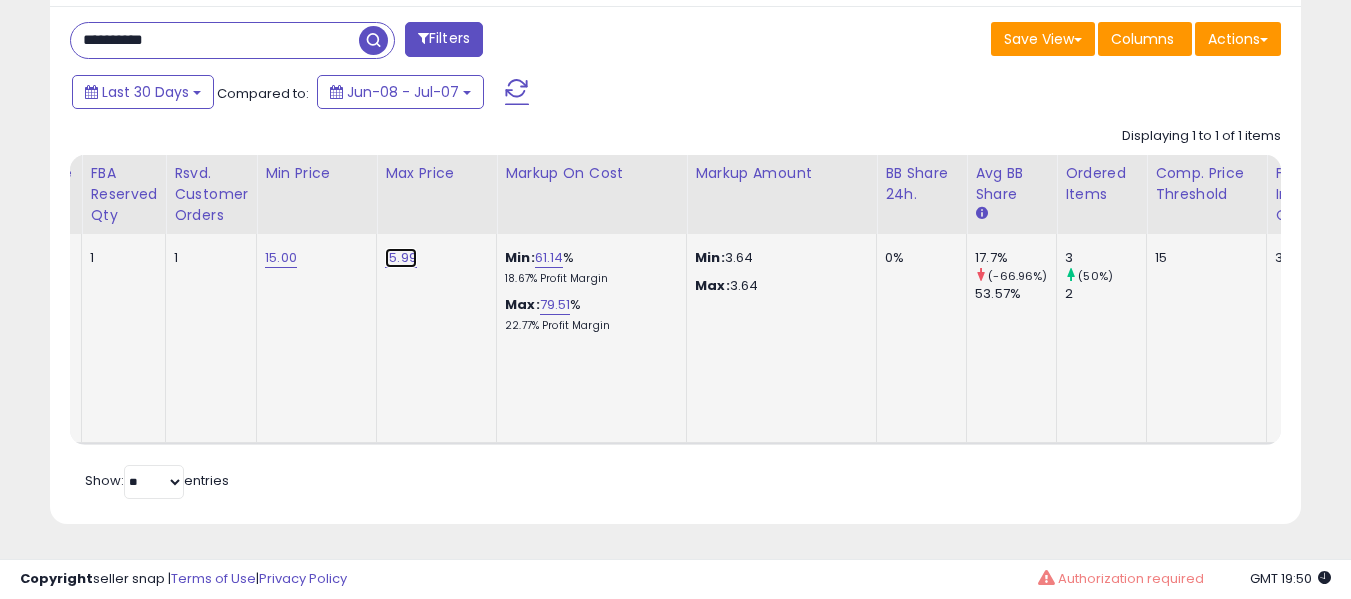 click on "15.99" at bounding box center [401, 258] 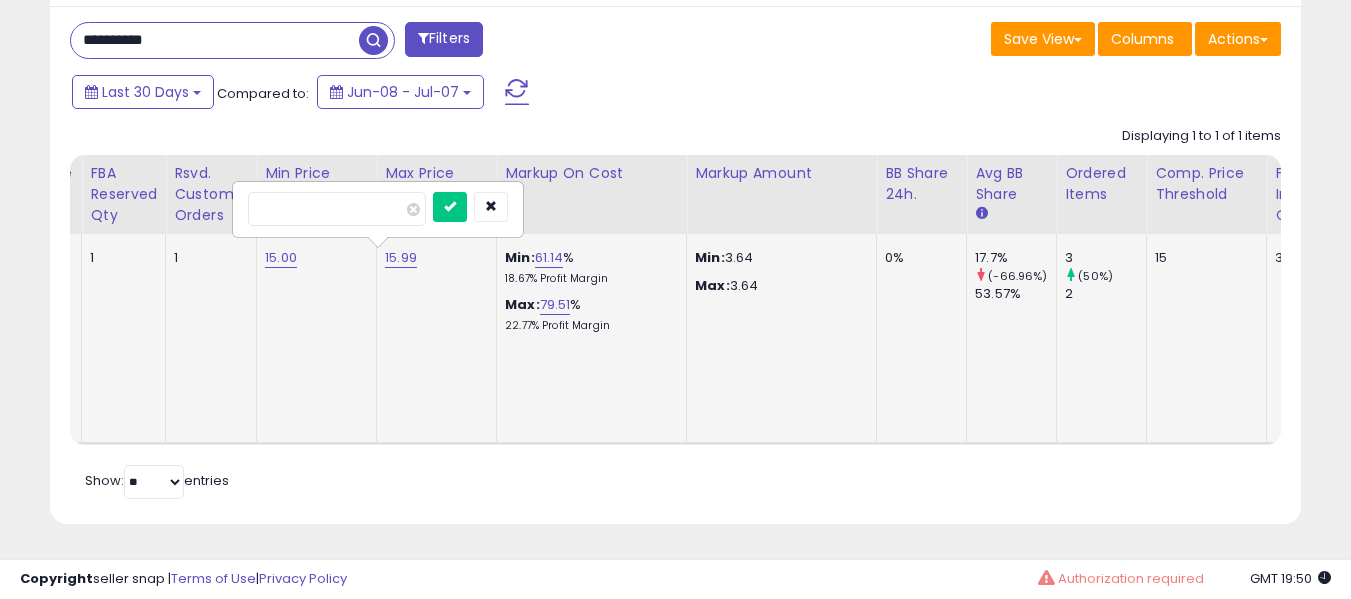 type on "**" 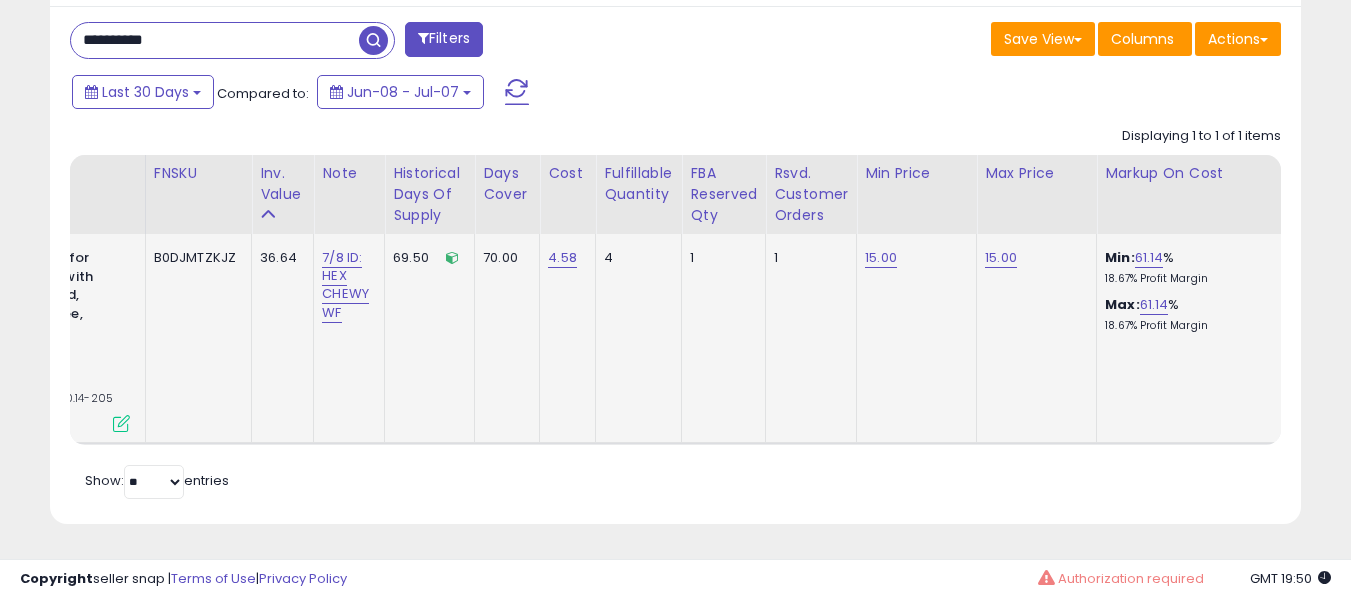 click on "**********" at bounding box center [215, 40] 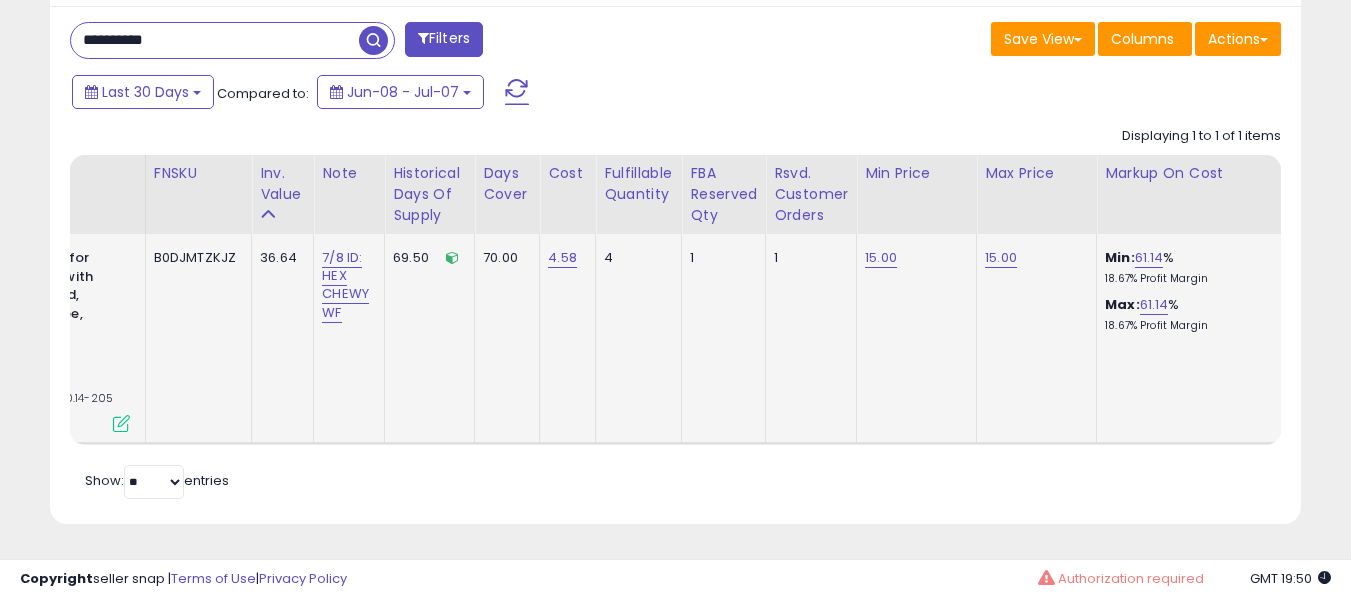 paste 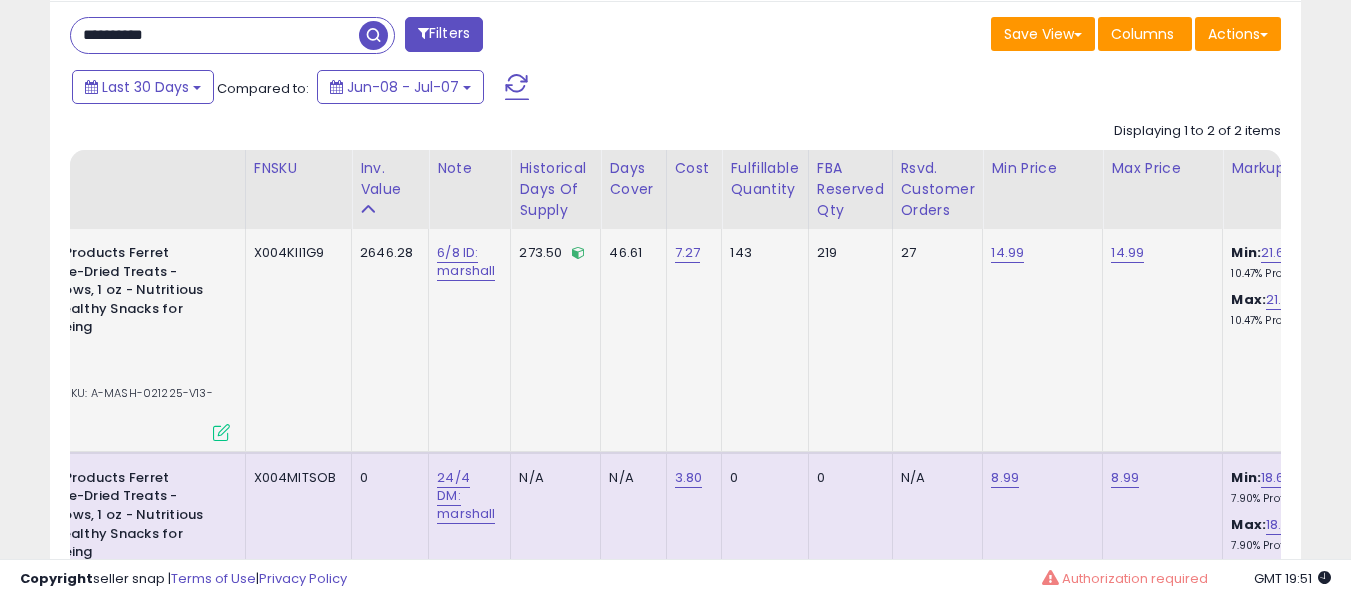 scroll, scrollTop: 0, scrollLeft: 433, axis: horizontal 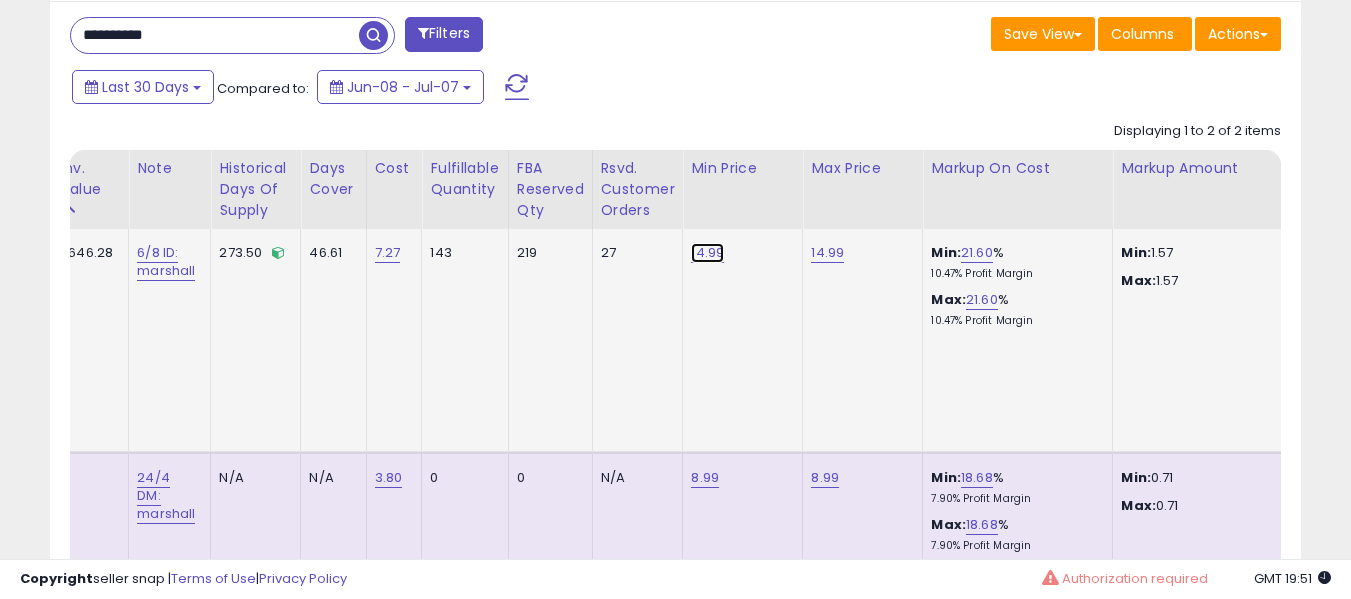 click on "14.99" at bounding box center (707, 253) 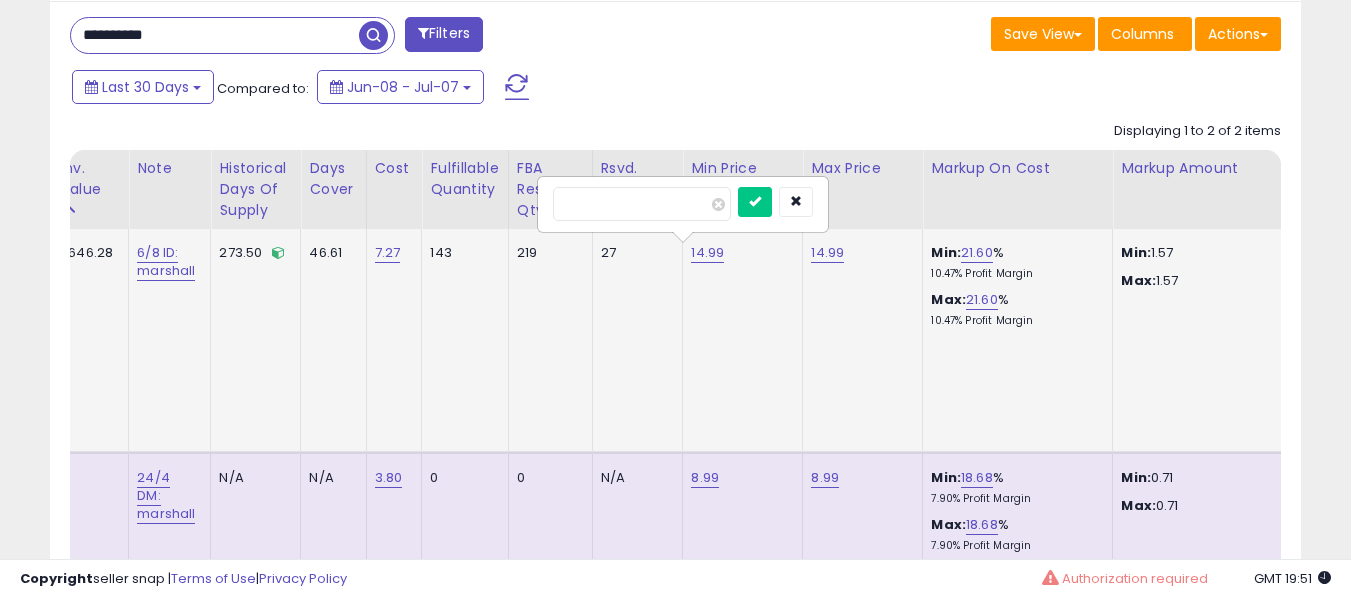type on "****" 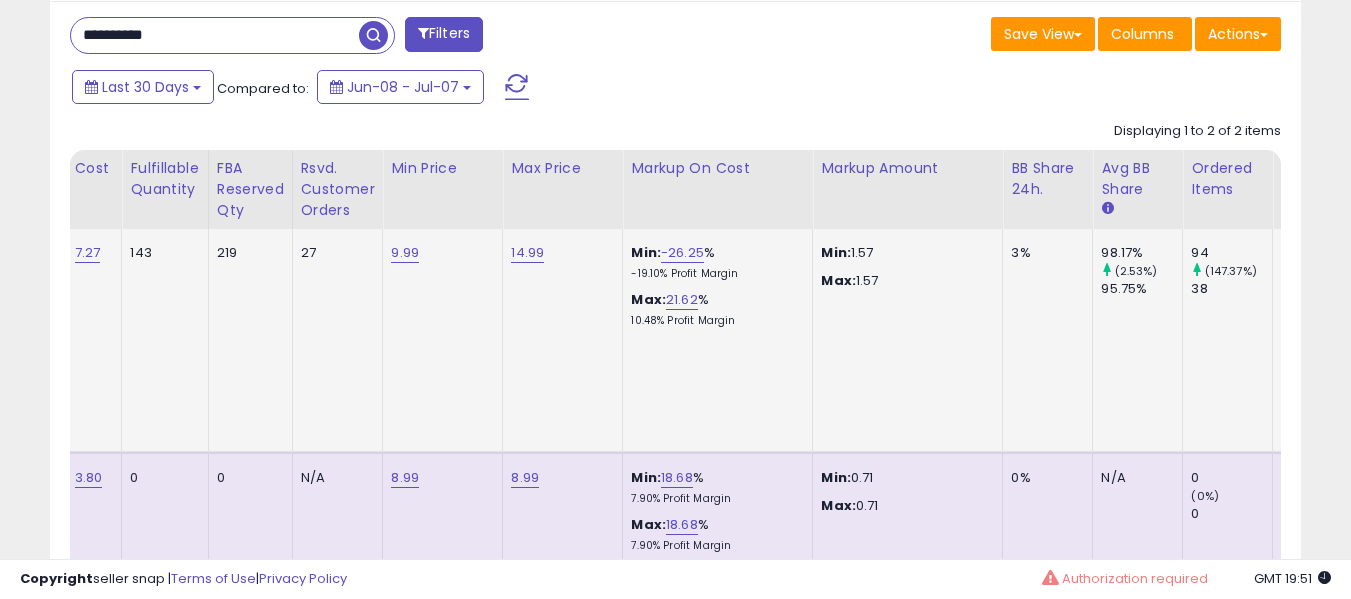 scroll, scrollTop: 0, scrollLeft: 325, axis: horizontal 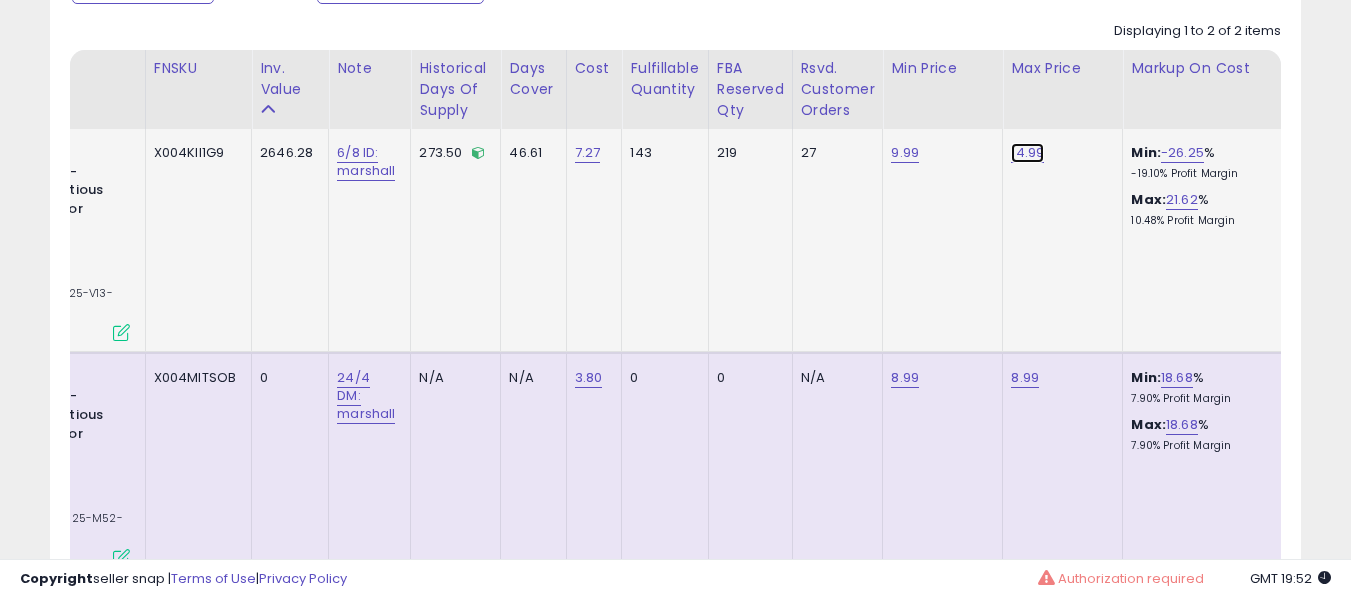 click on "14.99" at bounding box center (1027, 153) 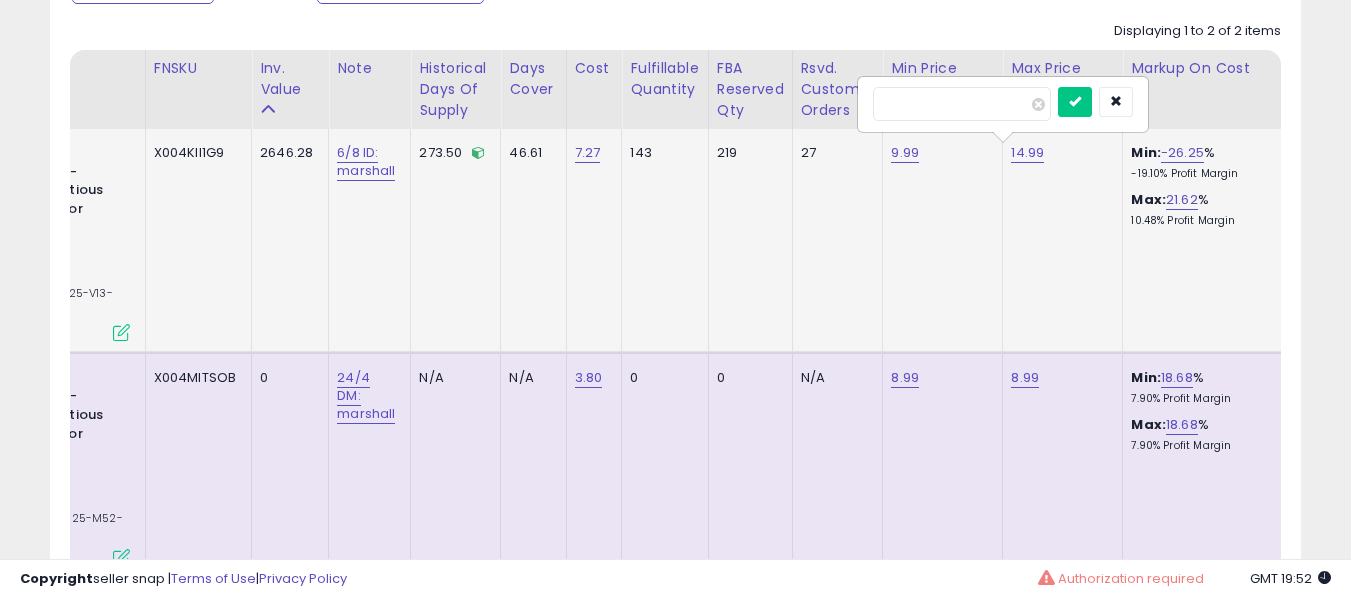 type on "****" 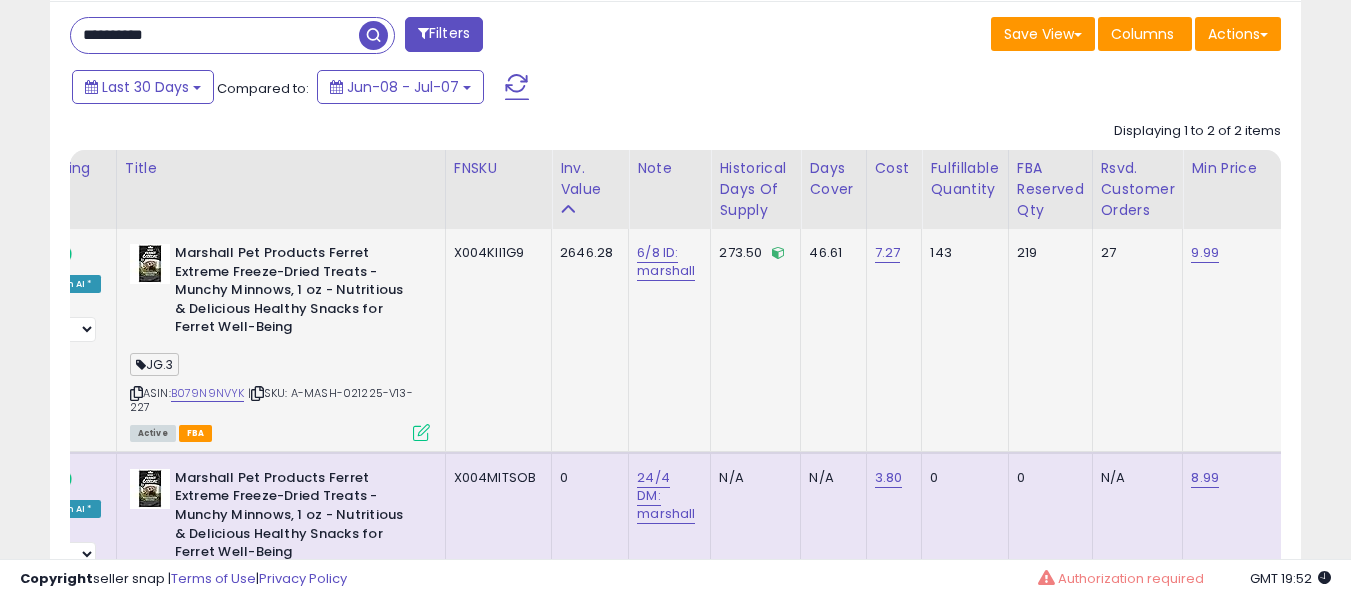 click on "**********" at bounding box center (215, 35) 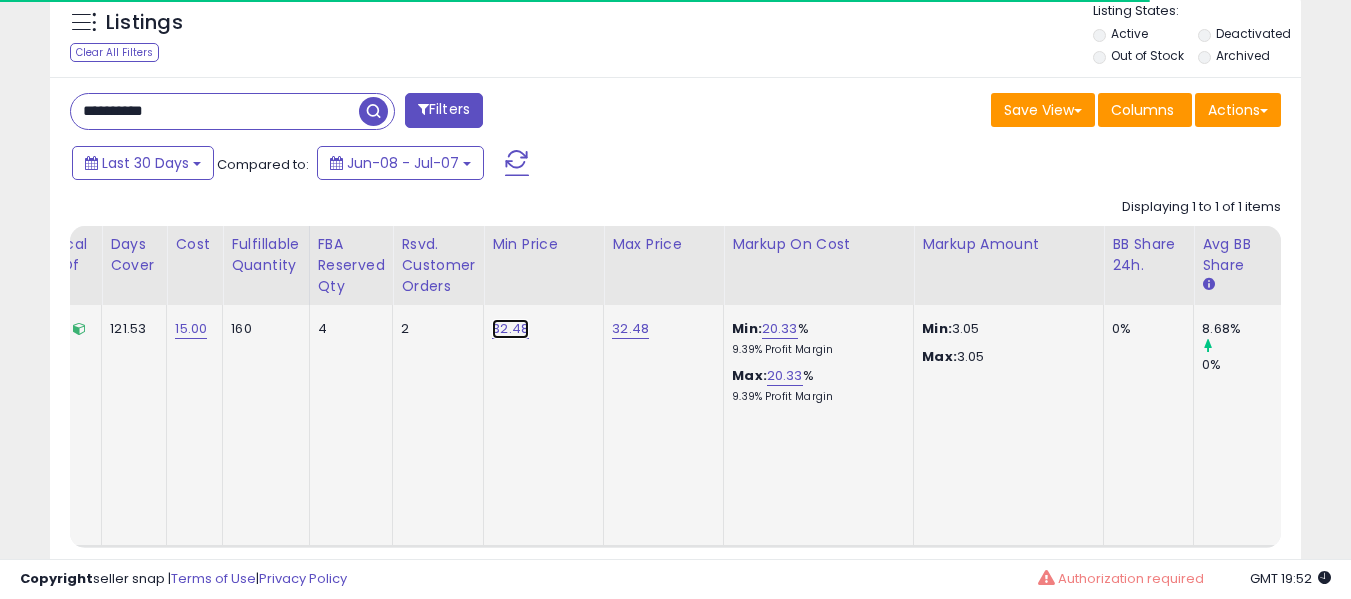 click on "32.48" at bounding box center [510, 329] 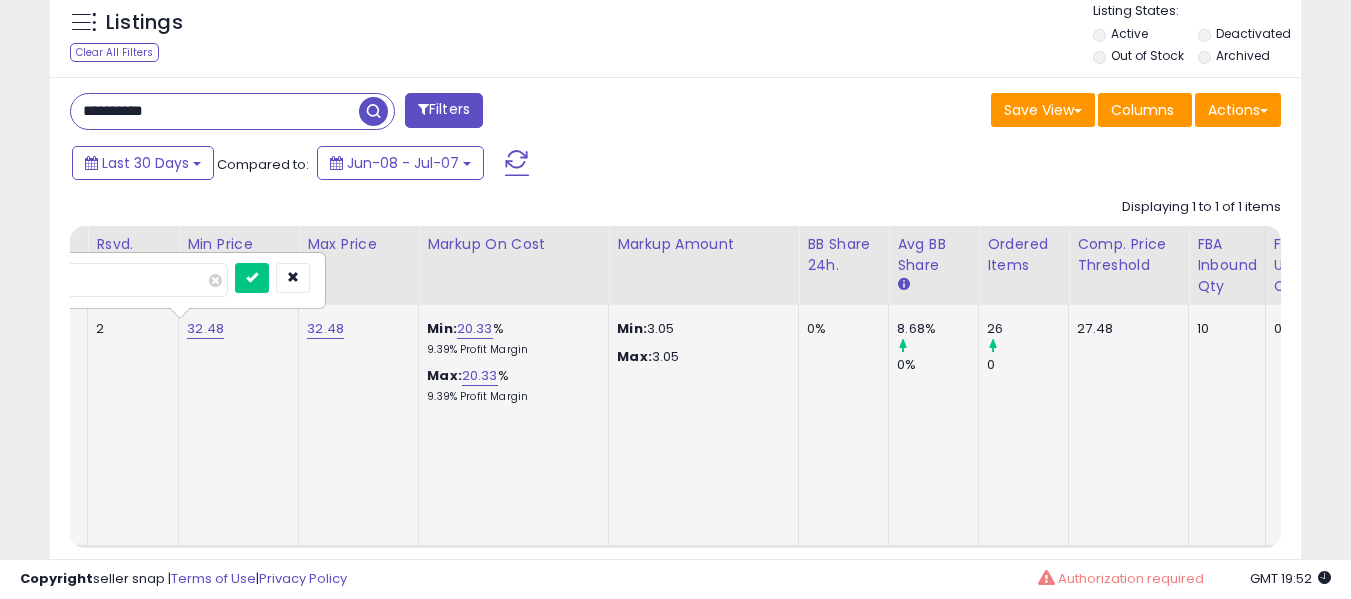 type on "*****" 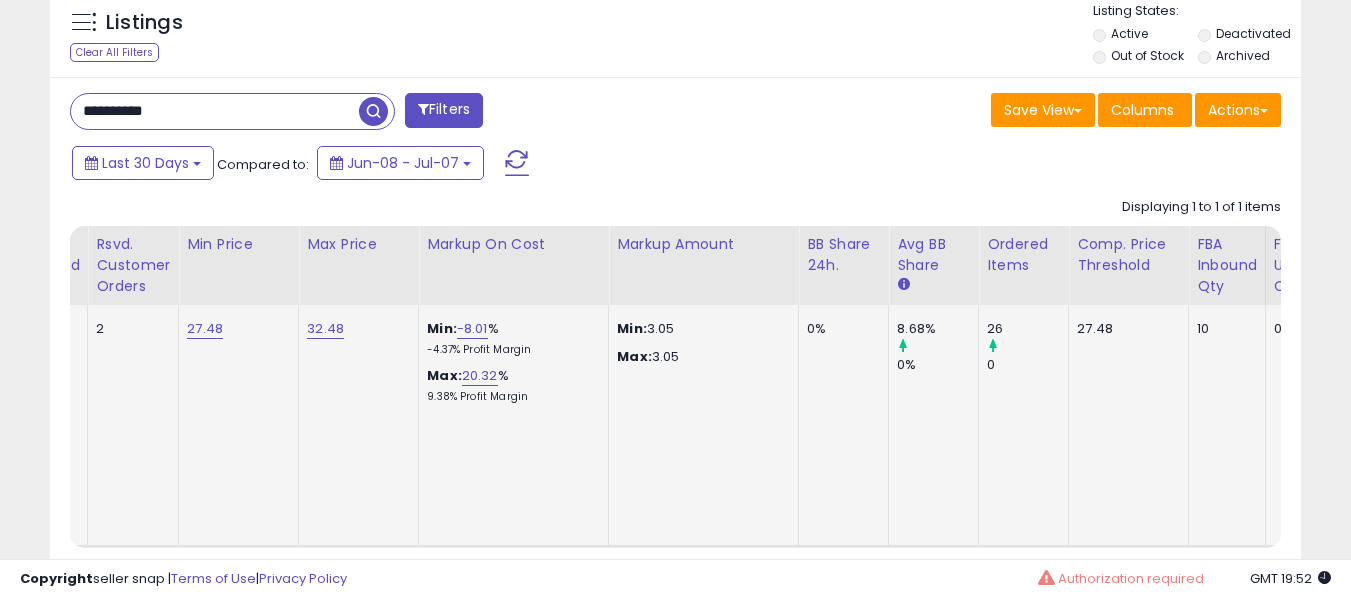 click on "32.48" 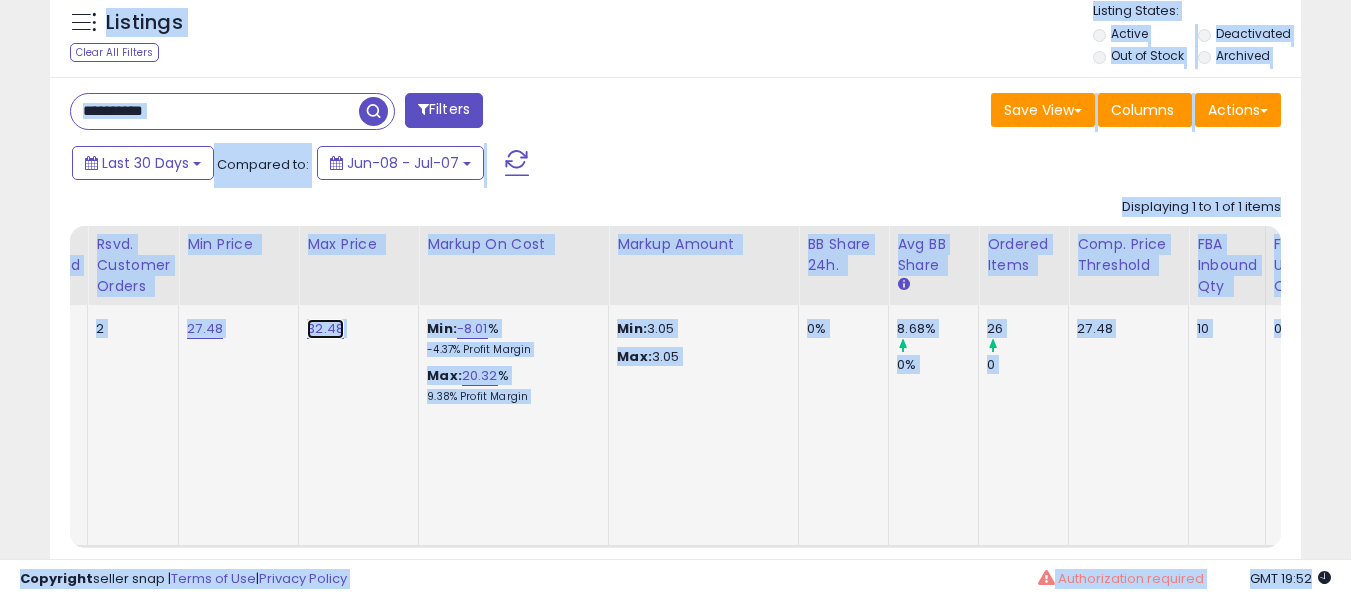 drag, startPoint x: 308, startPoint y: 320, endPoint x: 298, endPoint y: 322, distance: 10.198039 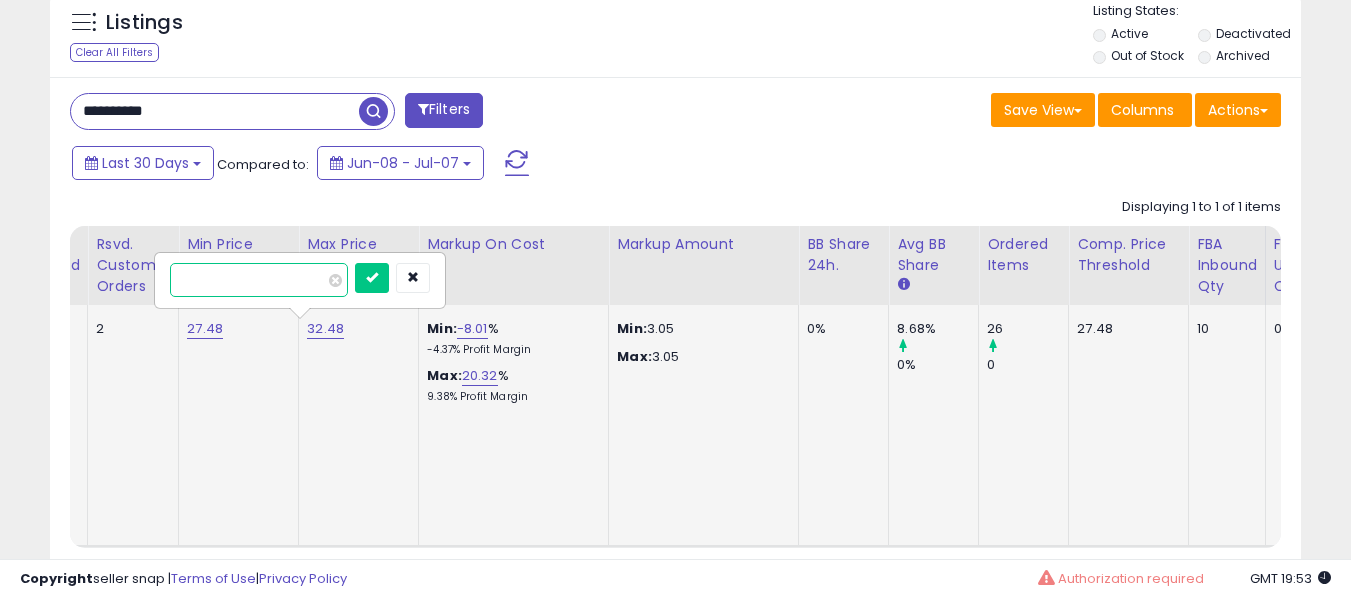 type on "*****" 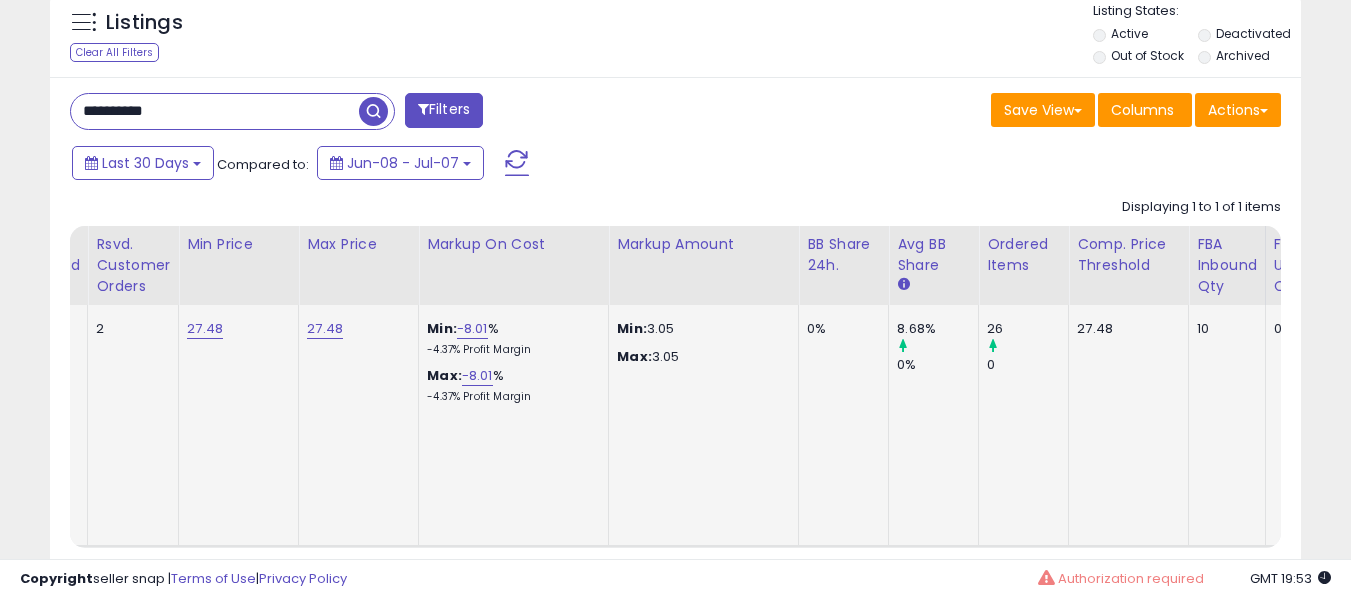 click on "**********" at bounding box center [215, 111] 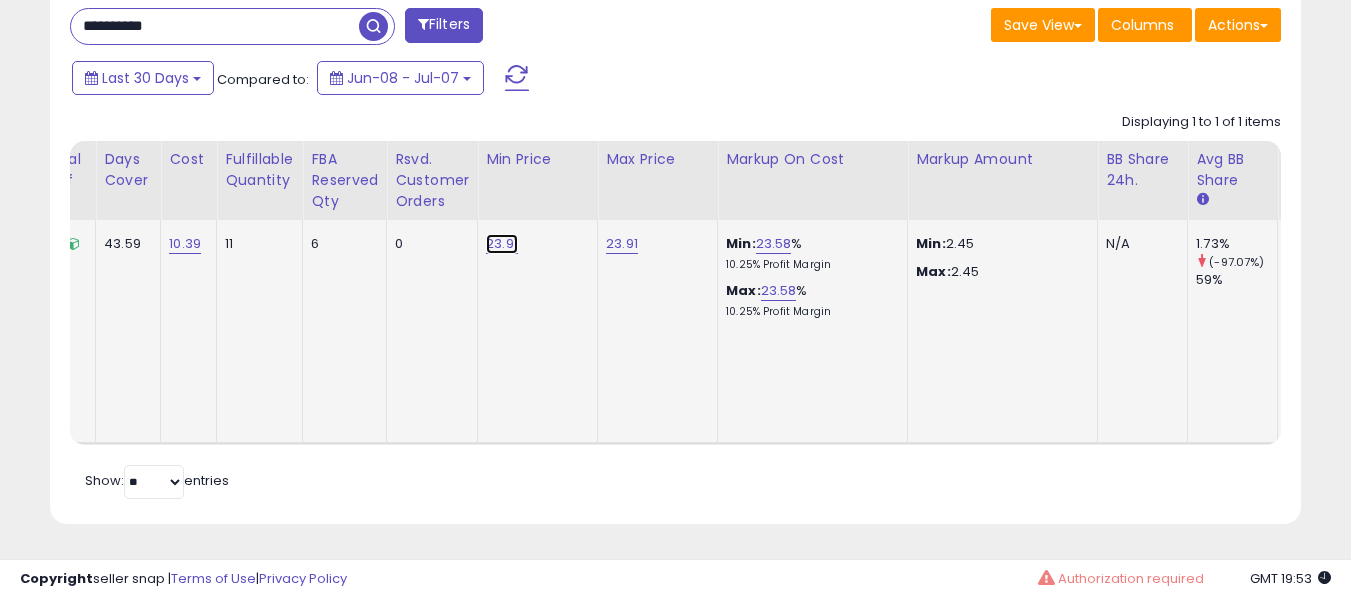click on "23.91" at bounding box center [502, 244] 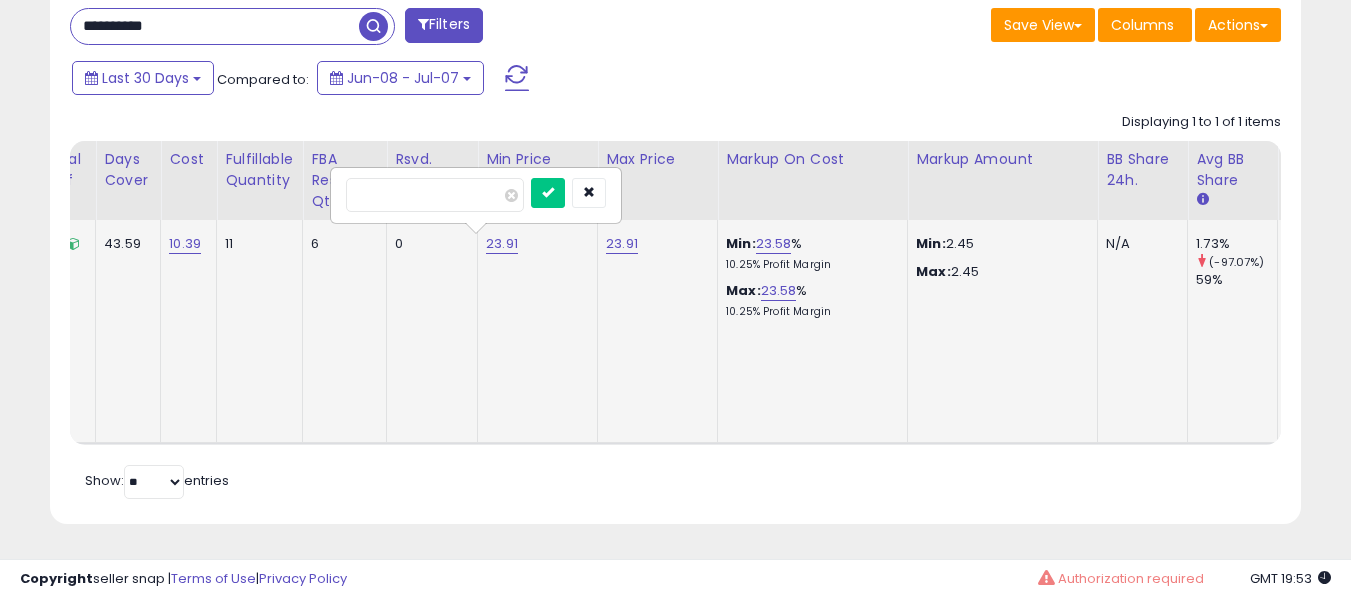 type on "*****" 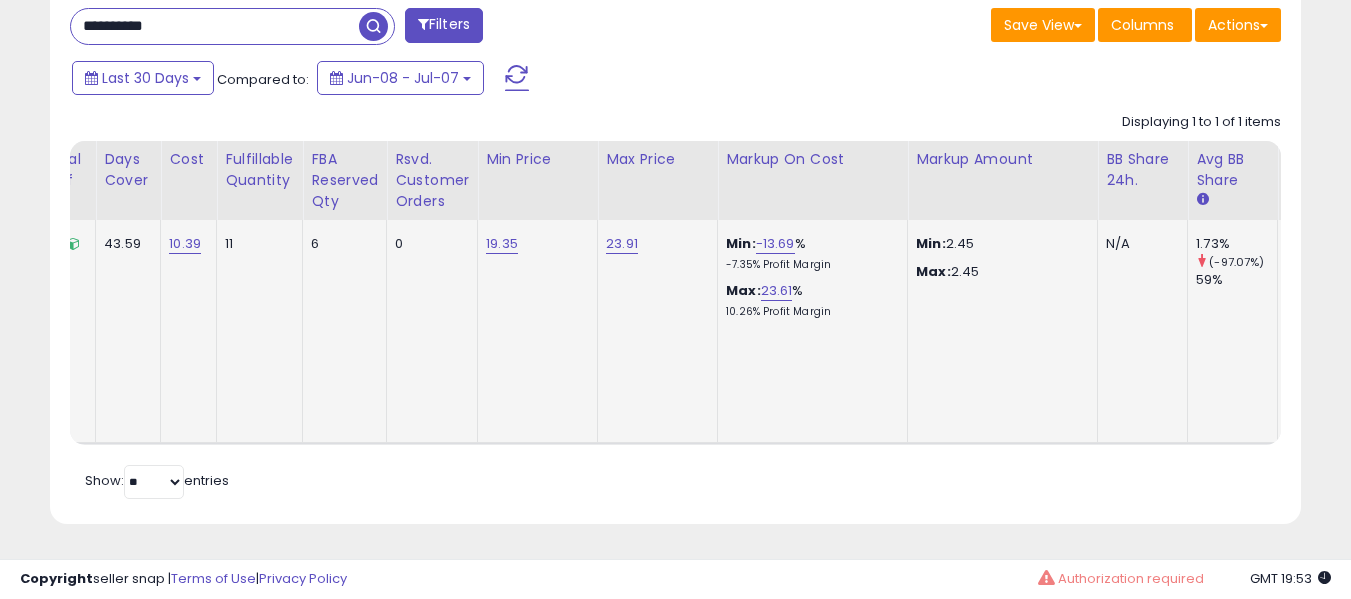 click on "23.91" 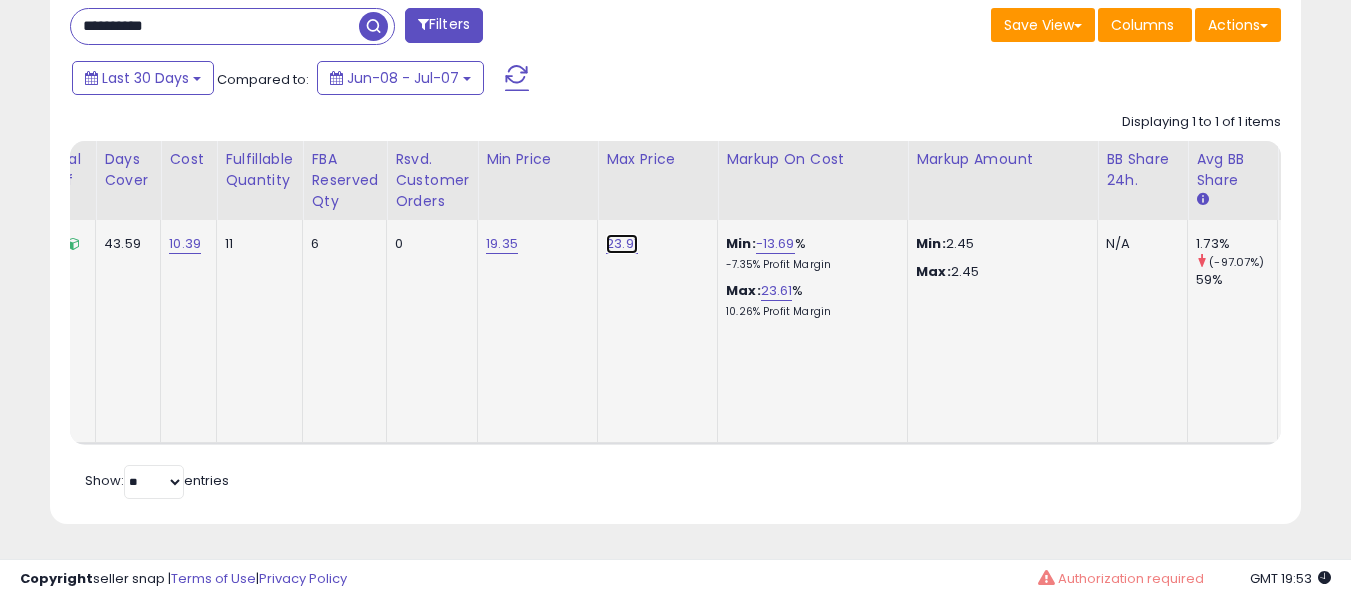 click on "23.91" at bounding box center [622, 244] 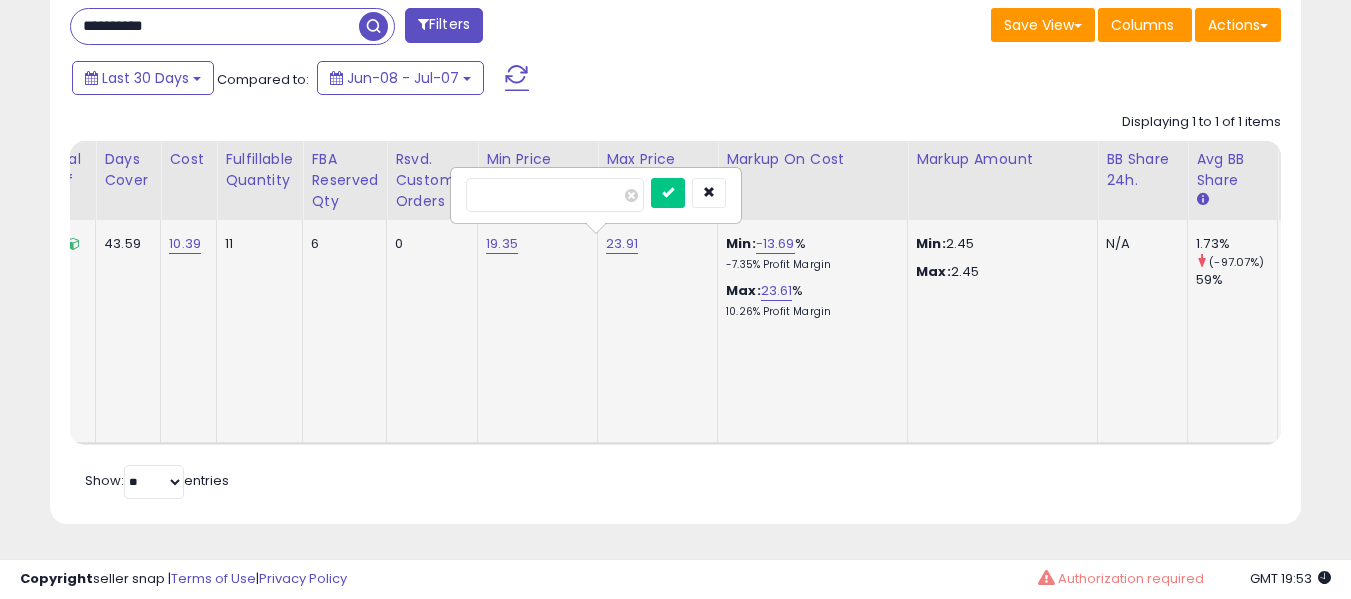 type on "*****" 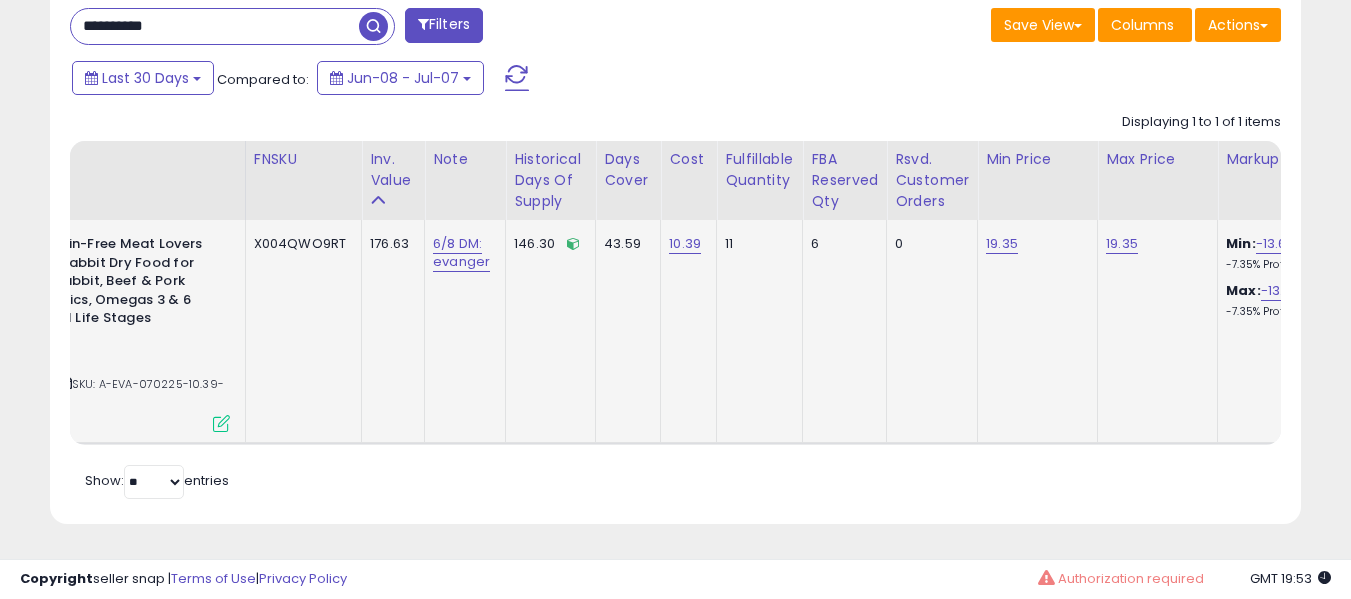 click on "**********" at bounding box center (215, 26) 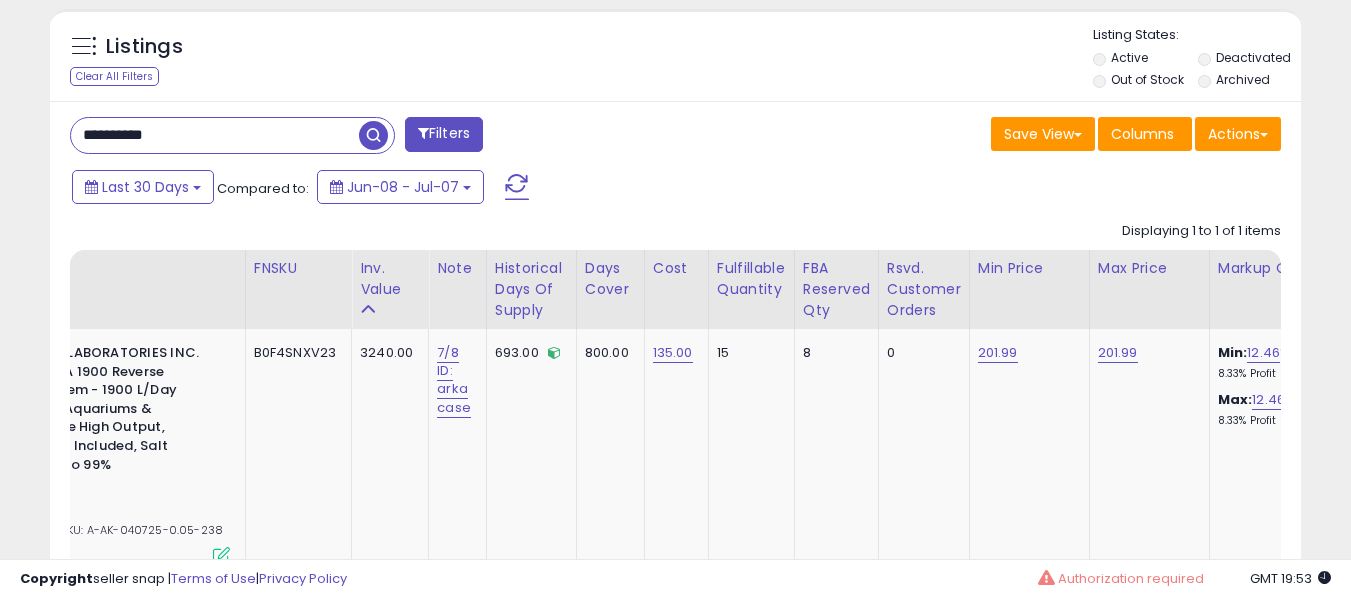 click on "**********" at bounding box center [215, 135] 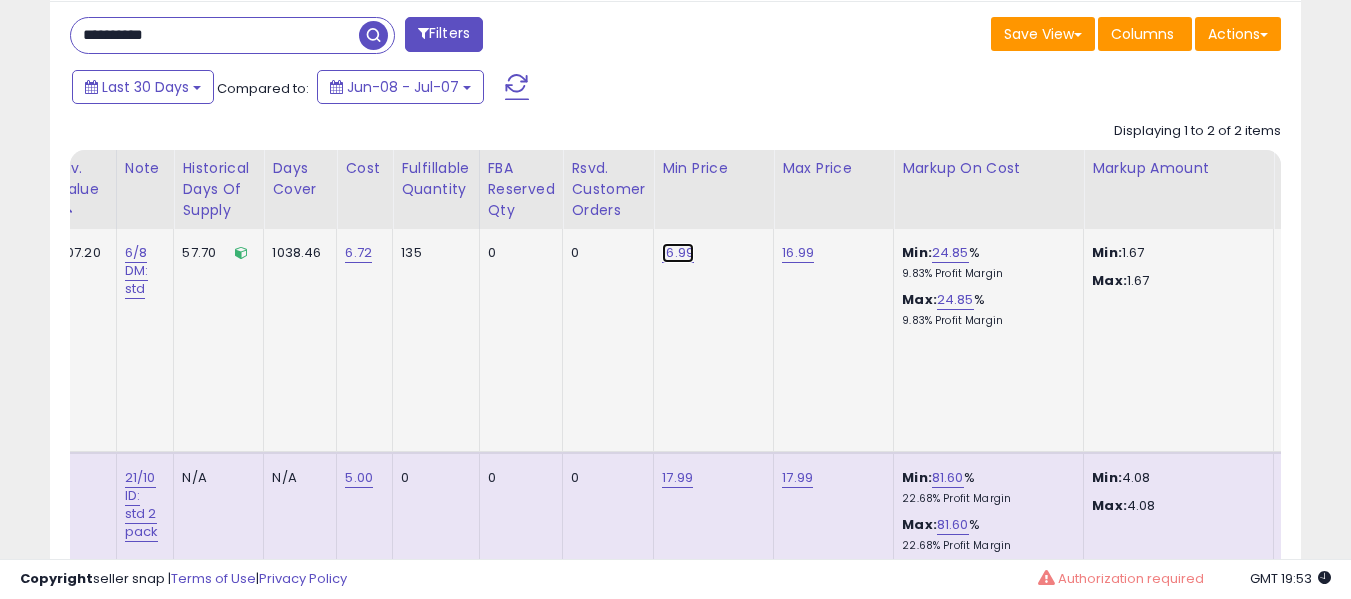 click on "16.99" at bounding box center (678, 253) 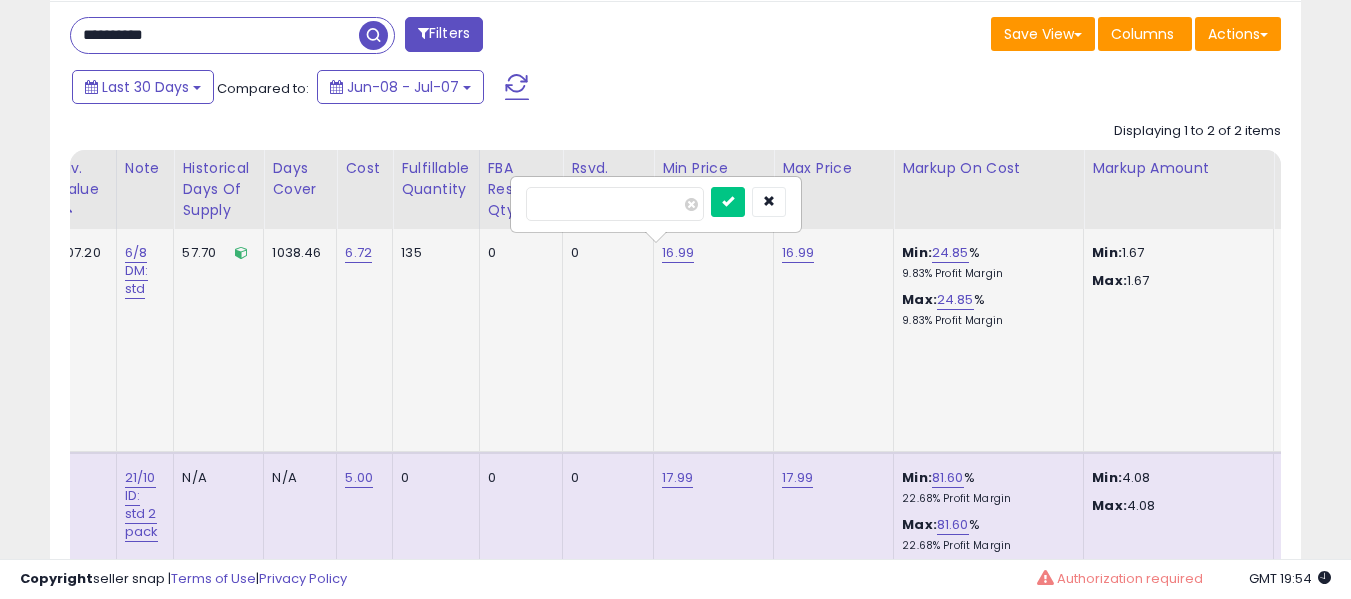 type on "*****" 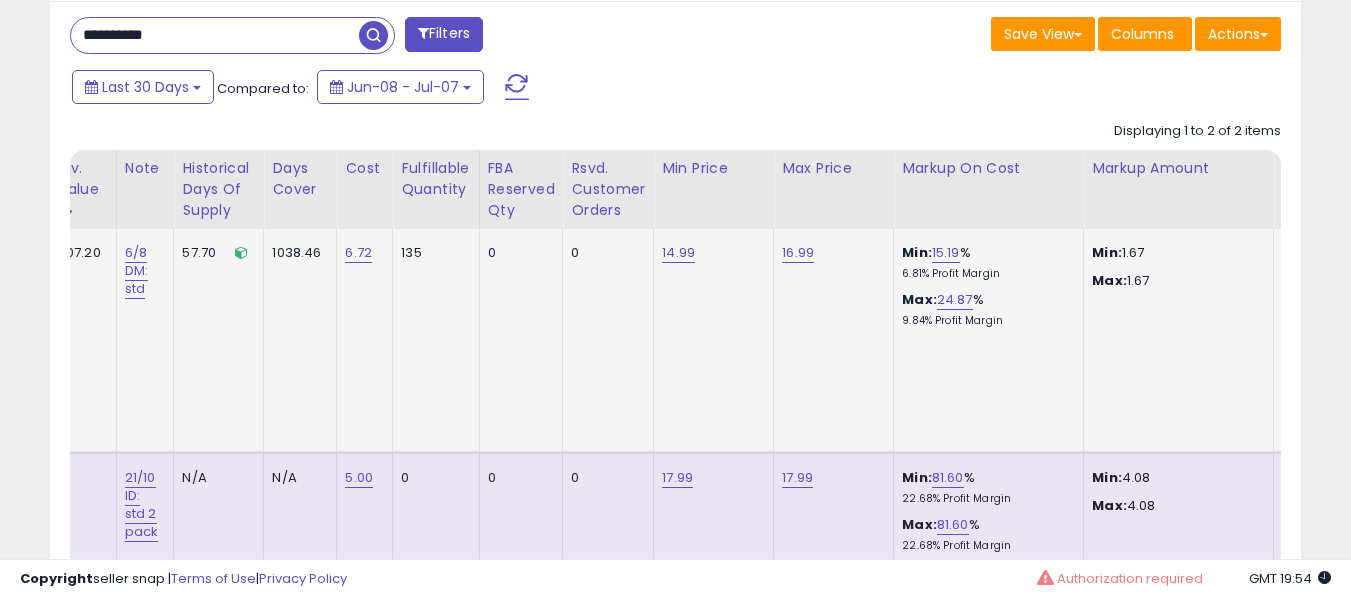 click on "14.99" at bounding box center [710, 253] 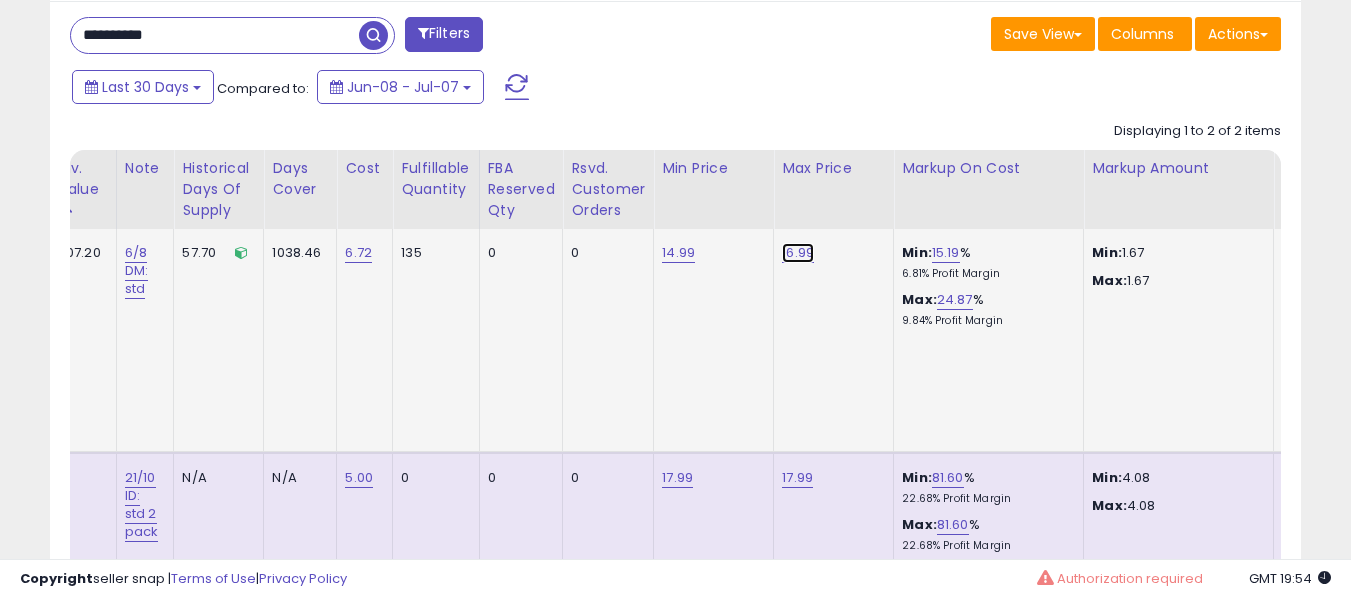 click on "16.99" at bounding box center [798, 253] 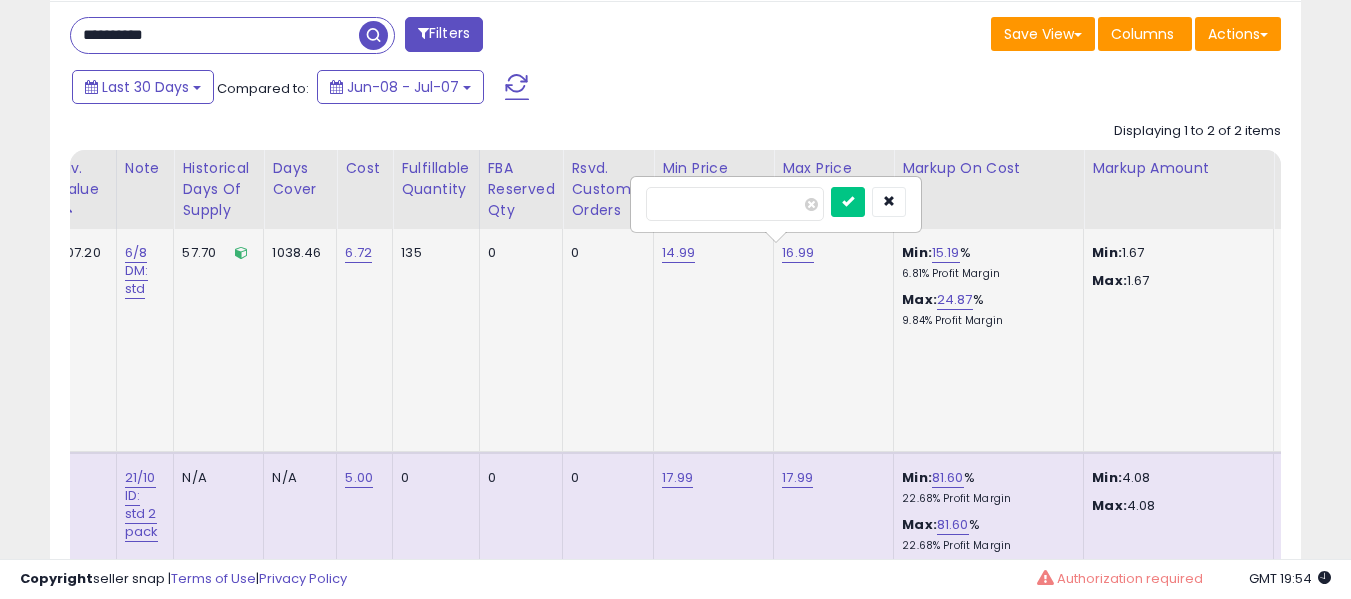 type on "*****" 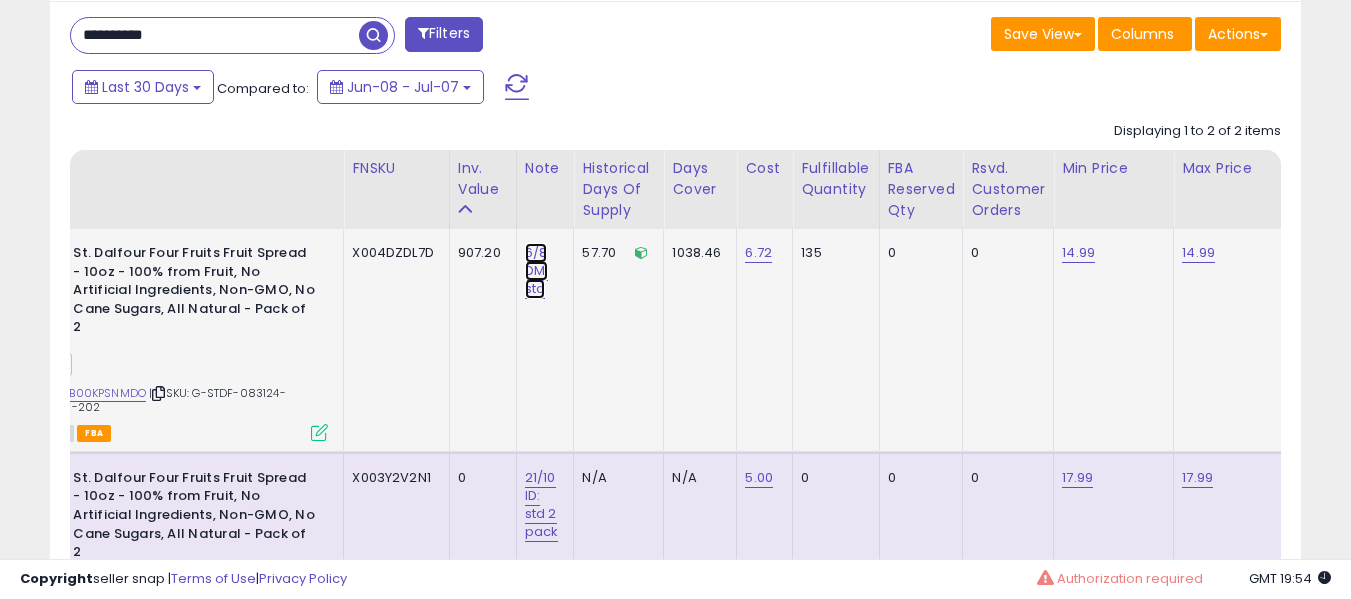 click on "6/8 DM: std" at bounding box center [536, 271] 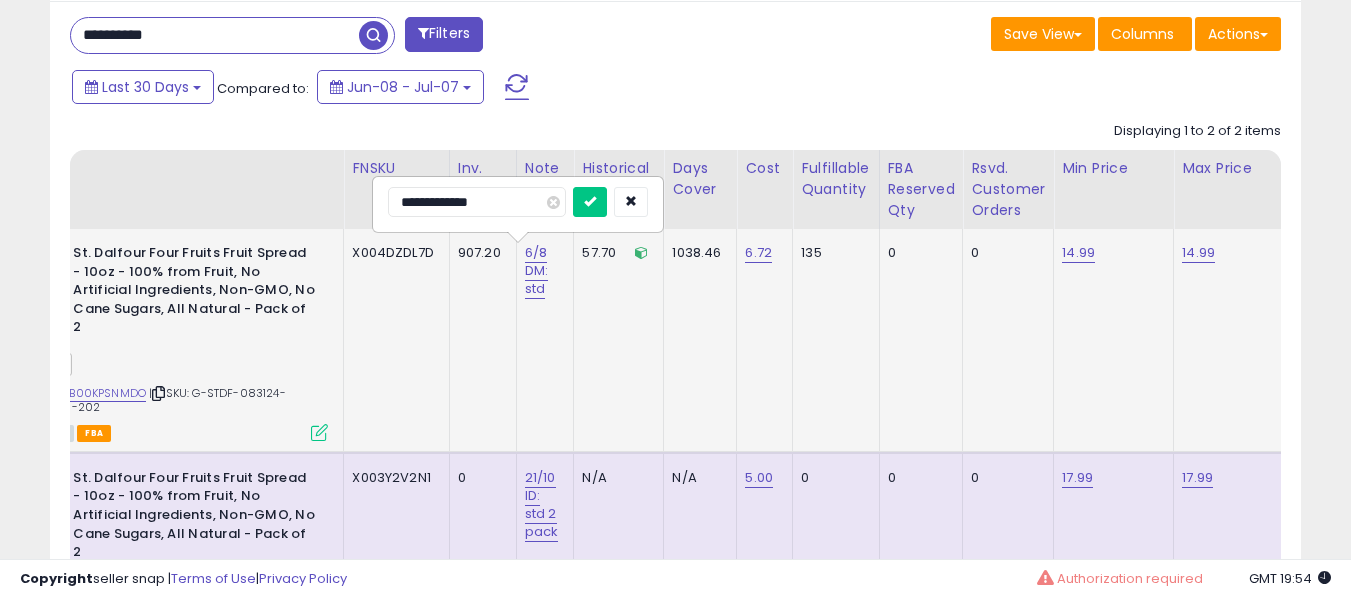 type on "**********" 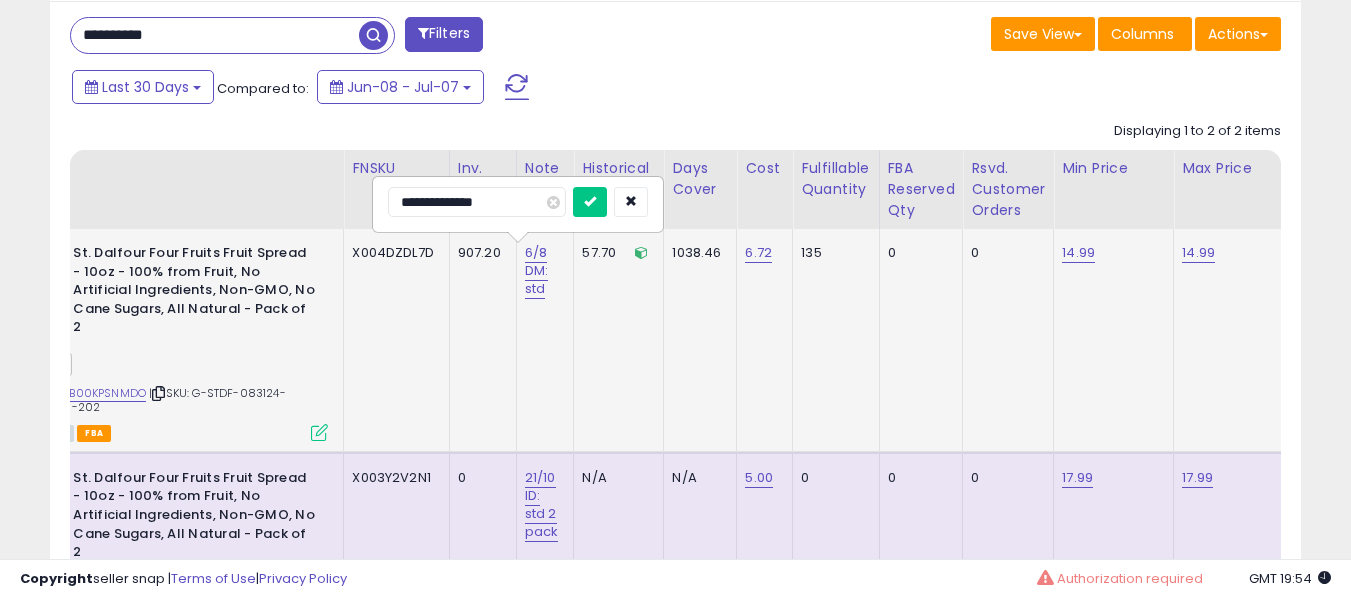 click at bounding box center (590, 202) 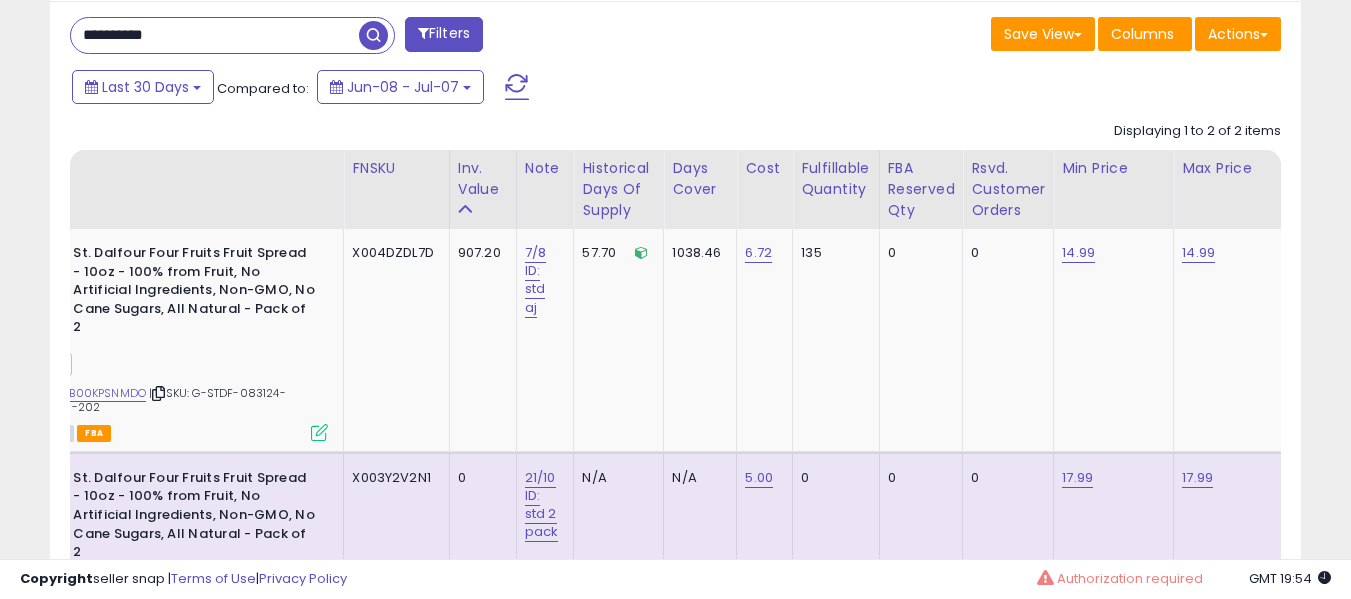 click on "**********" at bounding box center [215, 35] 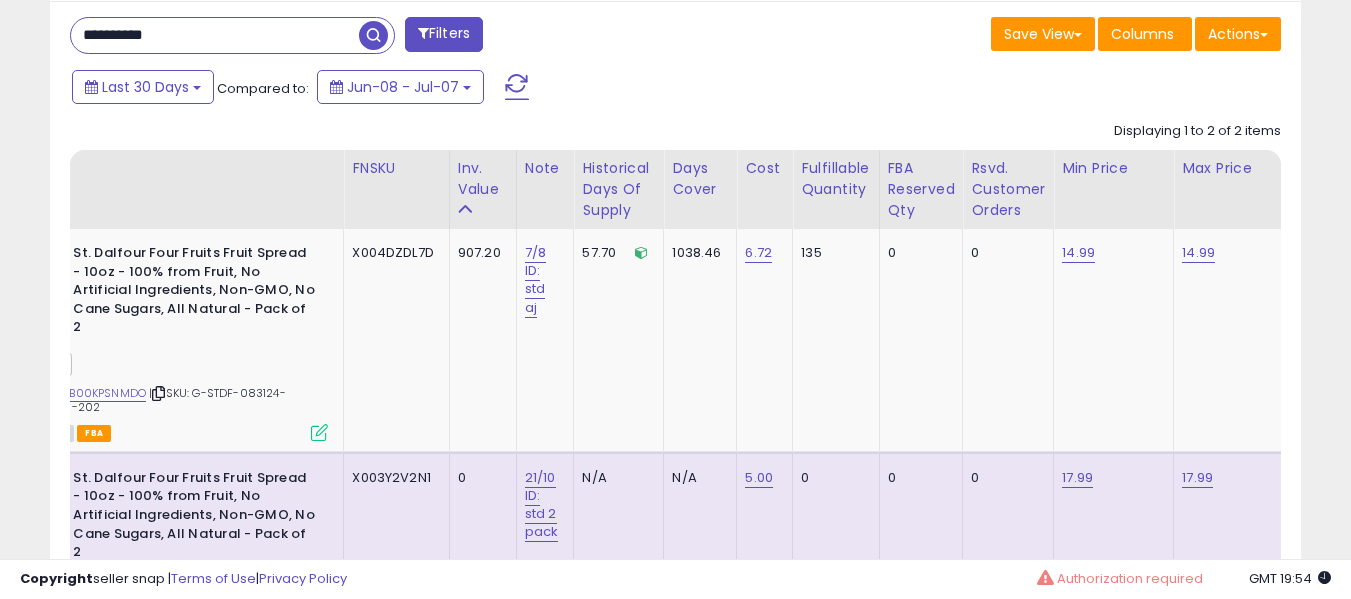 type on "**********" 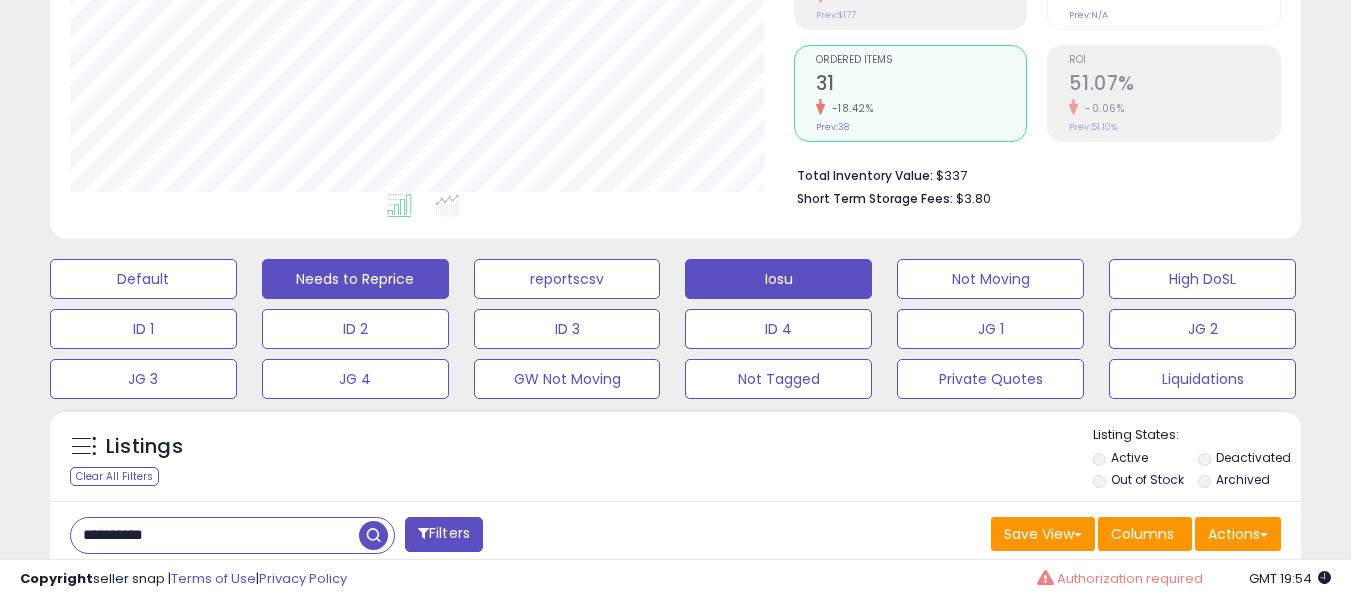 click on "Default
Needs to Reprice
reportscsv
Iosu
Not Moving
High DoSL
ID 1
ID 2
ID 3
ID 4
JG 1
JG 2
JG 3
JG 4
GW Not Moving" at bounding box center (675, 324) 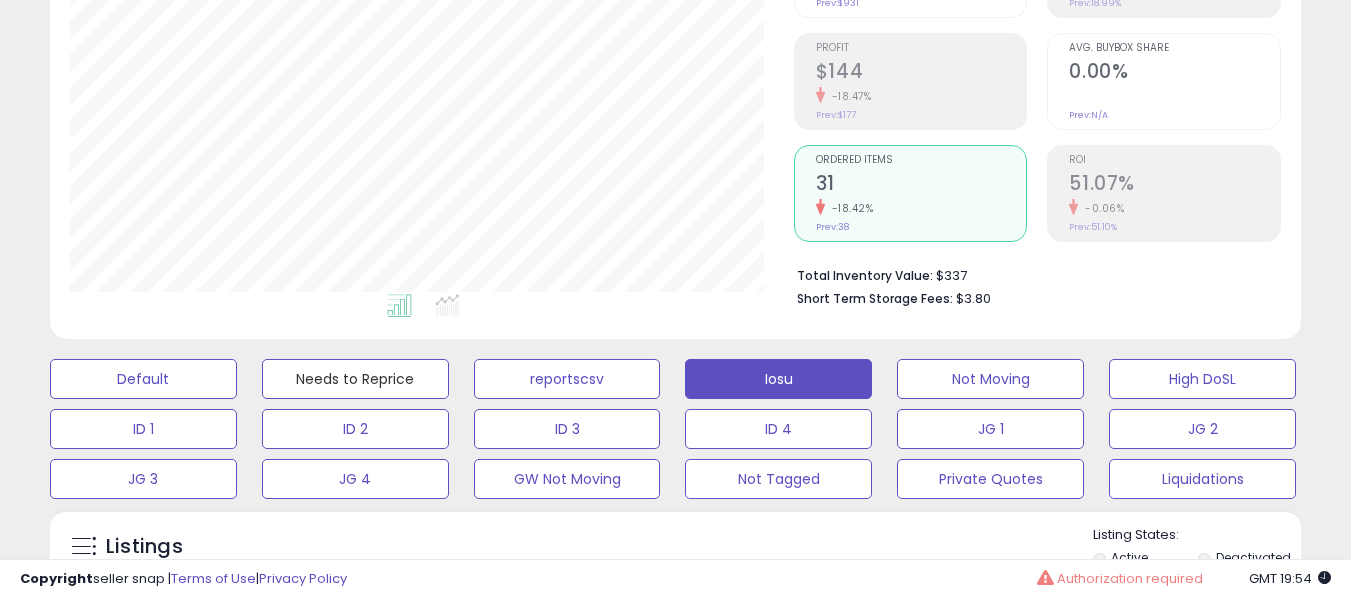 type 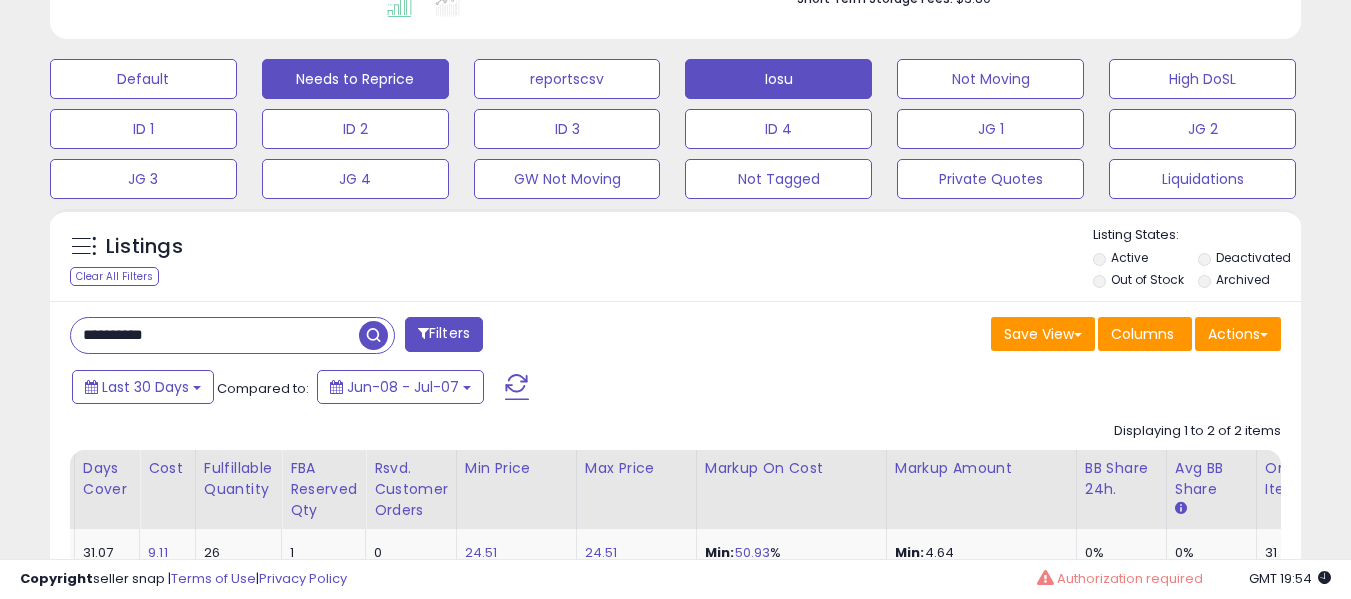 click on "Needs to Reprice" at bounding box center (143, 79) 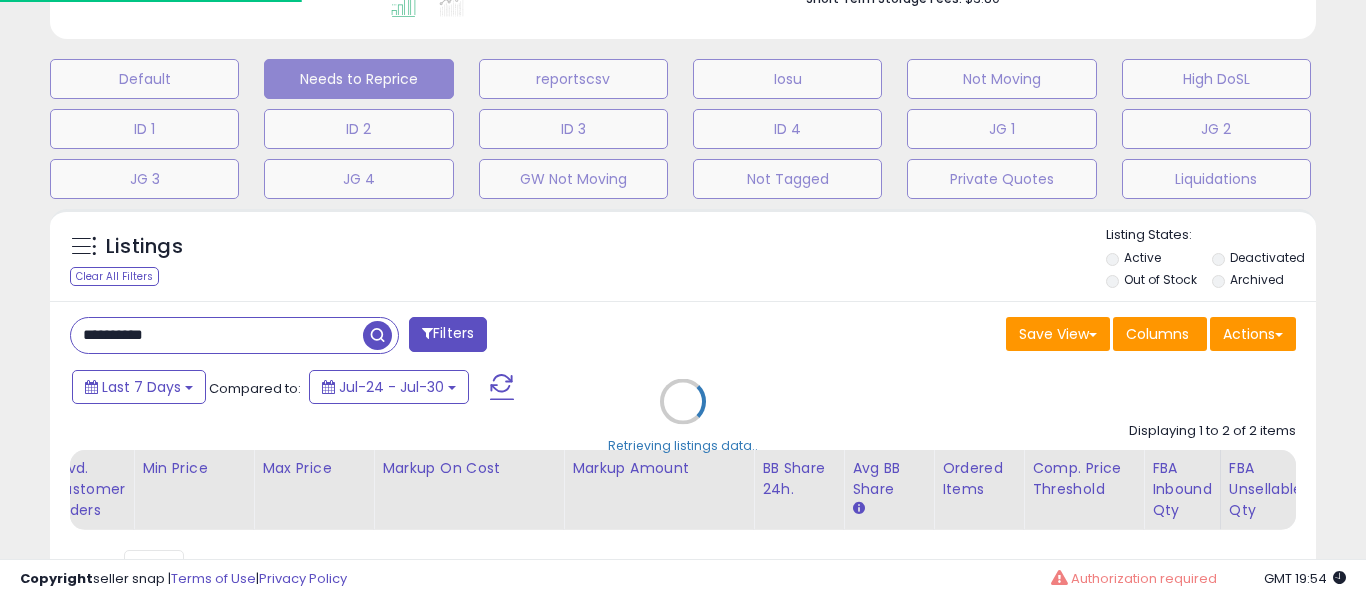 type 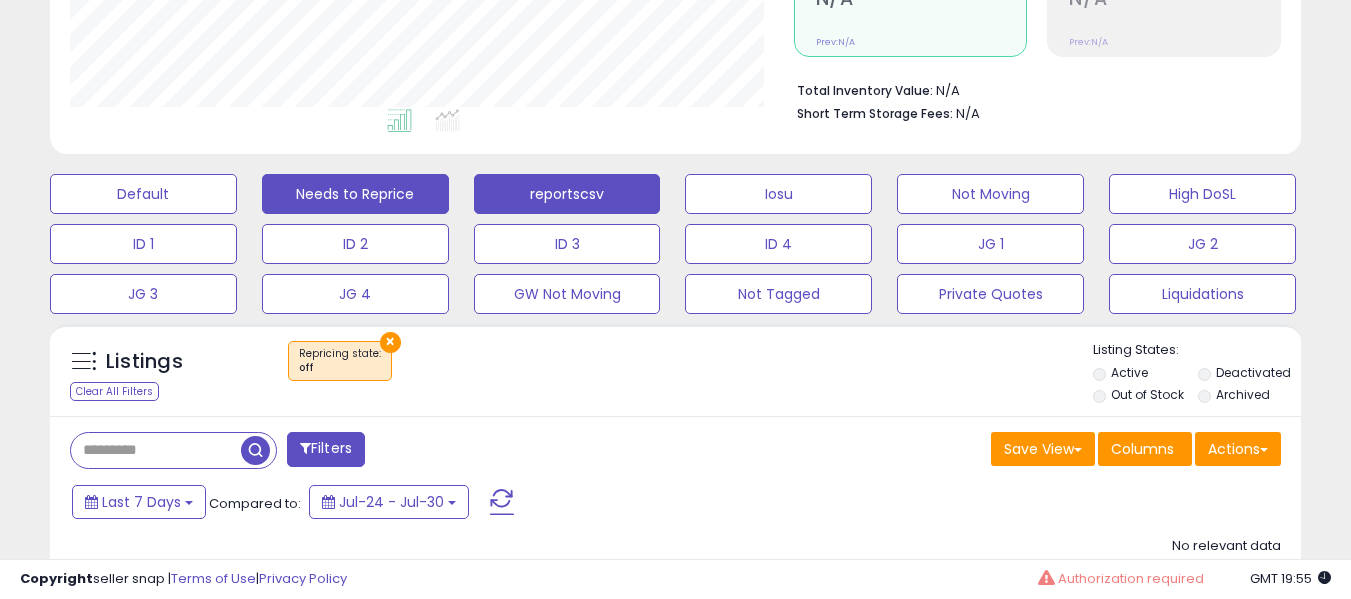click on "reportscsv" at bounding box center (143, 194) 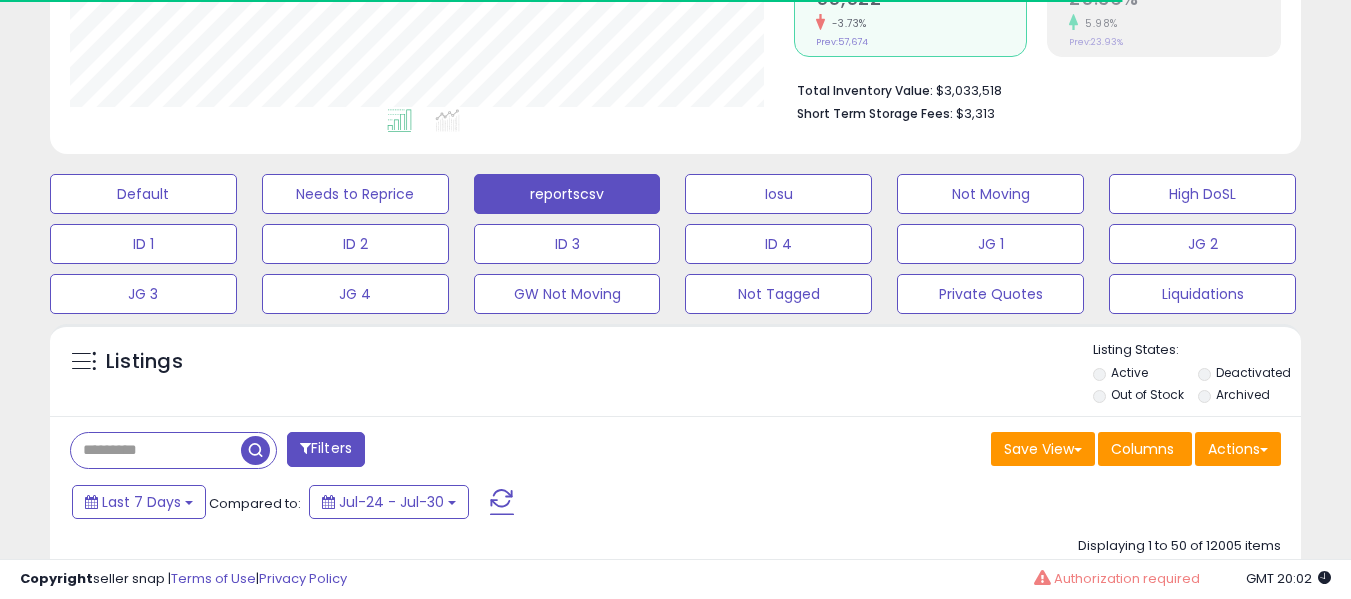 scroll, scrollTop: 999590, scrollLeft: 999276, axis: both 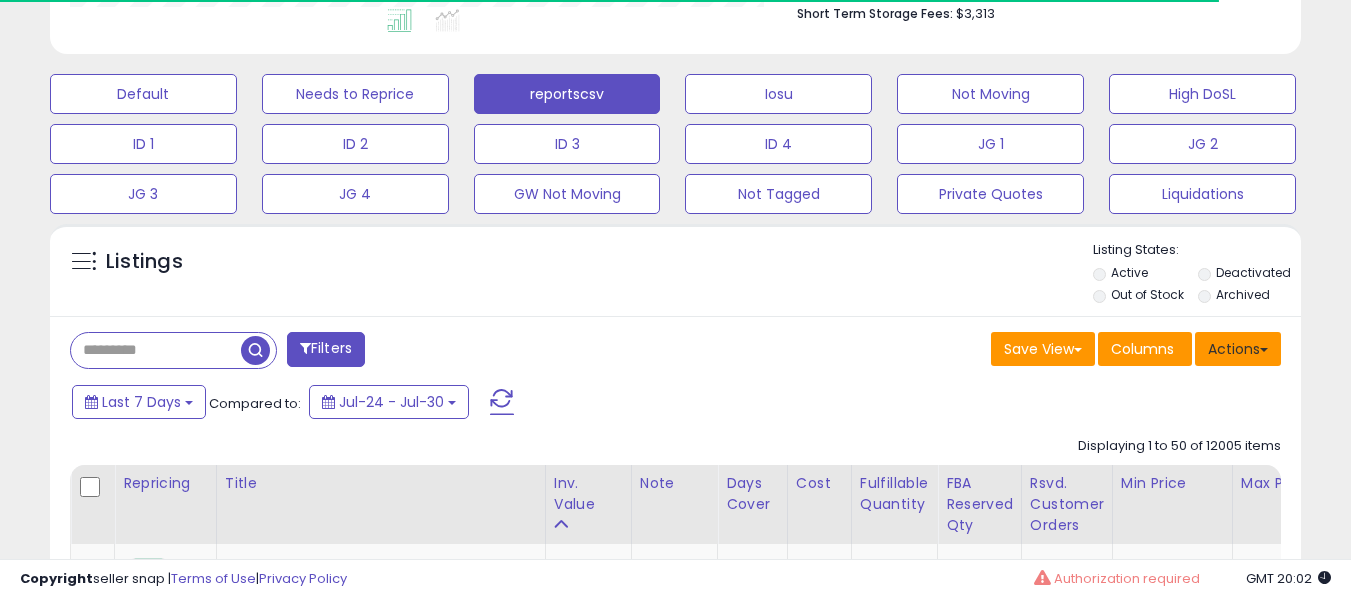 click on "Actions" at bounding box center [1238, 349] 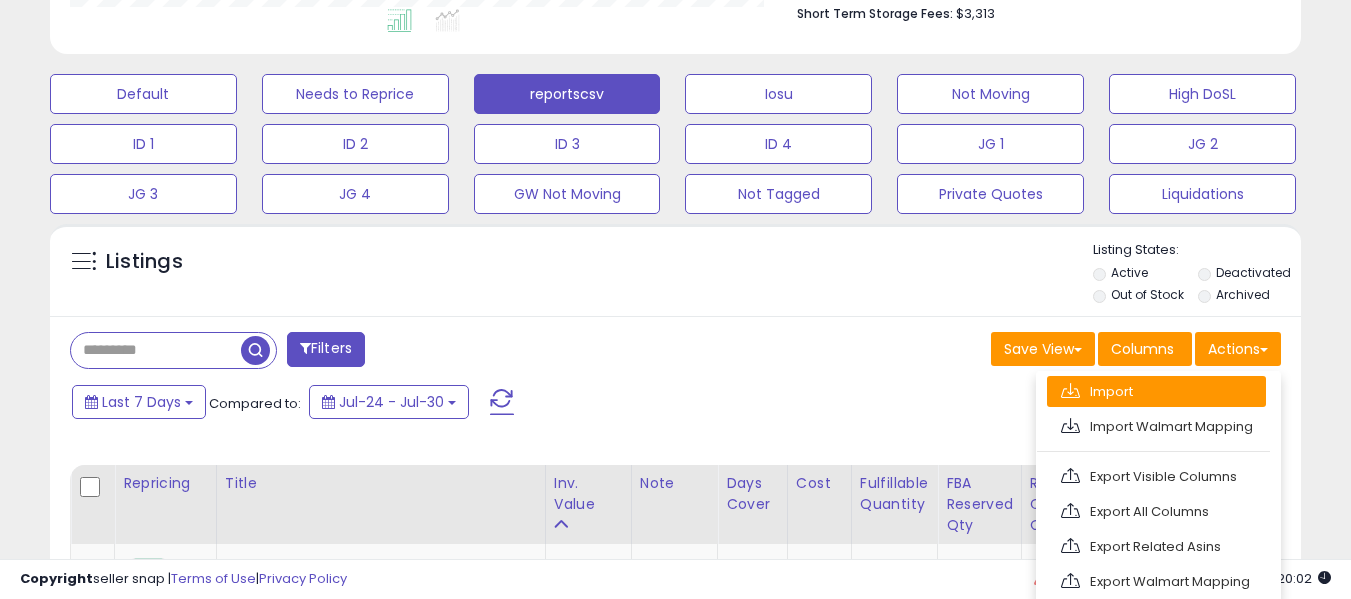 click on "Import" at bounding box center (1156, 391) 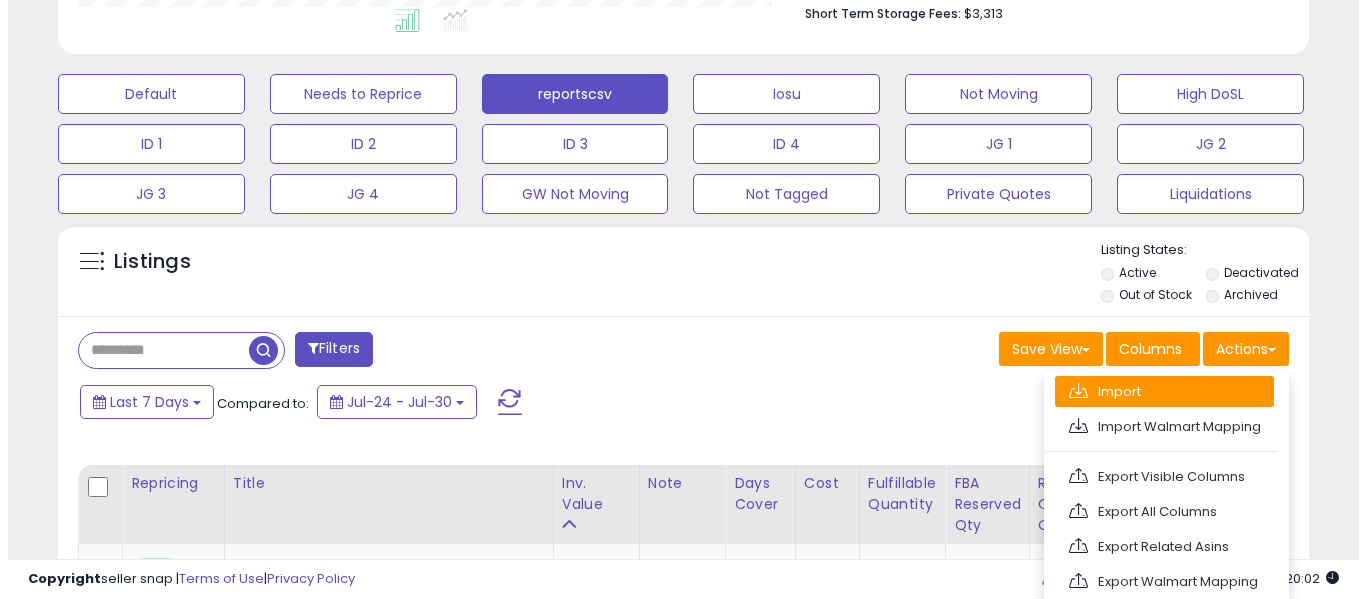 scroll, scrollTop: 999590, scrollLeft: 999267, axis: both 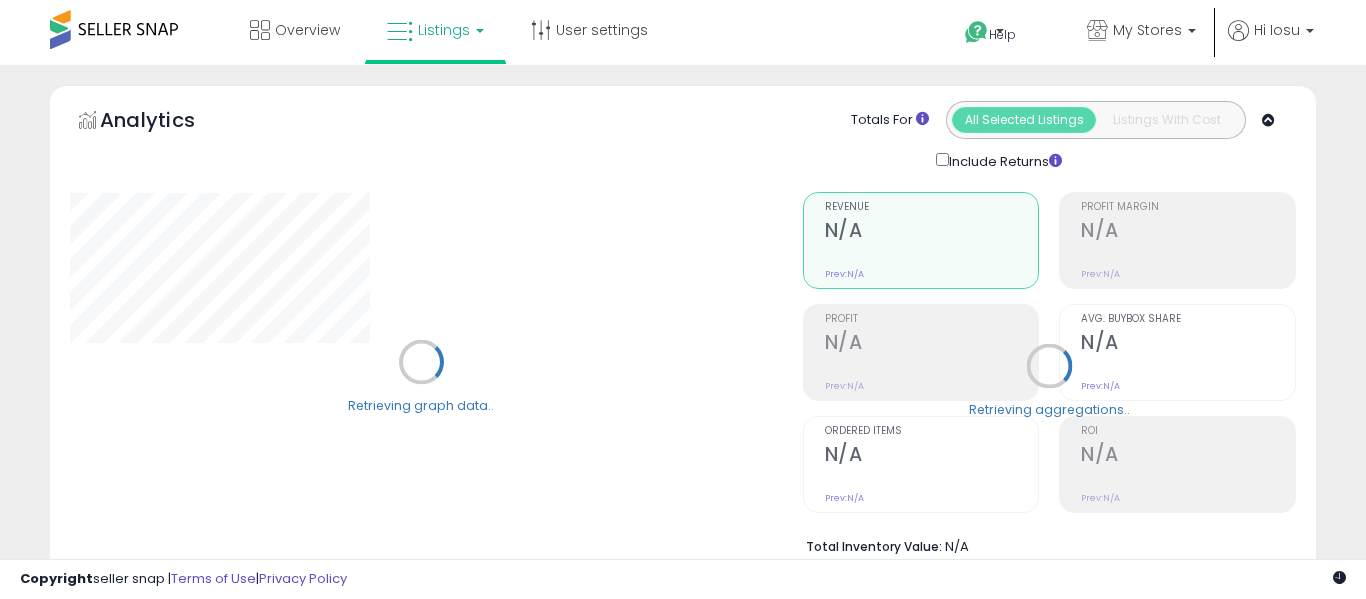 select on "**" 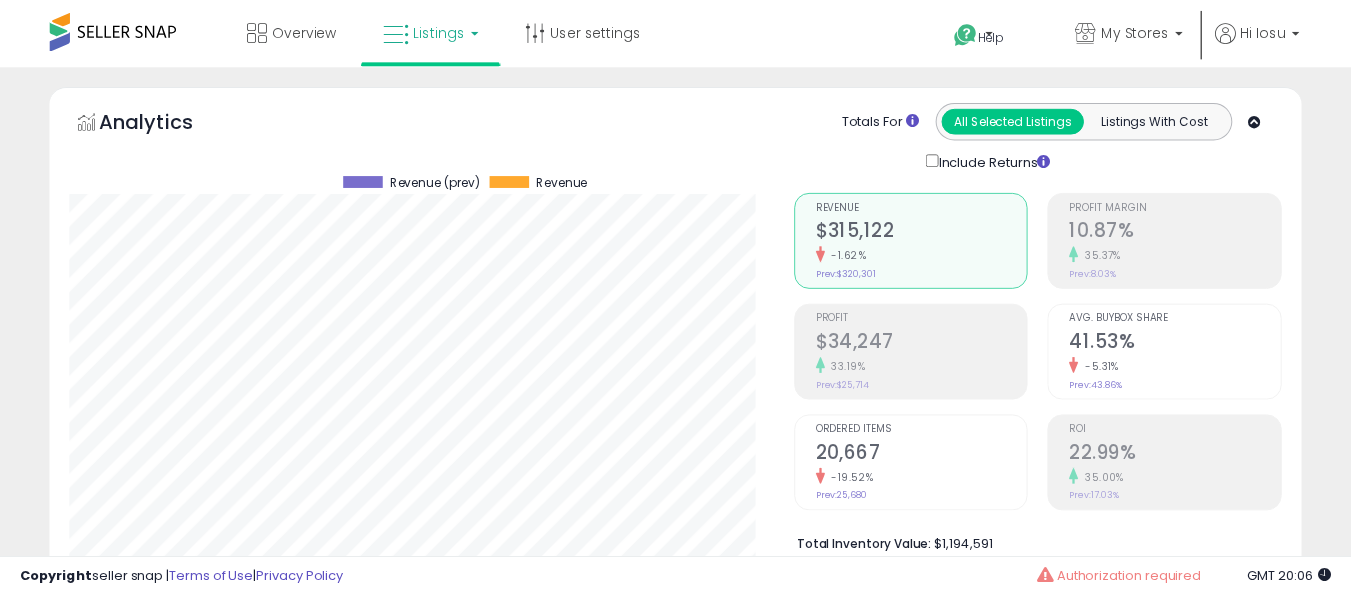 scroll, scrollTop: 556, scrollLeft: 0, axis: vertical 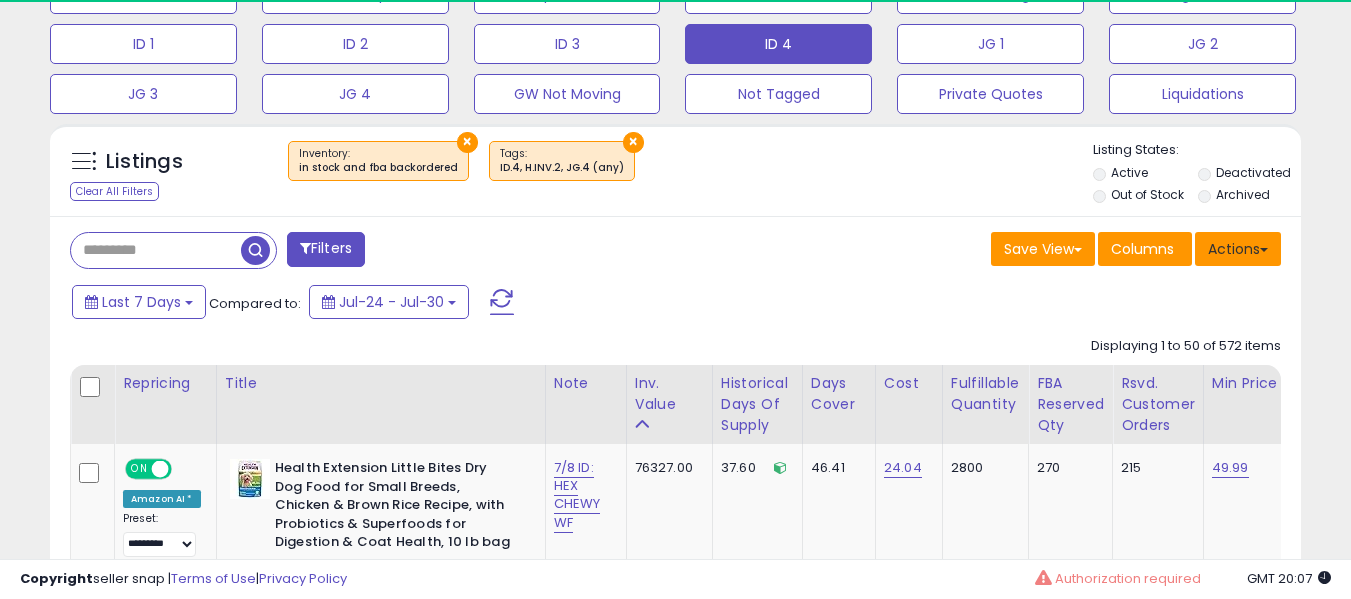 click on "Actions" at bounding box center (1238, 249) 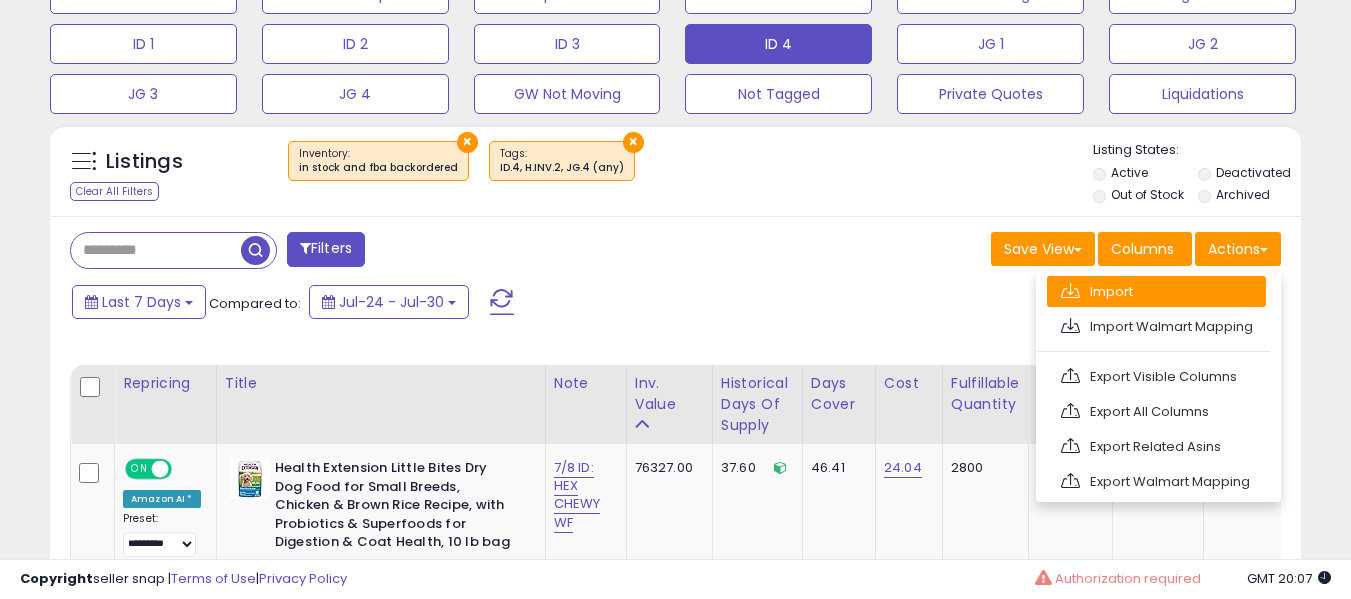 click on "Import" at bounding box center [1156, 291] 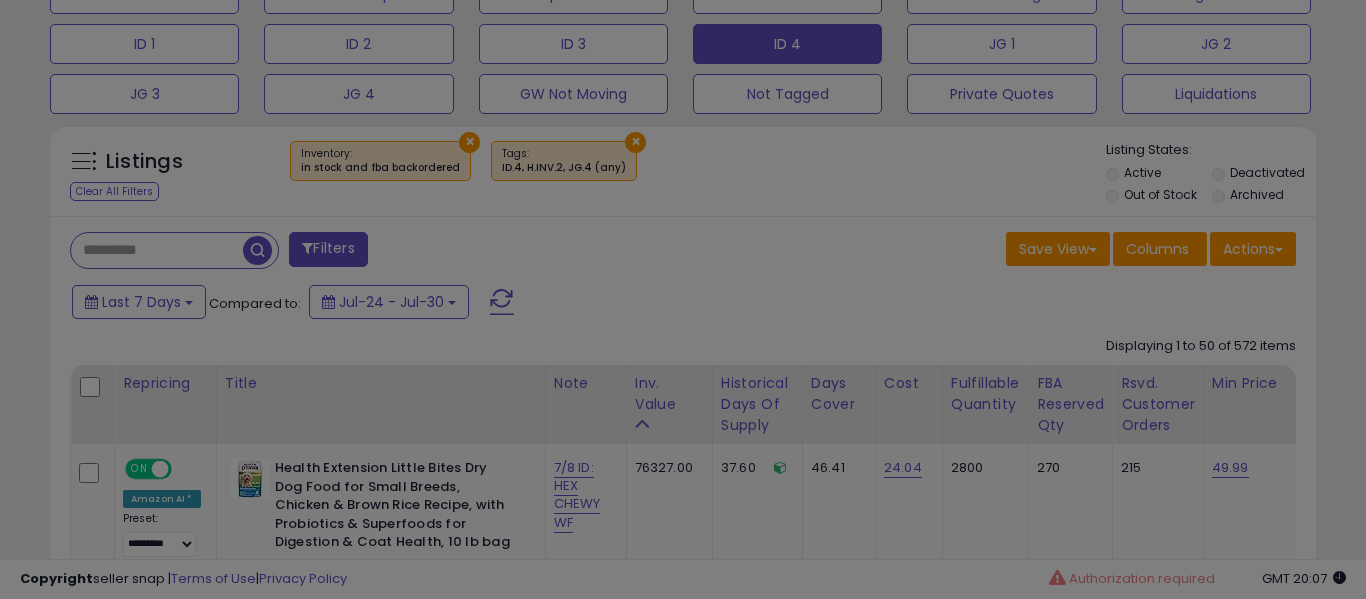 scroll, scrollTop: 999590, scrollLeft: 999267, axis: both 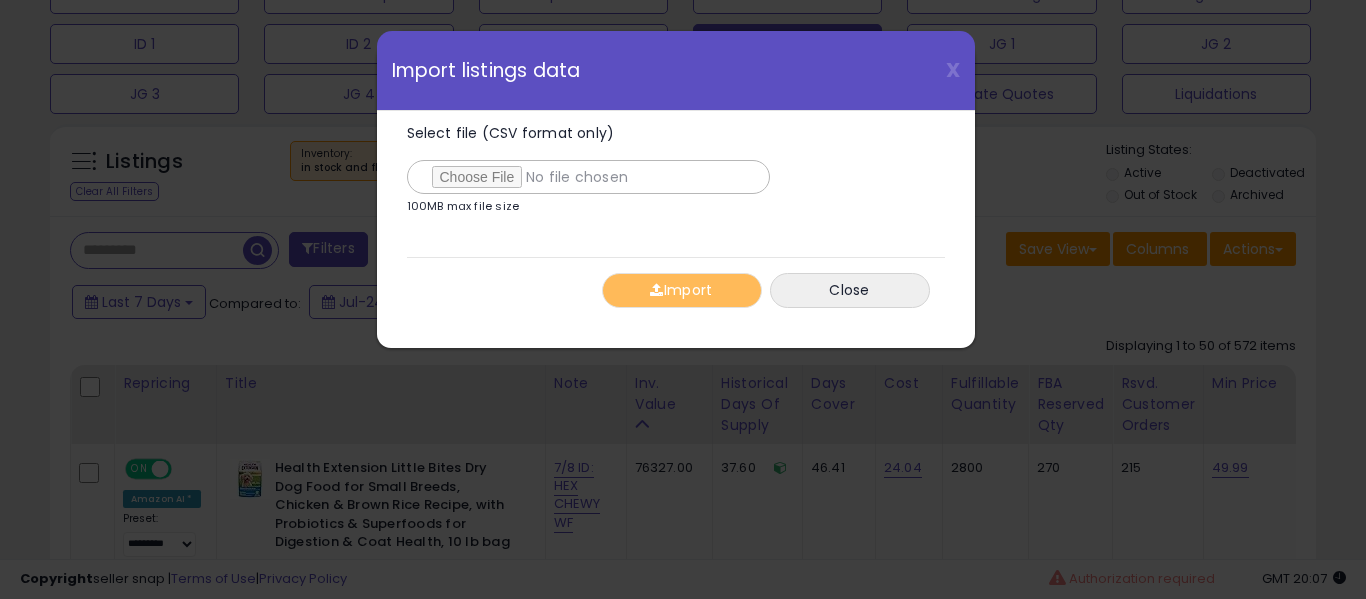 type on "**********" 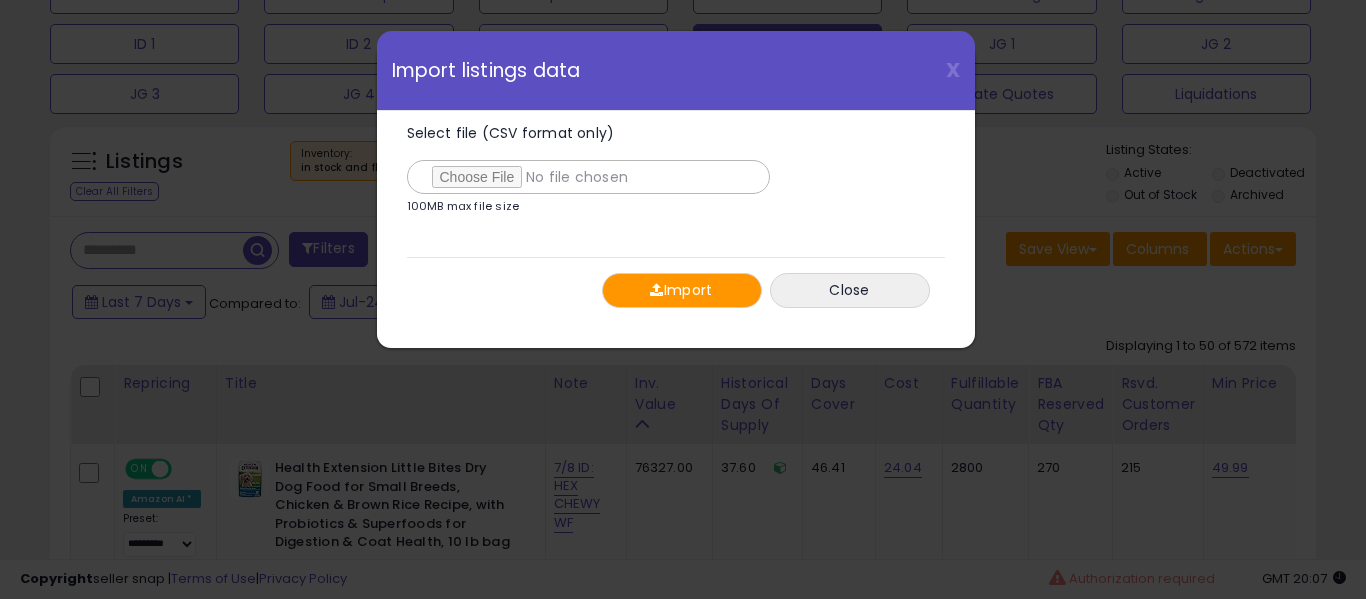 click on "Import" at bounding box center (682, 290) 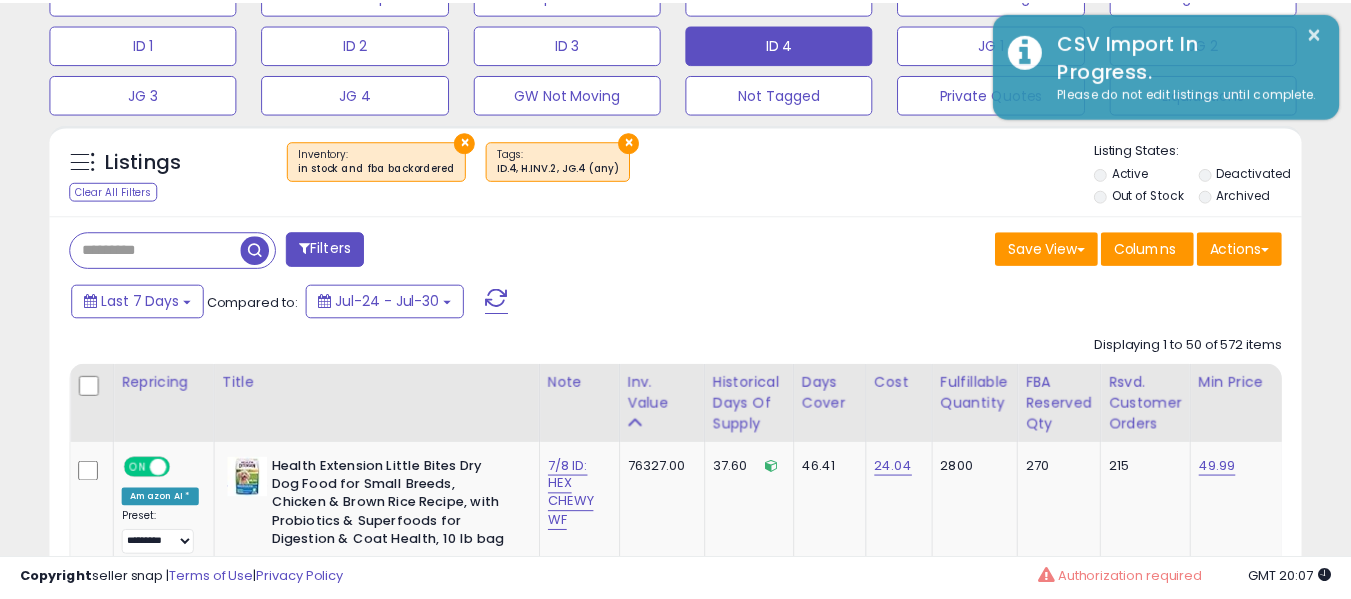 scroll, scrollTop: 410, scrollLeft: 724, axis: both 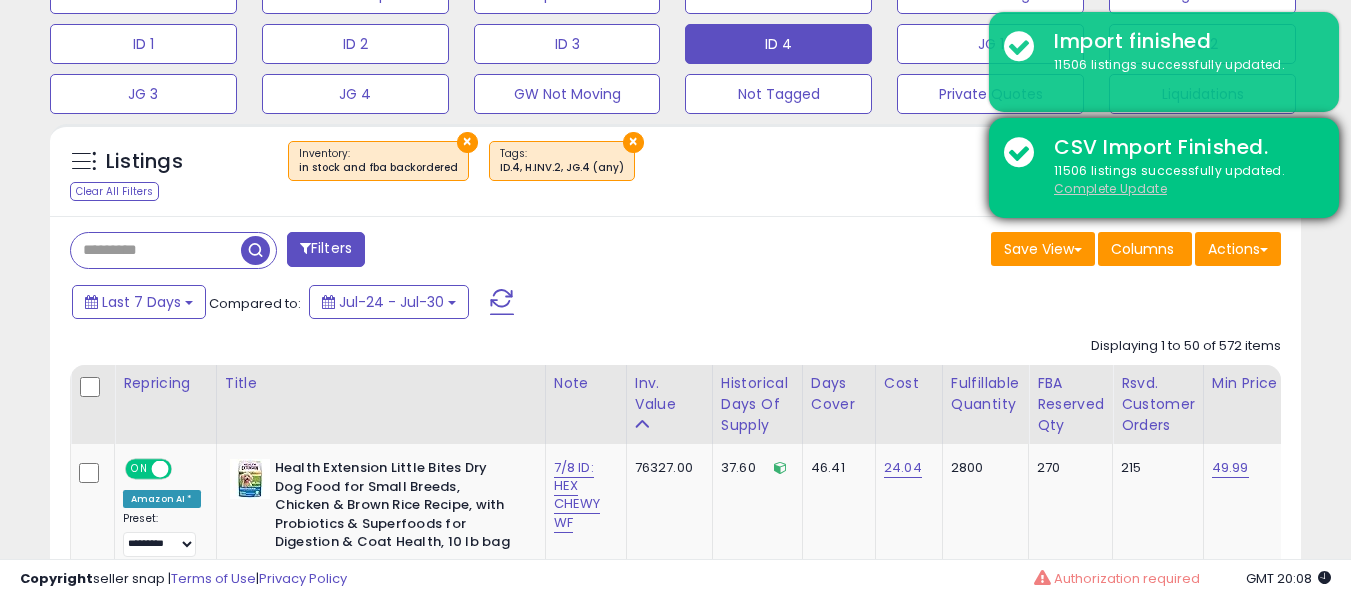click on "Complete Update" at bounding box center (1110, 188) 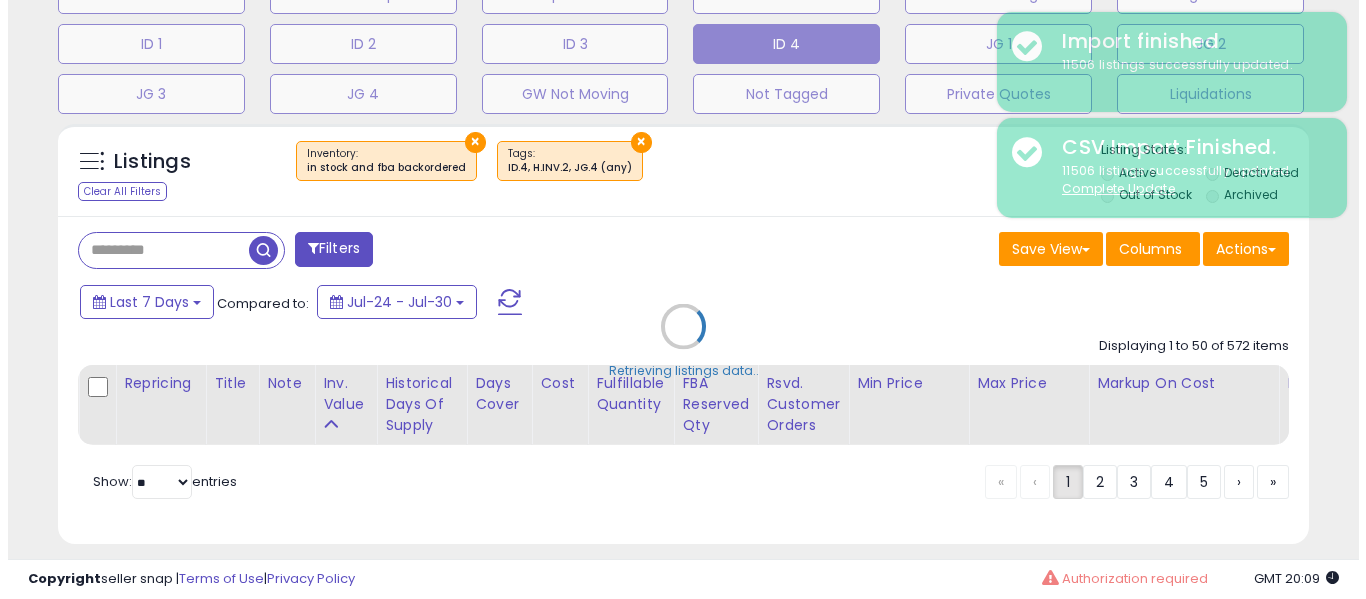 scroll, scrollTop: 999590, scrollLeft: 999267, axis: both 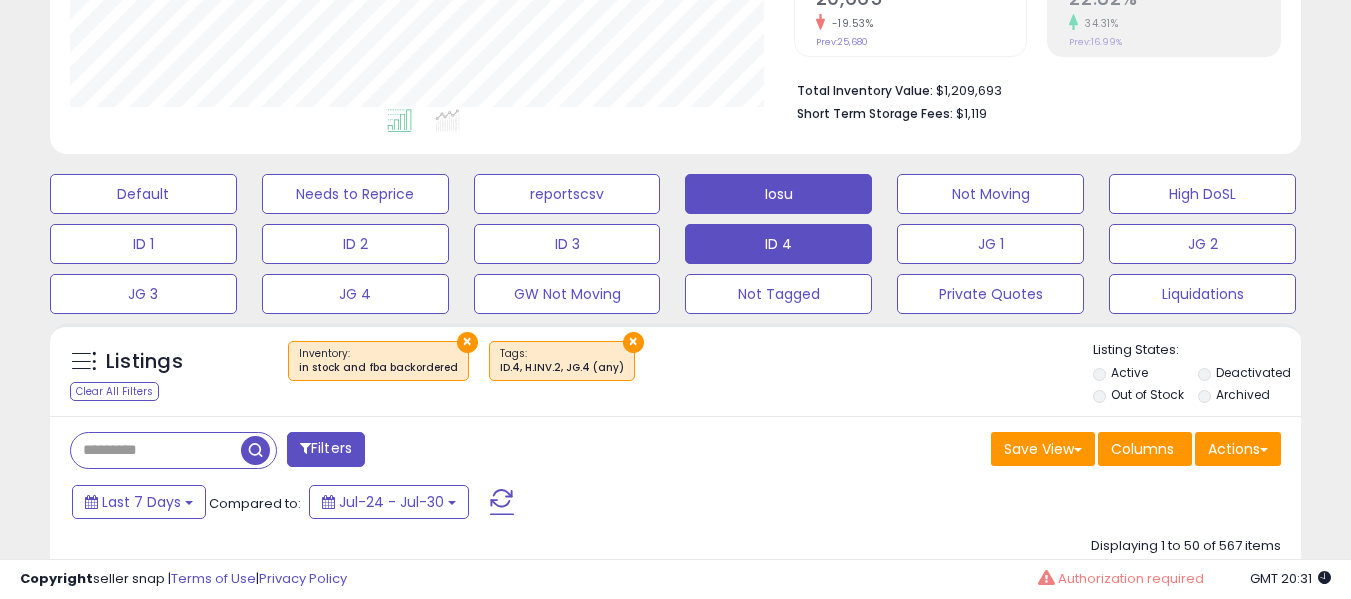click on "Iosu" at bounding box center [143, 194] 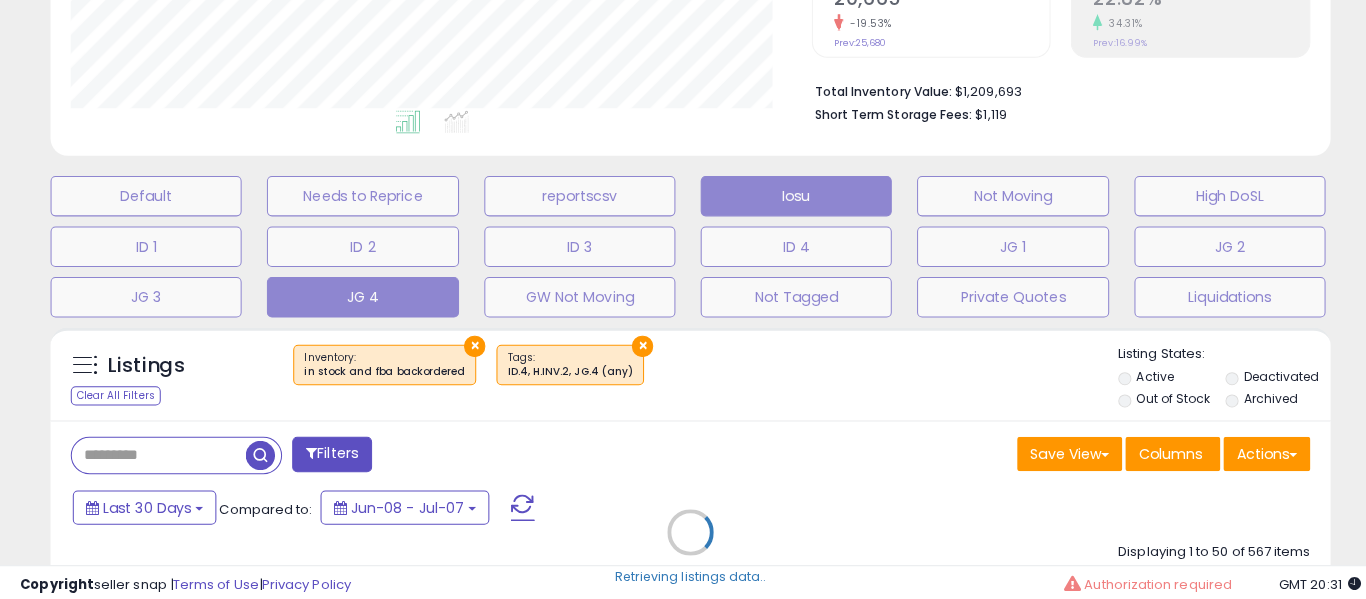 scroll, scrollTop: 999590, scrollLeft: 999267, axis: both 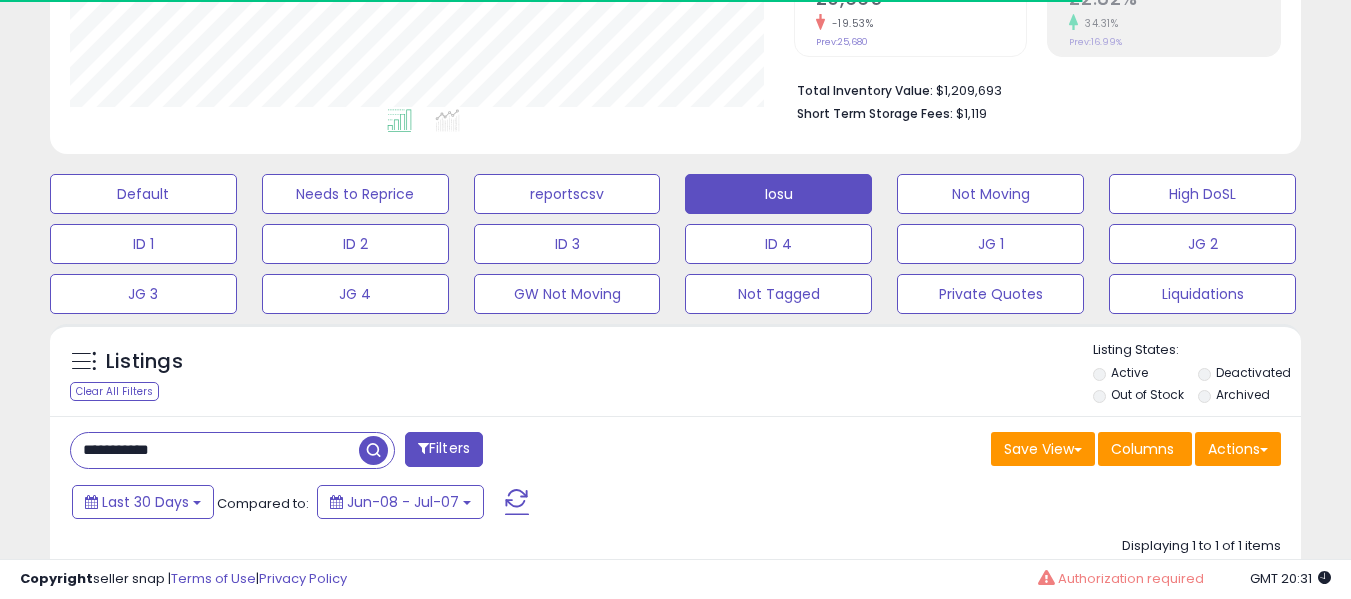 drag, startPoint x: 138, startPoint y: 448, endPoint x: 151, endPoint y: 460, distance: 17.691807 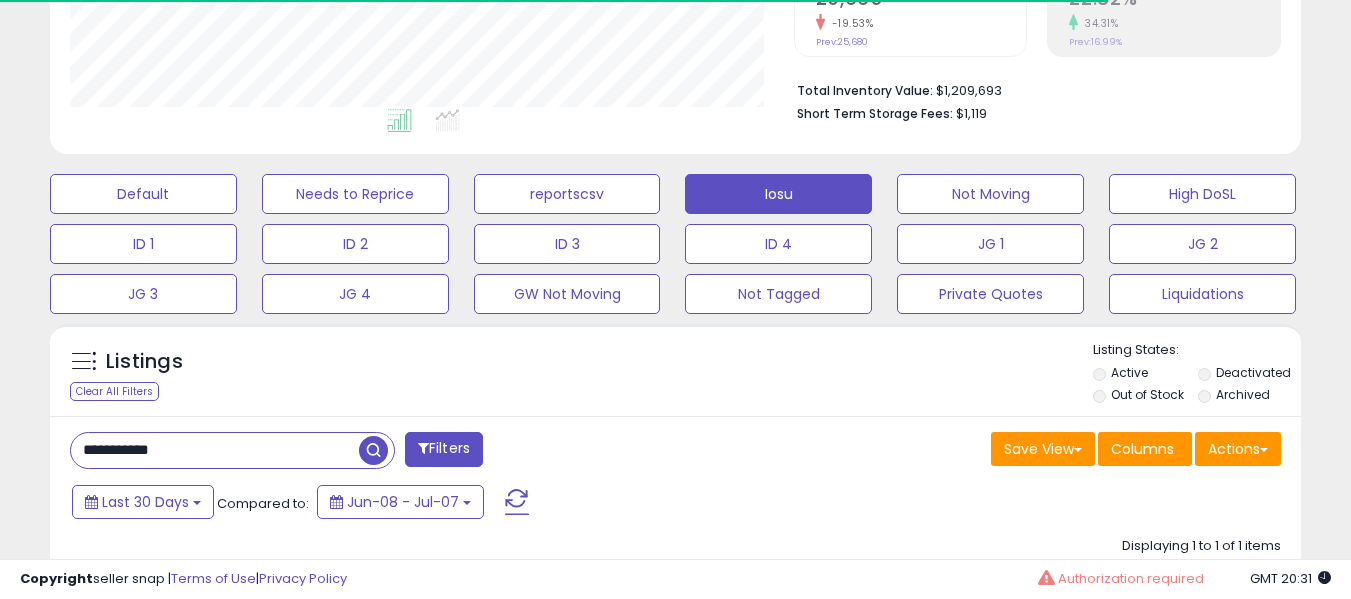 paste on "**********" 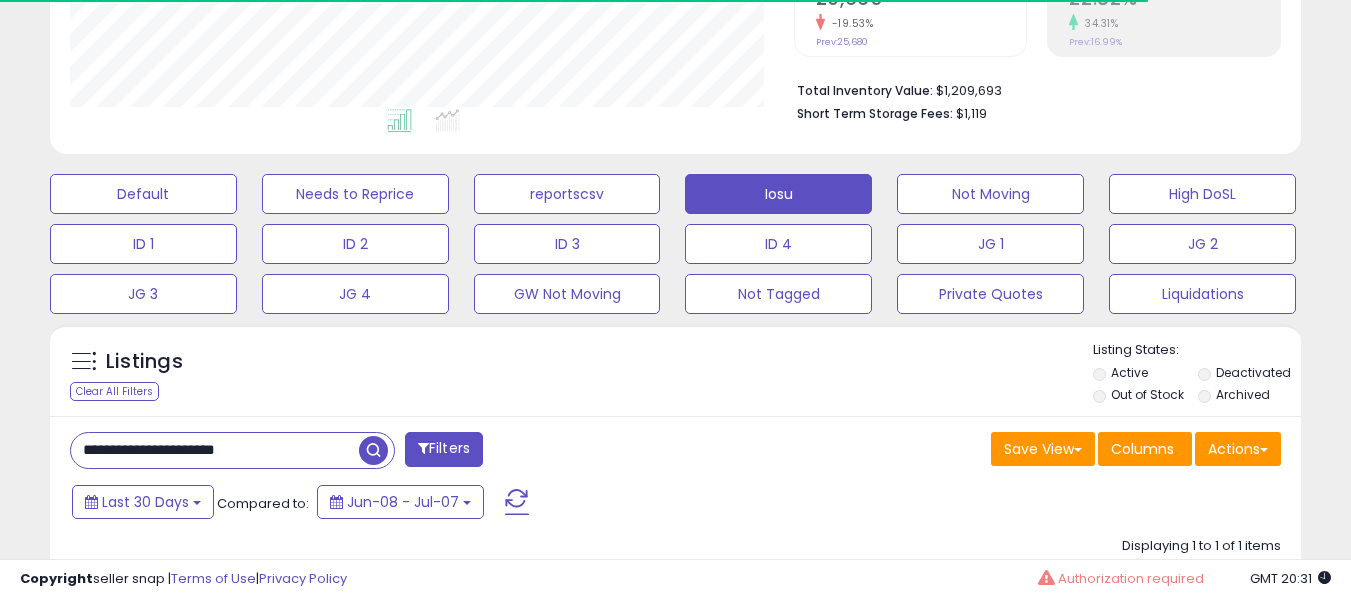 paste 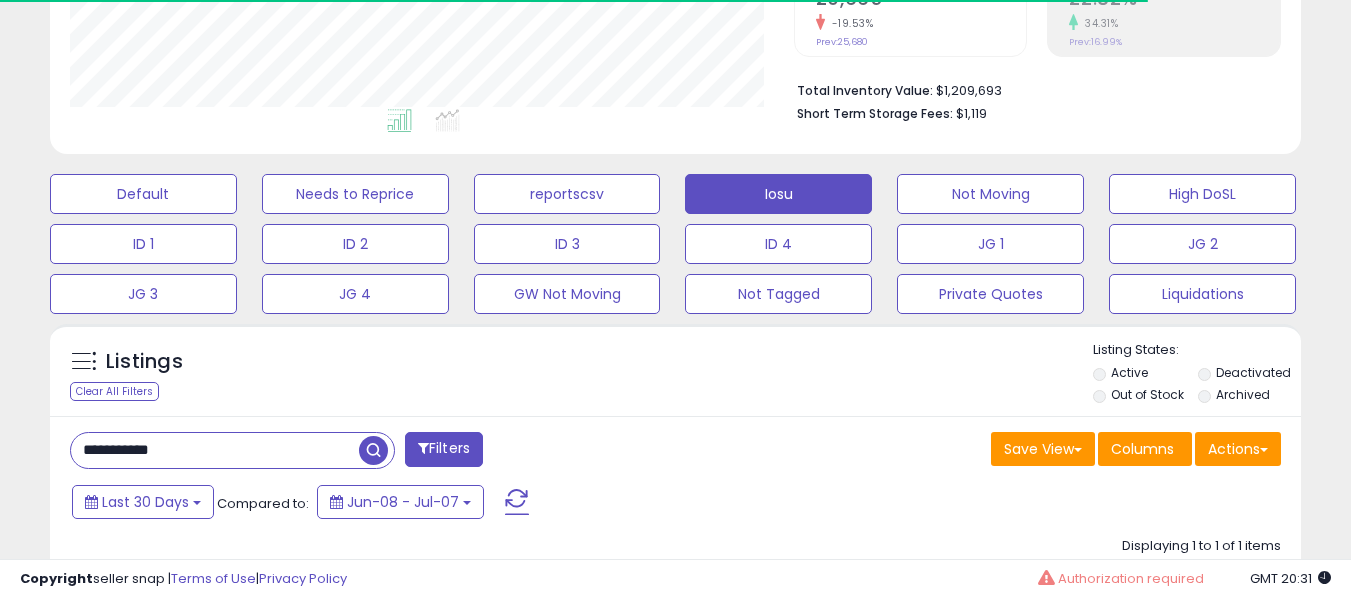 type on "**********" 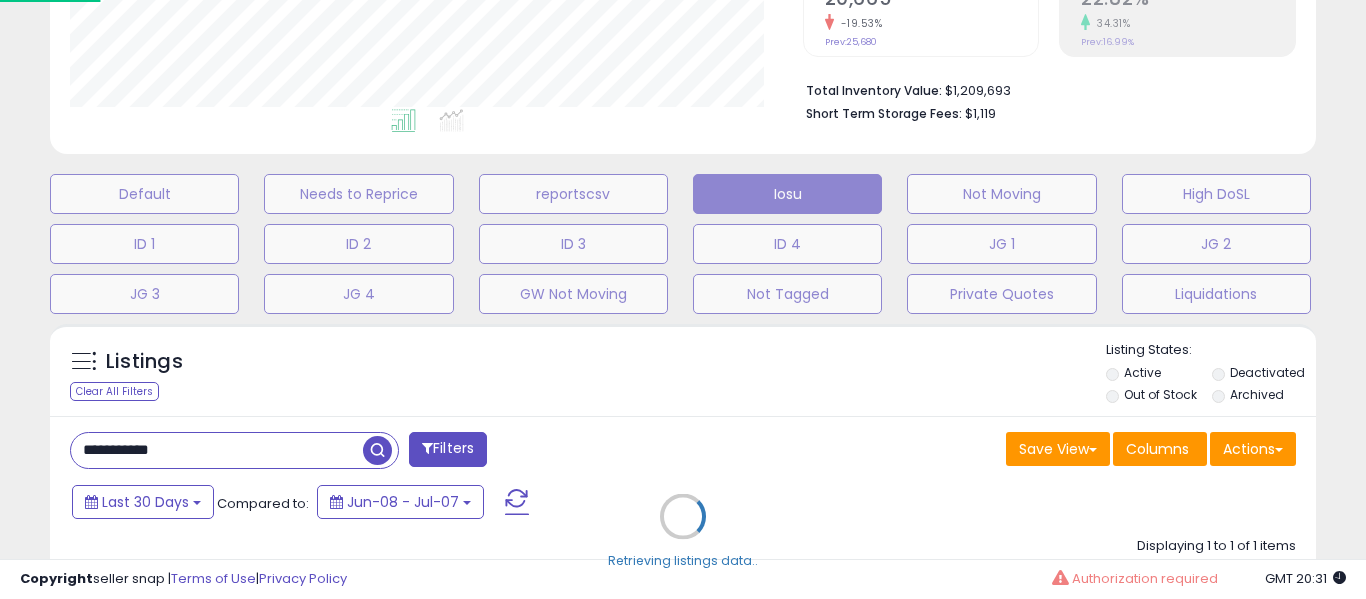 scroll, scrollTop: 999590, scrollLeft: 999267, axis: both 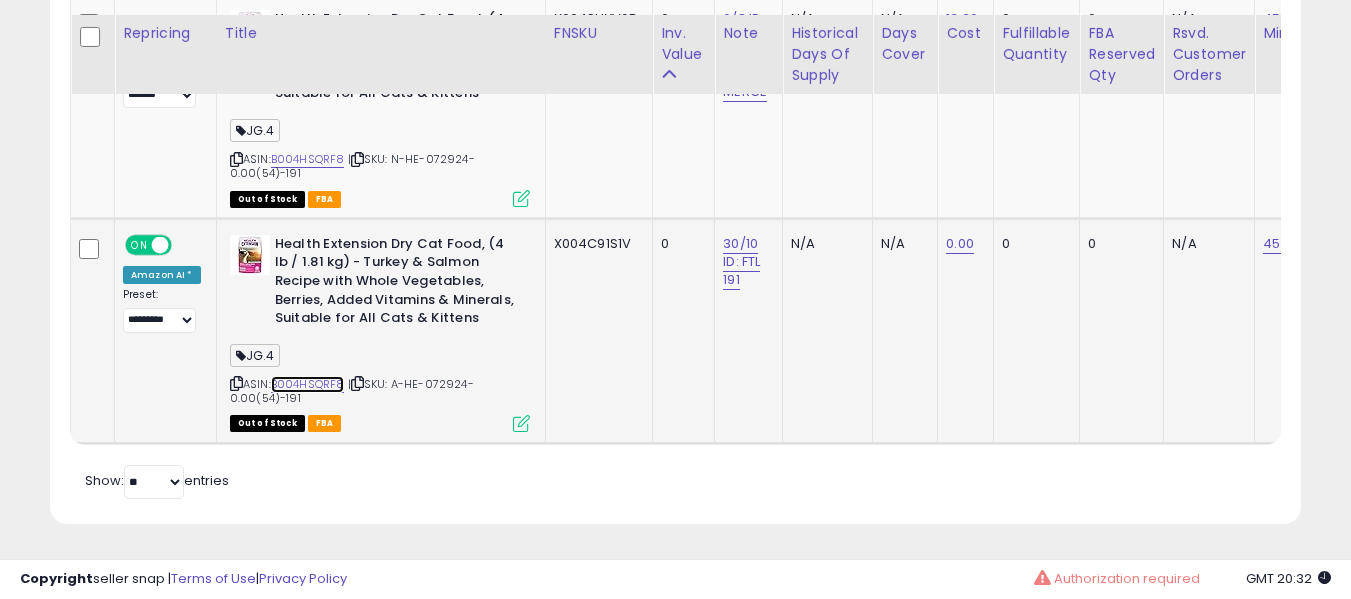 click on "B004HSQRF8" at bounding box center (308, 384) 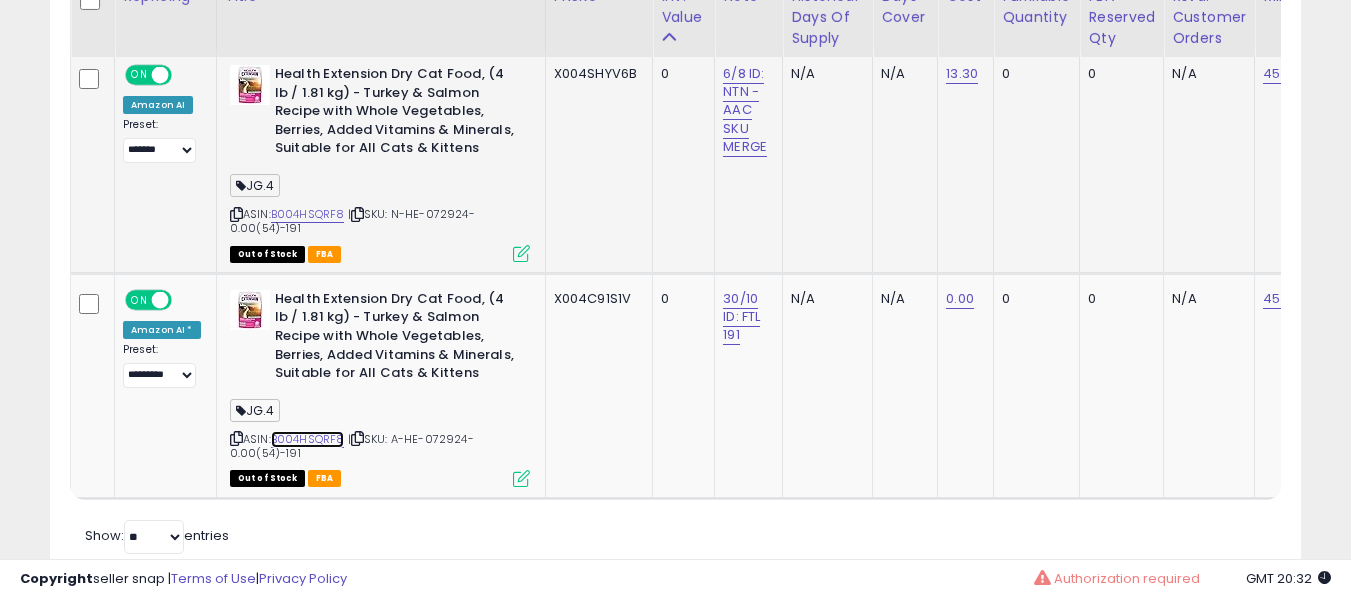 scroll, scrollTop: 1020, scrollLeft: 0, axis: vertical 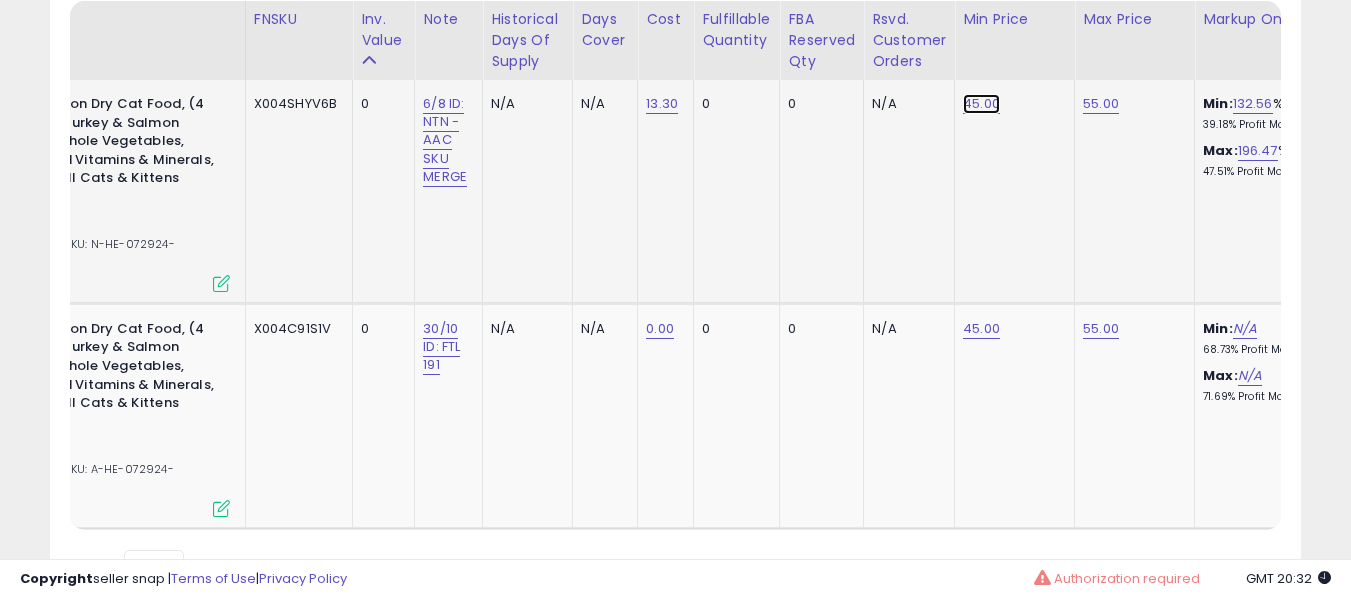 click on "45.00" at bounding box center [981, 104] 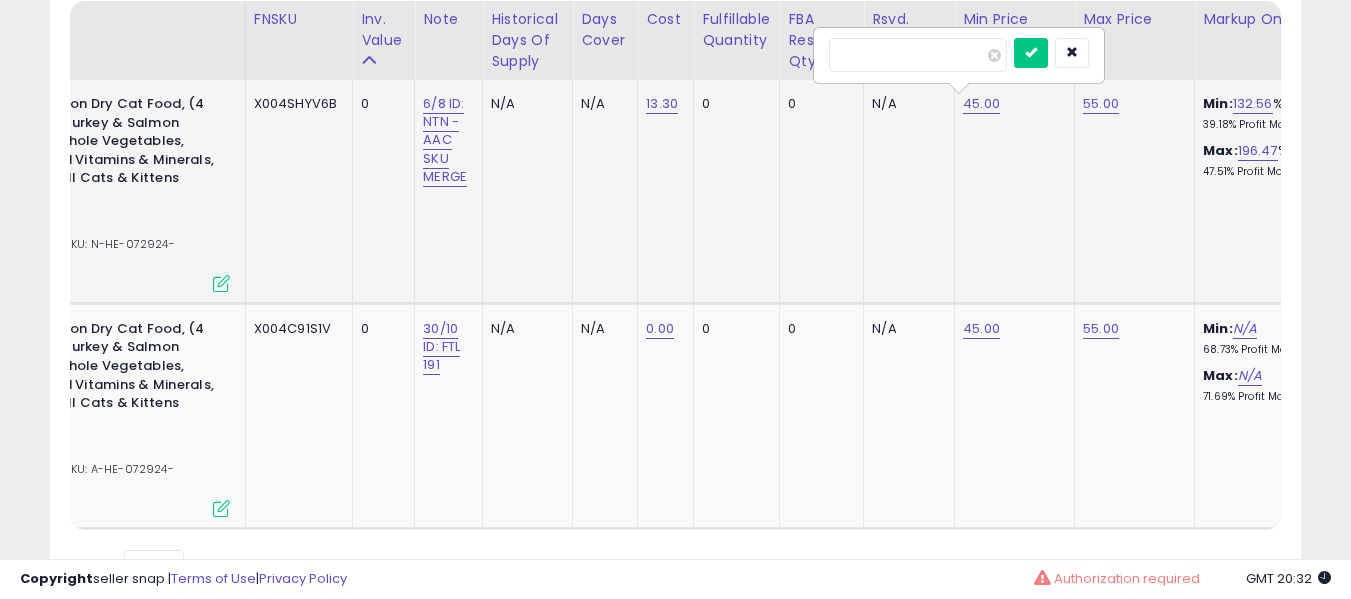 type on "*****" 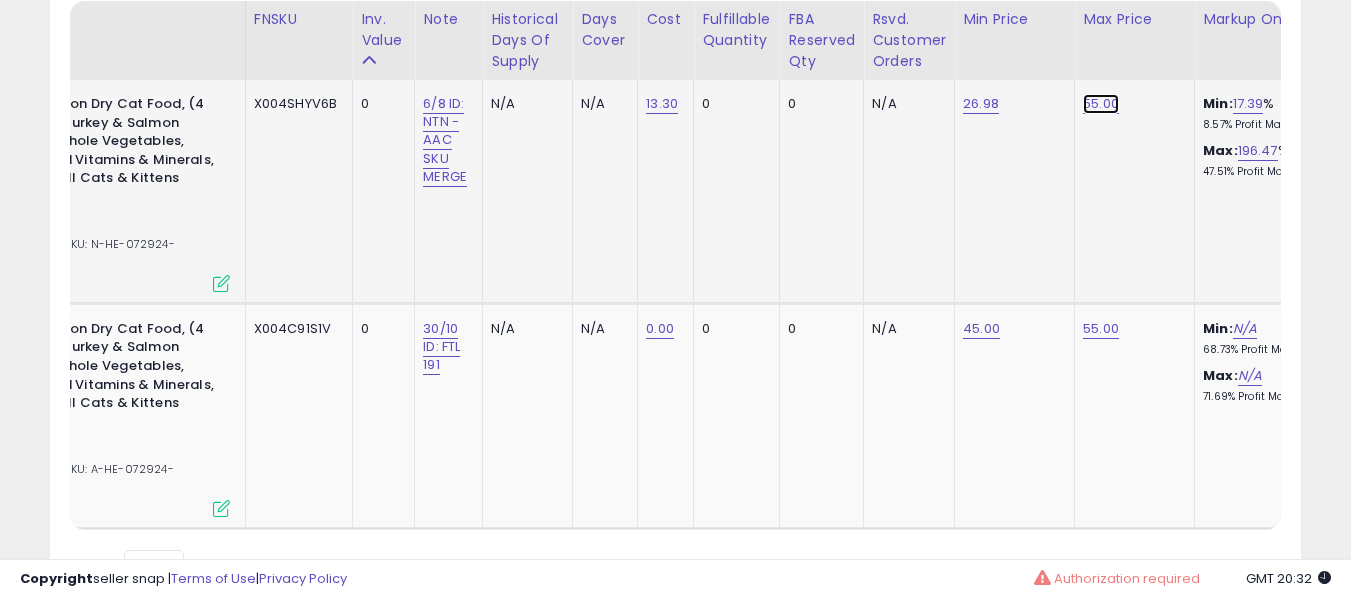 click on "55.00" at bounding box center (1101, 104) 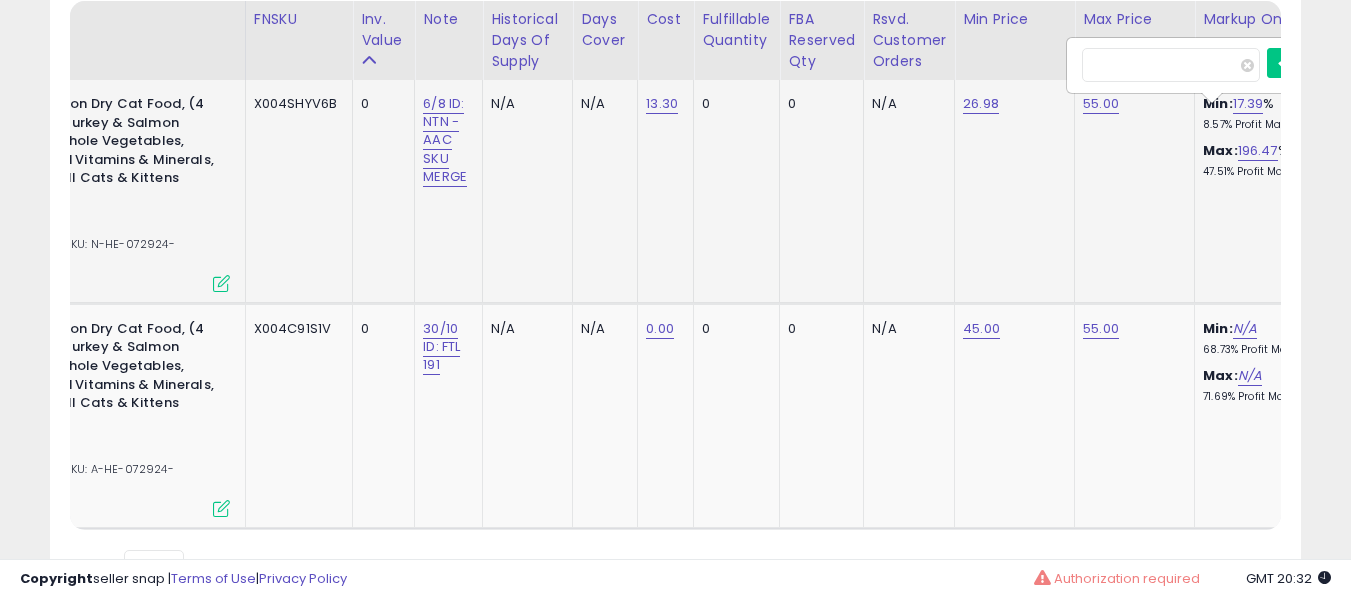 scroll 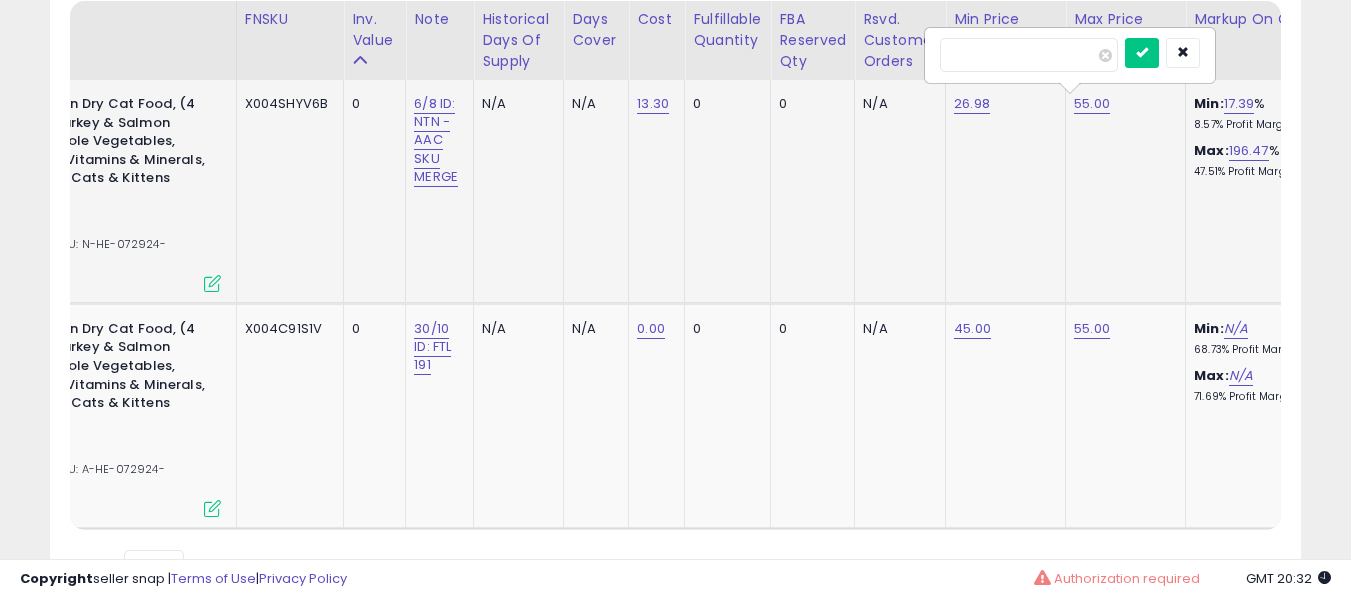 type on "*****" 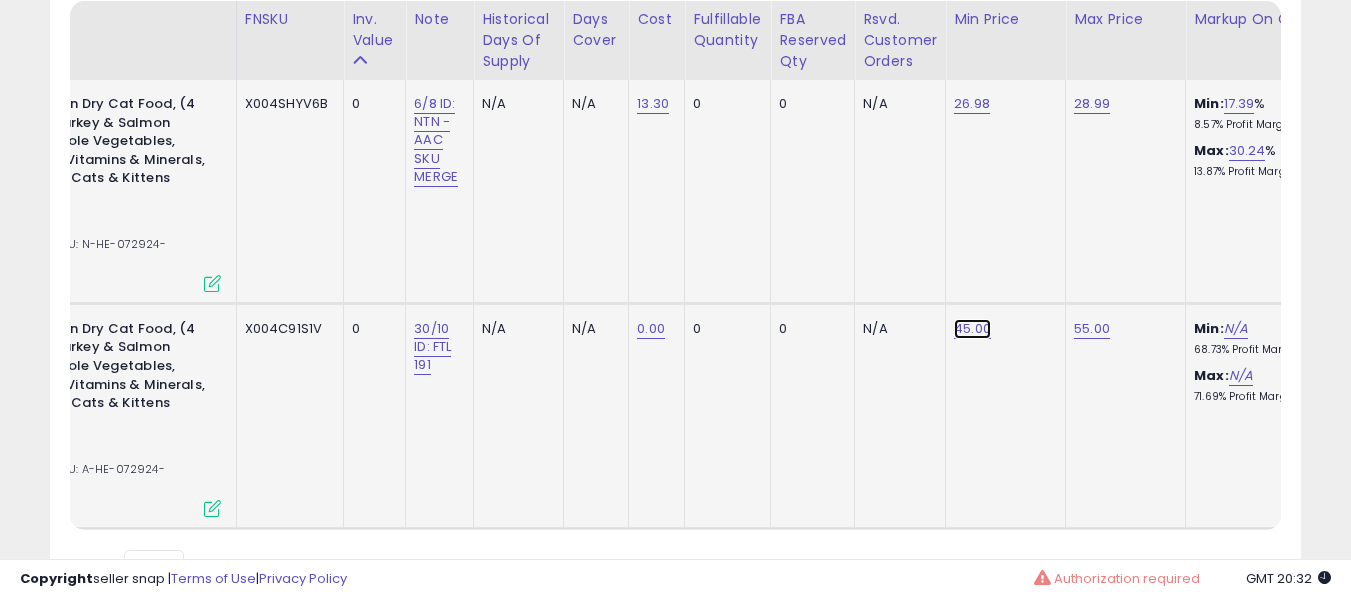 click on "45.00" at bounding box center [972, 104] 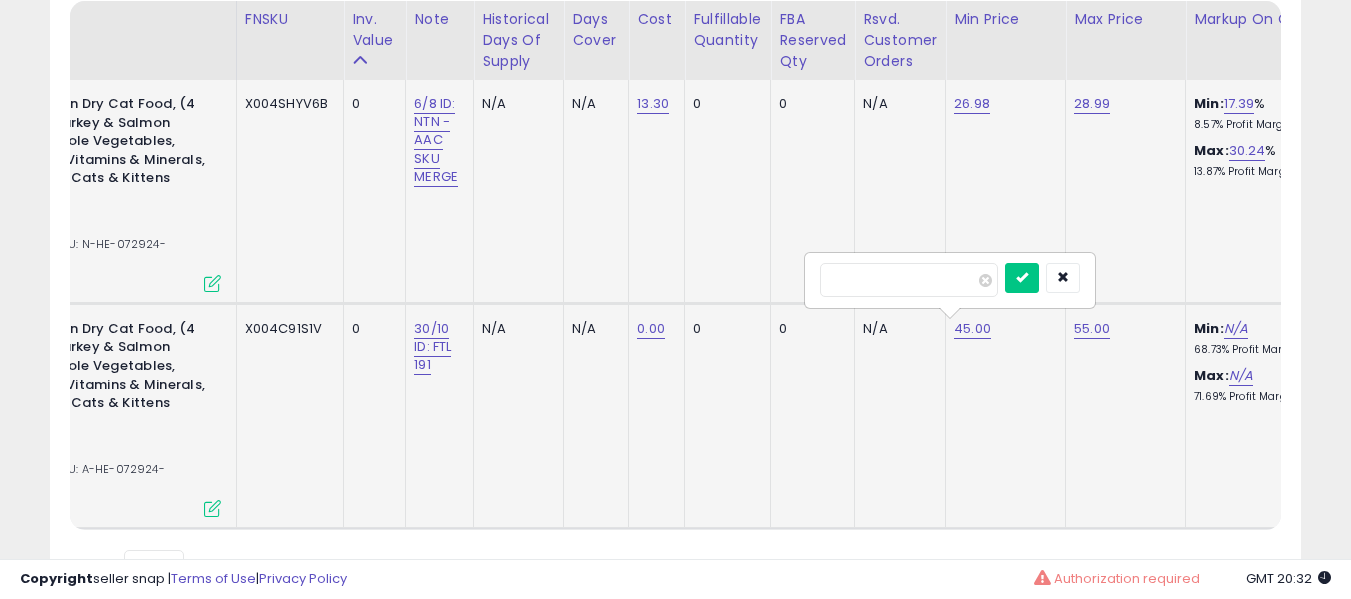 type on "*****" 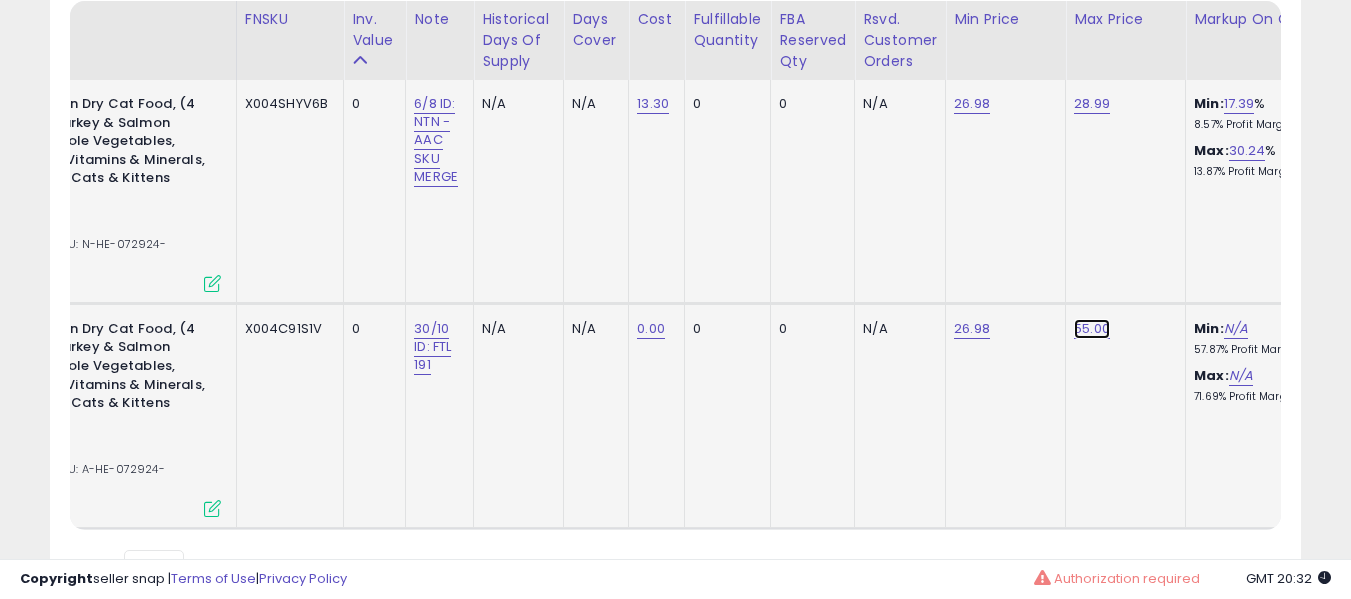 click on "55.00" at bounding box center (1092, 104) 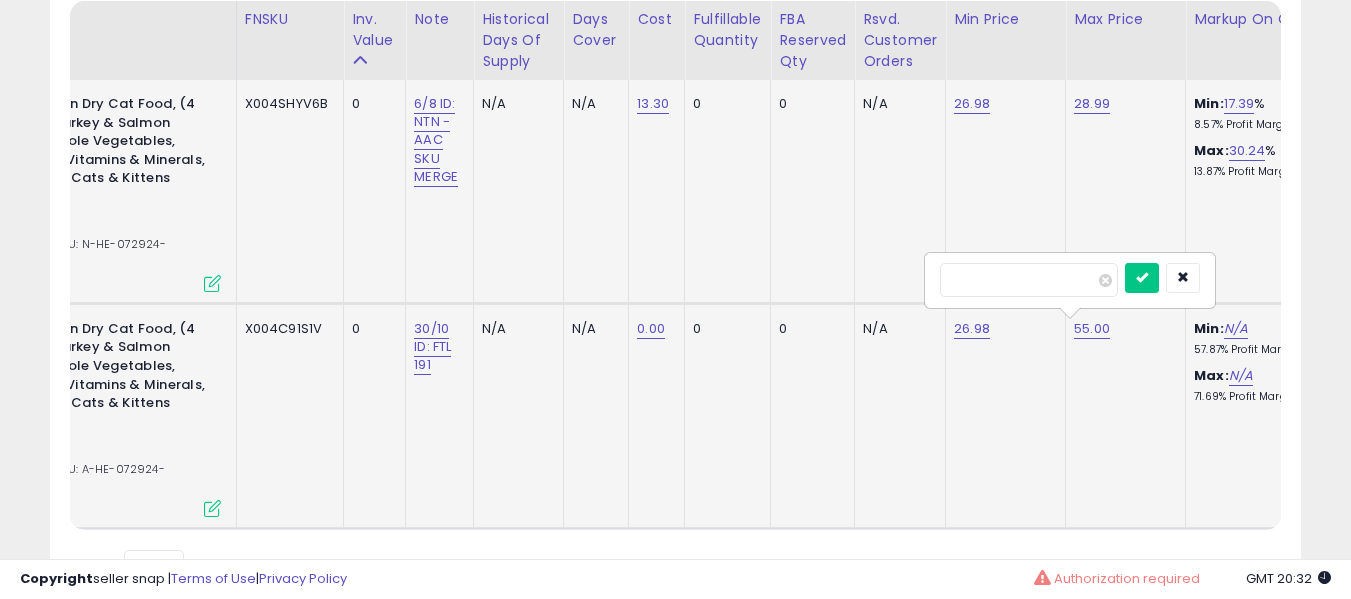 type on "*****" 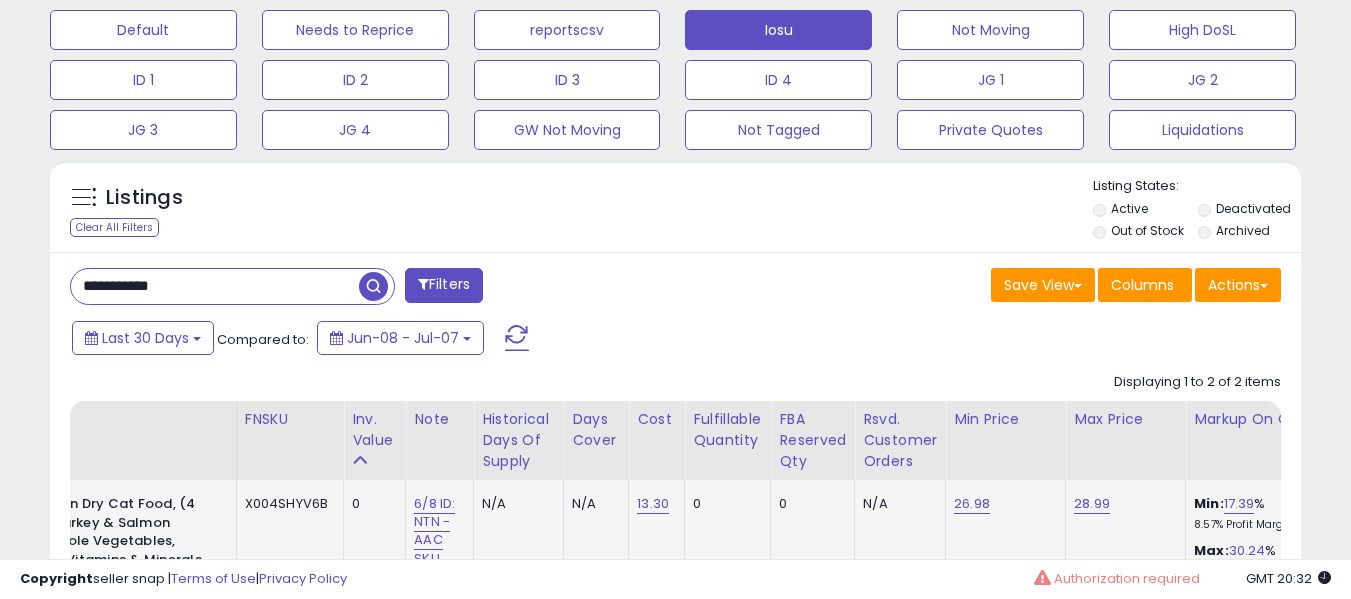 click on "**********" at bounding box center (215, 286) 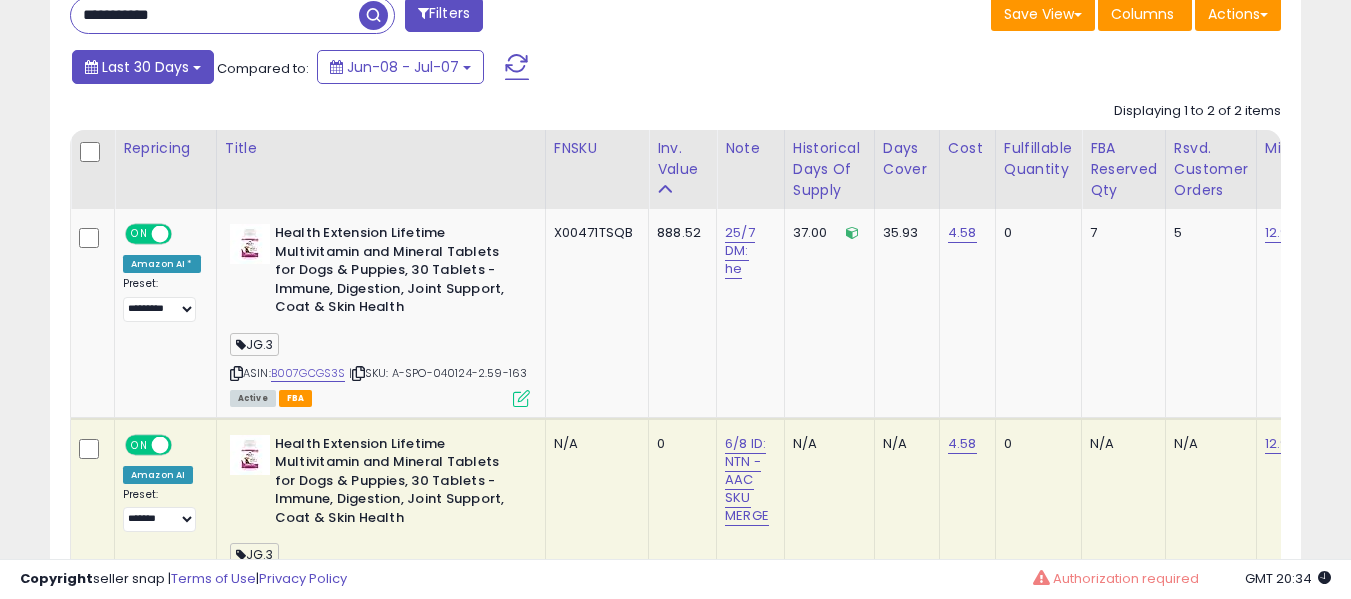 paste 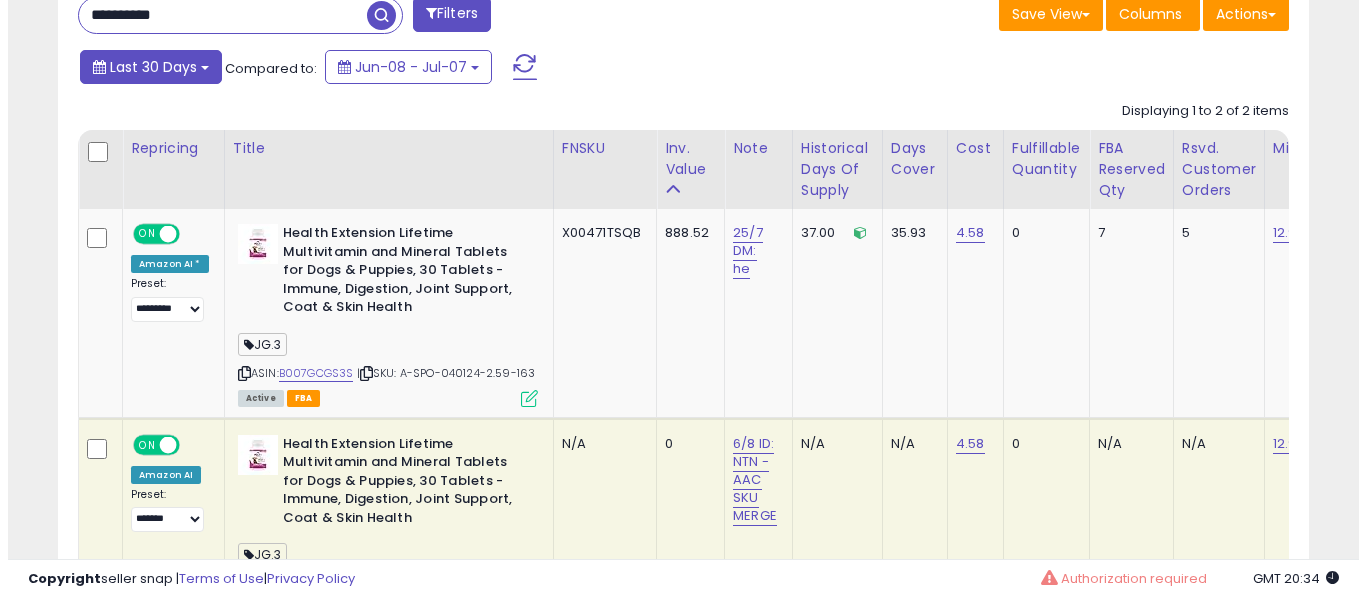 scroll, scrollTop: 671, scrollLeft: 0, axis: vertical 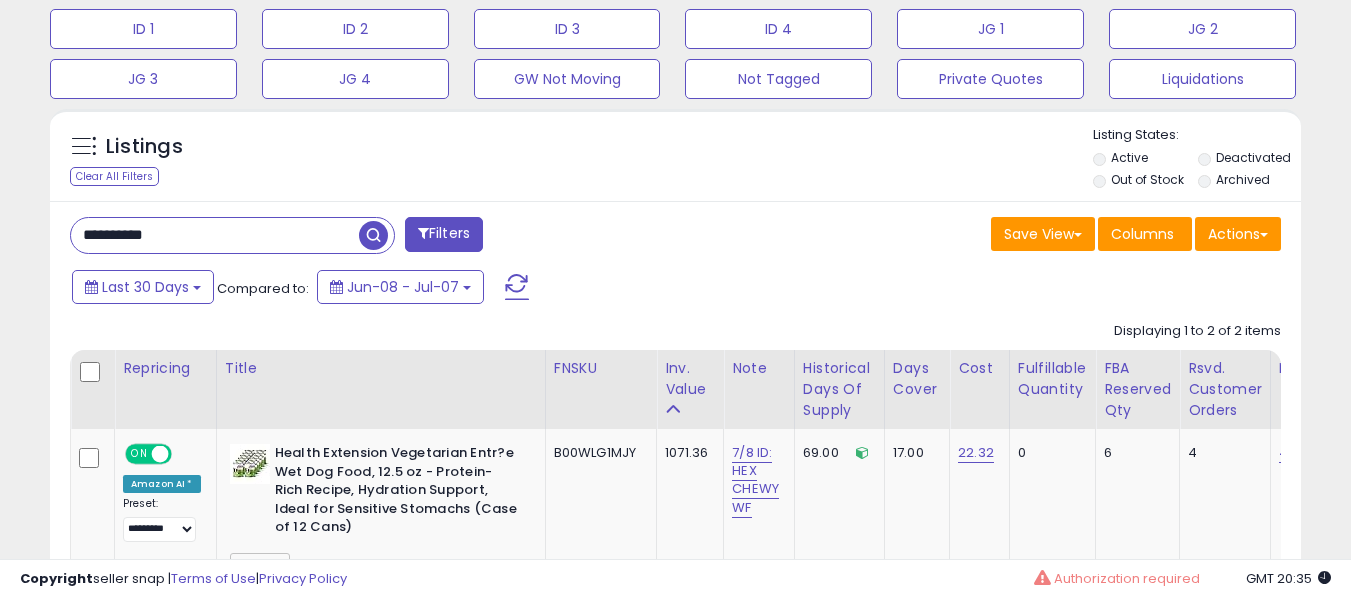 paste 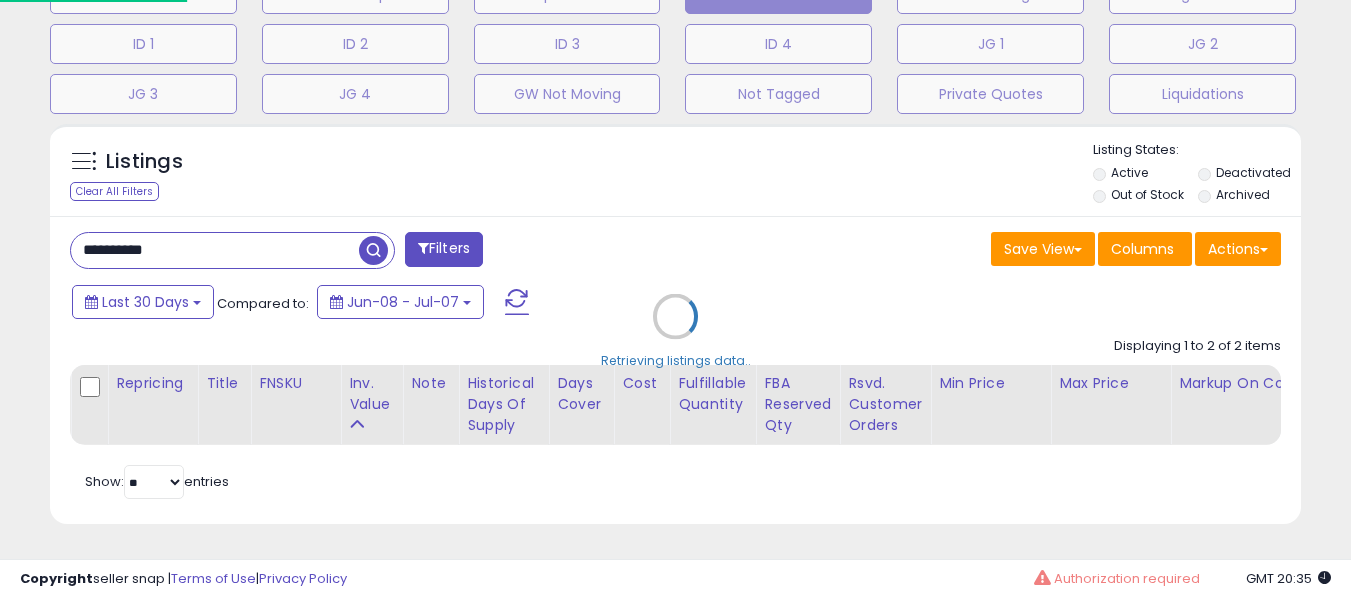 scroll, scrollTop: 999590, scrollLeft: 999267, axis: both 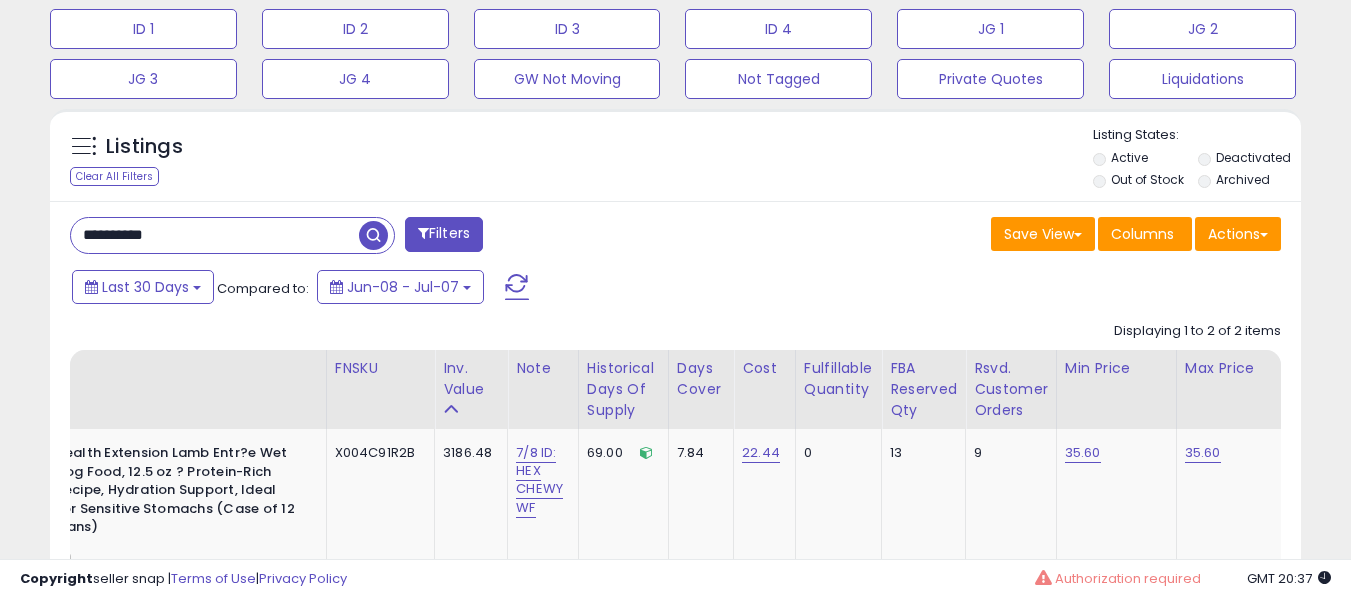 paste 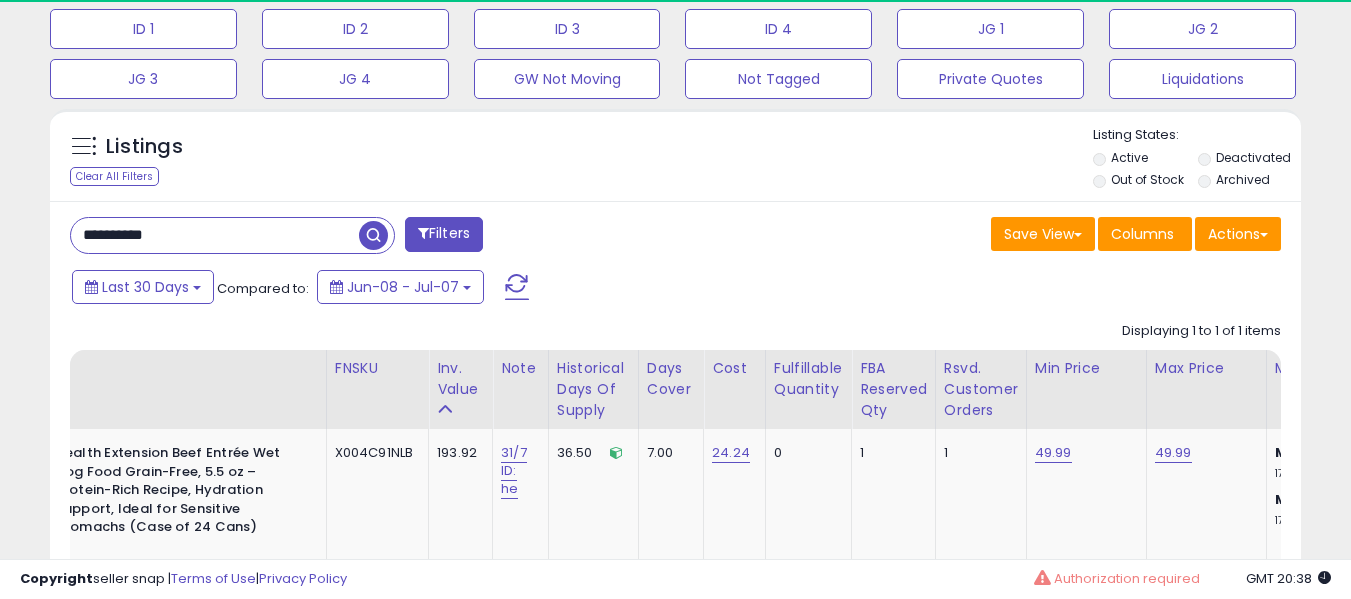 scroll, scrollTop: 999590, scrollLeft: 999276, axis: both 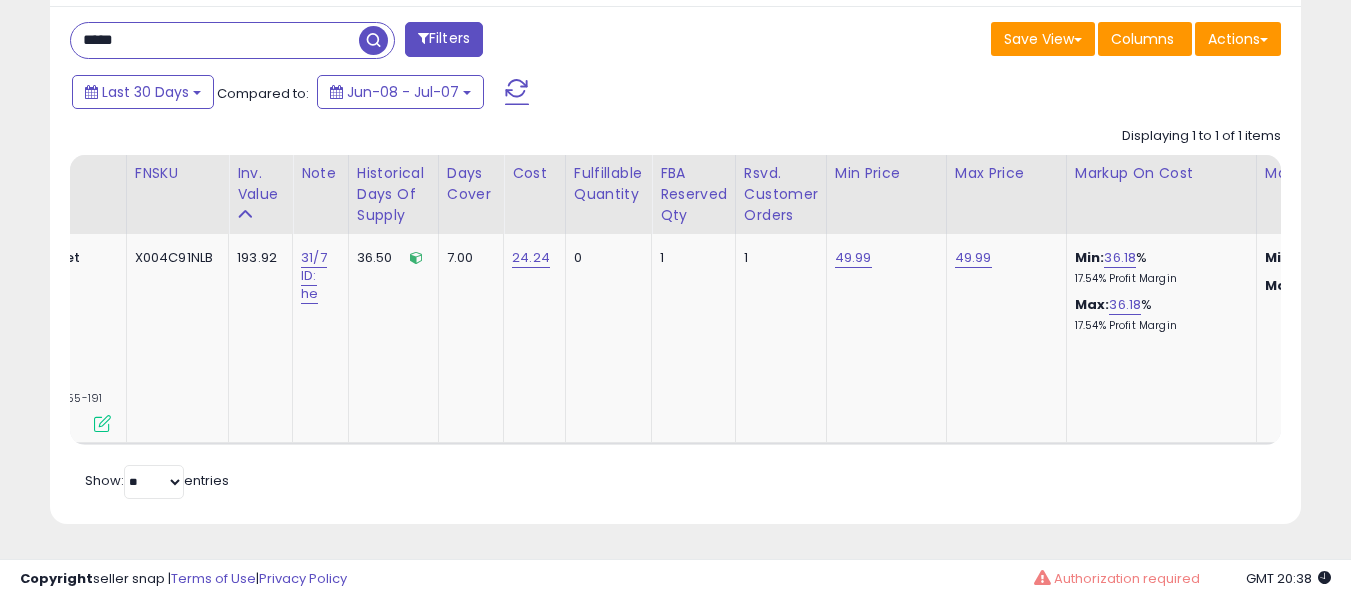 type on "****" 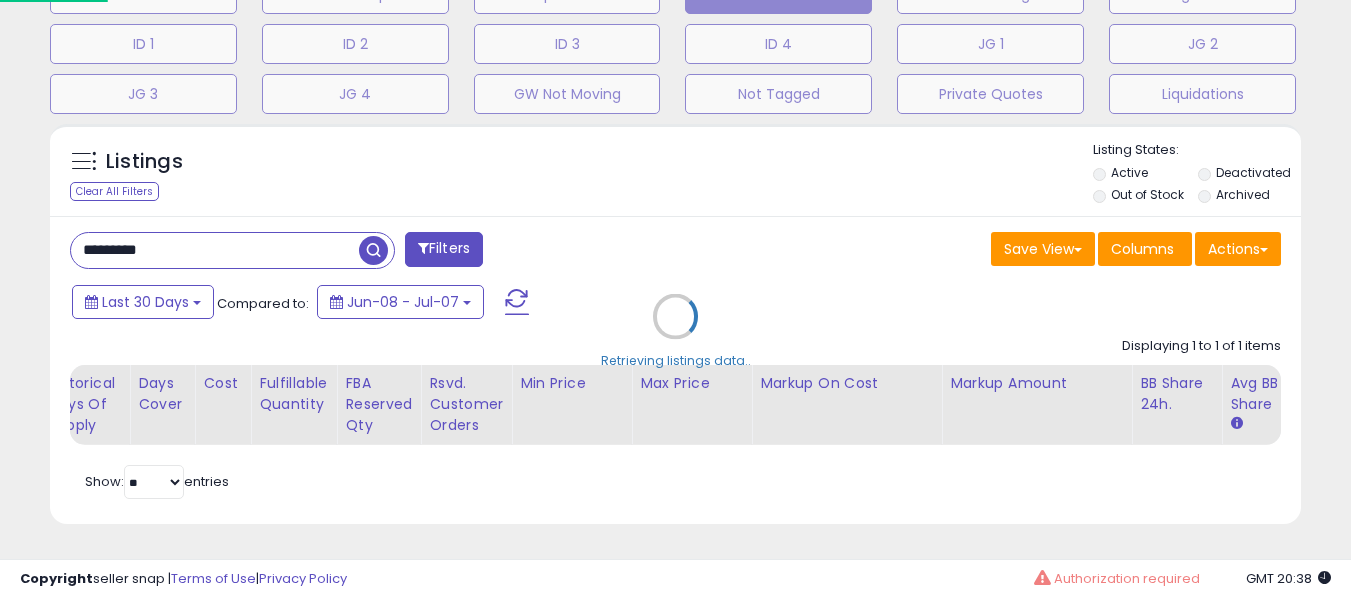 scroll, scrollTop: 999590, scrollLeft: 999267, axis: both 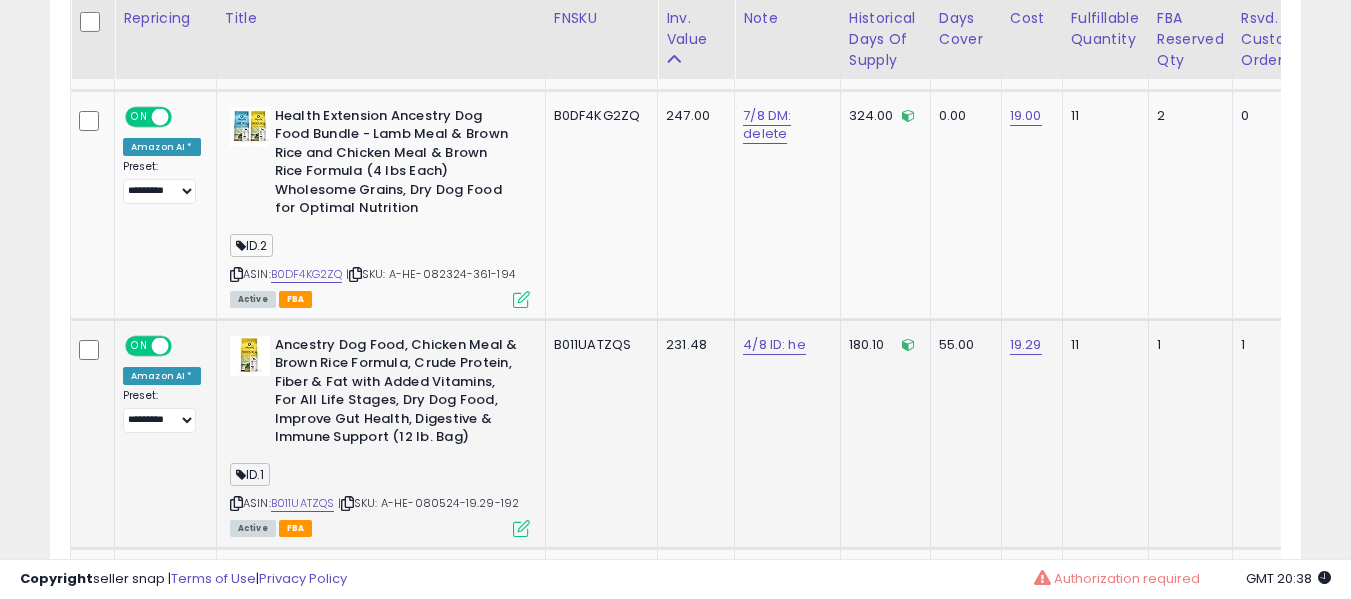 click on "ASIN:  B011UATZQS    |   SKU: A-HE-080524-19.29-192 Active FBA" at bounding box center [380, 435] 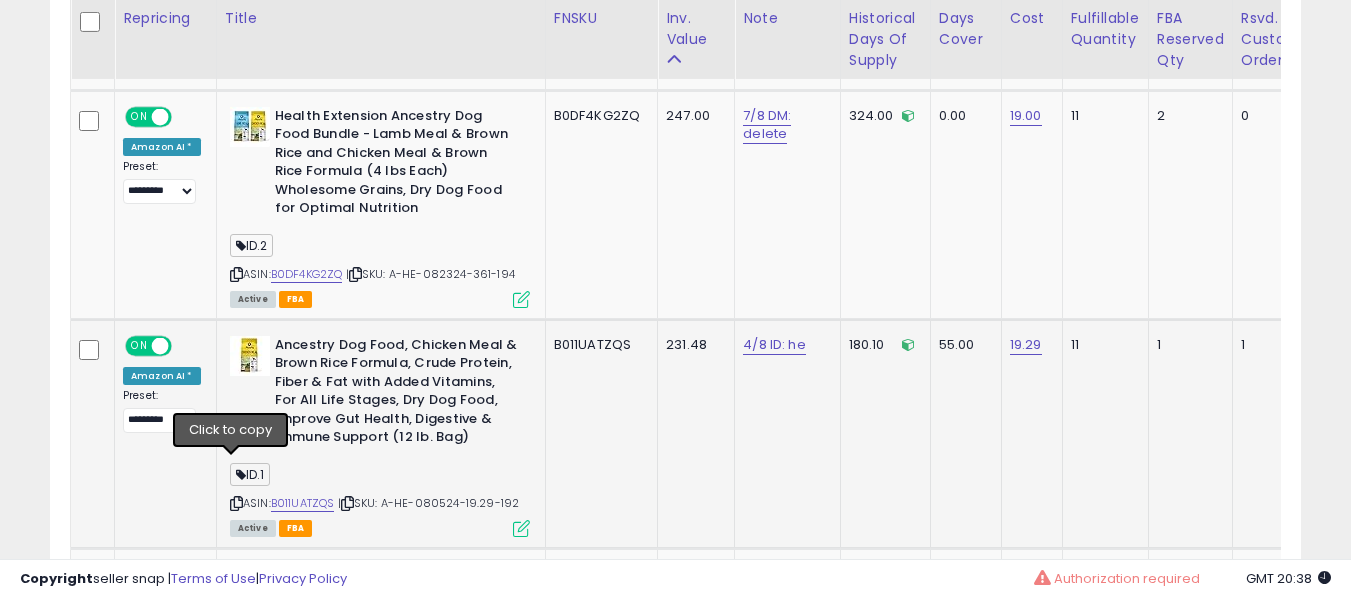 click at bounding box center (236, 503) 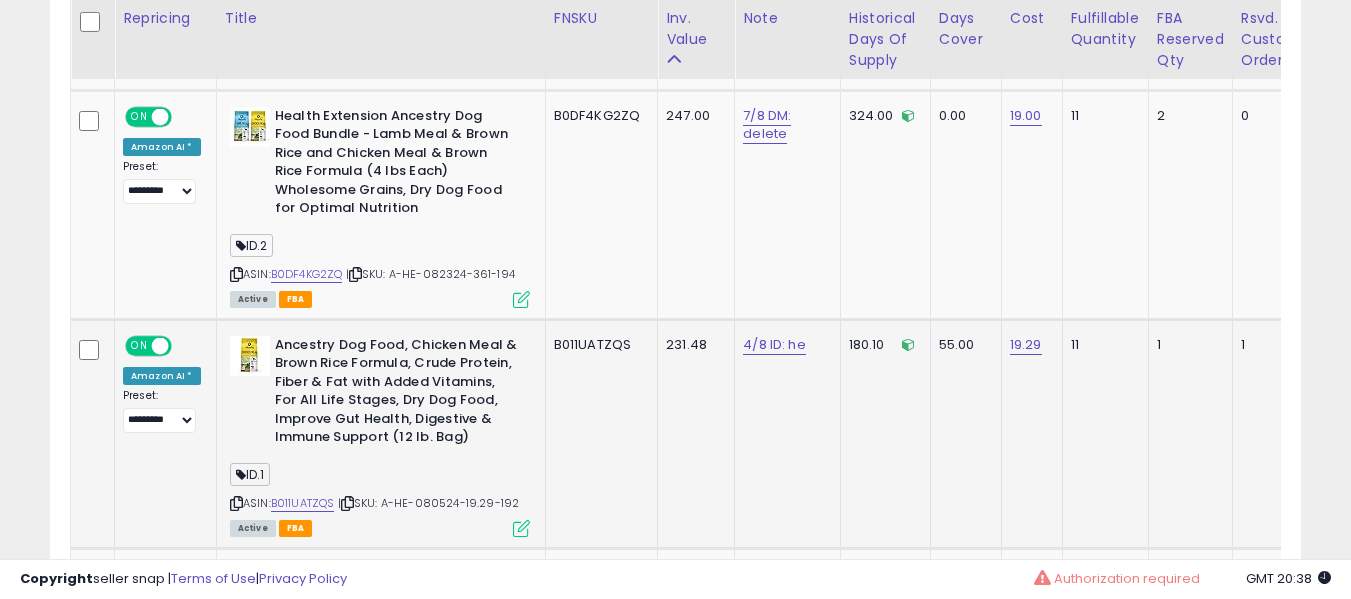 click on "ASIN:  B011UATZQS    |   SKU: A-HE-080524-19.29-192 Active FBA" at bounding box center [380, 435] 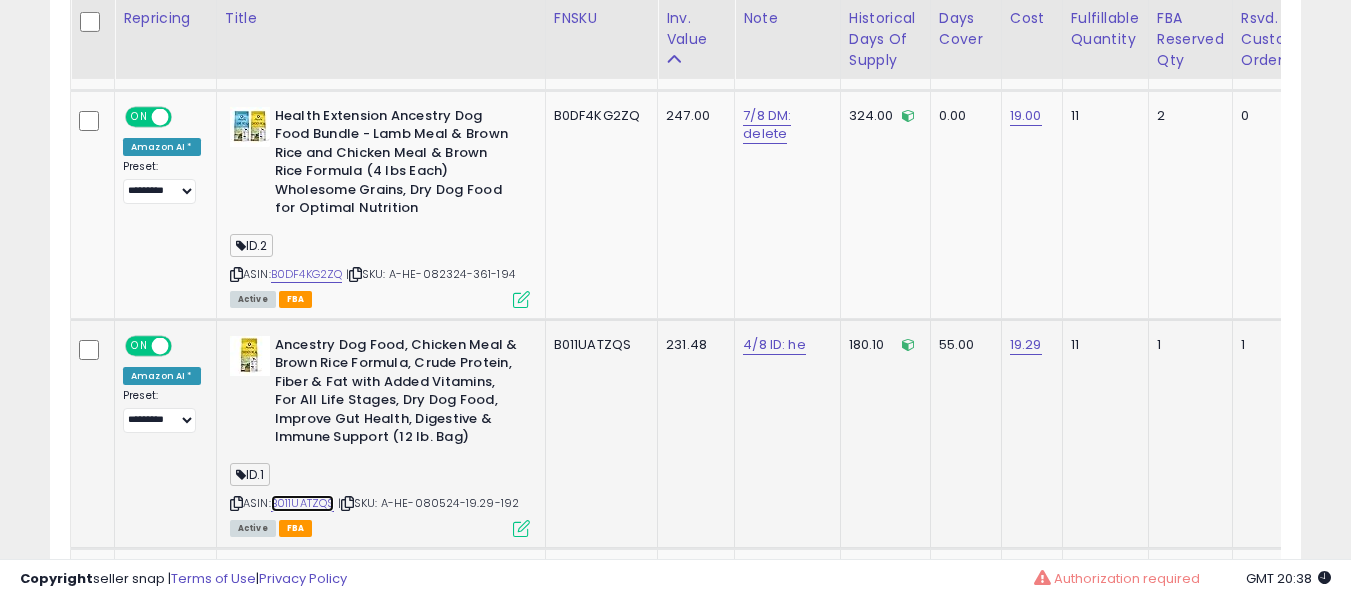 click on "B011UATZQS" at bounding box center [303, 503] 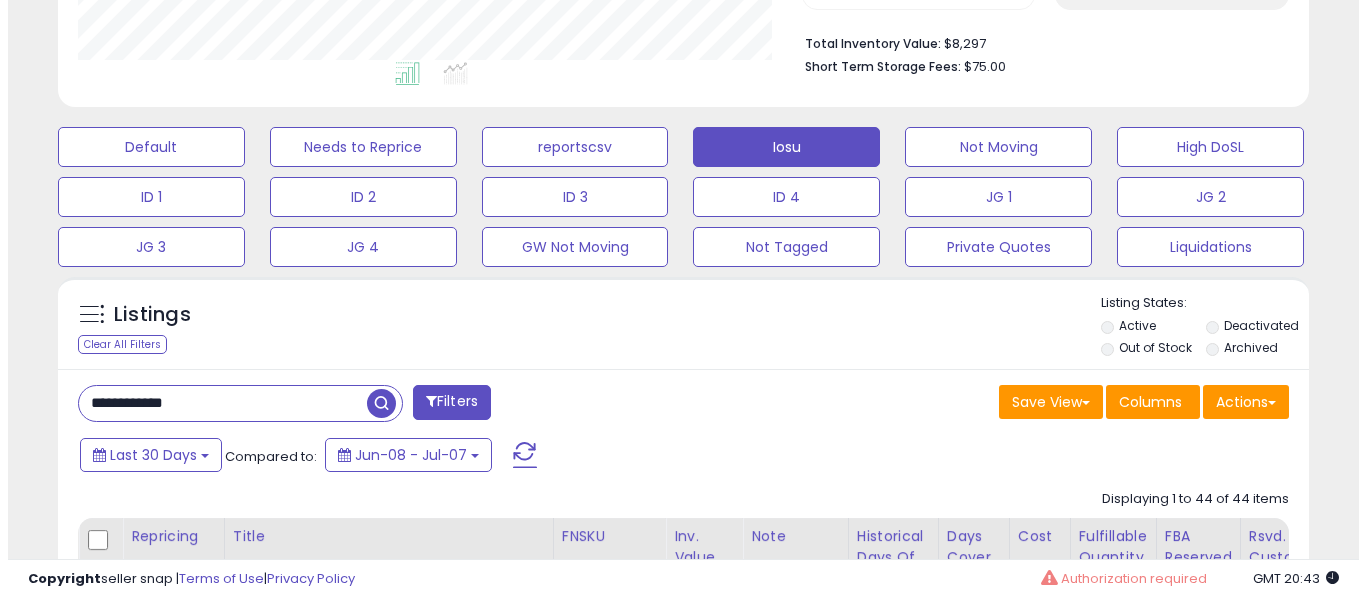 scroll, scrollTop: 471, scrollLeft: 0, axis: vertical 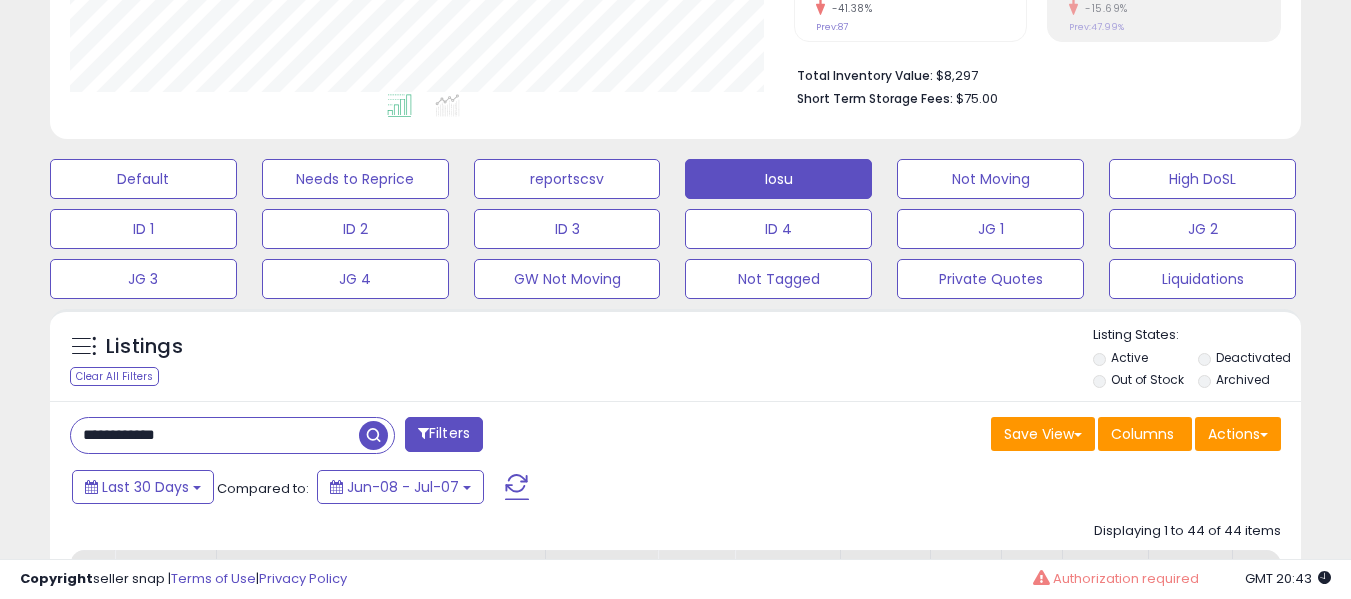click on "**********" at bounding box center (215, 435) 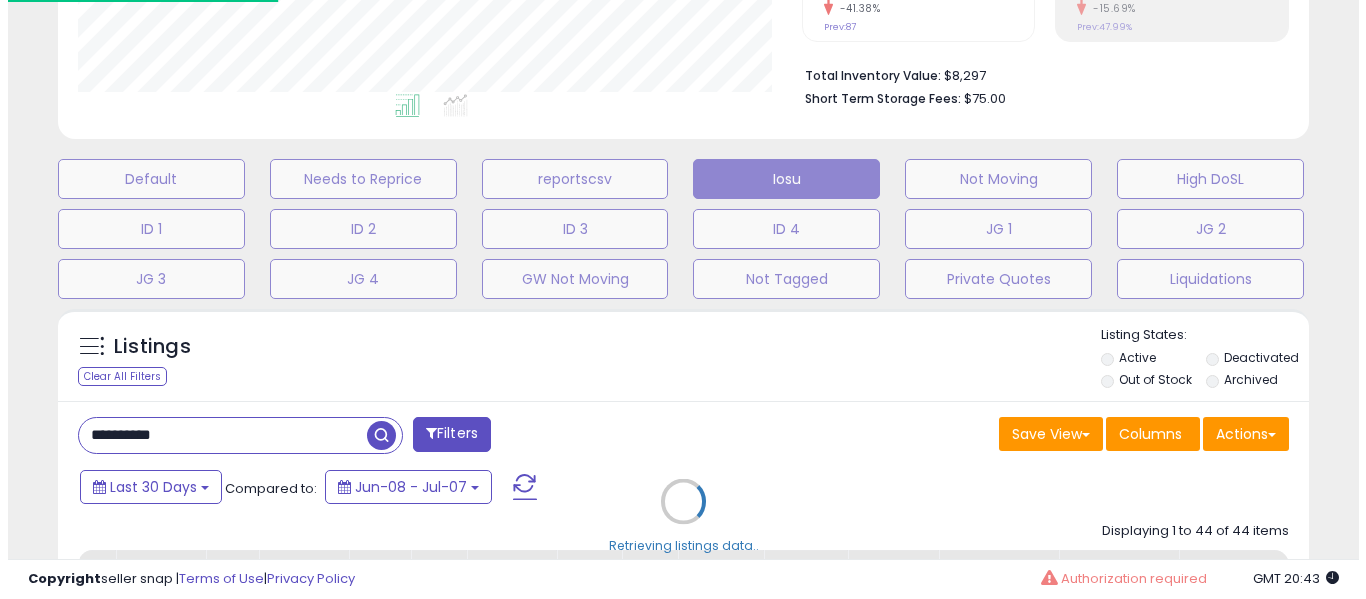 scroll, scrollTop: 999590, scrollLeft: 999267, axis: both 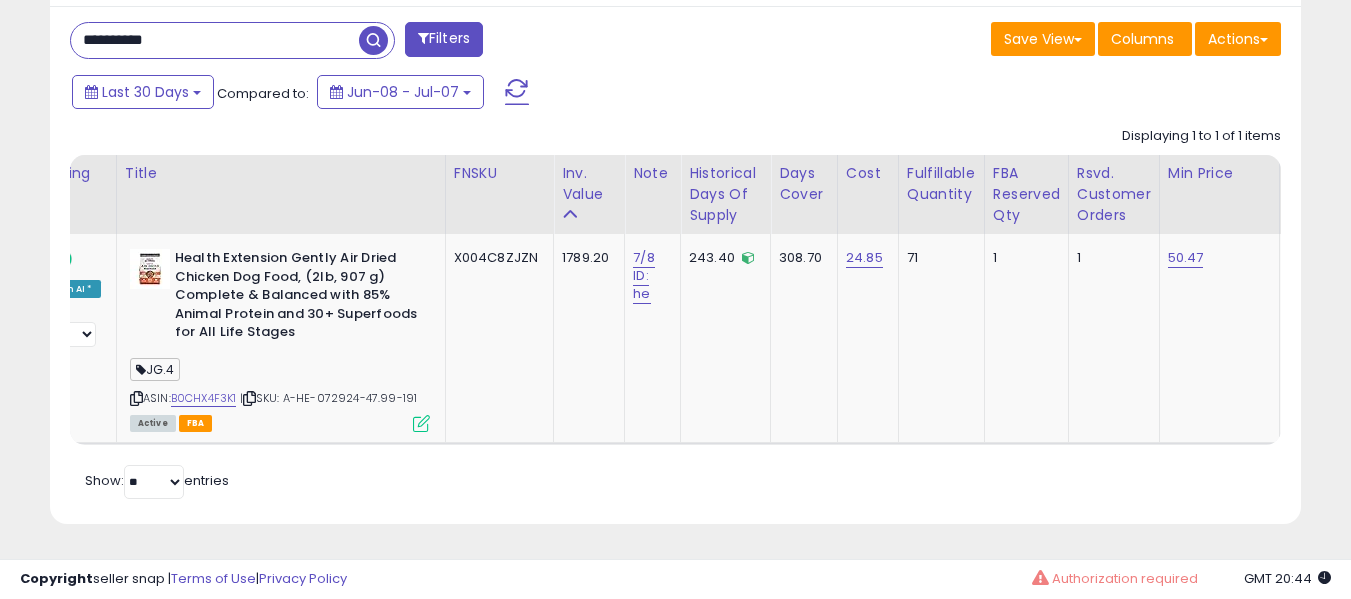 paste 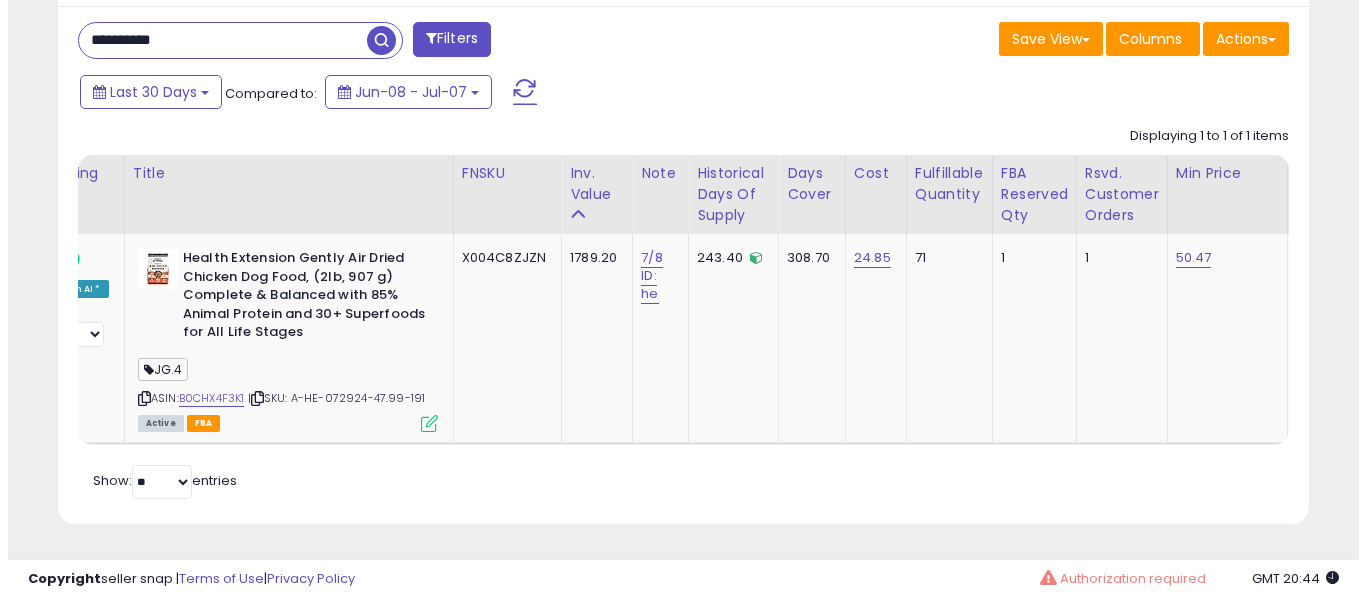 scroll, scrollTop: 671, scrollLeft: 0, axis: vertical 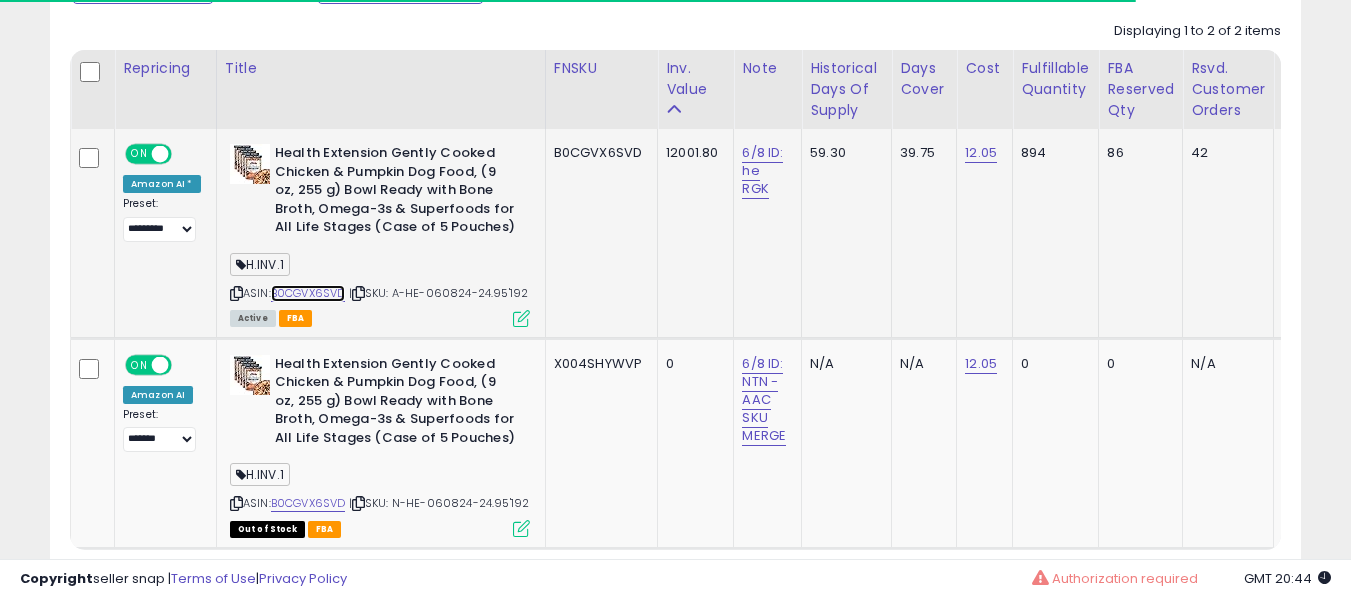 click on "B0CGVX6SVD" at bounding box center [308, 293] 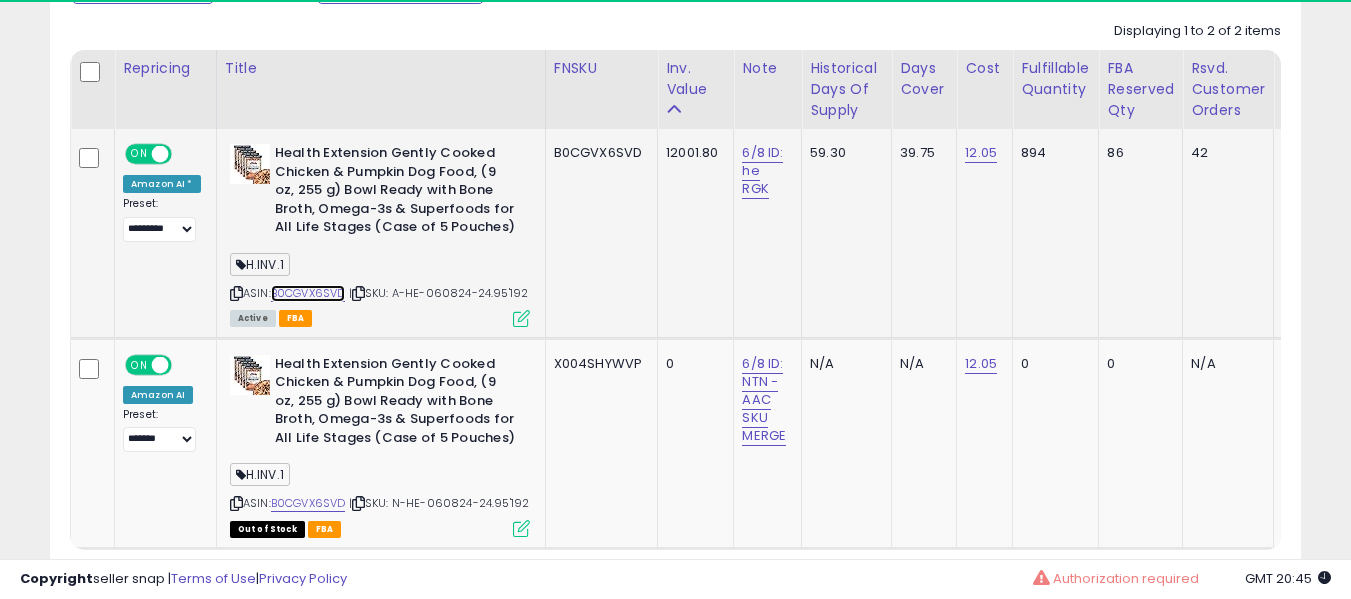 scroll, scrollTop: 999590, scrollLeft: 999276, axis: both 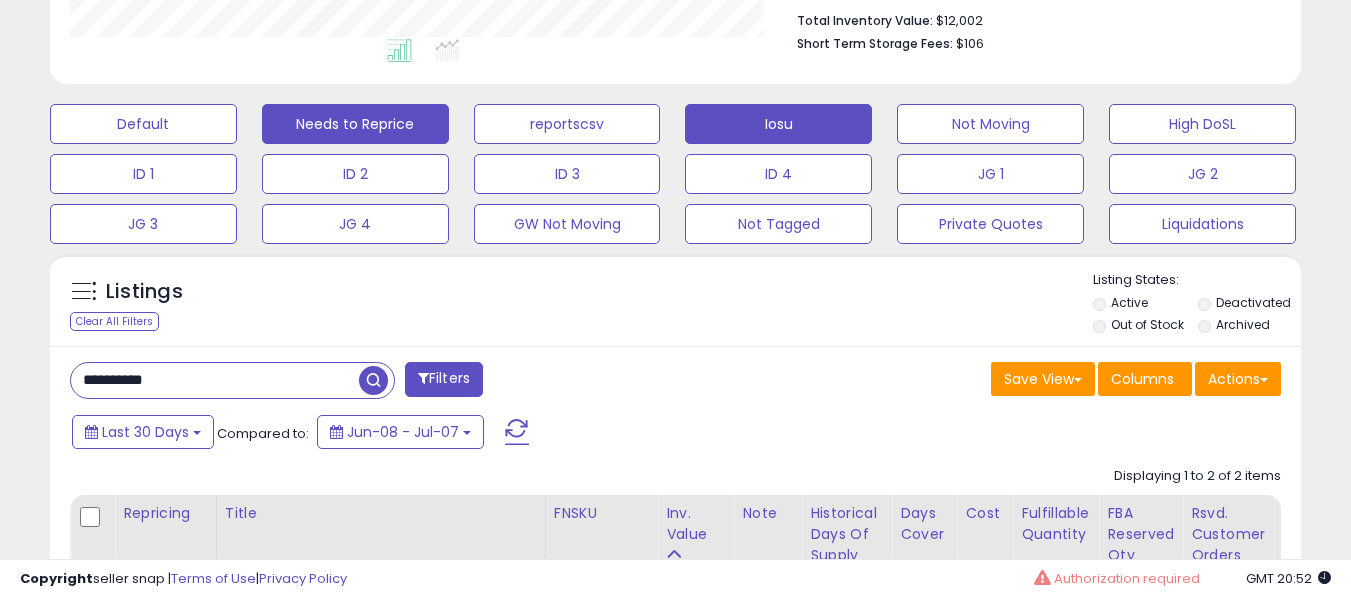 click on "Needs to Reprice" at bounding box center (143, 124) 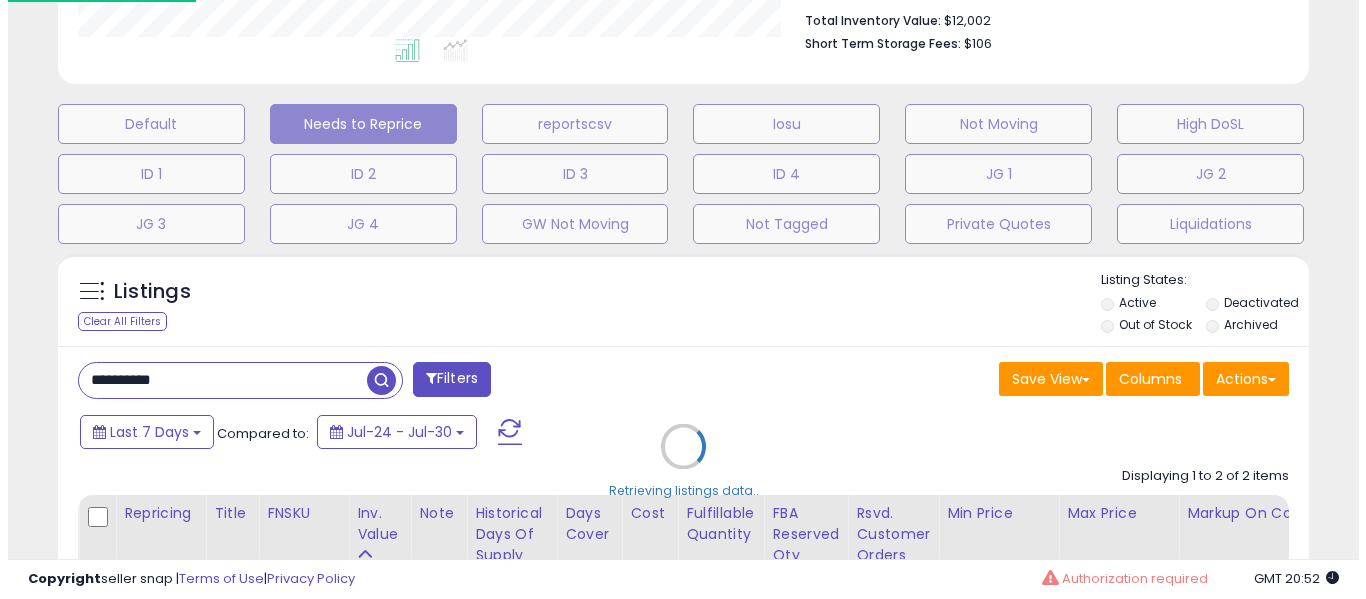 scroll, scrollTop: 999590, scrollLeft: 999267, axis: both 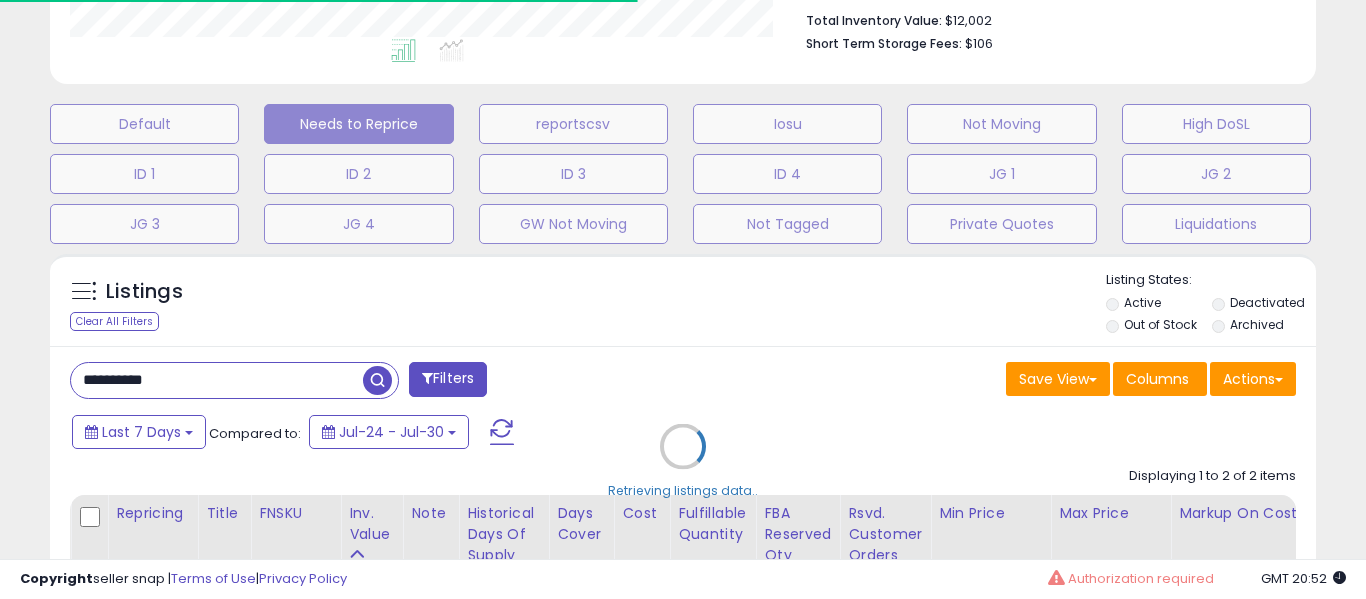 type 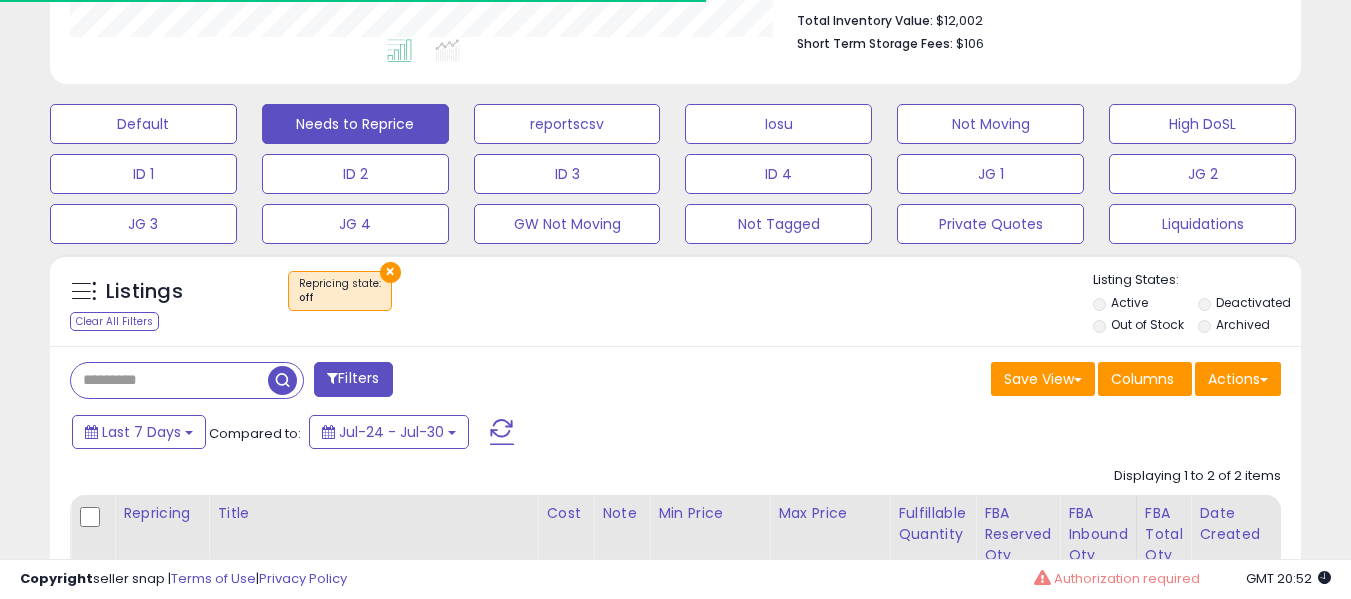 scroll, scrollTop: 410, scrollLeft: 724, axis: both 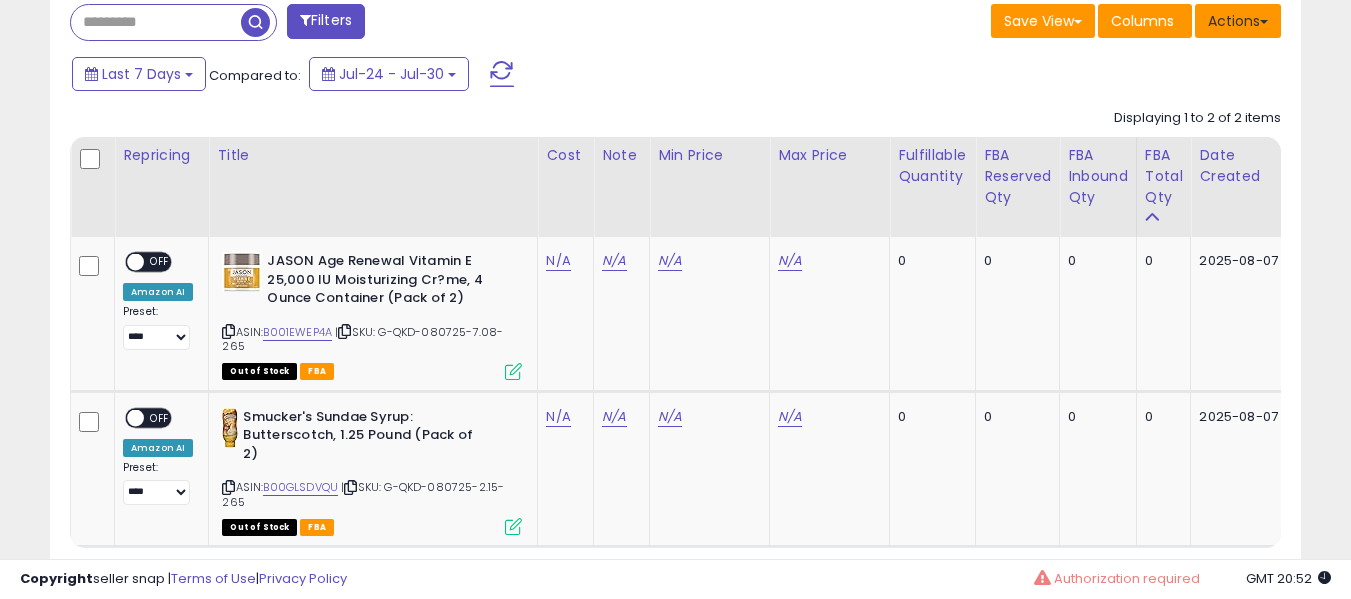 click on "Actions" at bounding box center [1238, 21] 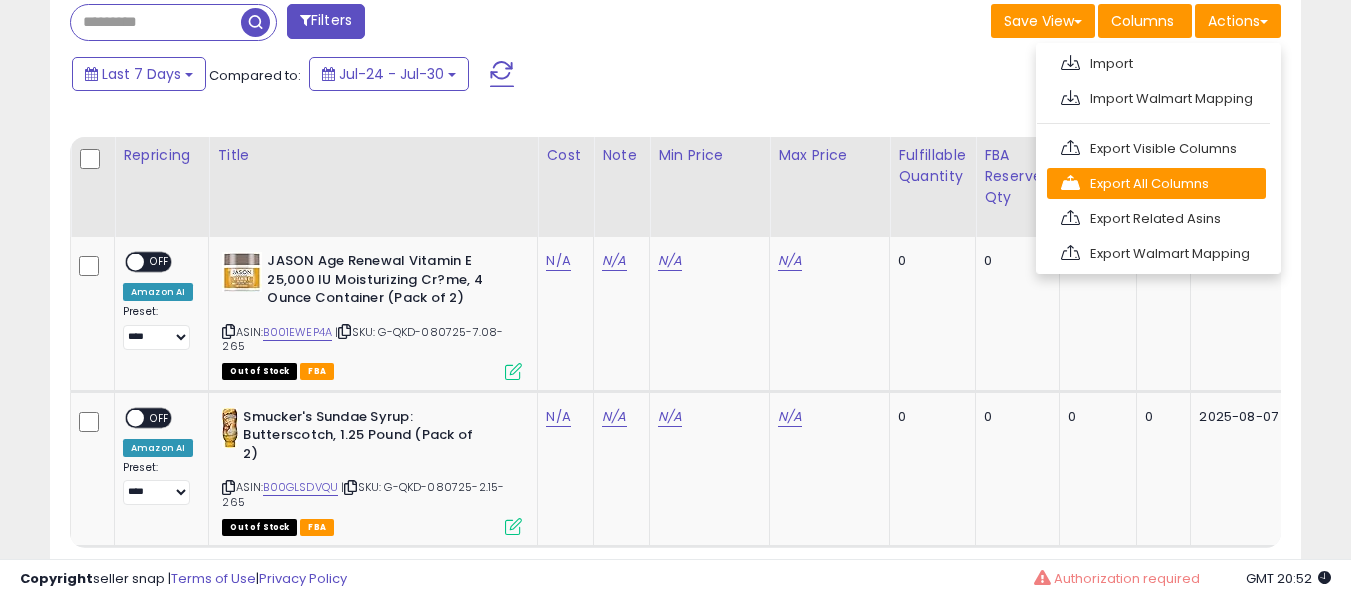 click on "Export All Columns" at bounding box center (1156, 183) 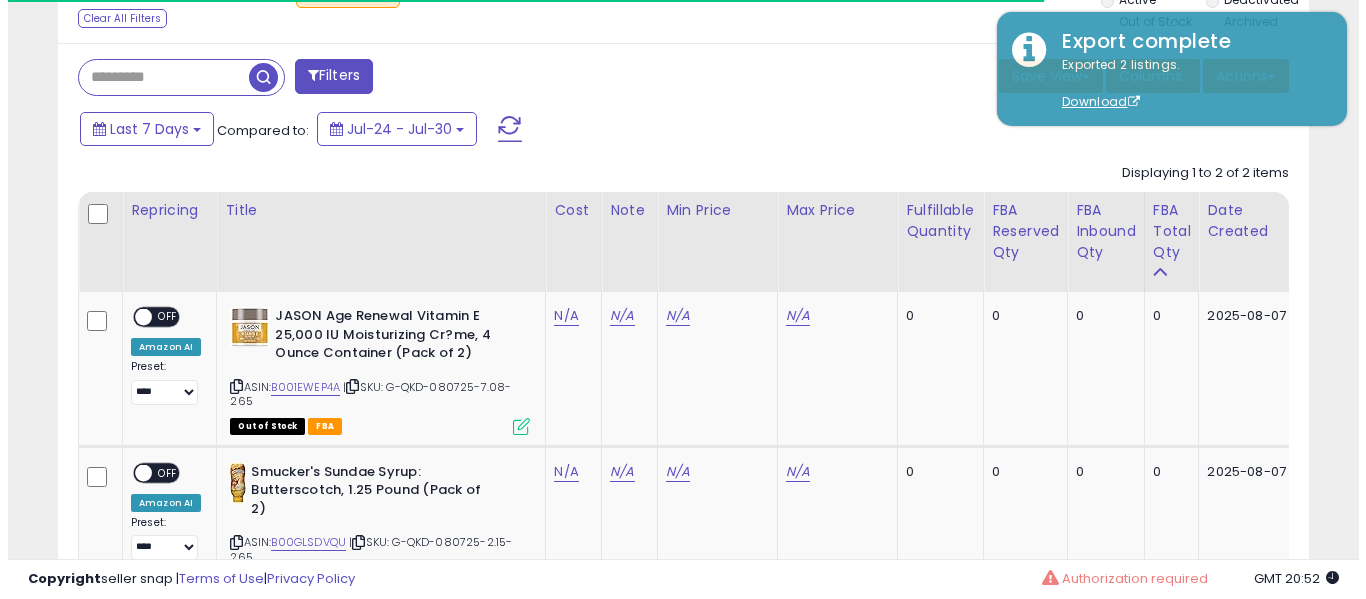 scroll, scrollTop: 784, scrollLeft: 0, axis: vertical 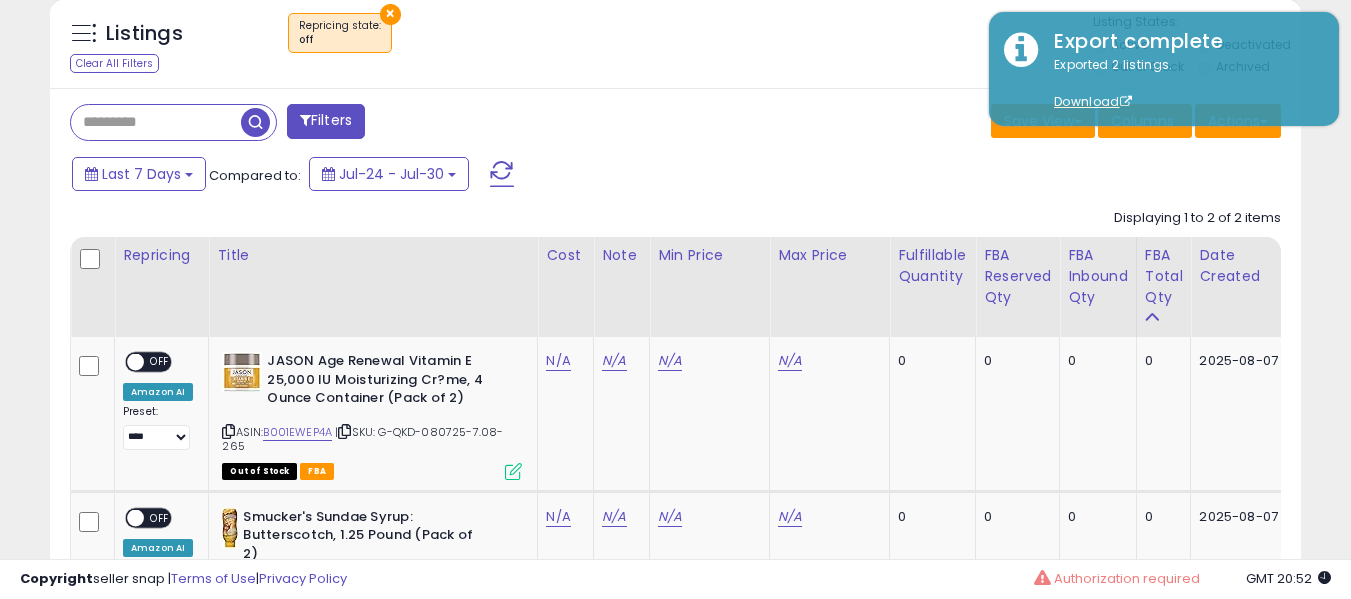 click on "Actions
Import
Import Walmart Mapping
Export Visible Columns
Export All Columns
Export Related Asins" at bounding box center [1238, 123] 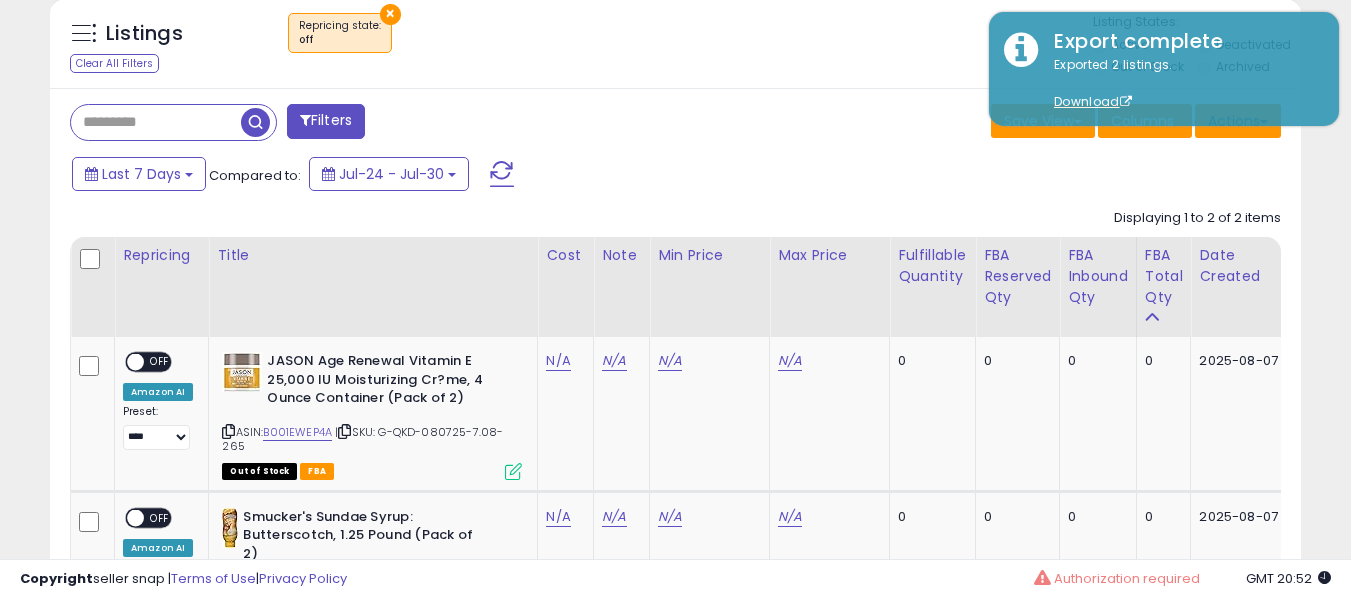click on "Actions" at bounding box center [1238, 121] 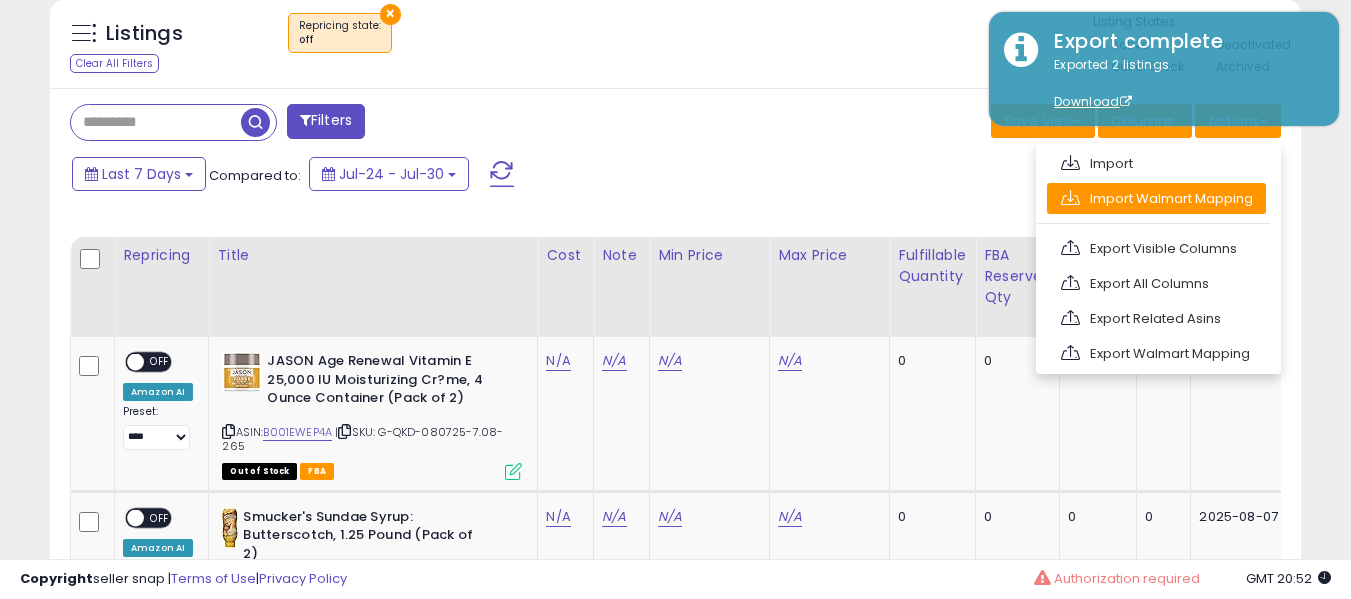 click on "Import Walmart Mapping" at bounding box center [1156, 198] 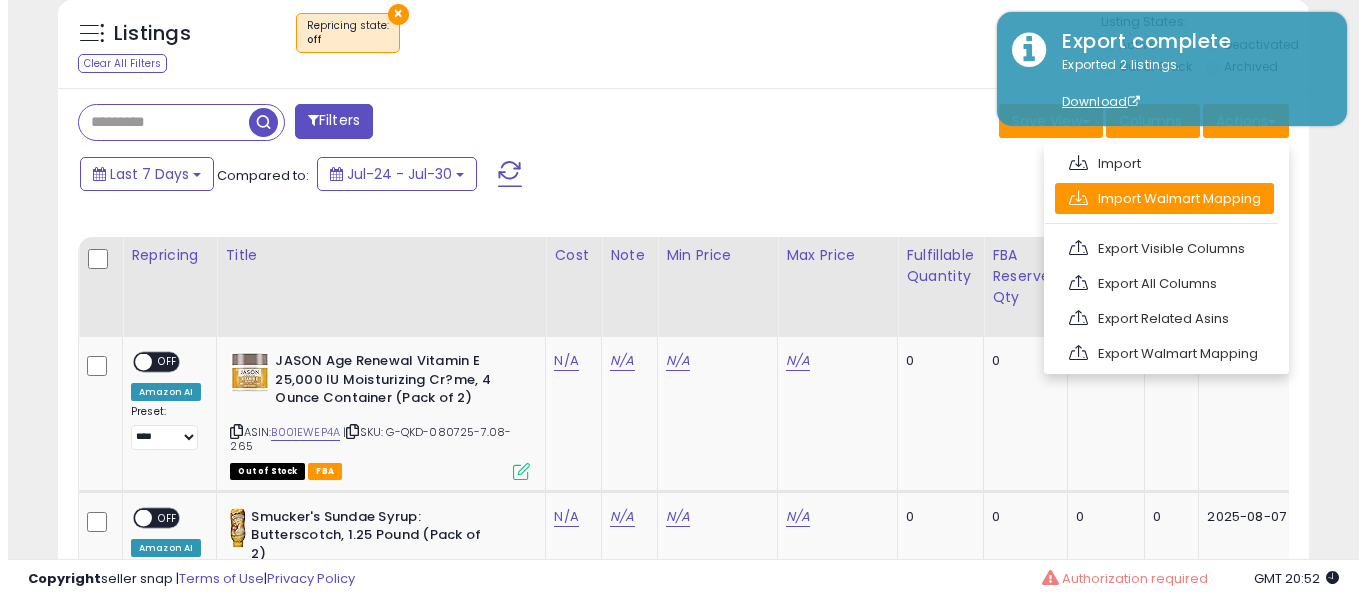 scroll, scrollTop: 999590, scrollLeft: 999267, axis: both 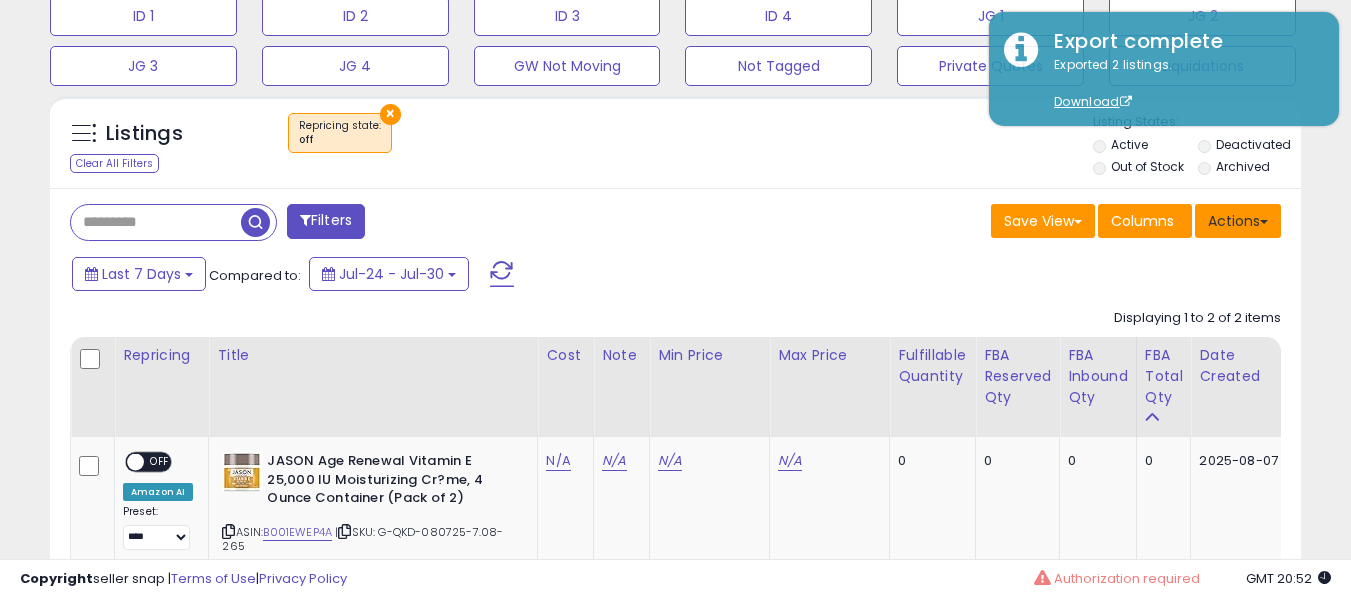click on "Actions" at bounding box center (1238, 221) 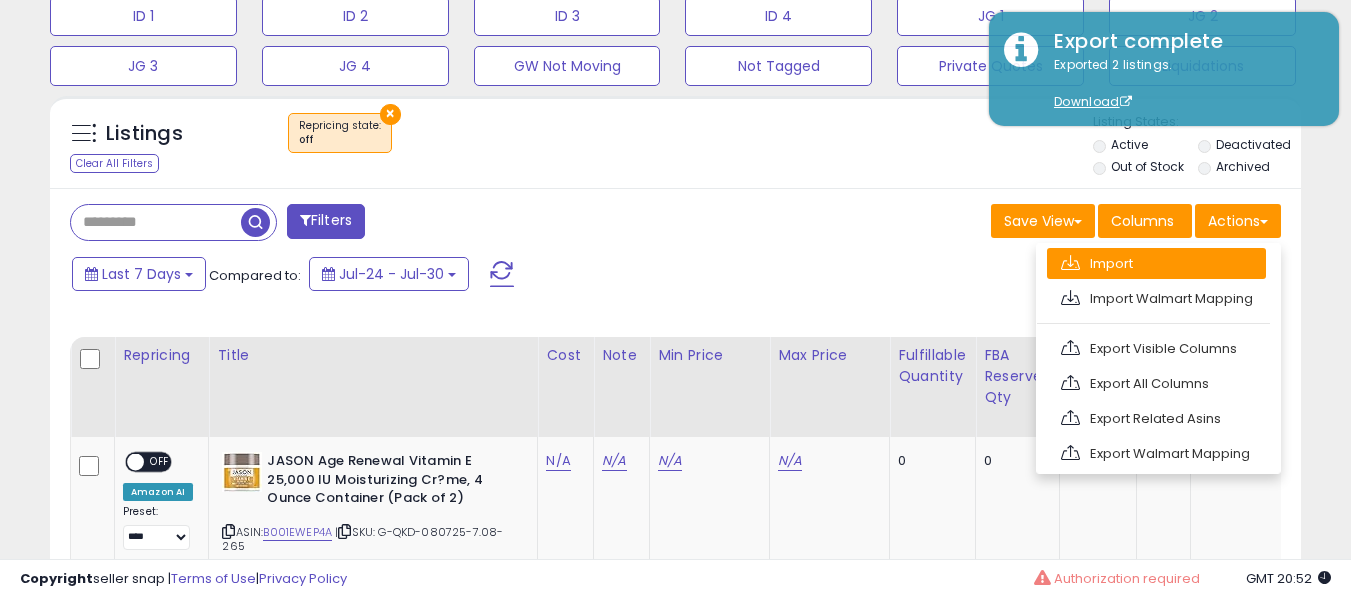 click on "Import" at bounding box center [1156, 263] 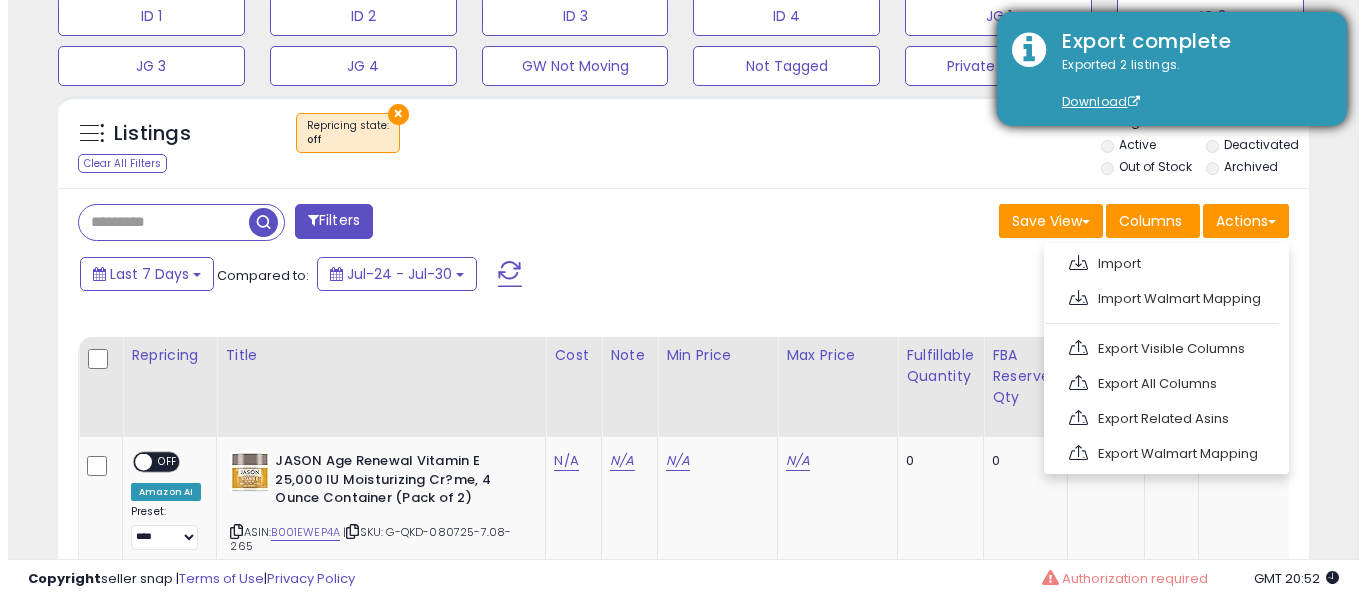 scroll, scrollTop: 999590, scrollLeft: 999267, axis: both 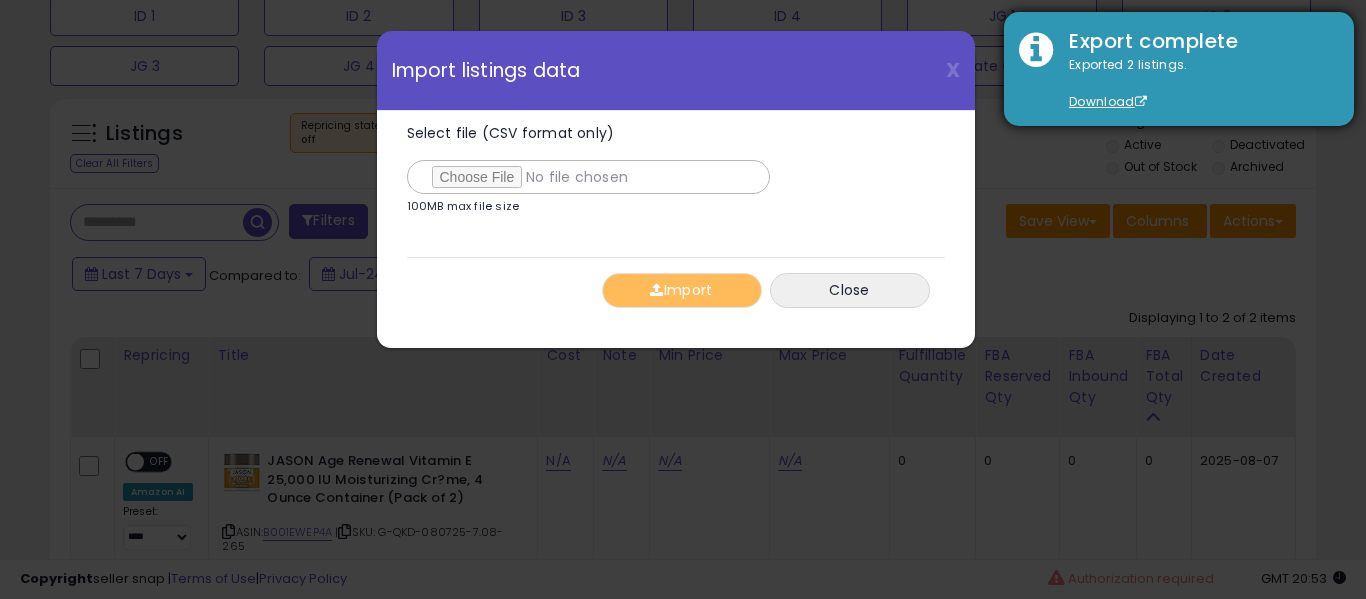 type on "**********" 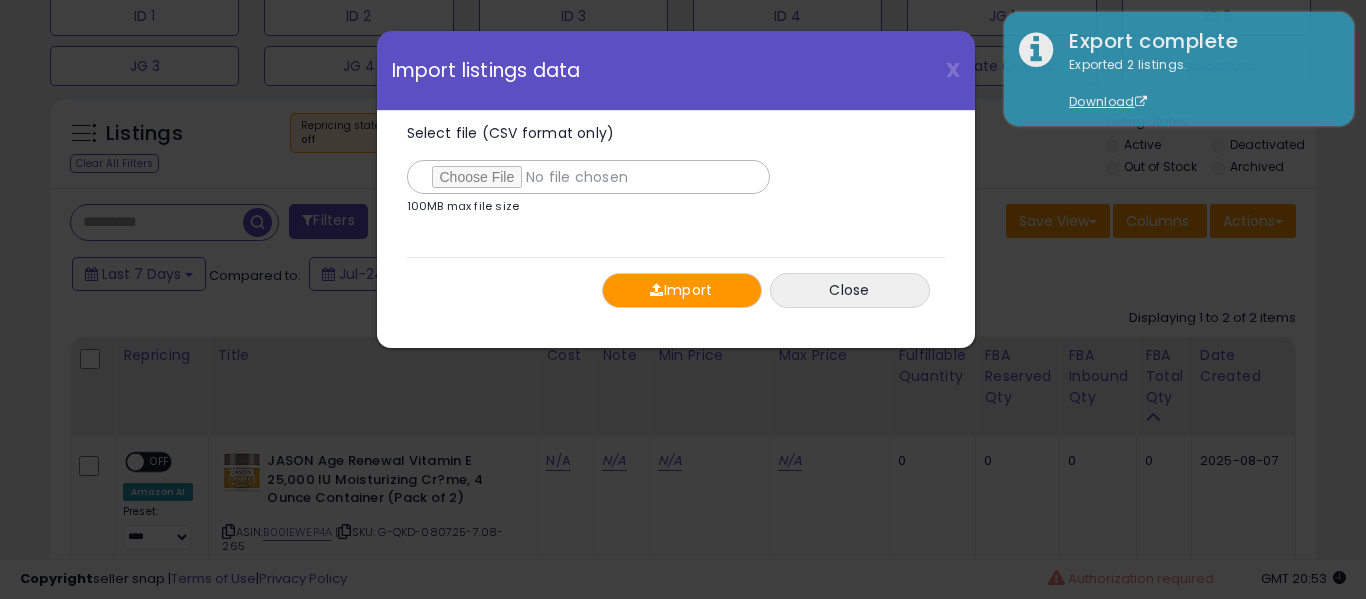 click on "Import" at bounding box center (682, 290) 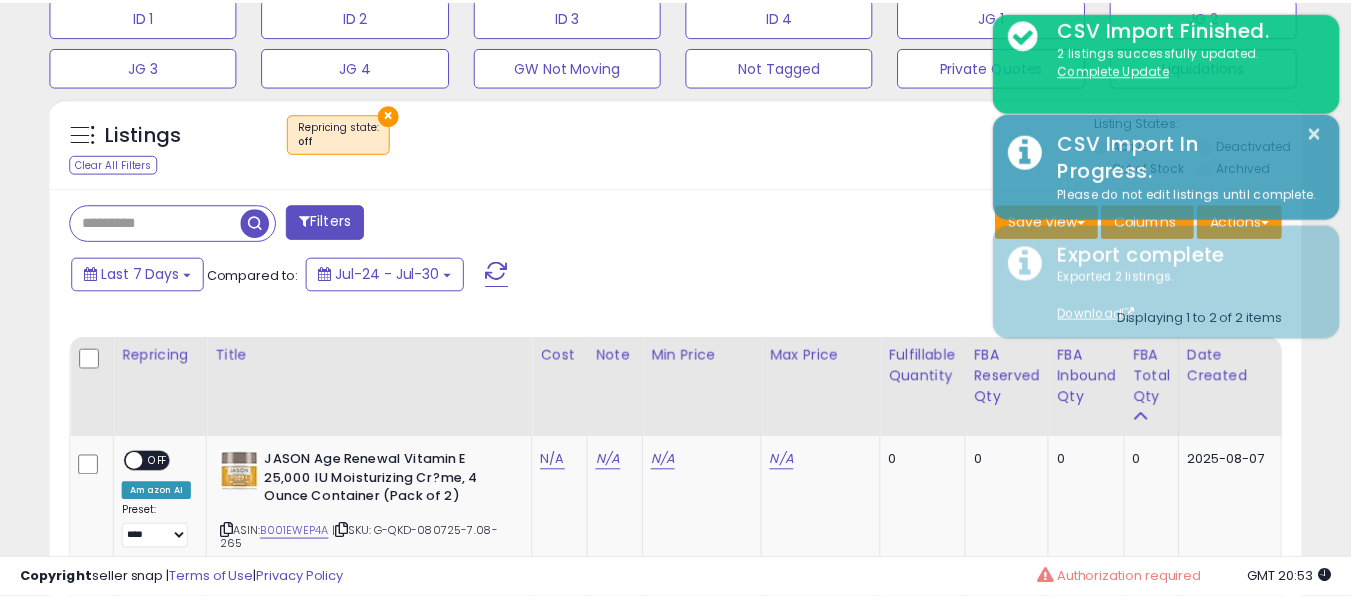 scroll, scrollTop: 410, scrollLeft: 724, axis: both 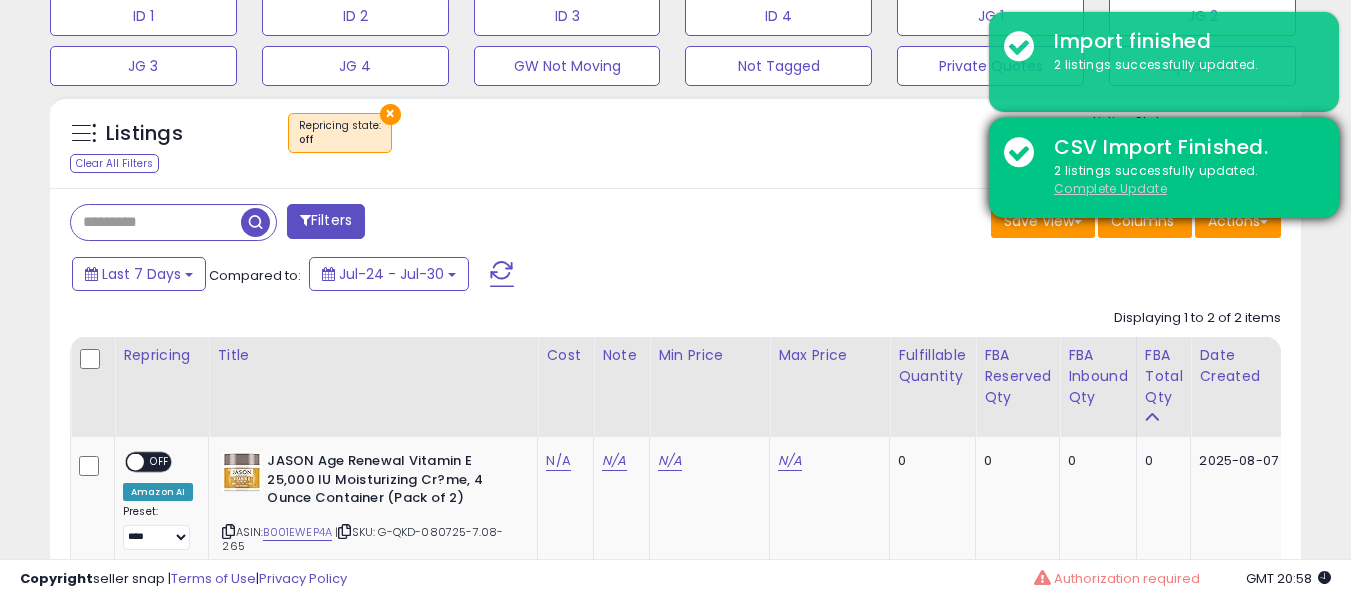 click on "Complete Update" at bounding box center (1110, 188) 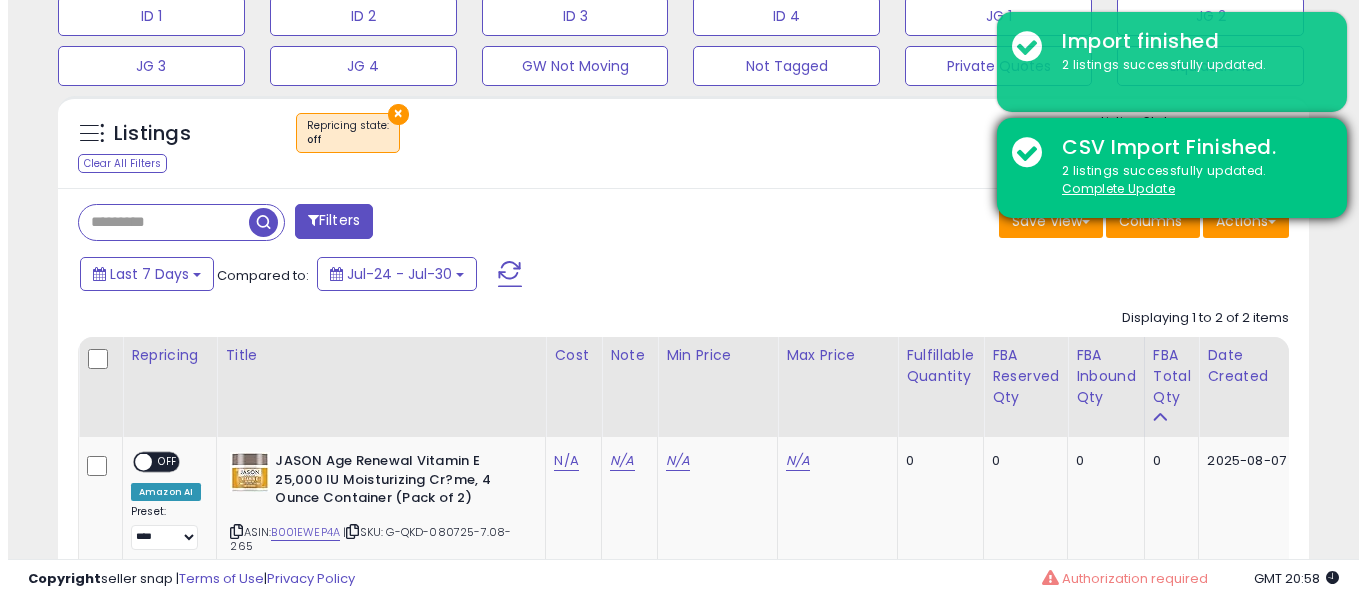scroll, scrollTop: 635, scrollLeft: 0, axis: vertical 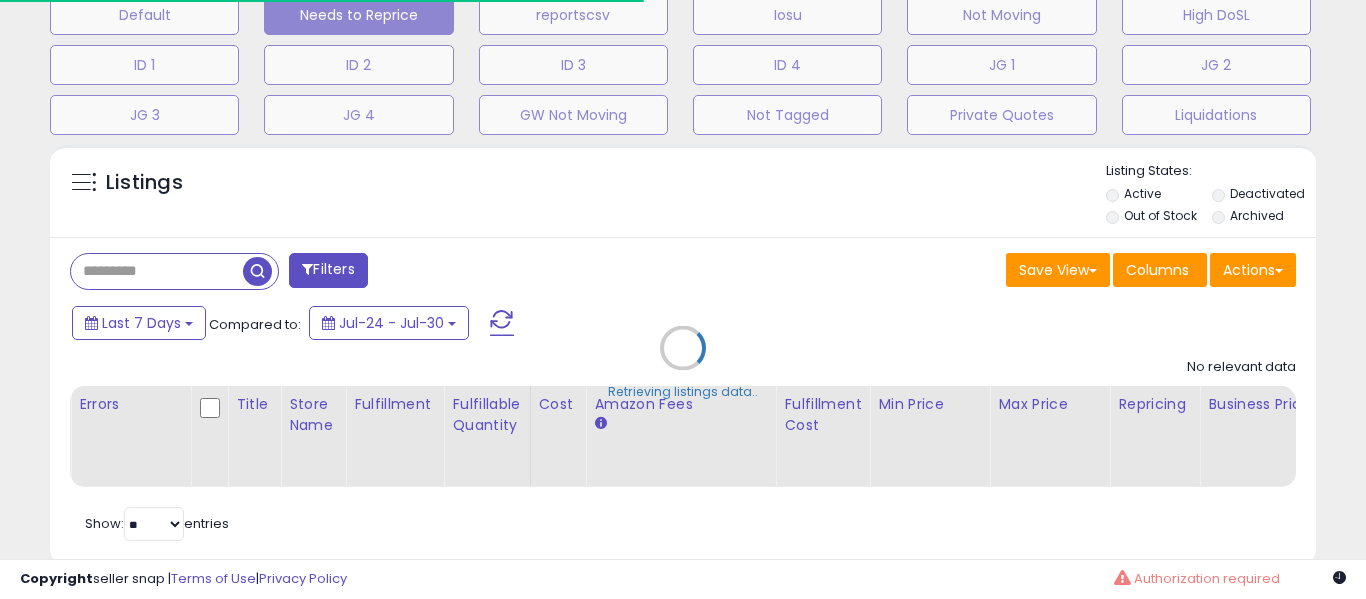 select on "**" 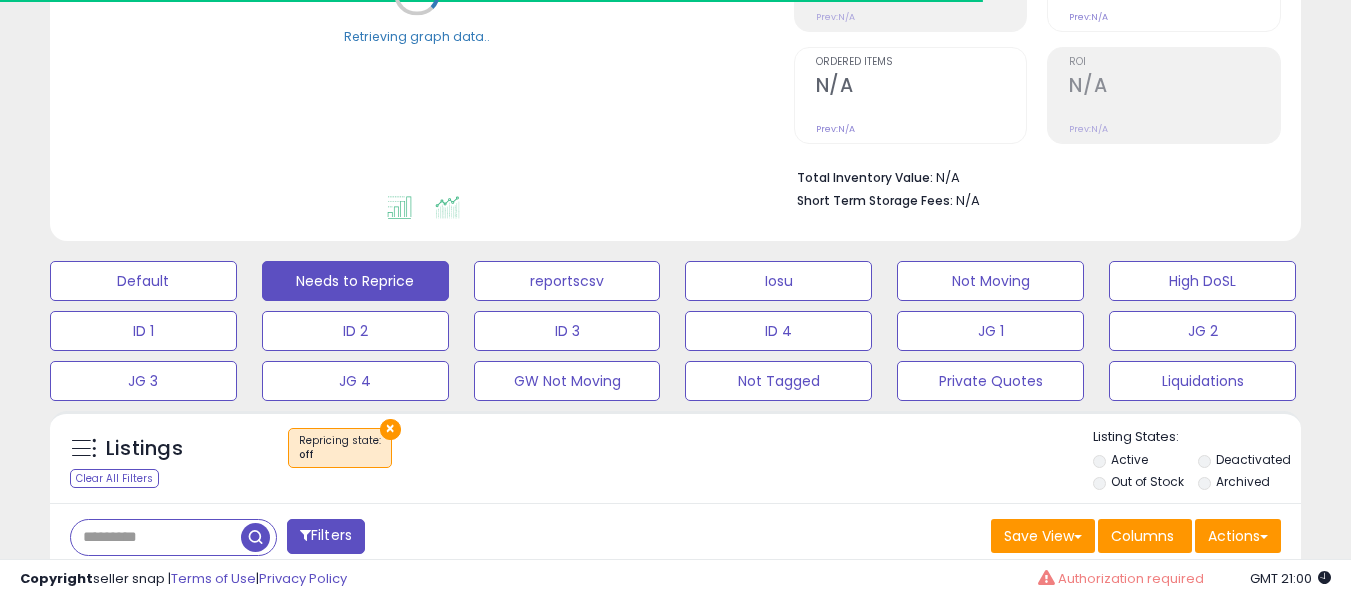 scroll, scrollTop: 356, scrollLeft: 0, axis: vertical 